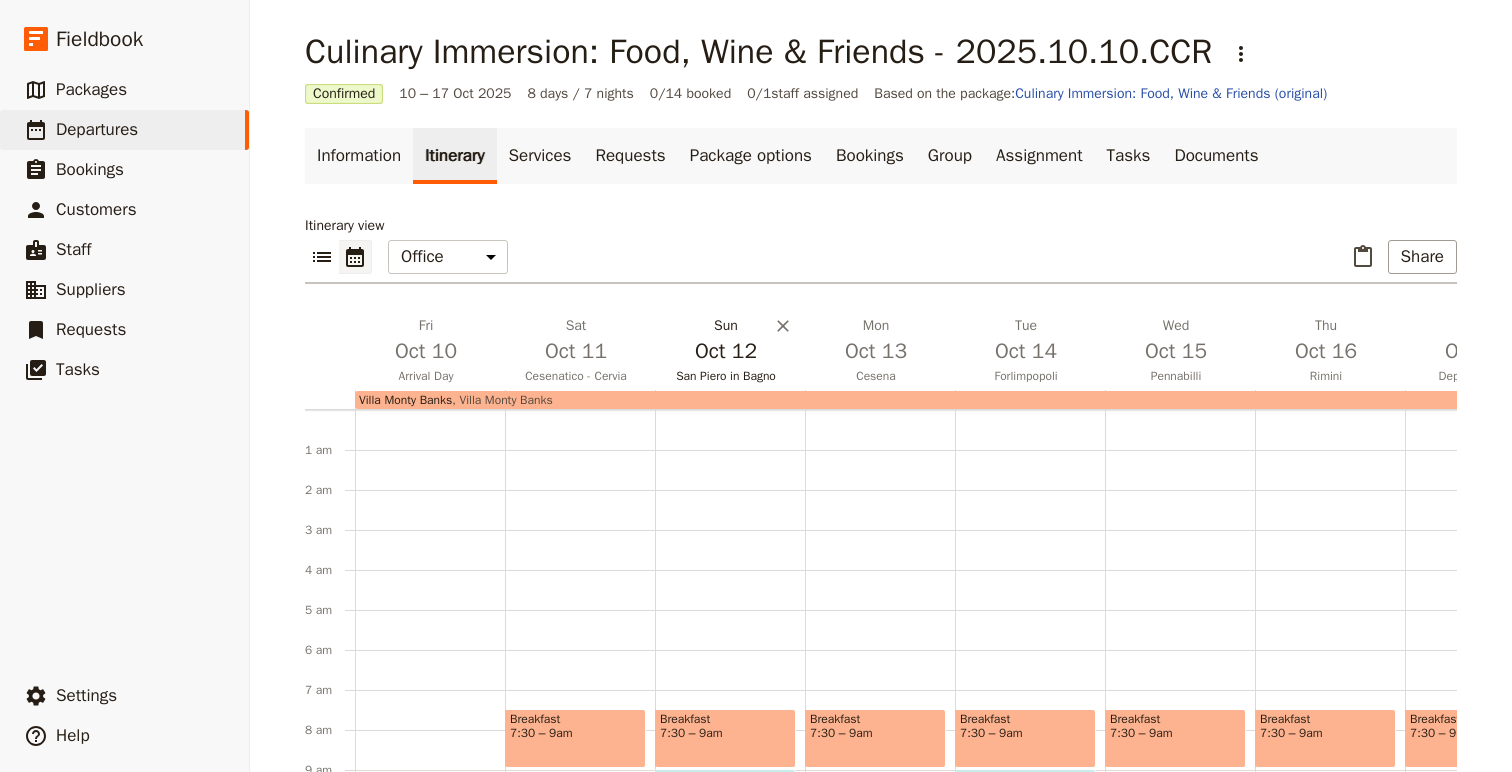 scroll, scrollTop: 0, scrollLeft: 0, axis: both 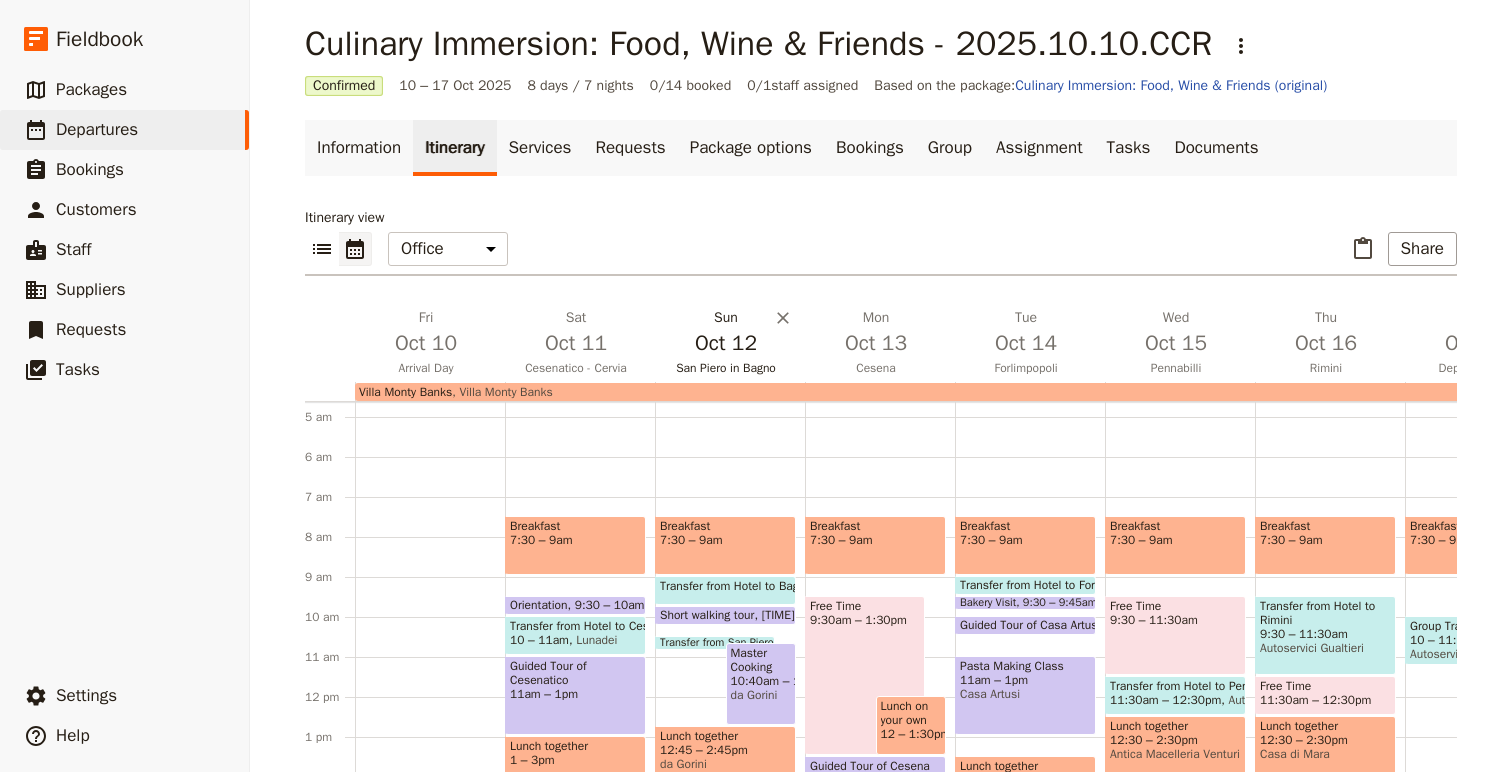 click on "Sun   Oct 12 [CITY] in Bagno" at bounding box center (726, 333) 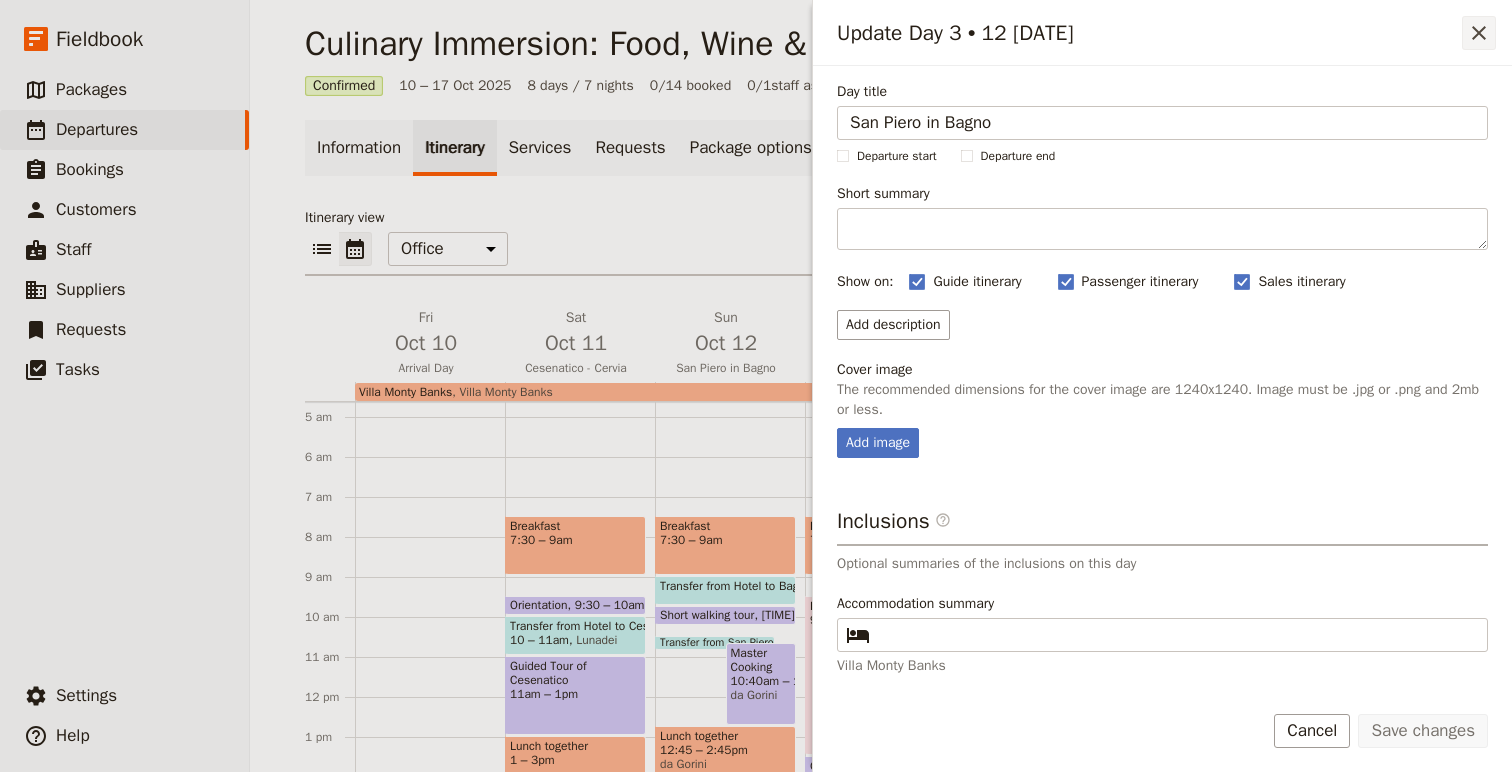 click 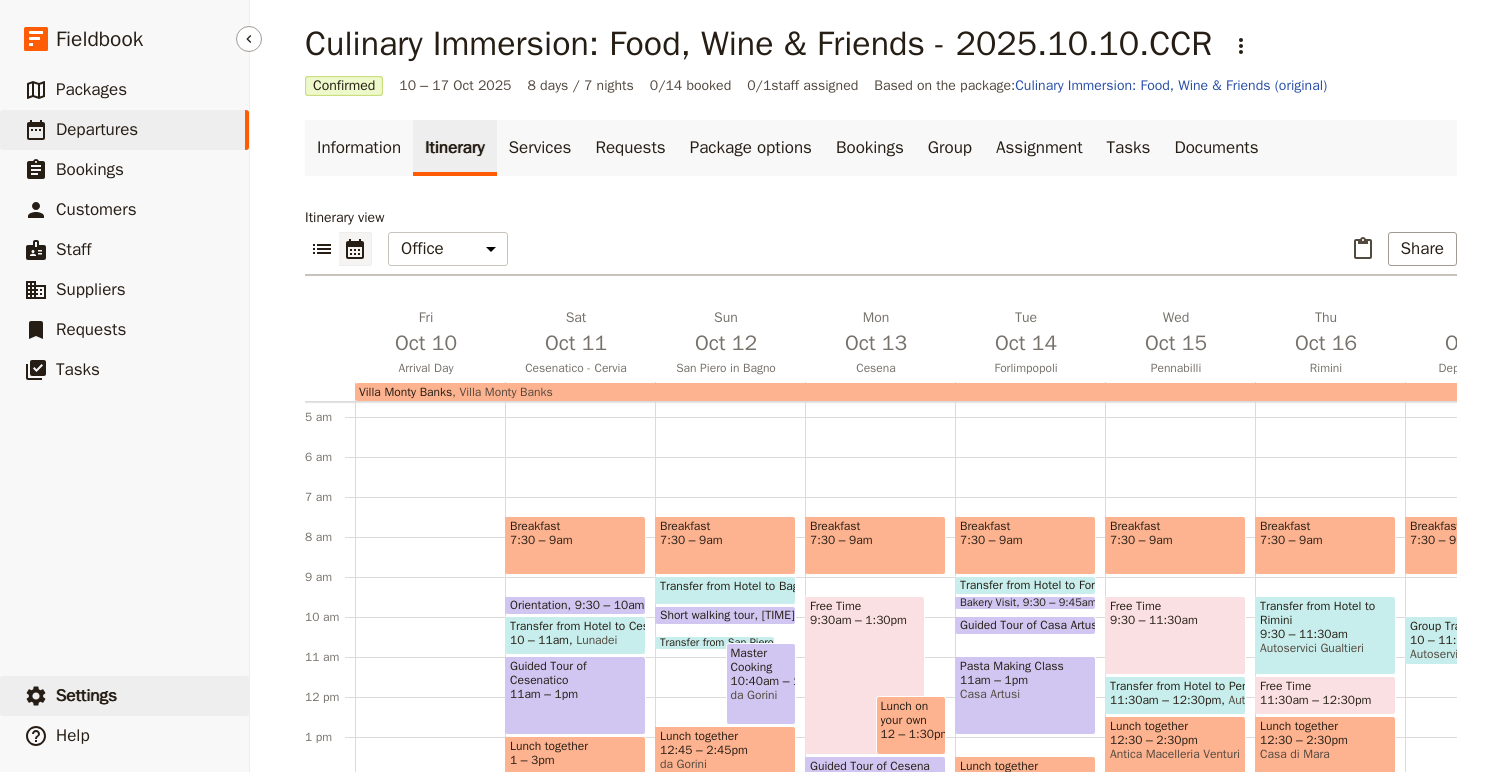 click on "Settings" at bounding box center [86, 695] 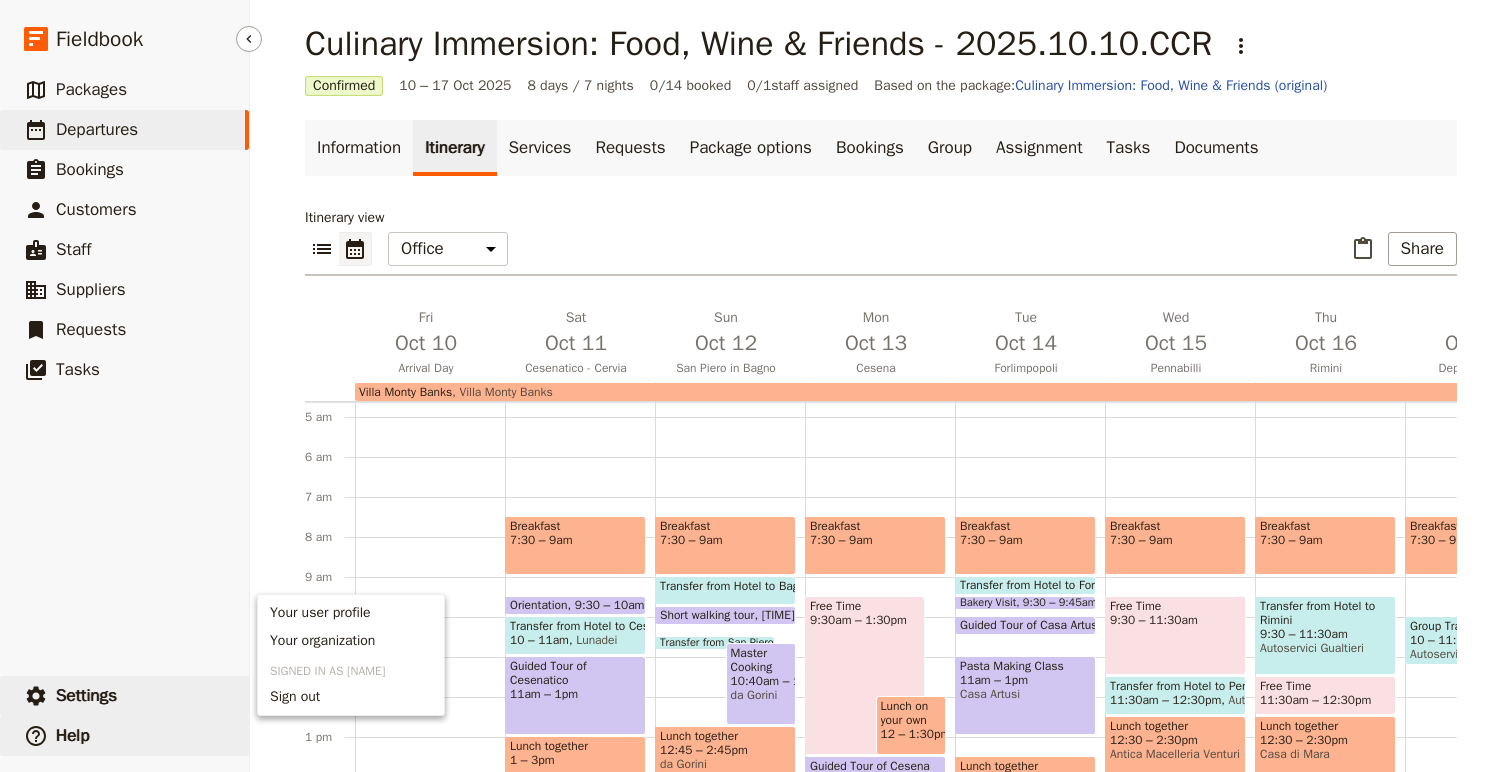 click on "​ Help" at bounding box center [124, 736] 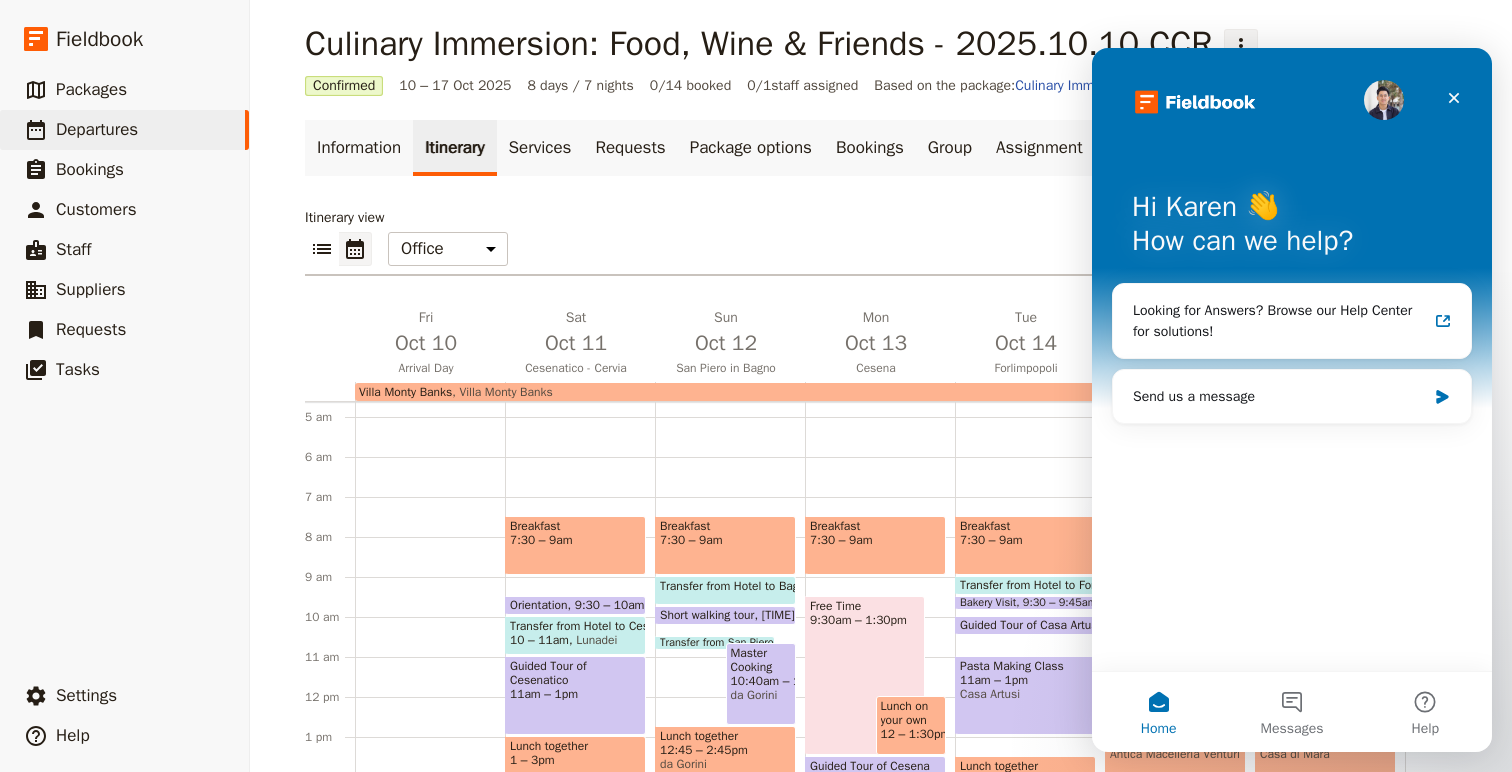 scroll, scrollTop: 0, scrollLeft: 0, axis: both 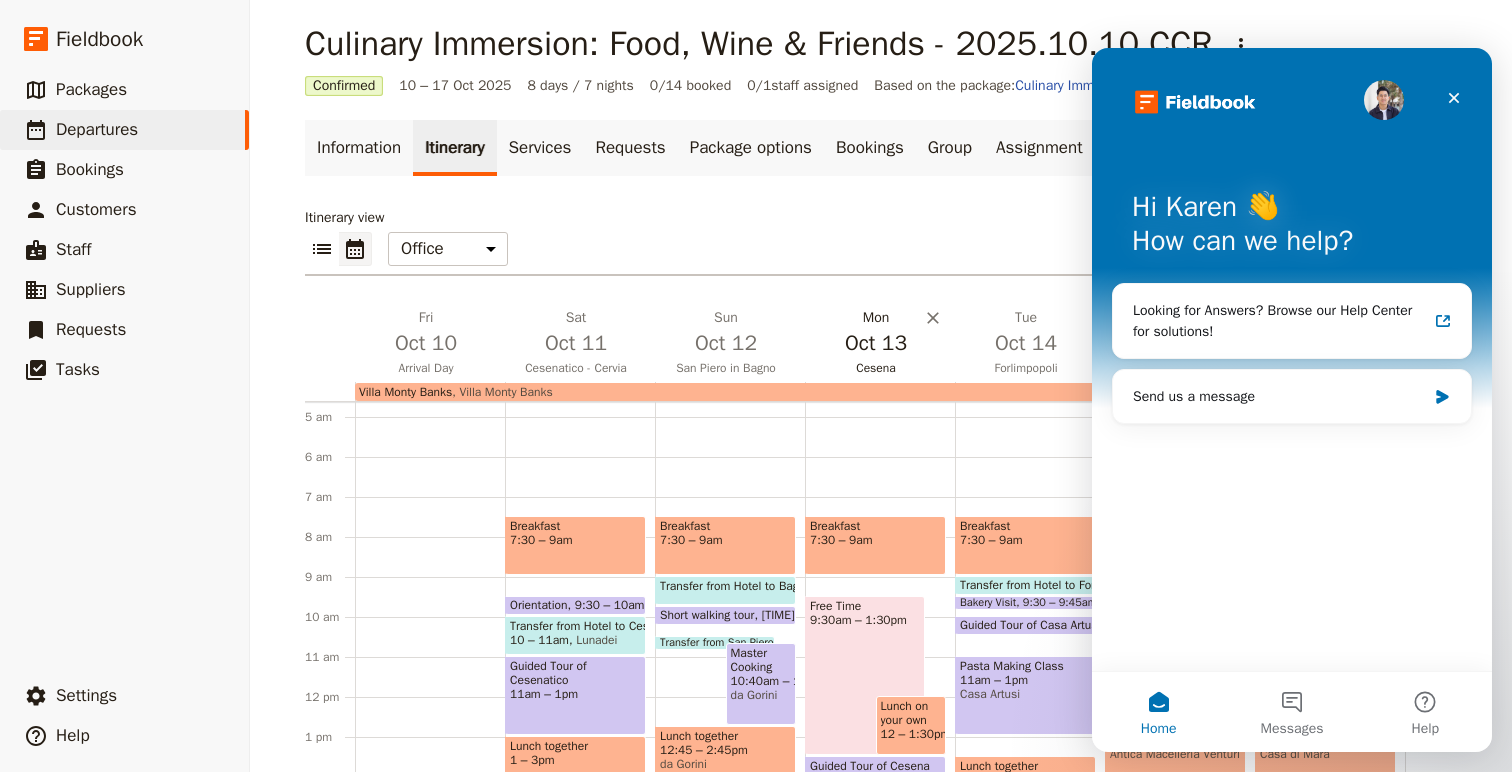 click on "Mon   Oct 13 [CITY]" at bounding box center (880, 345) 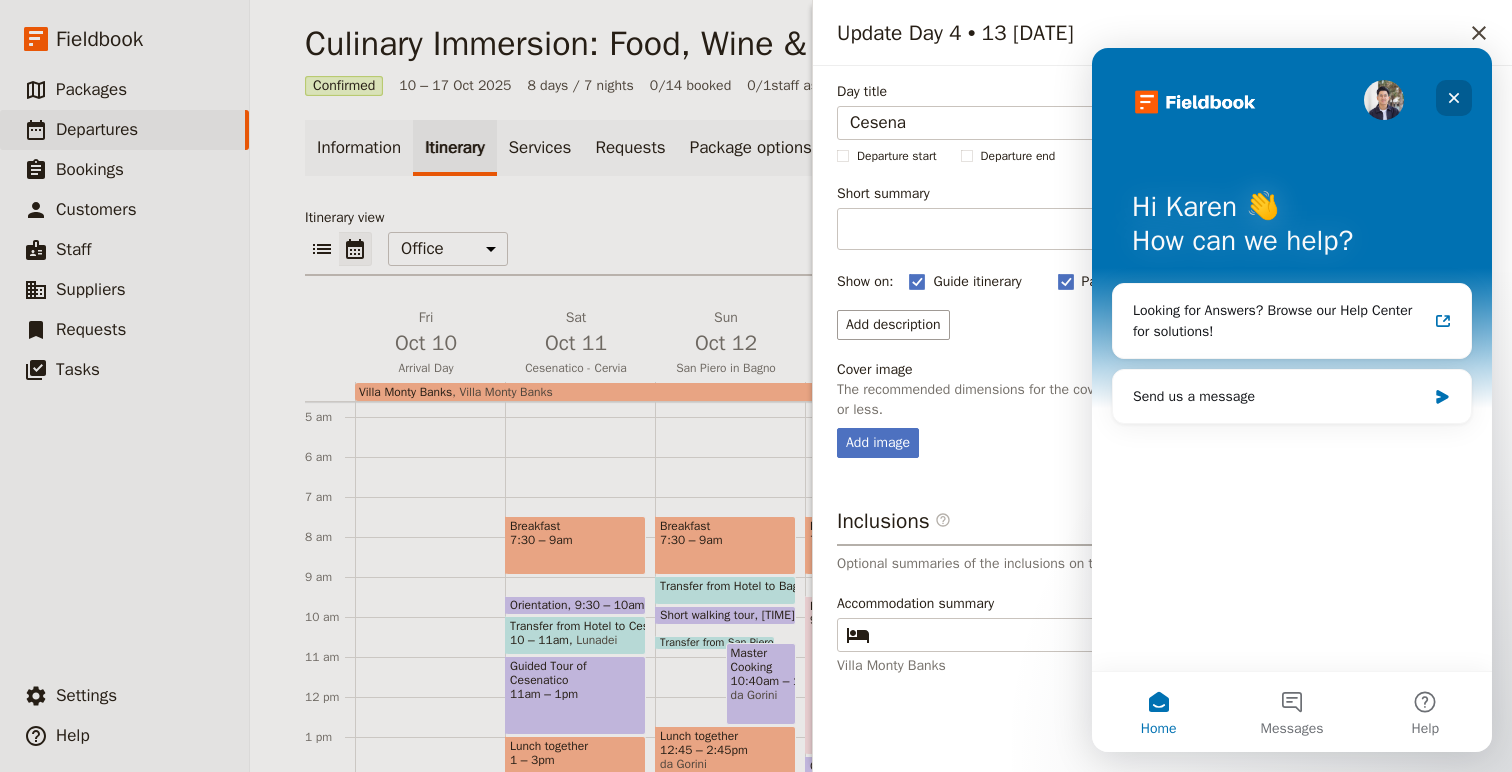 click 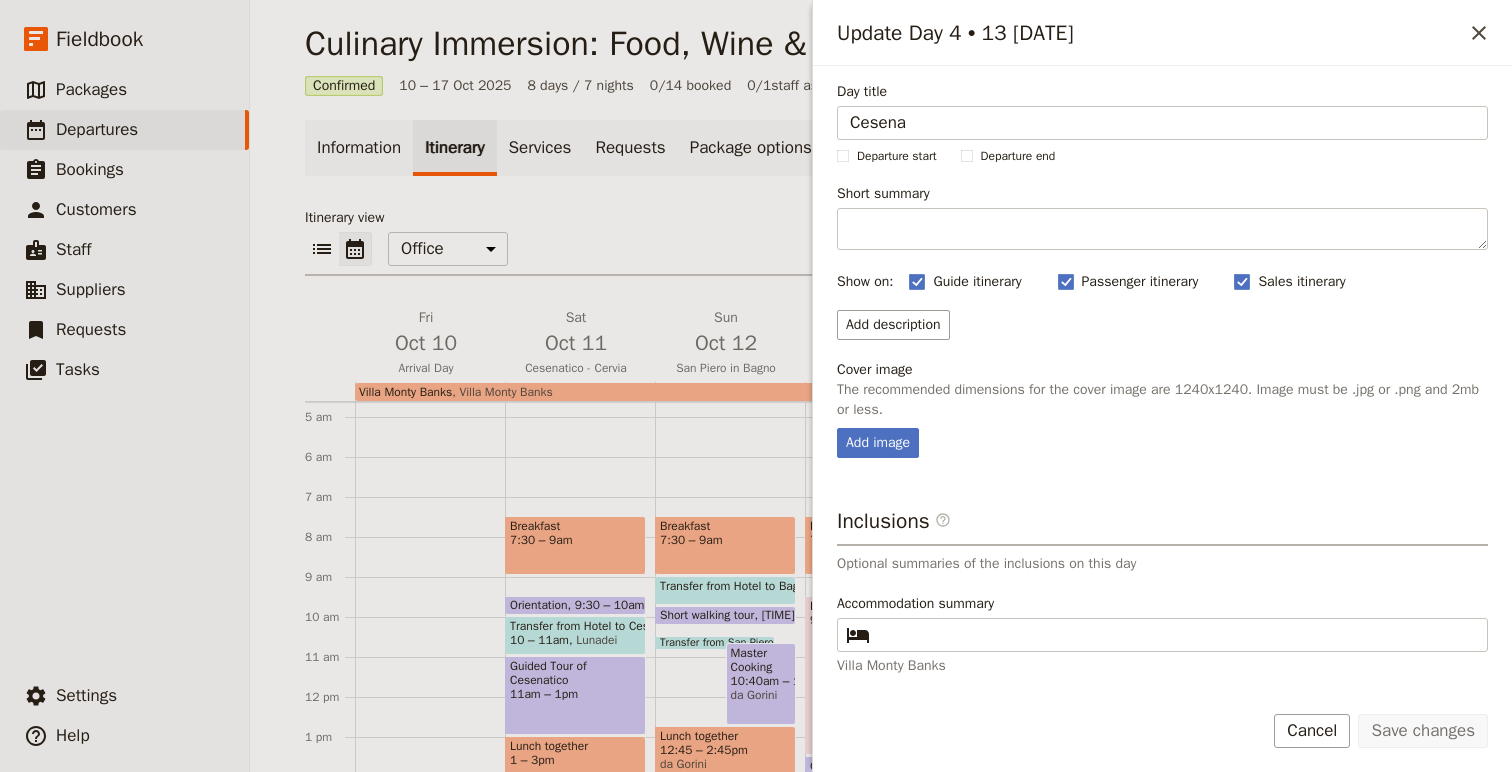 scroll, scrollTop: 0, scrollLeft: 0, axis: both 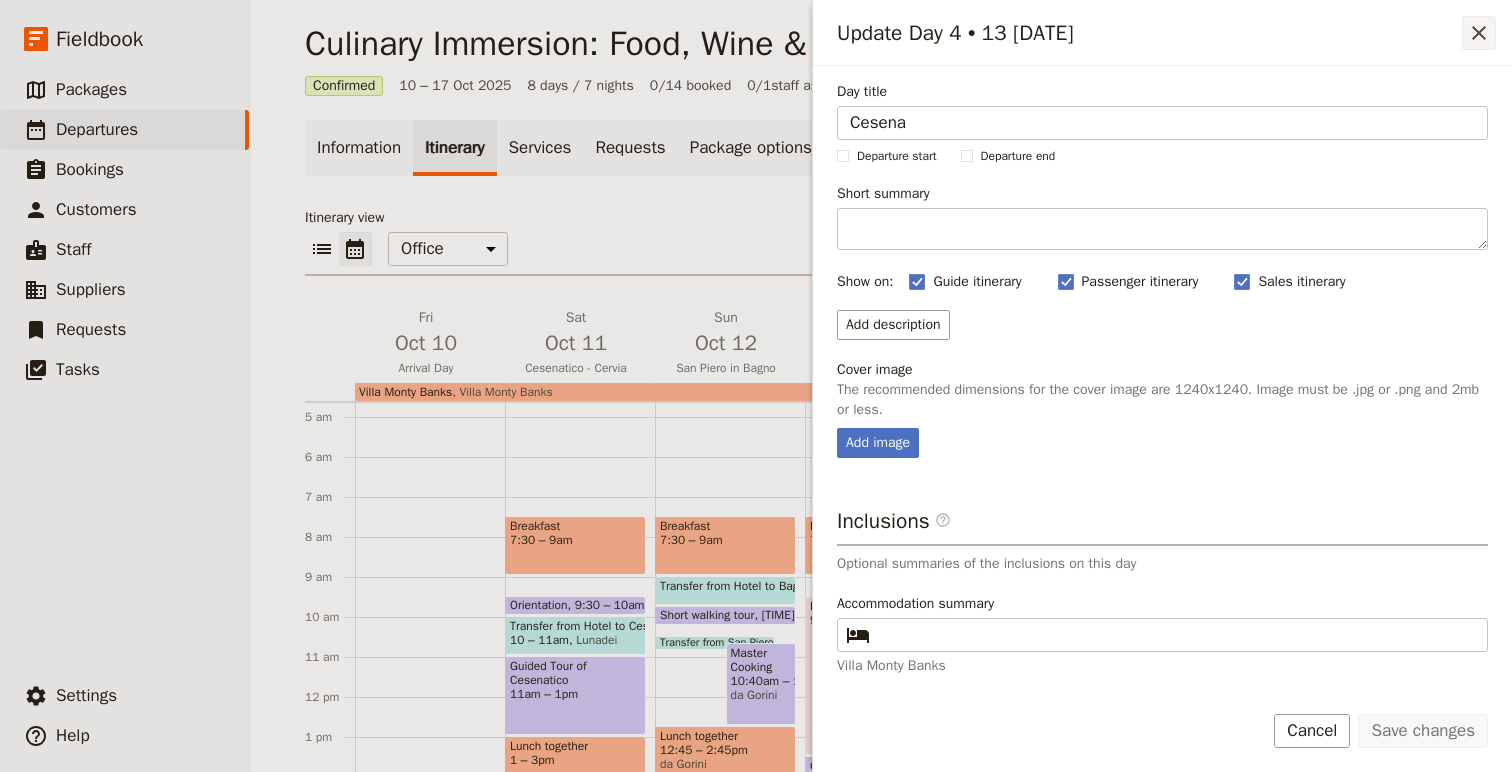 click 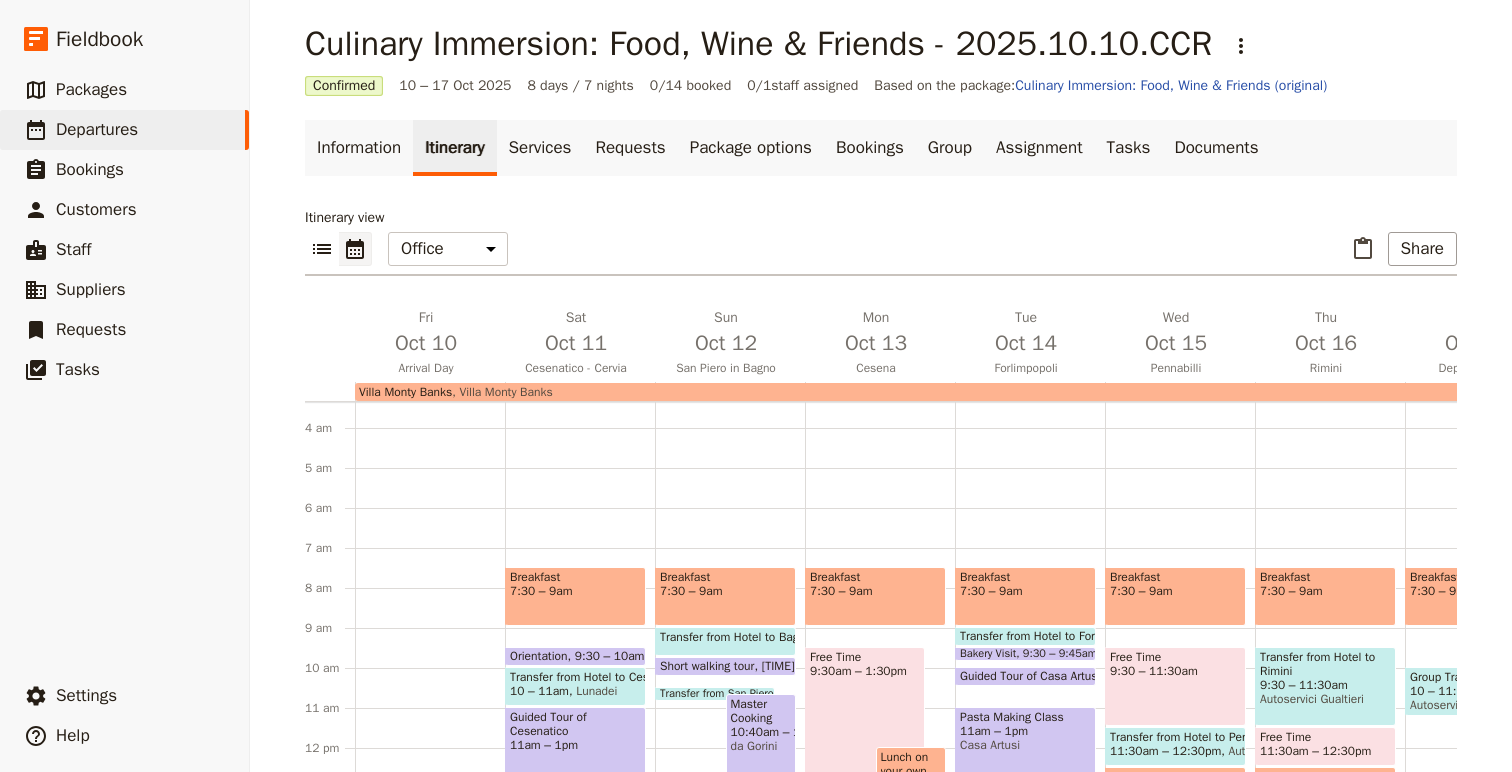 scroll, scrollTop: 16, scrollLeft: 0, axis: vertical 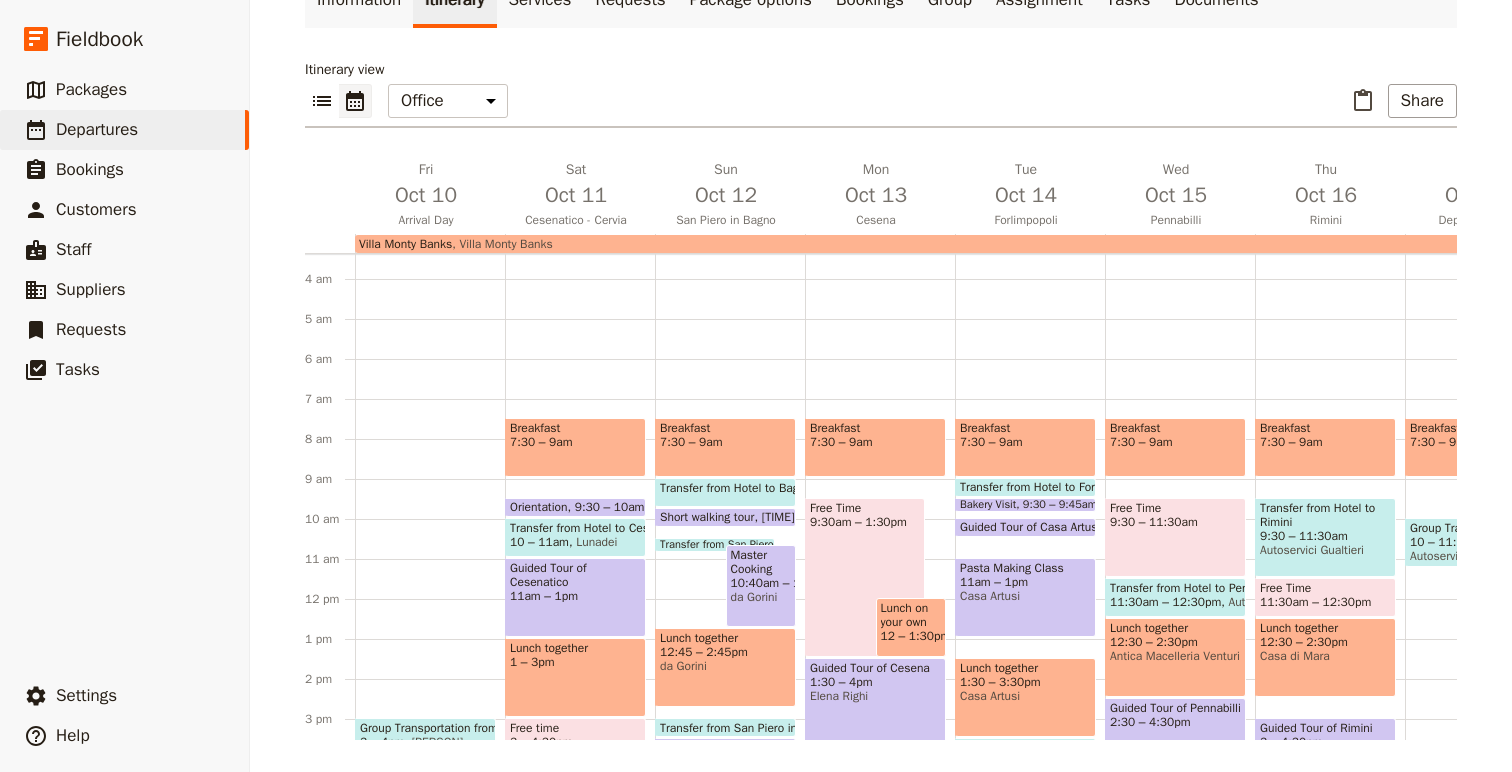 click on "Transfer from Hotel to Bagno di Romagna" at bounding box center (772, 488) 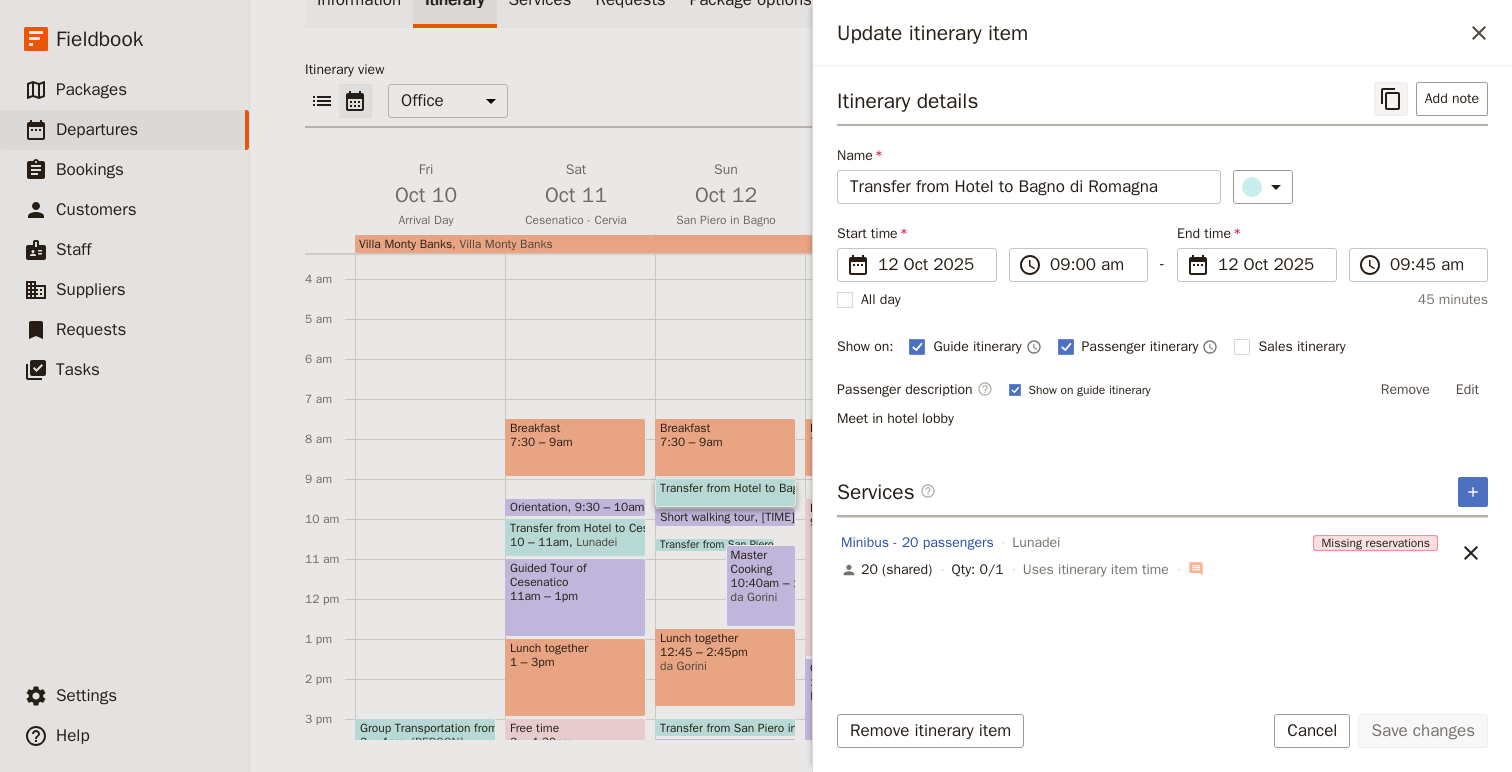 click 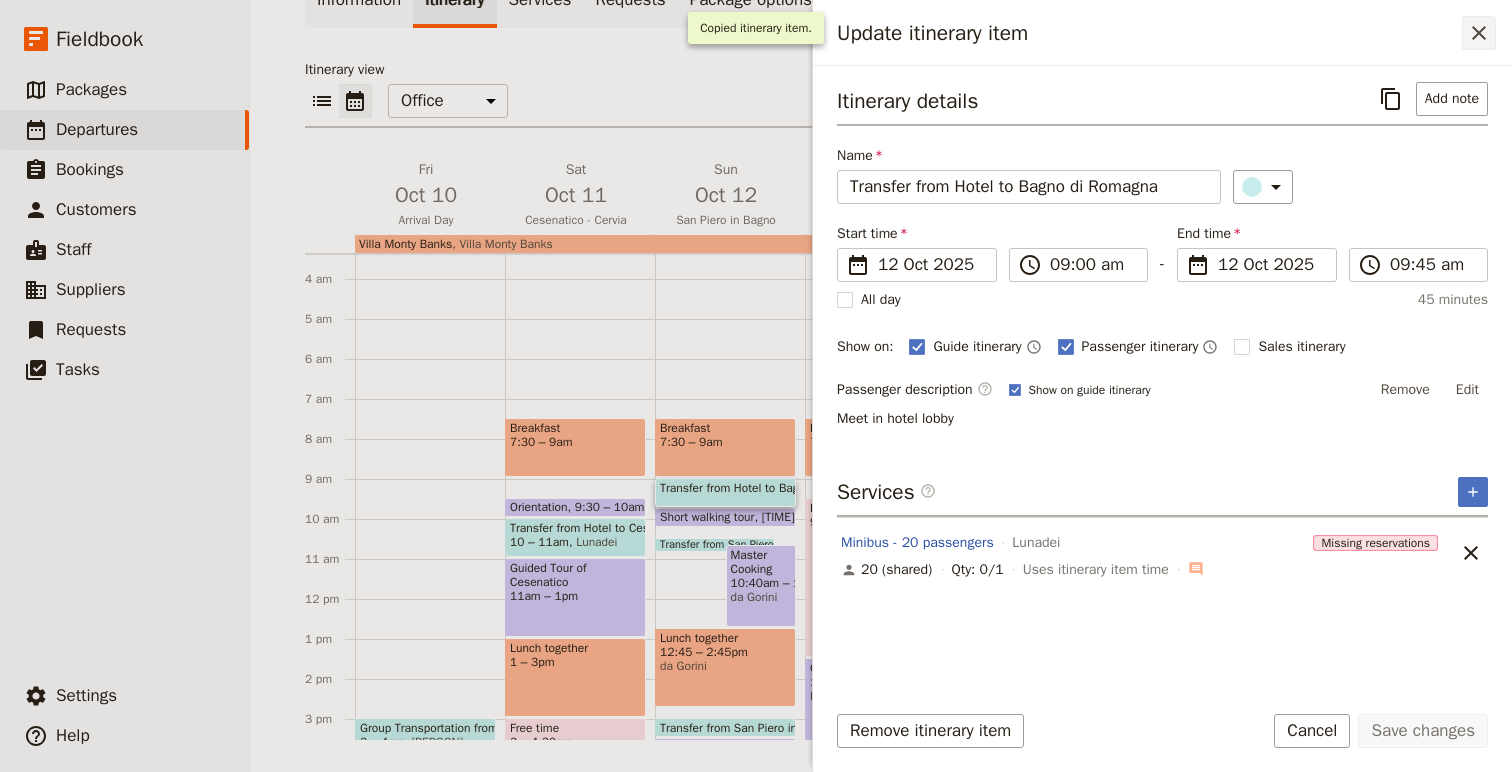 click 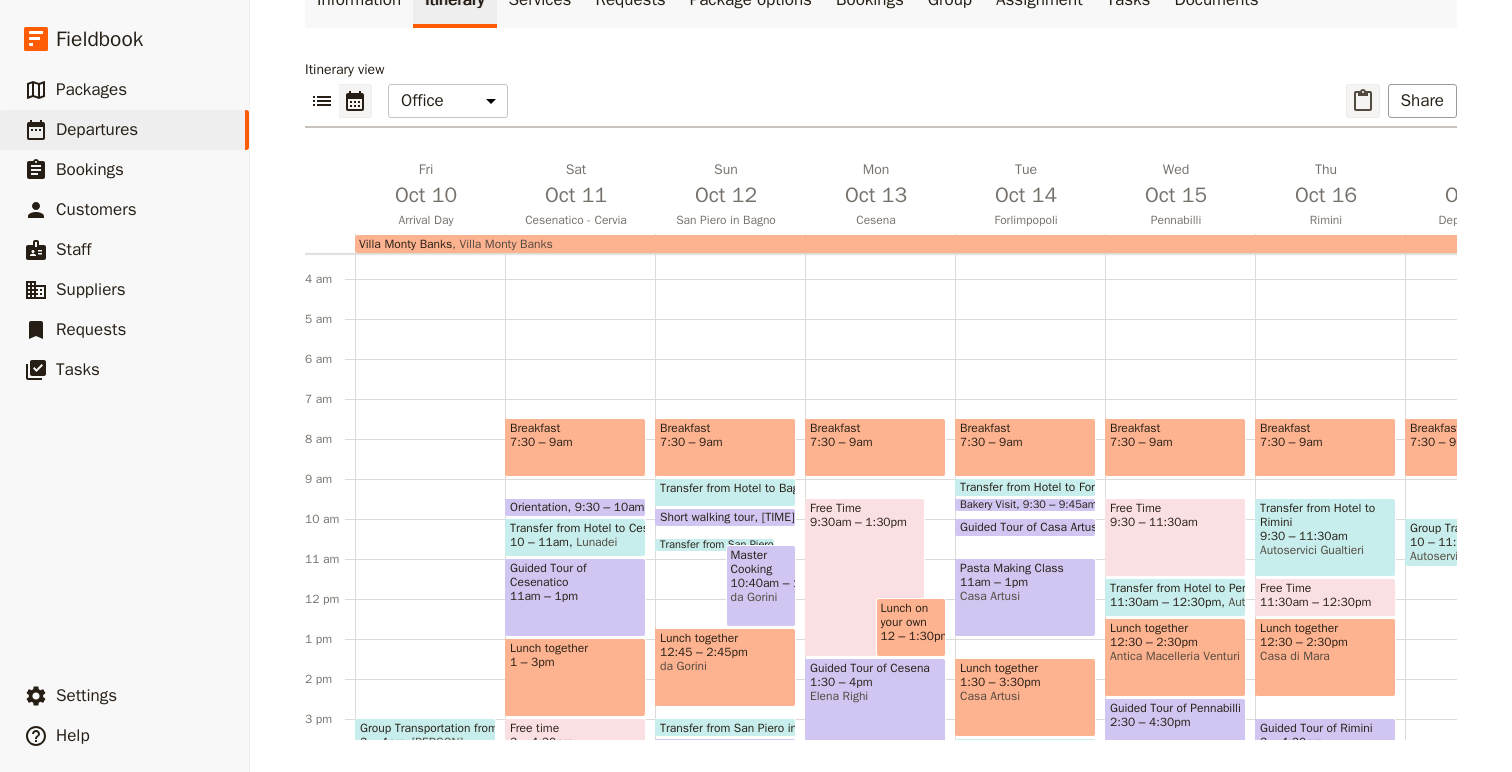 click 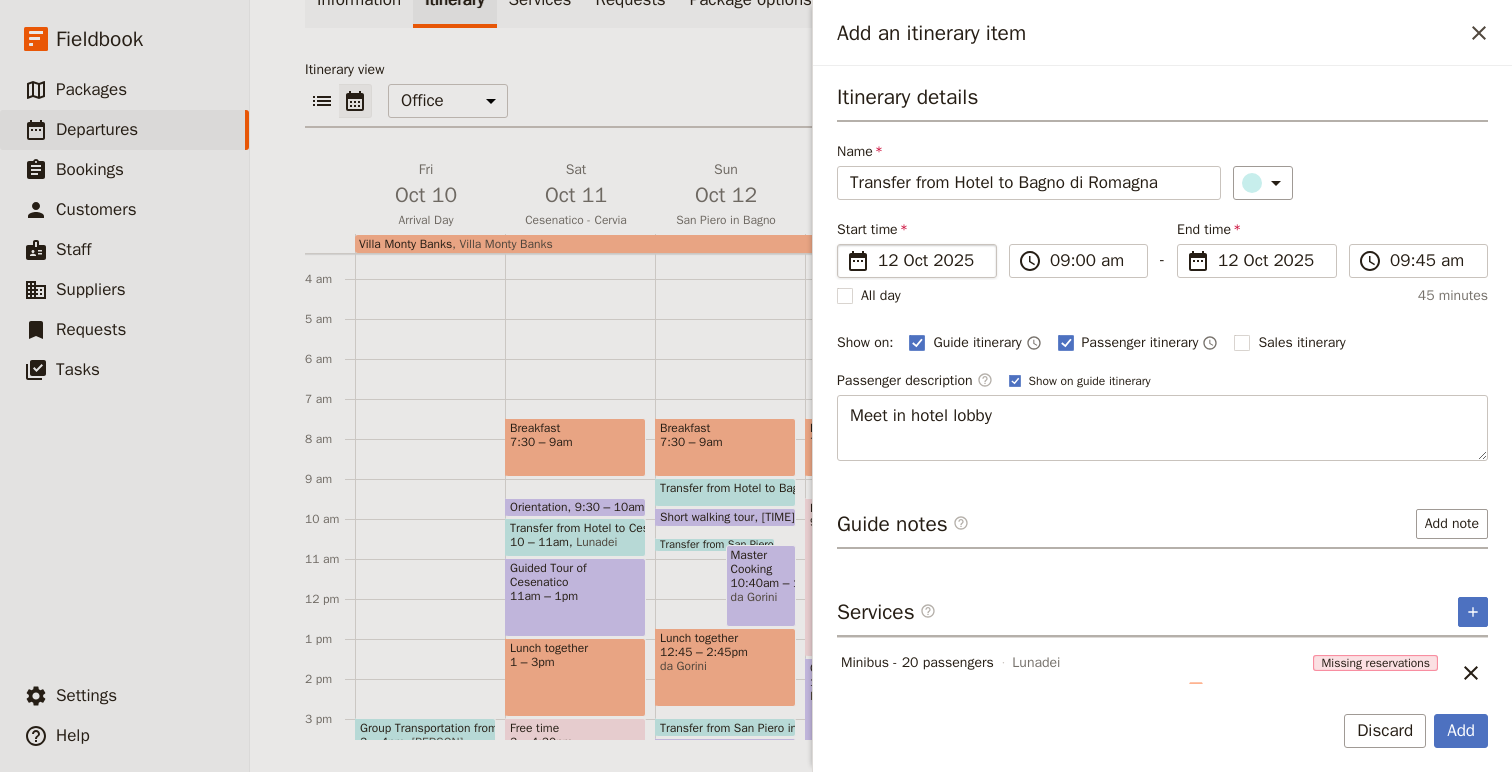 click on "12 Oct 2025" at bounding box center (931, 261) 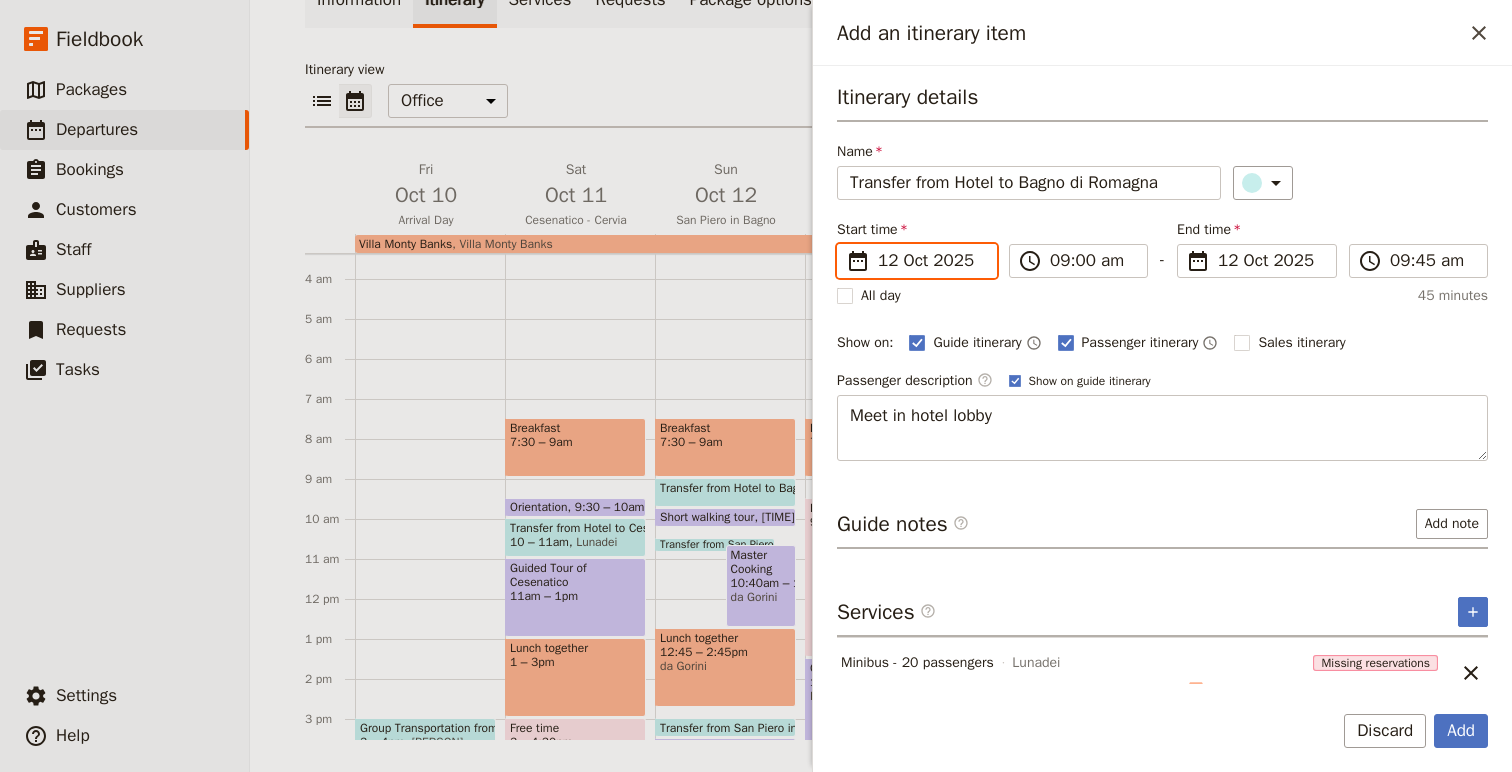 click on "[NUMBER]/[NUMBER]/[YEAR]" at bounding box center [845, 244] 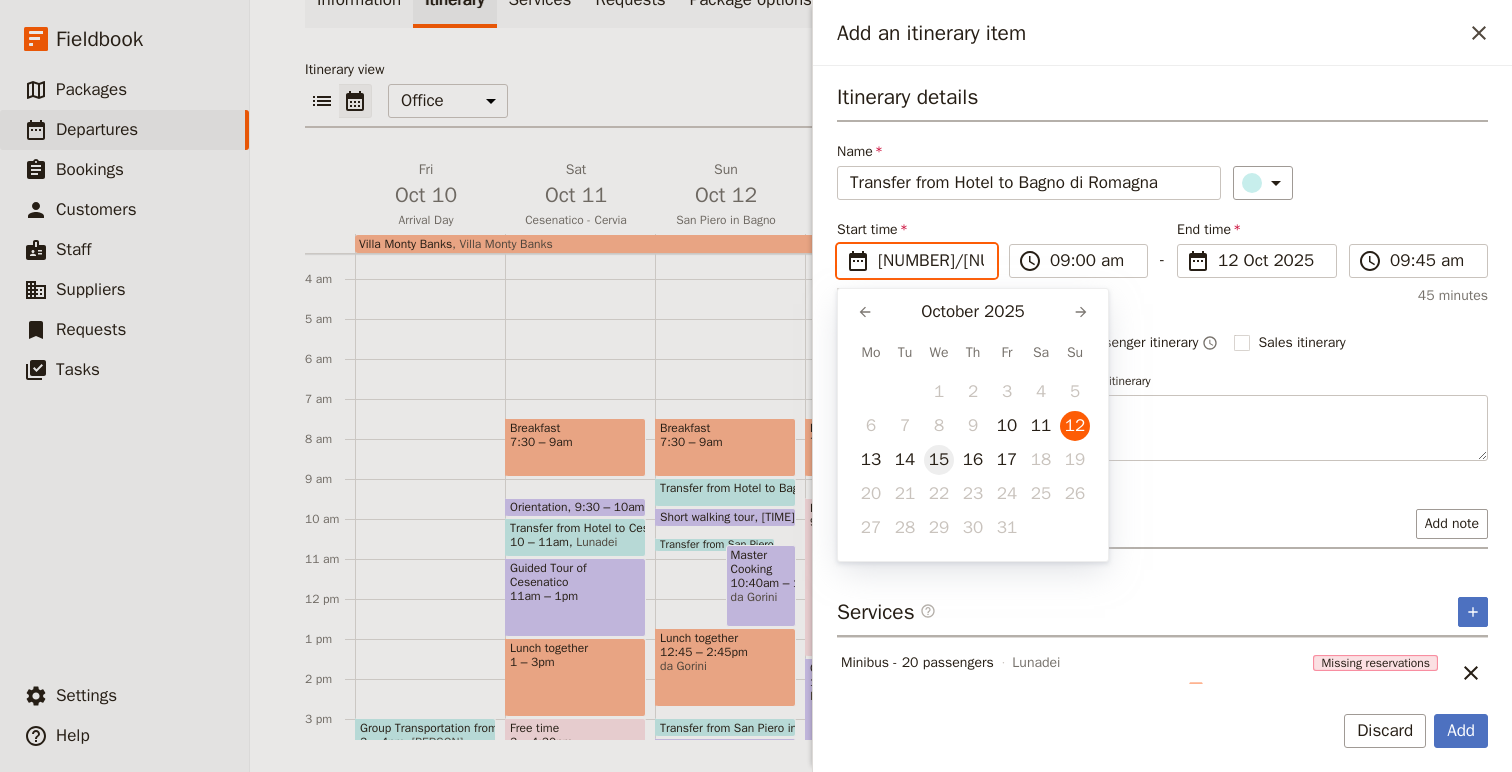 click on "15" at bounding box center [939, 460] 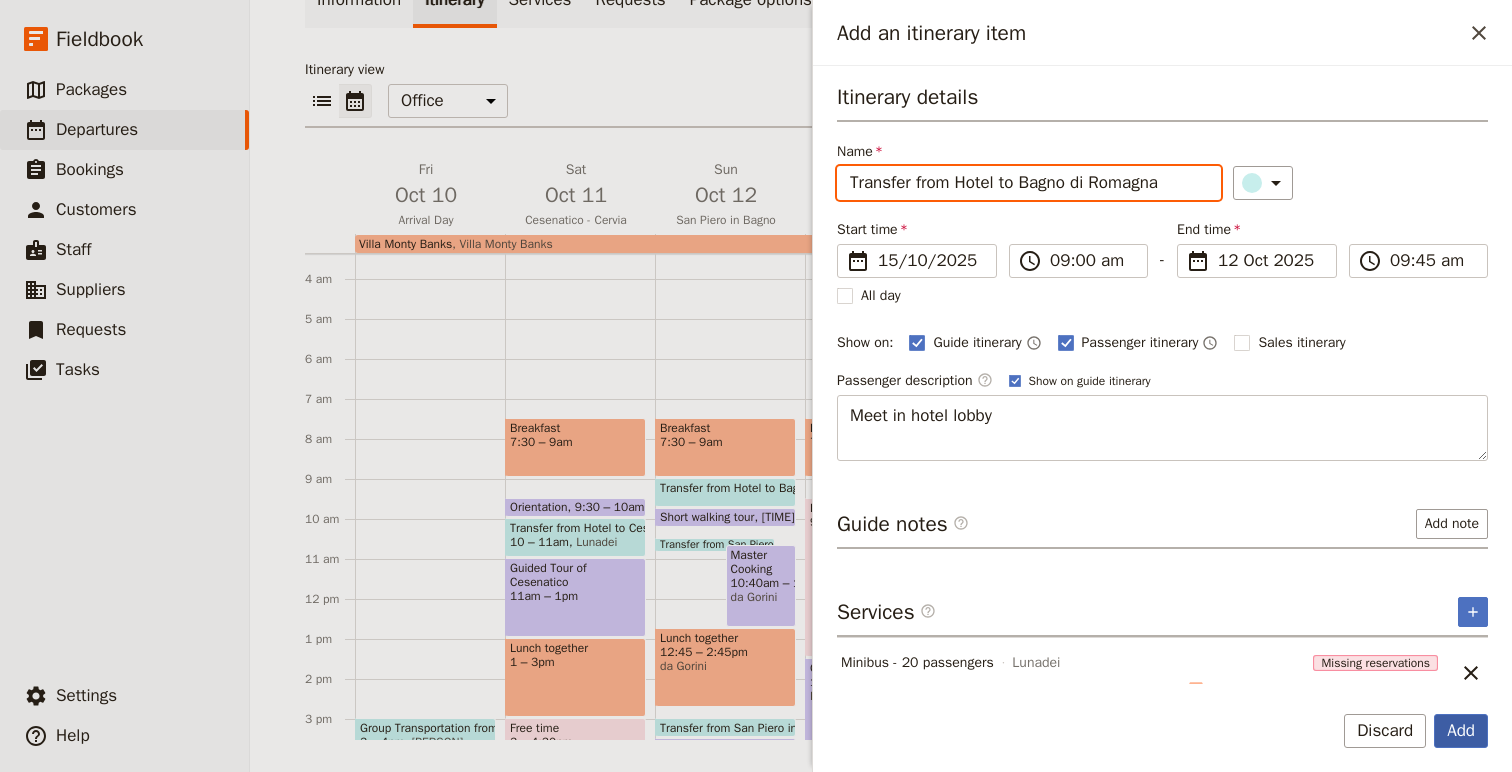 type on "15/10/2025" 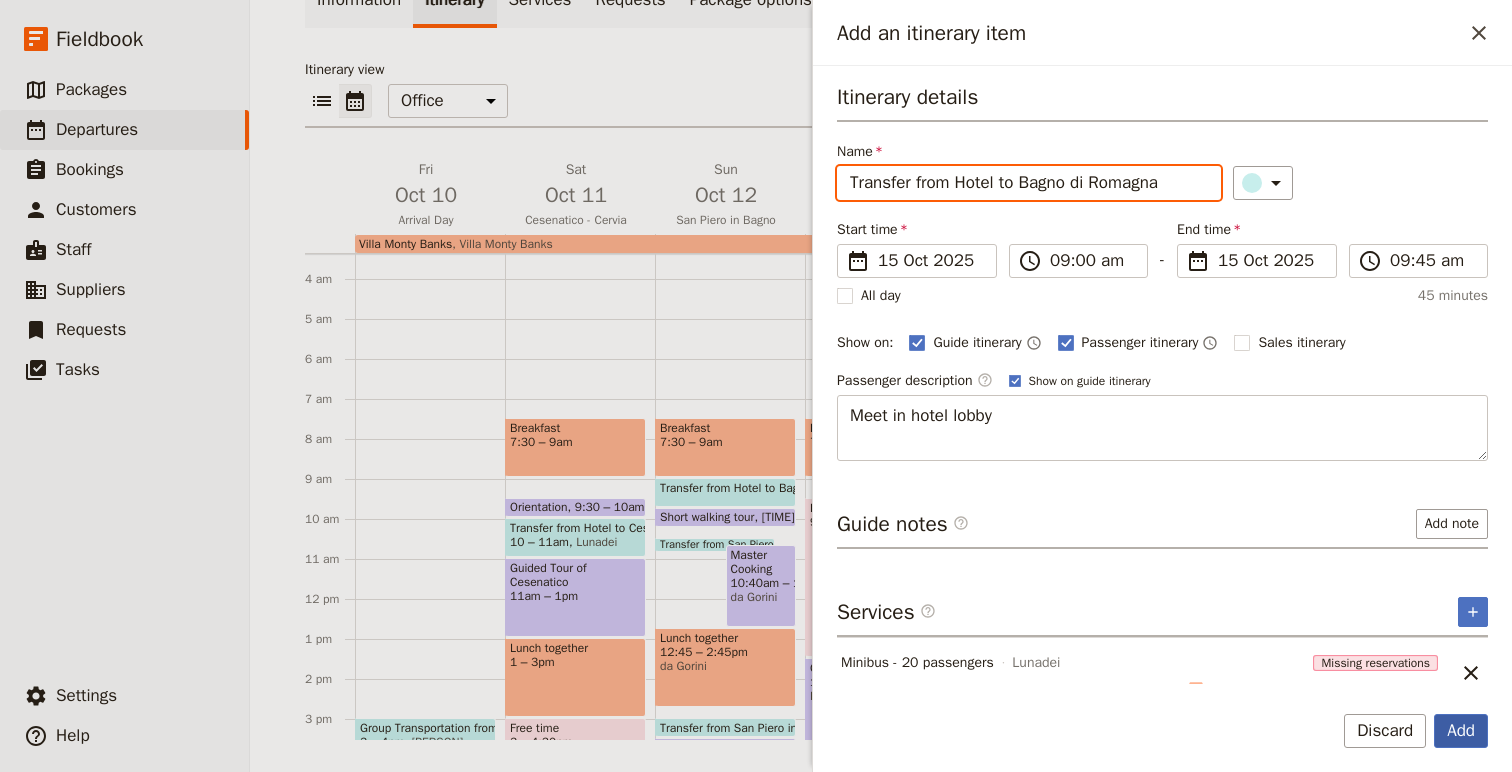 click on "Add" at bounding box center [1461, 731] 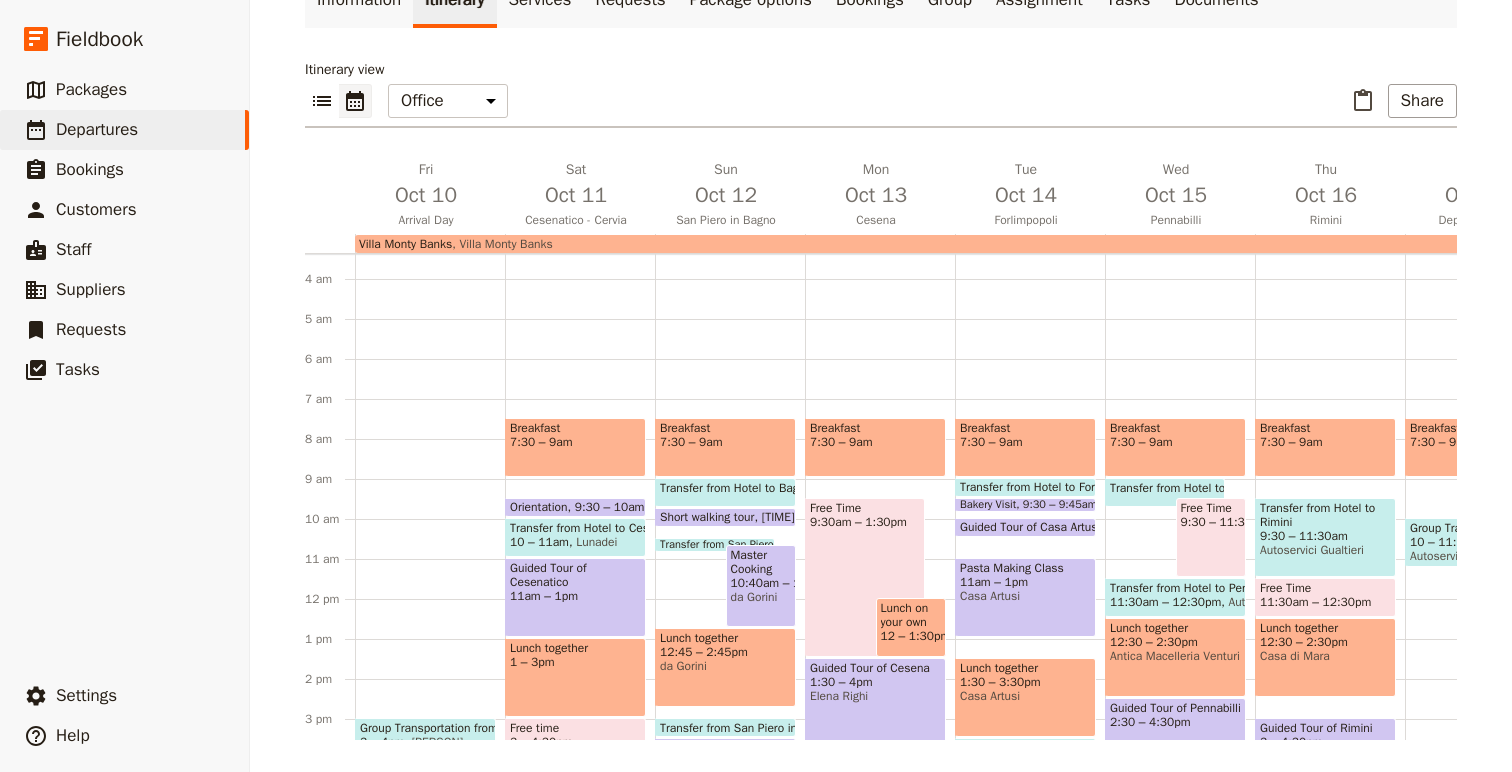 click on "Transfer from Hotel to Bagno di Romagna" at bounding box center [772, 488] 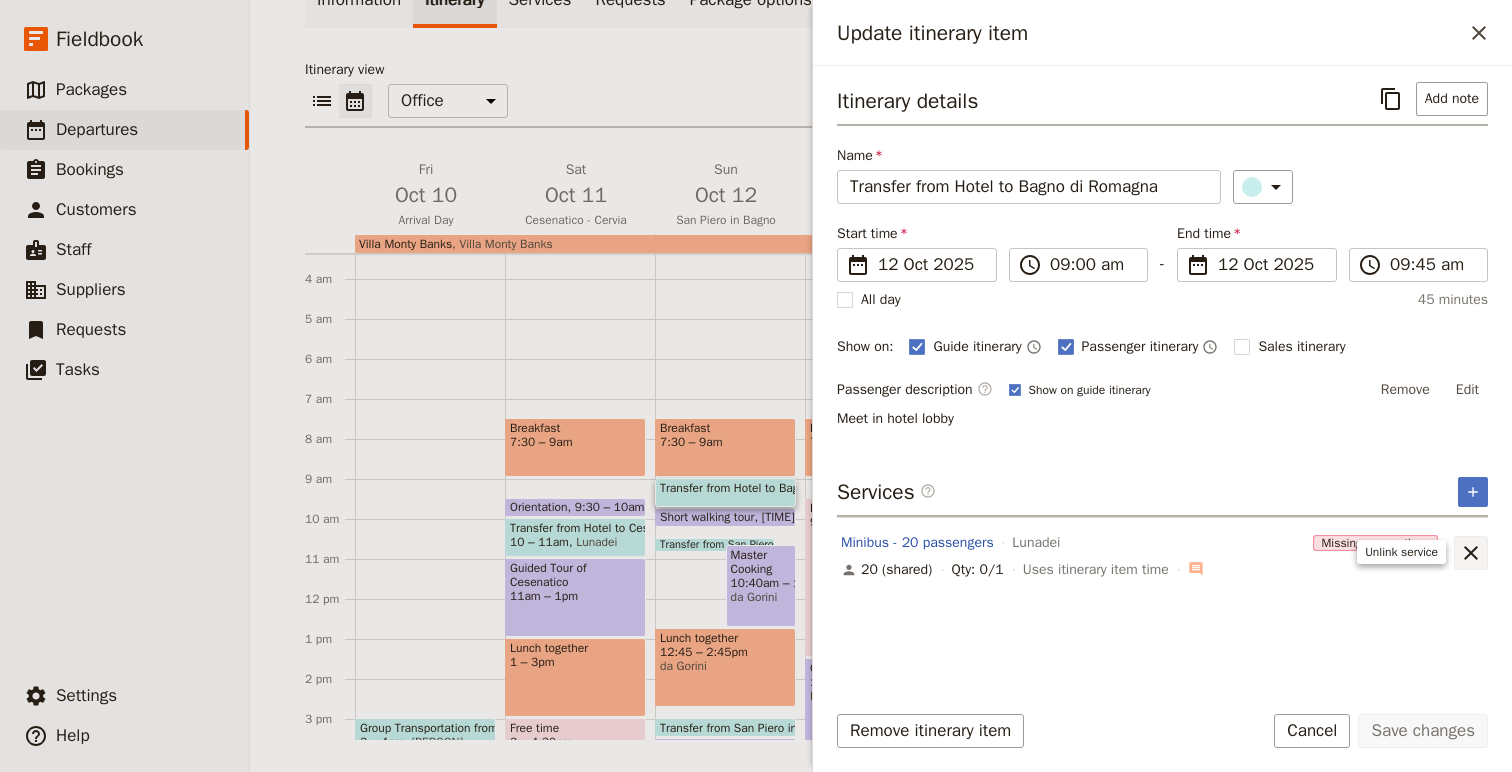 click 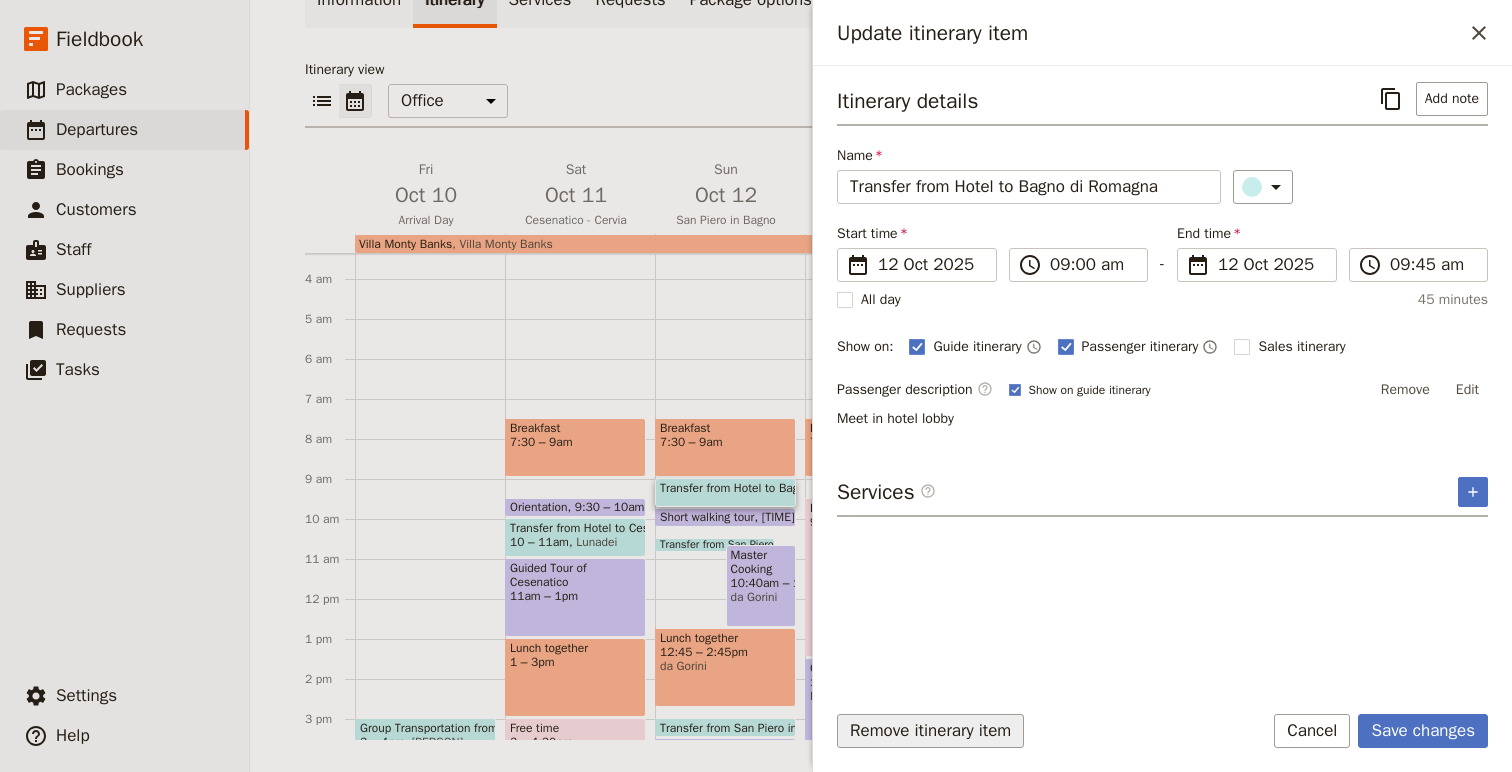 click on "Remove itinerary item" at bounding box center [930, 731] 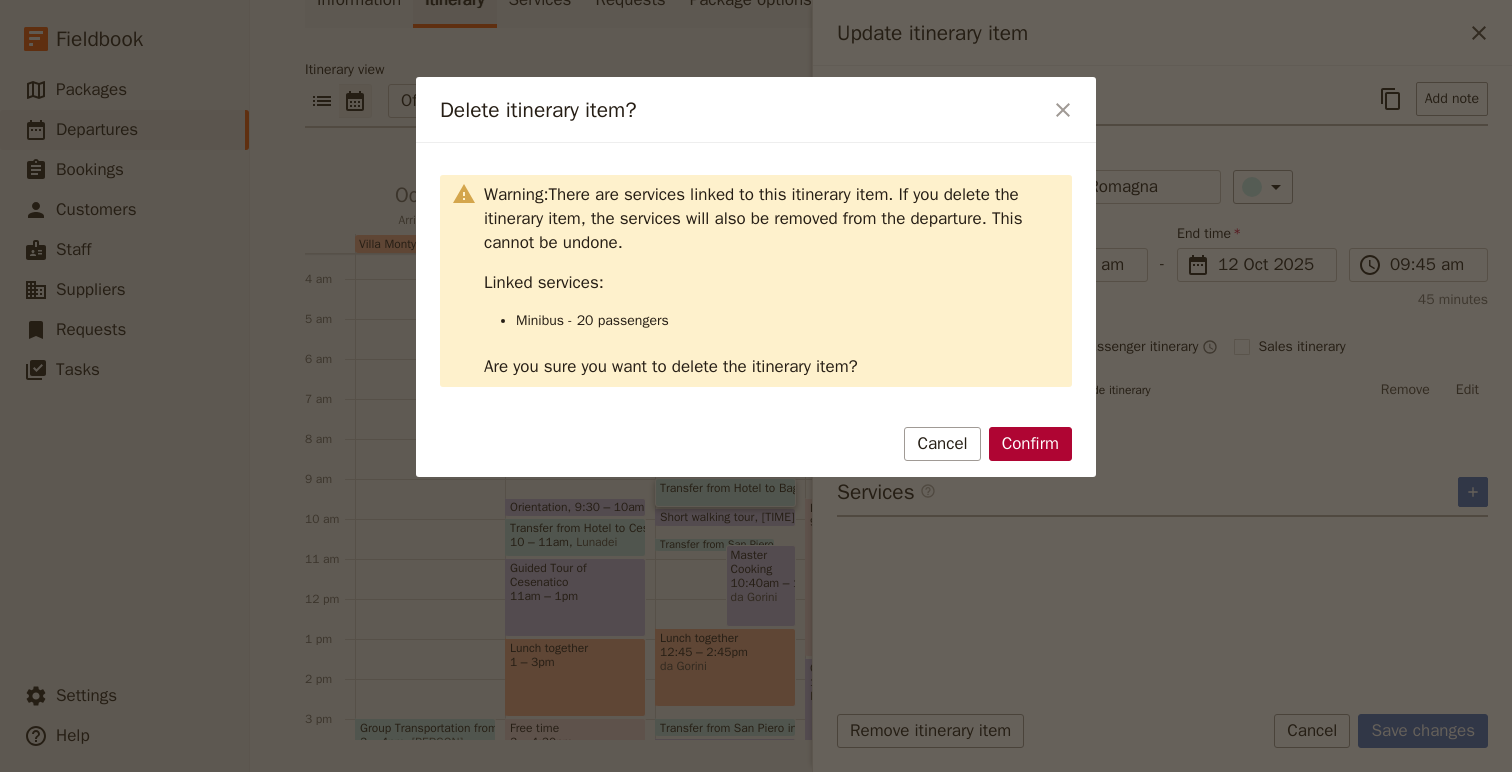 click on "Confirm" at bounding box center [1030, 444] 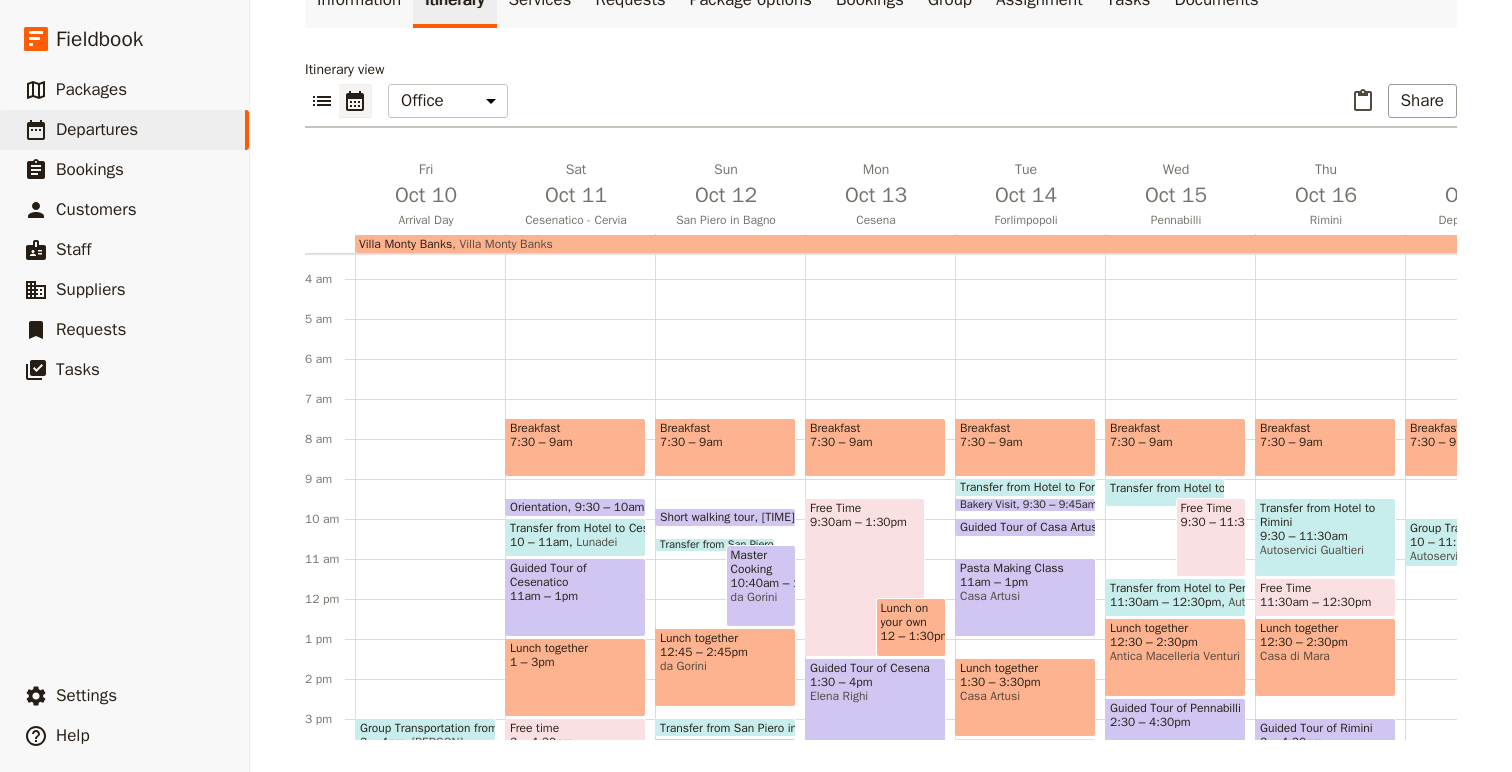 click on "Transfer from Hotel to Bagno di Romagna" at bounding box center (1222, 488) 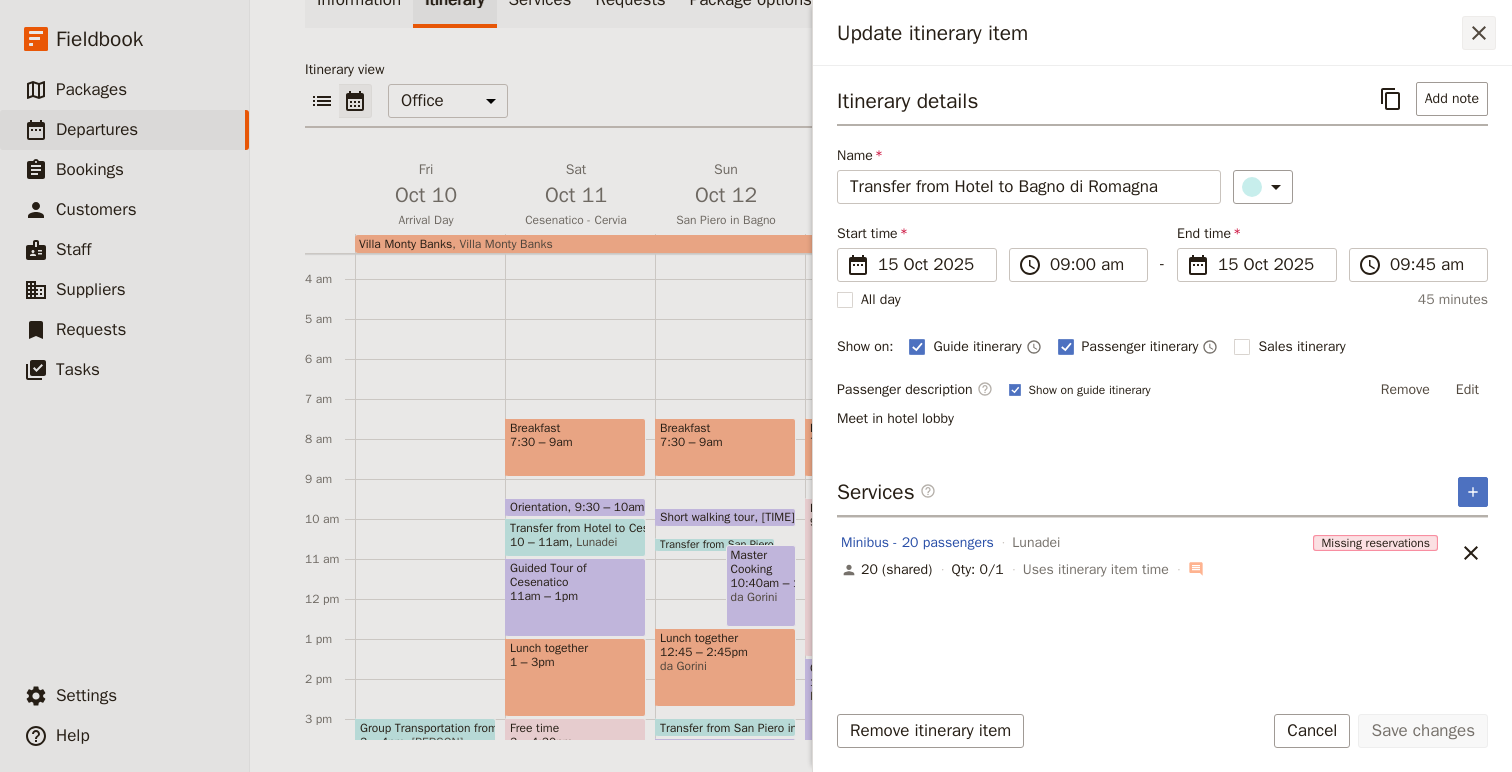 click 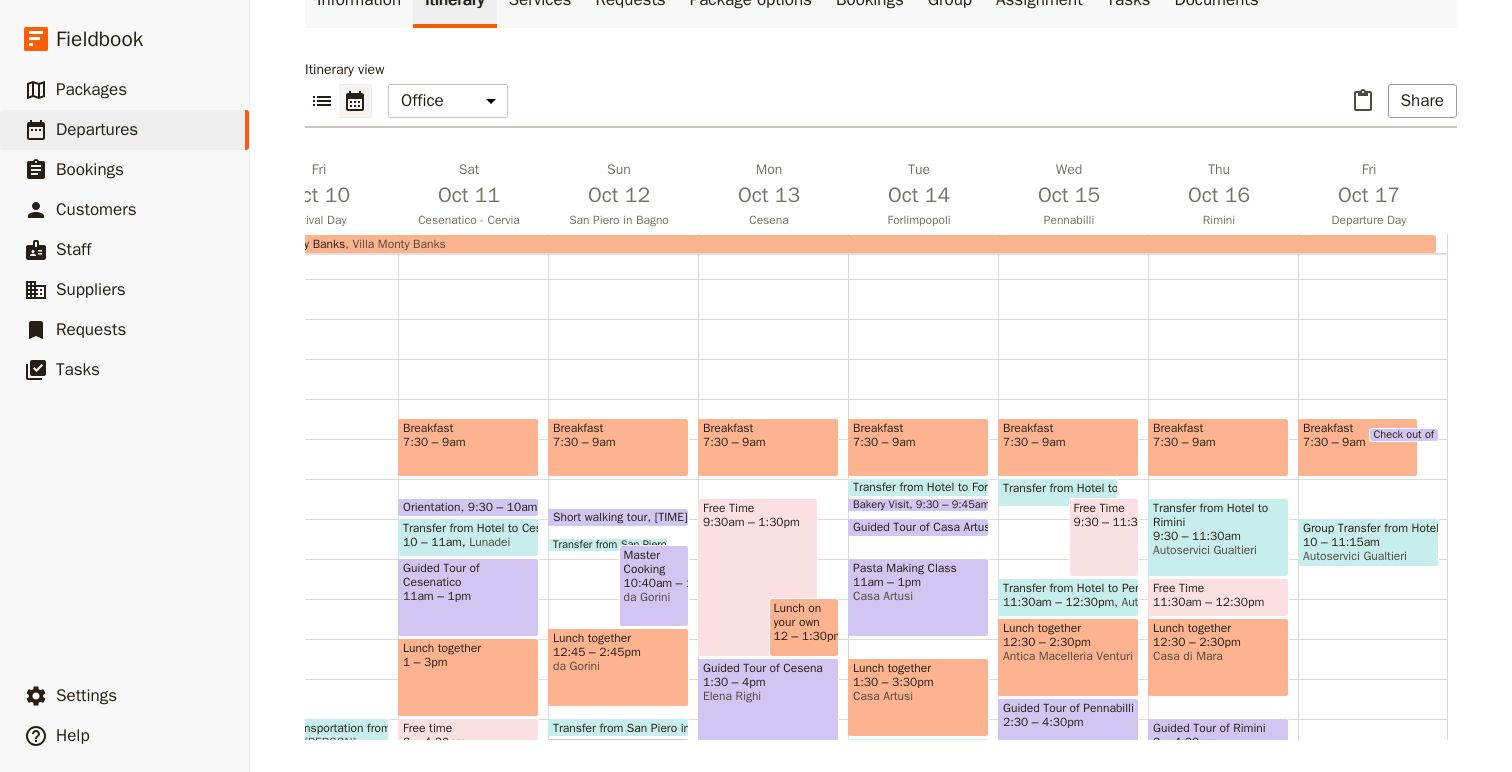 scroll, scrollTop: 0, scrollLeft: 108, axis: horizontal 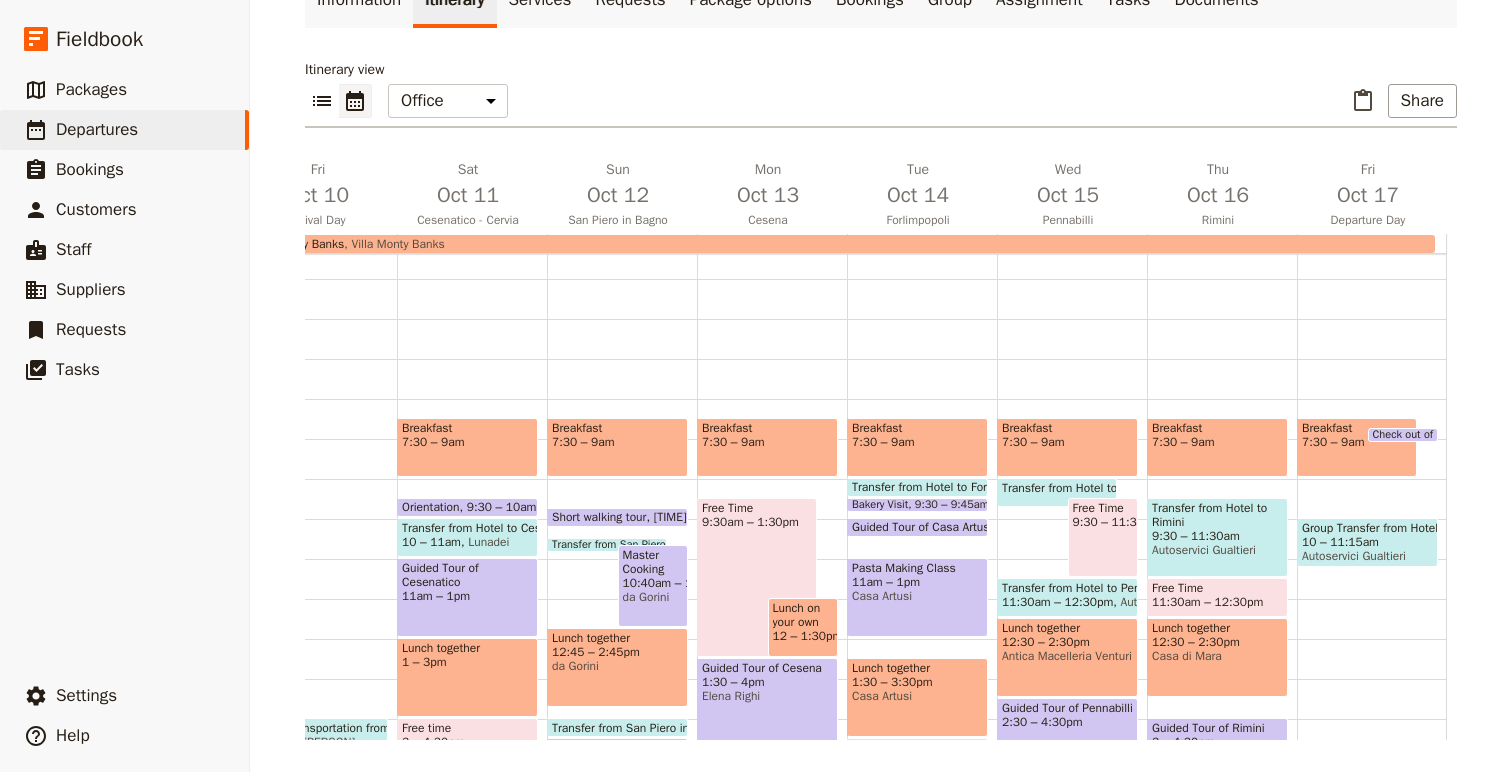 click on "Transfer from Hotel to Forlimpopoli" at bounding box center [946, 487] 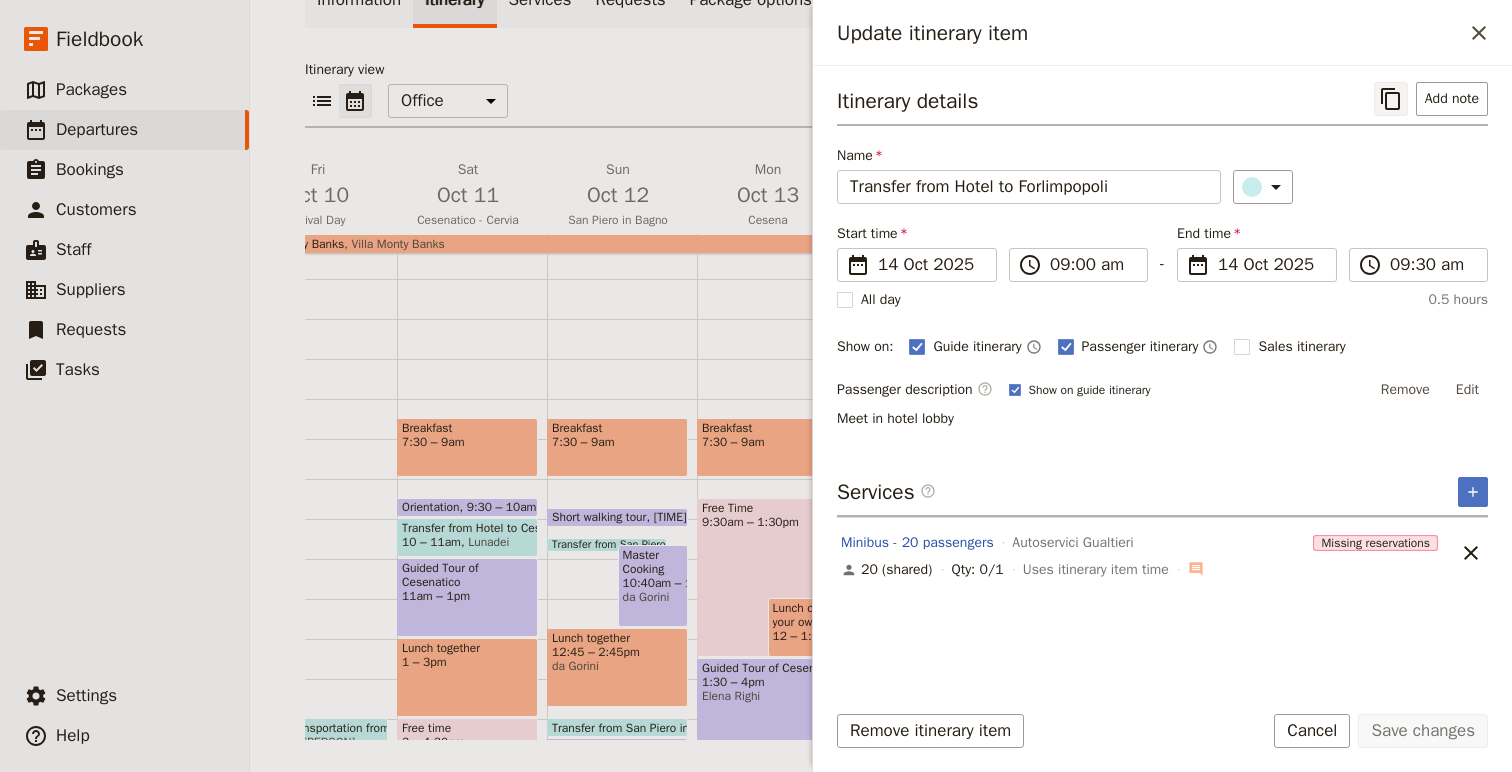 click 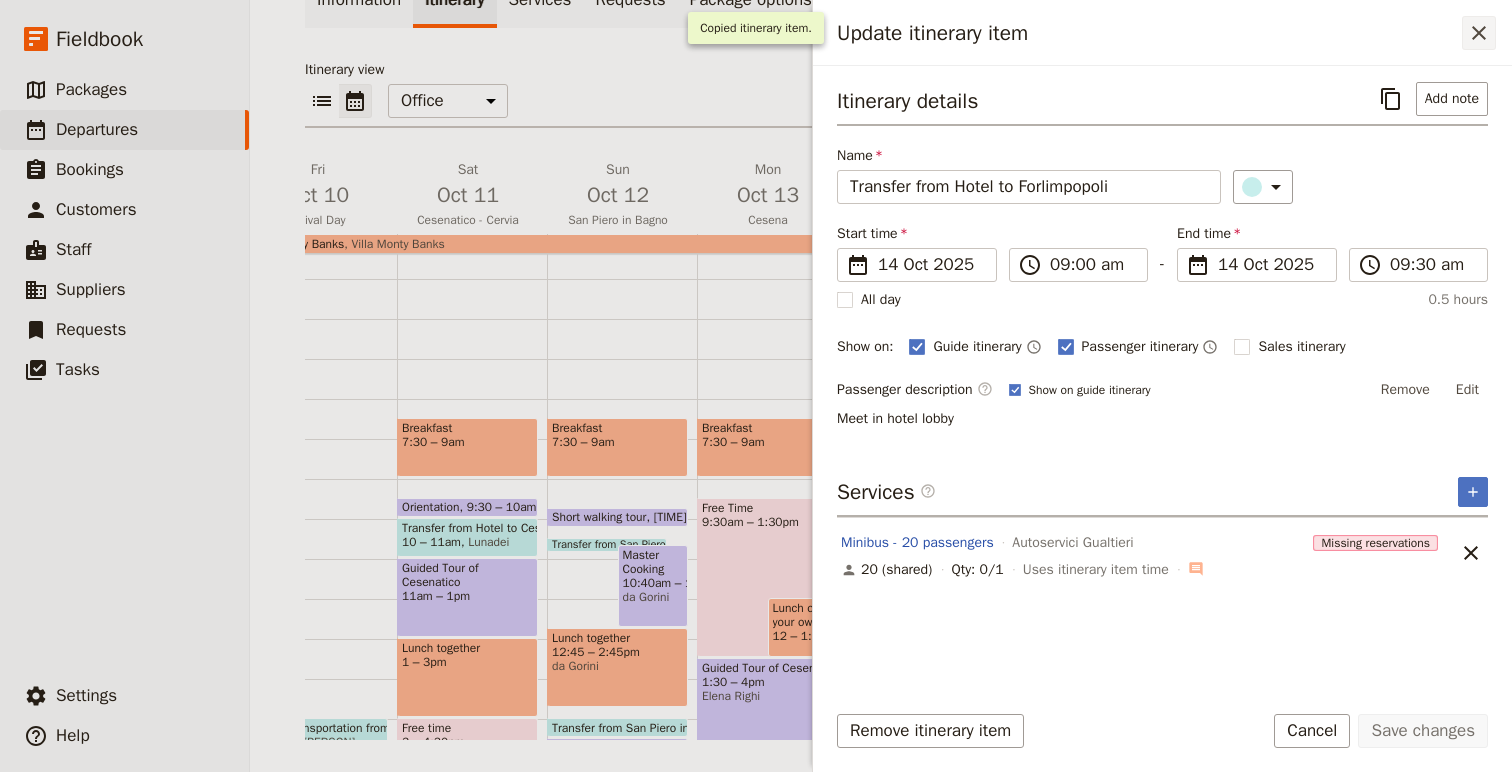 click 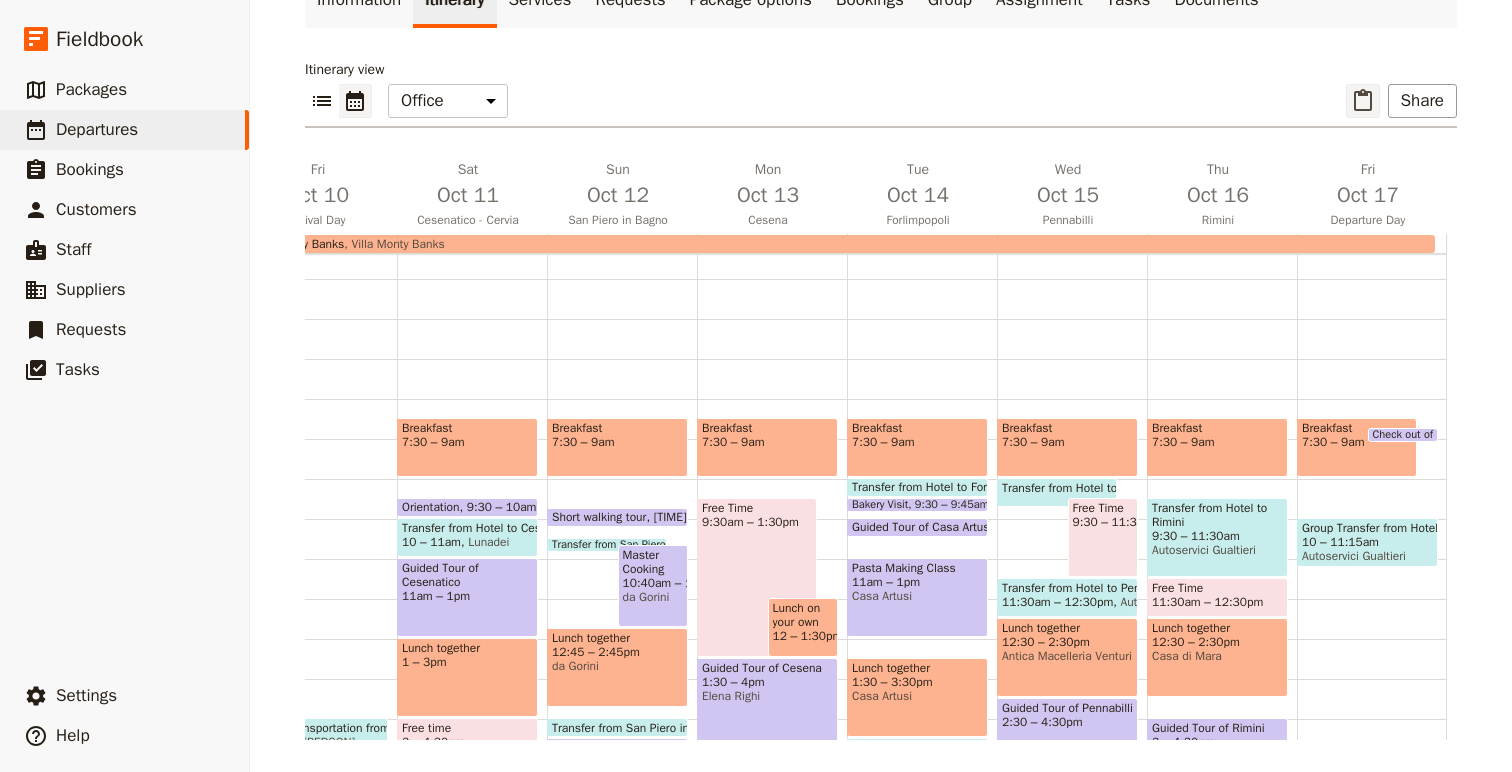 click 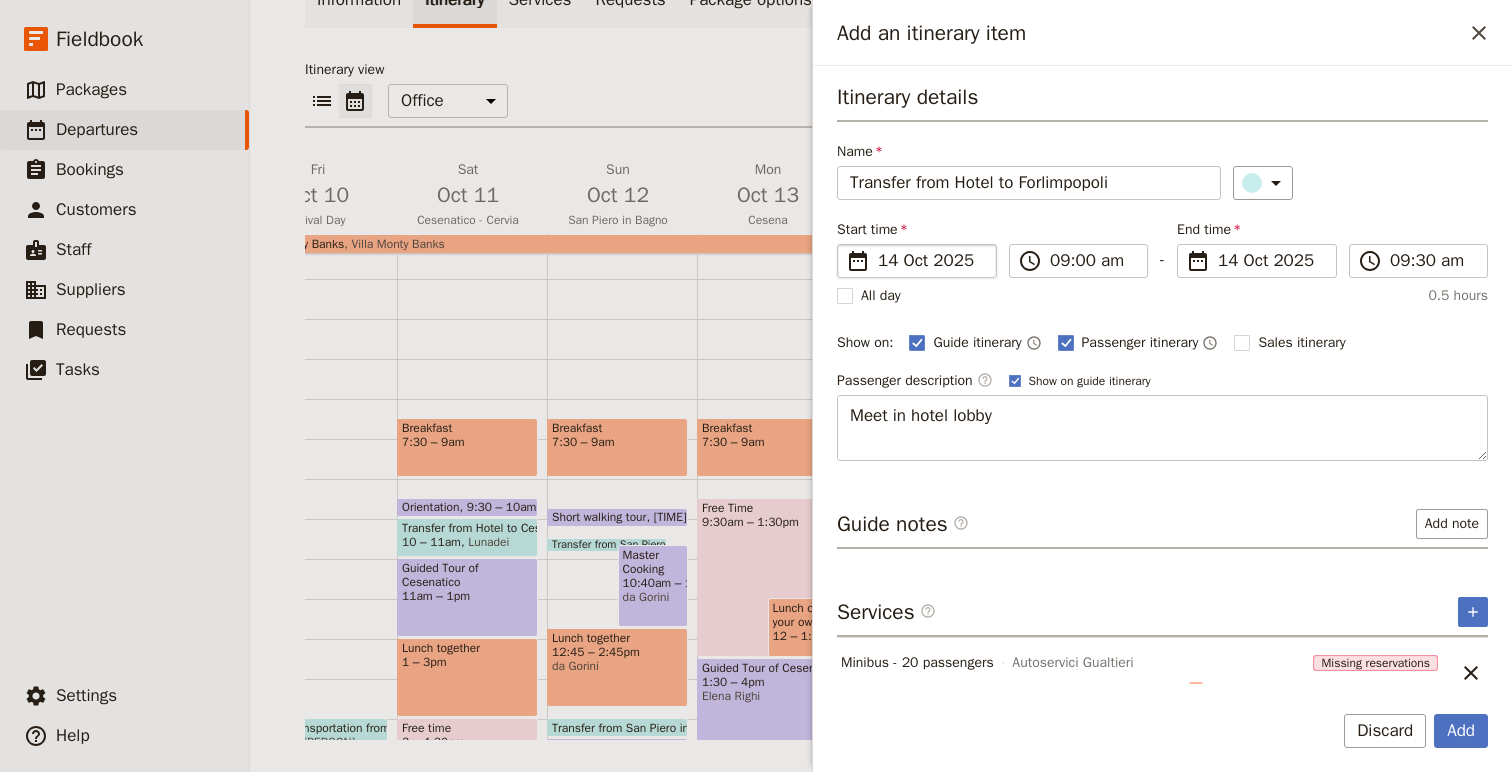 click on "14 Oct 2025" at bounding box center [931, 261] 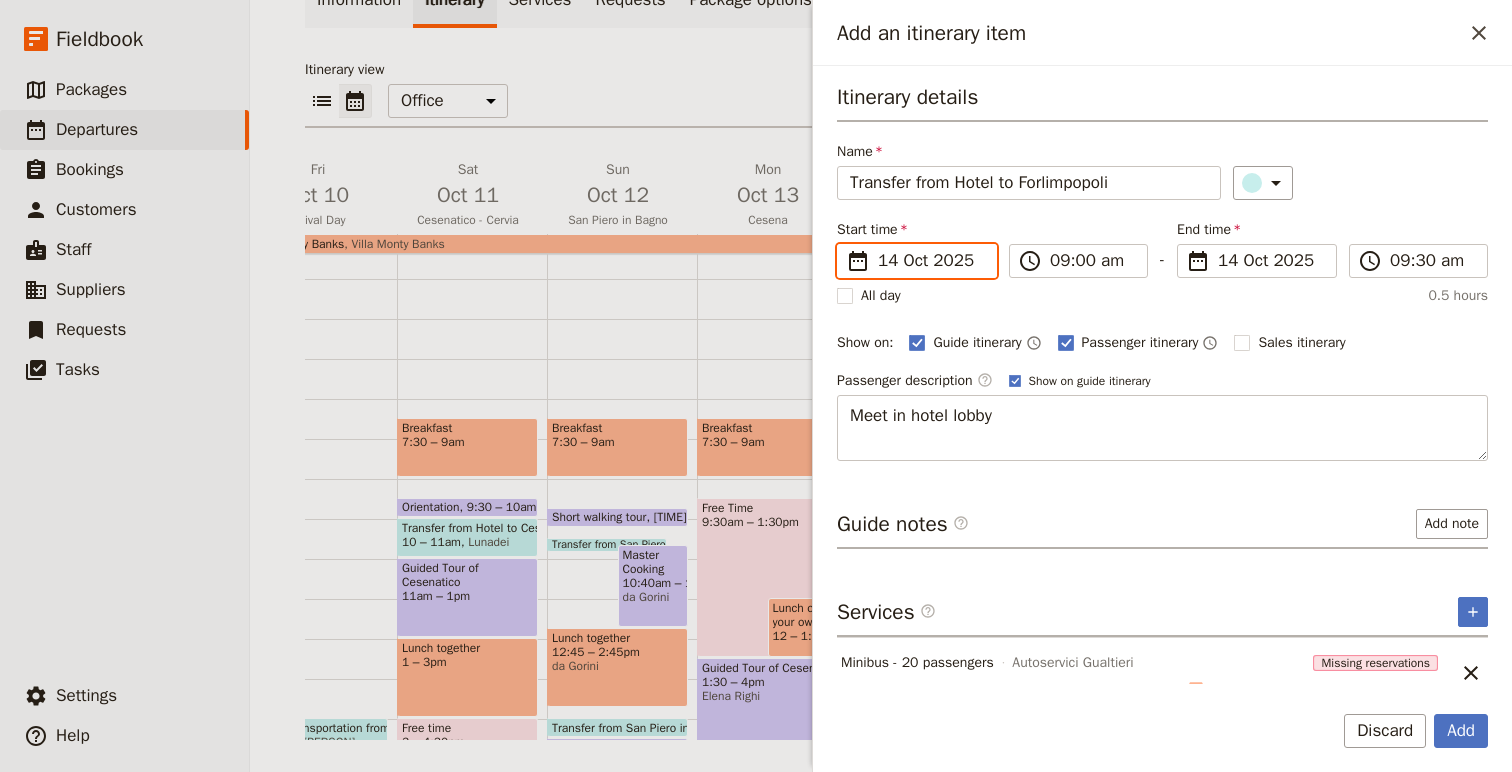 click on "14/10/2025" at bounding box center (845, 244) 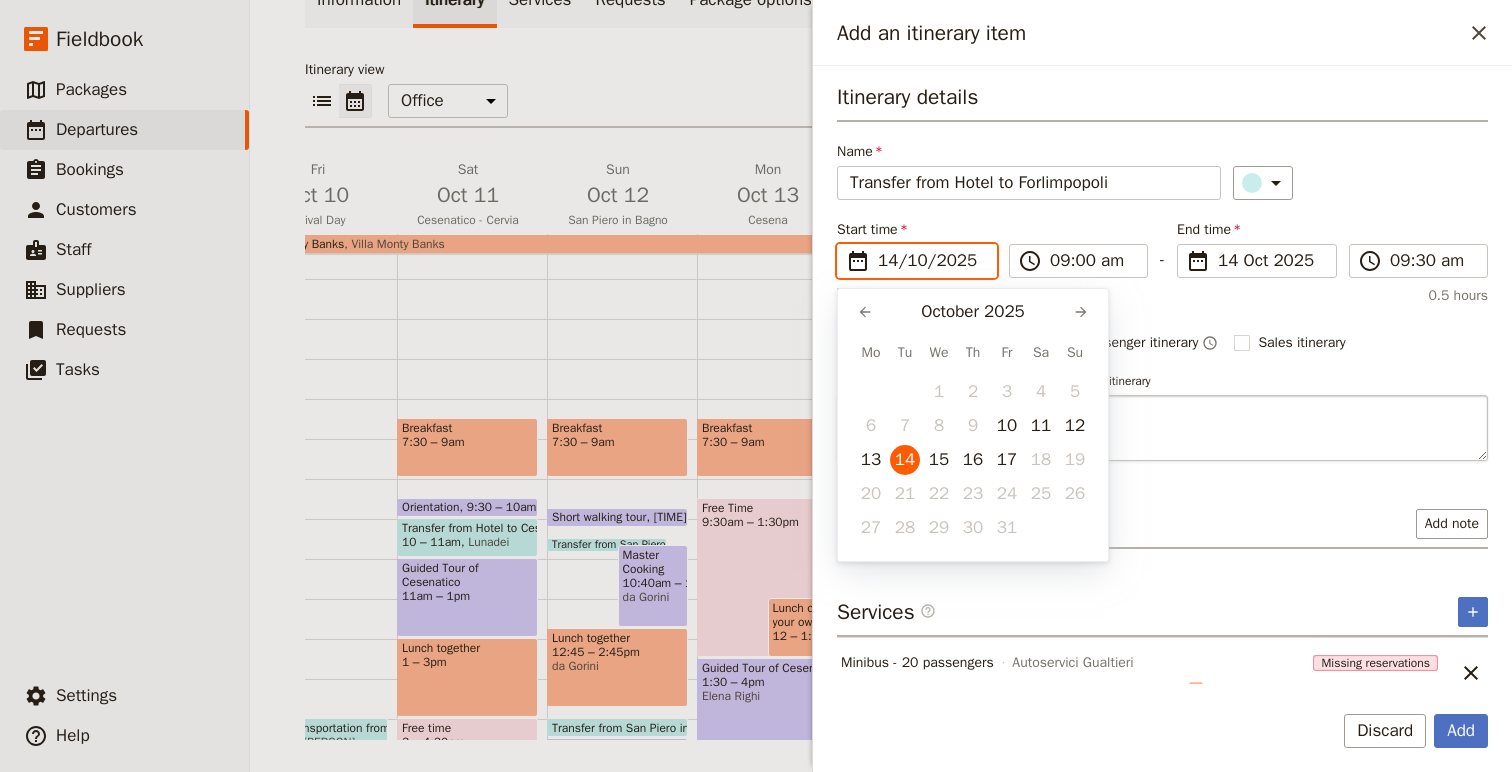 click on "12" at bounding box center [1075, 426] 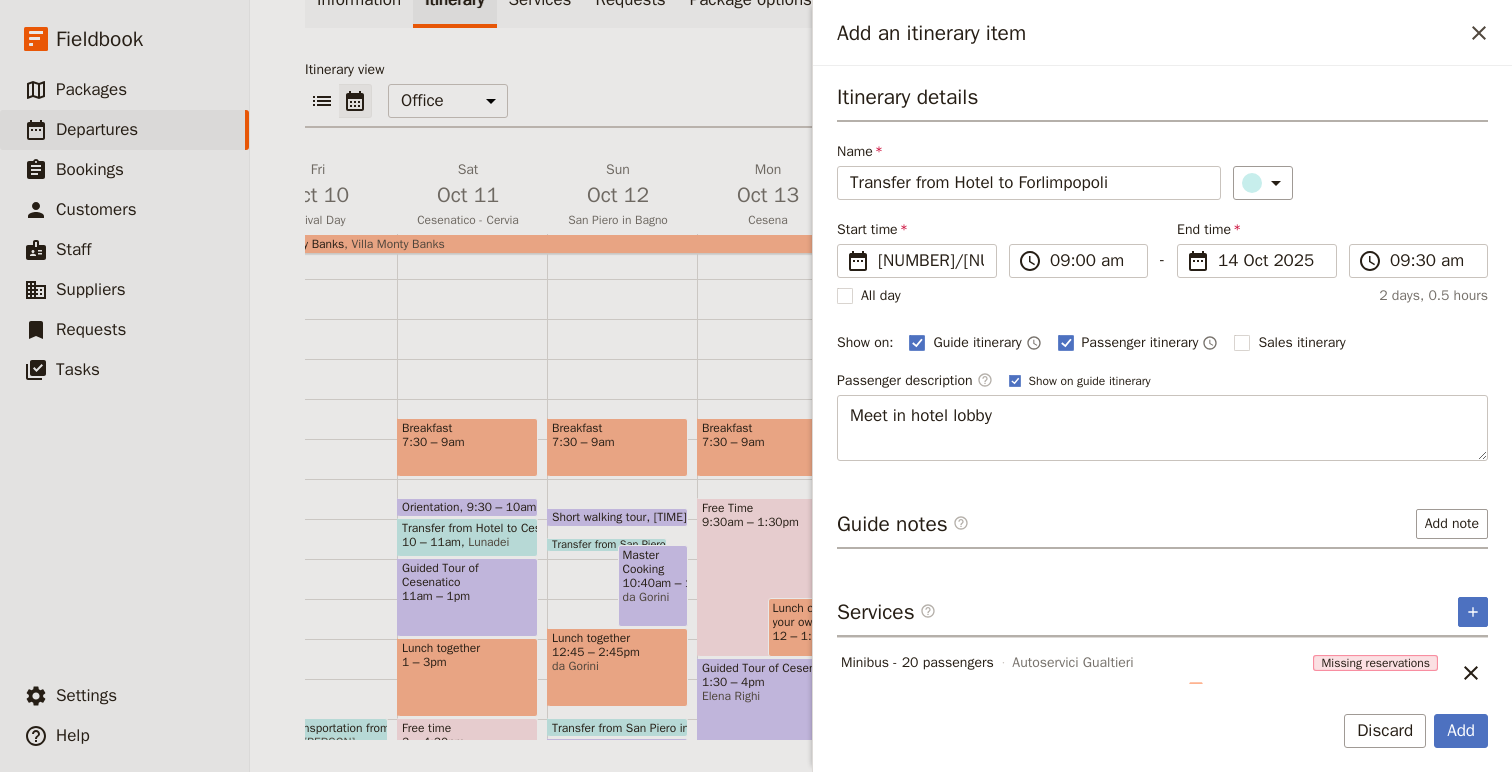 click on "End time ​ 14 Oct 2025 14/10/2025" at bounding box center [1257, 249] 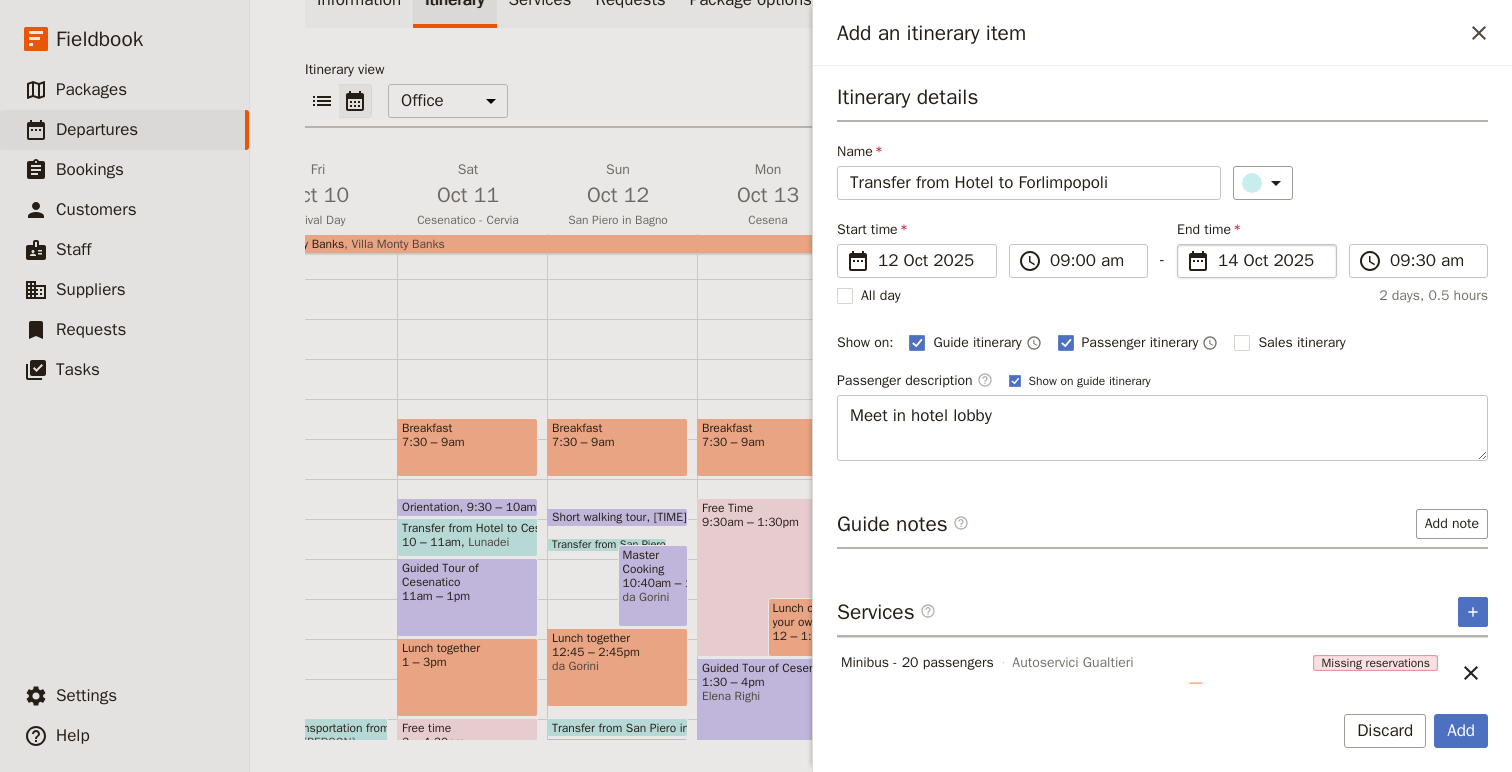 click on "14 Oct 2025" at bounding box center [1271, 261] 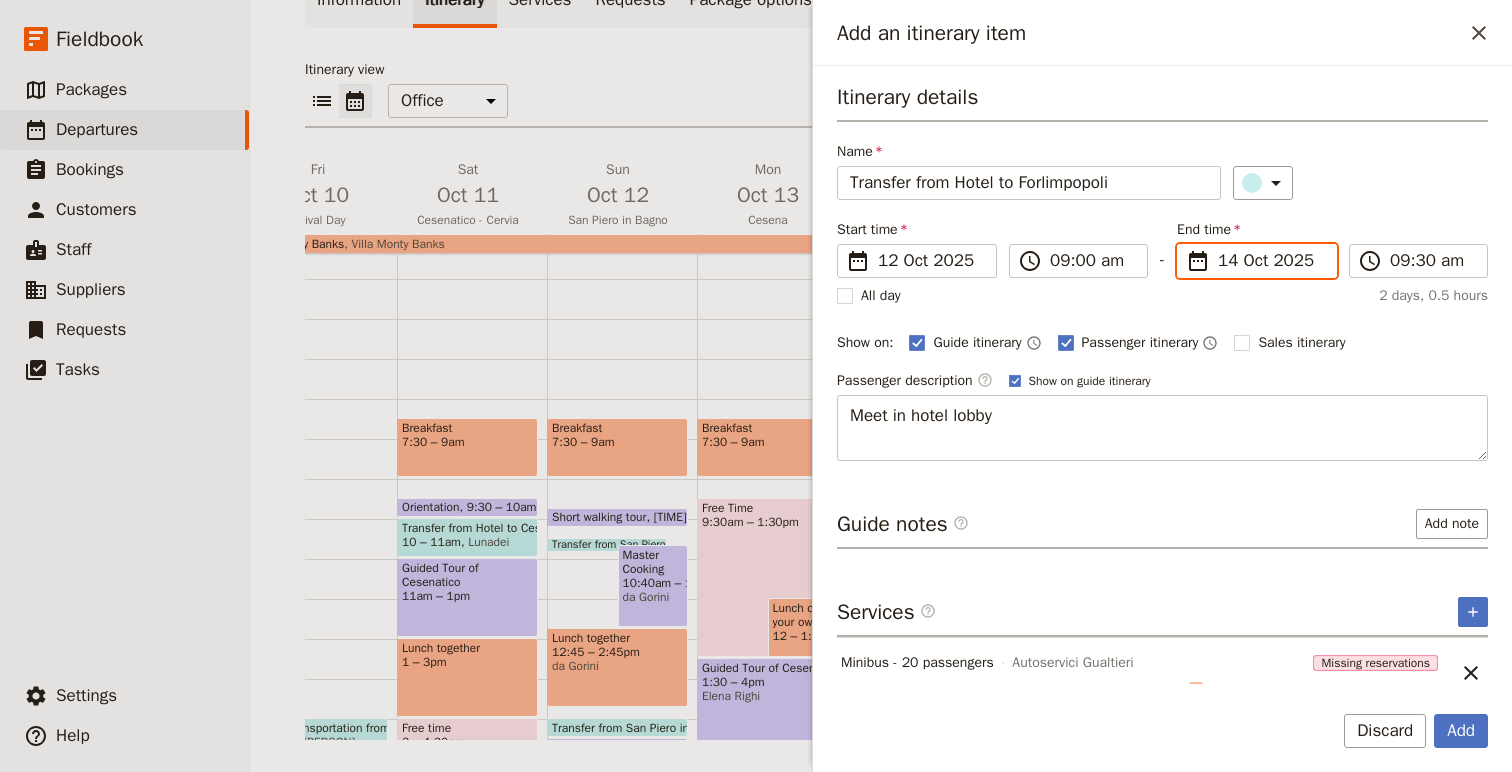 click on "14/10/2025" at bounding box center [1185, 244] 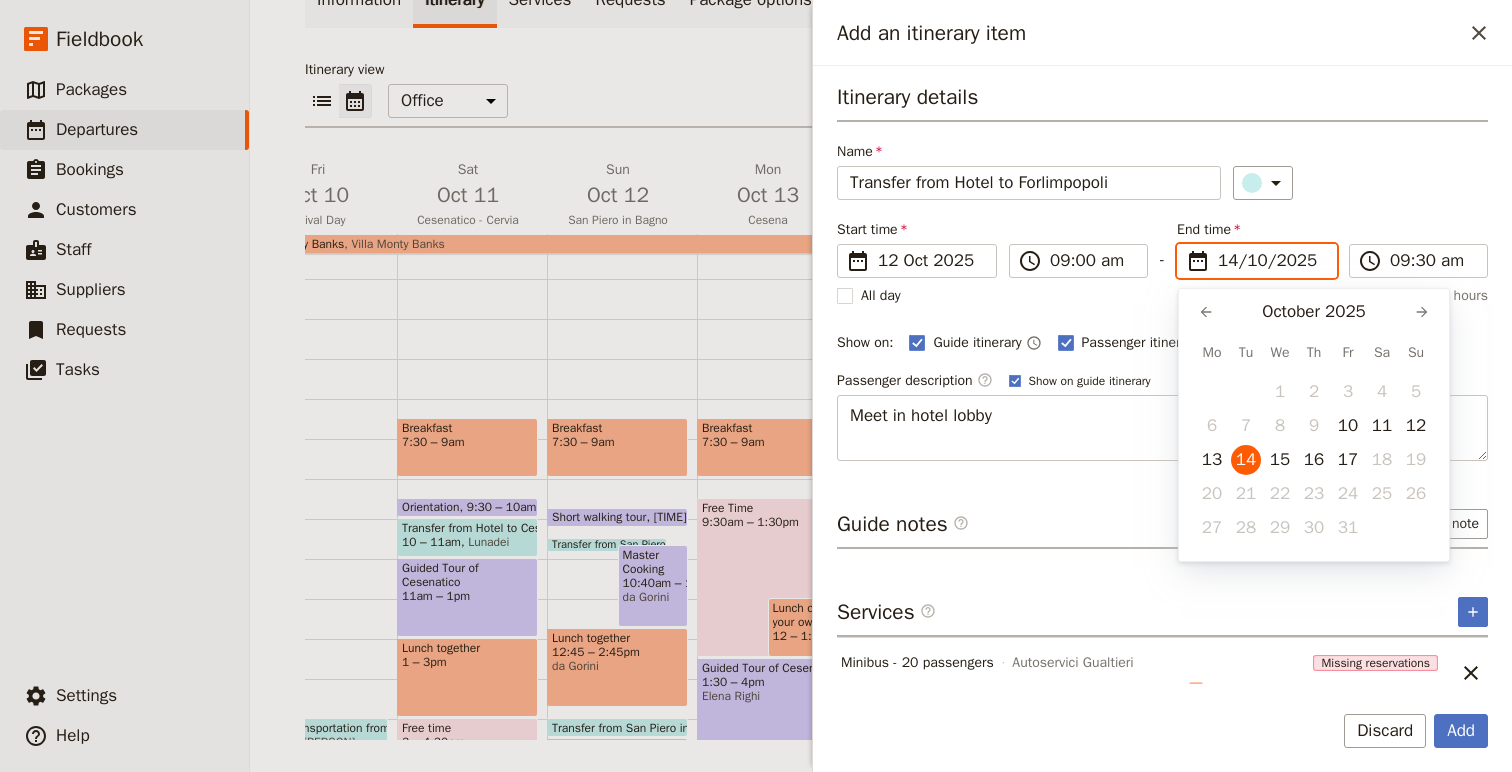 scroll, scrollTop: 0, scrollLeft: 0, axis: both 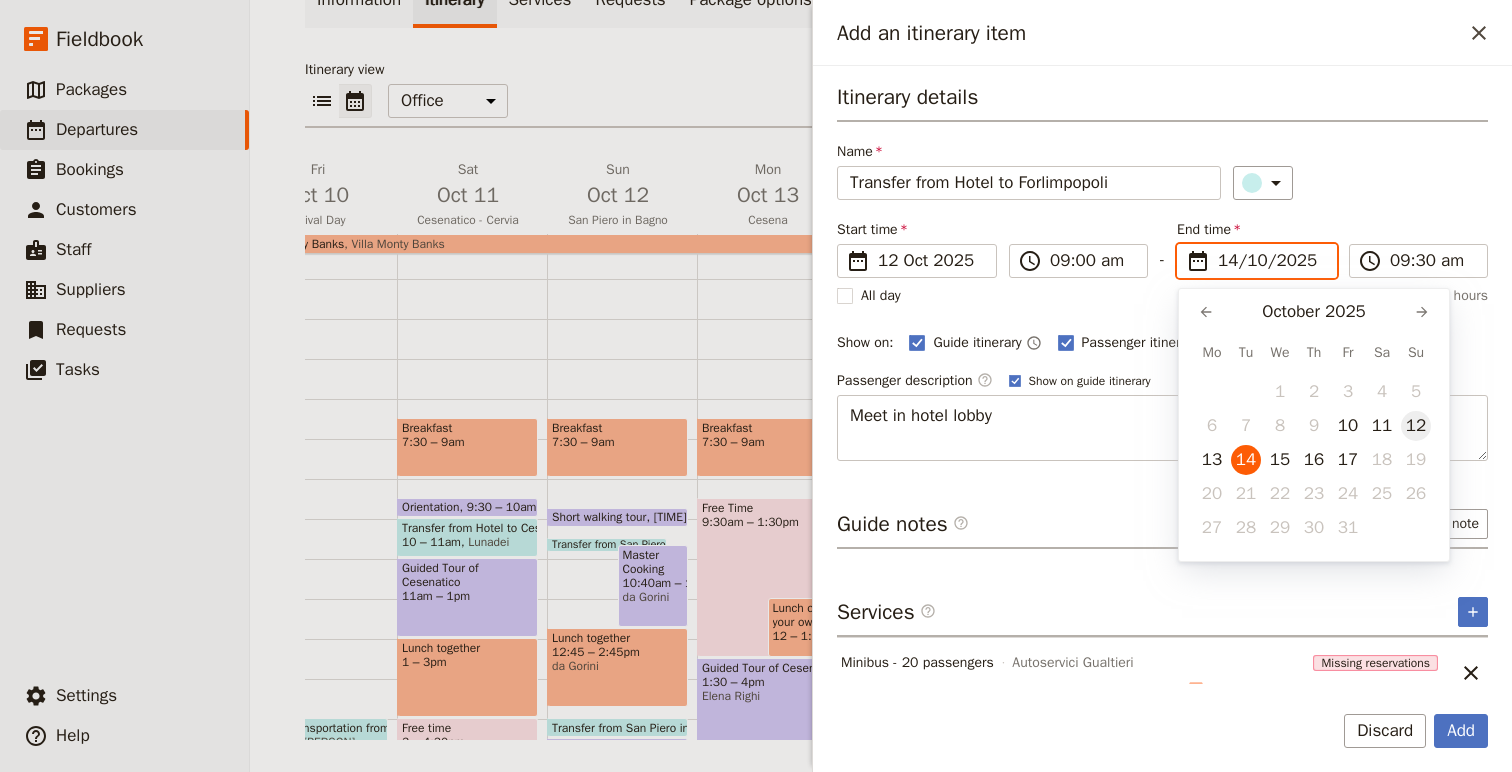 click on "12" at bounding box center (1416, 426) 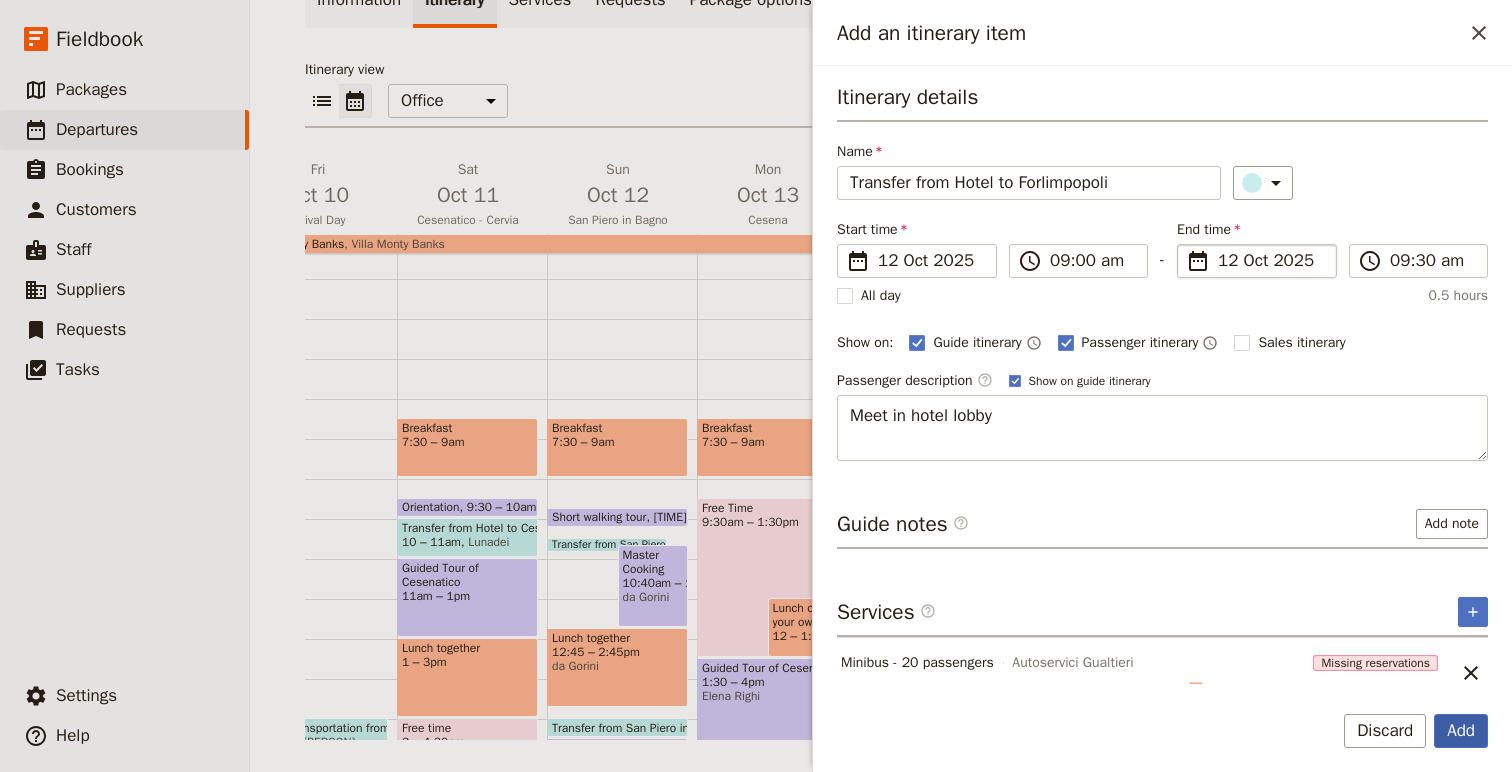 click on "Add" at bounding box center (1461, 731) 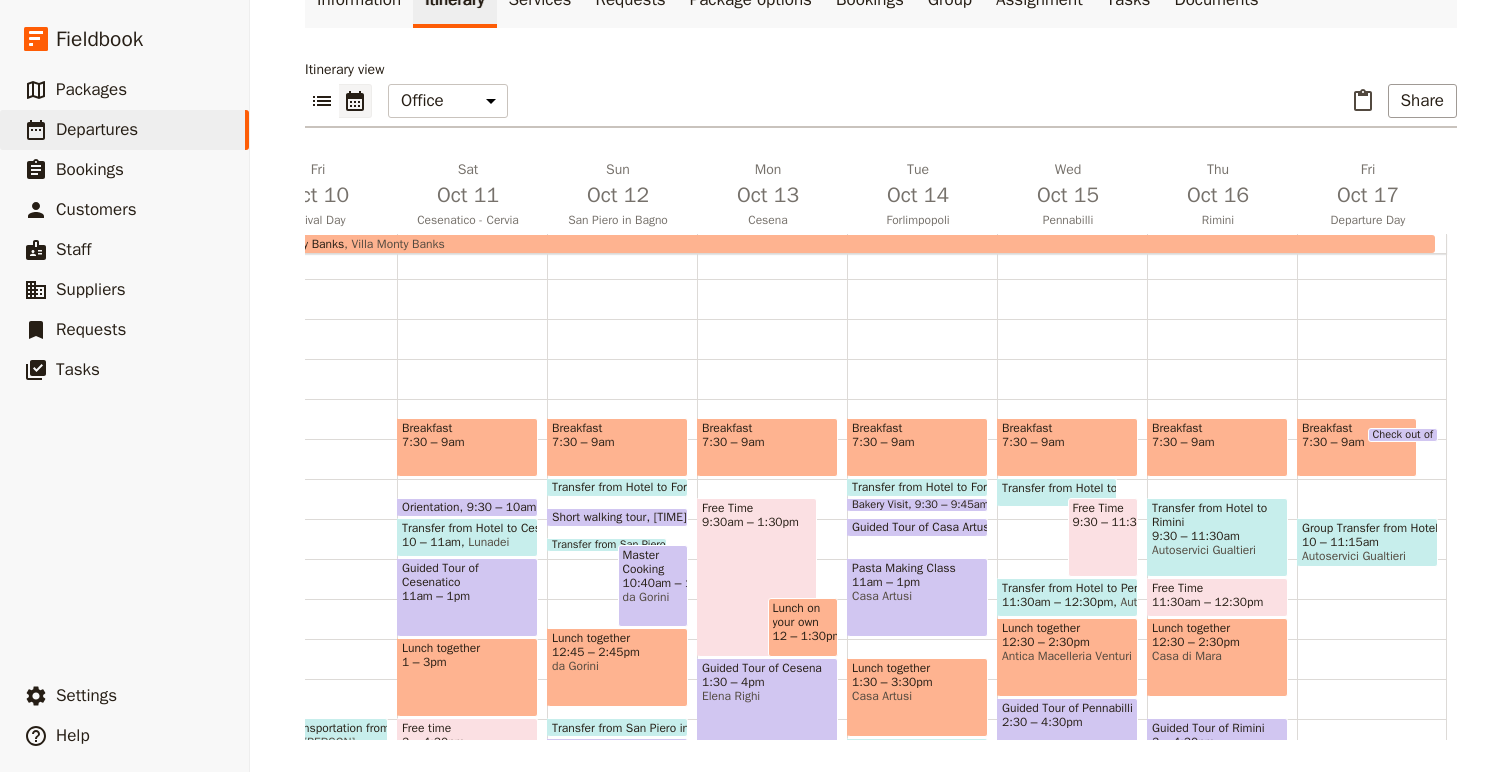 click on "Bakery Visit" at bounding box center (883, 505) 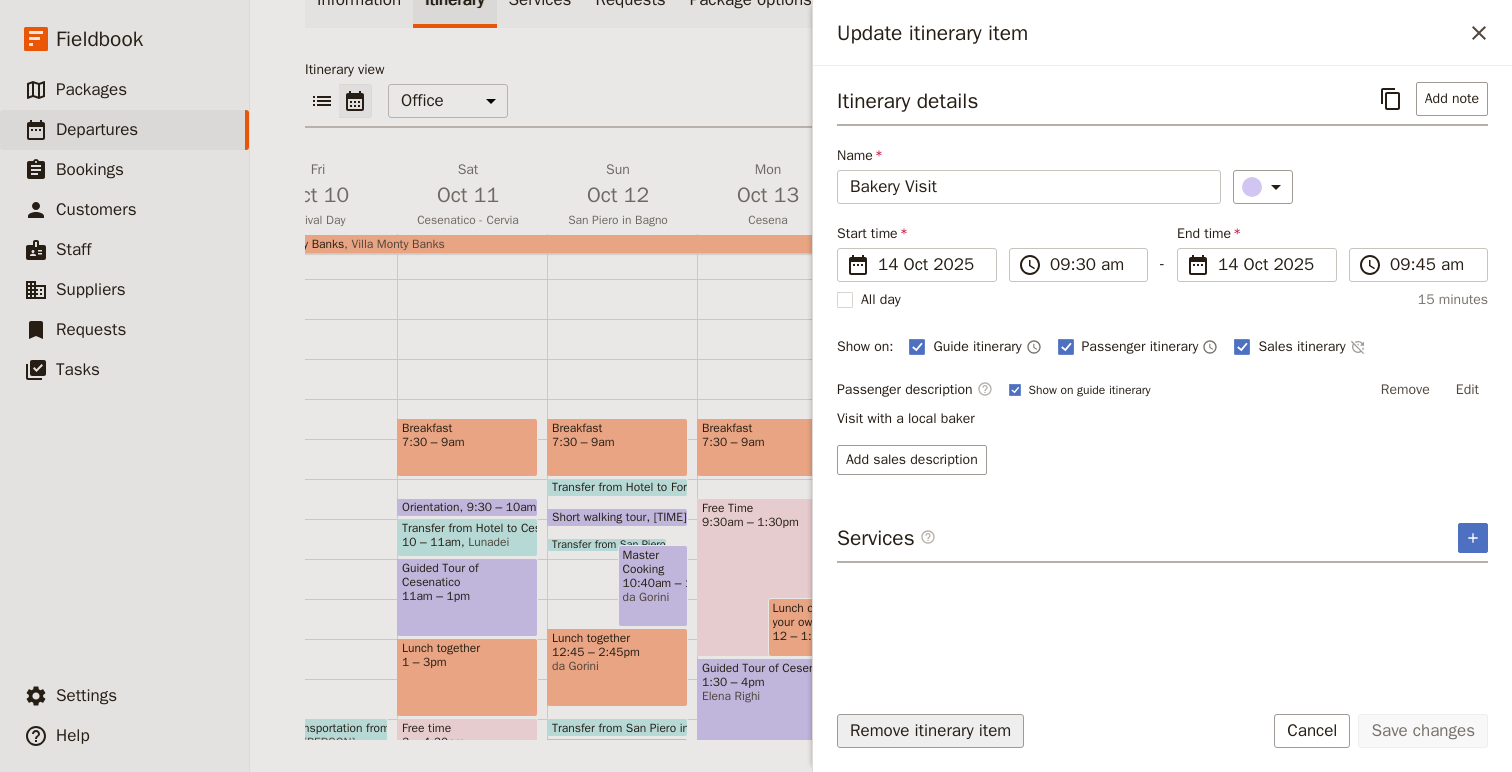 click on "Remove itinerary item" at bounding box center (930, 731) 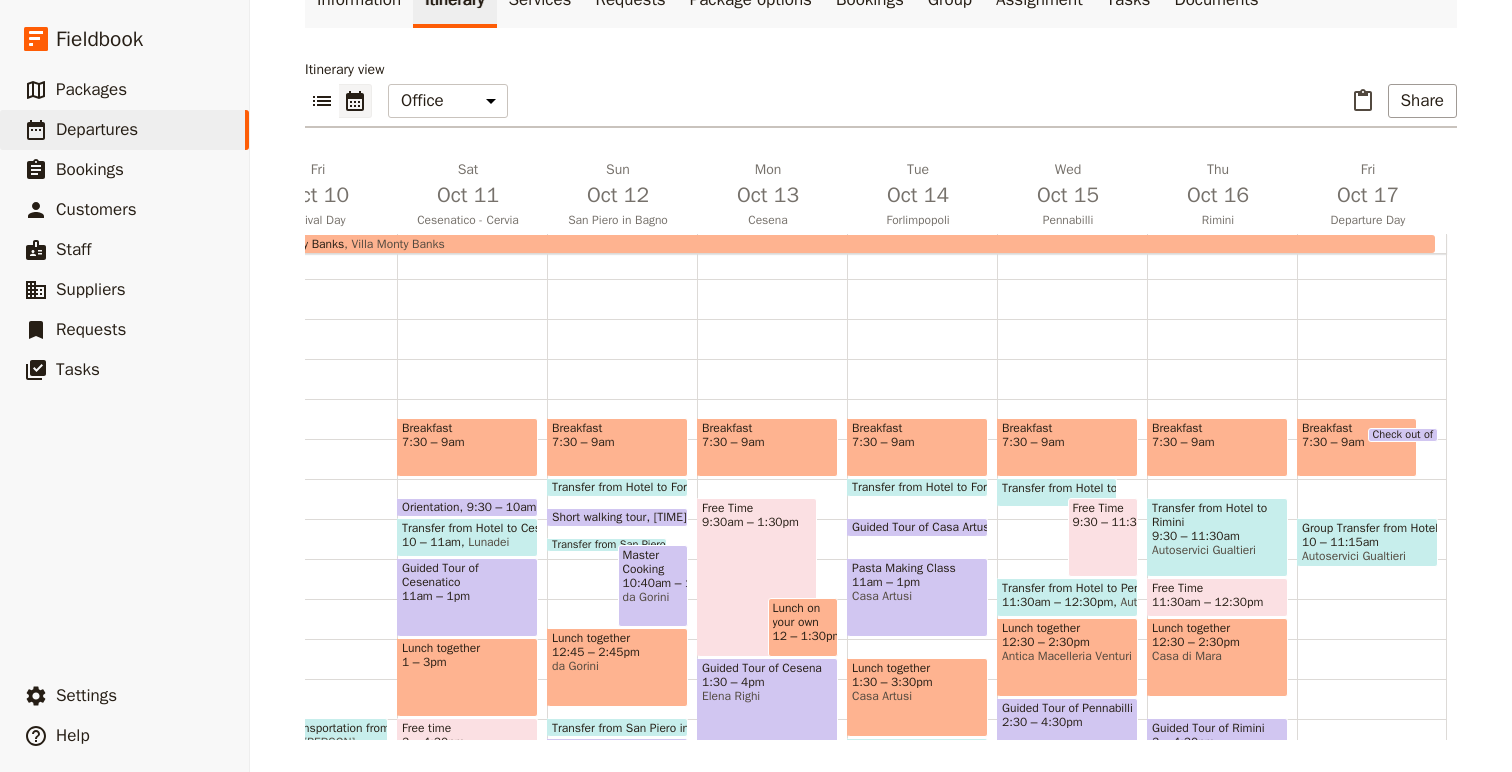 click on "Guided Tour of Casa Artusi" at bounding box center [926, 527] 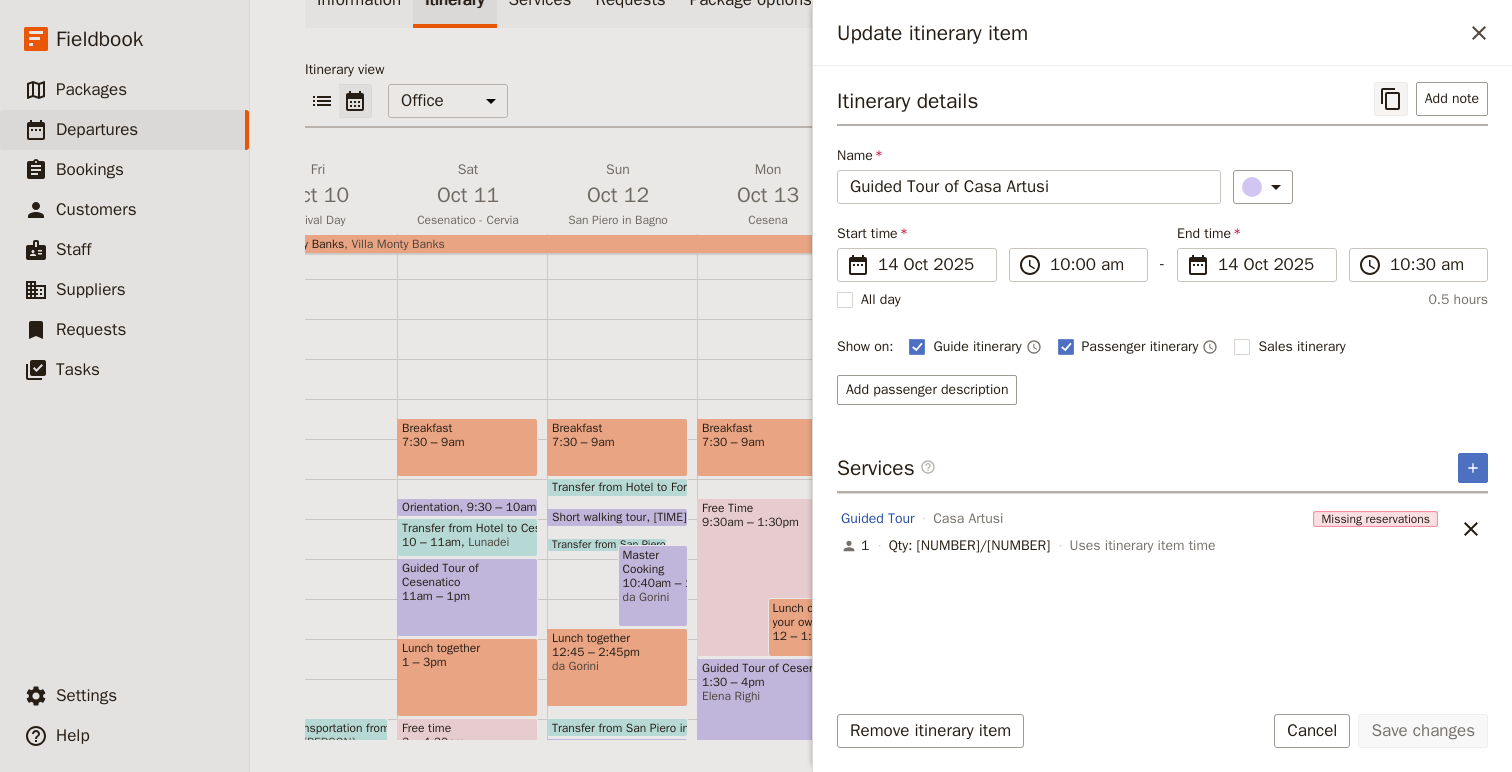 click 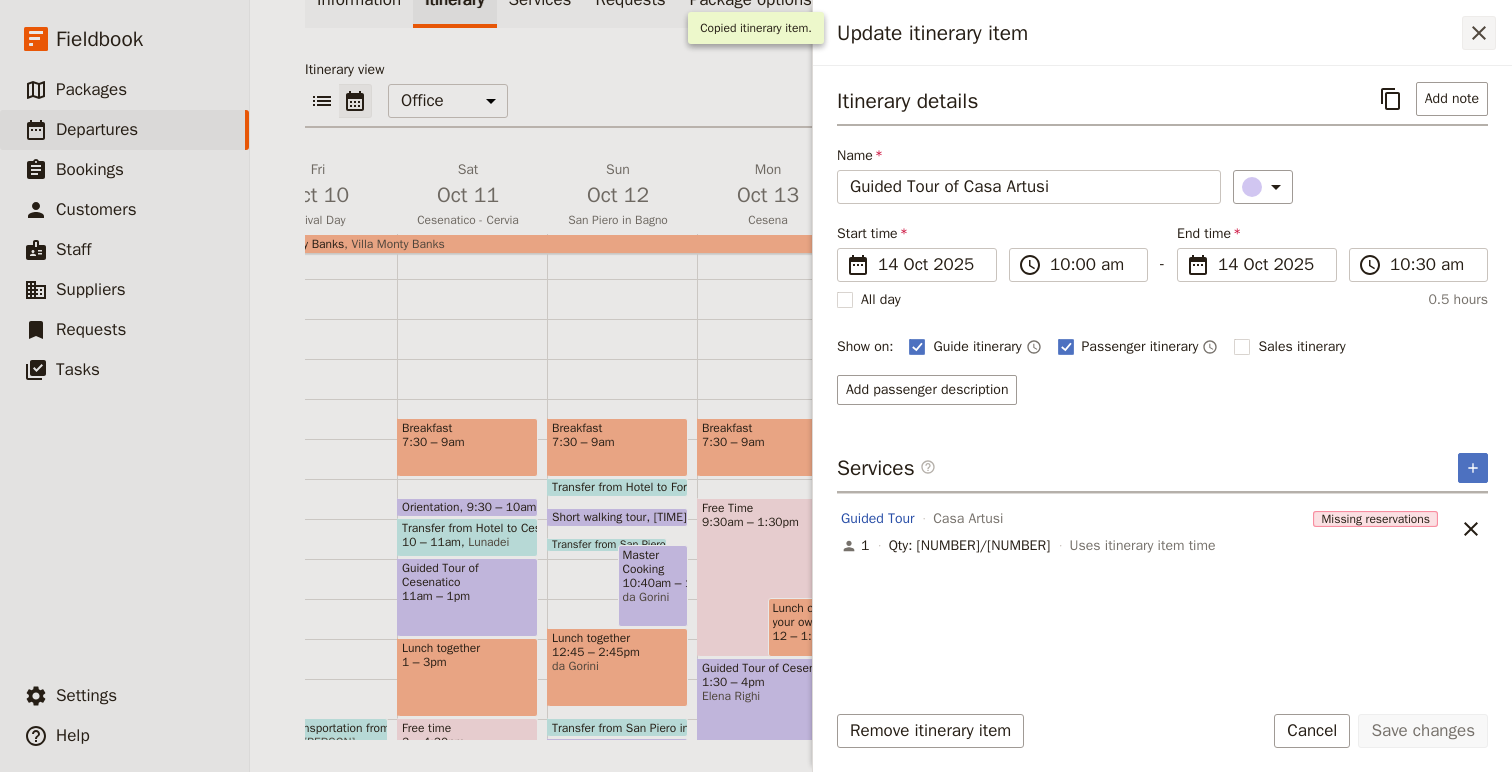 click 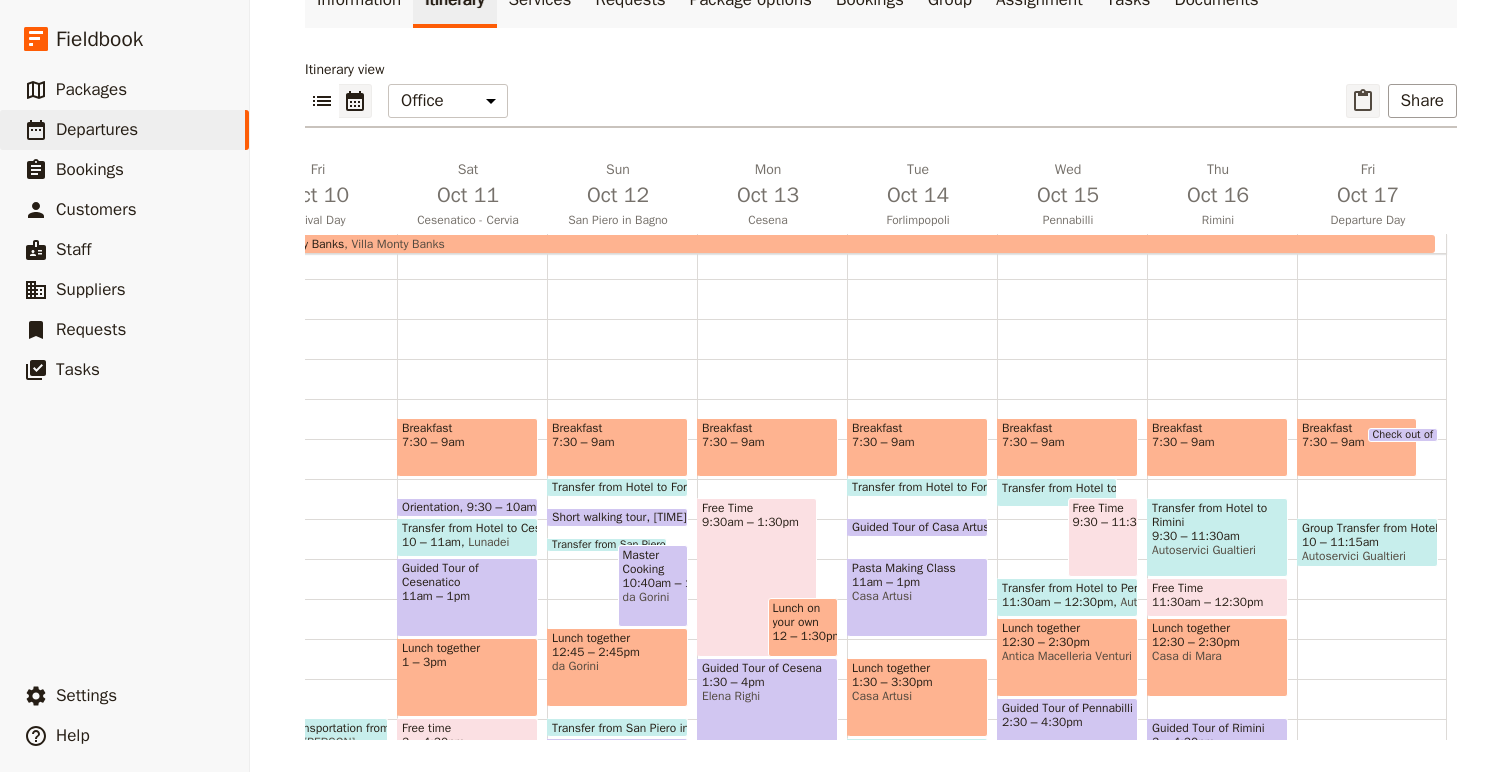 click 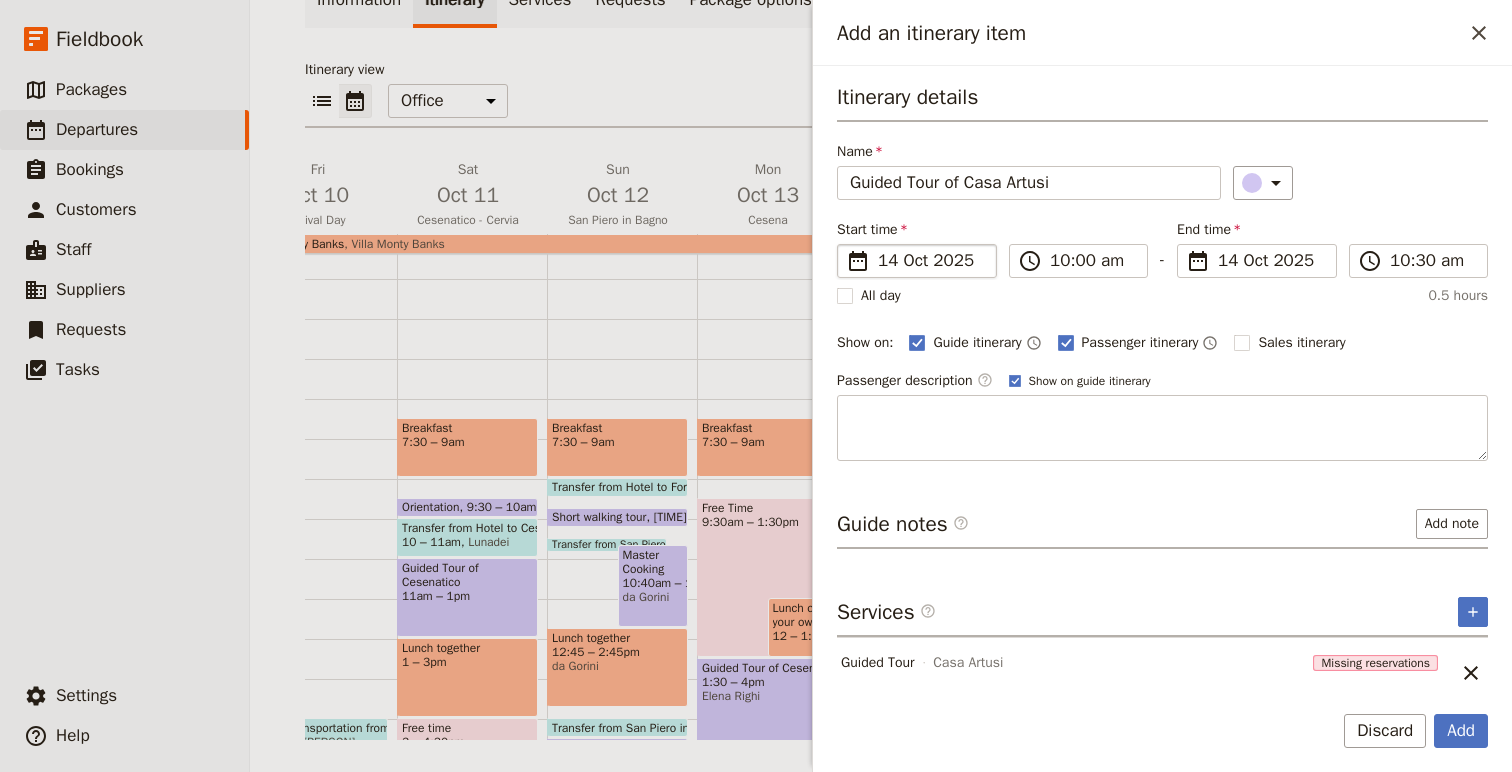 click on "14 Oct 2025" at bounding box center (931, 261) 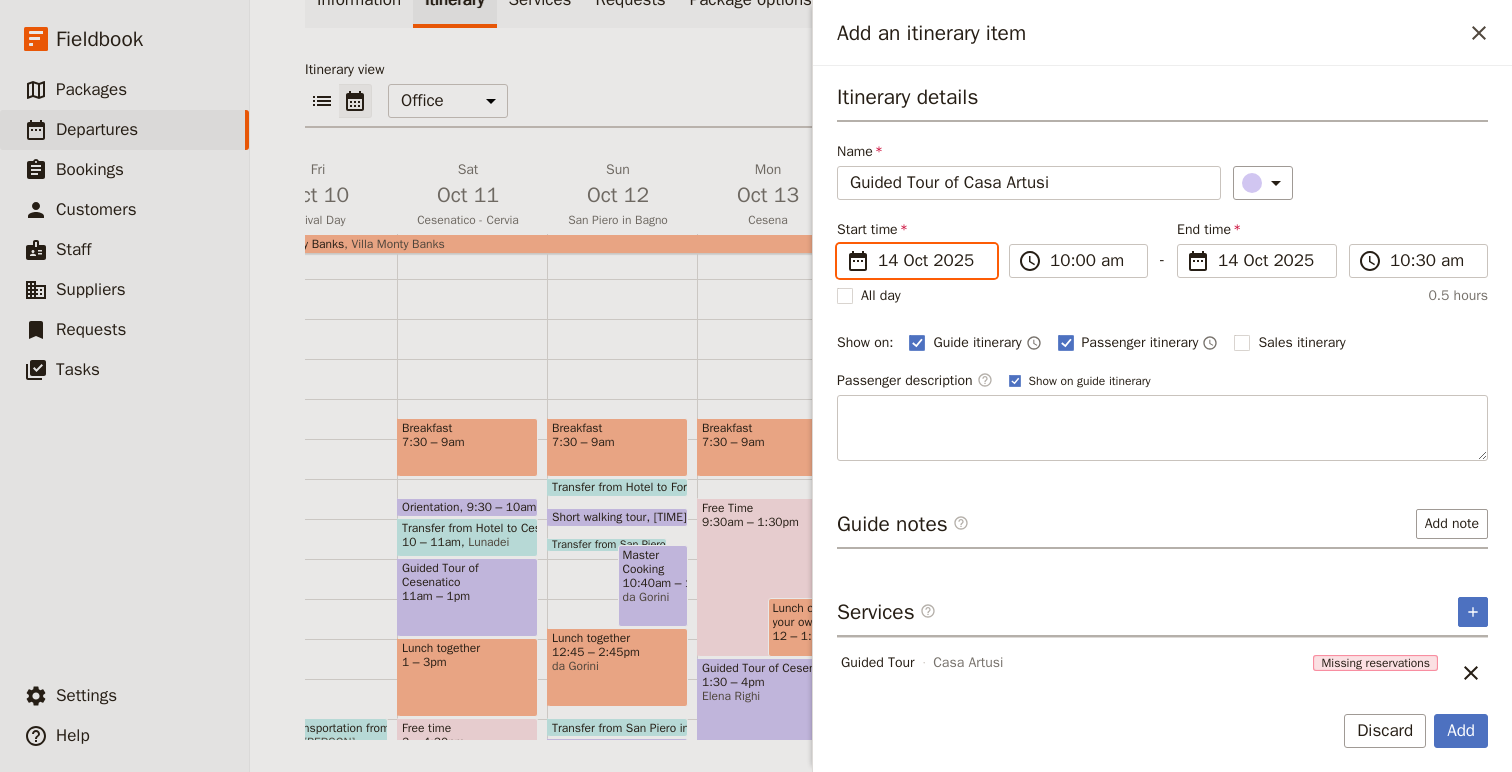 click on "14/10/2025" at bounding box center [845, 244] 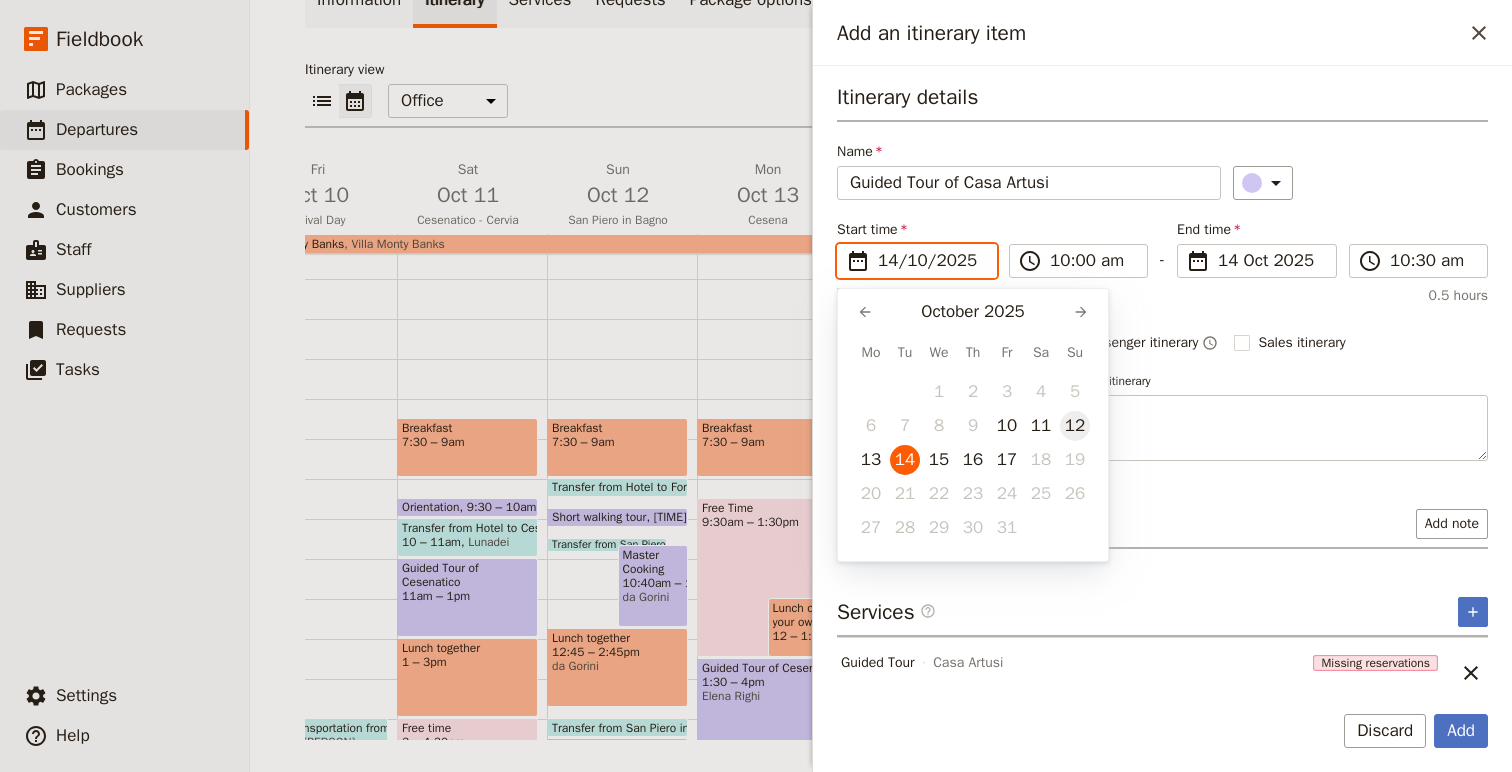 click on "12" at bounding box center (1075, 426) 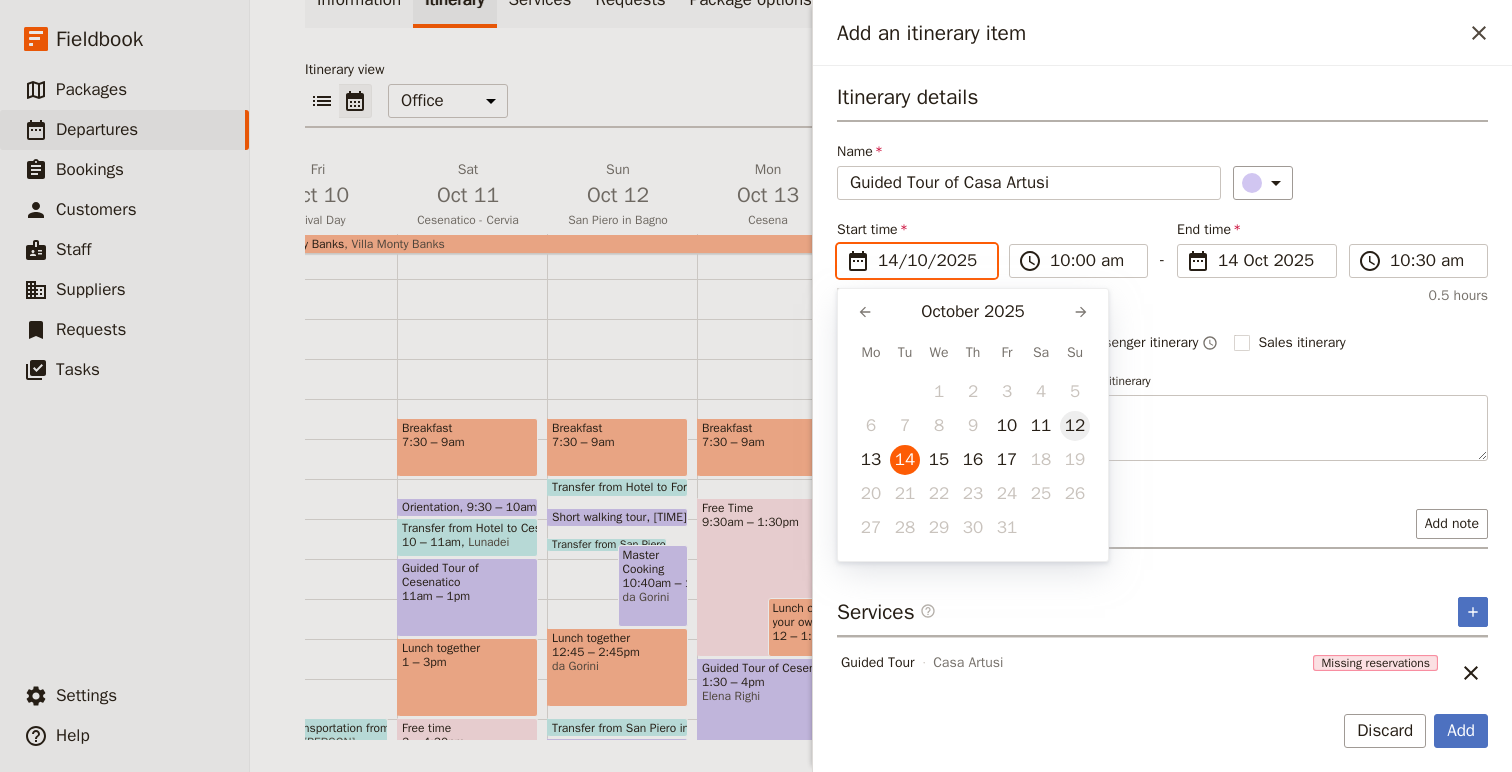 type on "[NUMBER]/[NUMBER]/[YEAR]" 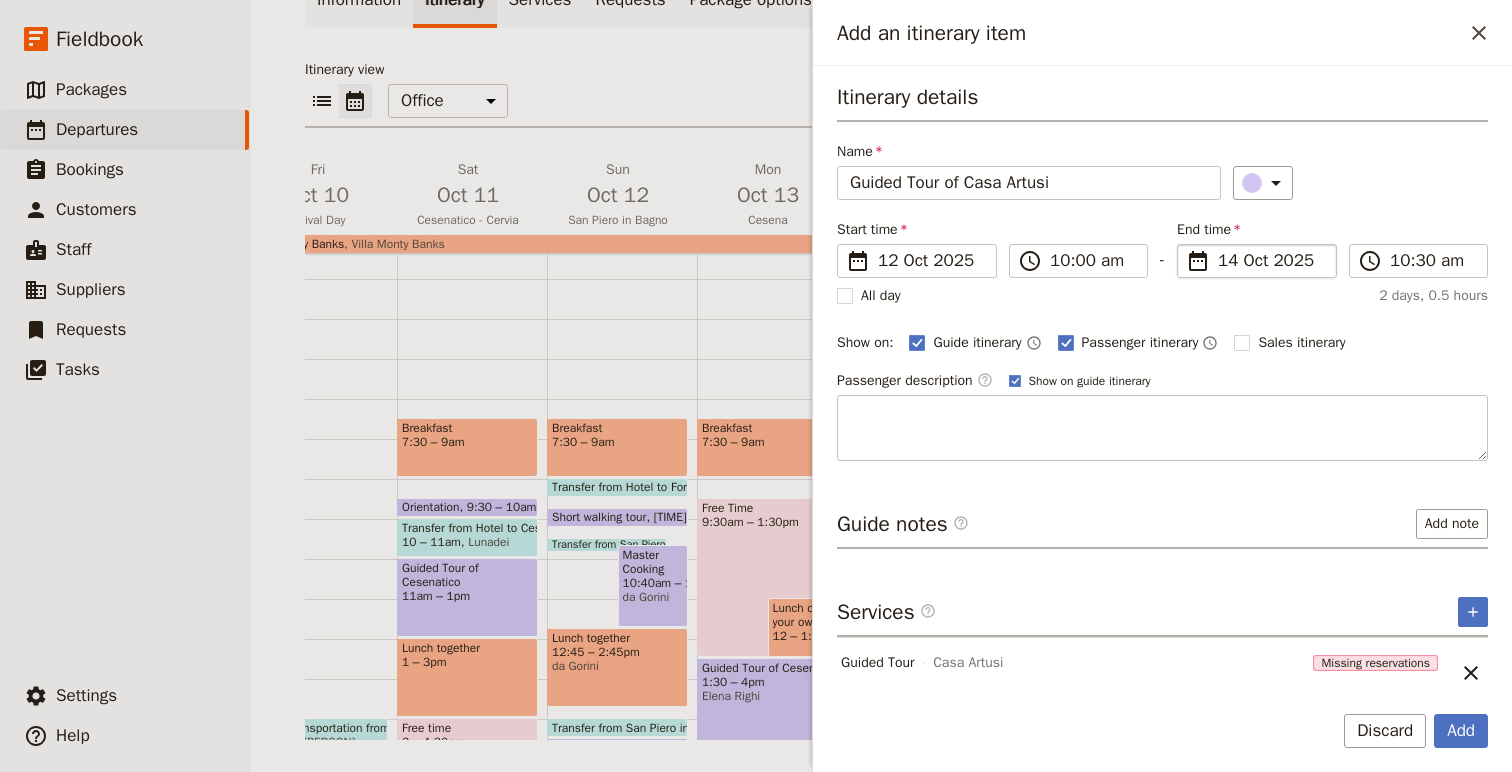 click on "14 Oct 2025" at bounding box center (1271, 261) 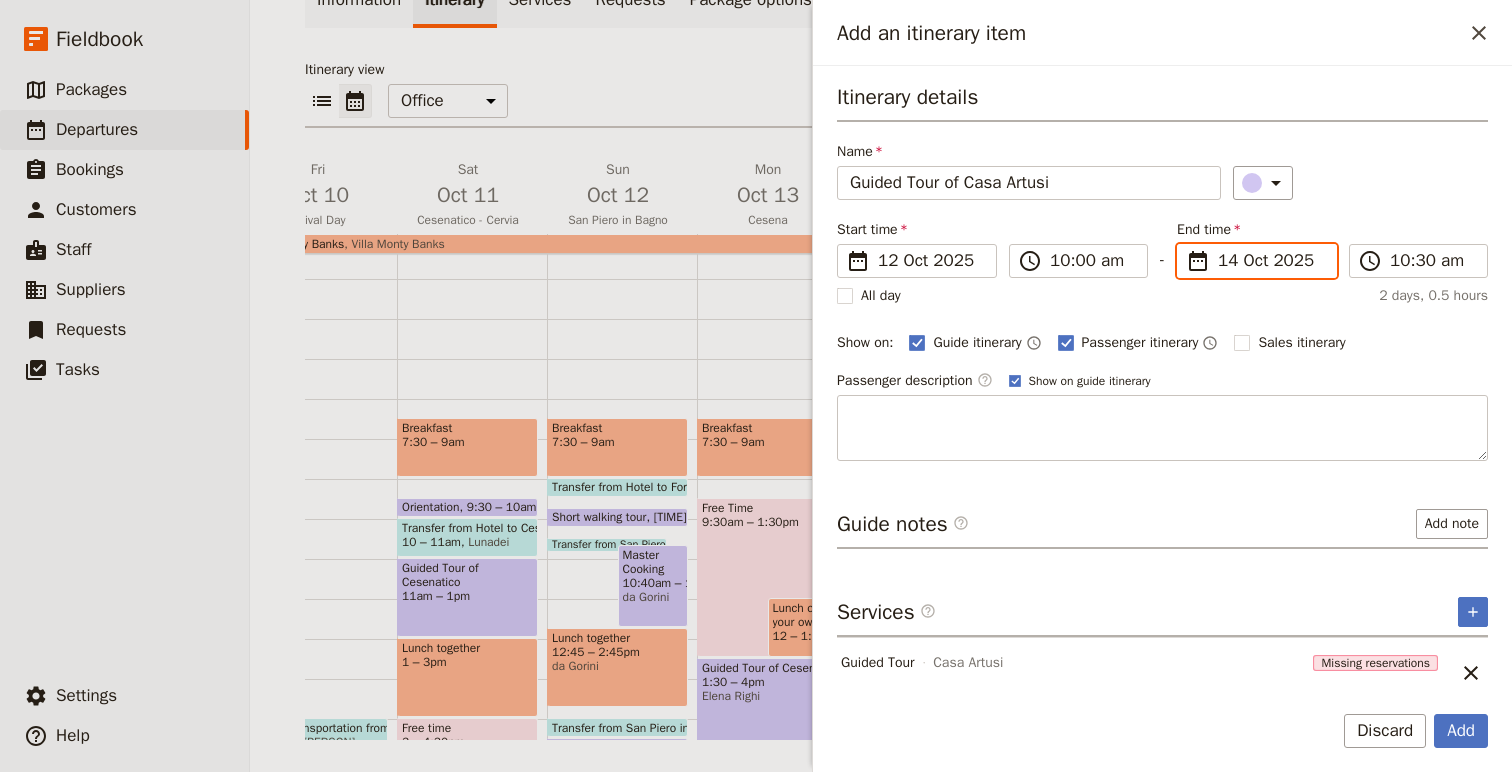 click on "14/10/2025" at bounding box center (1185, 244) 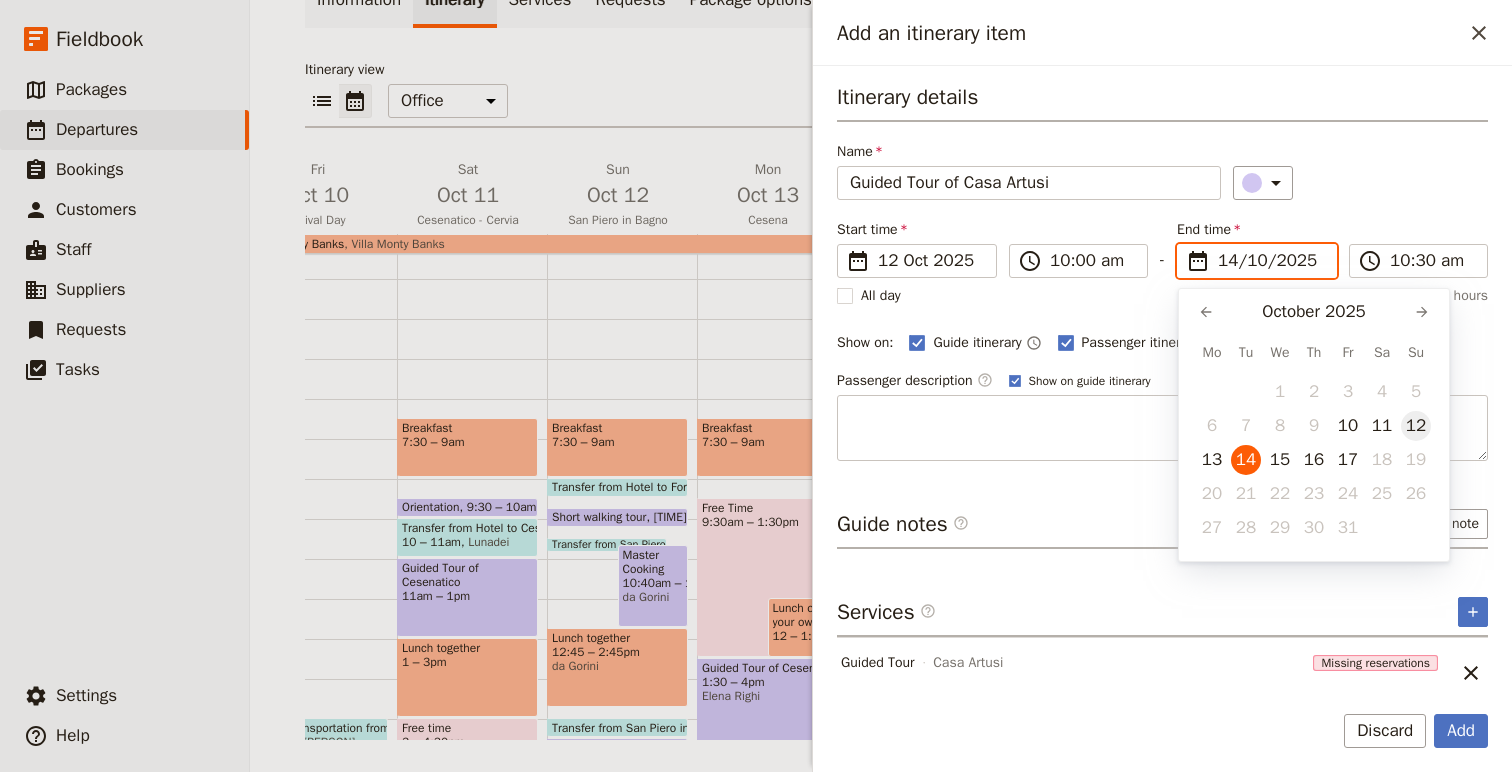 click on "12" at bounding box center (1416, 426) 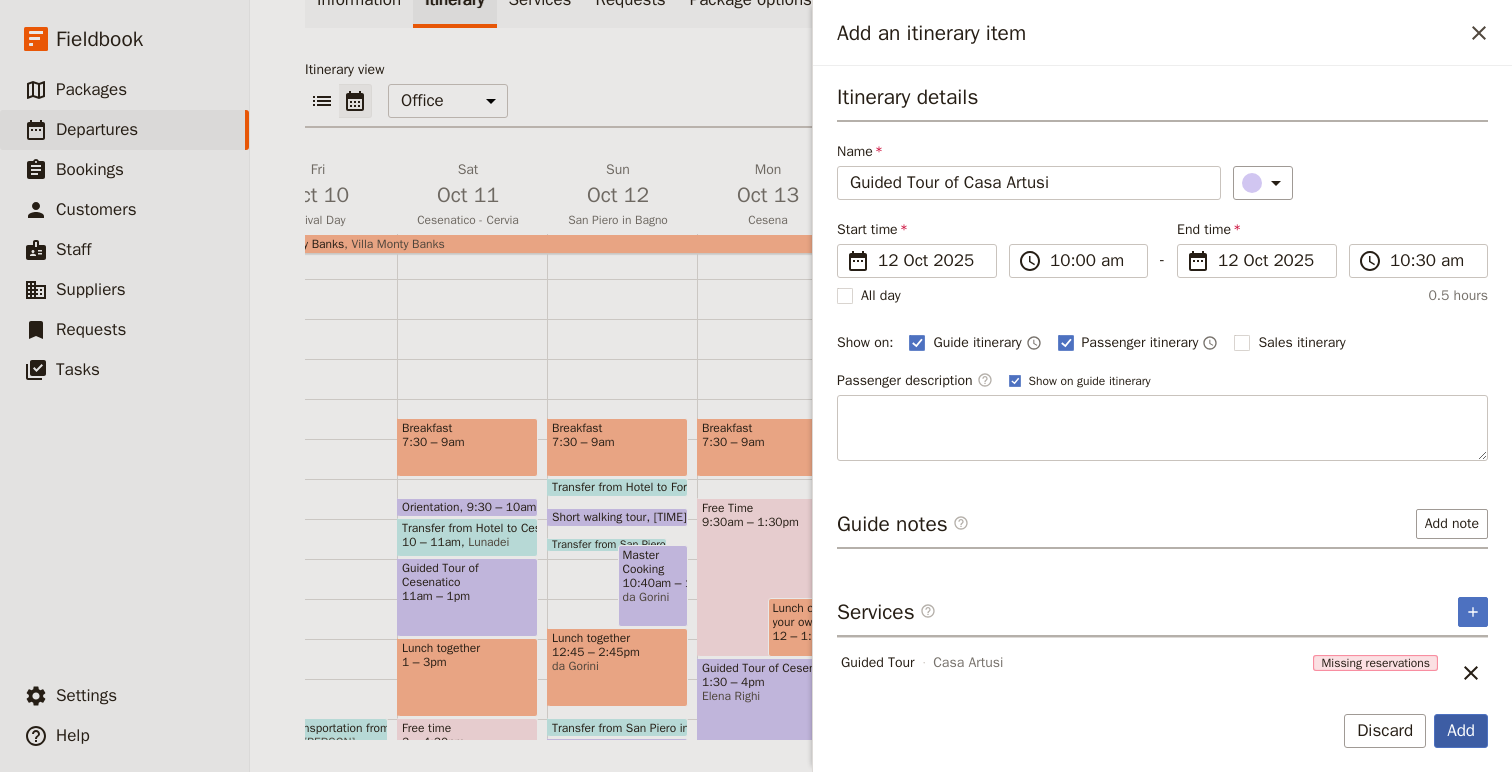 click on "Add" at bounding box center (1461, 731) 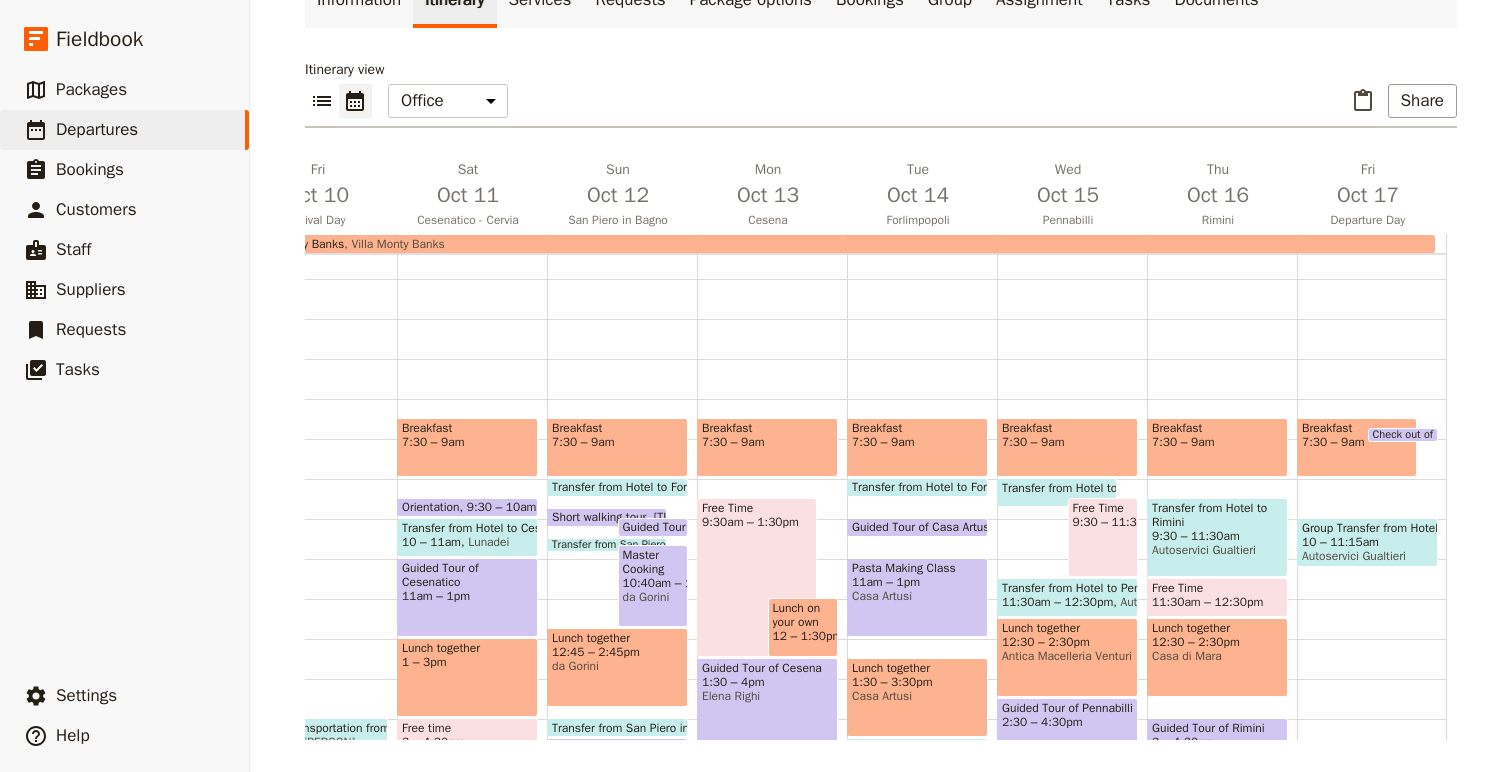 click on "Short walking tour" at bounding box center (603, 517) 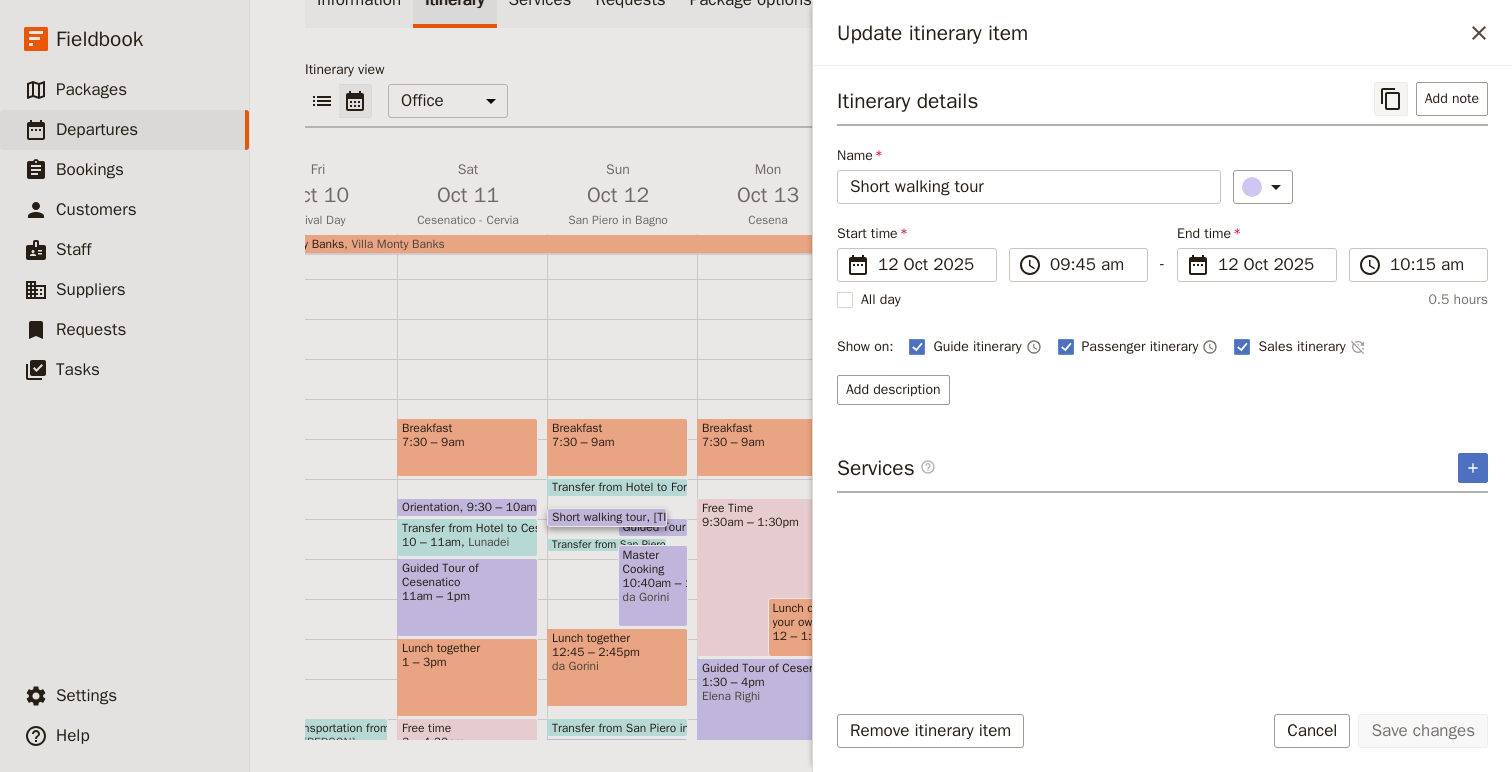 click 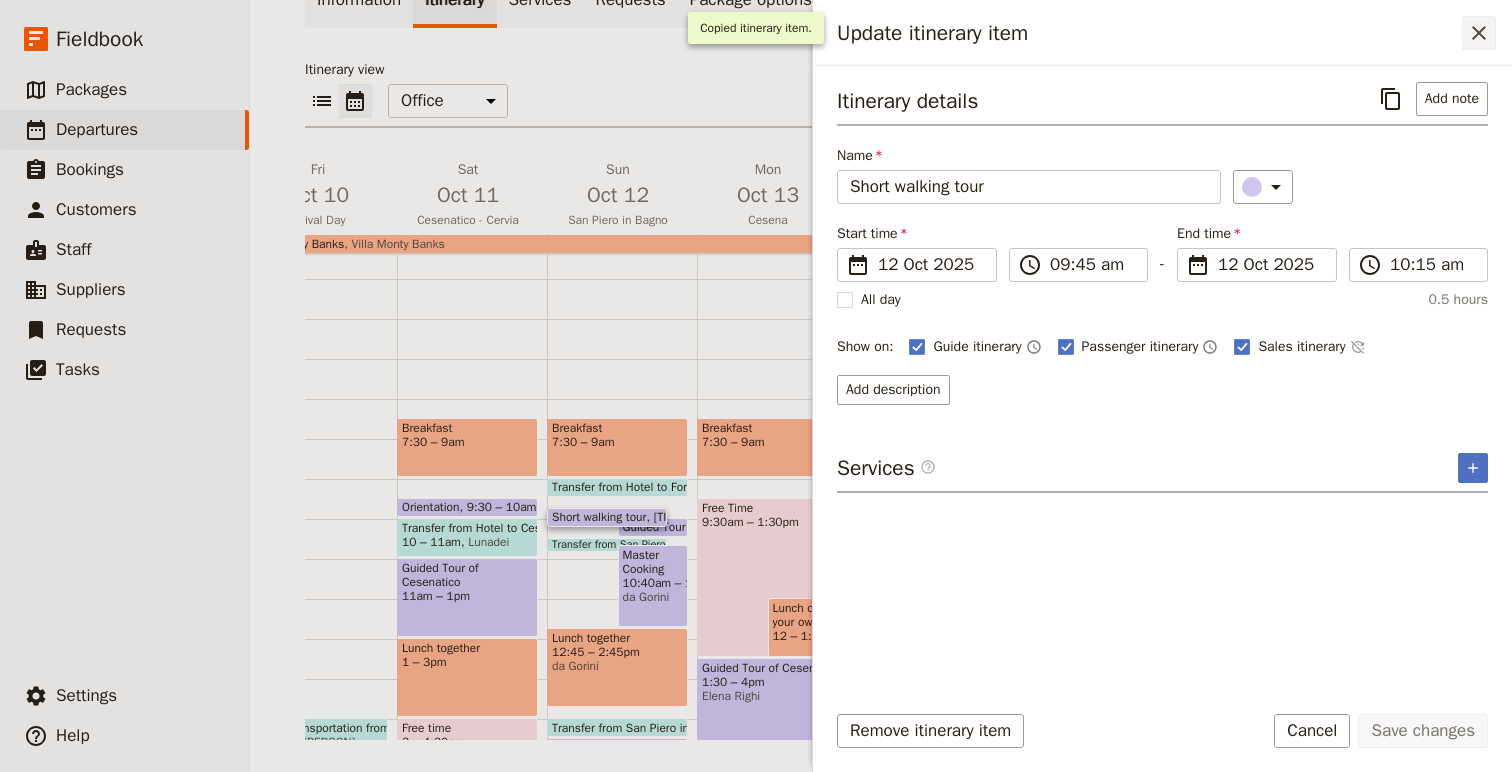 click 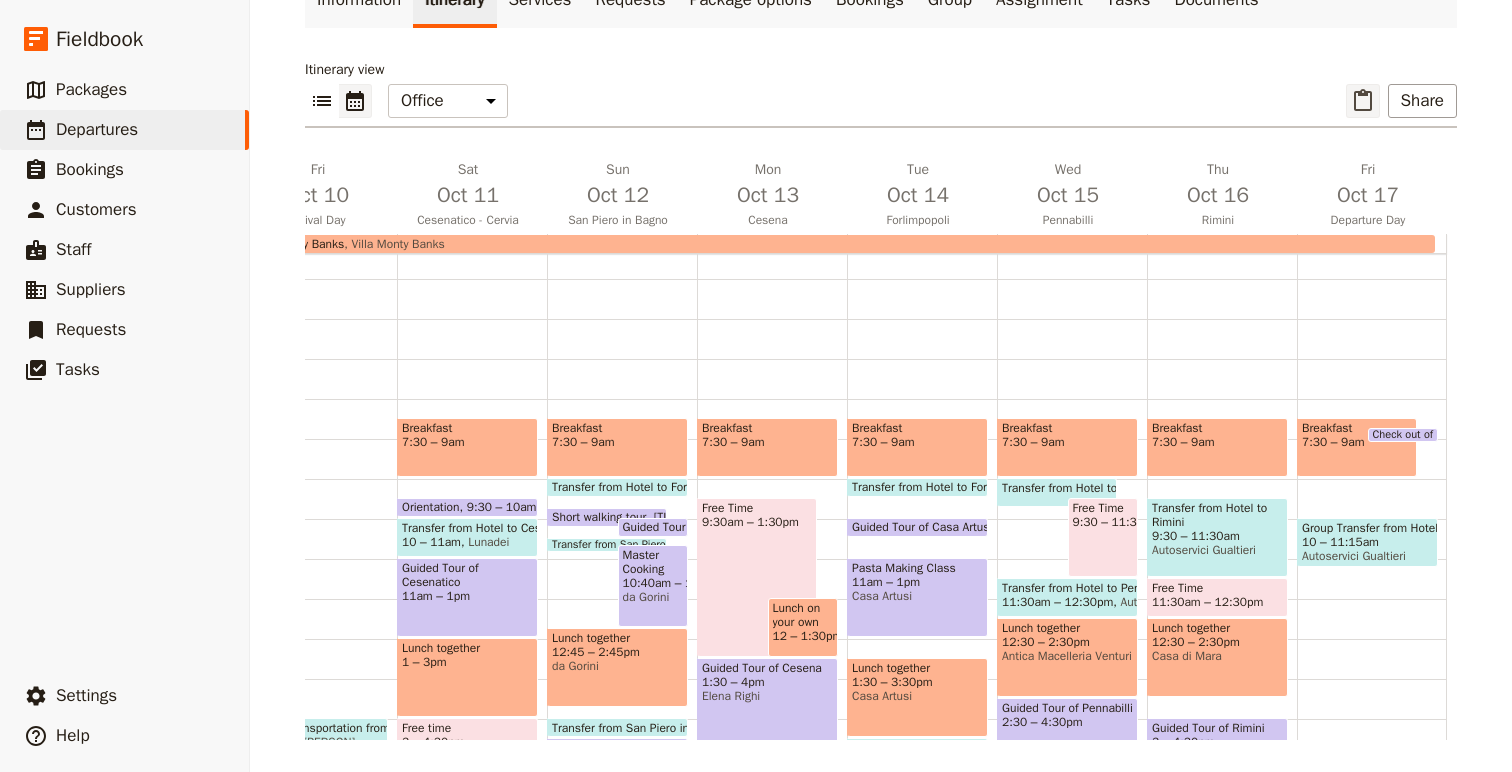 click 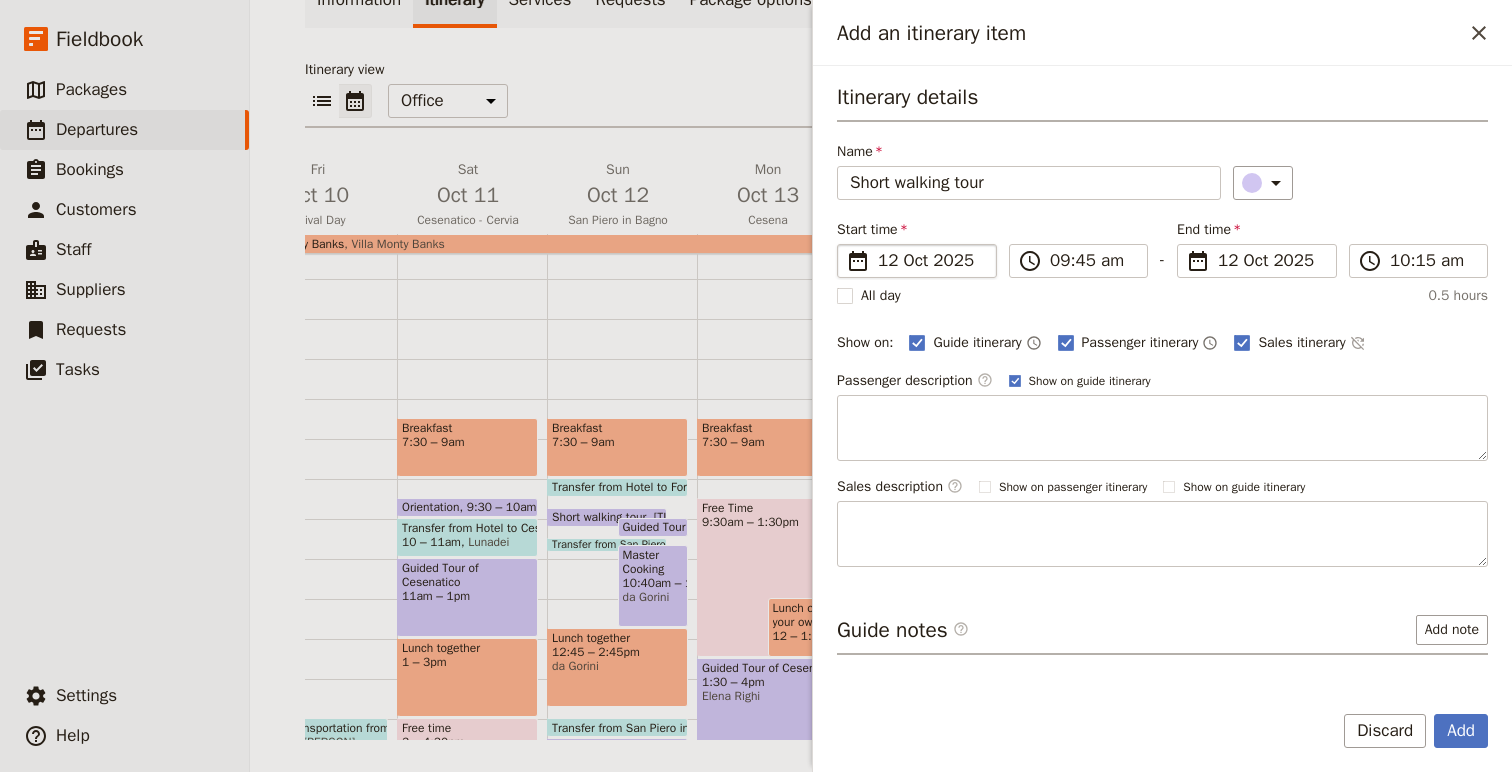 click on "12 Oct 2025" at bounding box center [931, 261] 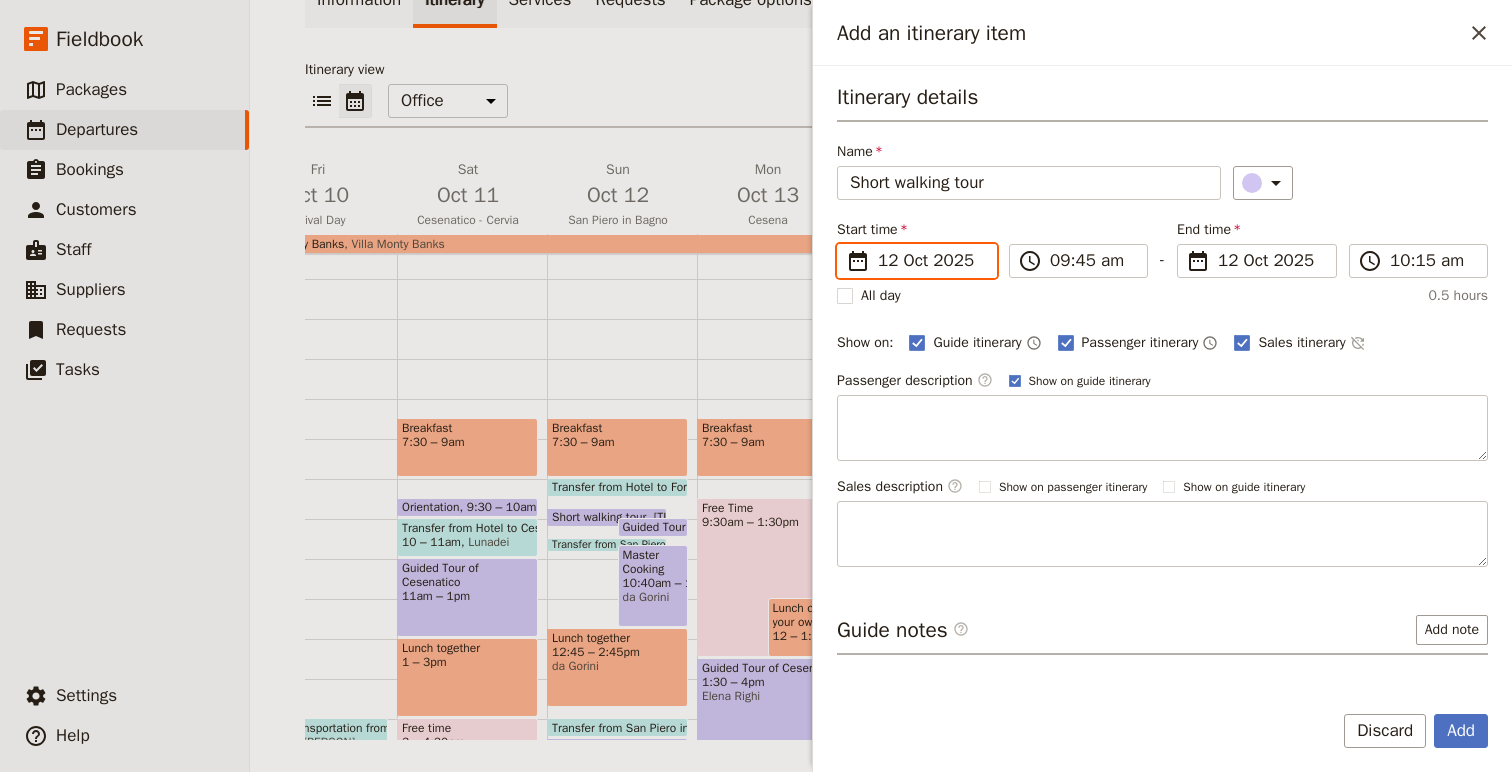 click on "[NUMBER]/[NUMBER]/[YEAR]" at bounding box center [845, 244] 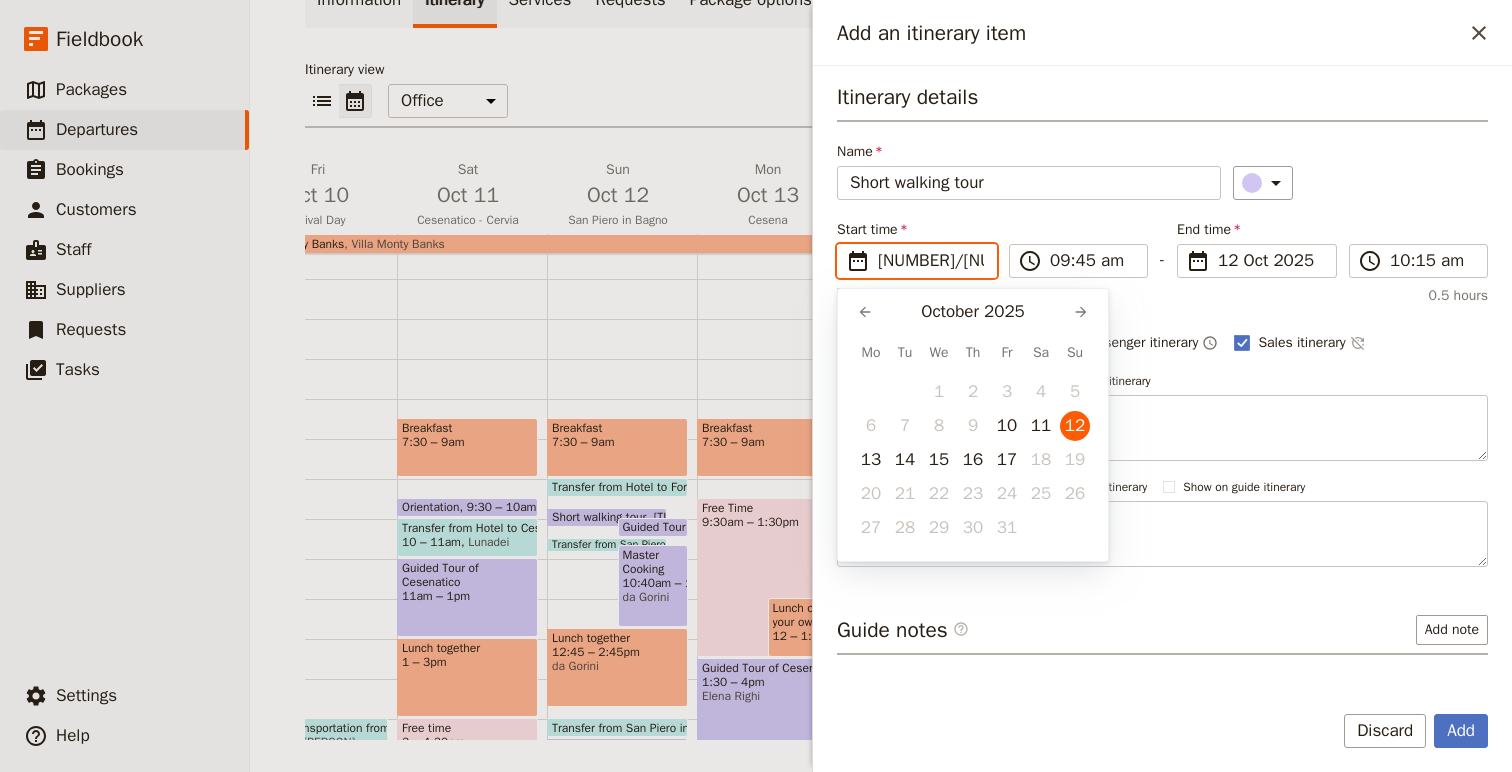 scroll, scrollTop: 0, scrollLeft: 0, axis: both 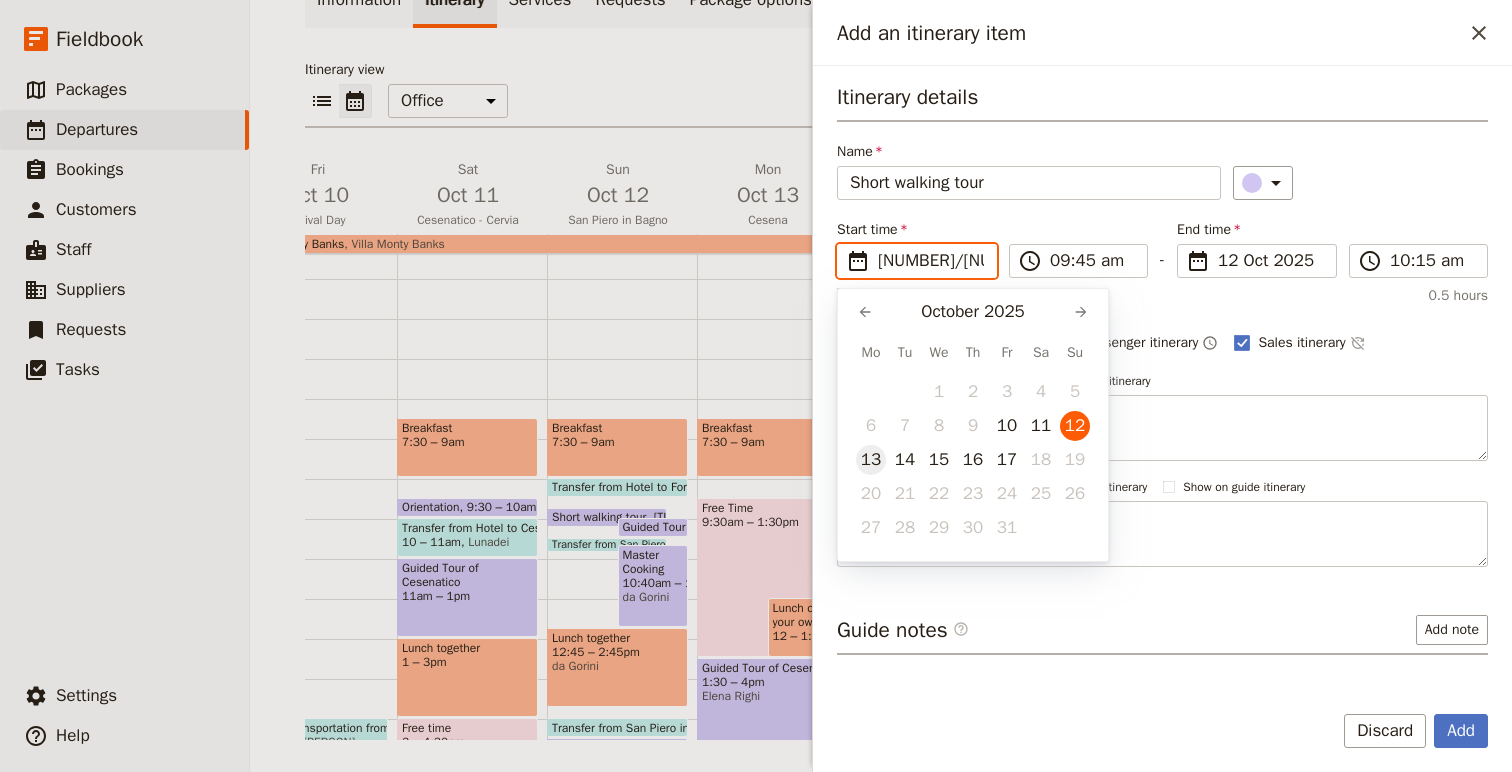 click on "13" at bounding box center (871, 460) 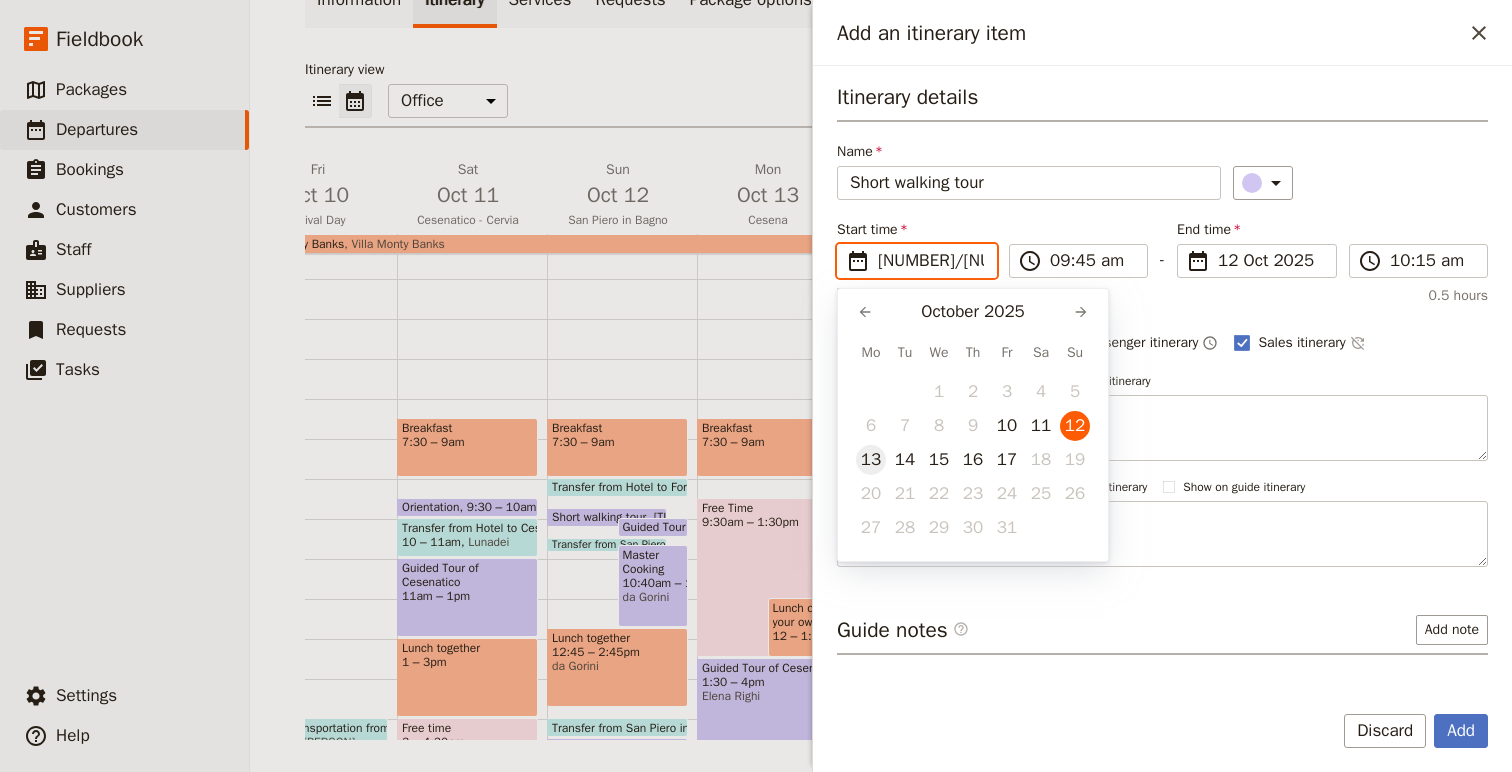 type on "13/10/2025" 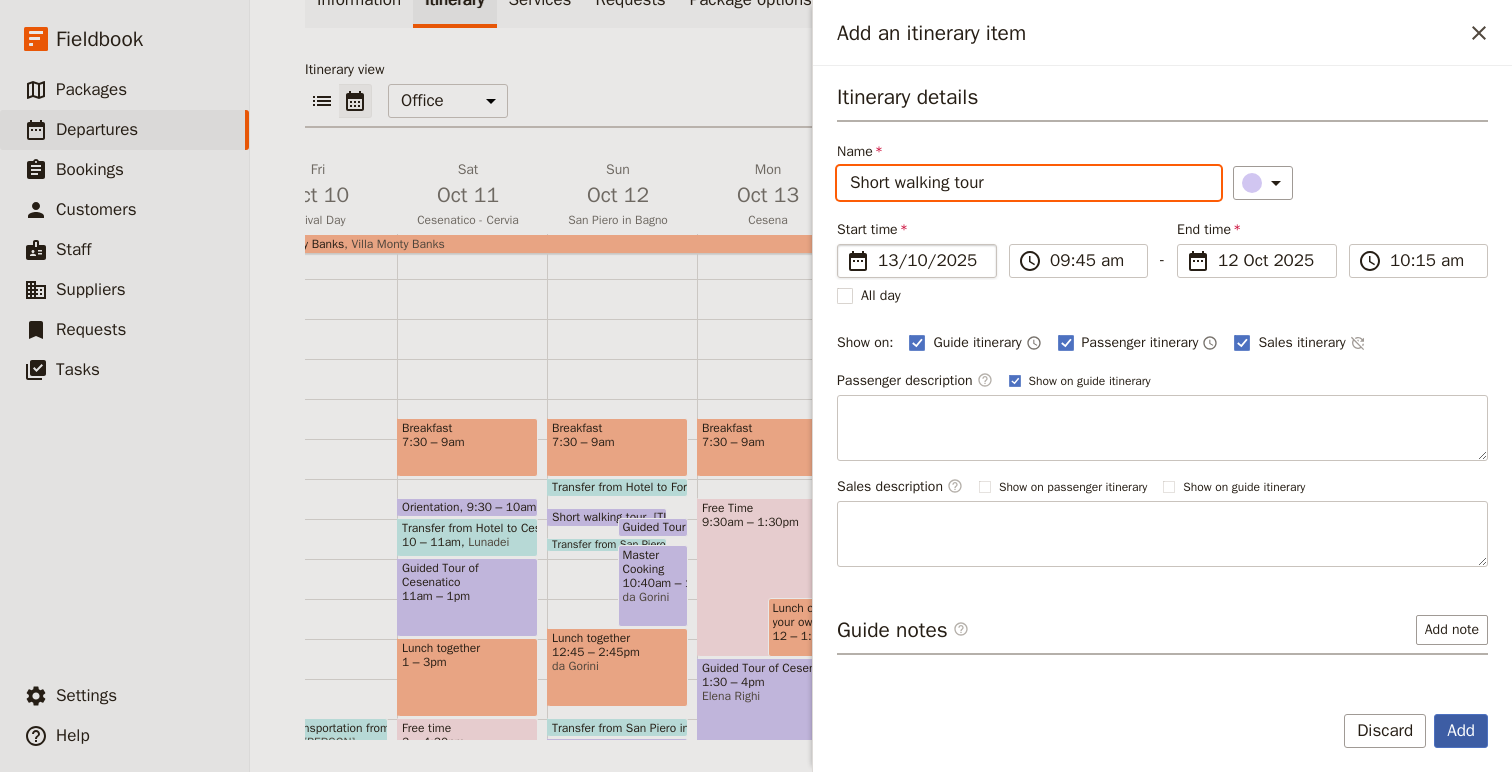type on "13/10/2025" 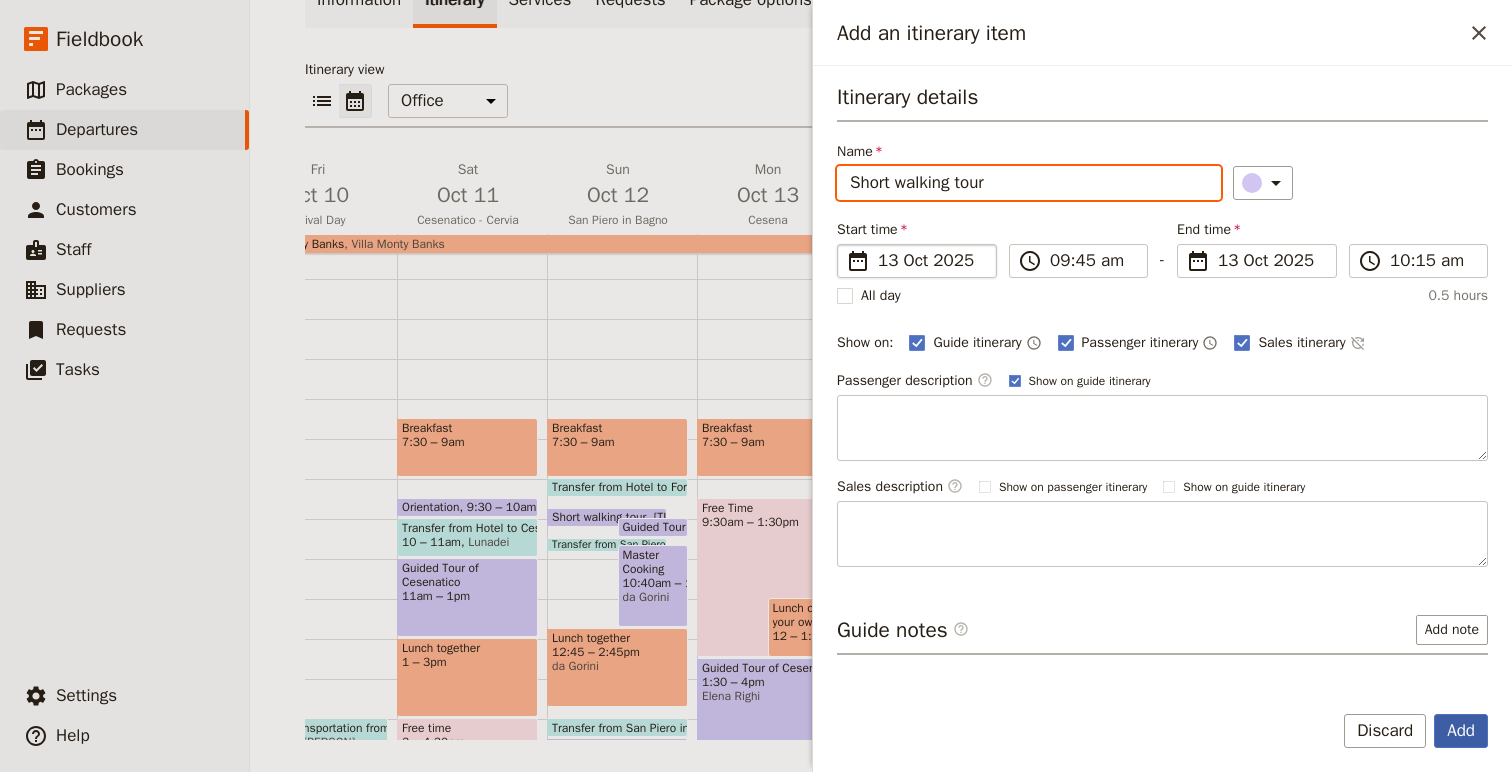 click on "Add" at bounding box center [1461, 731] 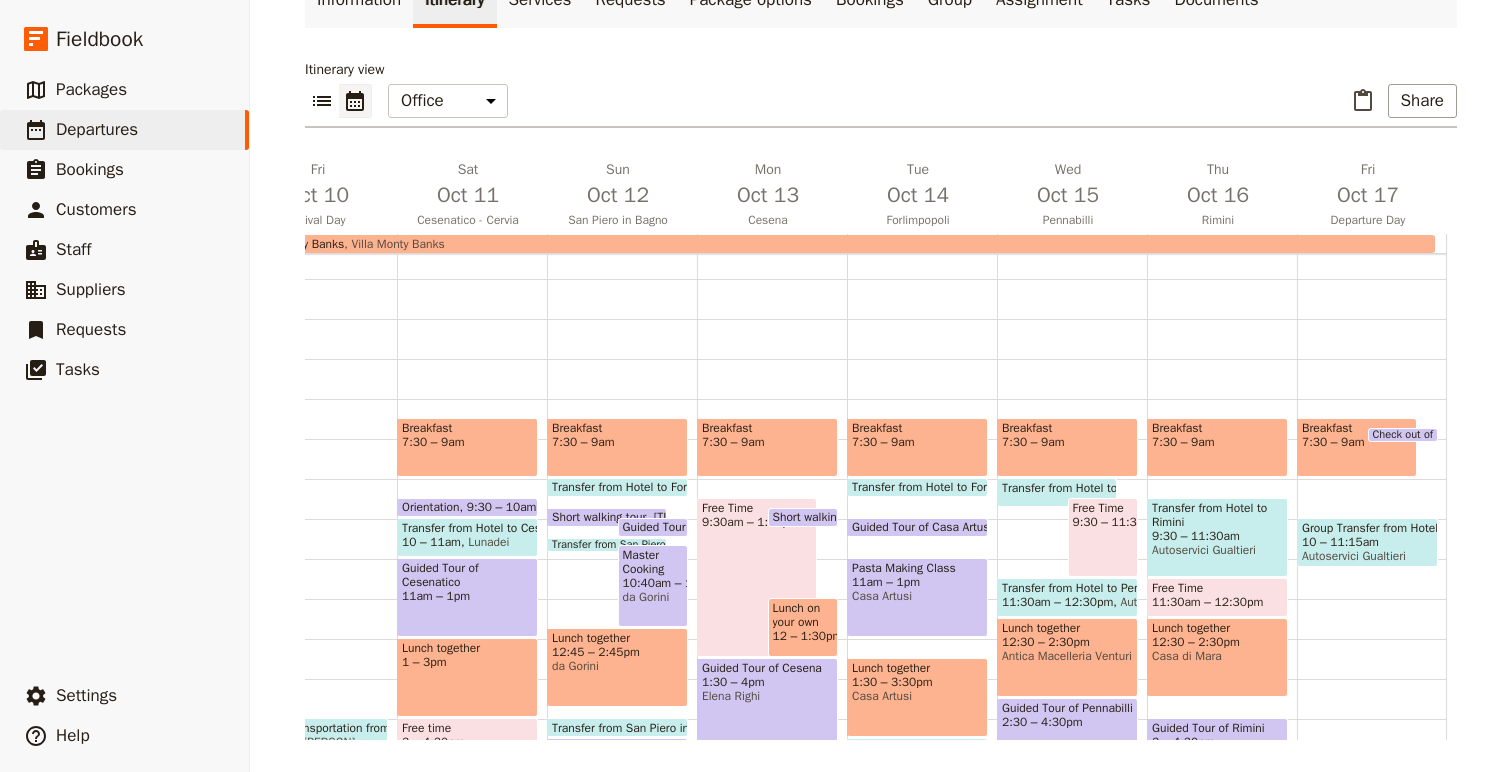 click on "Short walking tour" at bounding box center [603, 517] 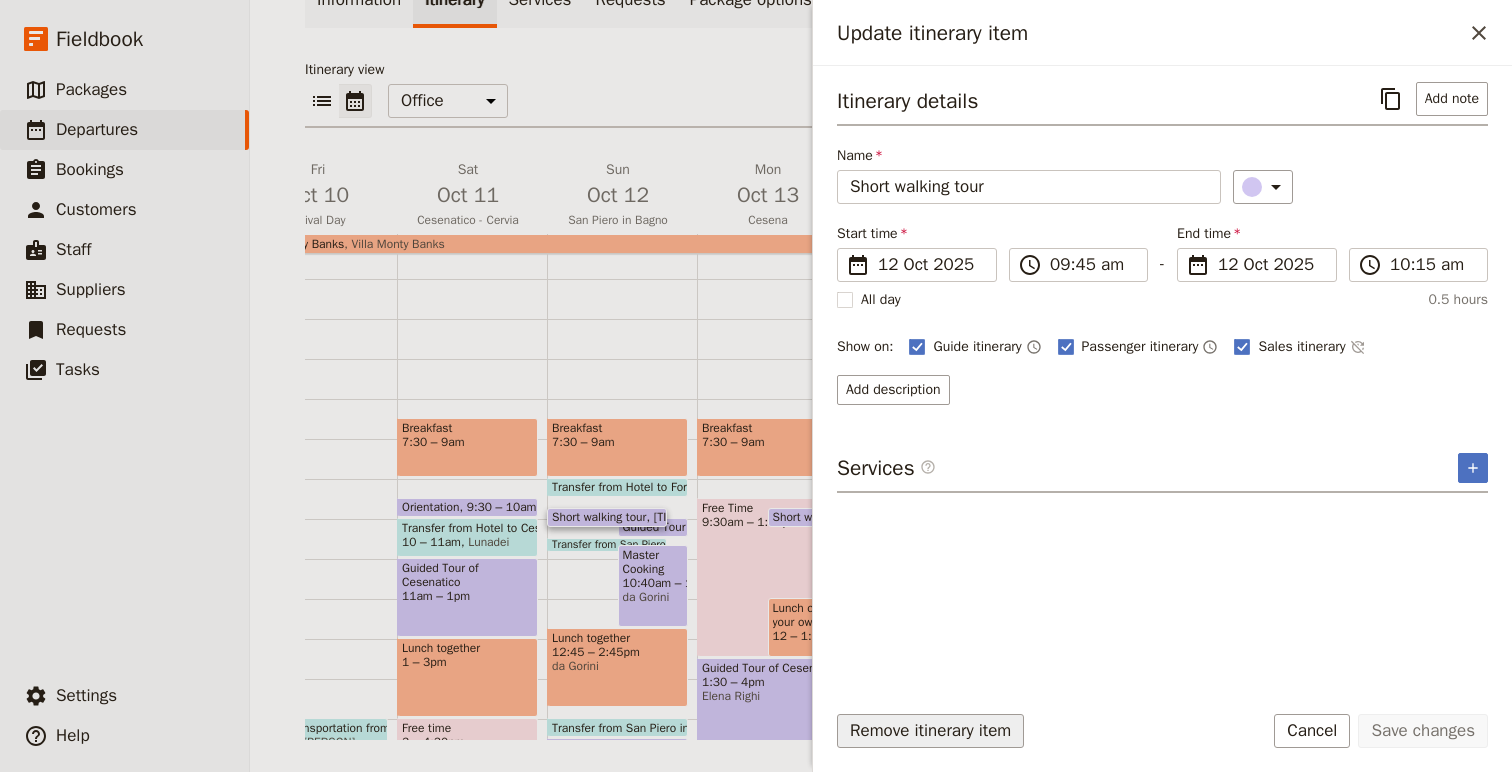 click on "Remove itinerary item" at bounding box center [930, 731] 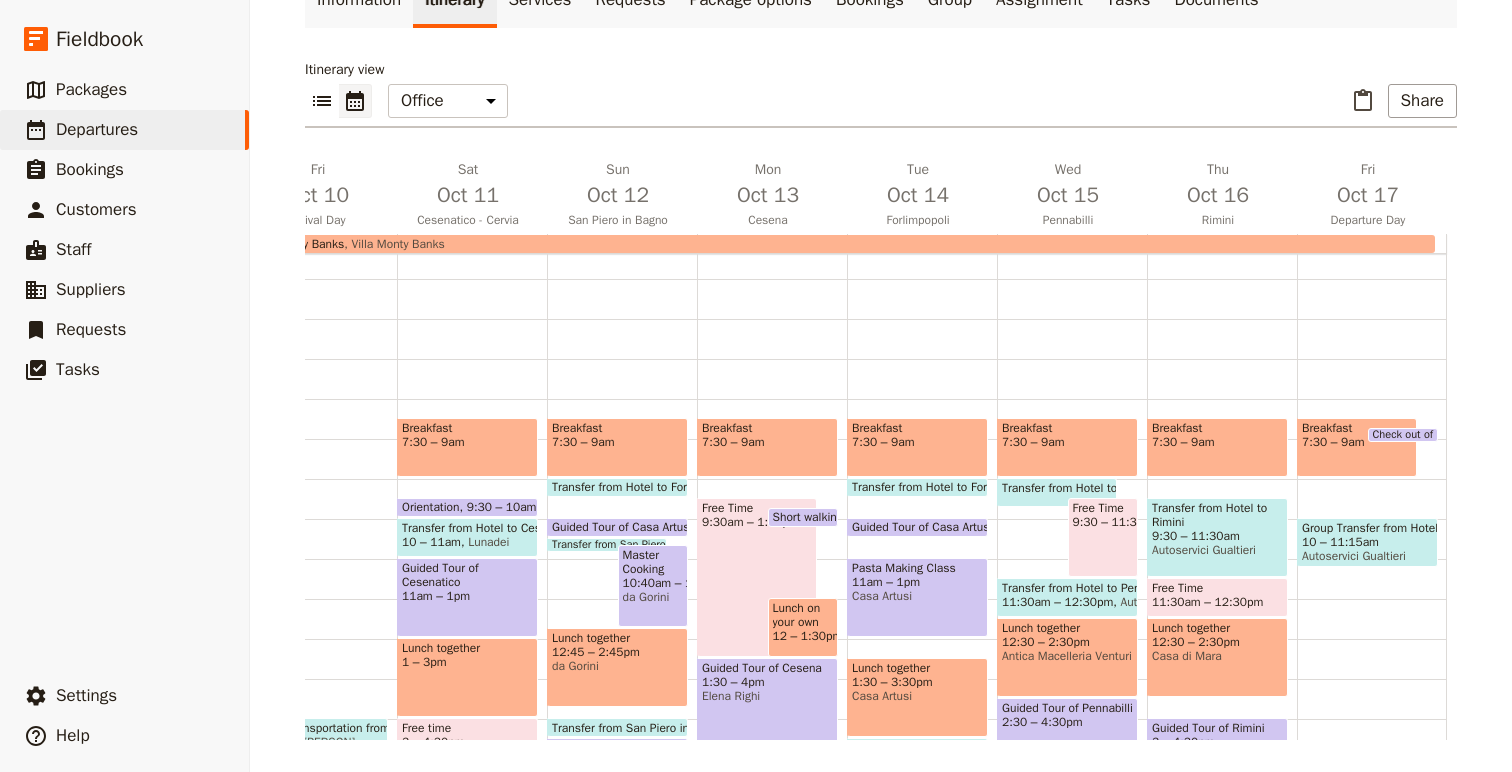 click at bounding box center (607, 547) 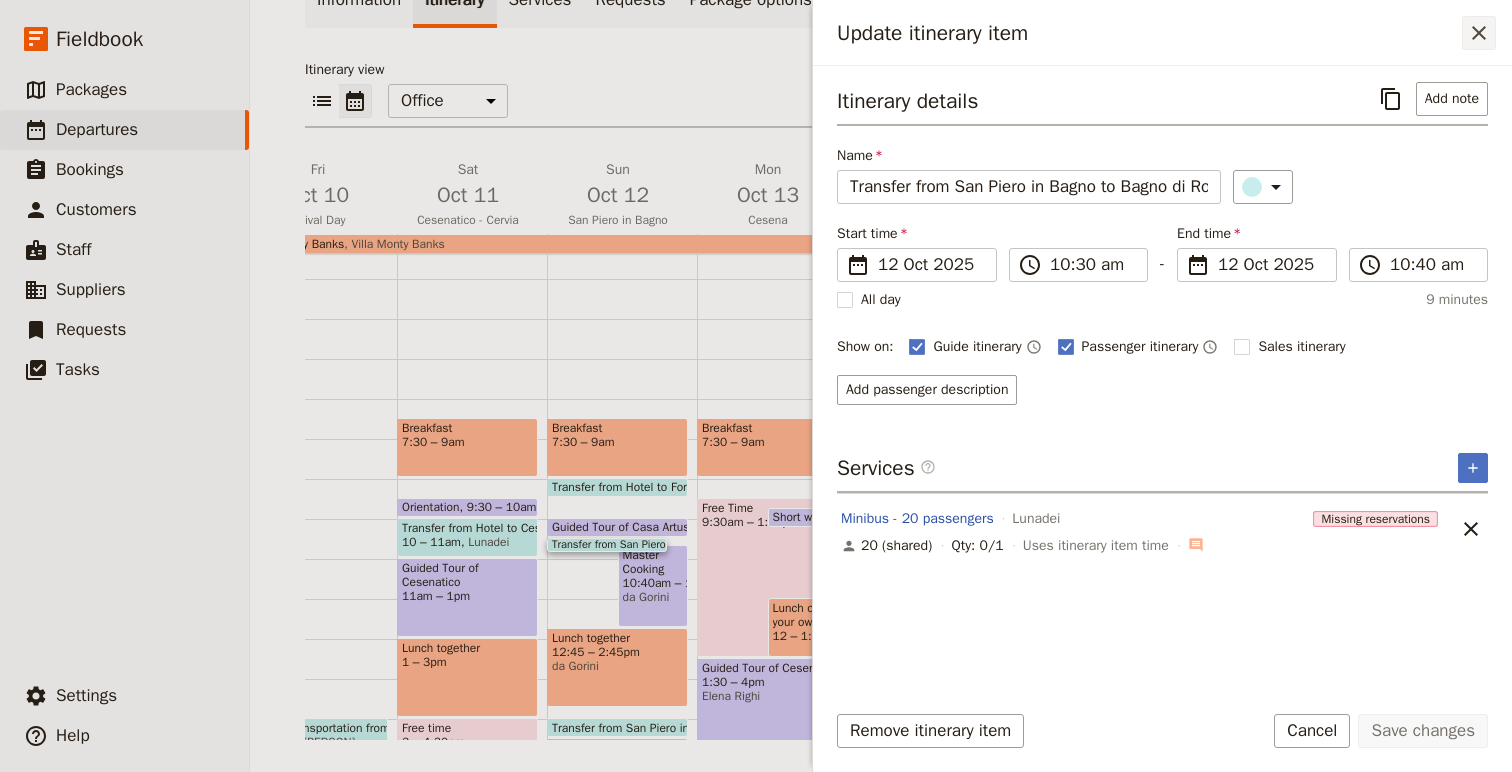 click on "​" at bounding box center (1479, 33) 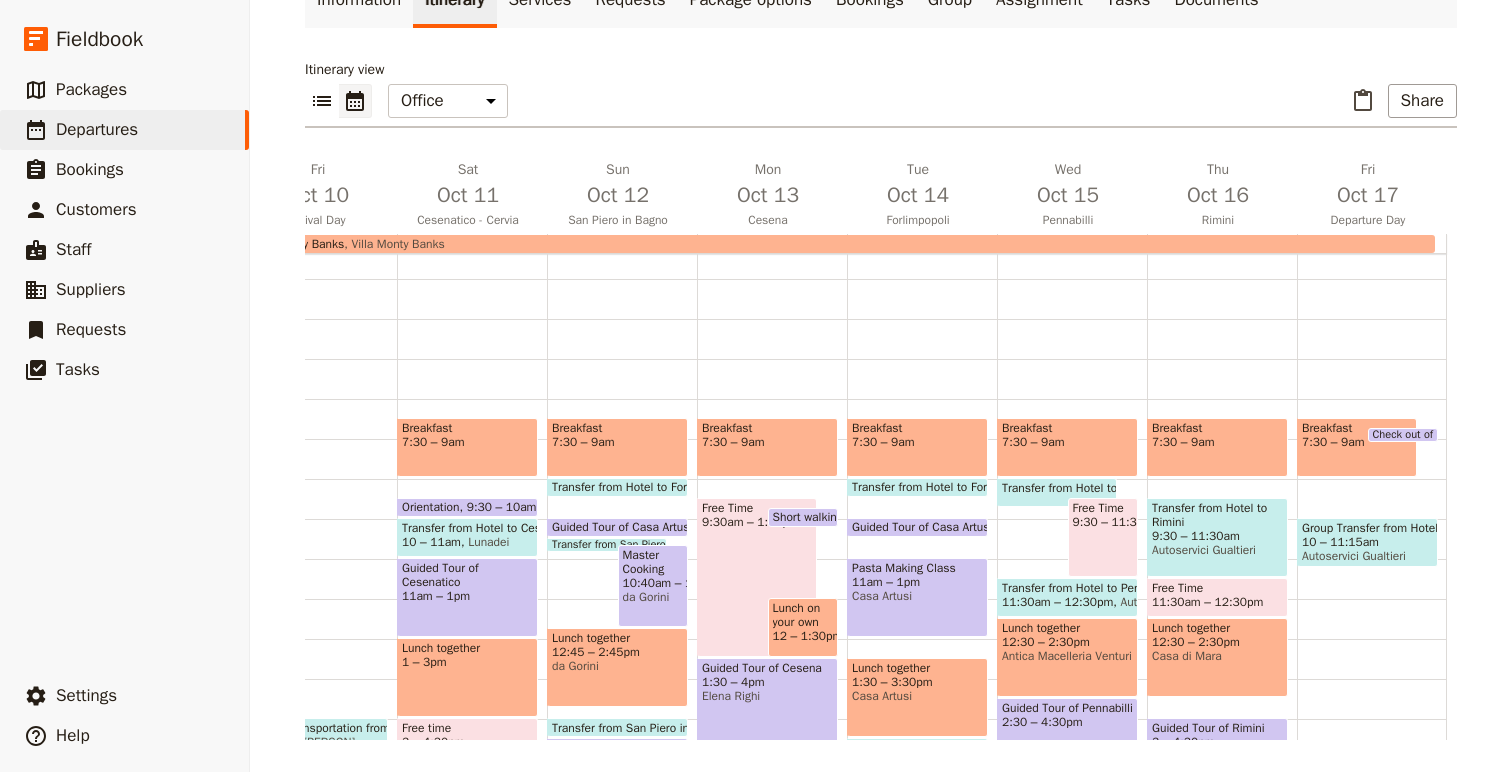 click on "10:40am – 12:45pm" at bounding box center (653, 583) 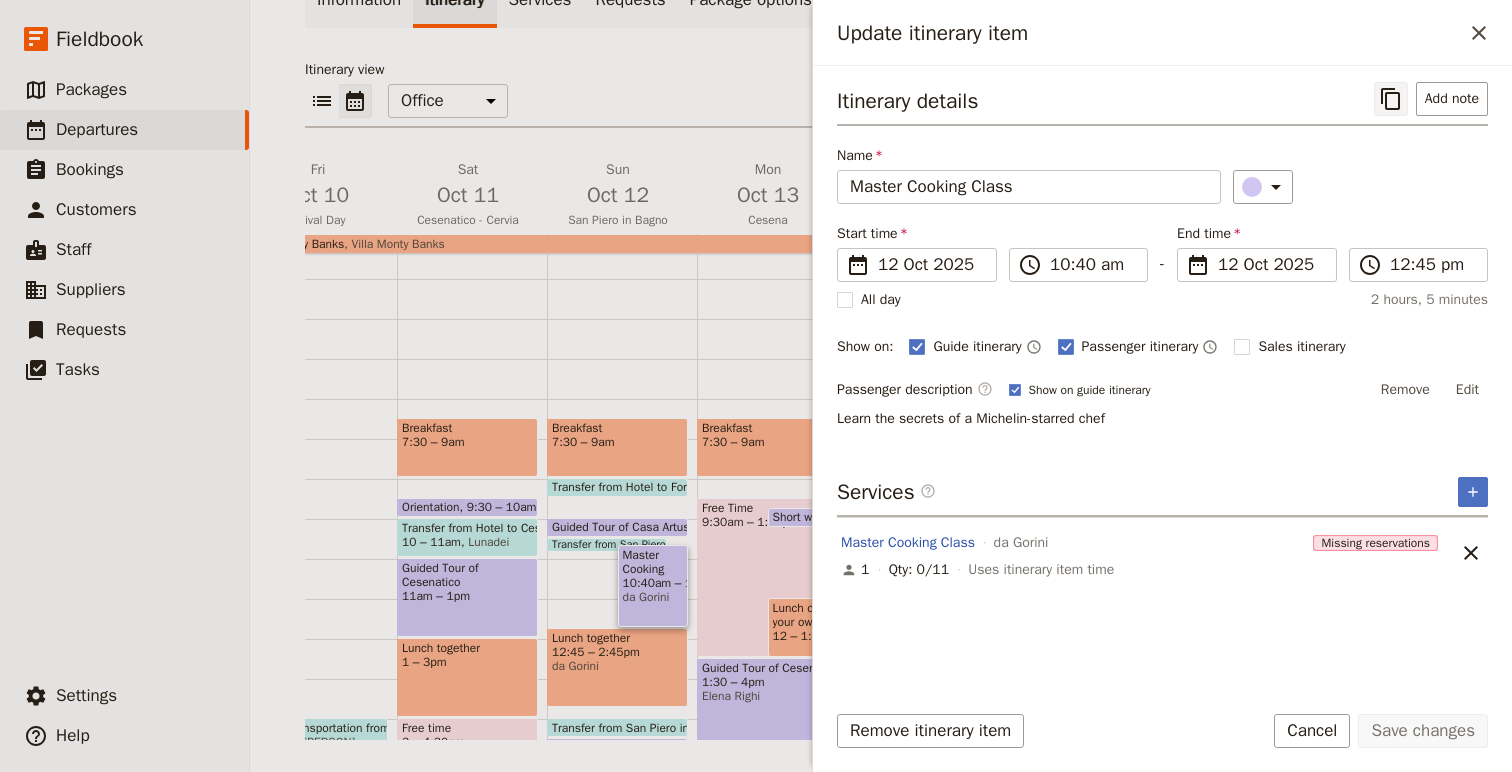 click 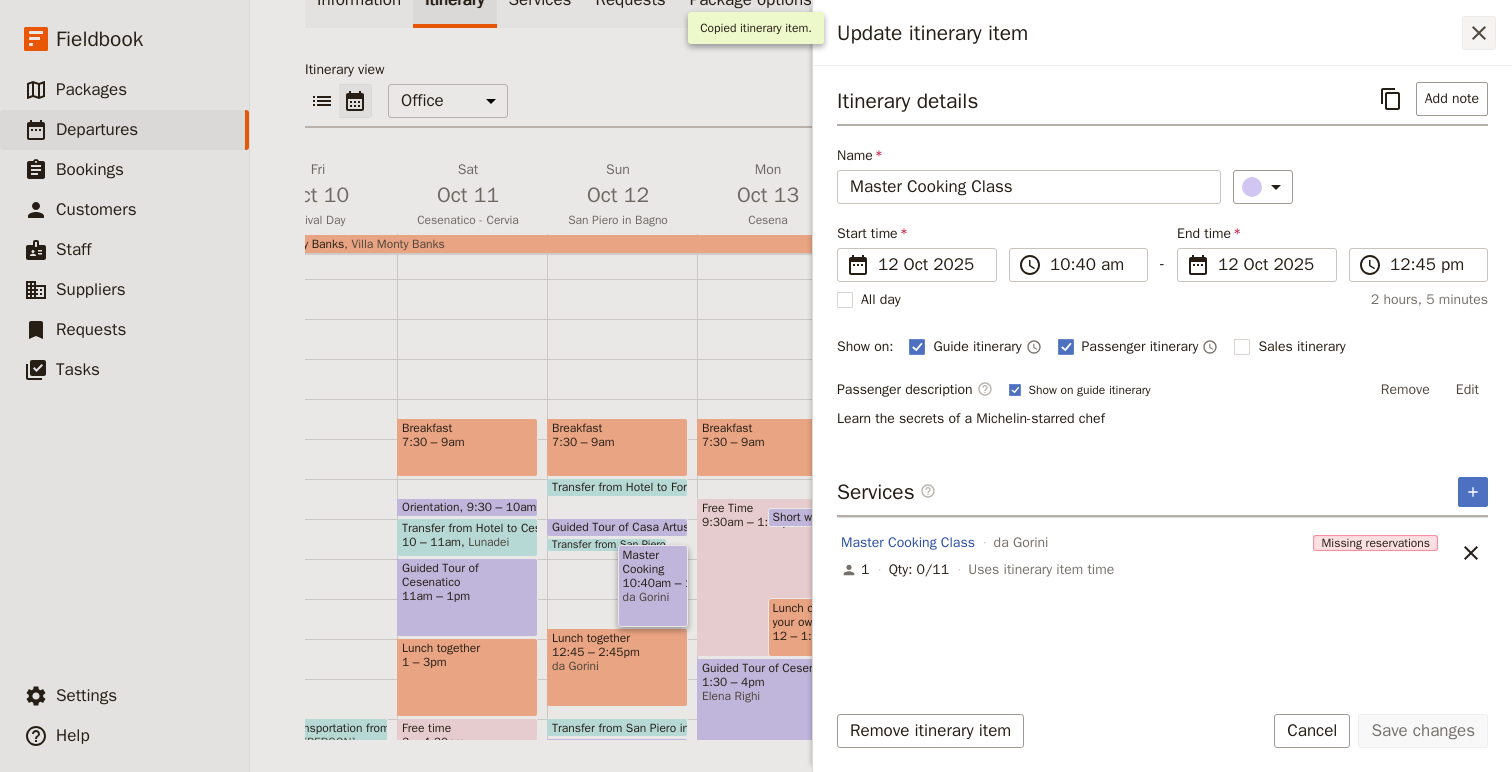 click 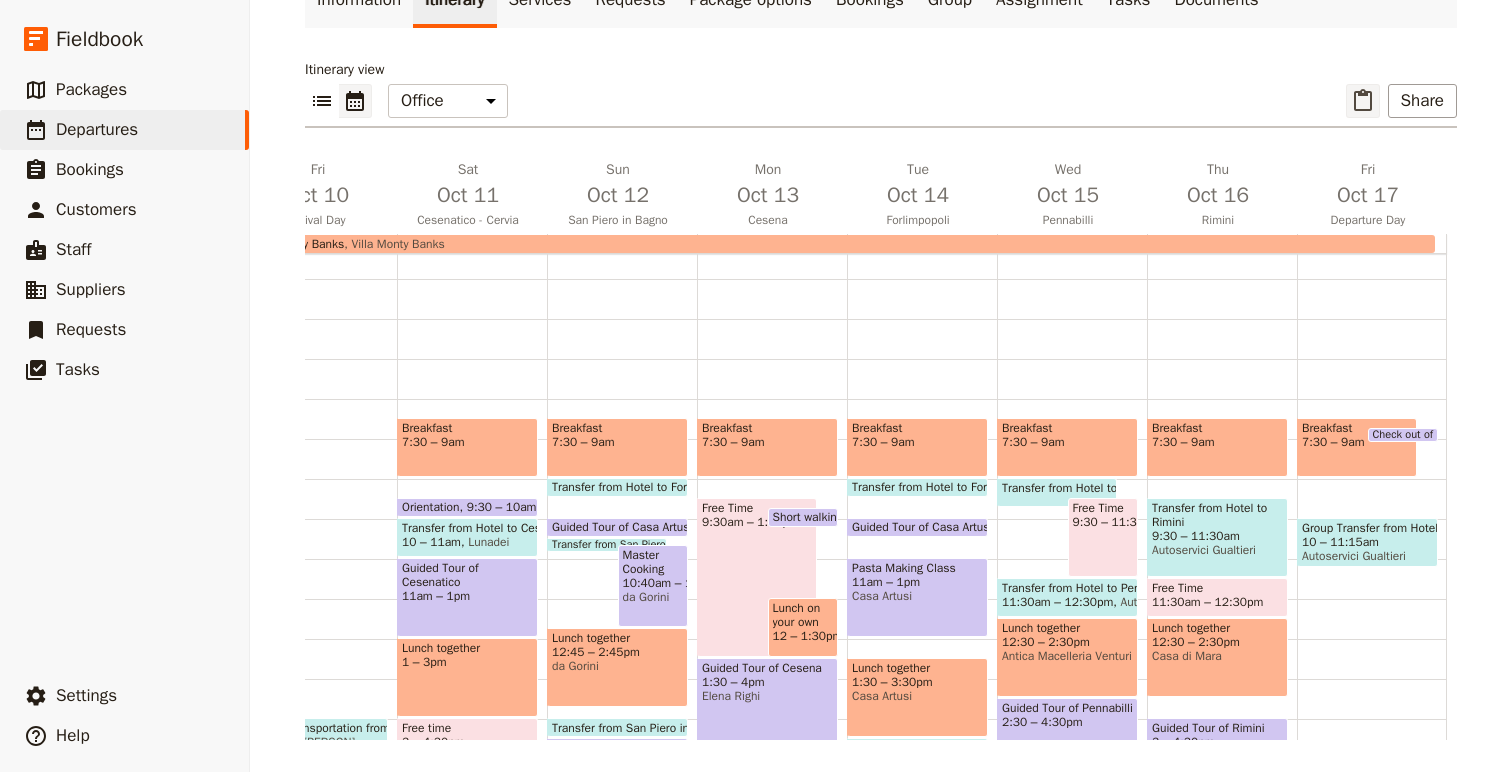 click 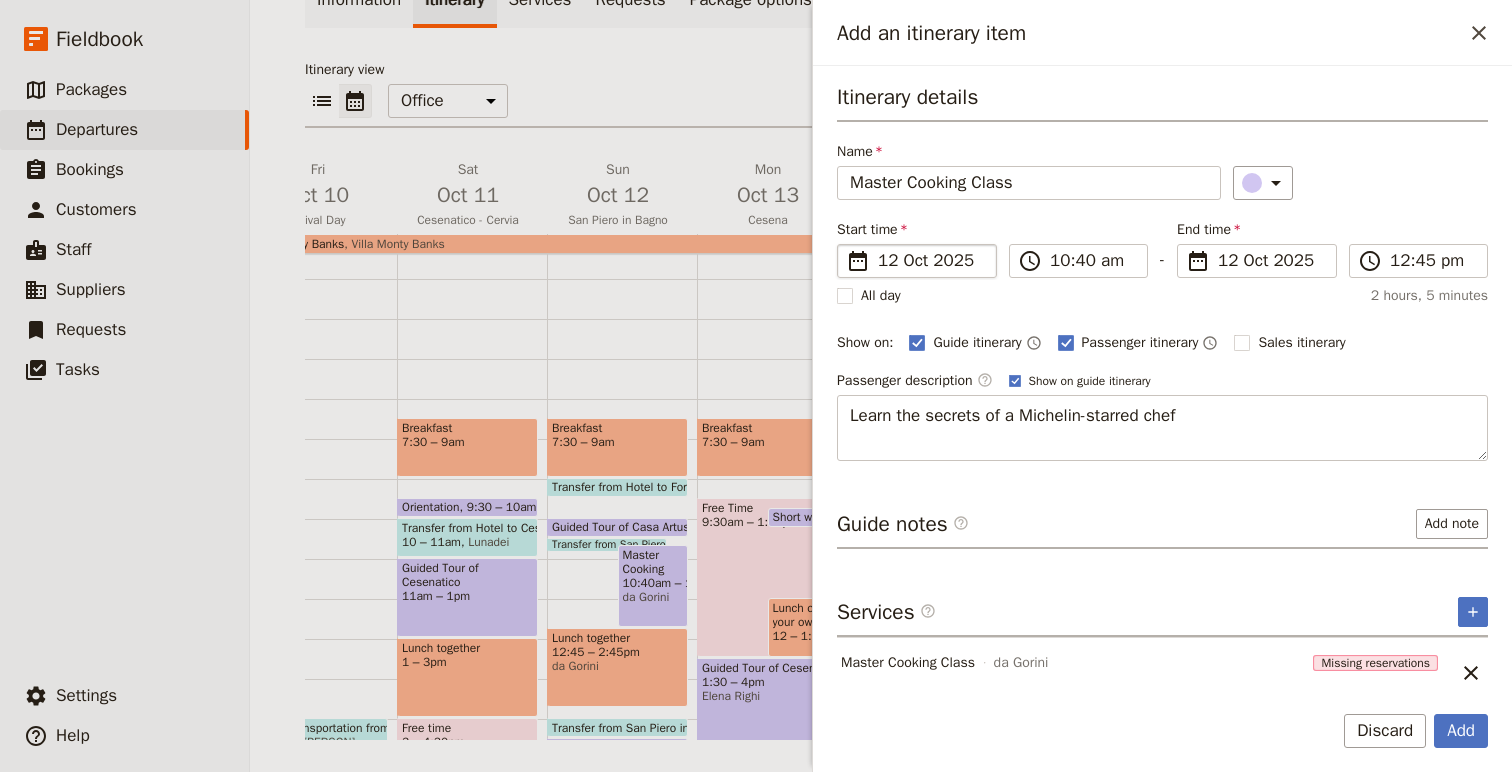 click on "12 Oct 2025" at bounding box center [931, 261] 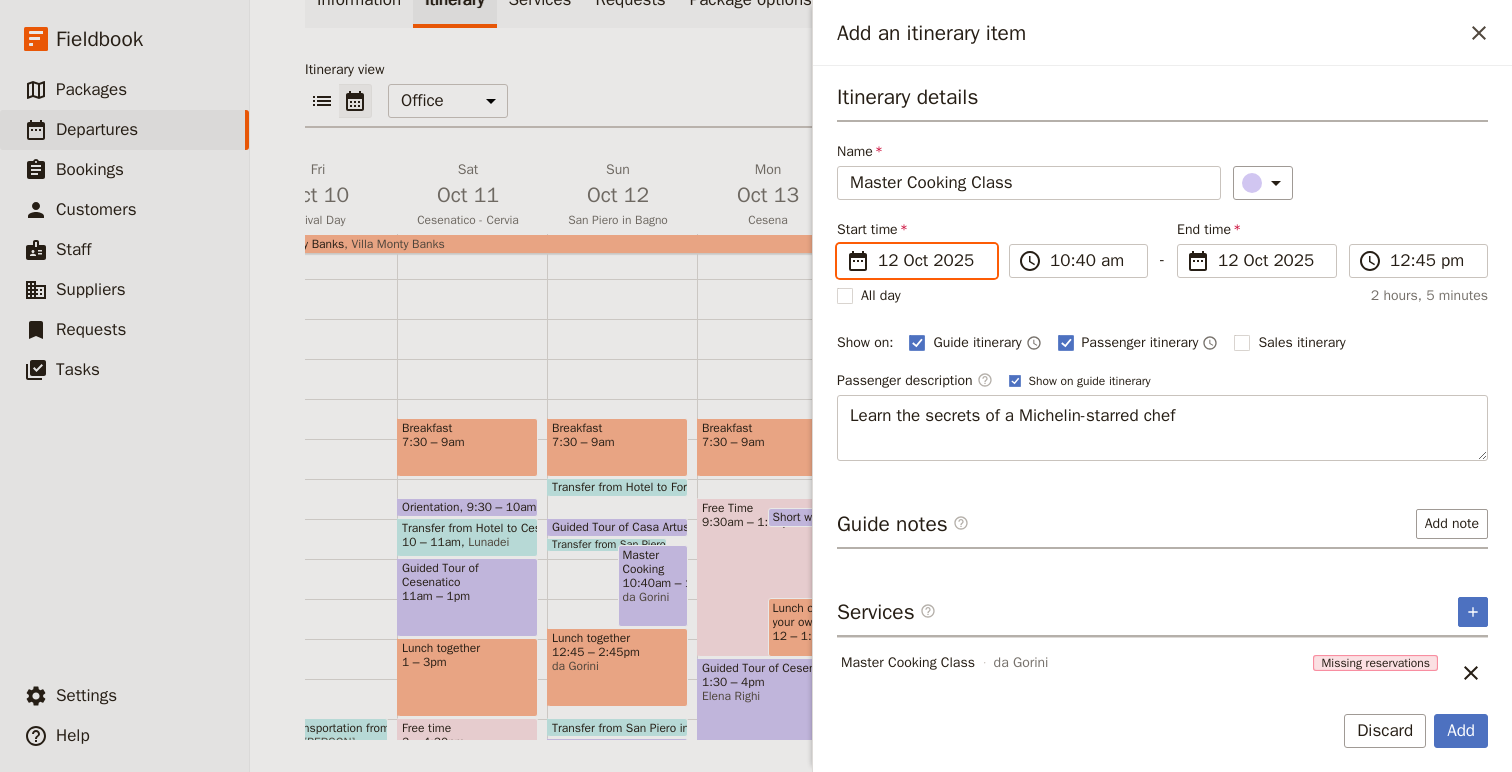 click on "[NUMBER]/[NUMBER]/[YEAR]" at bounding box center (845, 244) 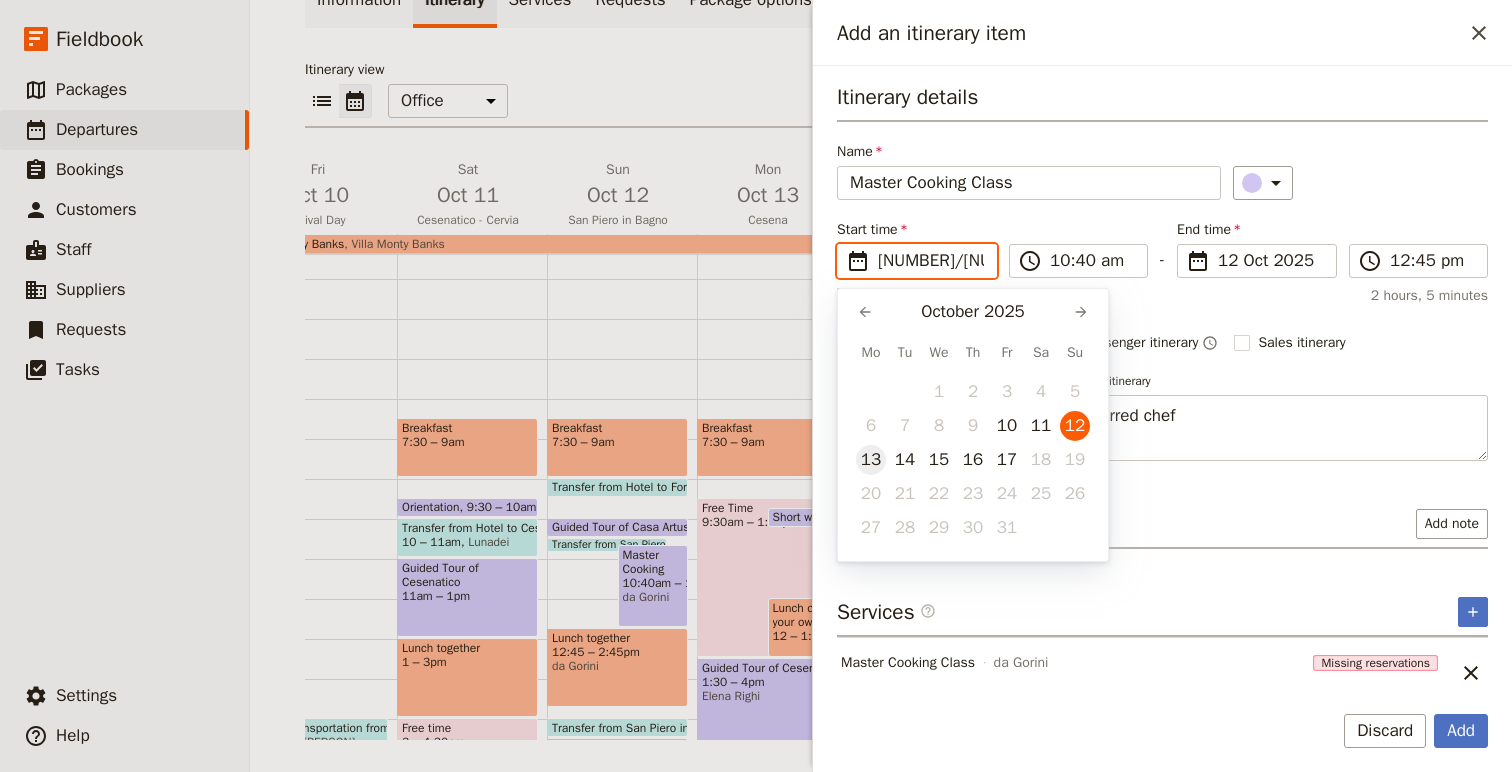 click on "13" at bounding box center [871, 460] 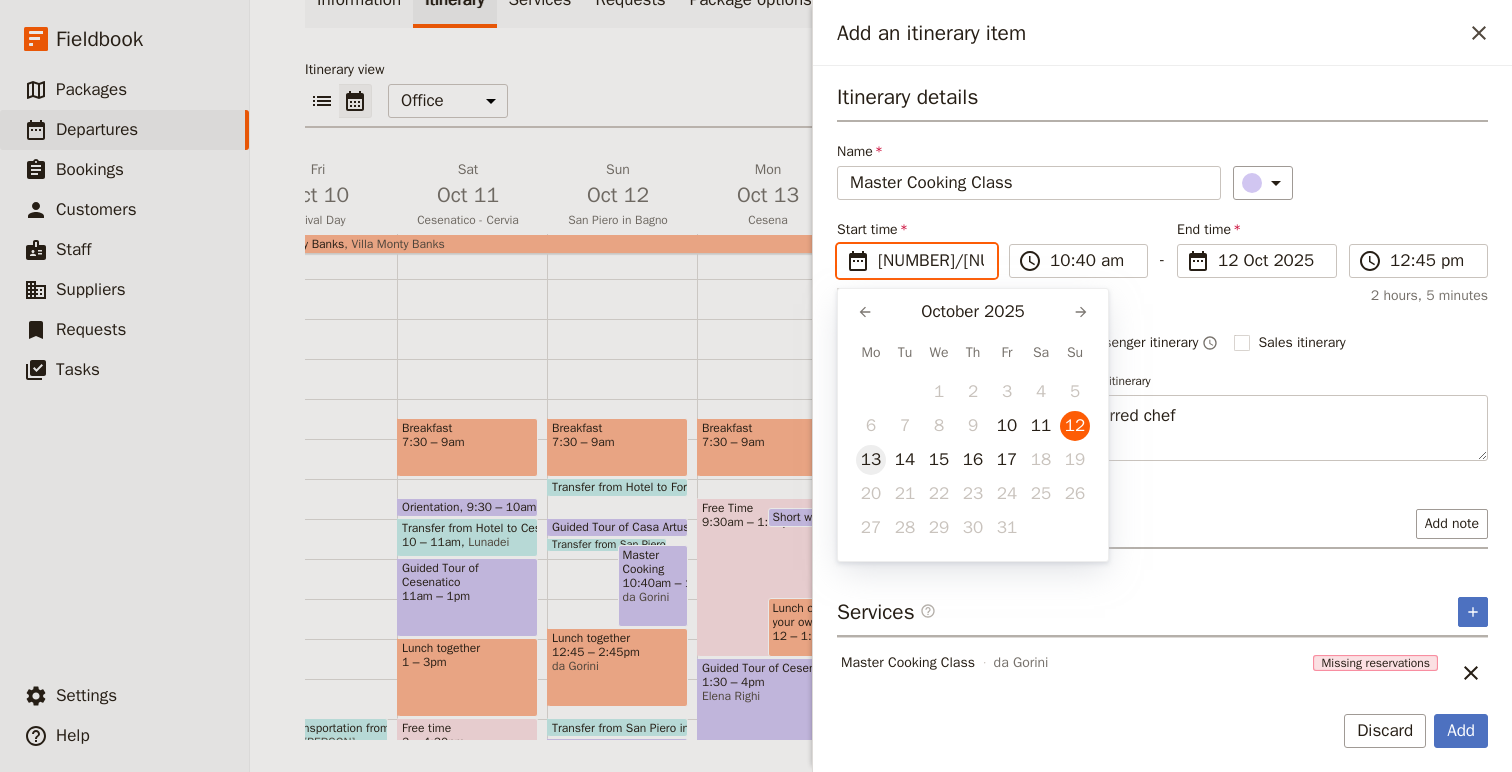 type on "13/10/2025" 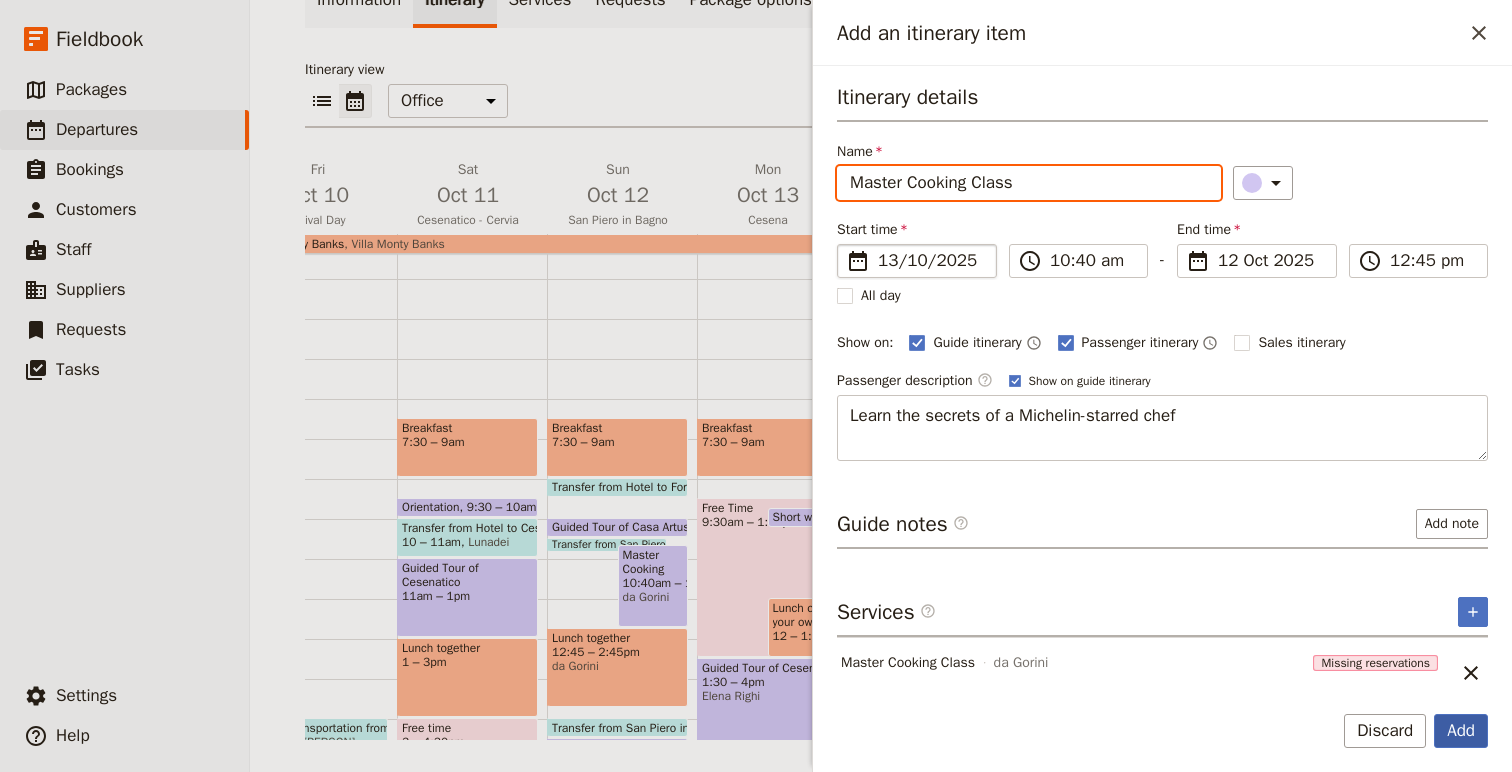 type on "13/10/2025" 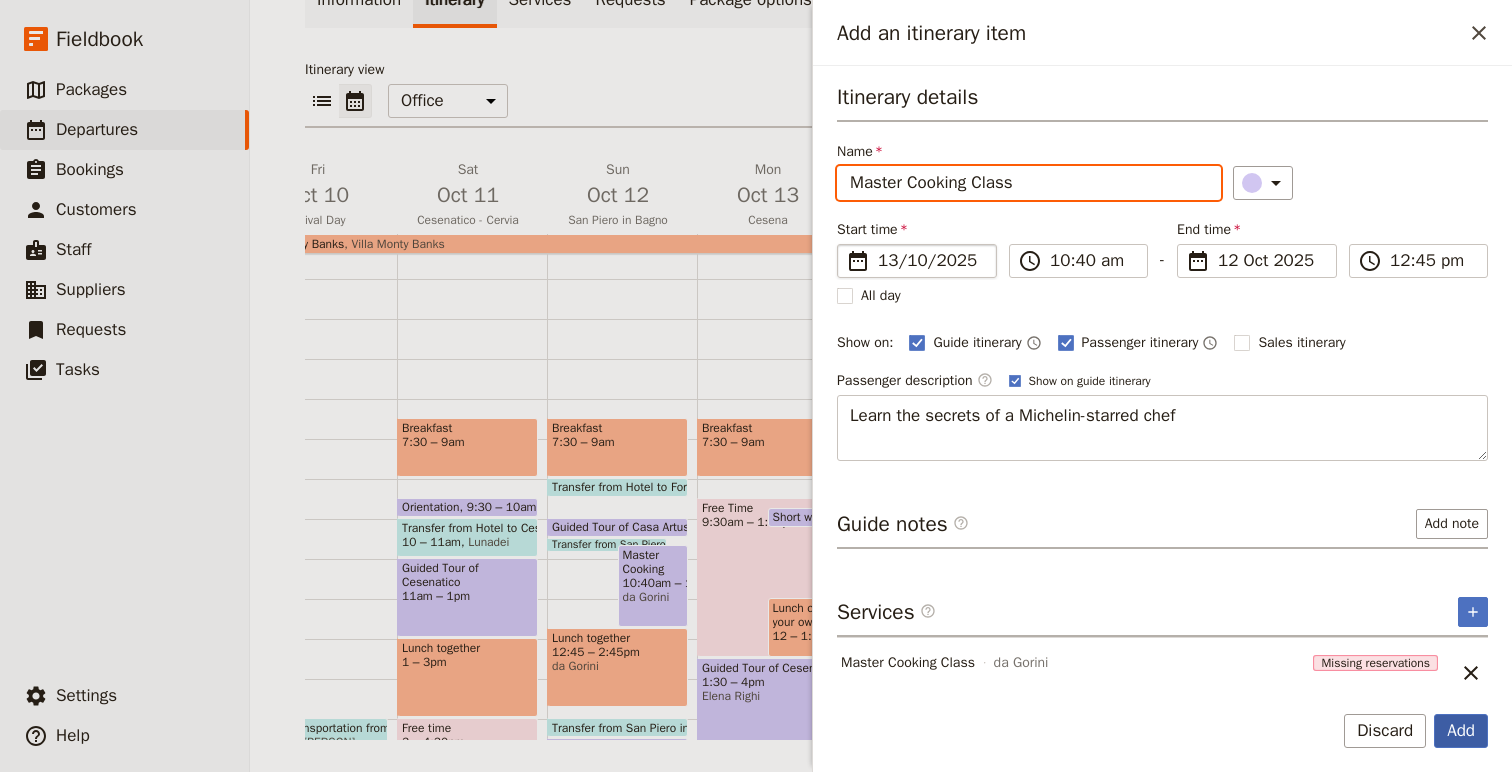click on "Add" at bounding box center [1461, 731] 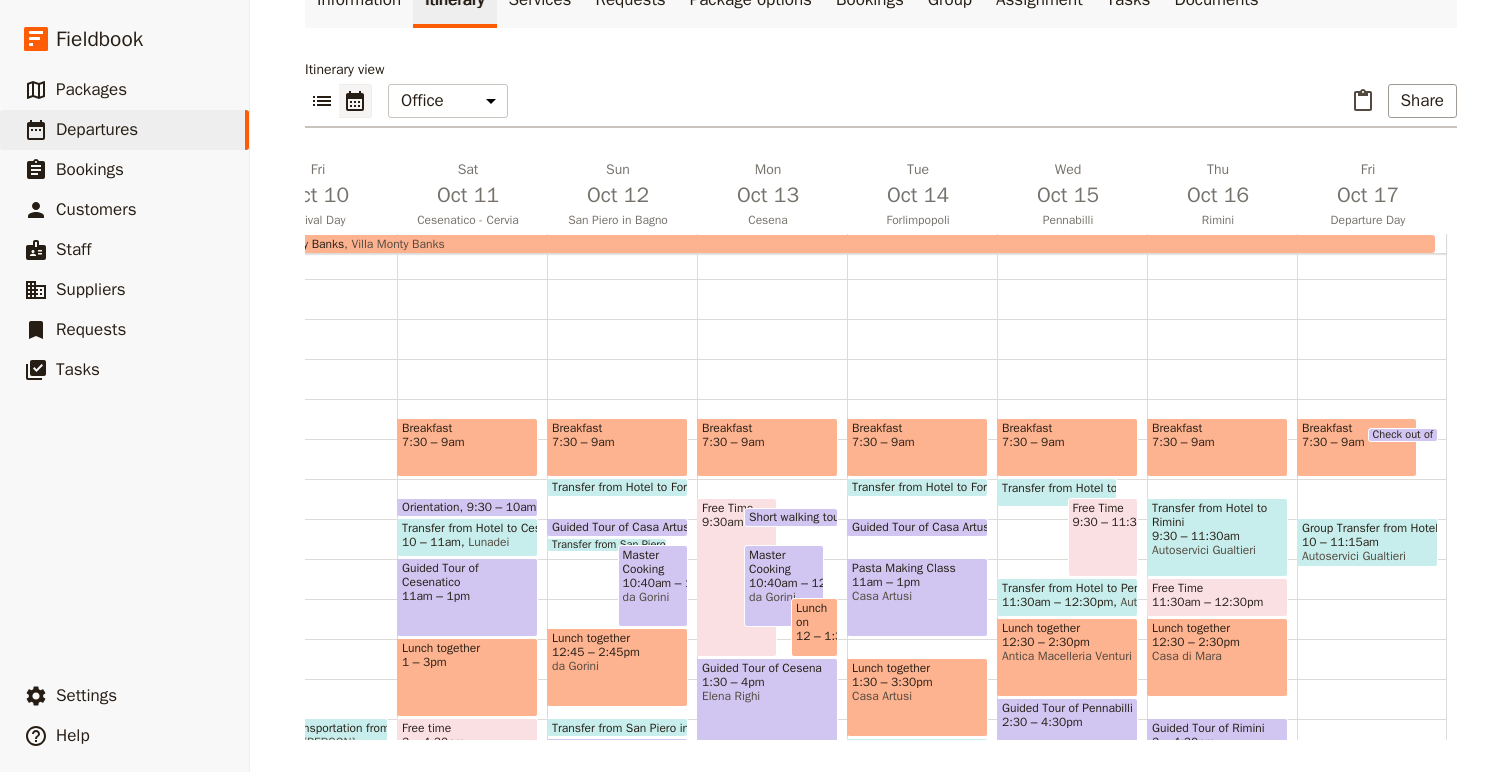 click on "Master Cooking Class 10:40am – 12:45pm [COMPANY]" at bounding box center [653, 586] 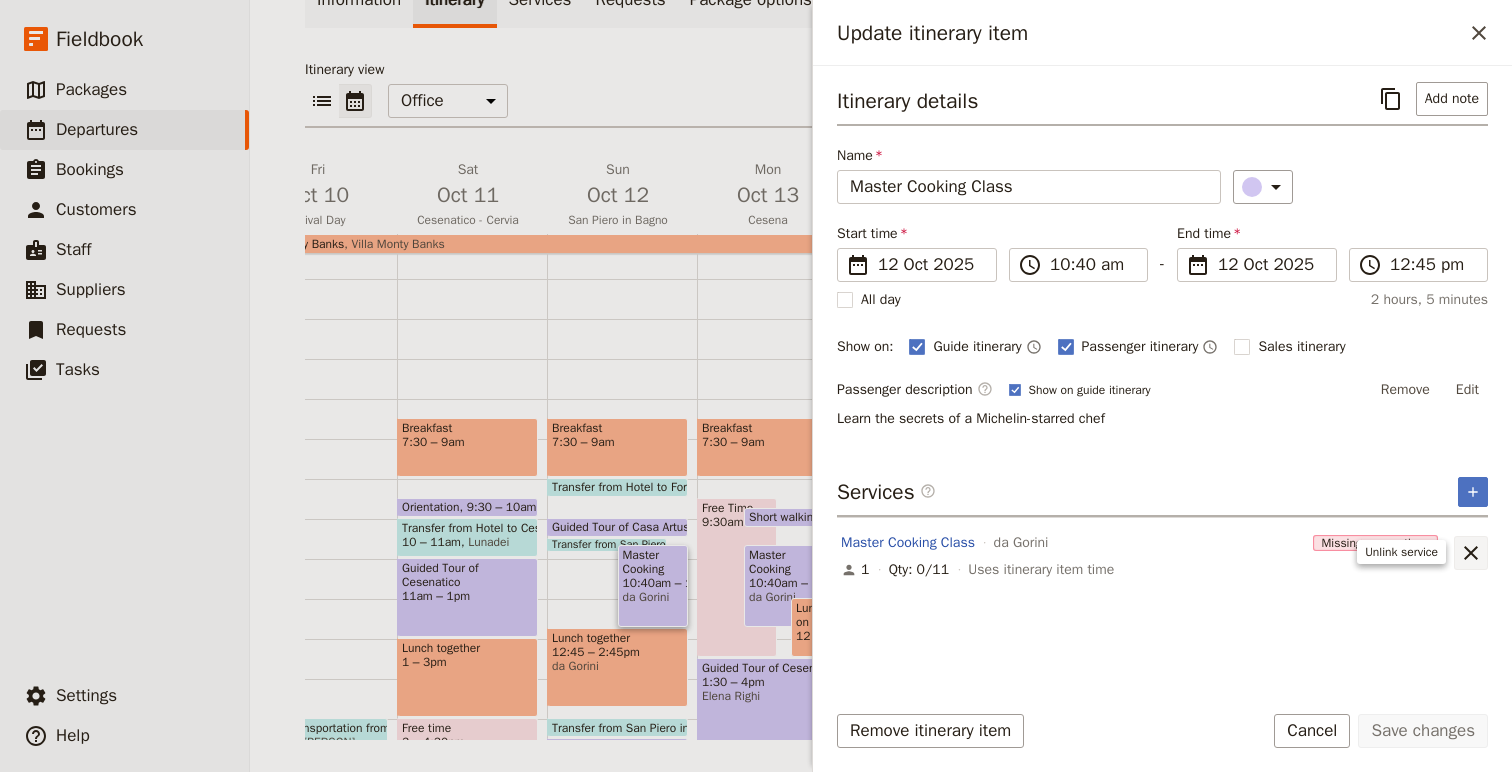 click 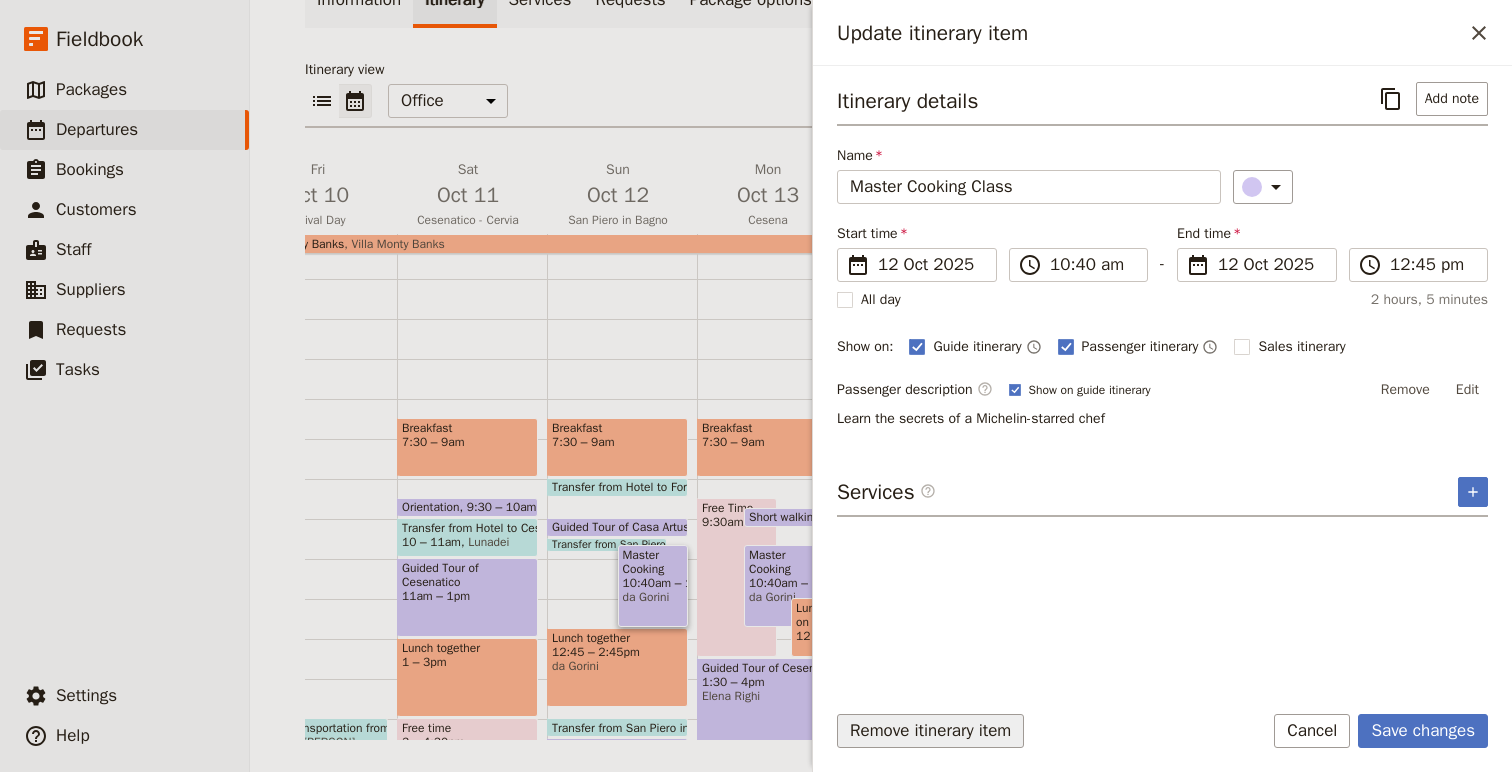 click on "Remove itinerary item" at bounding box center [930, 731] 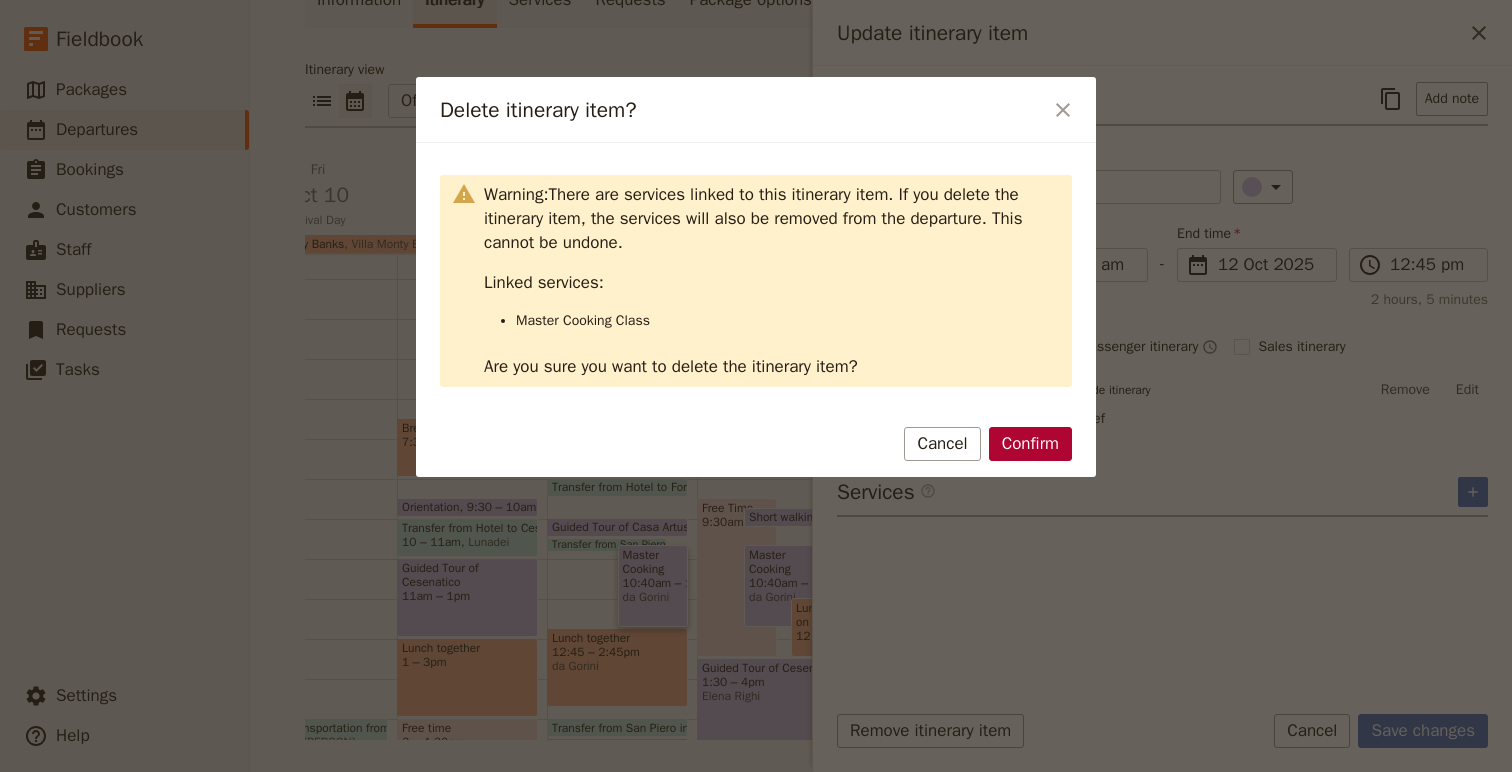 click on "Confirm" at bounding box center [1030, 444] 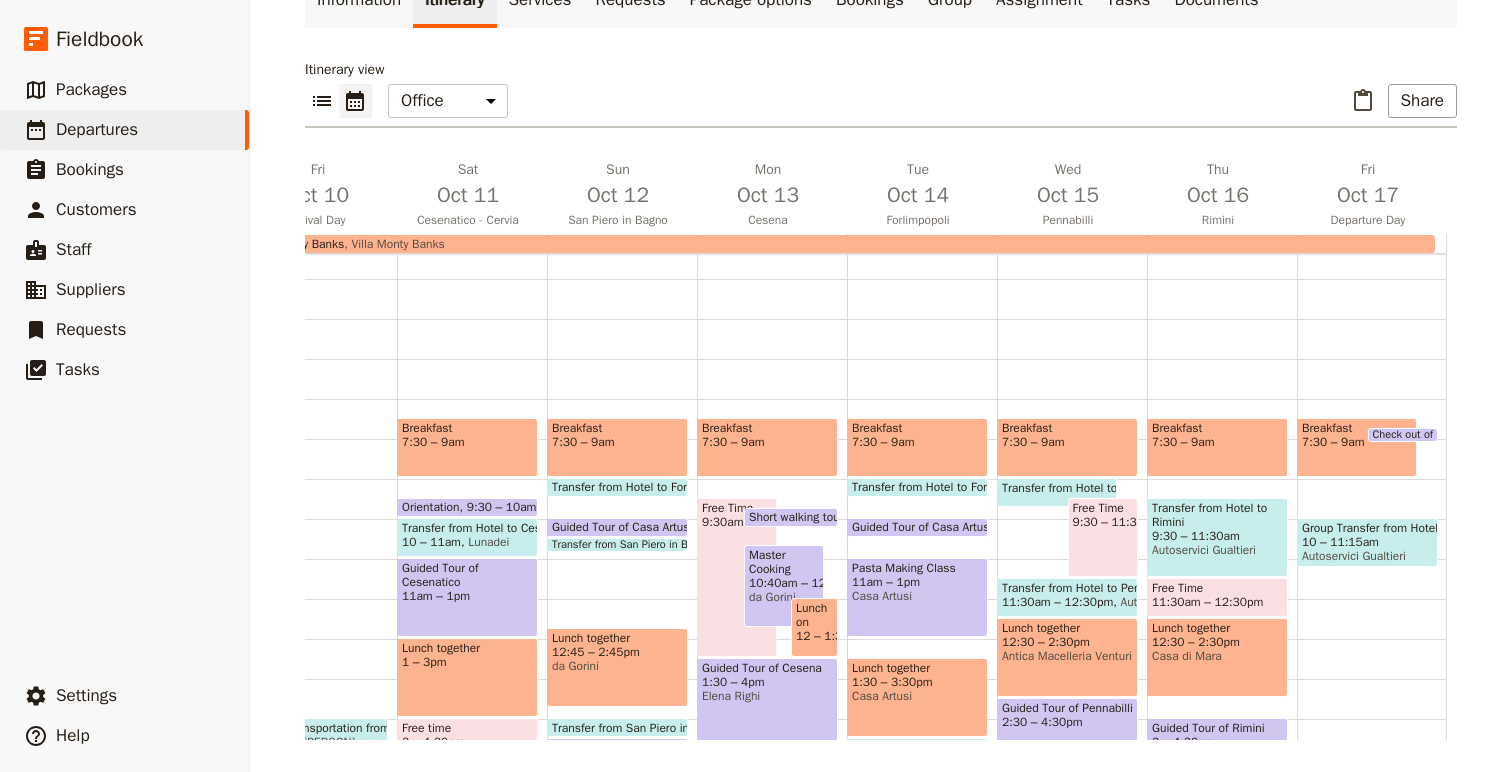 click on "da Gorini" at bounding box center (617, 666) 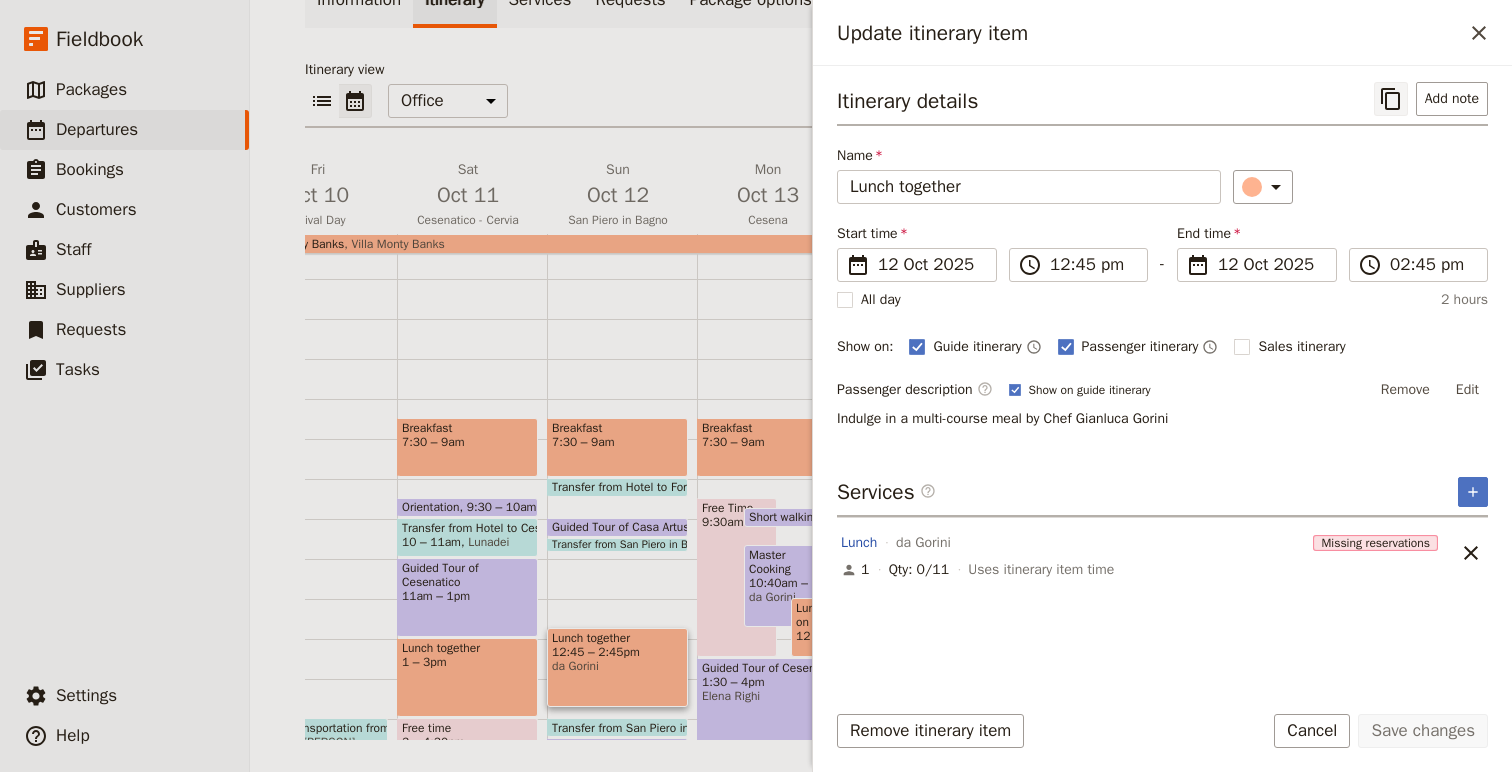click 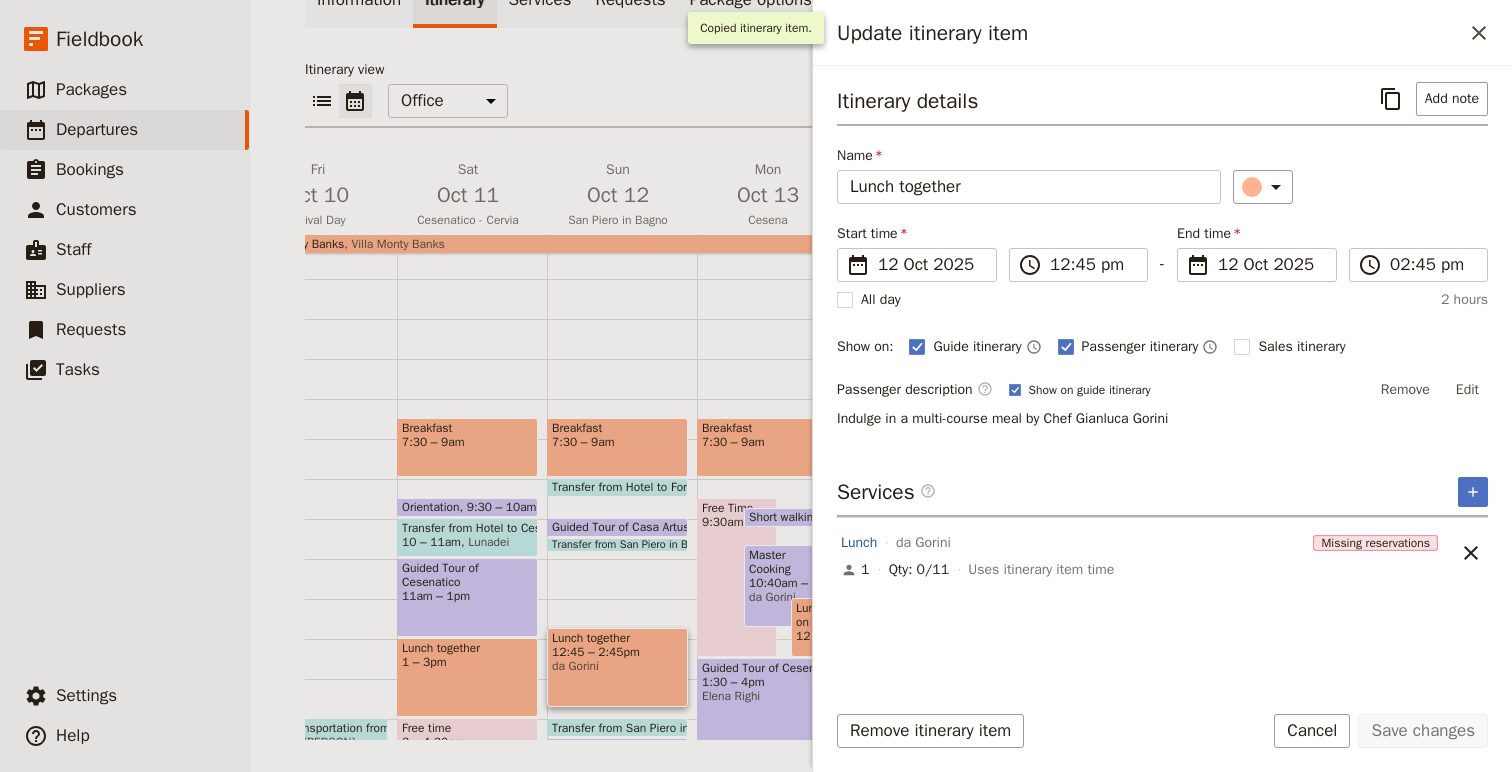 click on "Update itinerary item ​" at bounding box center [1162, 33] 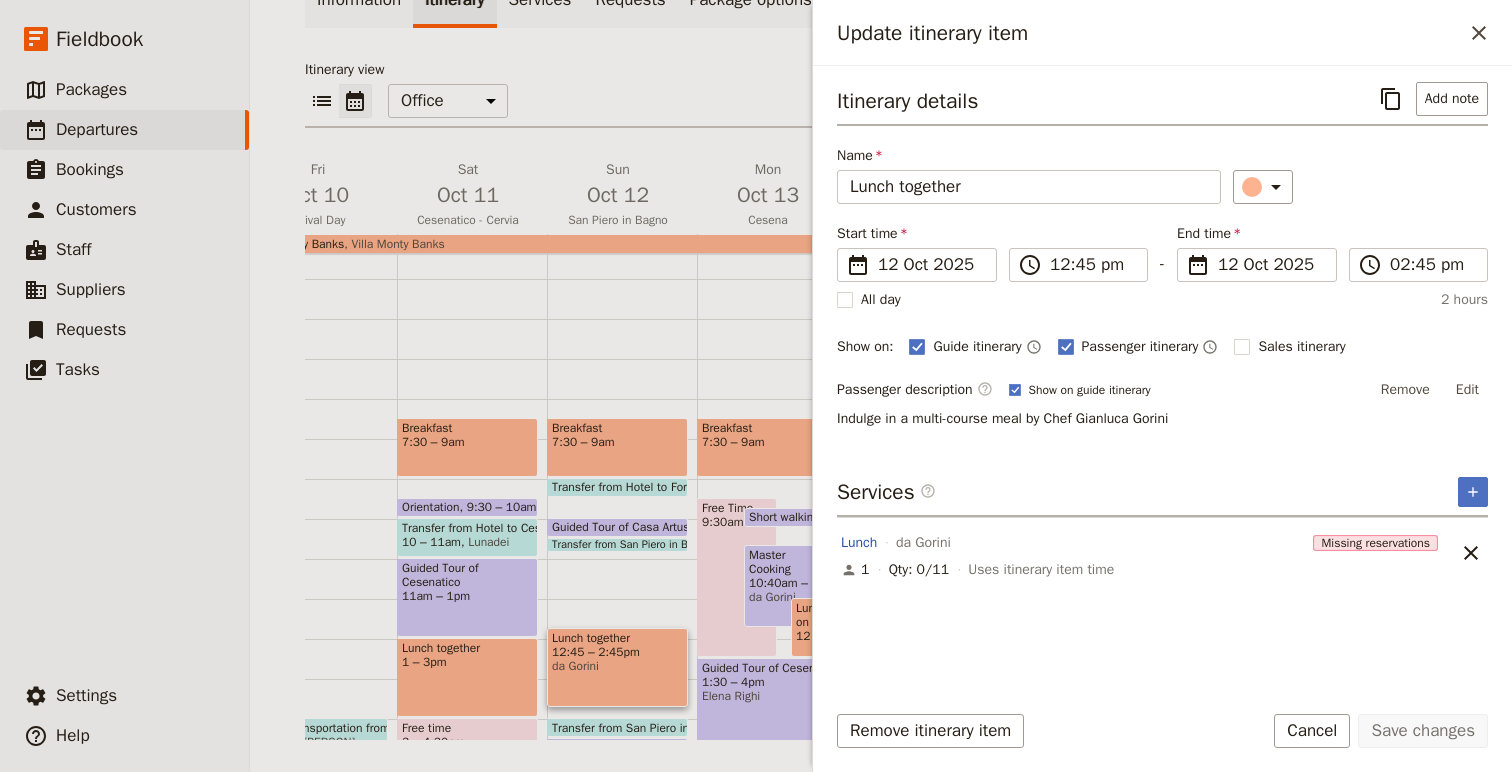 click on "Update itinerary item ​" at bounding box center (1162, 33) 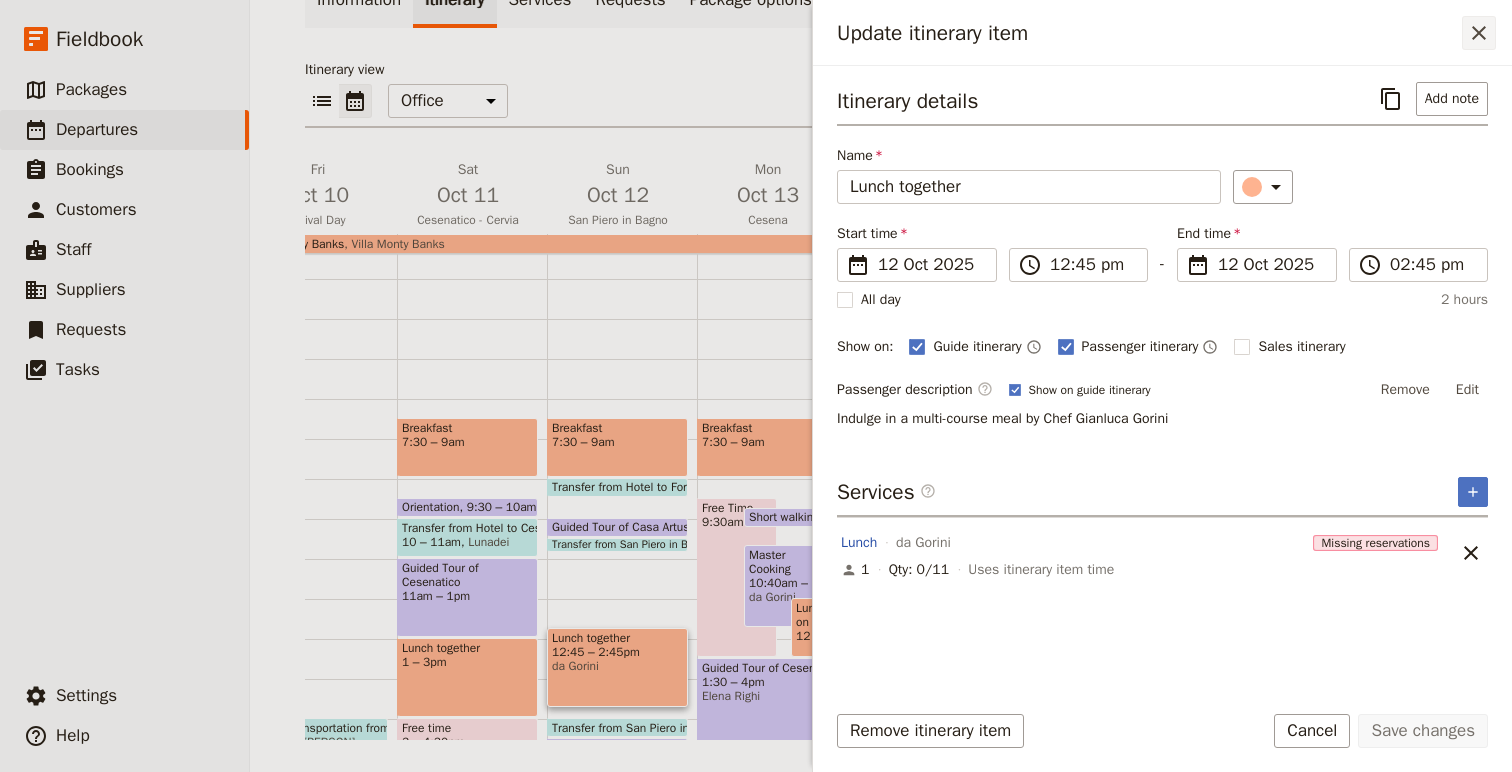 click 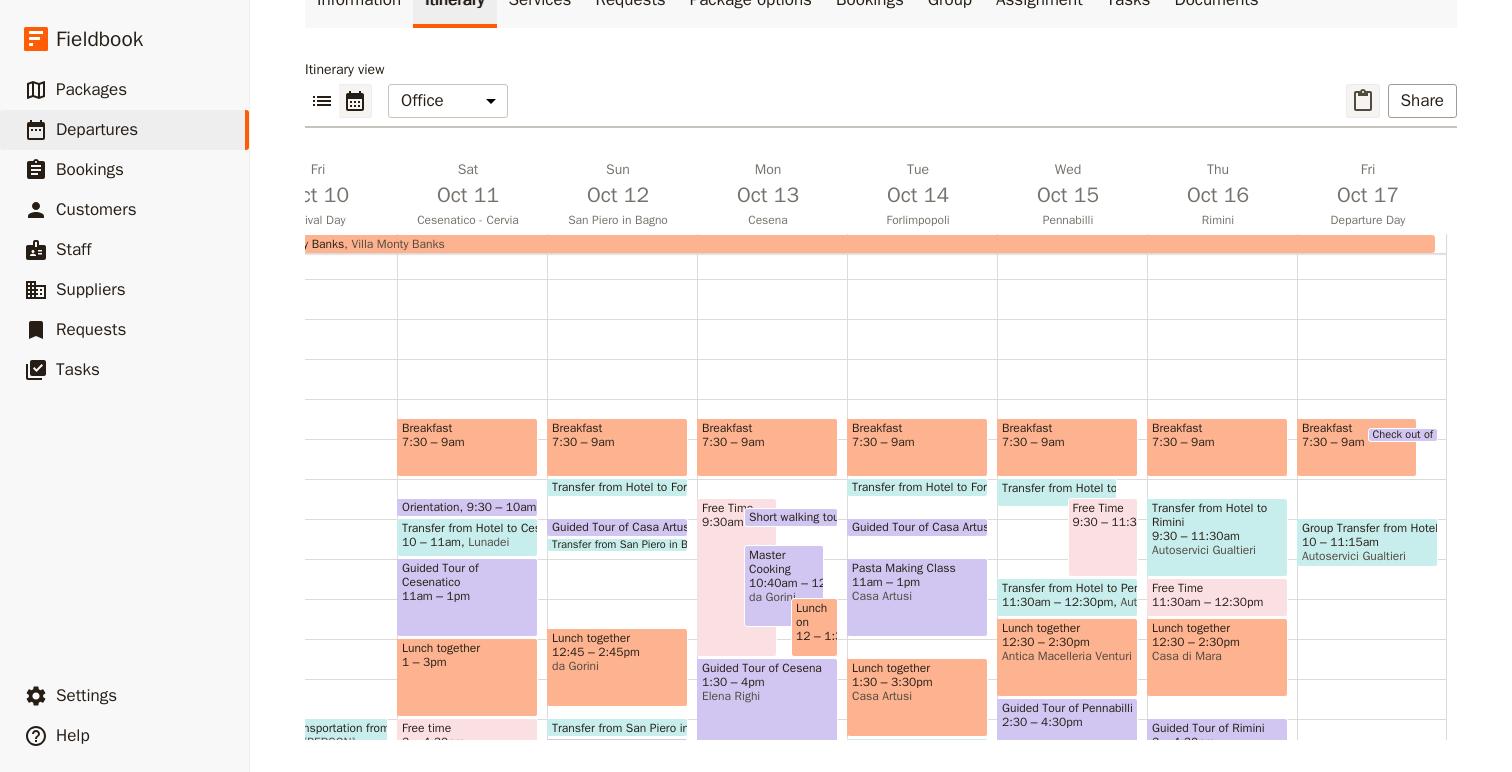 click 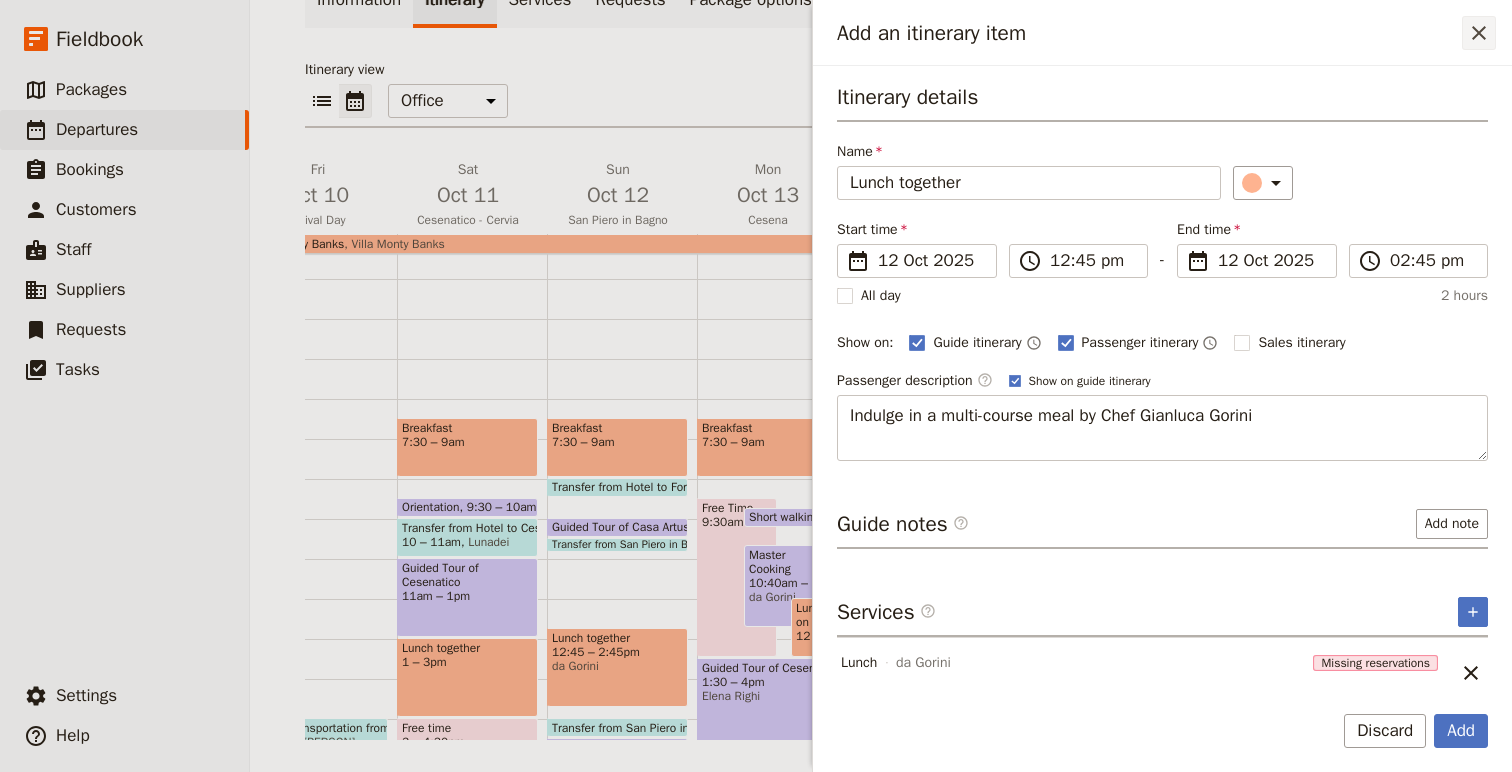 click 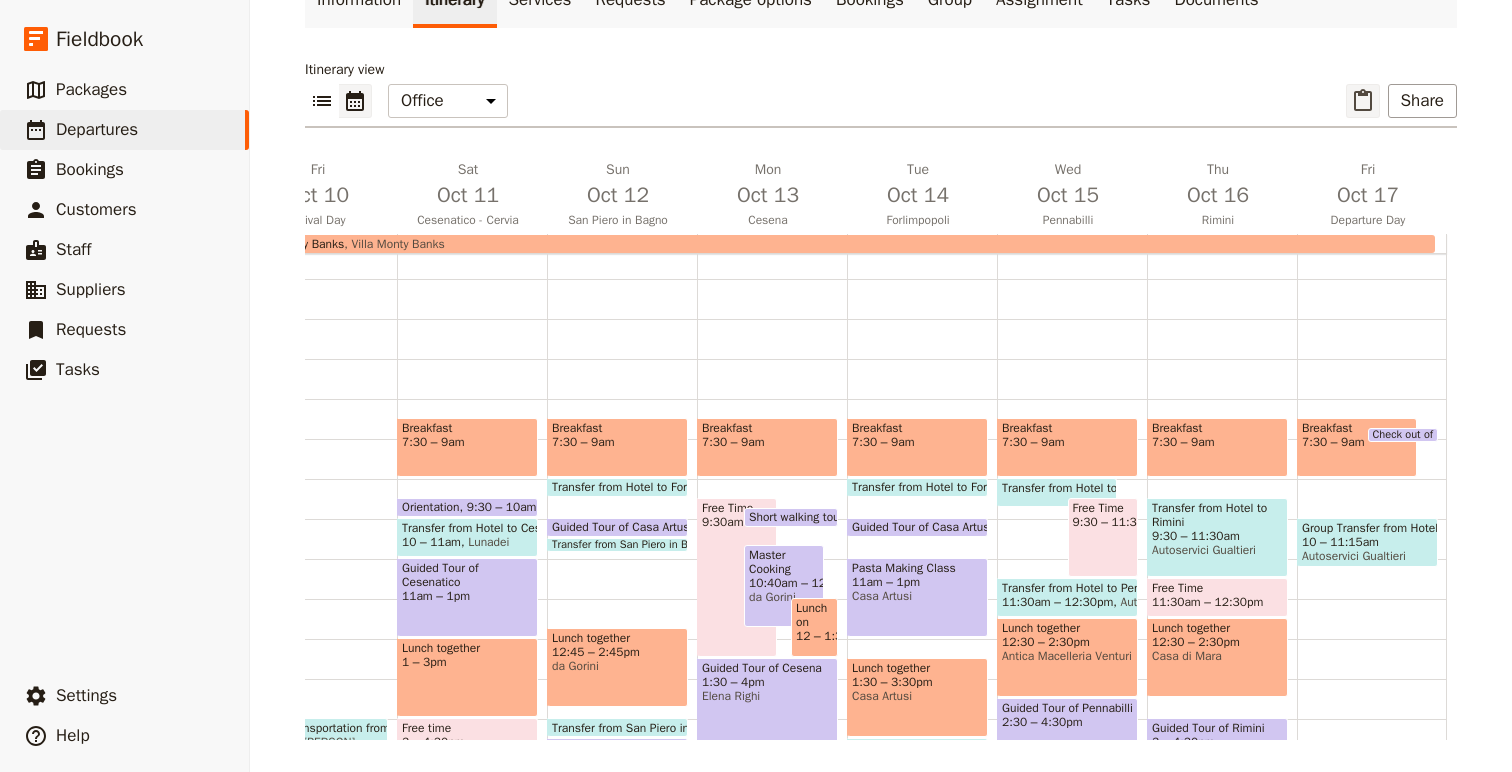 click 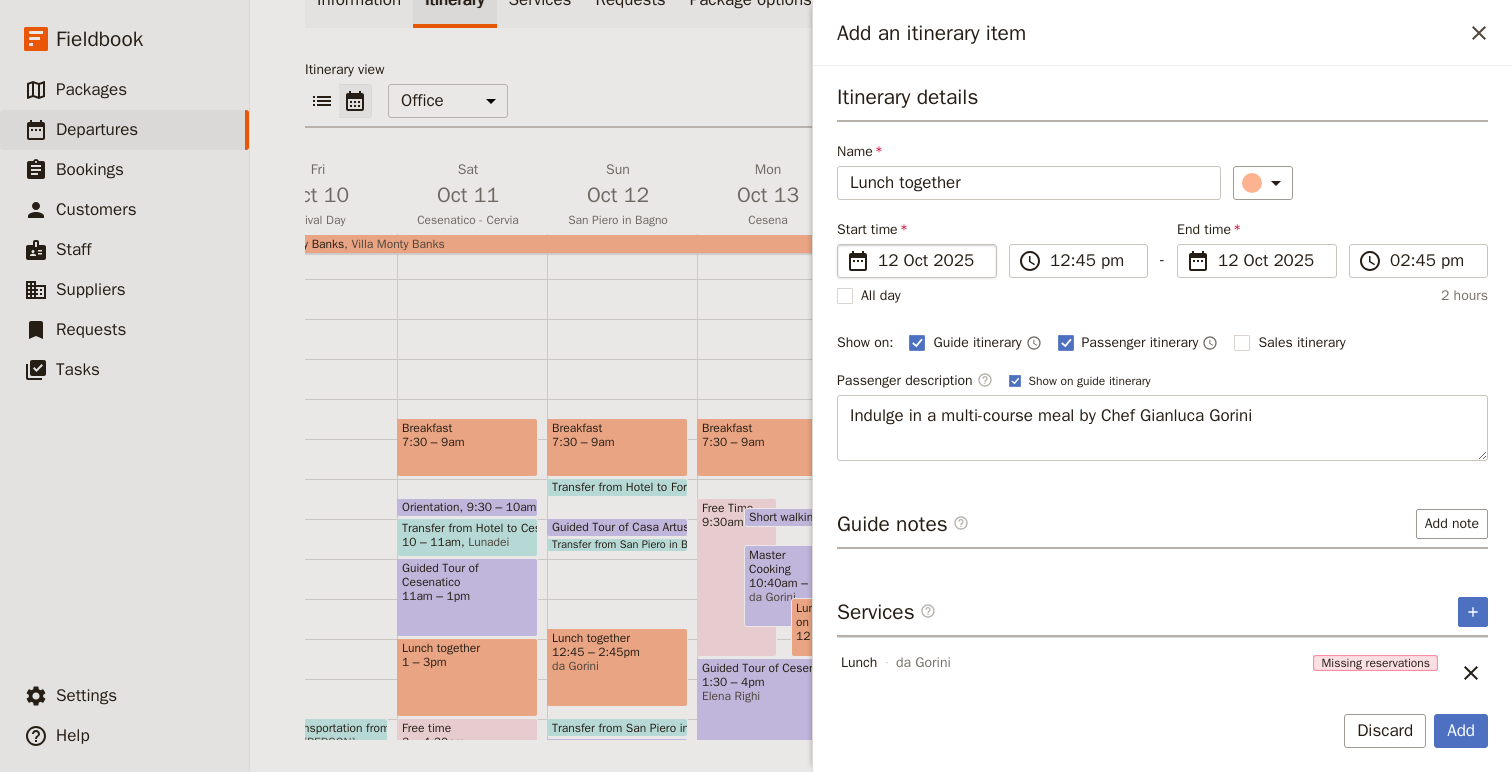click on "12 Oct 2025" at bounding box center (931, 261) 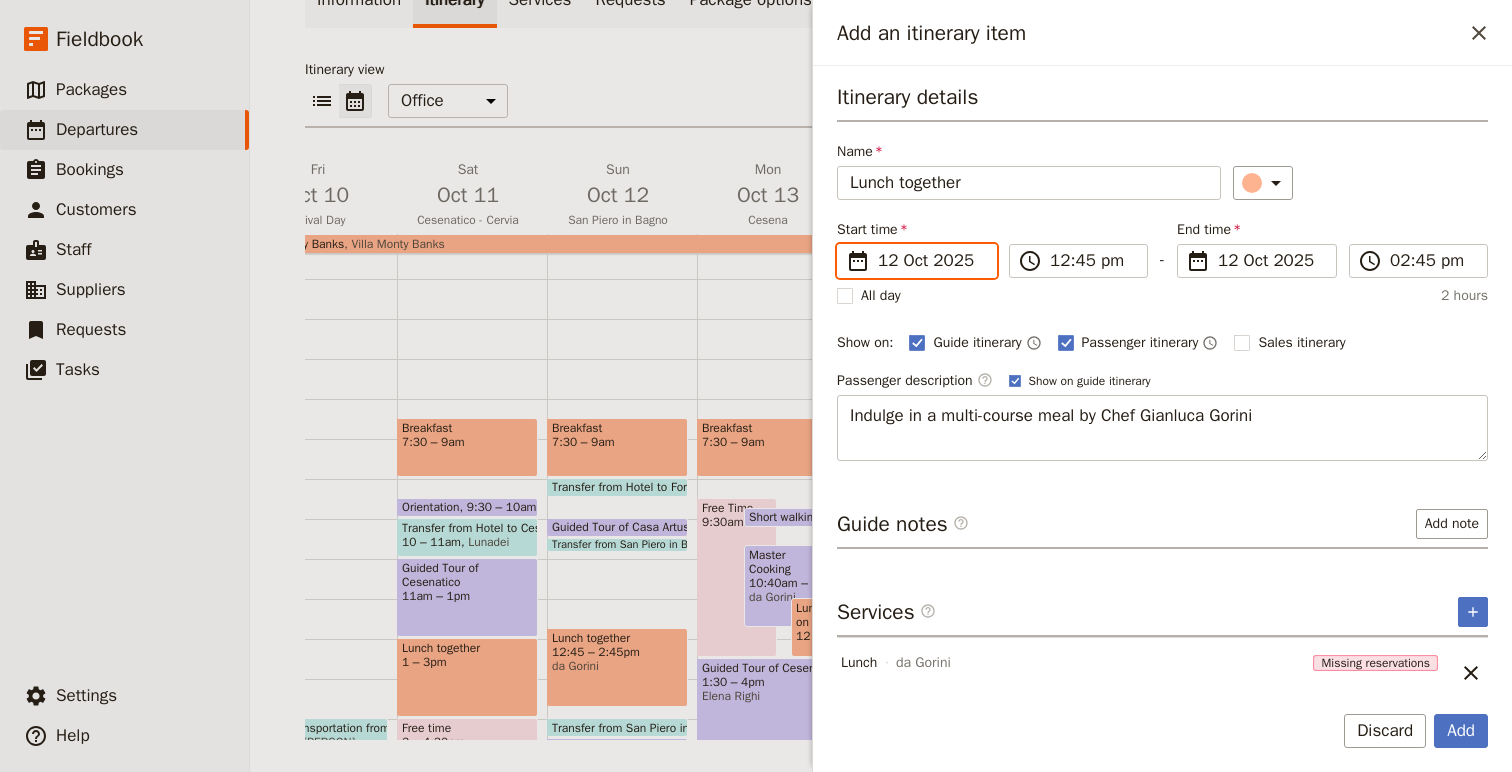 click on "[NUMBER]/[NUMBER]/[YEAR]" at bounding box center (845, 244) 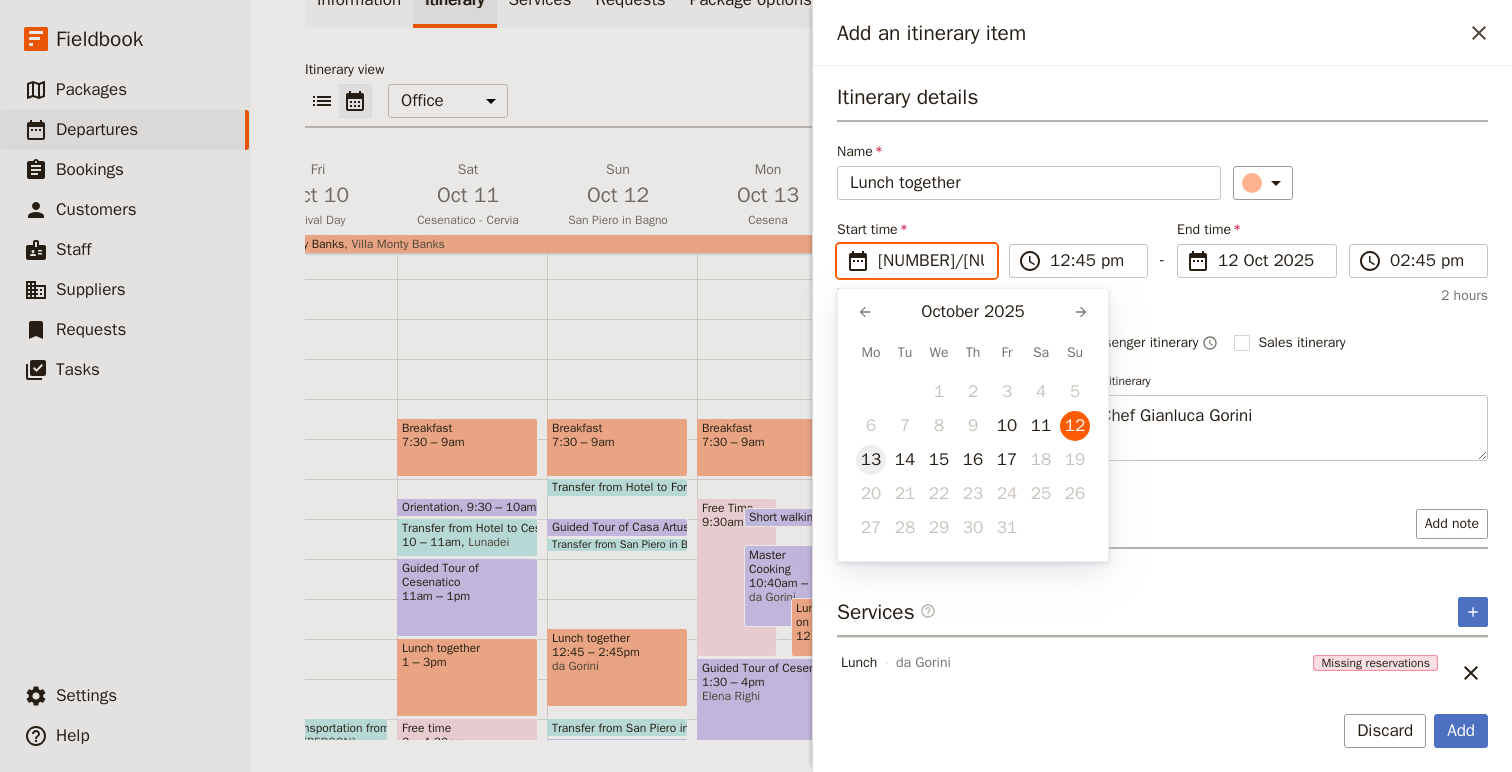 click on "13" at bounding box center [871, 460] 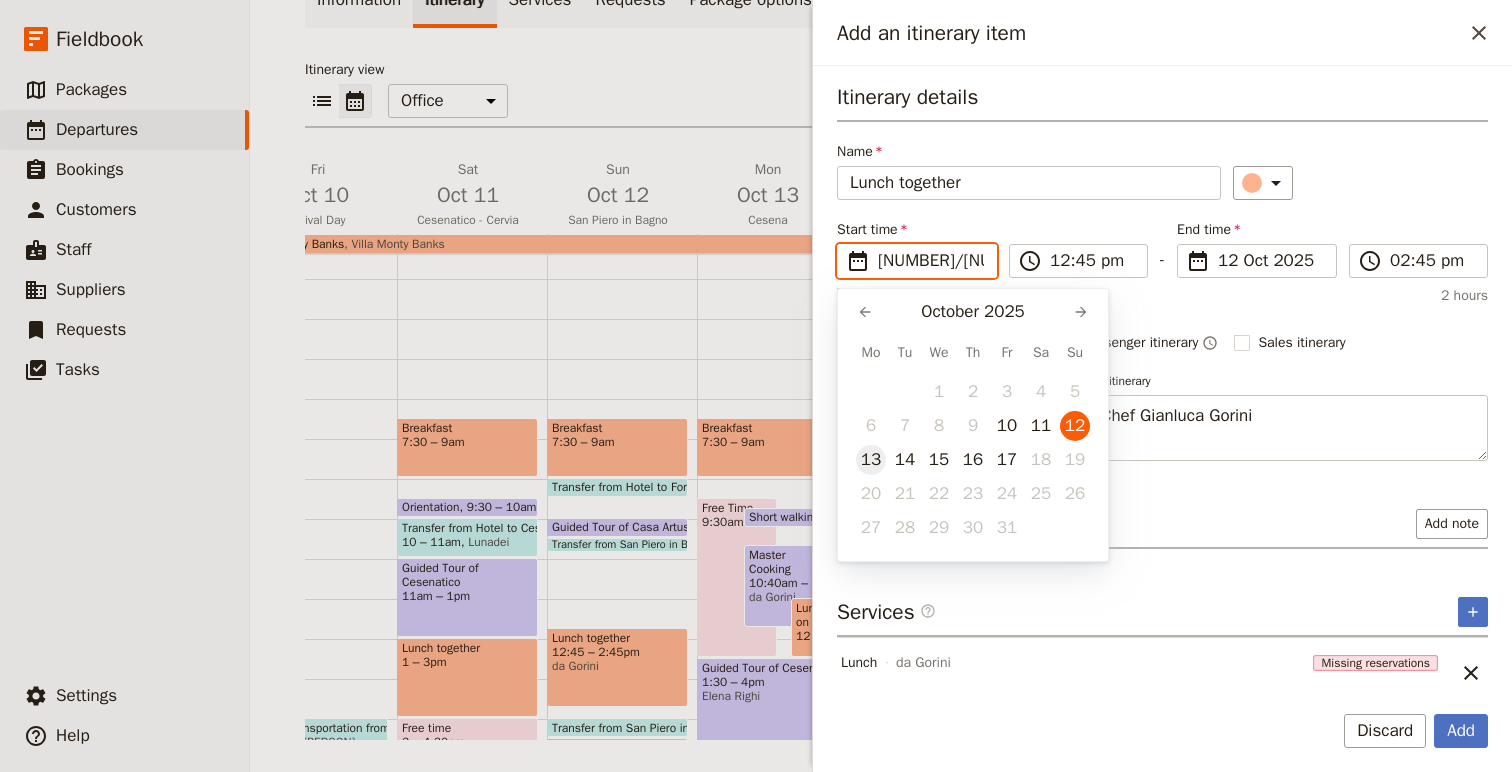 type on "13/10/2025" 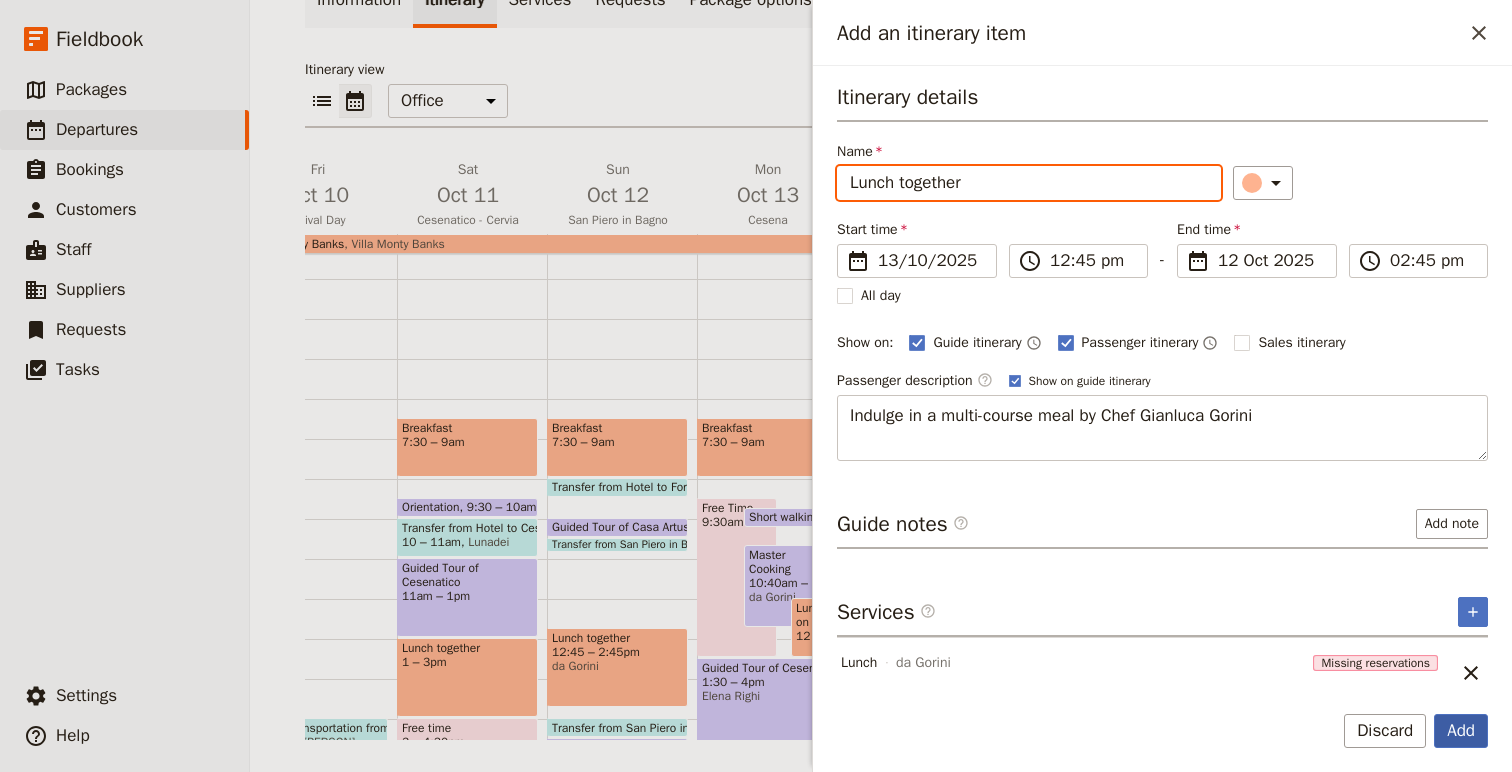 type on "13/10/2025" 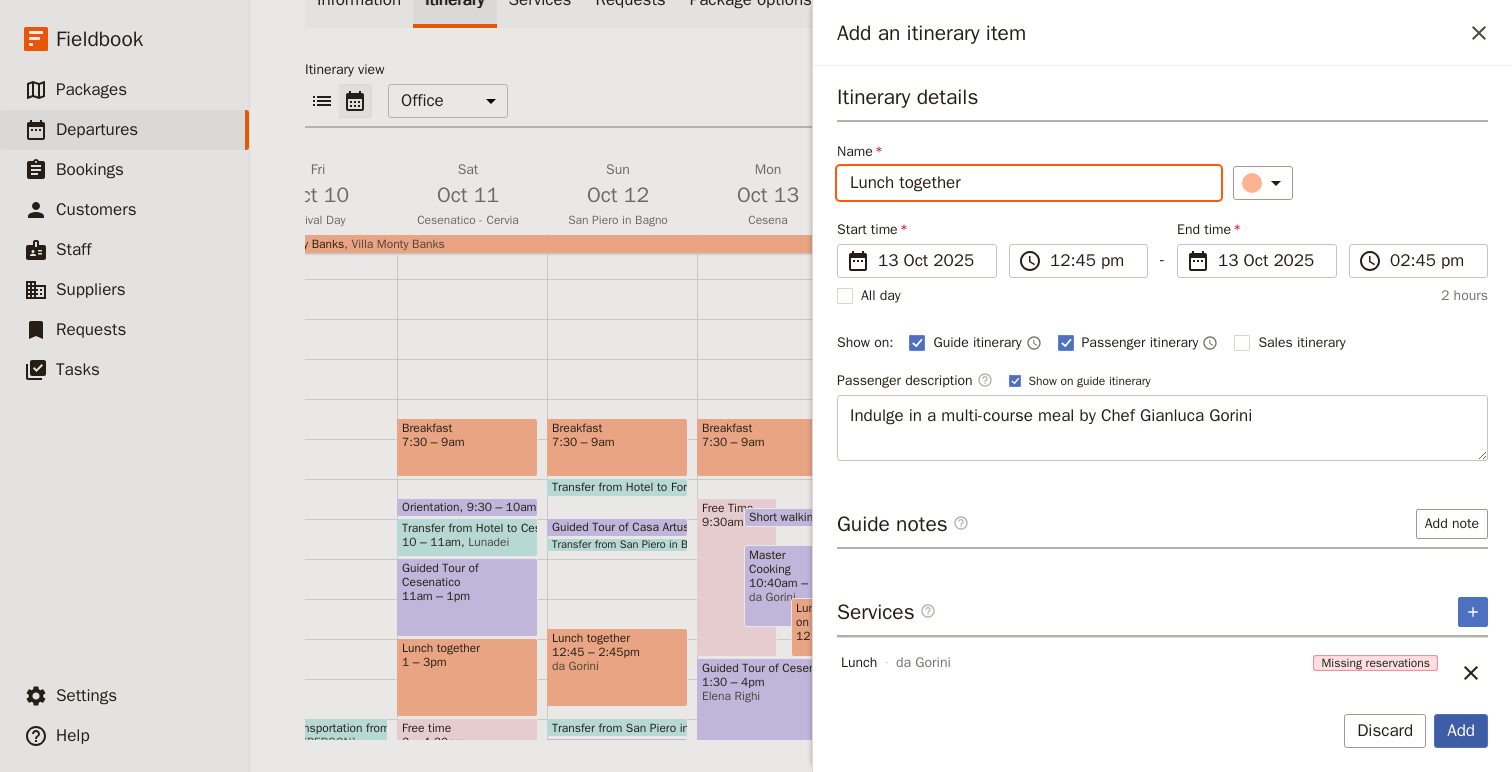 click on "Add" at bounding box center (1461, 731) 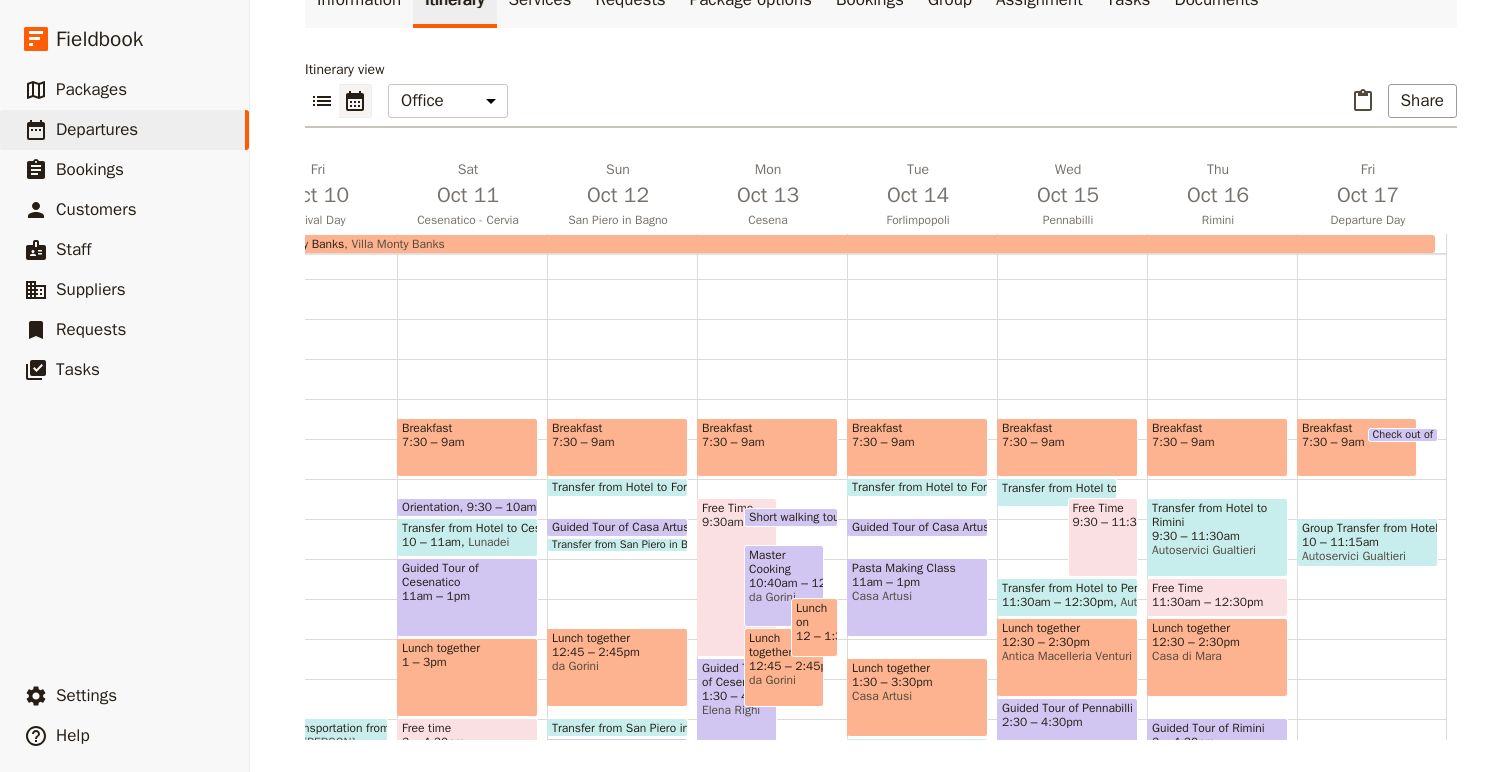 click on "Lunch together 12:45 – 2:45pm da Gorini" at bounding box center (617, 667) 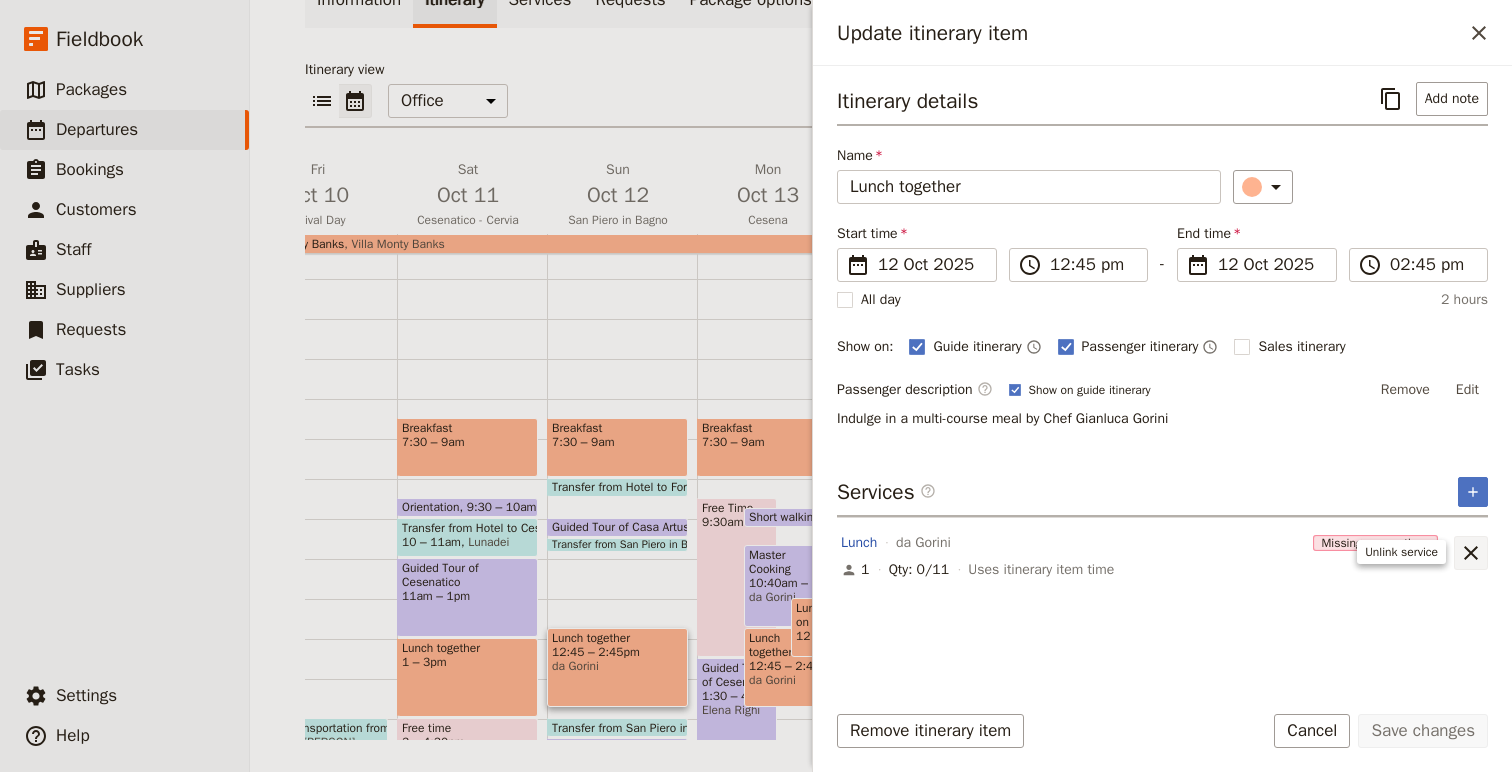 click 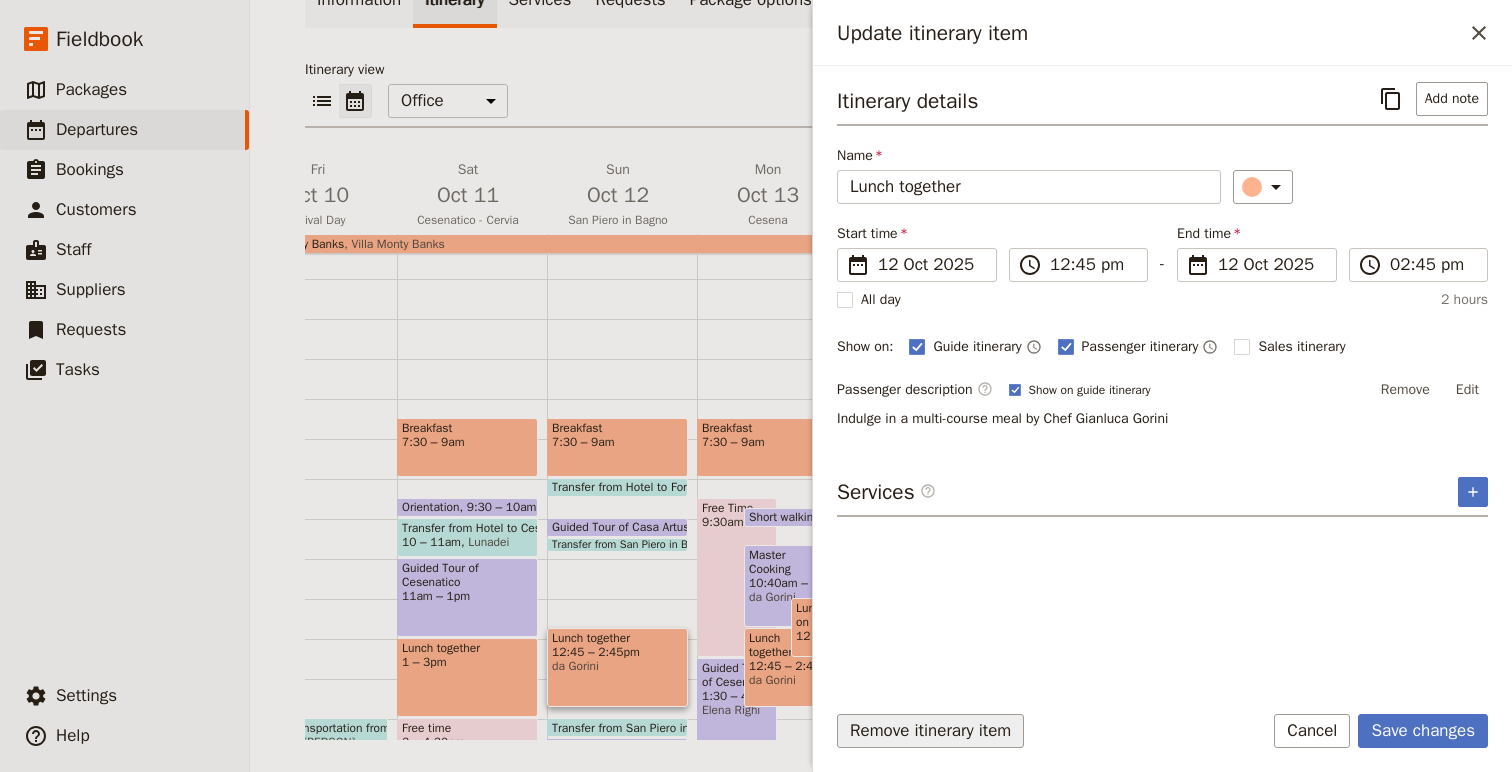 click on "Remove itinerary item" at bounding box center [930, 731] 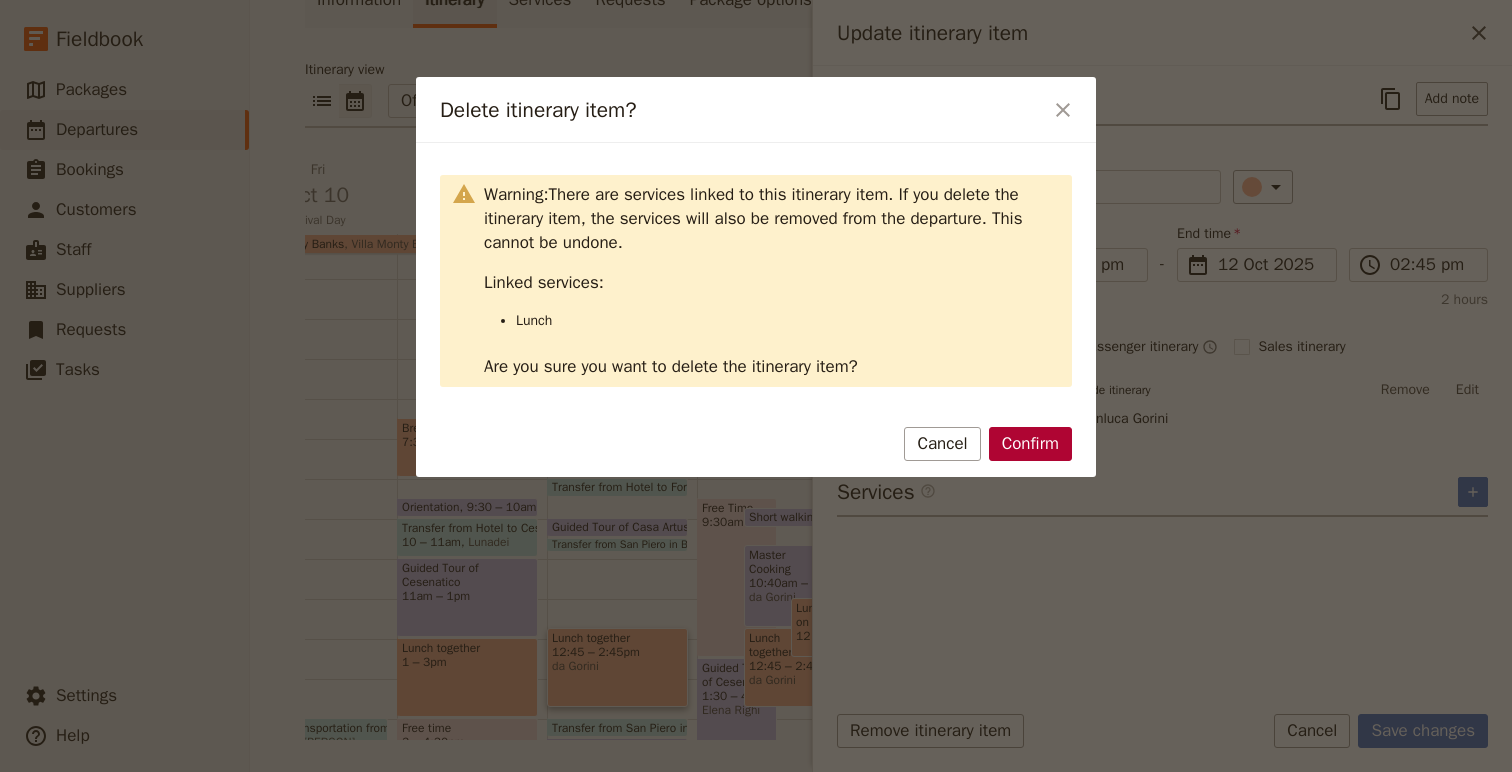 click on "Confirm" at bounding box center [1030, 444] 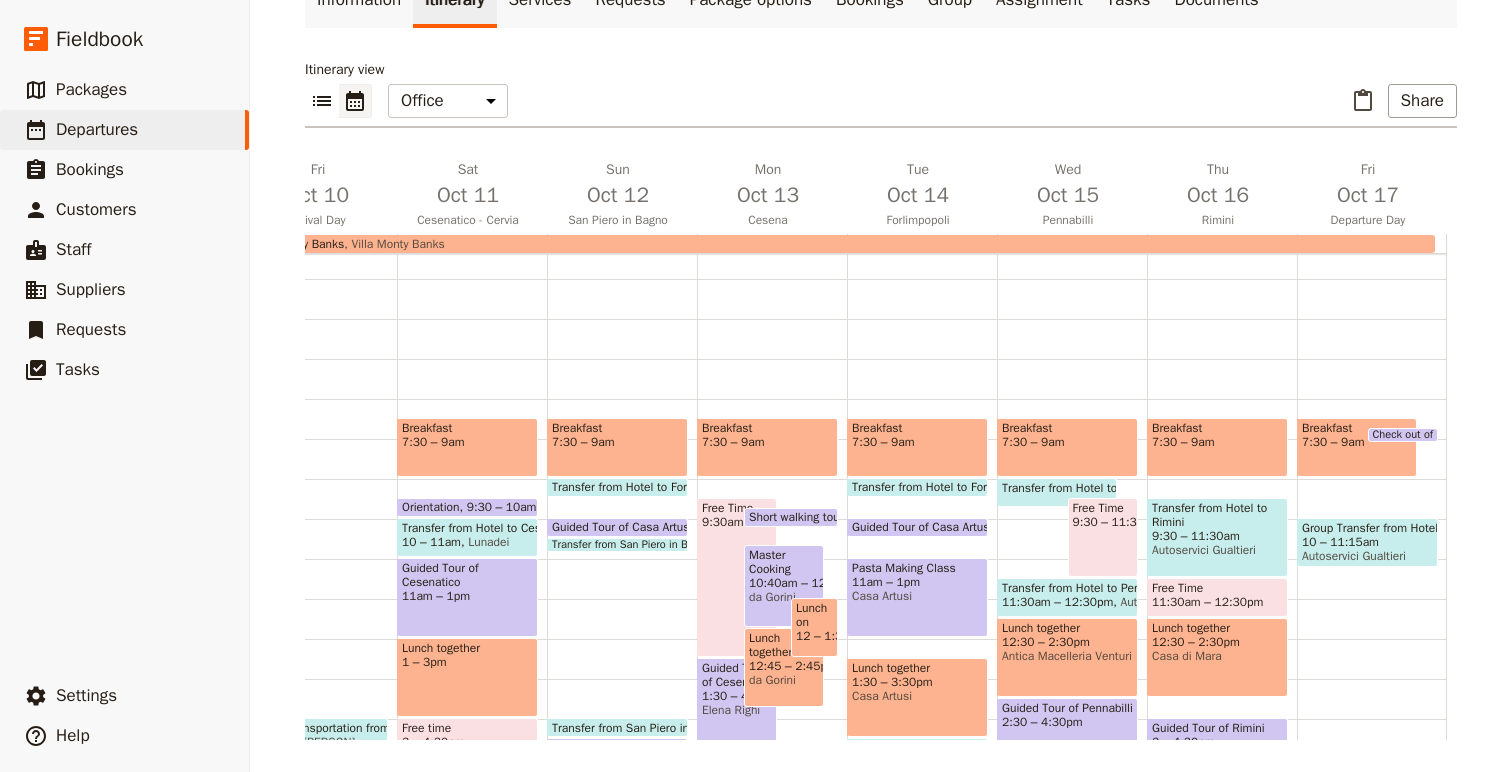 click on "Lunch on your own" at bounding box center (814, 615) 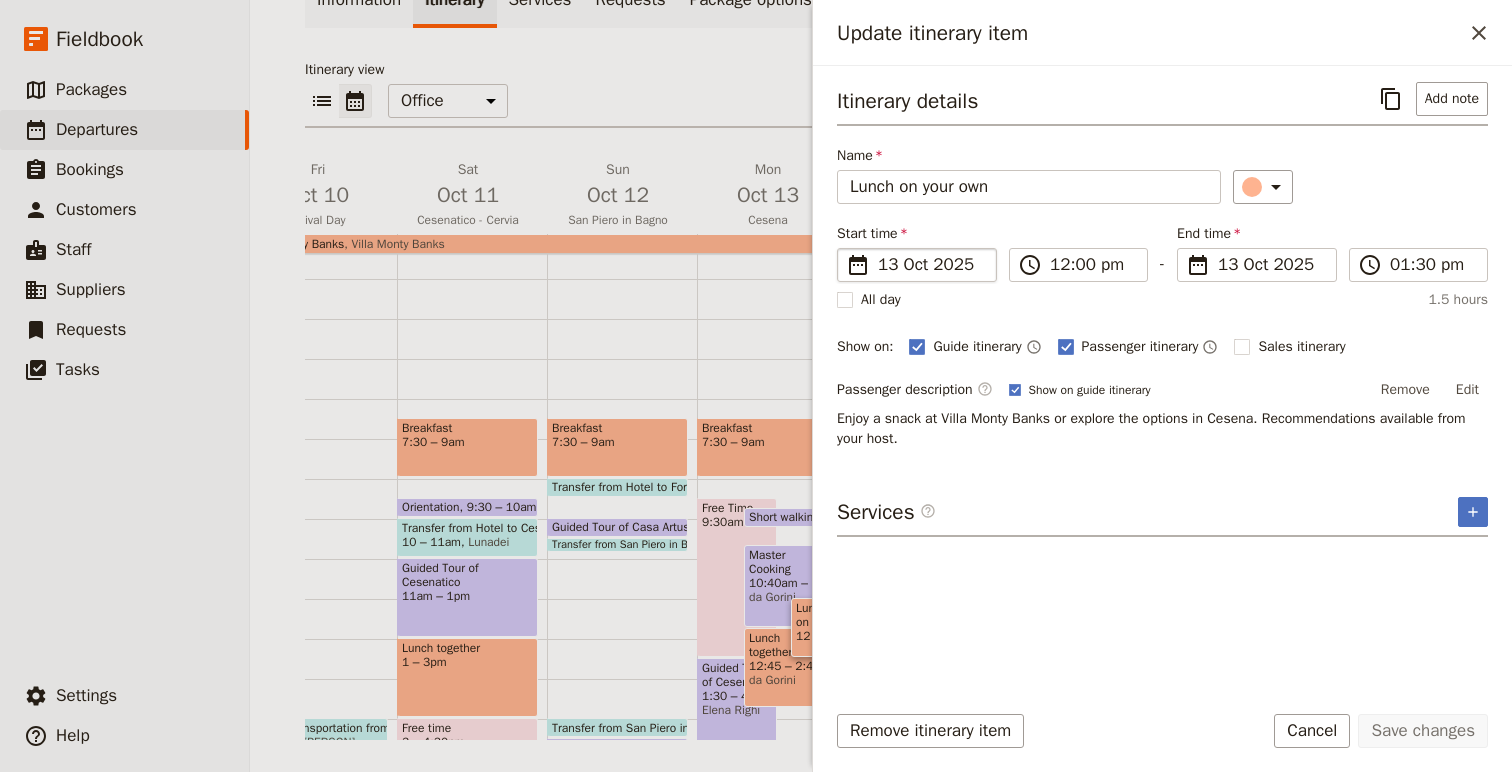 click on "13 Oct 2025" at bounding box center [931, 265] 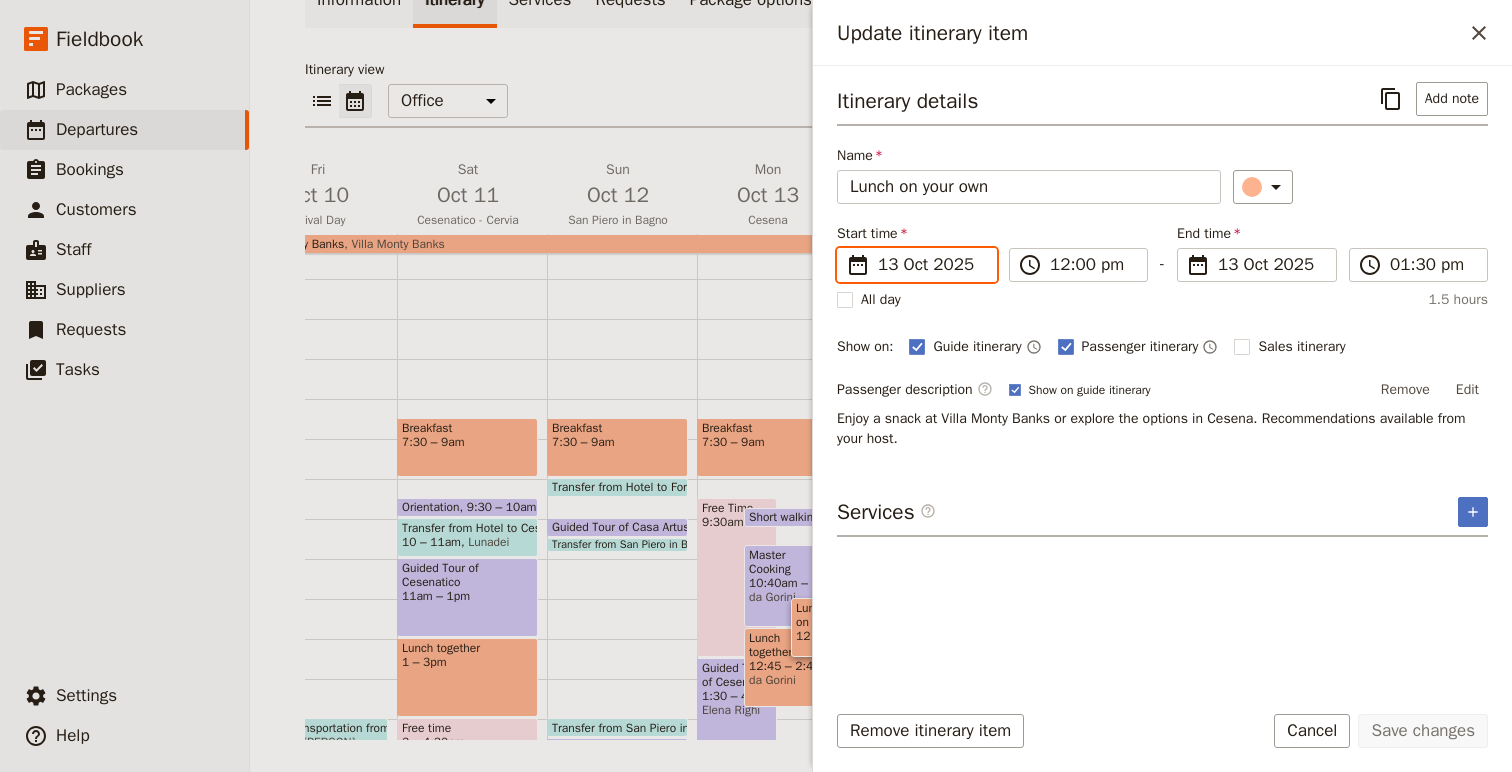click on "13/10/2025" at bounding box center (845, 248) 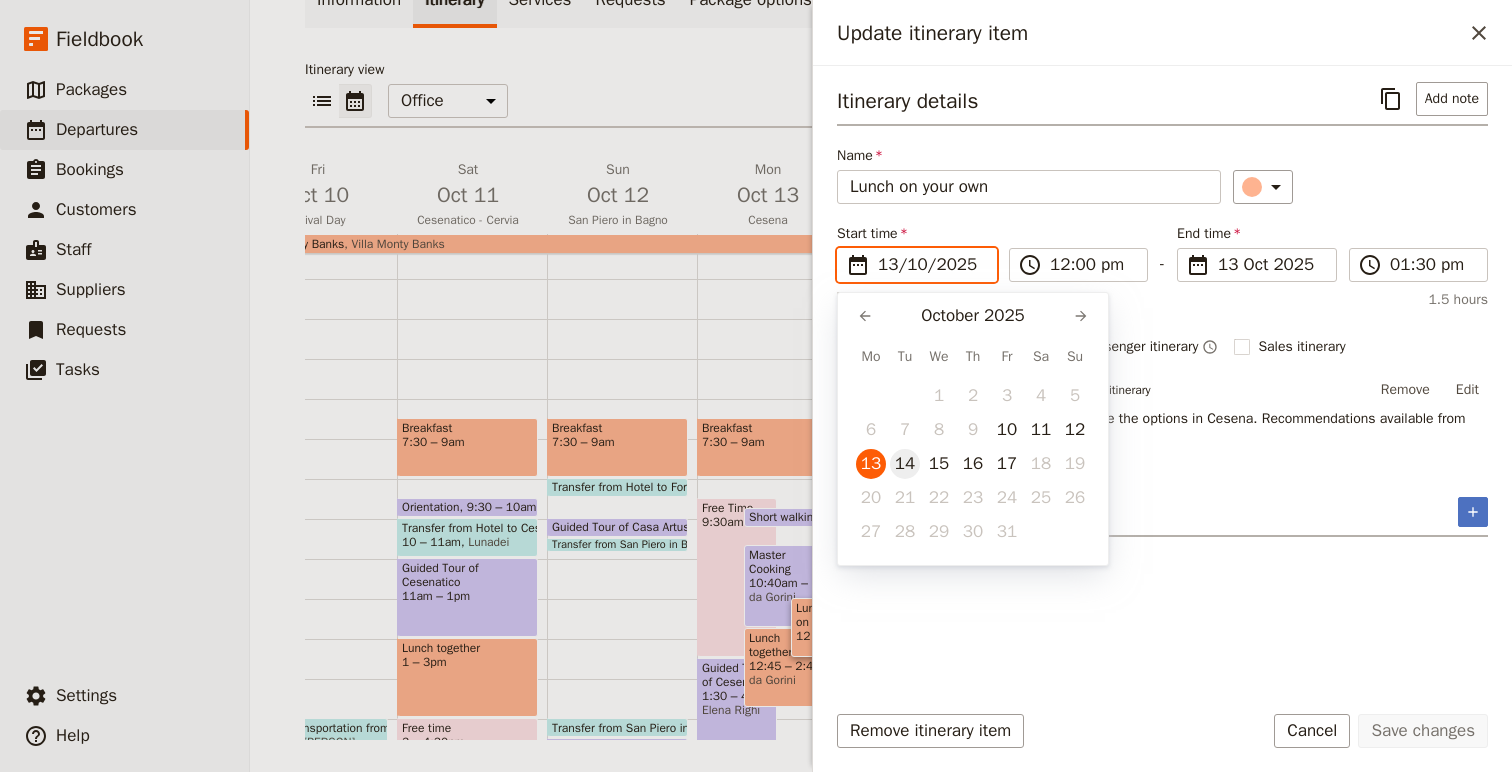 click on "14" at bounding box center [905, 464] 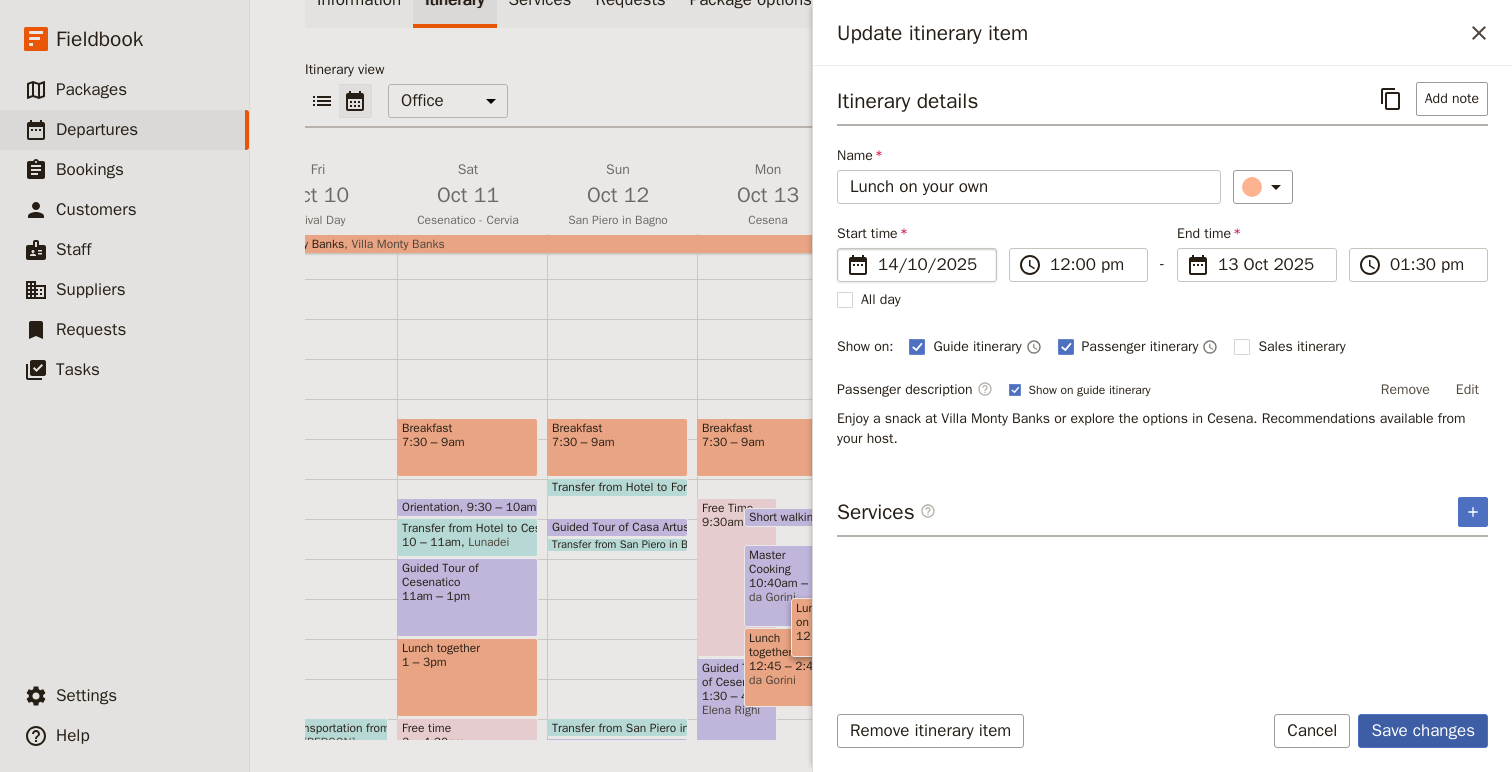 type on "14/10/2025" 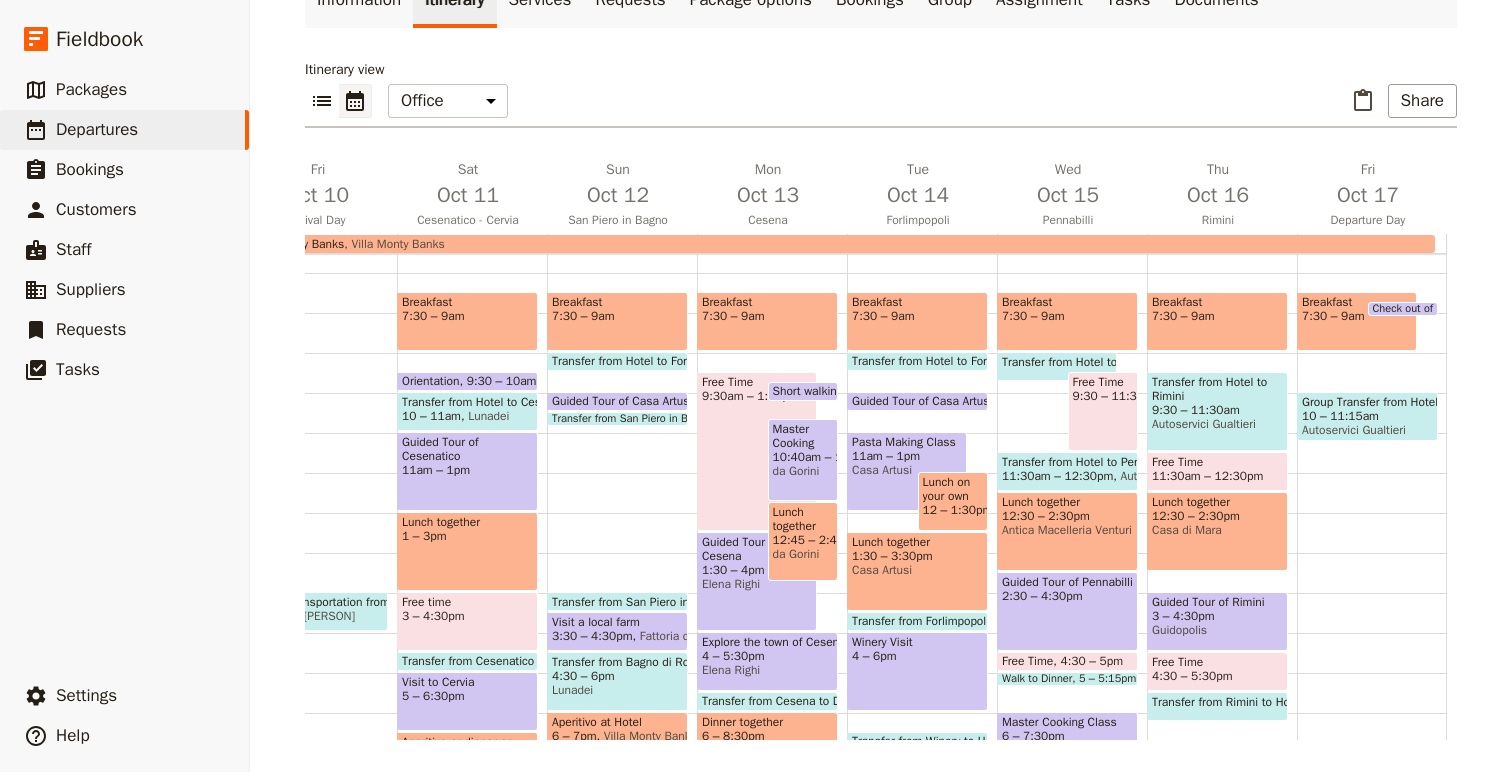scroll, scrollTop: 260, scrollLeft: 0, axis: vertical 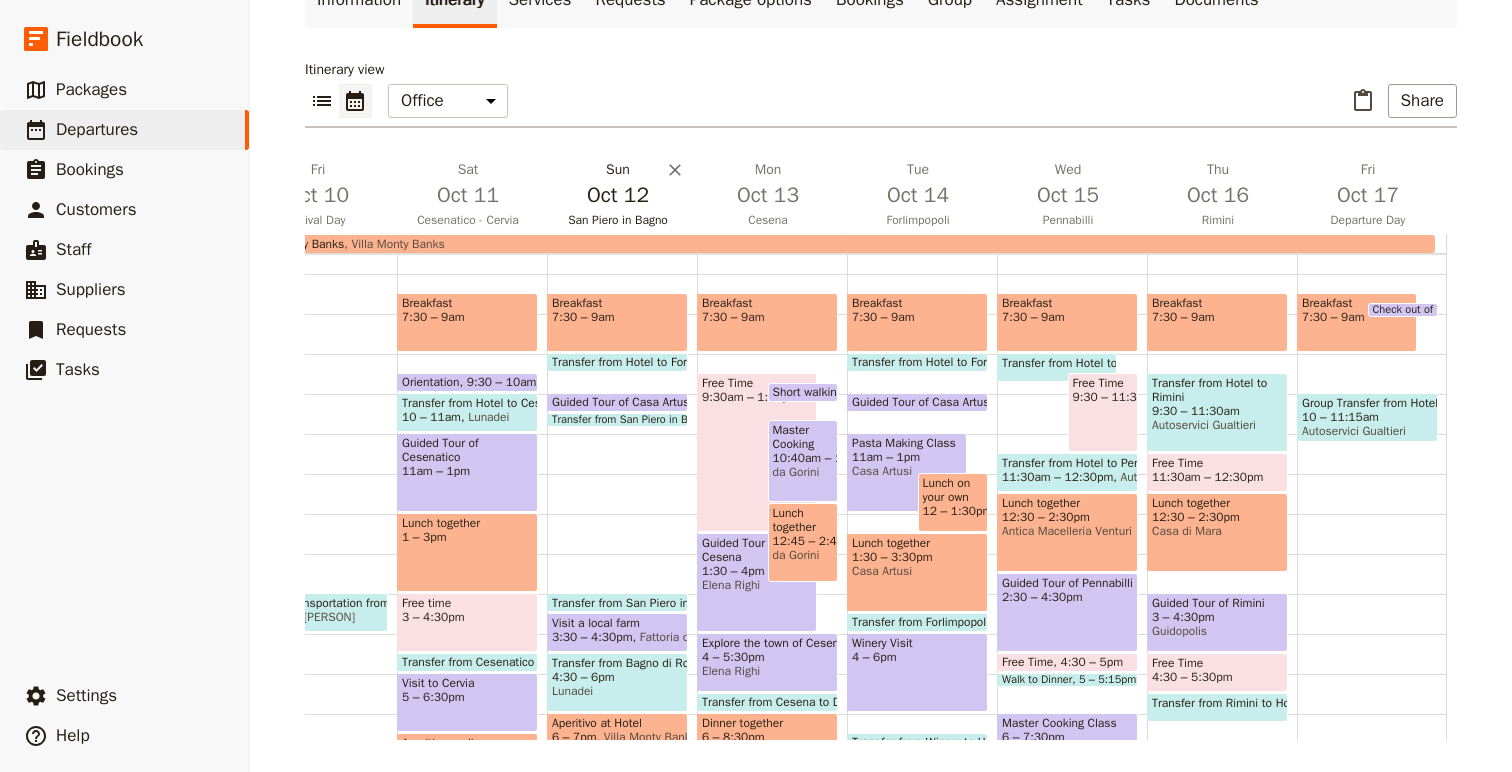click on "Oct 12" at bounding box center [618, 195] 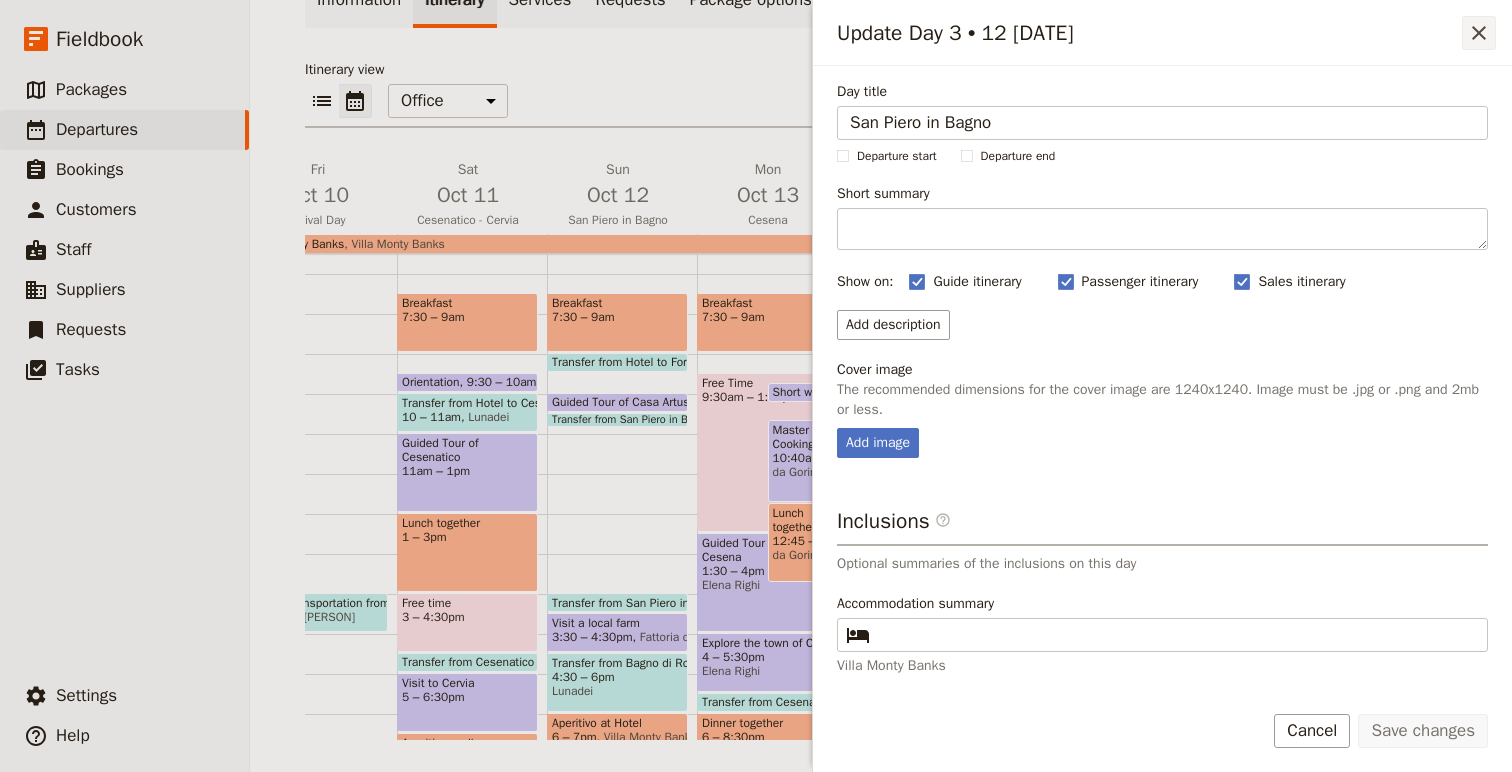 click 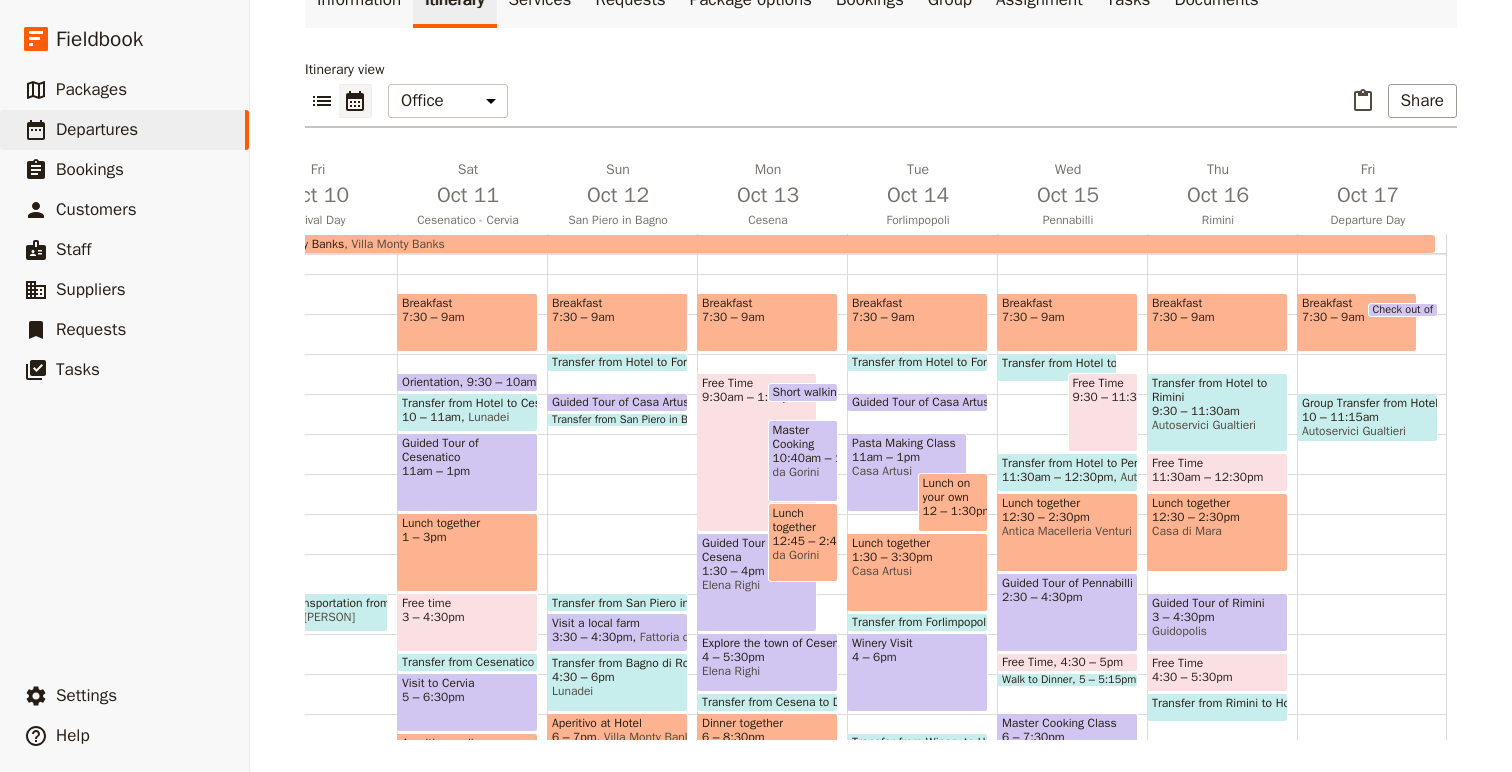 click on "Pasta Making Class" at bounding box center (907, 443) 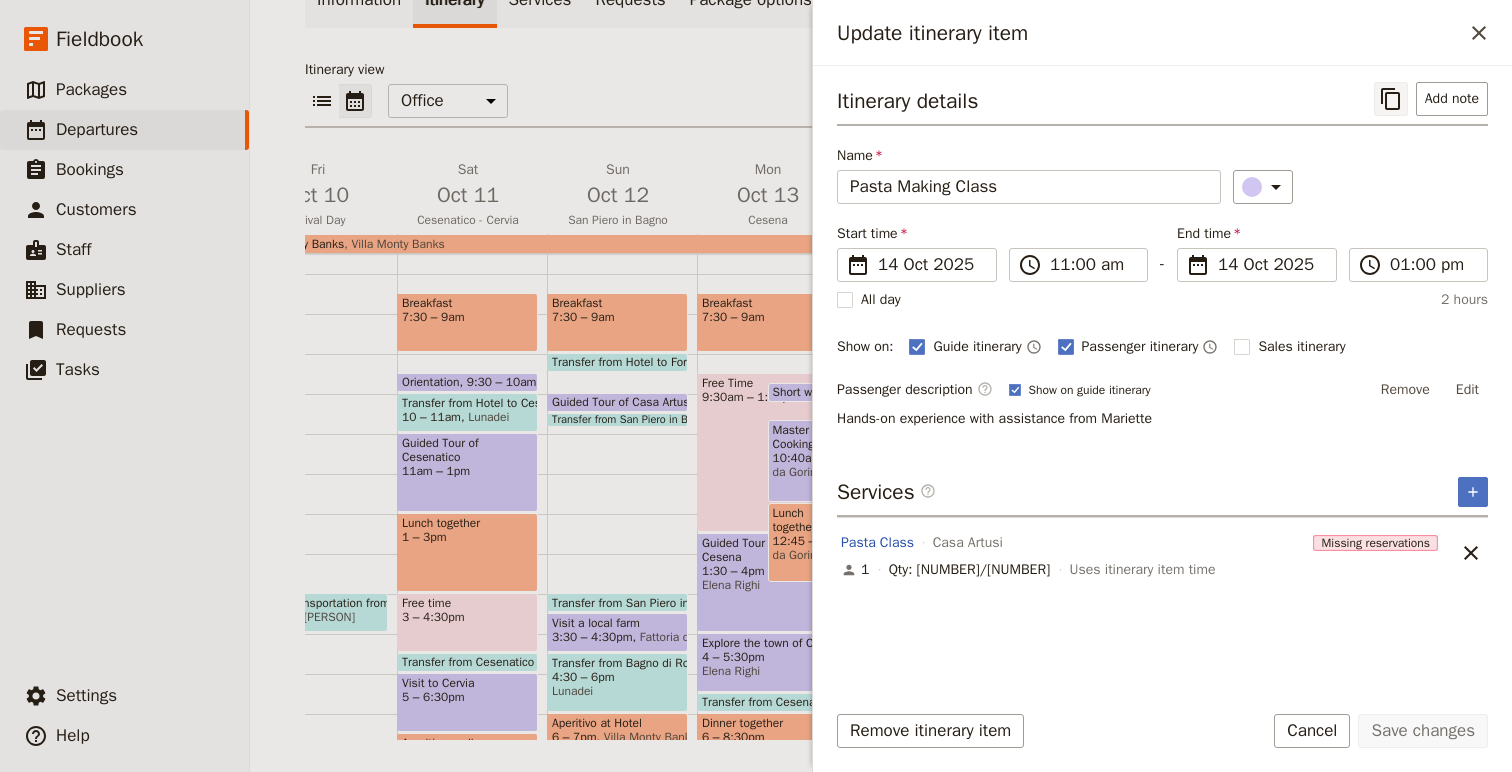 click 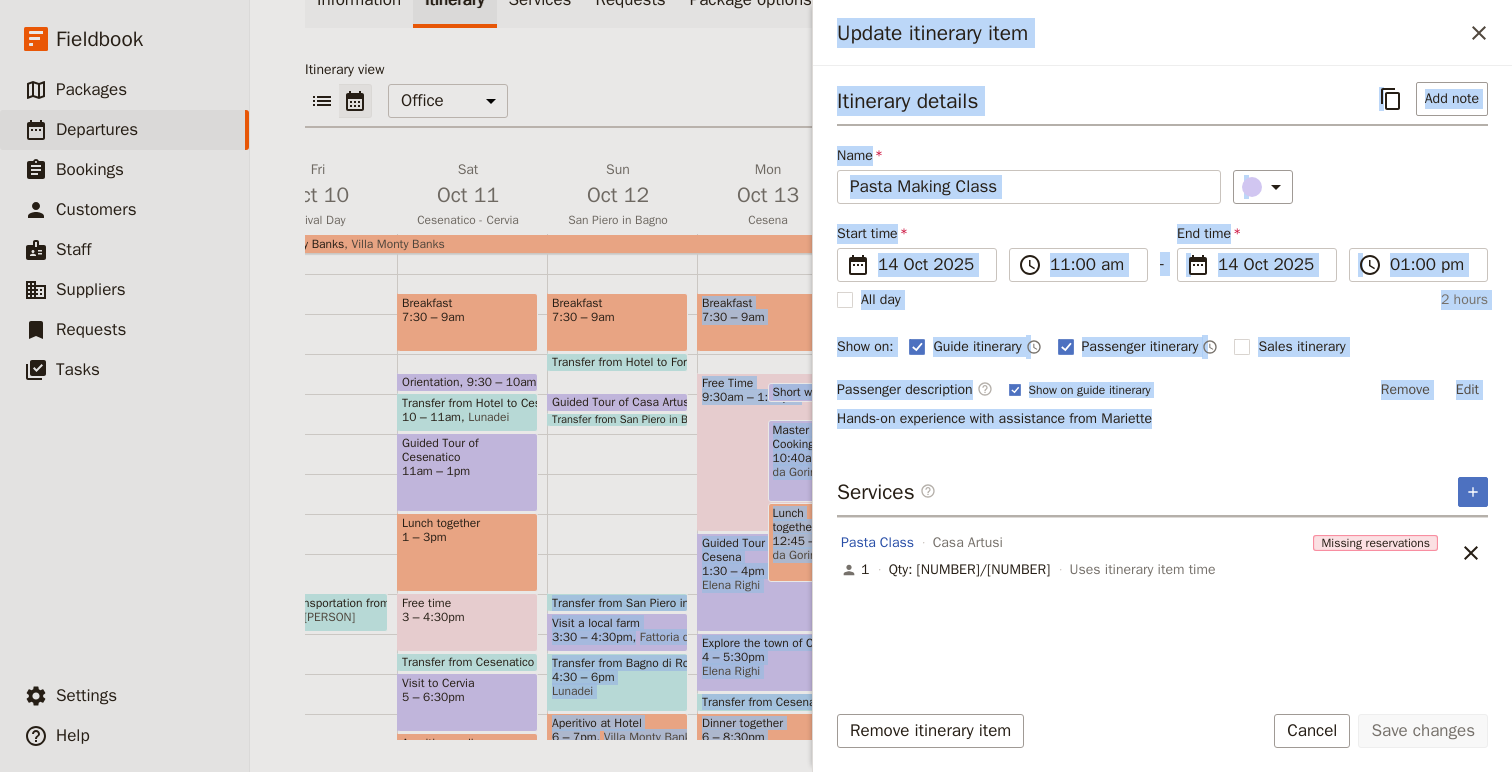 drag, startPoint x: 1198, startPoint y: 420, endPoint x: 661, endPoint y: 420, distance: 537 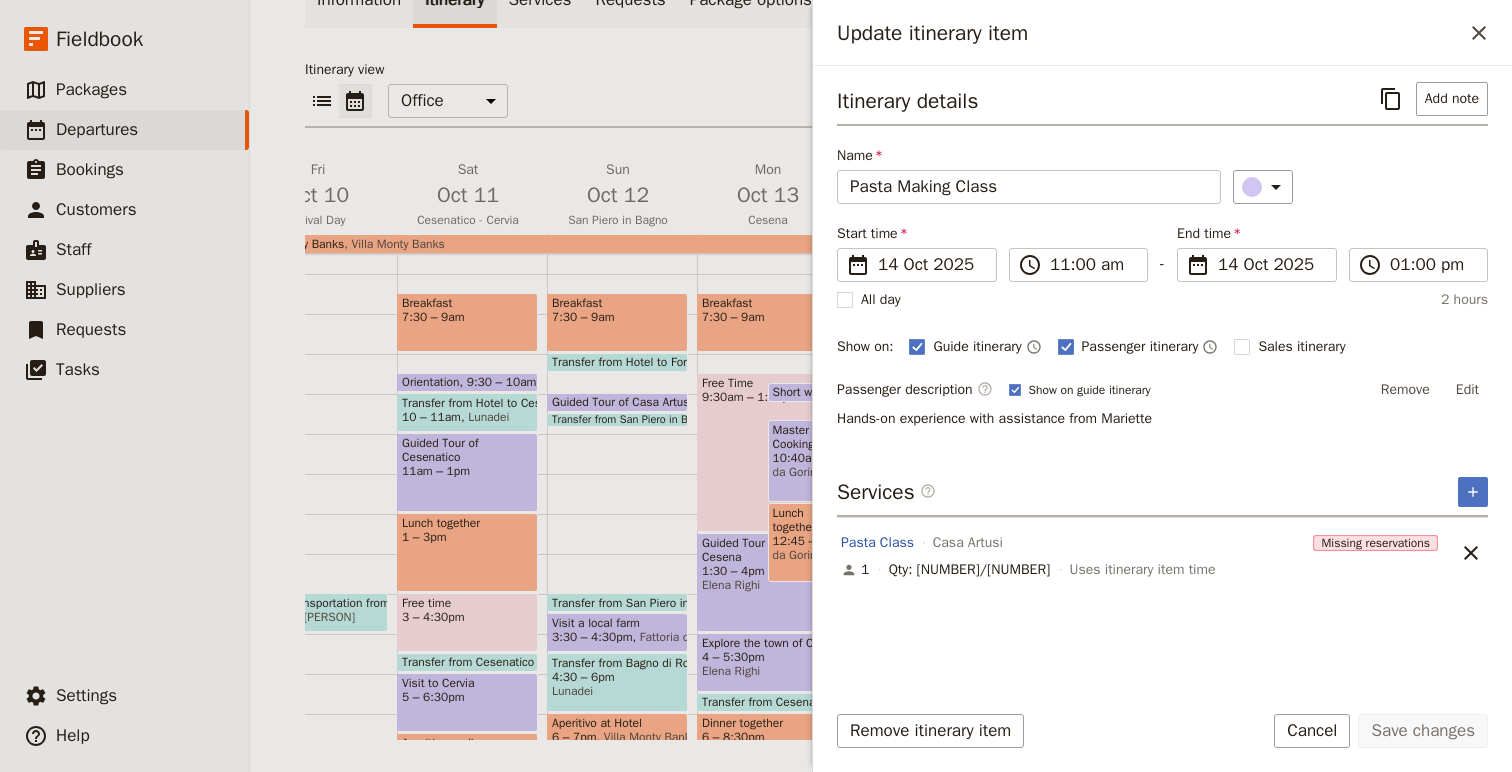 click on "Itinerary details Add note Name Pasta Making Class Start time 14 [DATE] 14/[DATE] [DATE] 11:00 11:00 am - End time 14 [DATE] 14/[DATE] [DATE] 13:00 01:00 pm All day 2 hours Show on: Guide itinerary Passenger itinerary Sales itinerary Passenger description Show on guide itinerary Remove Edit Hands-on experience with assistance from [PERSON] Services Pasta Class [COMPANY] Missing reservations 1 Qty: 0/14 Uses itinerary item time" at bounding box center (1162, 382) 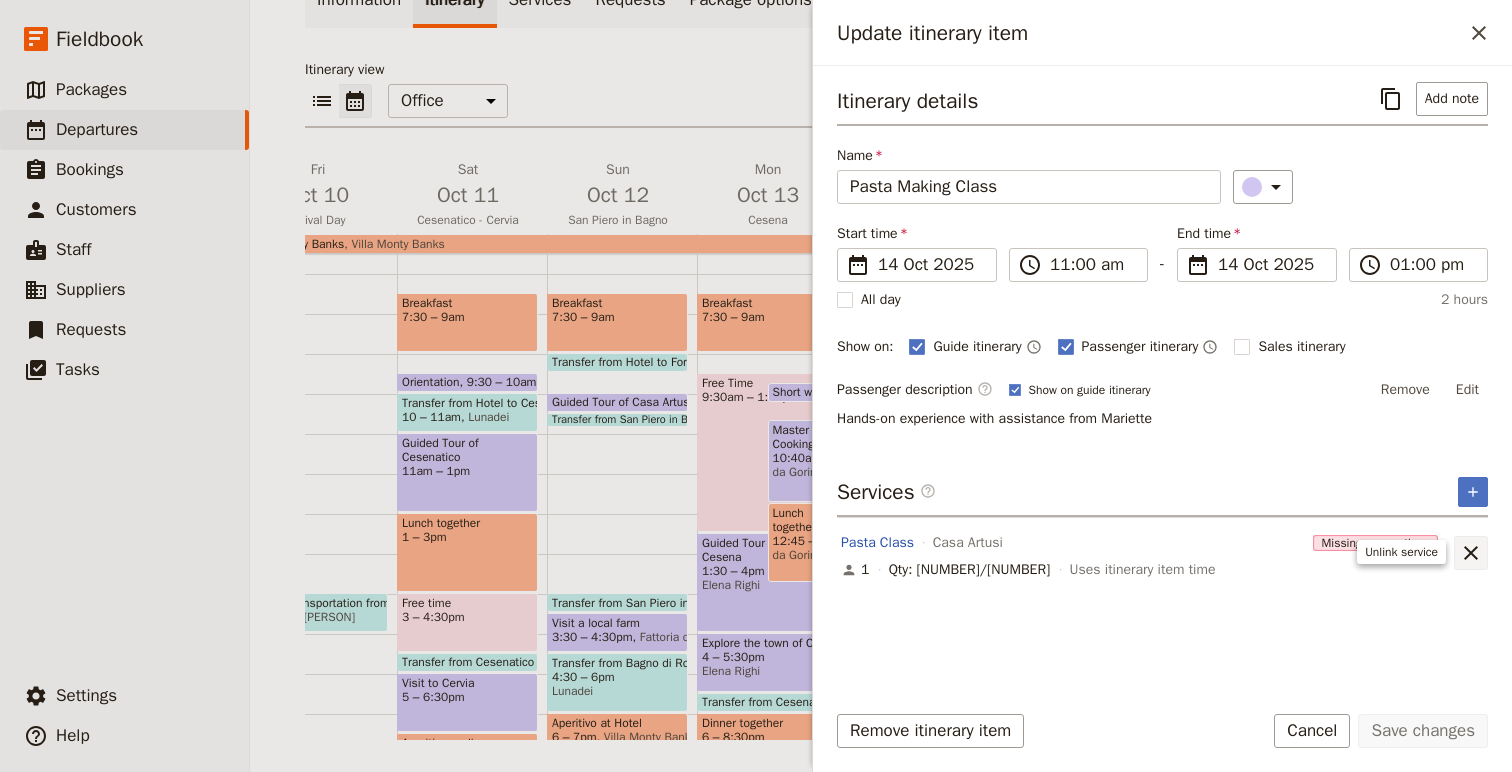 click on "​" at bounding box center (1471, 553) 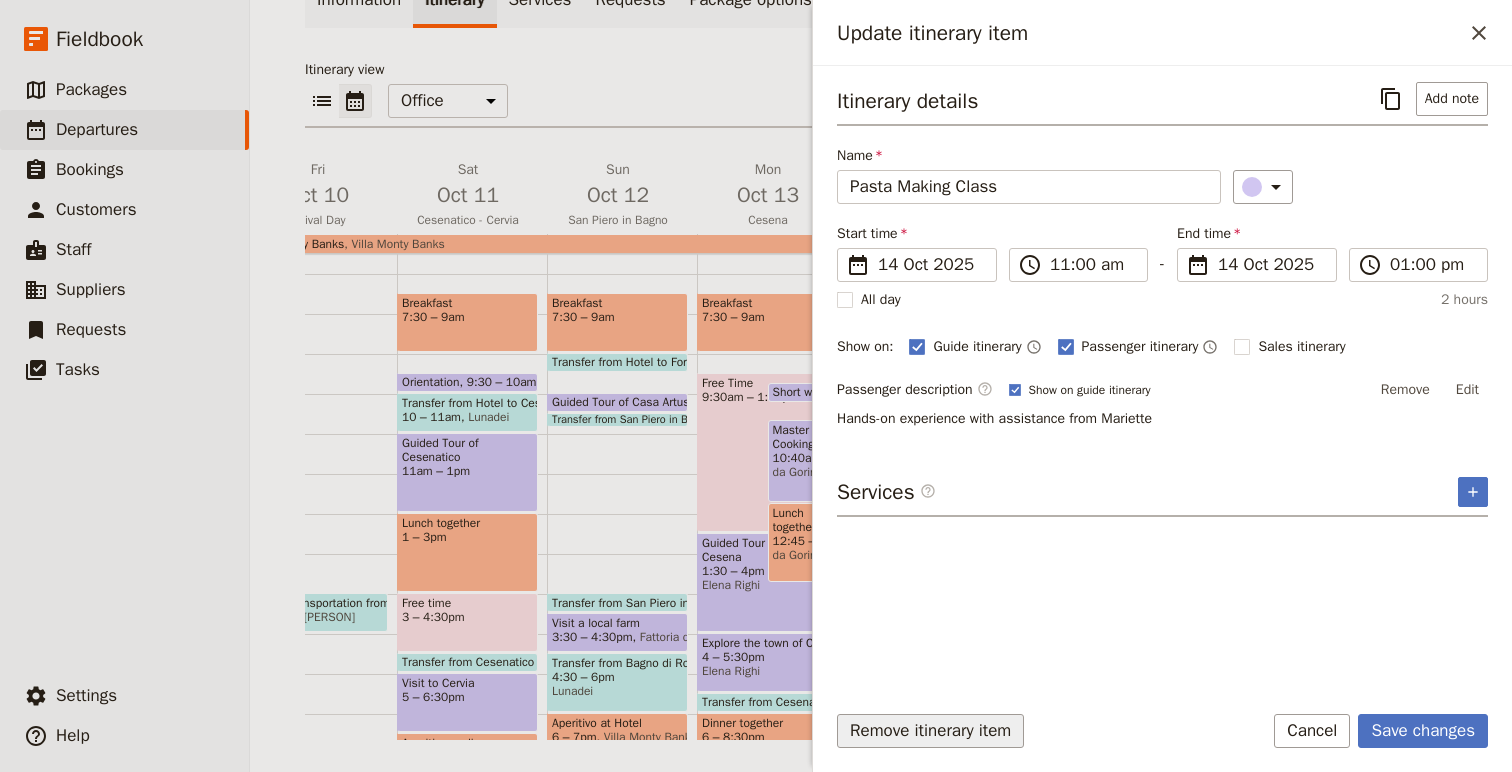 click on "Remove itinerary item" at bounding box center (930, 731) 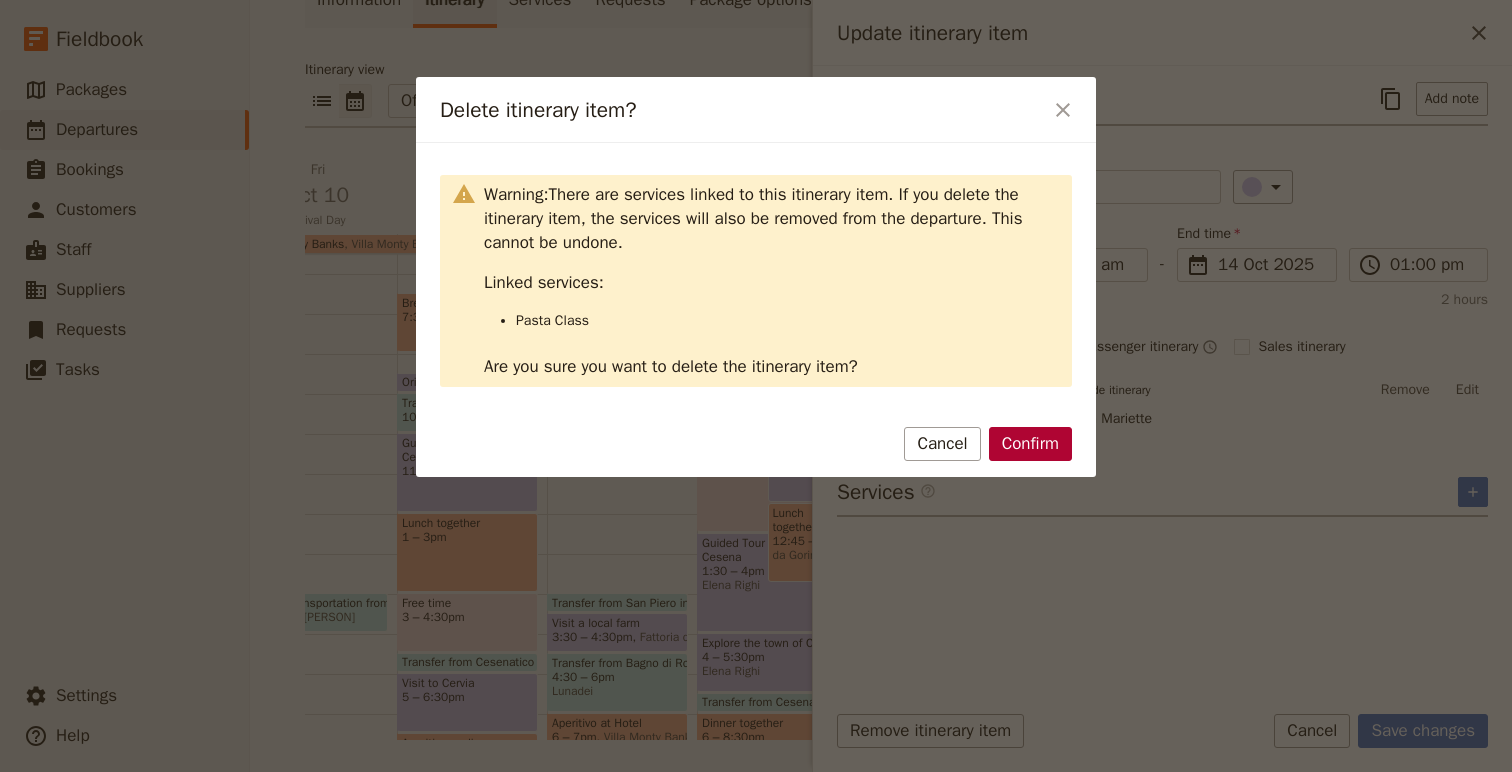click on "Confirm" at bounding box center [1030, 444] 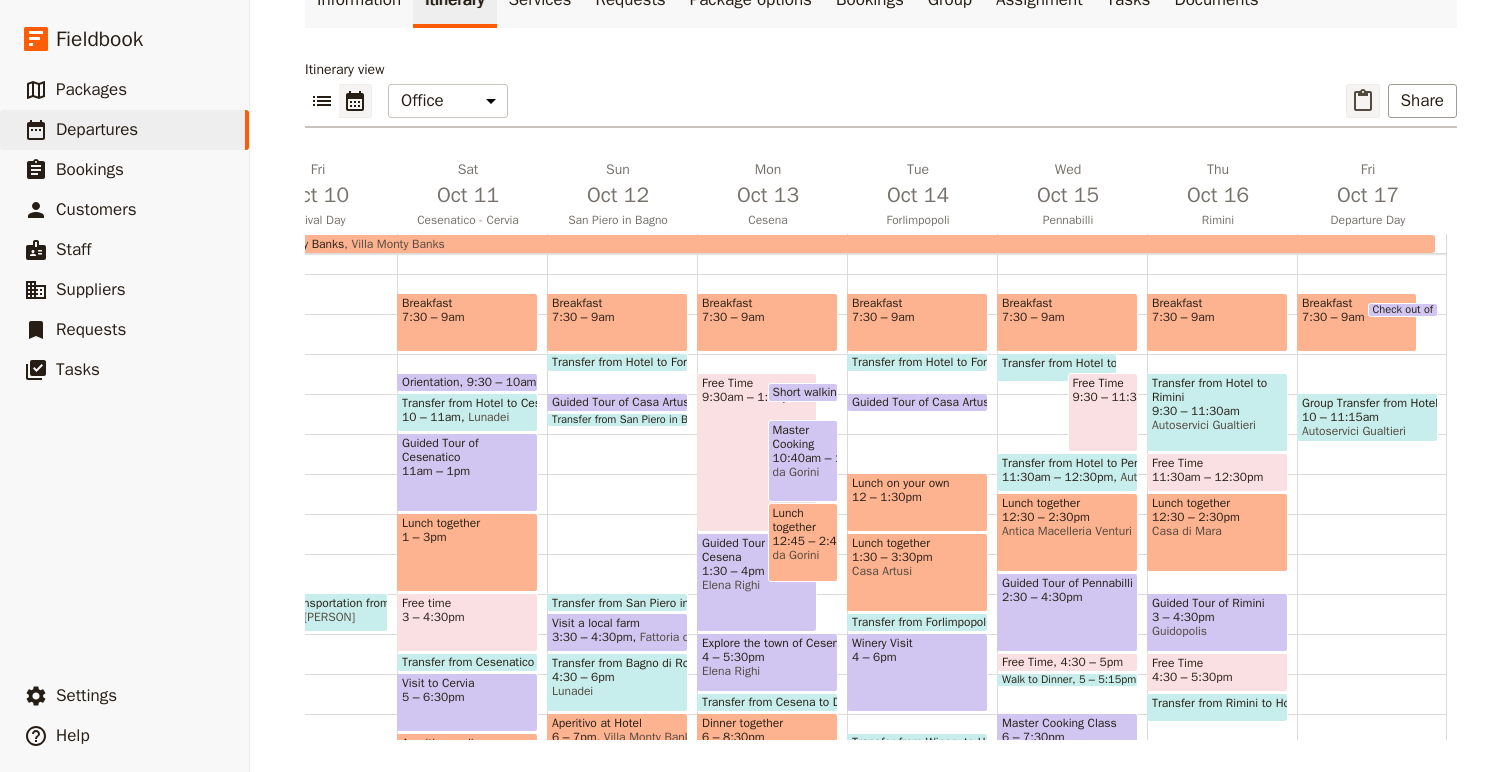 click 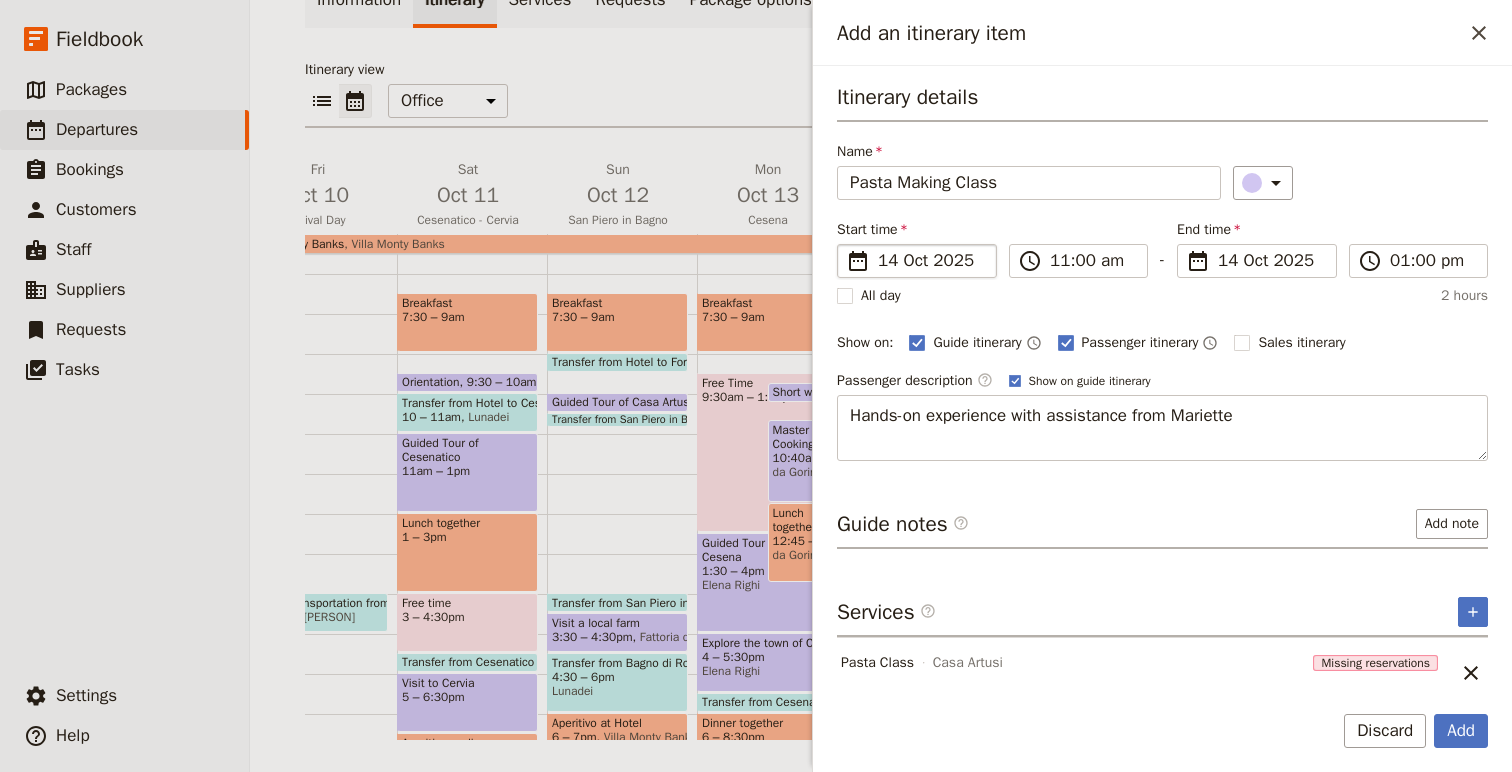 click on "​ 14 [DATE] 14/[DATE]" at bounding box center (917, 261) 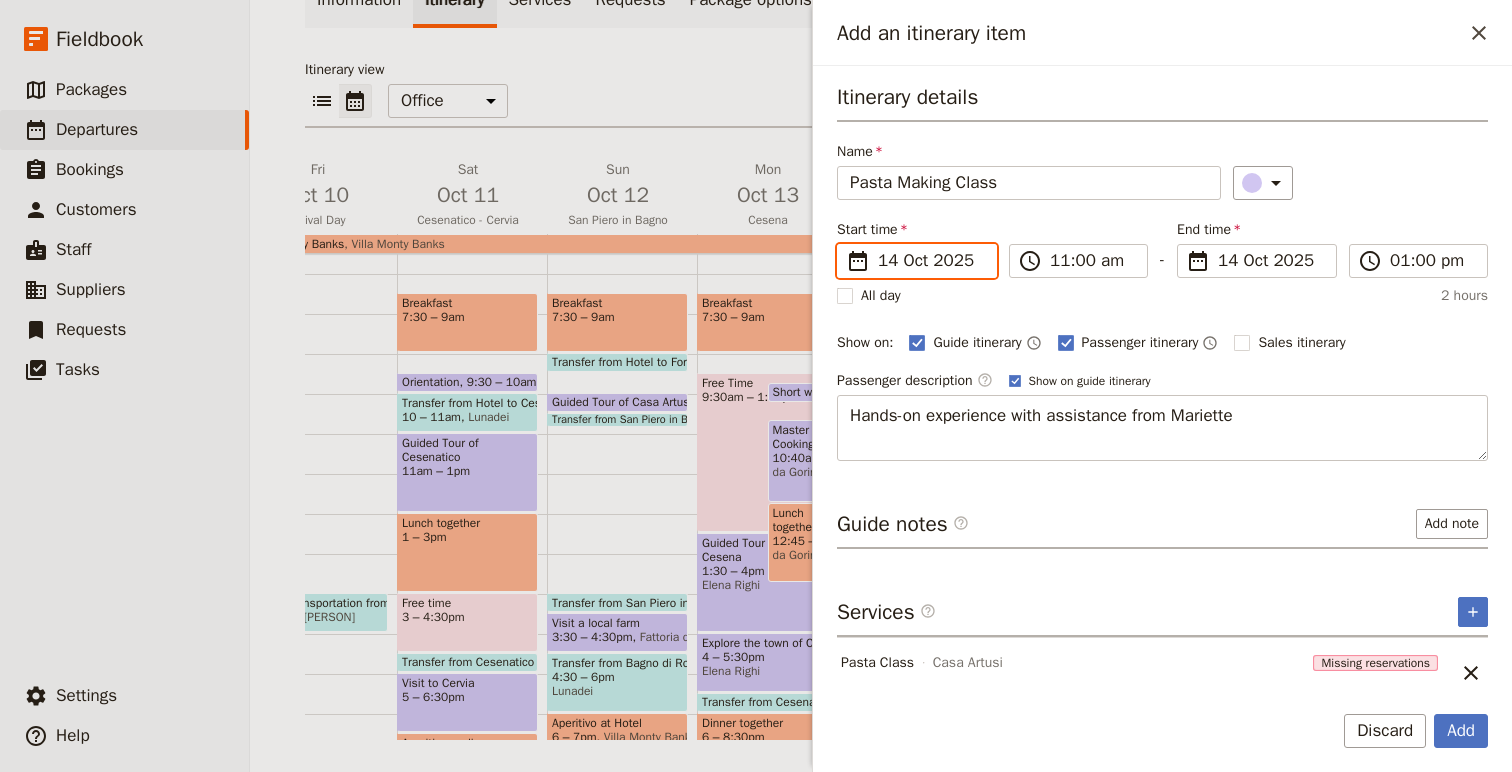 click on "14/10/2025" at bounding box center [845, 244] 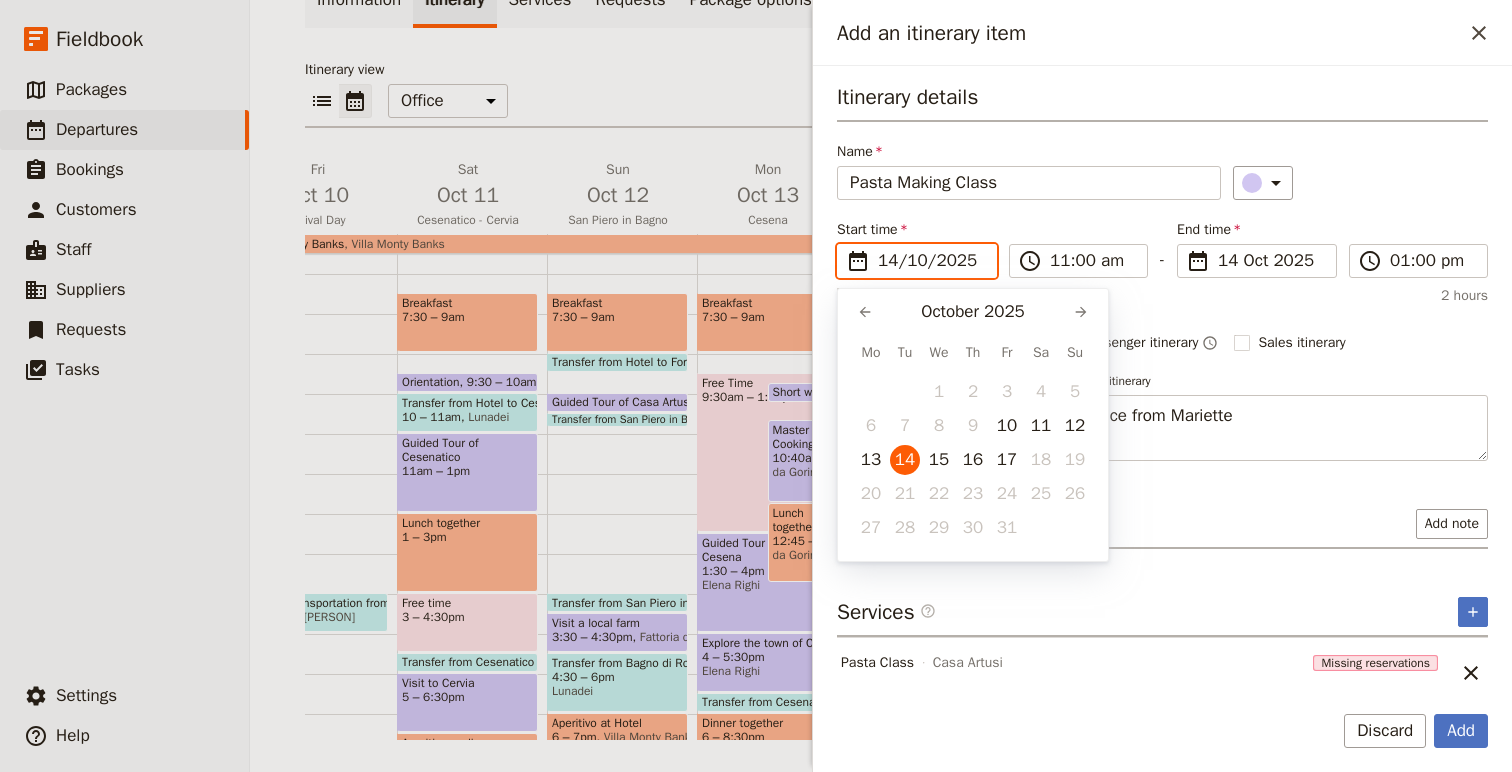 scroll, scrollTop: 0, scrollLeft: 0, axis: both 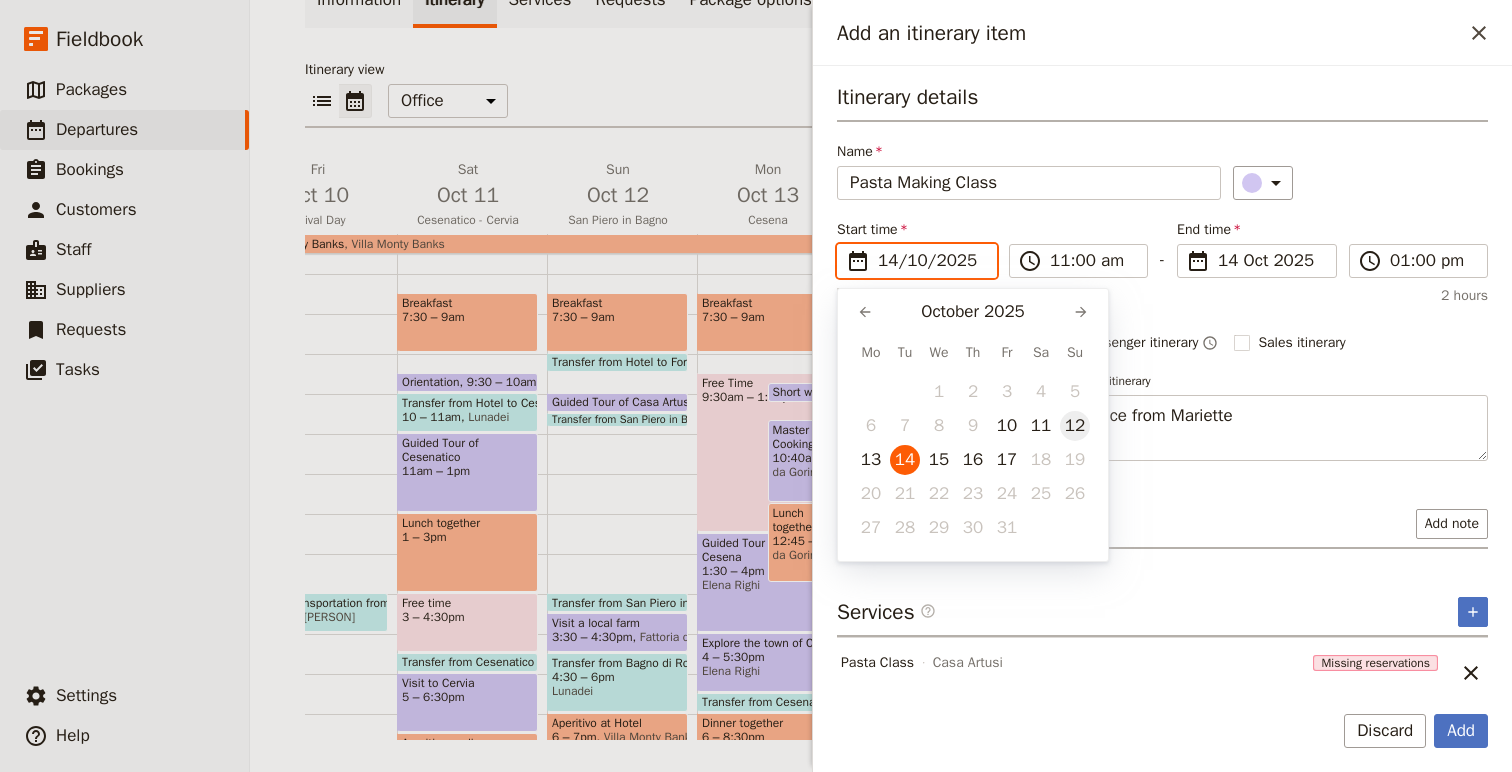 click on "12" at bounding box center (1075, 426) 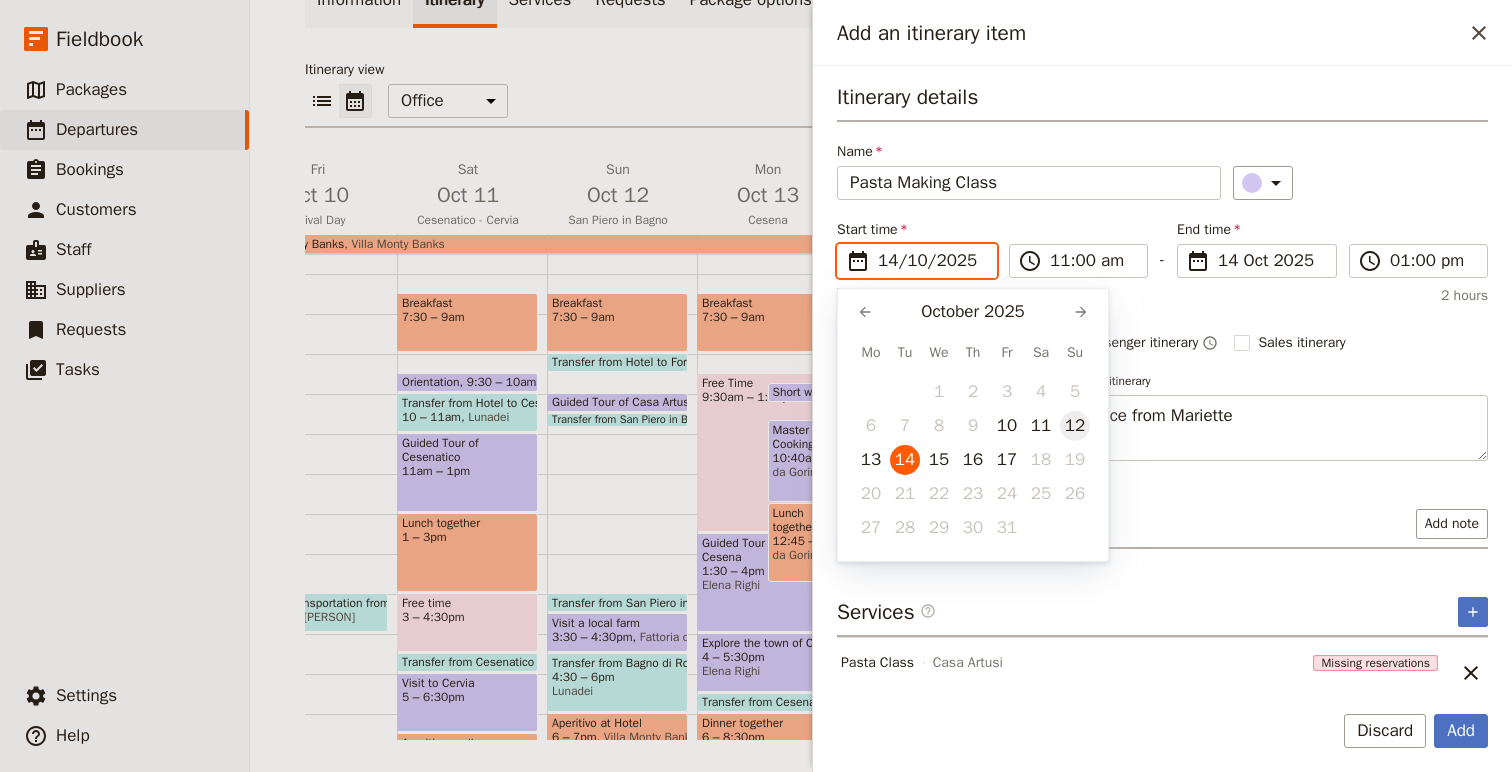 type on "[NUMBER]/[NUMBER]/[YEAR]" 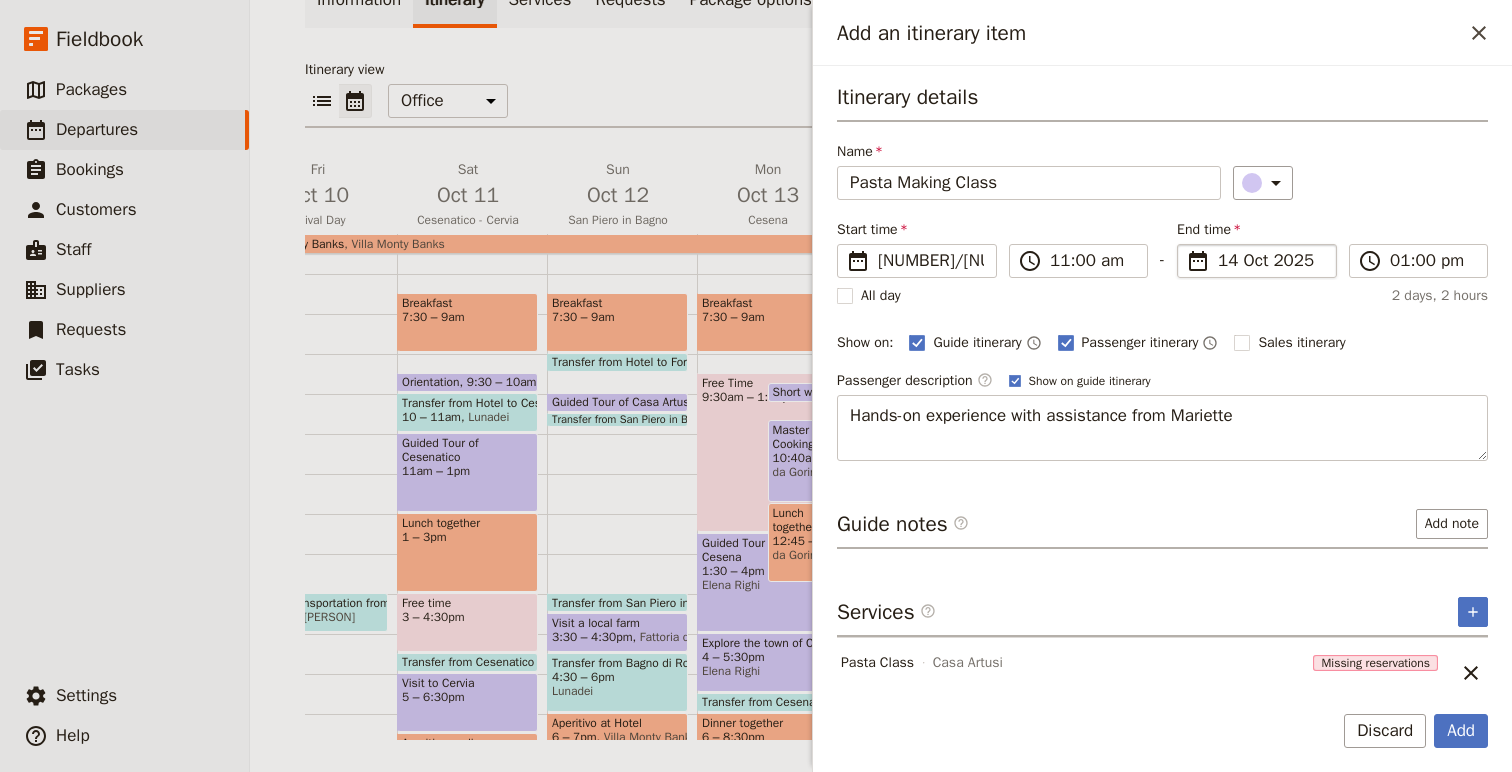 click on "14 Oct 2025" at bounding box center (1271, 261) 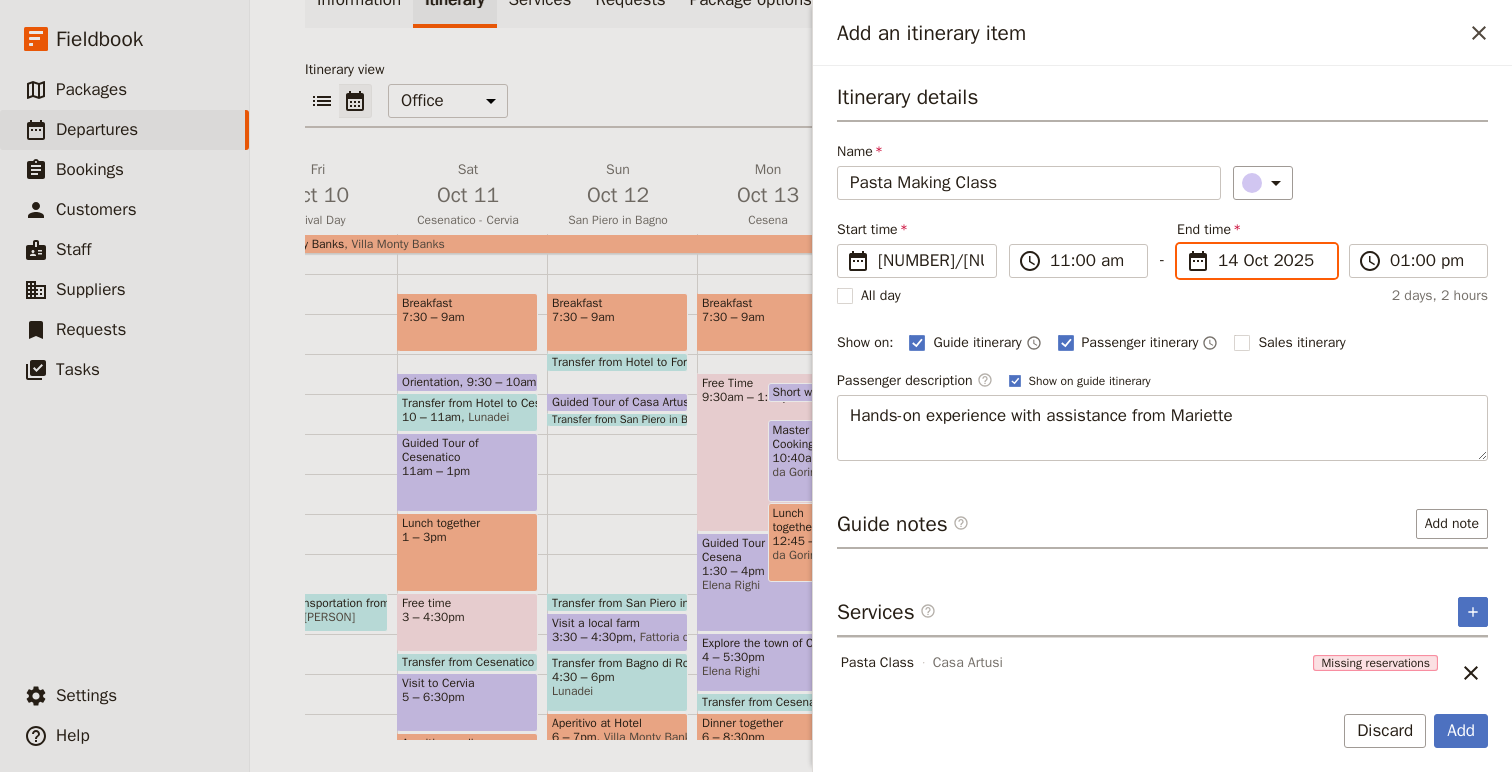 click on "14/10/2025" at bounding box center [1185, 244] 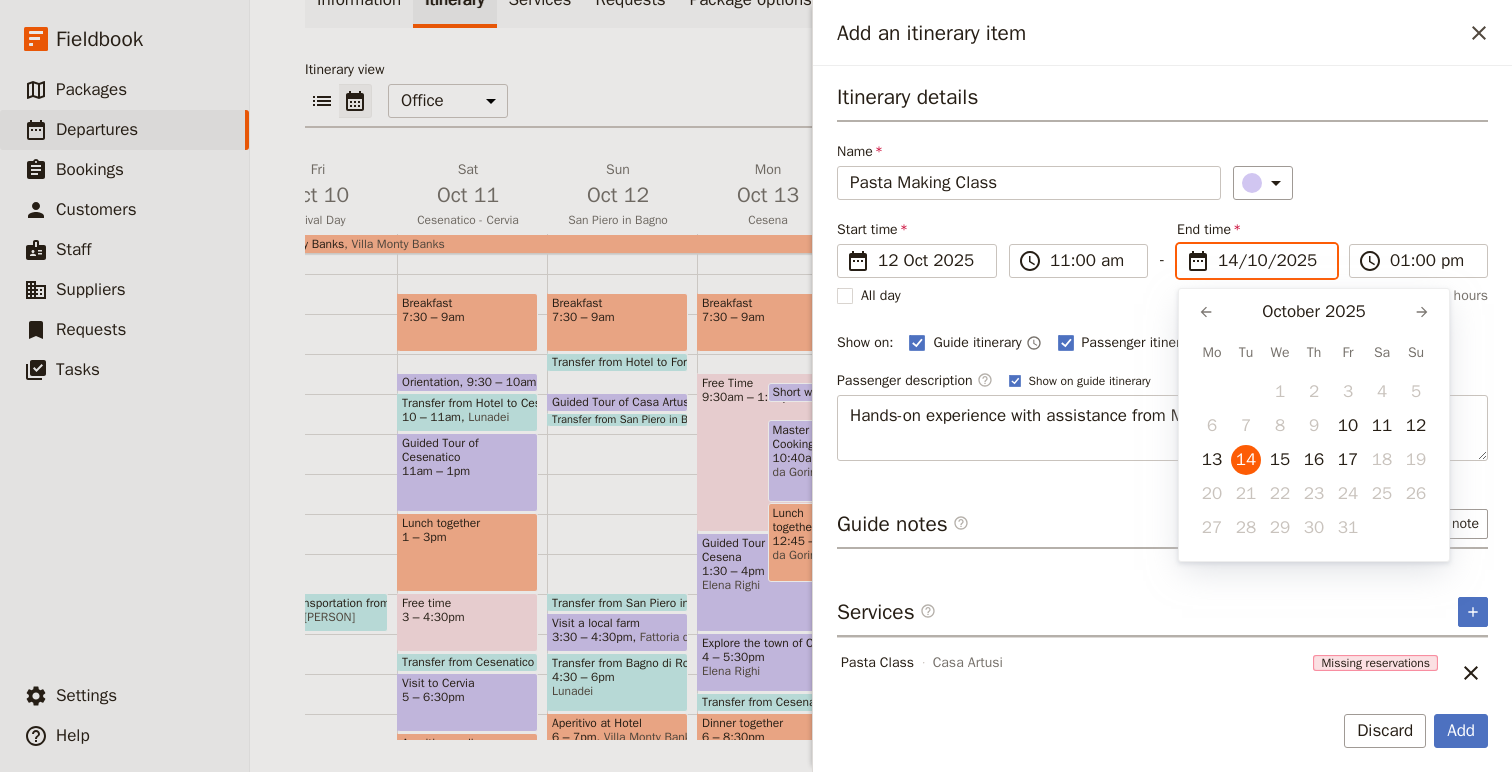 scroll, scrollTop: 0, scrollLeft: 0, axis: both 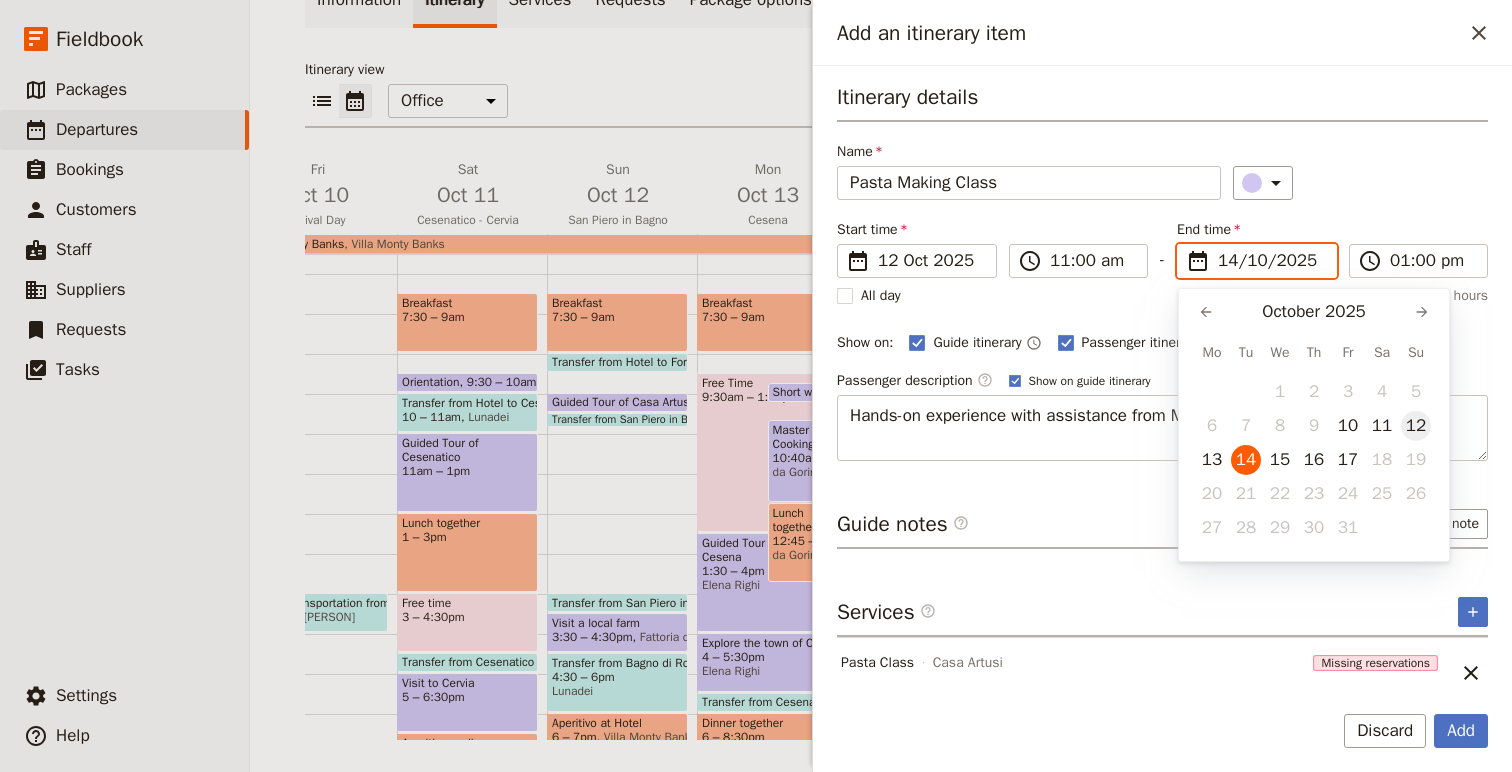 click on "12" at bounding box center [1416, 426] 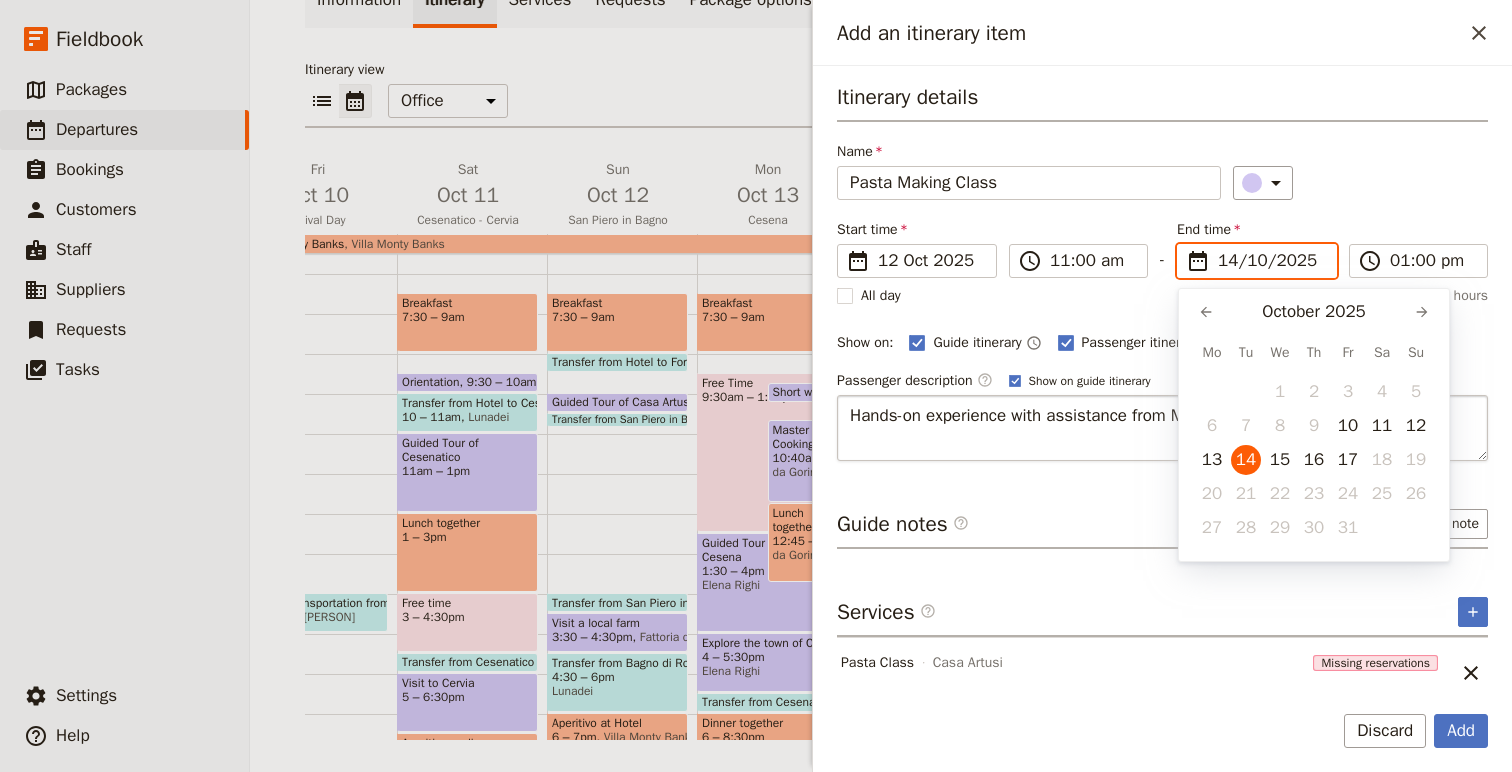 type on "[NUMBER]/[NUMBER]/[YEAR]" 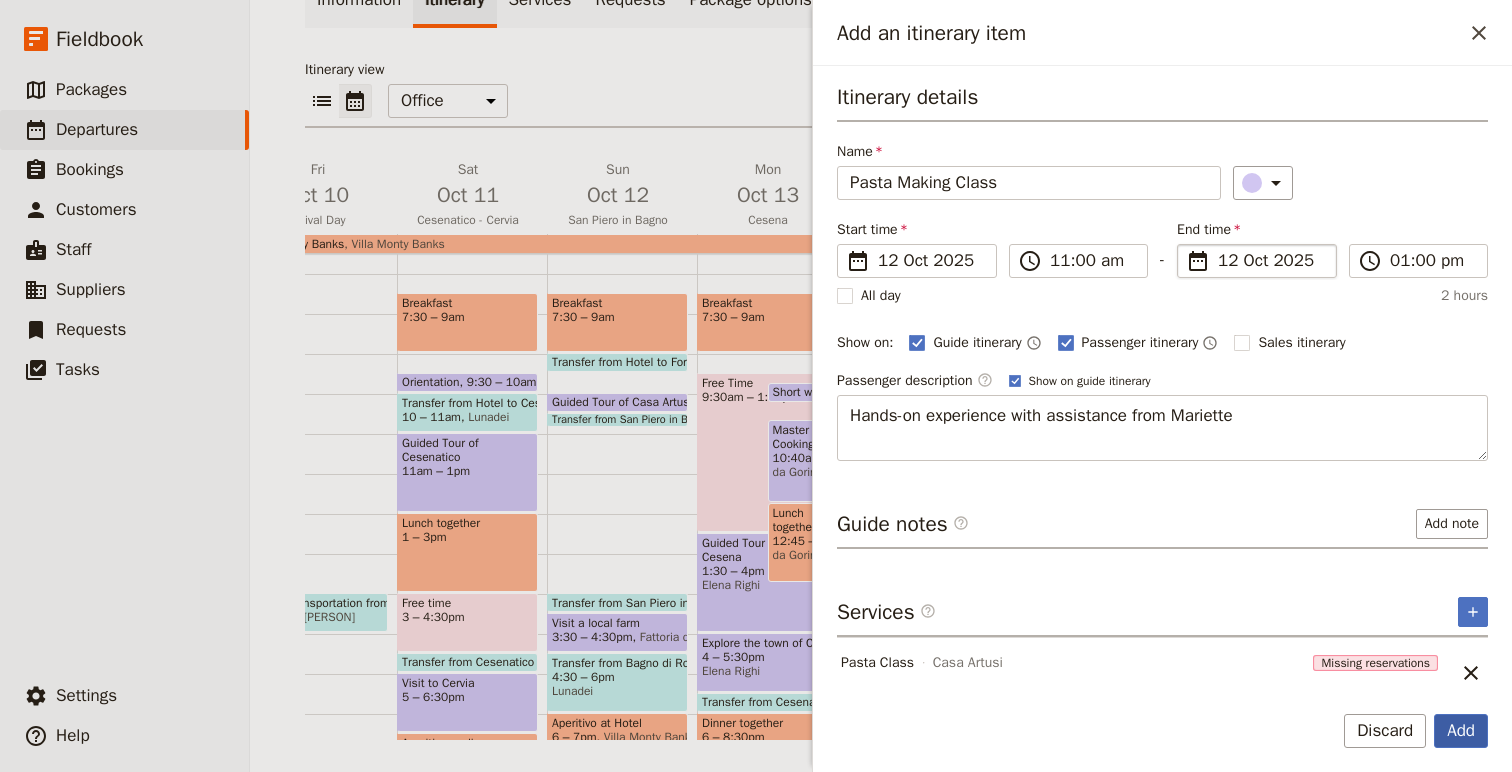 click on "Add" at bounding box center [1461, 731] 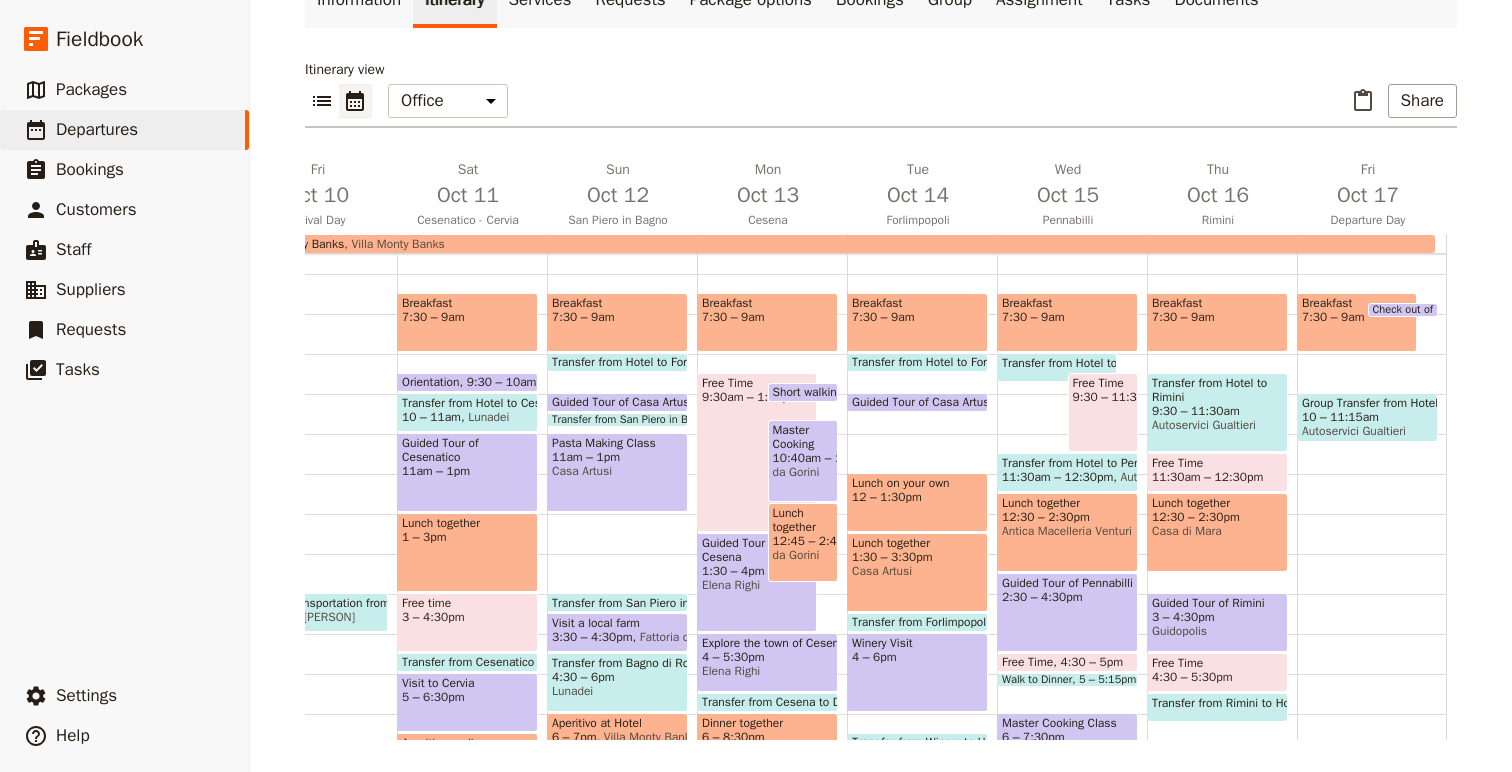 click on "1:30 – 3:30pm" at bounding box center (917, 557) 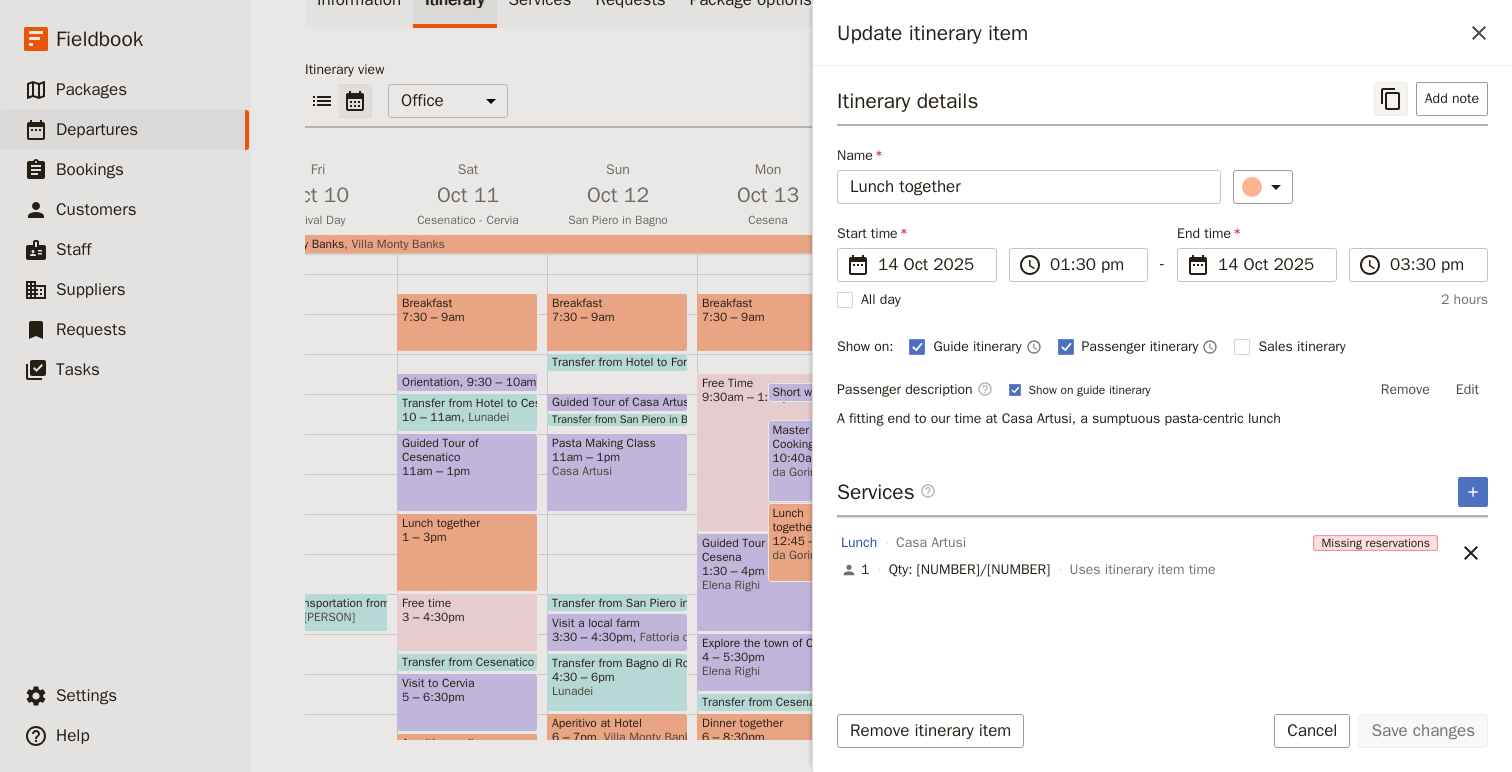 click 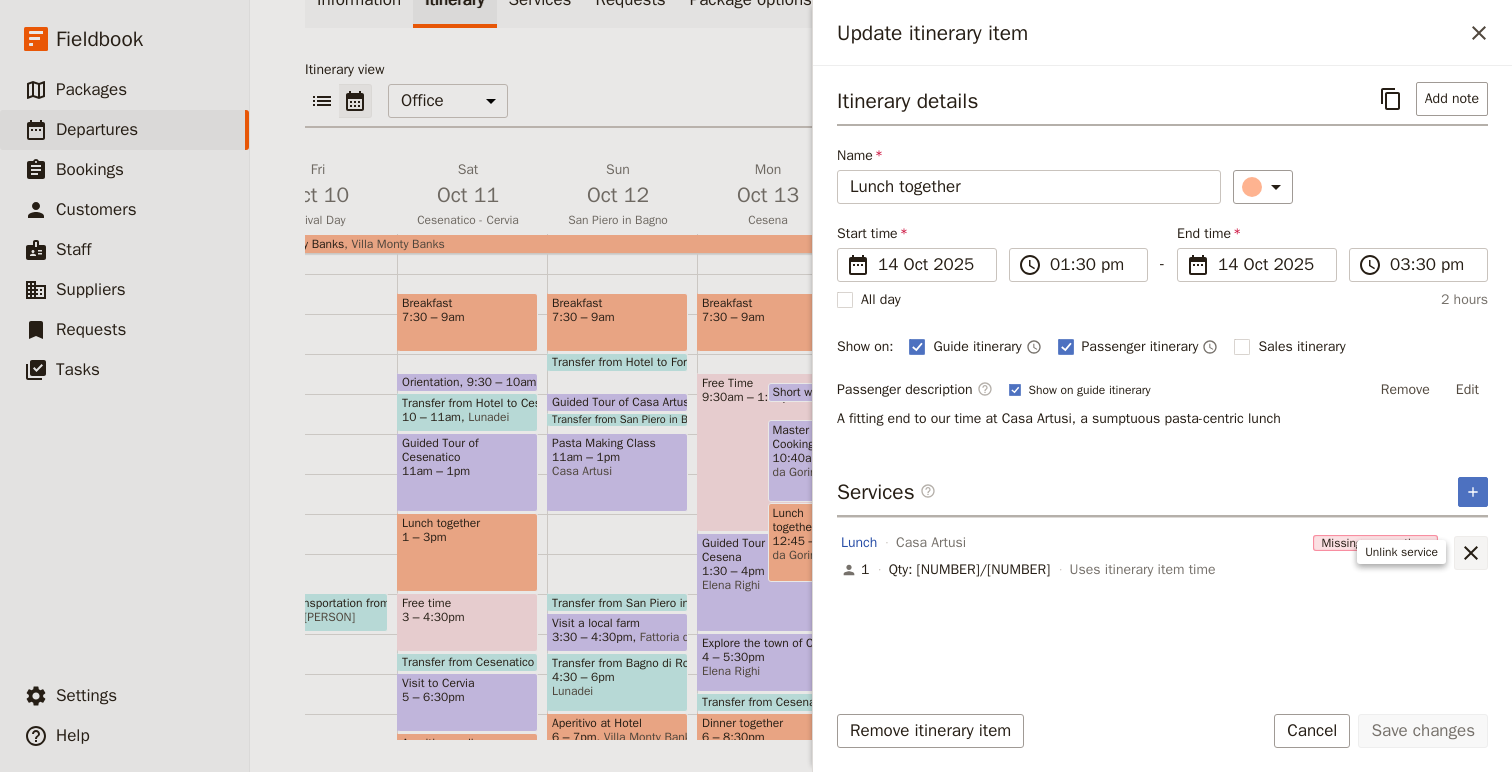 click 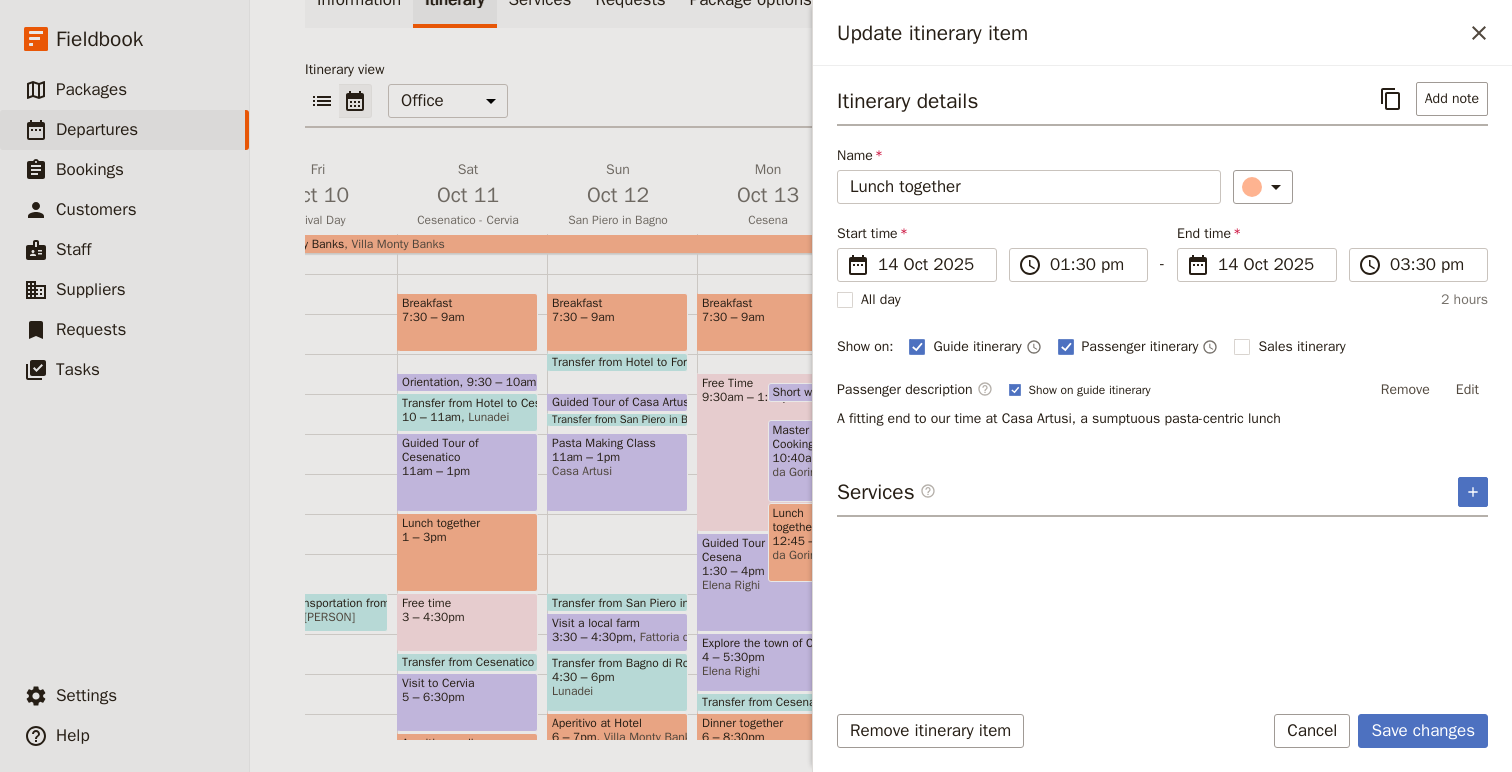 click on "Itinerary details Add note Name Lunch together Start time 14 [DATE] 14/[DATE] [DATE] 13:30 01:30 pm - End time 14 [DATE] 14/[DATE] [DATE] 15:30 03:30 pm All day 2 hours Show on: Guide itinerary Passenger itinerary Sales itinerary Passenger description Show on guide itinerary Remove Edit A fitting end to our time at [COMPANY], a sumptuous pasta-centric lunch Services Remove itinerary item Save changes Cancel" at bounding box center [1162, 419] 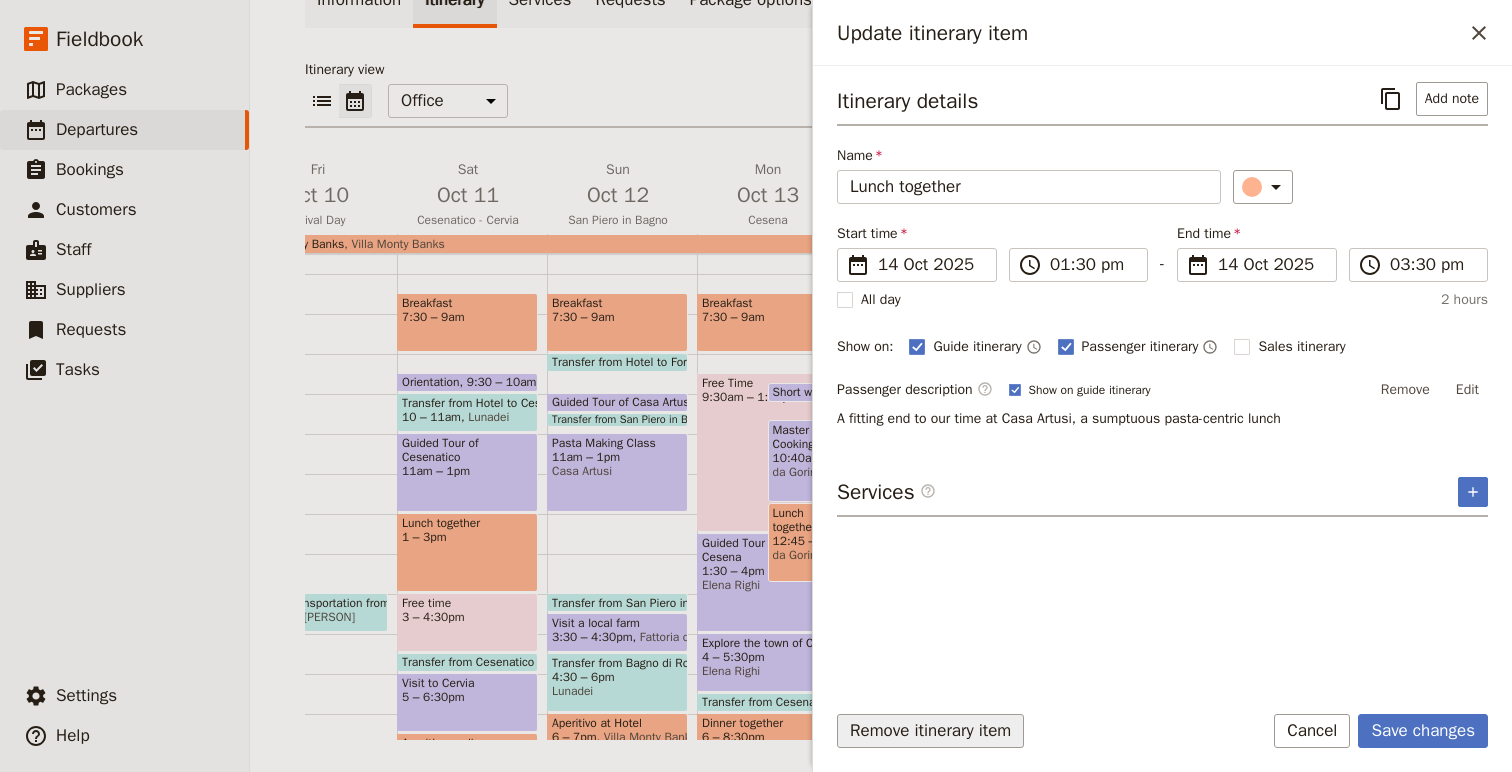 click on "Remove itinerary item" at bounding box center [930, 731] 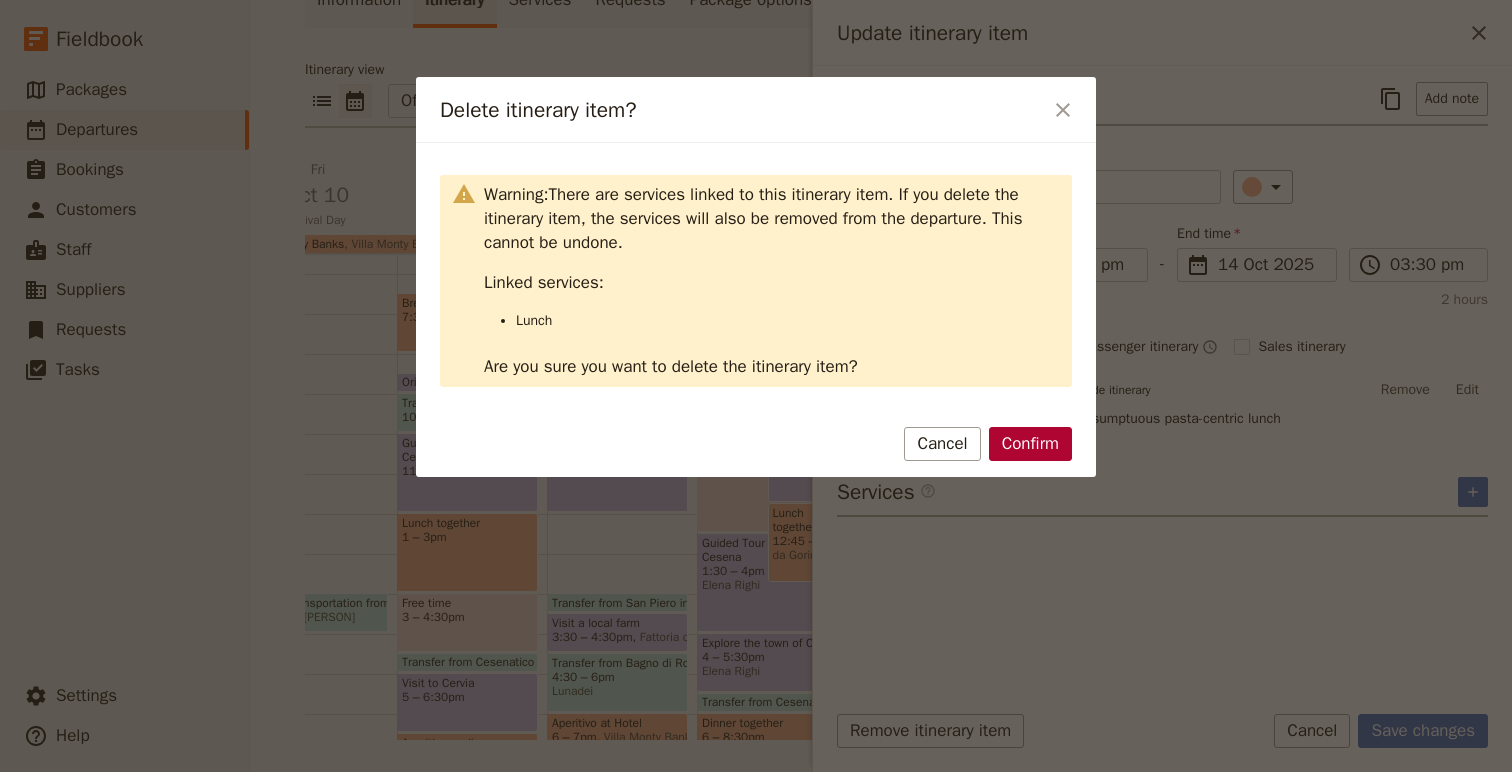 click on "Confirm" at bounding box center (1030, 444) 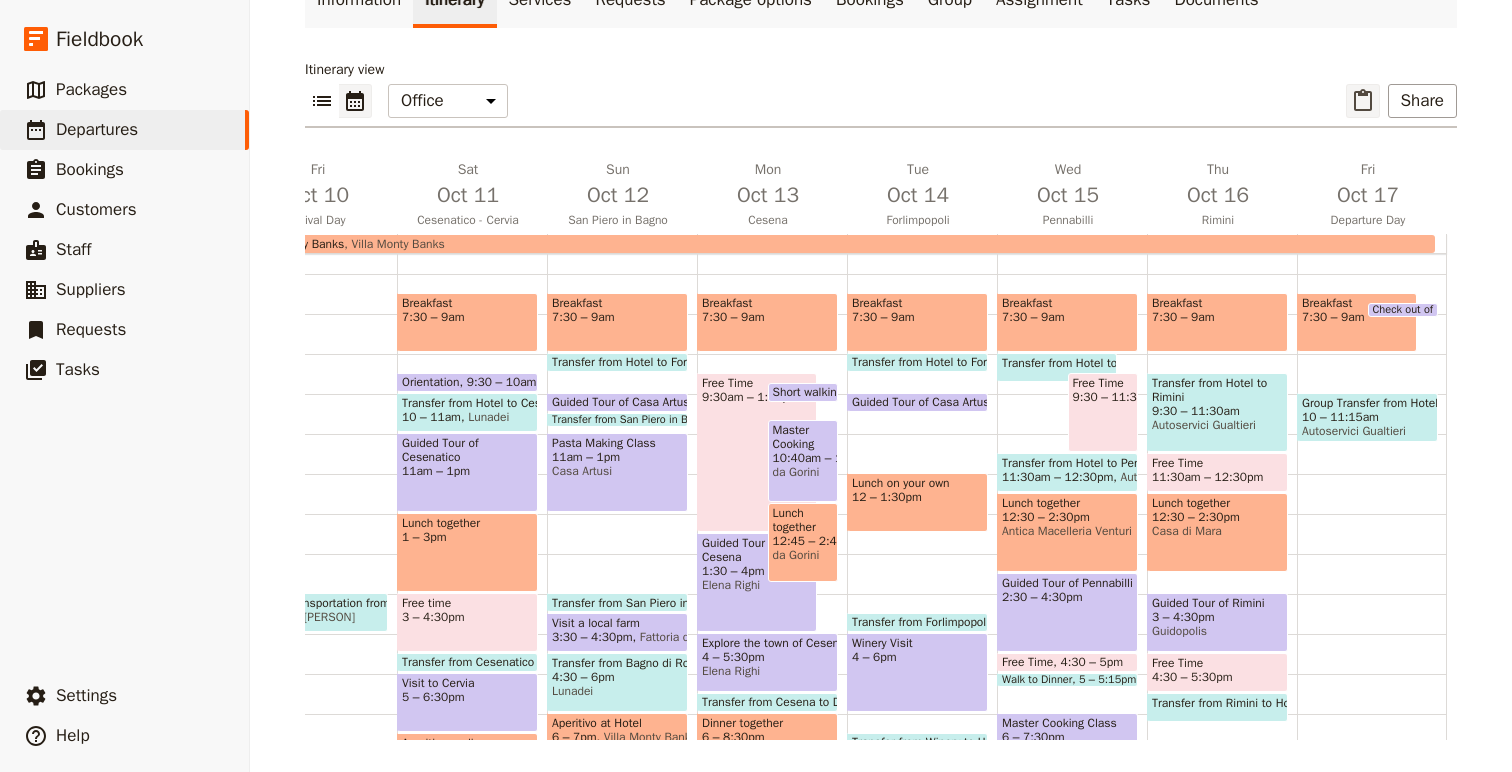 click 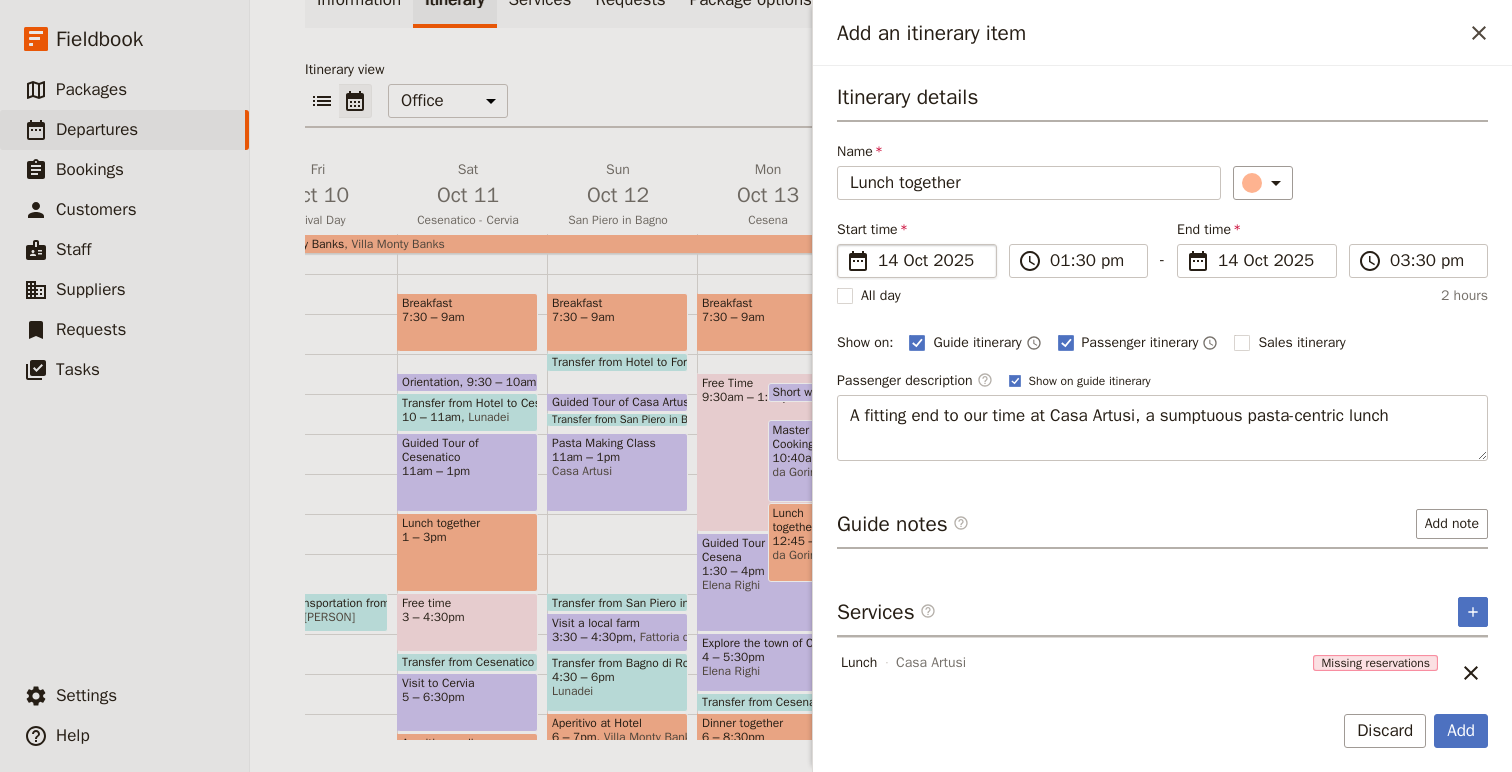 click on "14 Oct 2025" at bounding box center (931, 261) 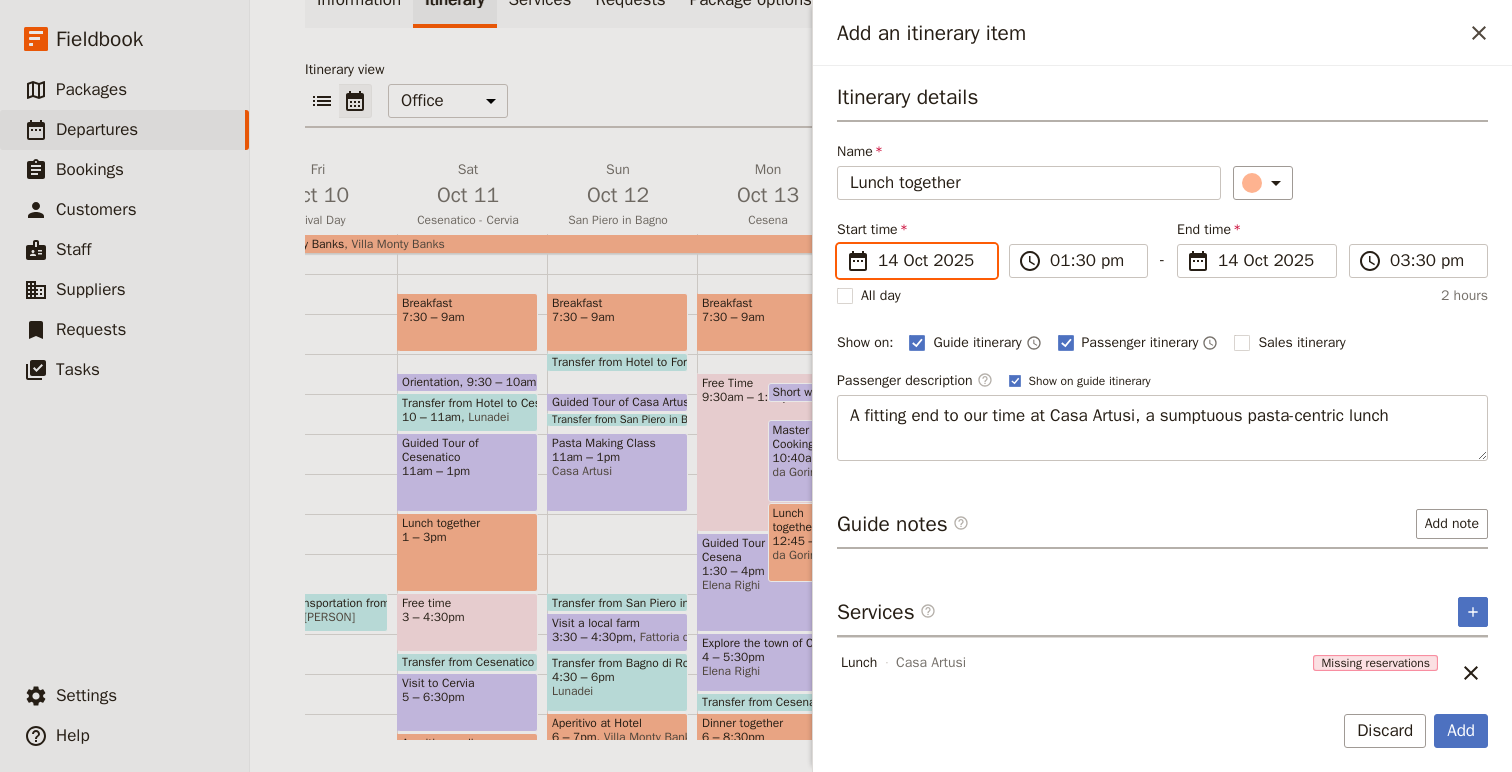 click on "14/10/2025" at bounding box center [845, 244] 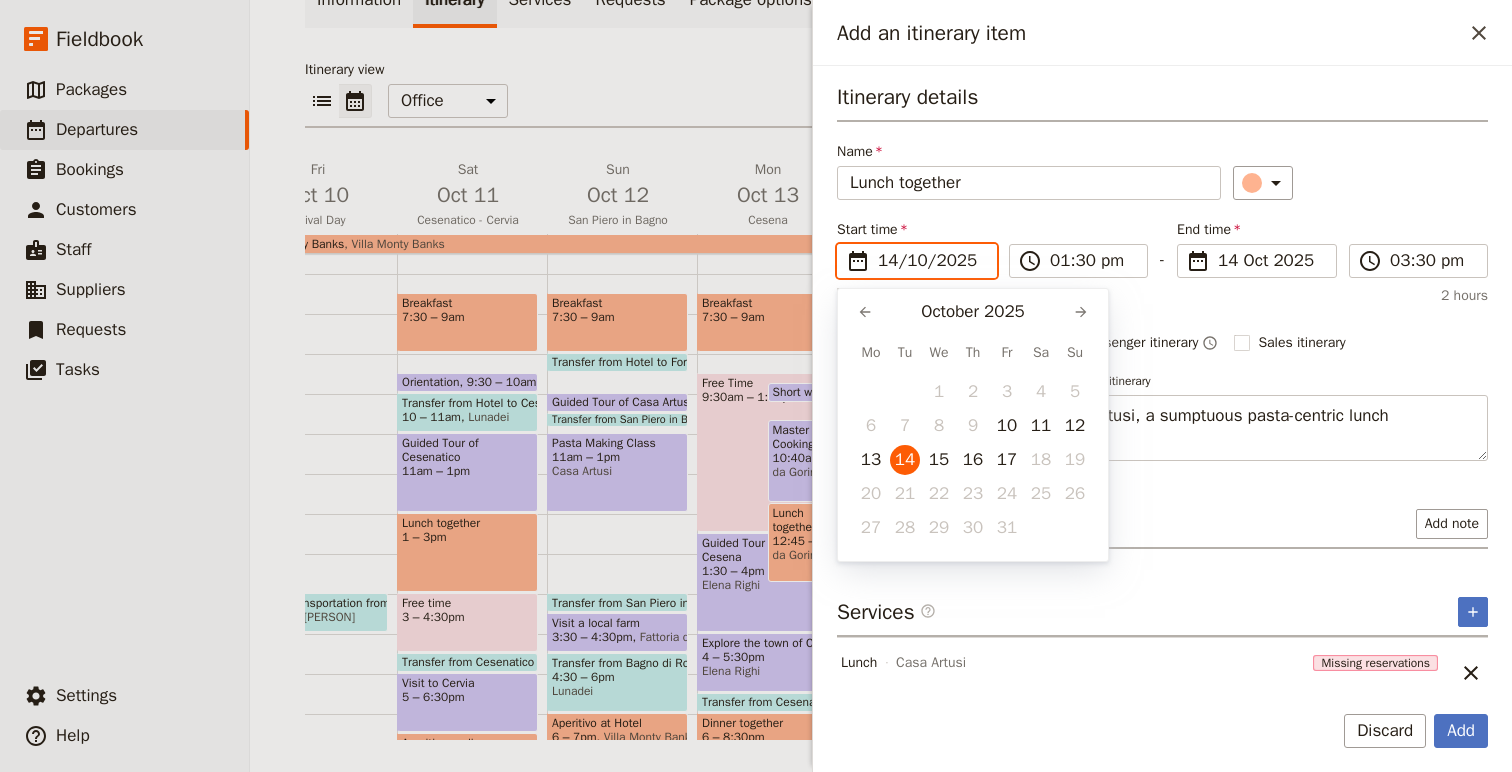 click on "​ October   2025 ​ Mo Tu We Th Fr Sa Su 1 2 3 4 5 6 7 8 9 10 11 12 13 14 15 16 17 18 19 20 21 22 23 24 25 26 27 28 29 30 31" at bounding box center [973, 425] 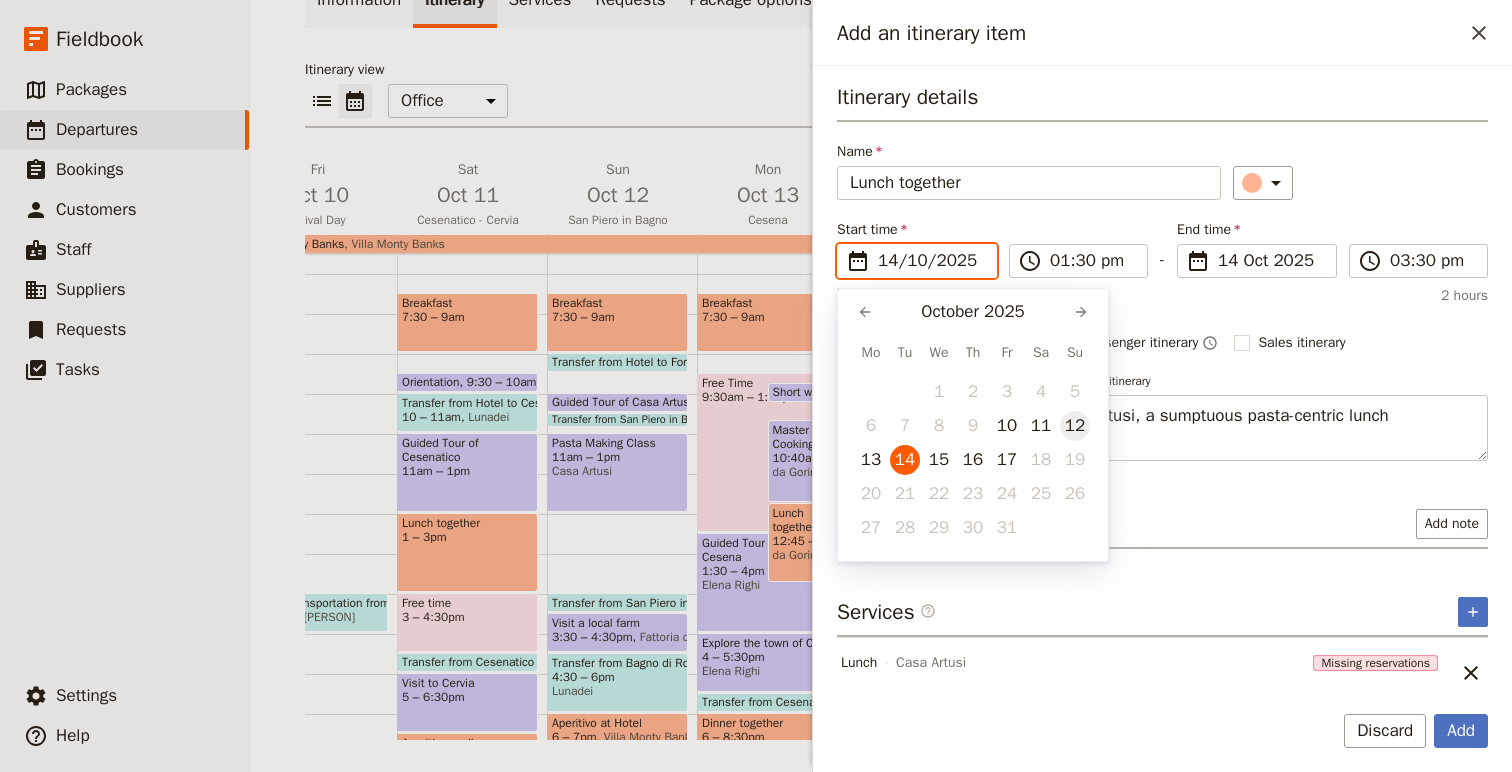 click on "12" at bounding box center (1075, 426) 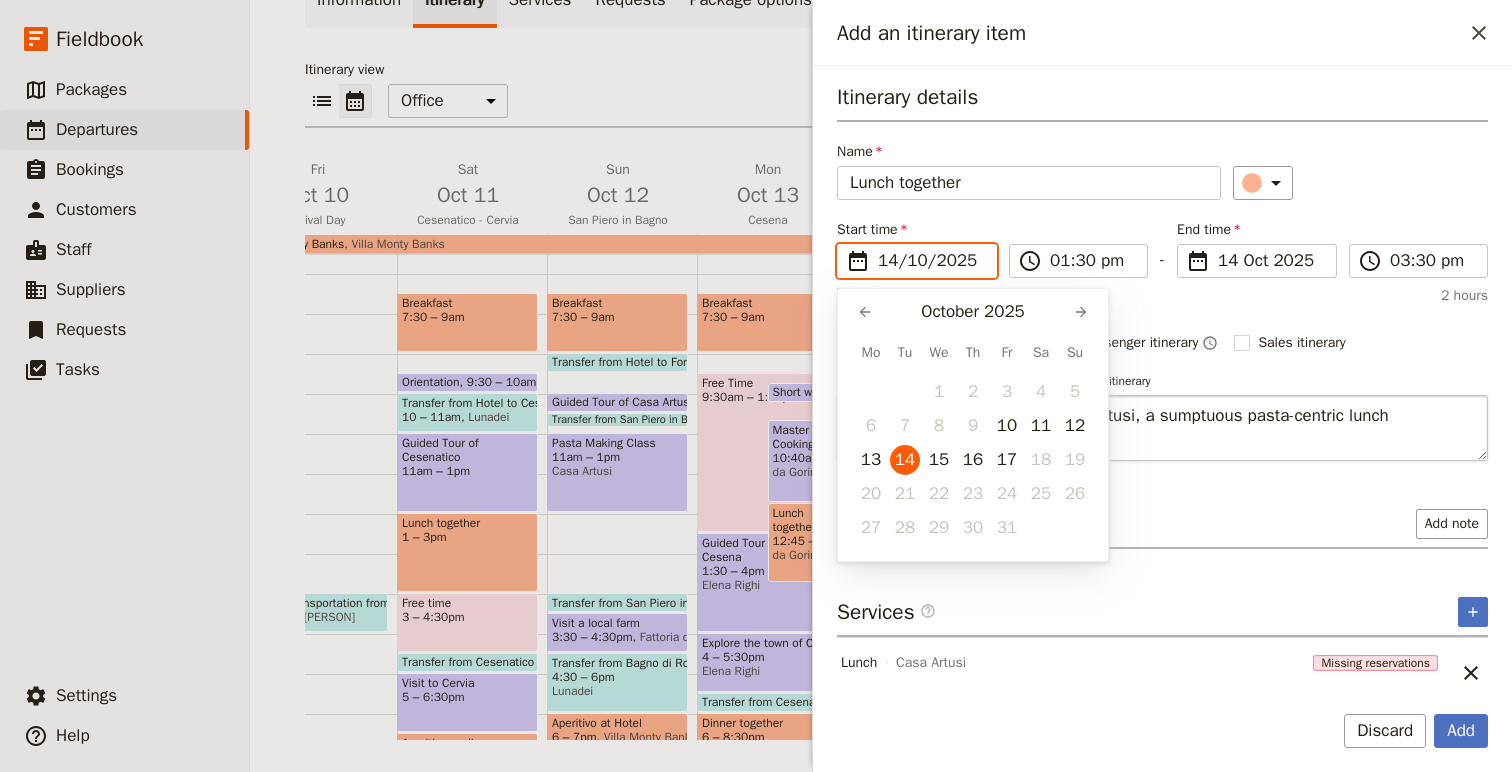 type on "[NUMBER]/[NUMBER]/[YEAR]" 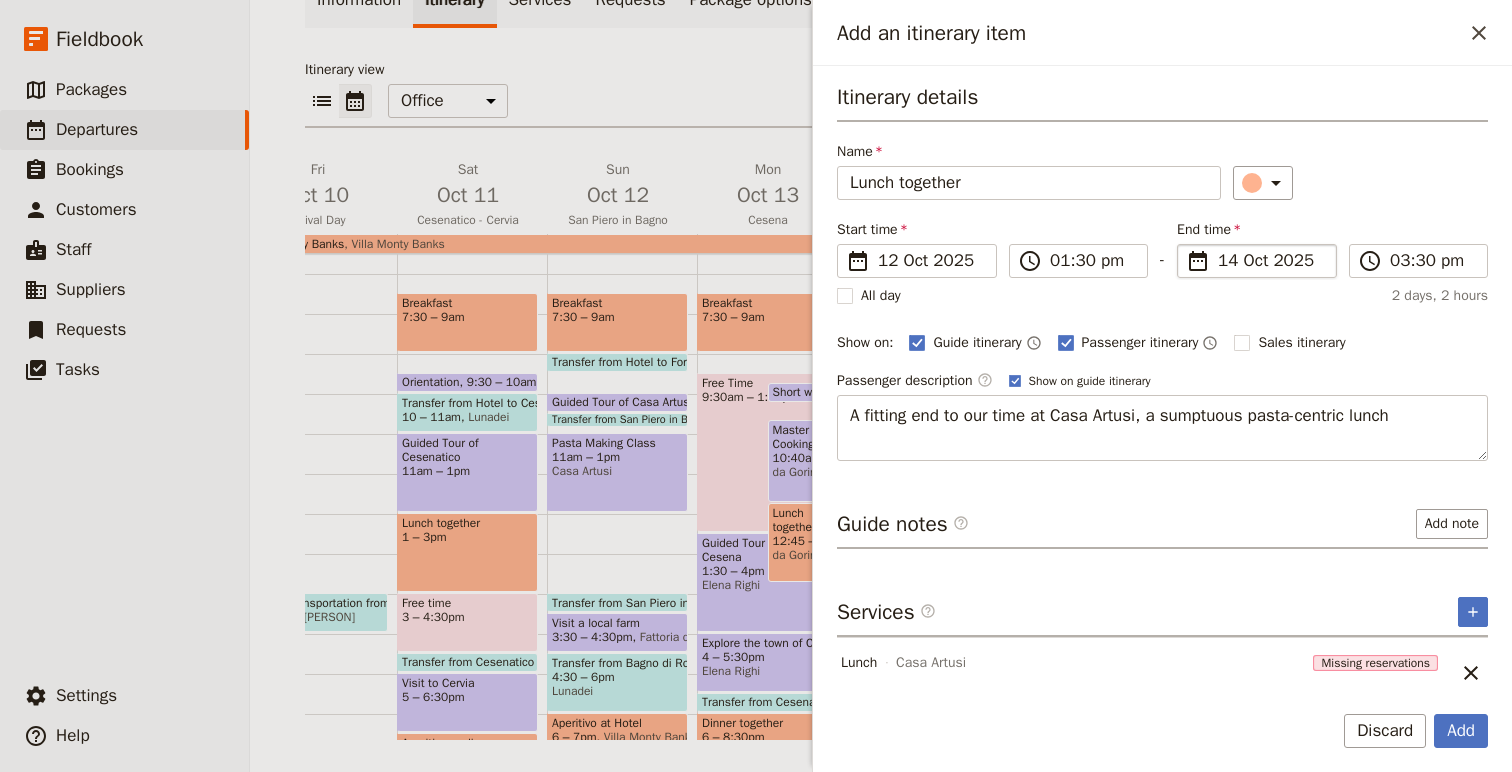 click on "14 Oct 2025" at bounding box center (1271, 261) 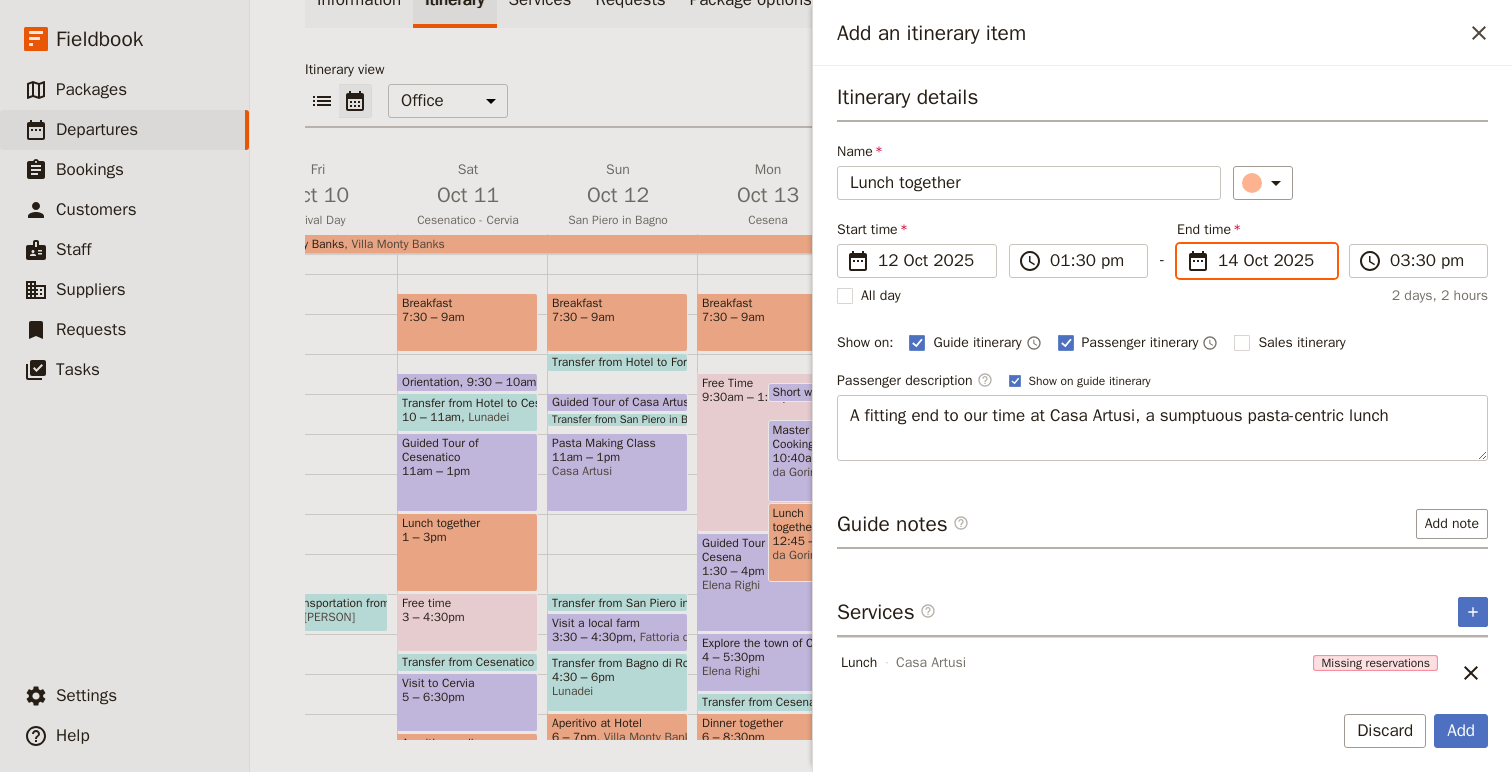 click on "14/10/2025" at bounding box center [1185, 244] 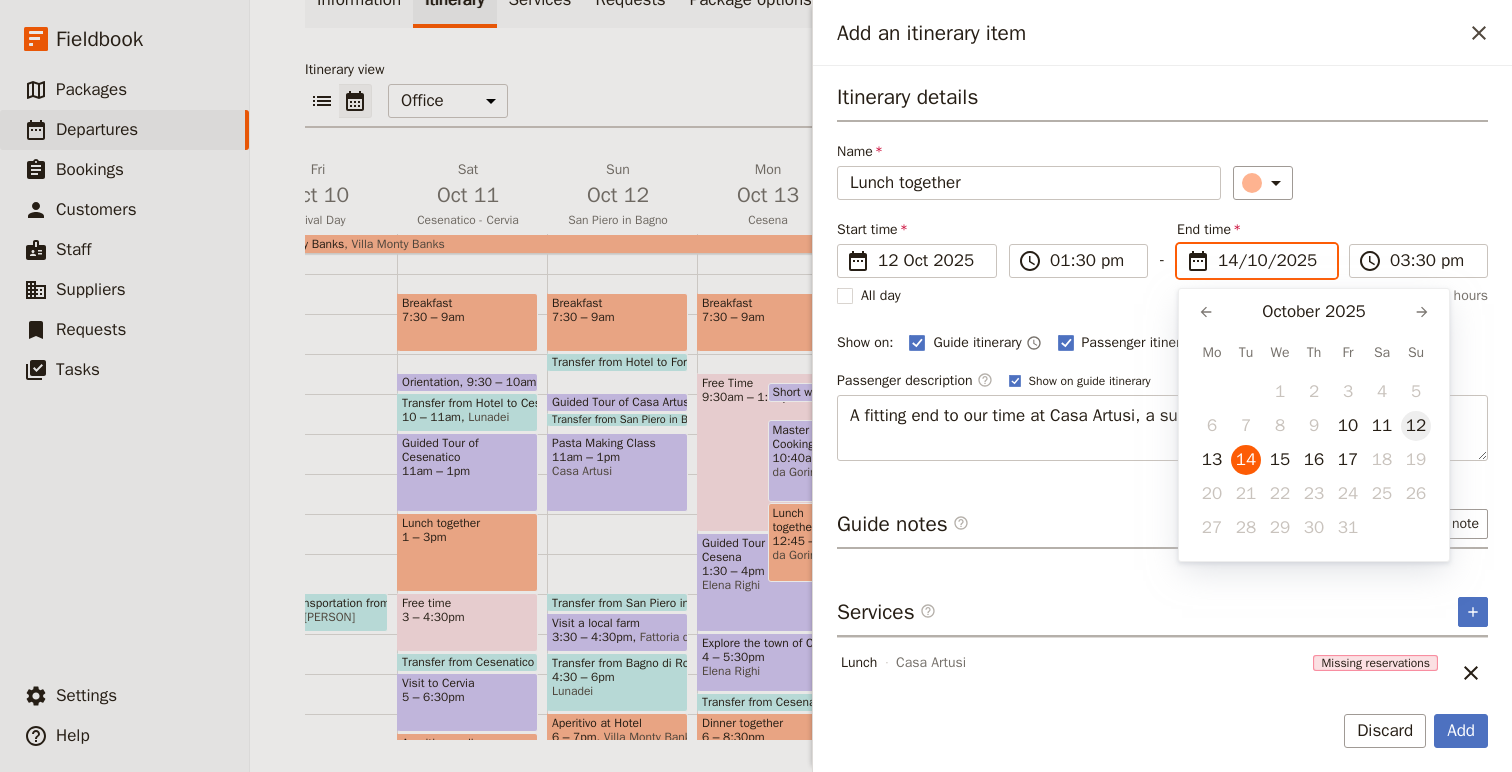 click on "12" at bounding box center (1416, 426) 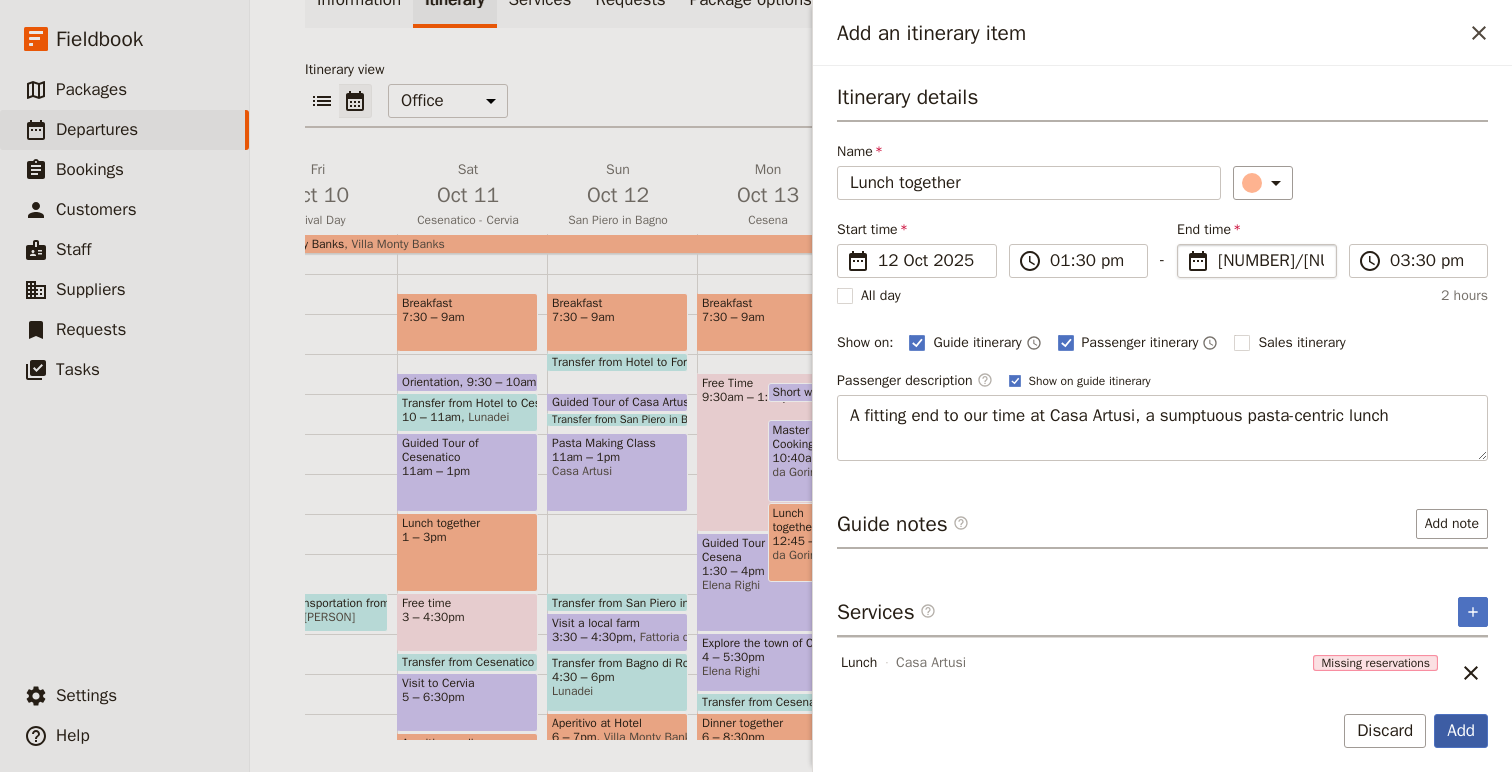 click on "Add" at bounding box center [1461, 731] 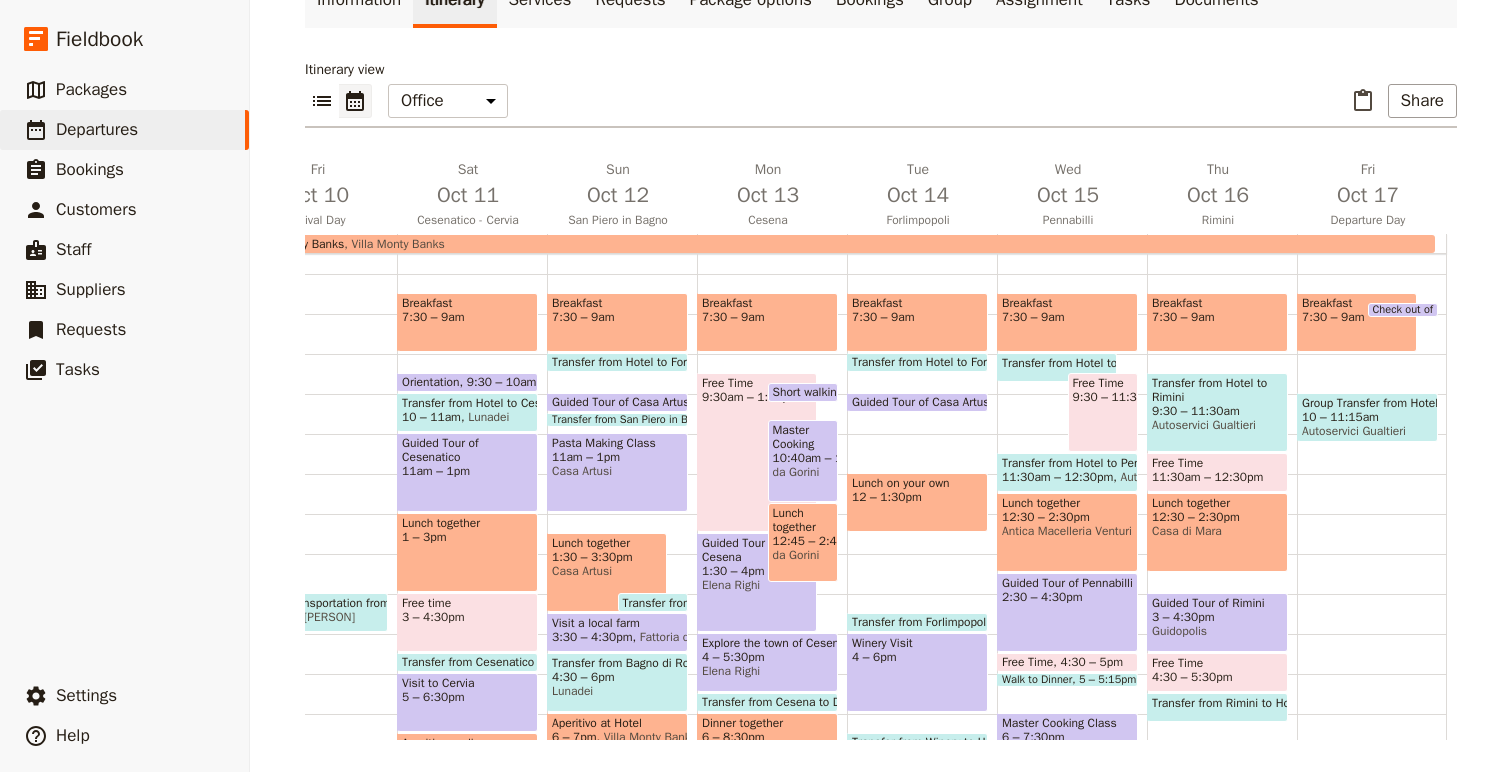click on "Transfer from San Piero in Bagno to Bagno di Romagna" at bounding box center (771, 602) 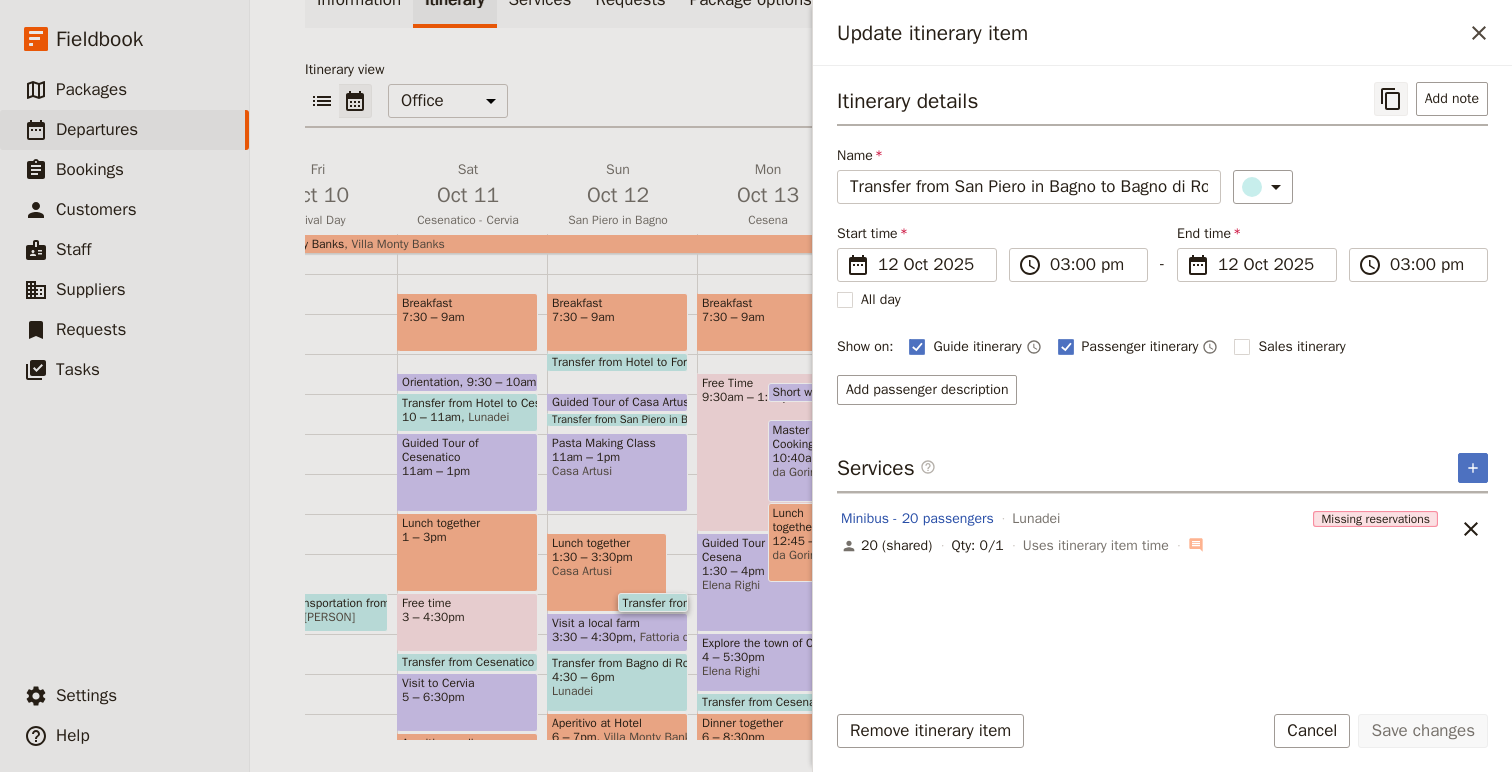 click 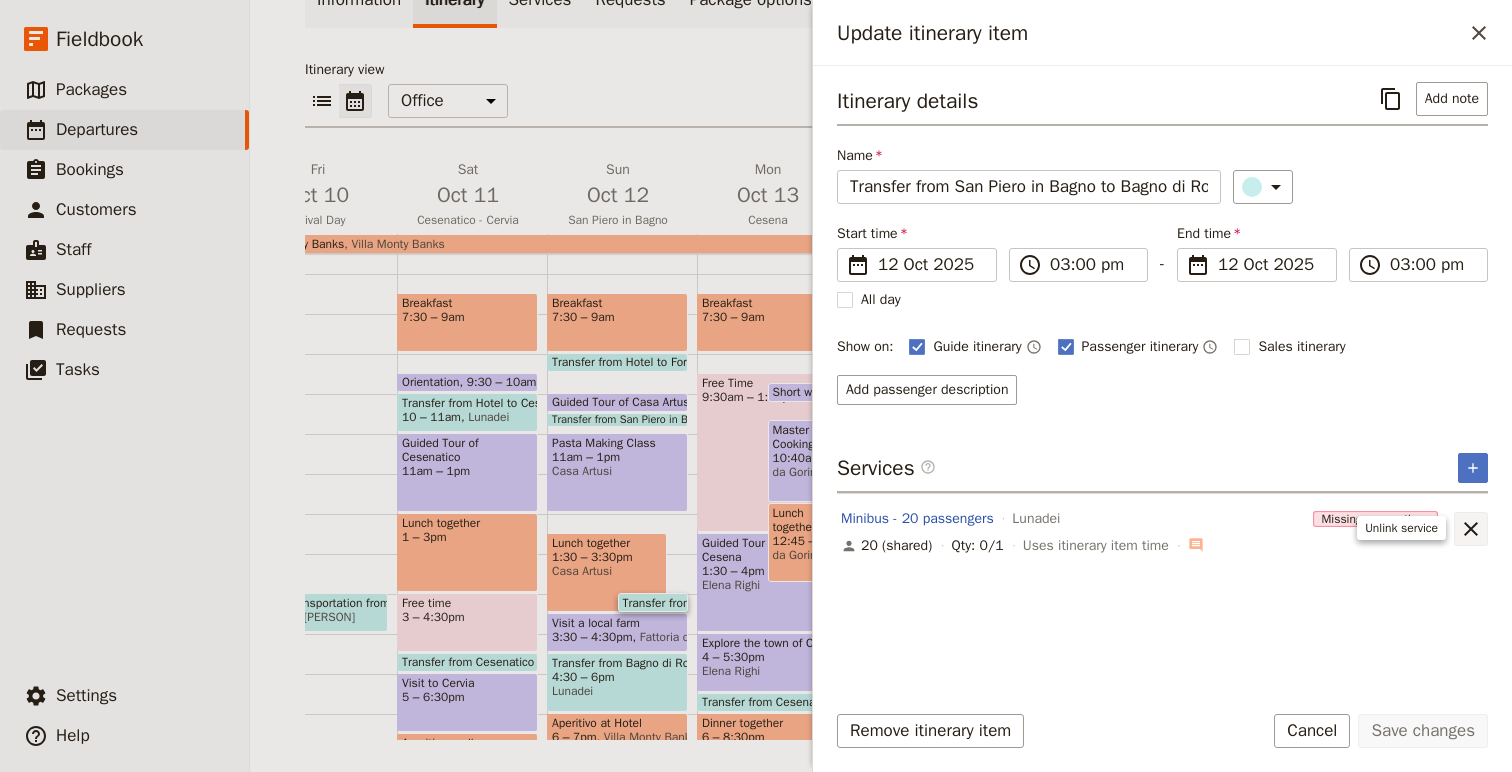 click 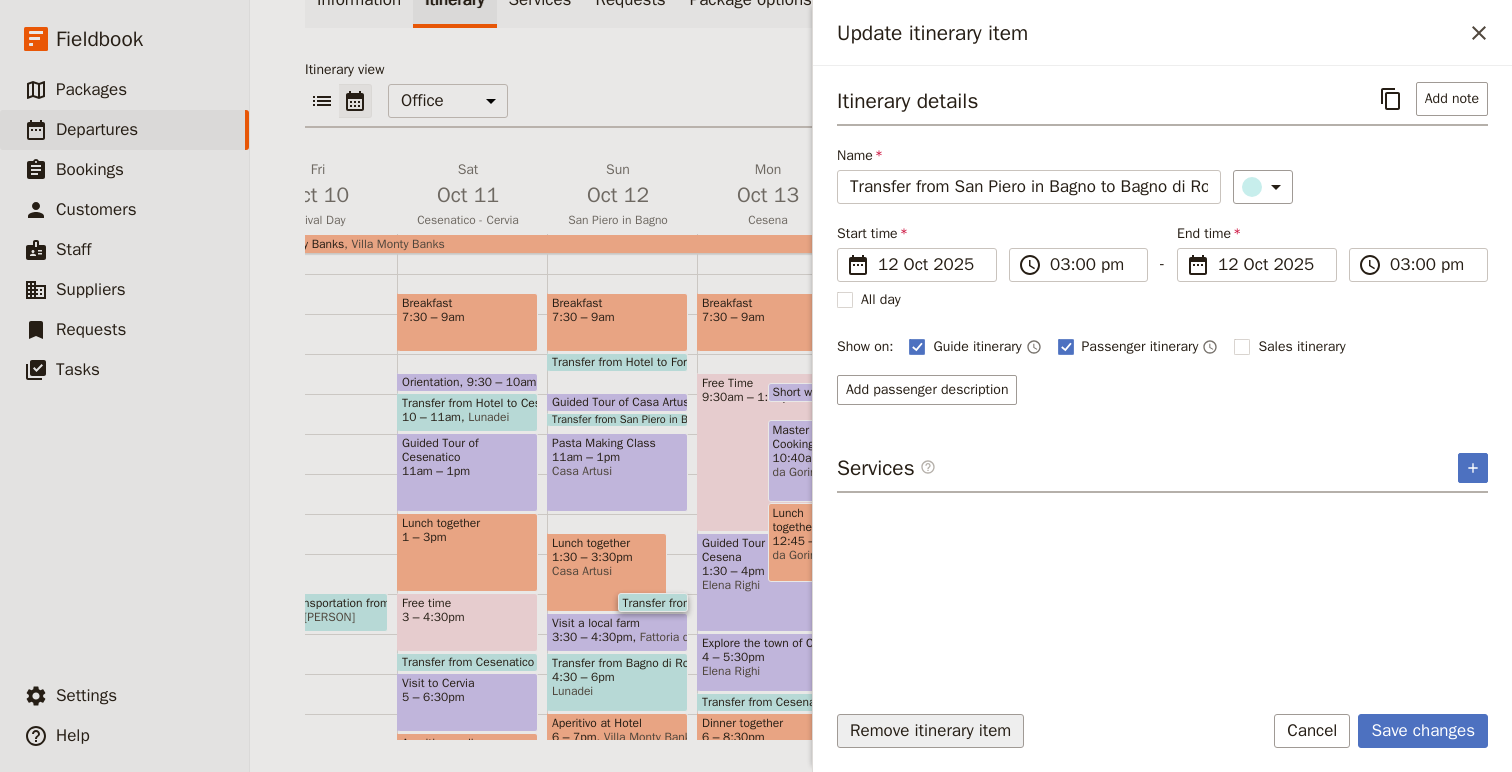click on "Remove itinerary item" at bounding box center [930, 731] 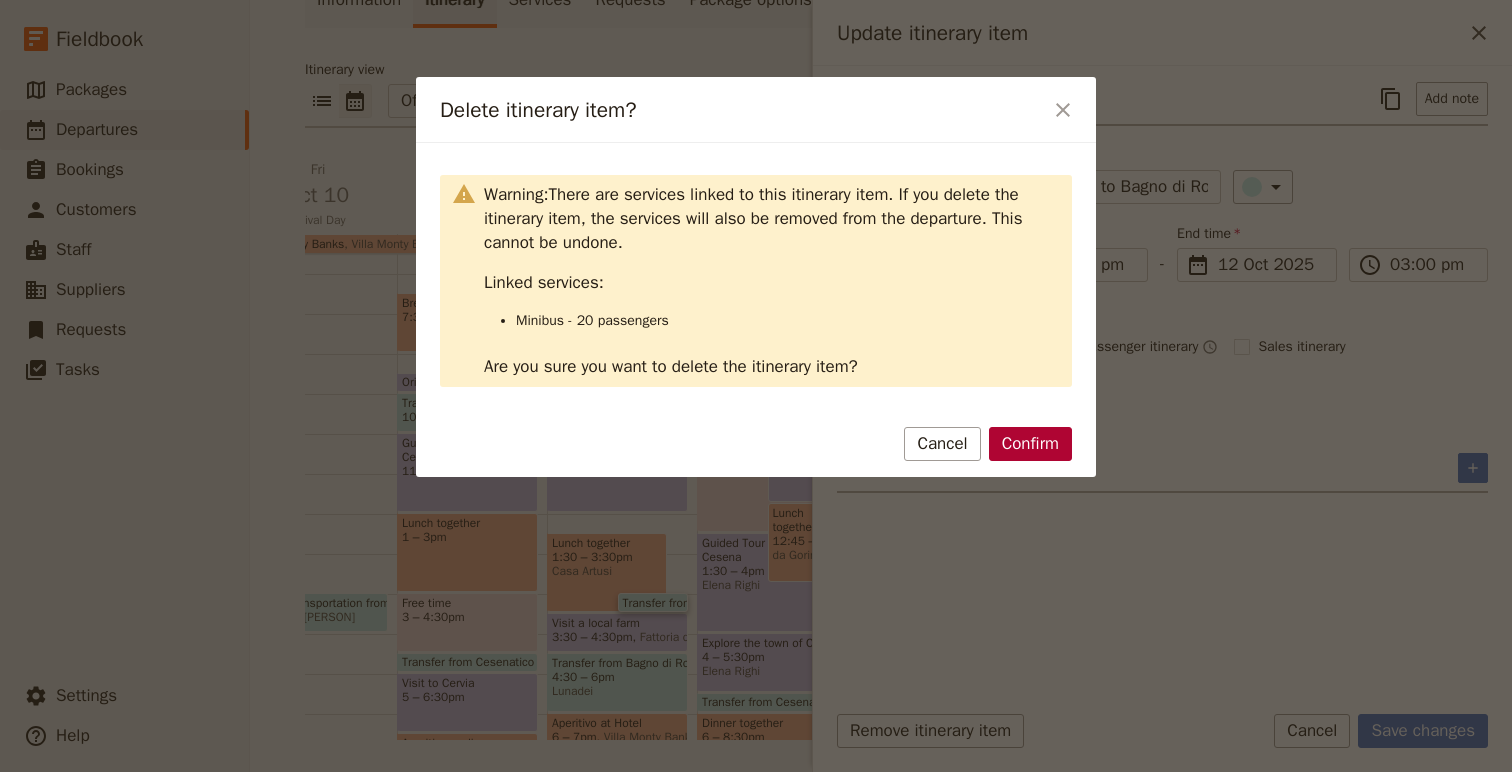 click on "Confirm" at bounding box center (1030, 444) 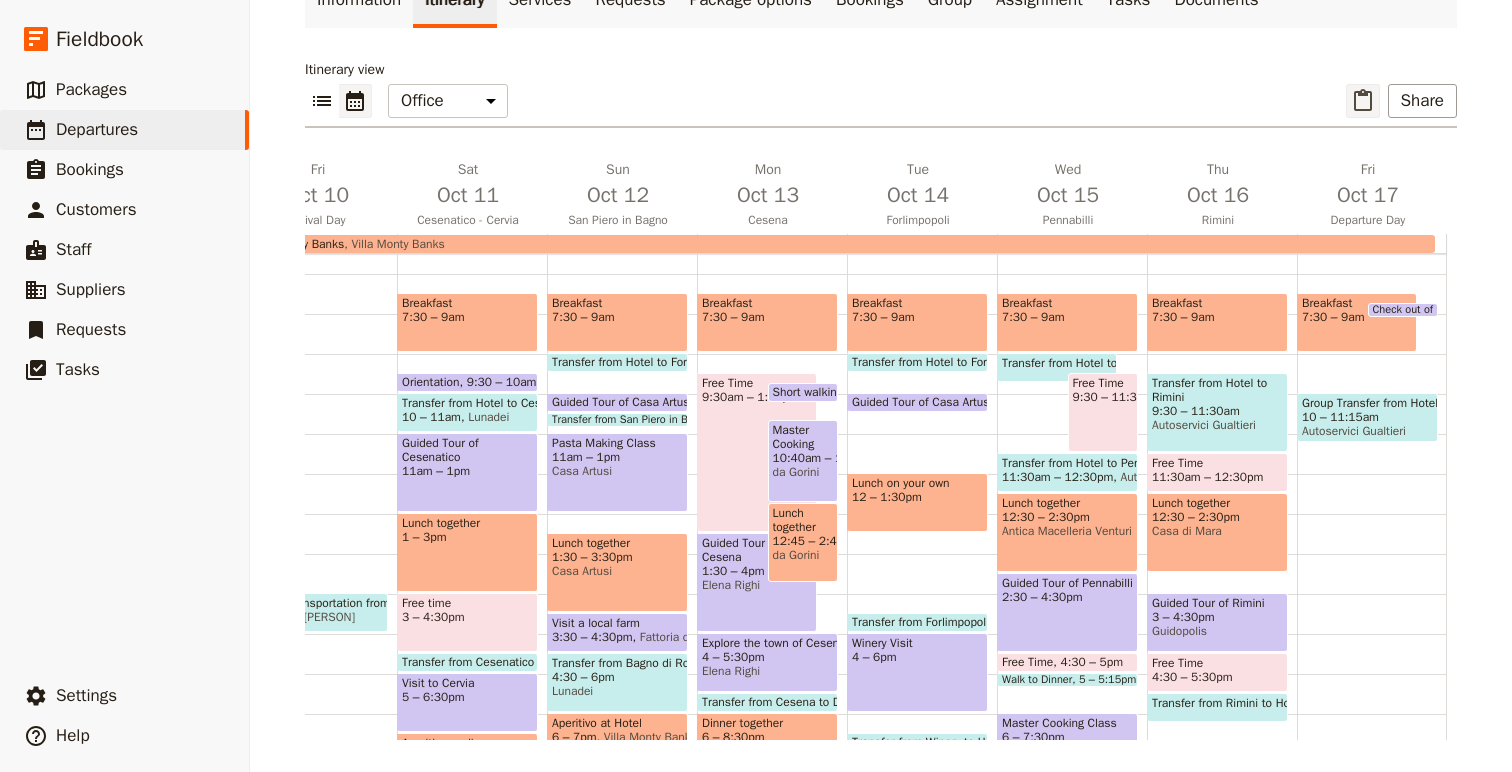 click 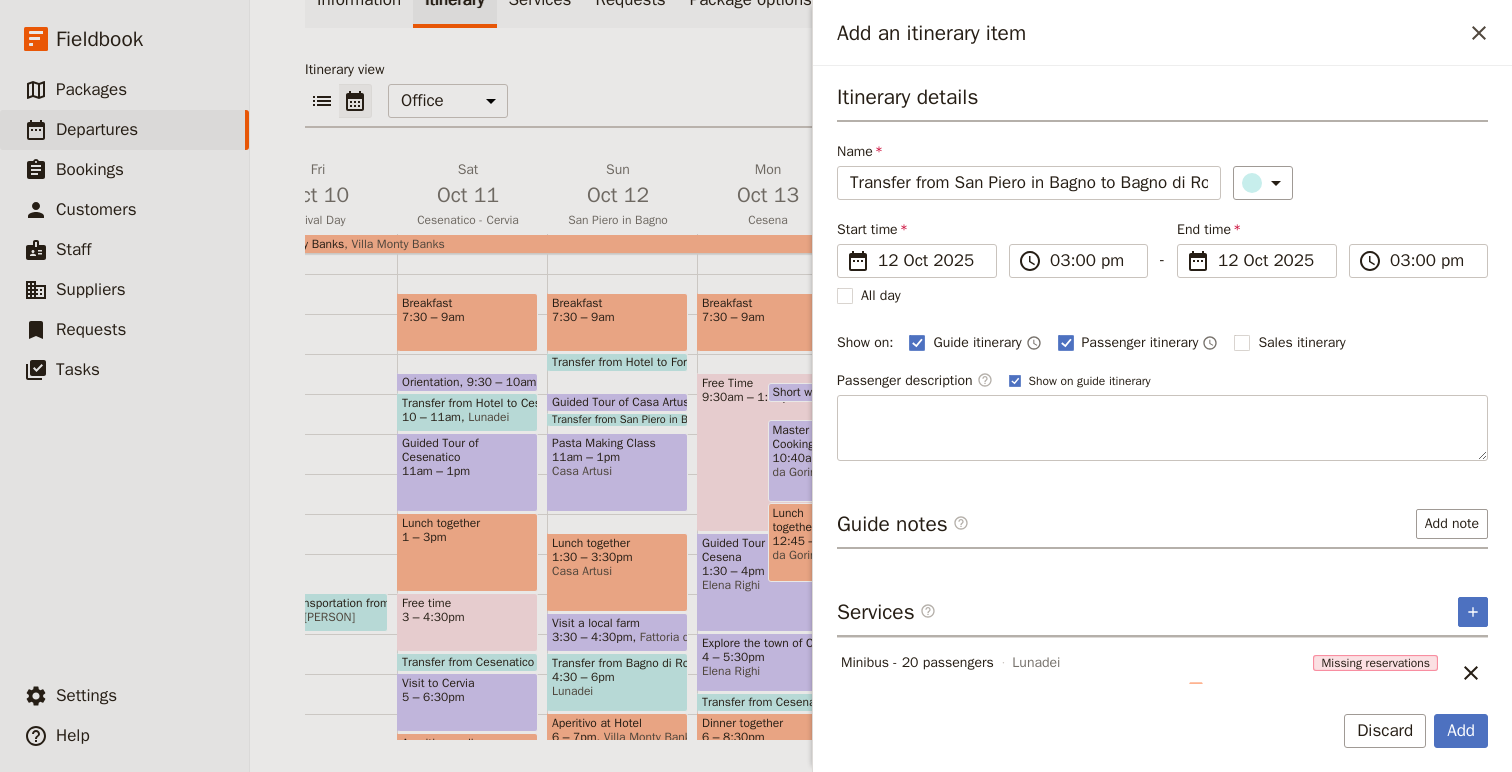 scroll, scrollTop: 0, scrollLeft: 46, axis: horizontal 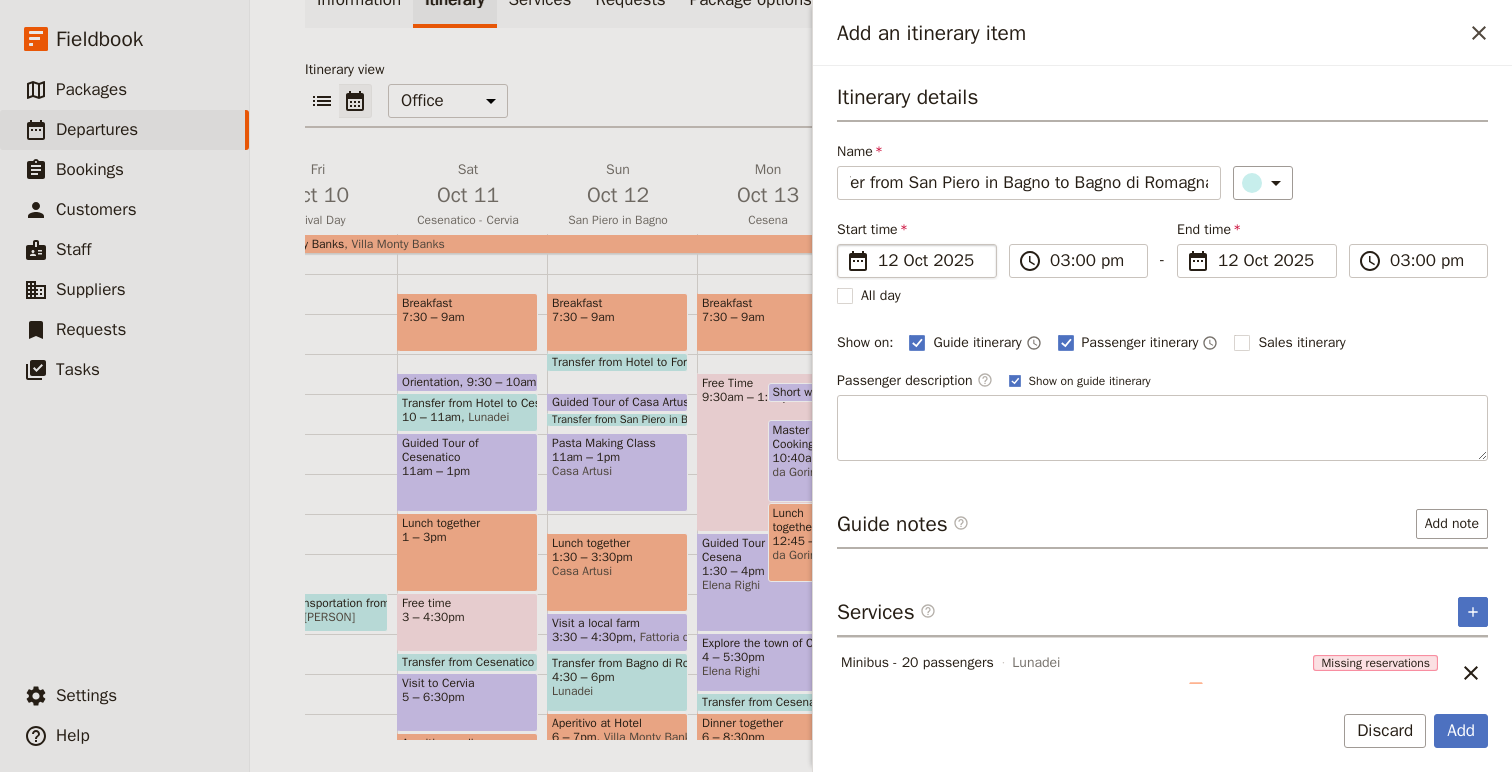 click on "12 Oct 2025" at bounding box center (931, 261) 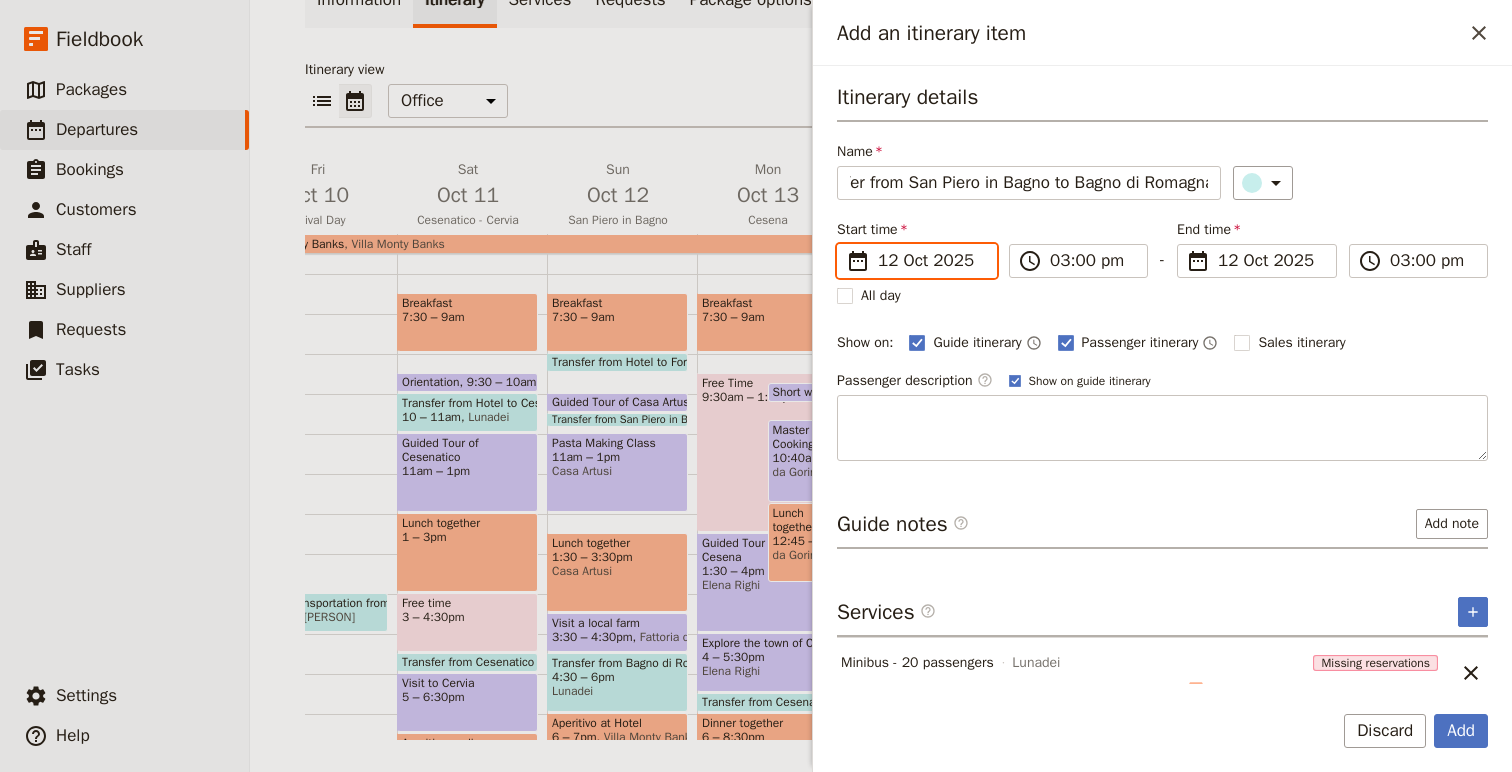 click on "[NUMBER]/[NUMBER]/[YEAR]" at bounding box center (845, 244) 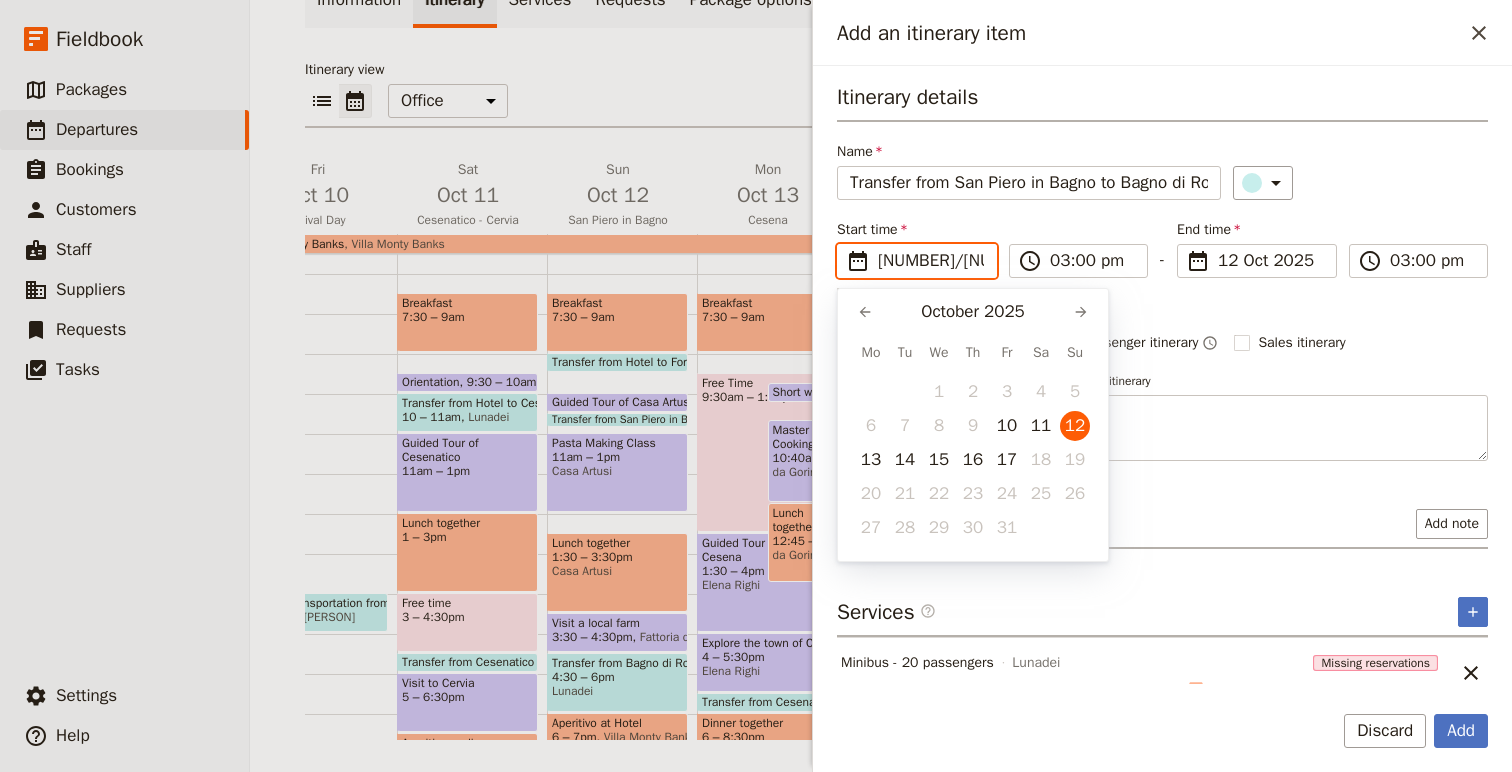 scroll, scrollTop: 0, scrollLeft: 0, axis: both 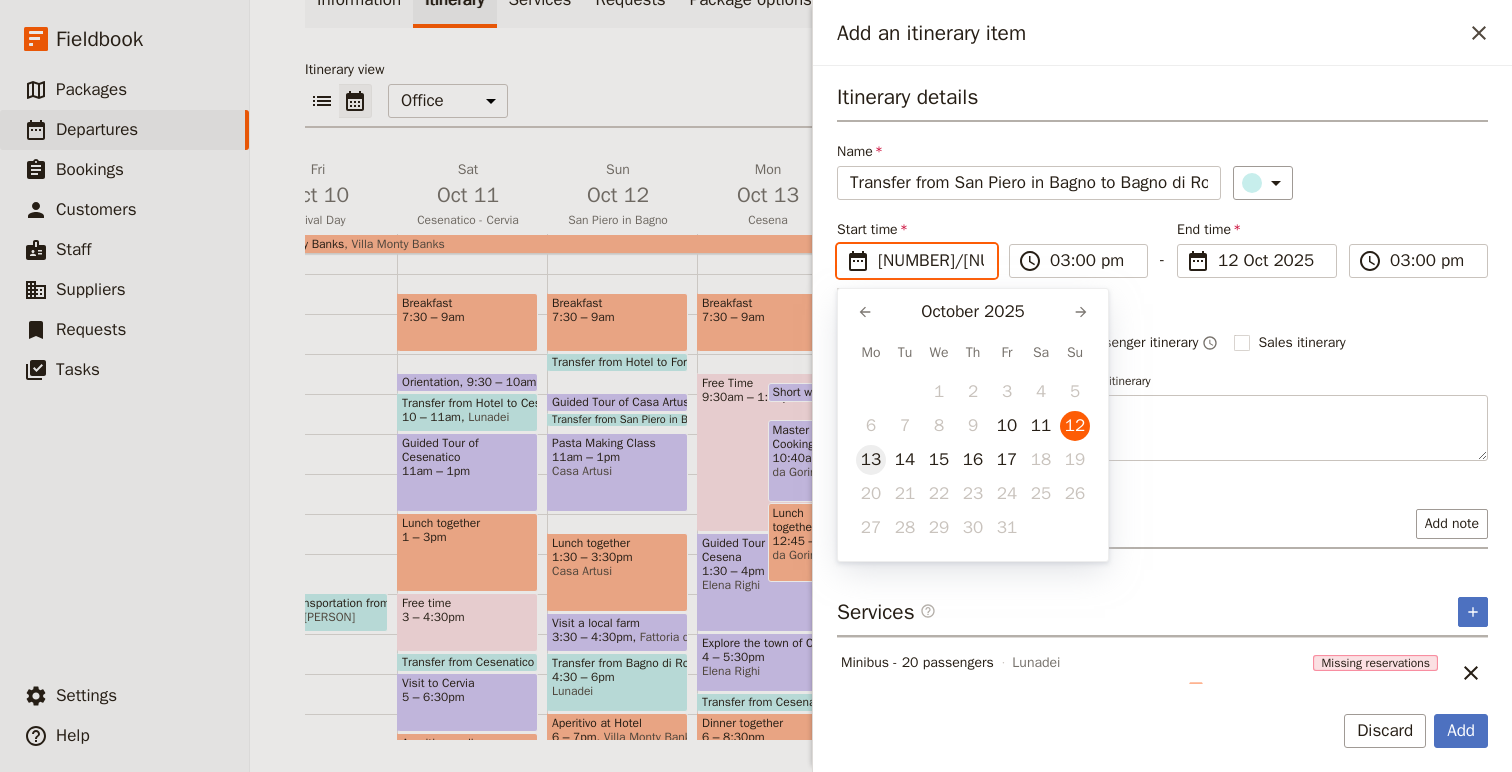 click on "13" at bounding box center (871, 460) 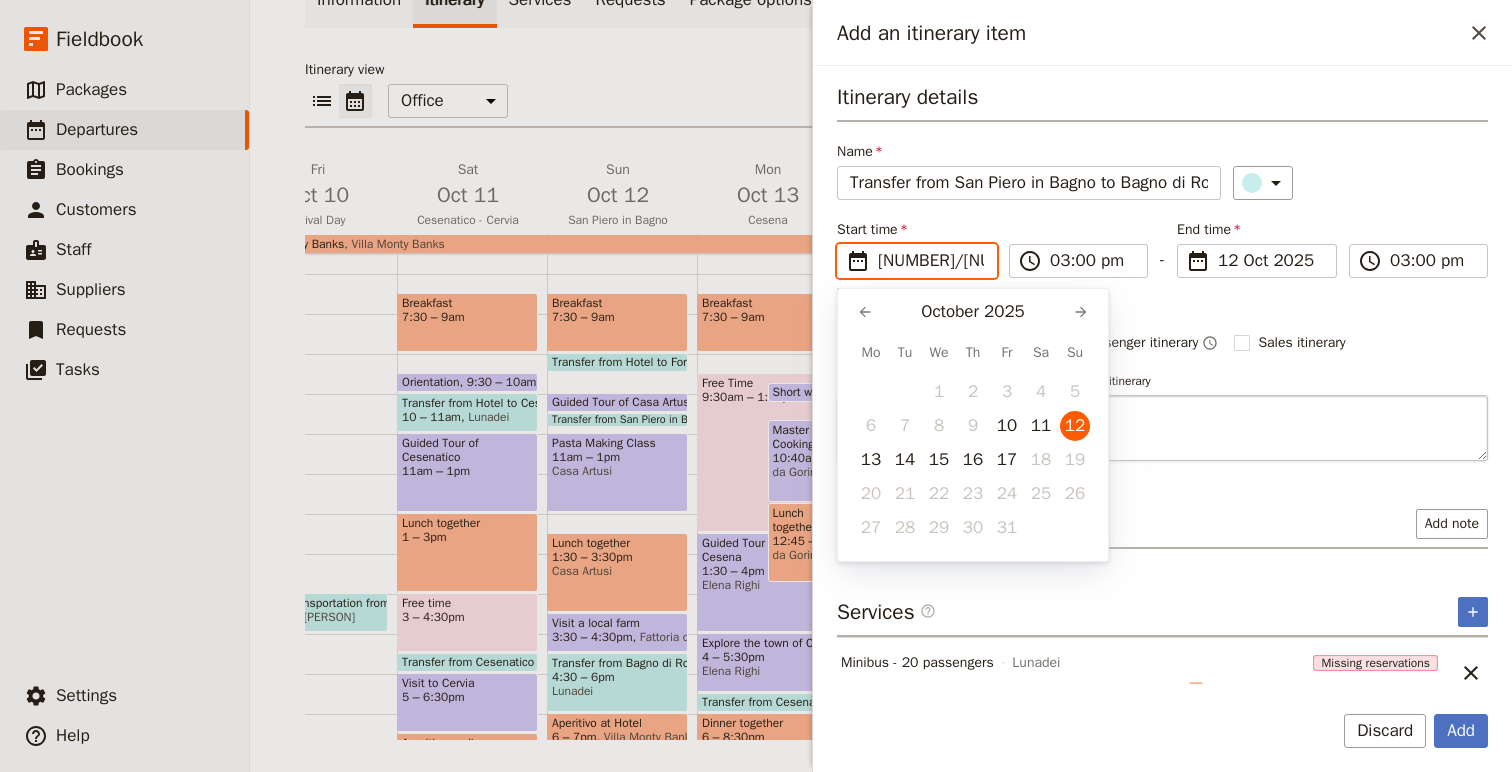 type on "13/10/2025" 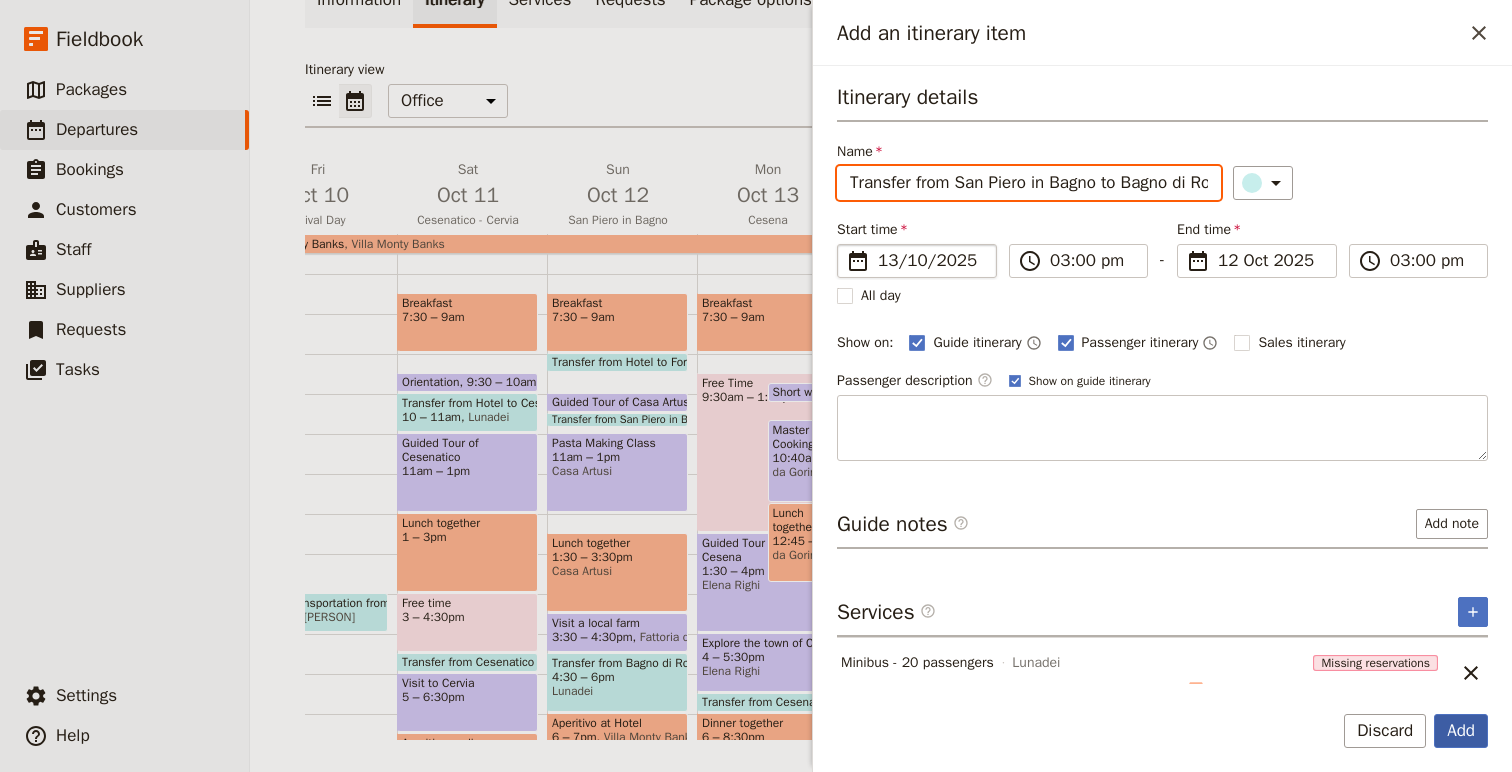 type on "13/10/2025" 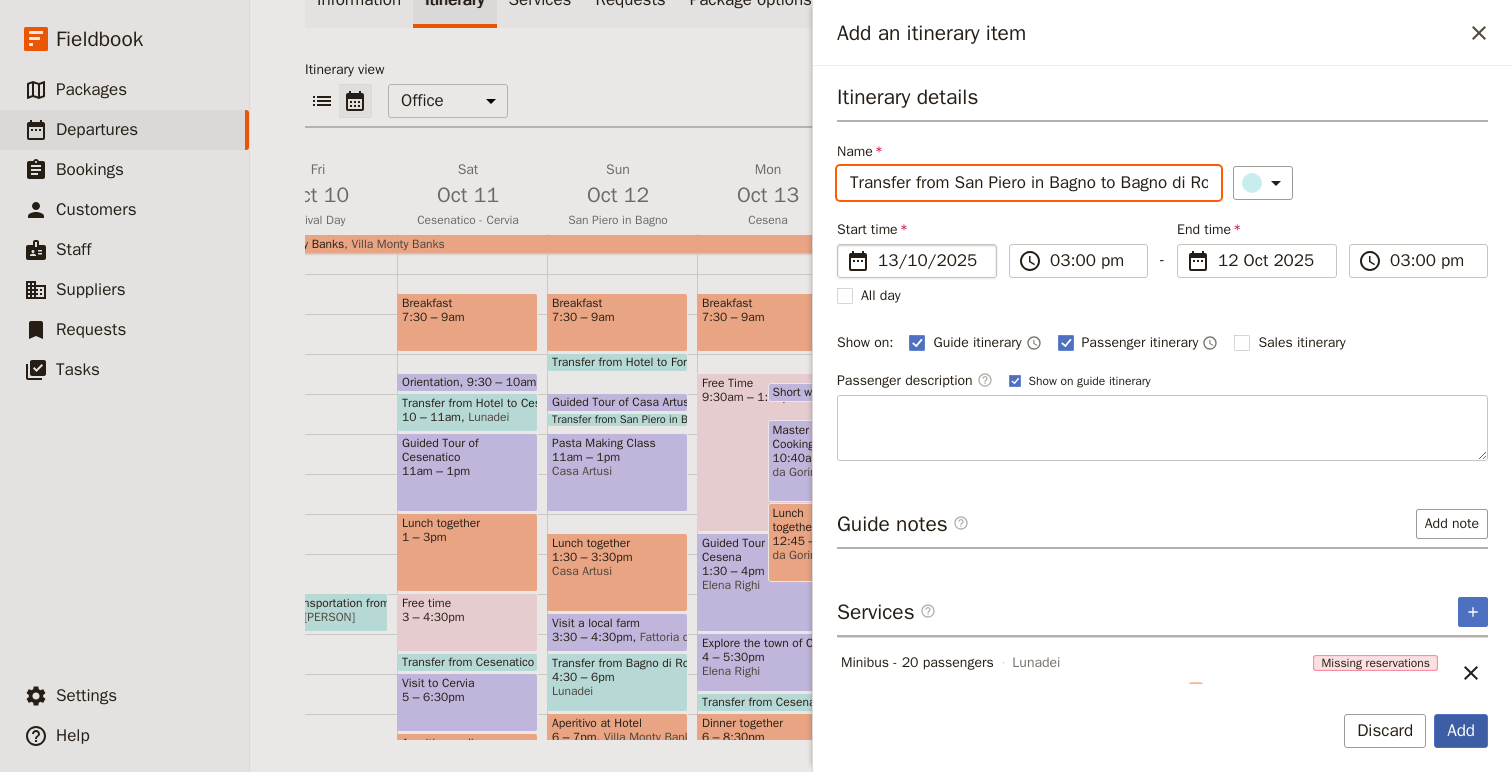 scroll, scrollTop: 0, scrollLeft: 46, axis: horizontal 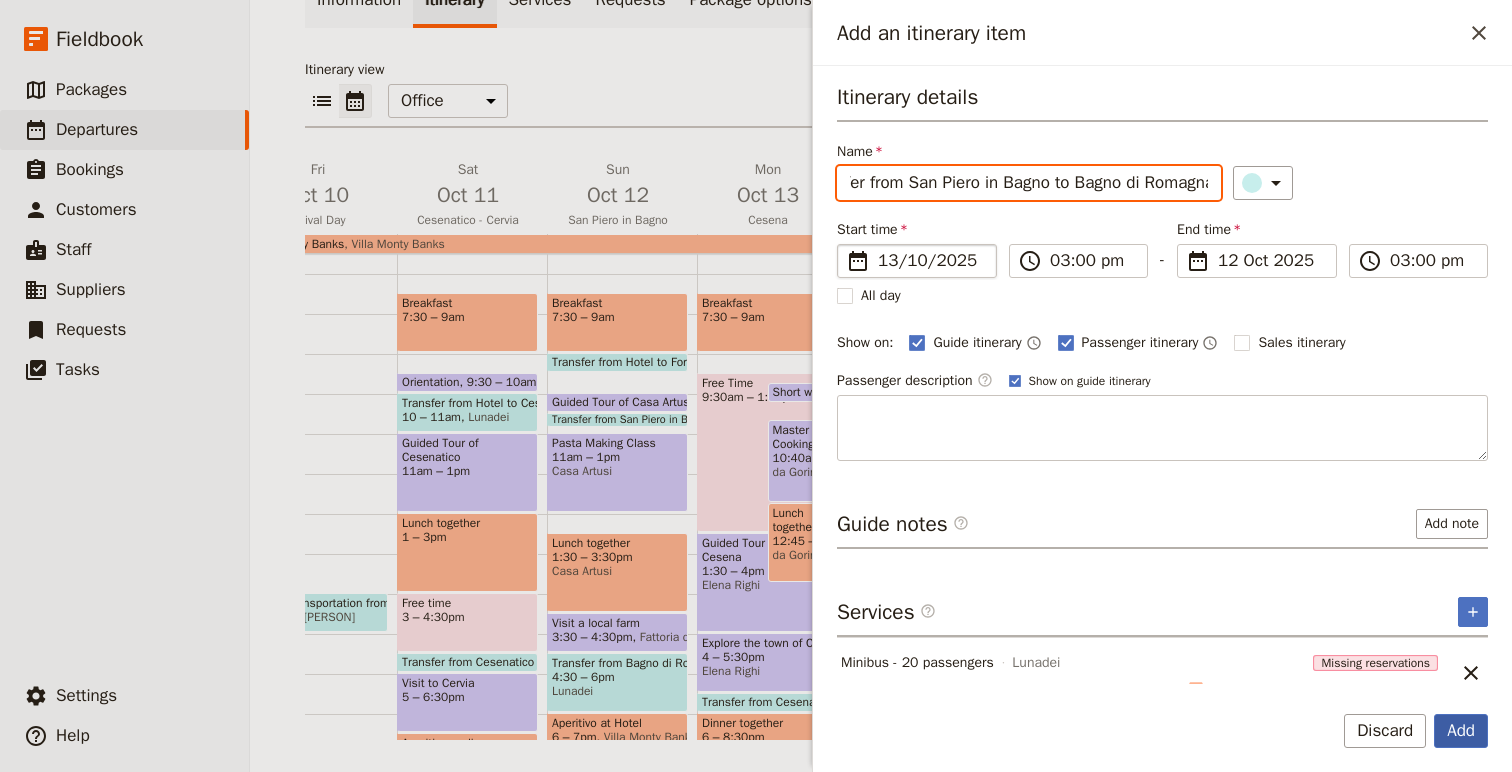 click on "Add" at bounding box center [1461, 731] 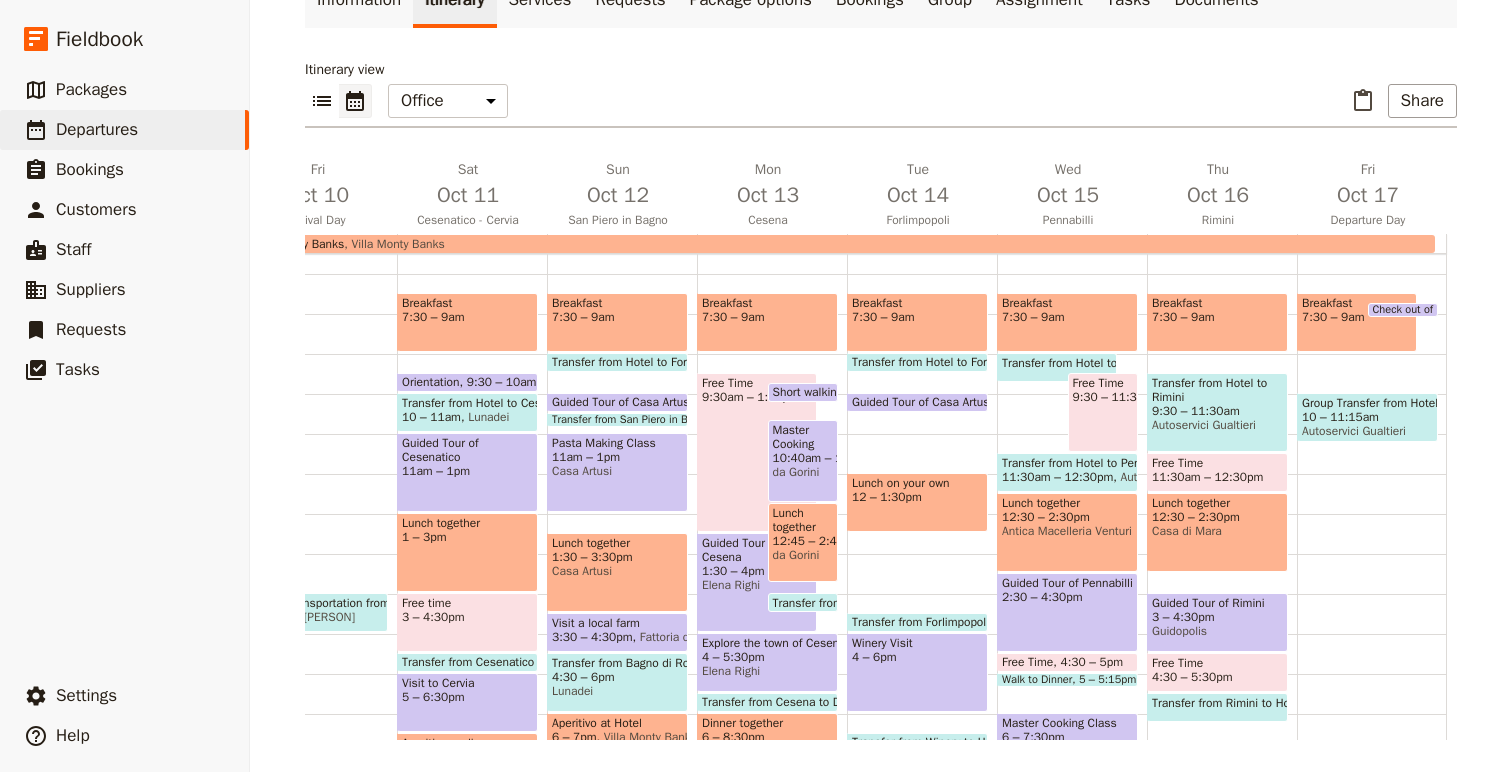 click at bounding box center (917, 407) 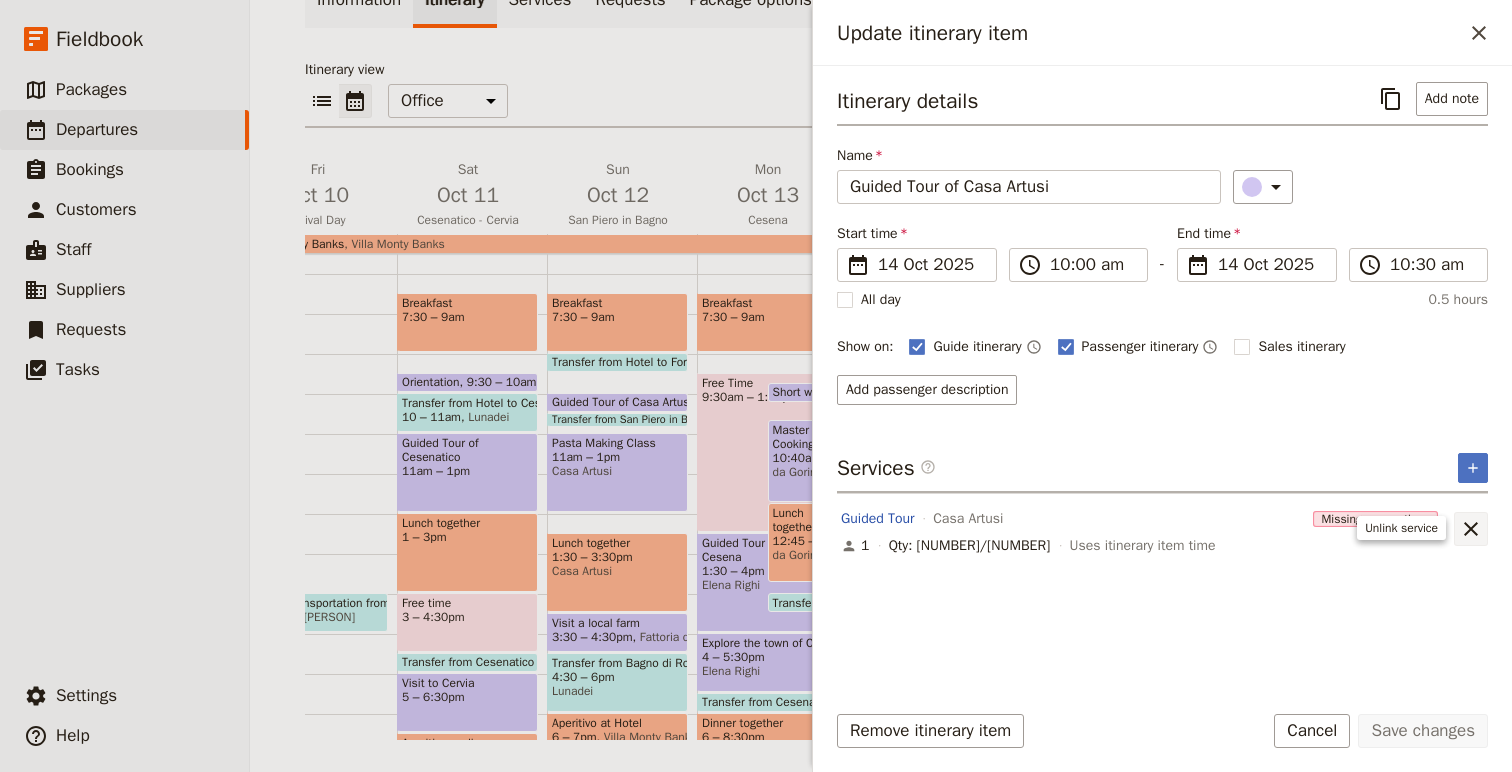 click 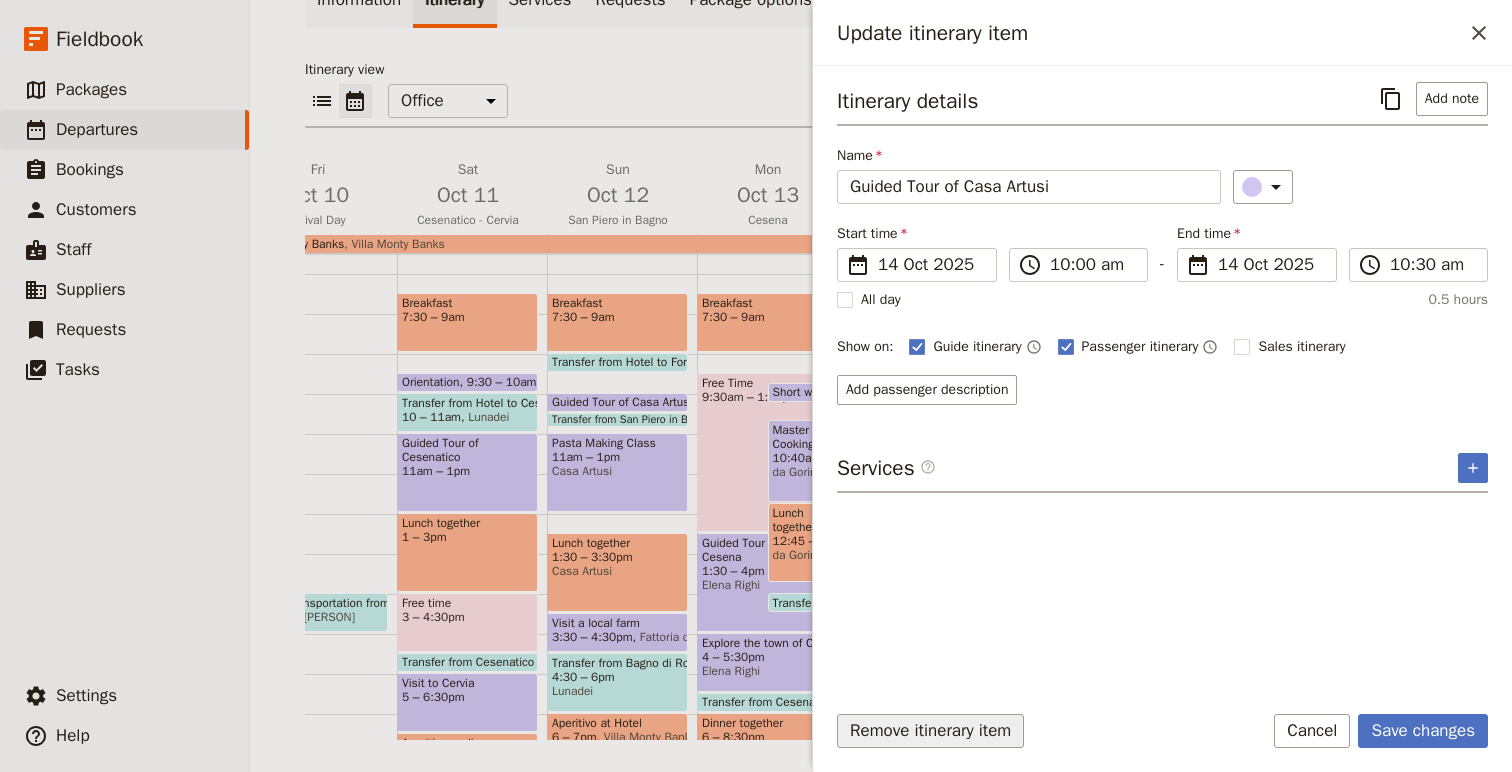 click on "Remove itinerary item" at bounding box center [930, 731] 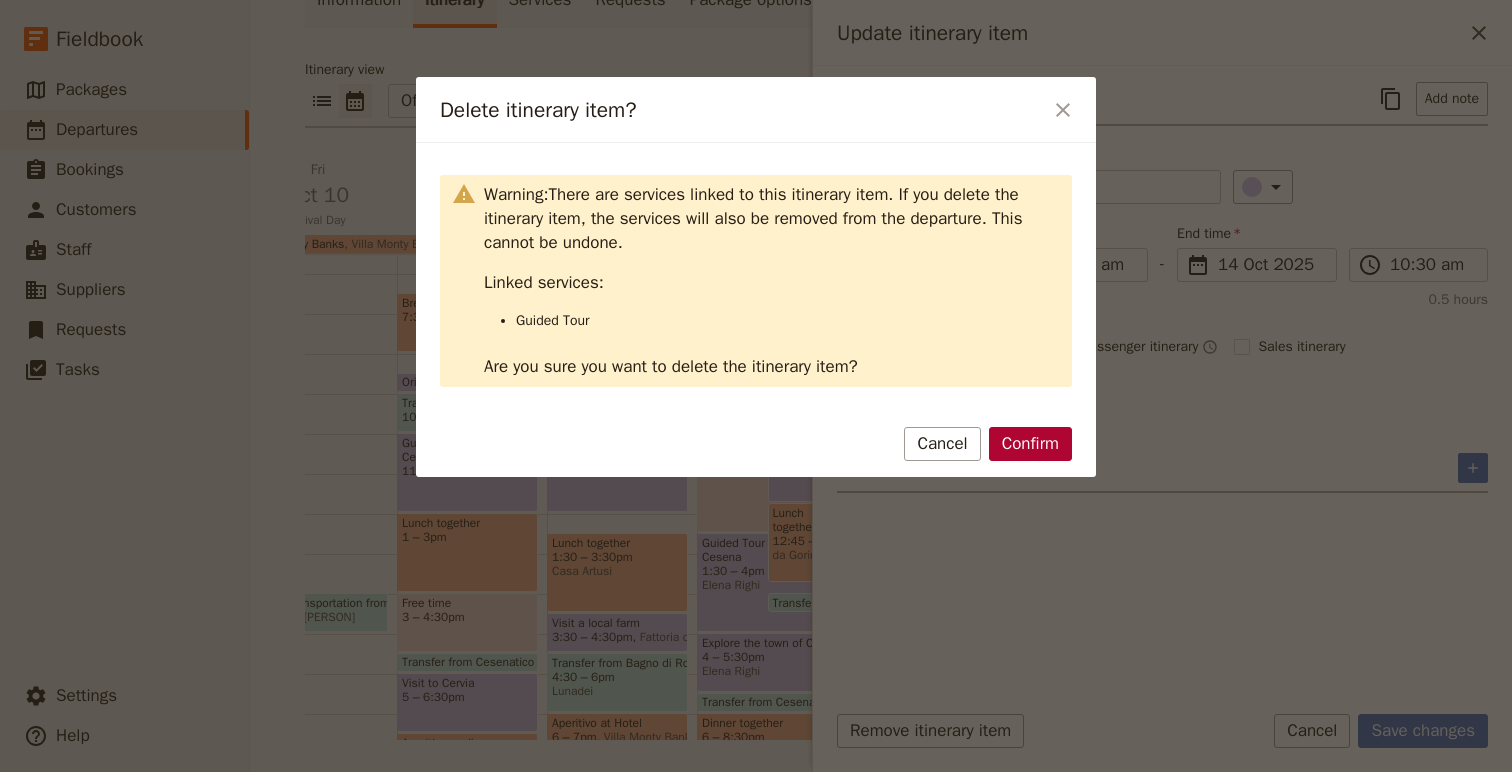 click on "Confirm" at bounding box center (1030, 444) 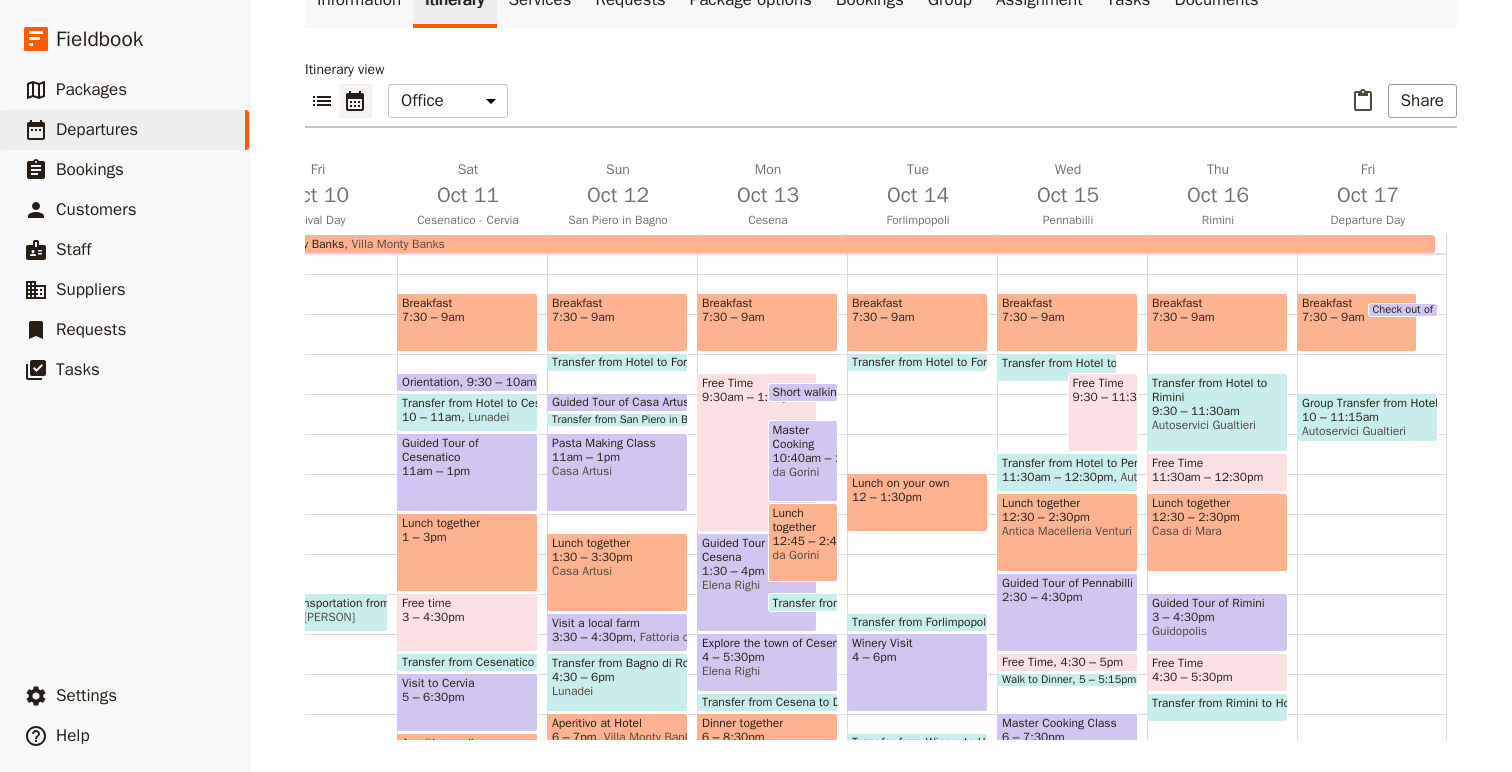click on "Transfer from Hotel to Forlimpopoli" at bounding box center [946, 362] 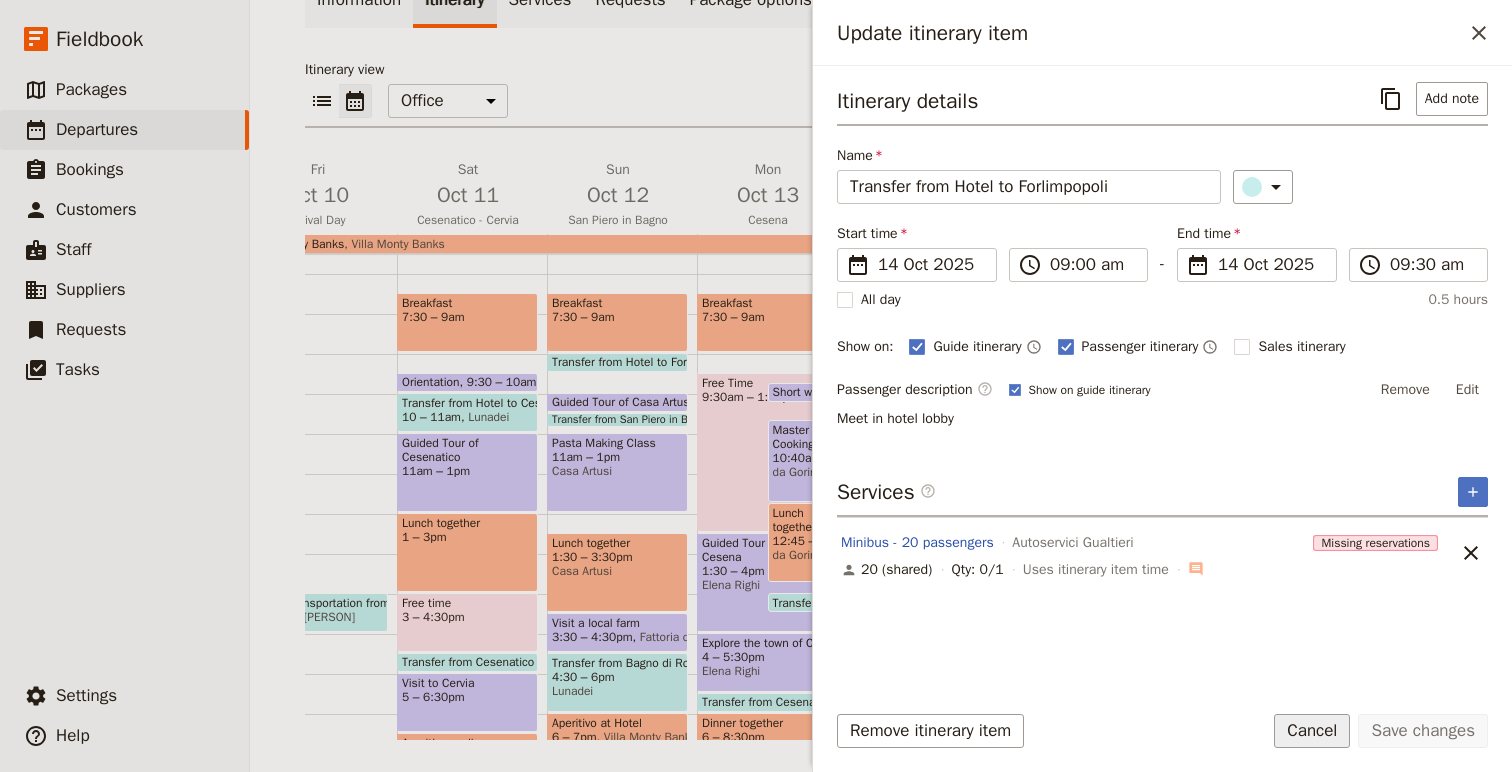 click on "Cancel" at bounding box center (1312, 731) 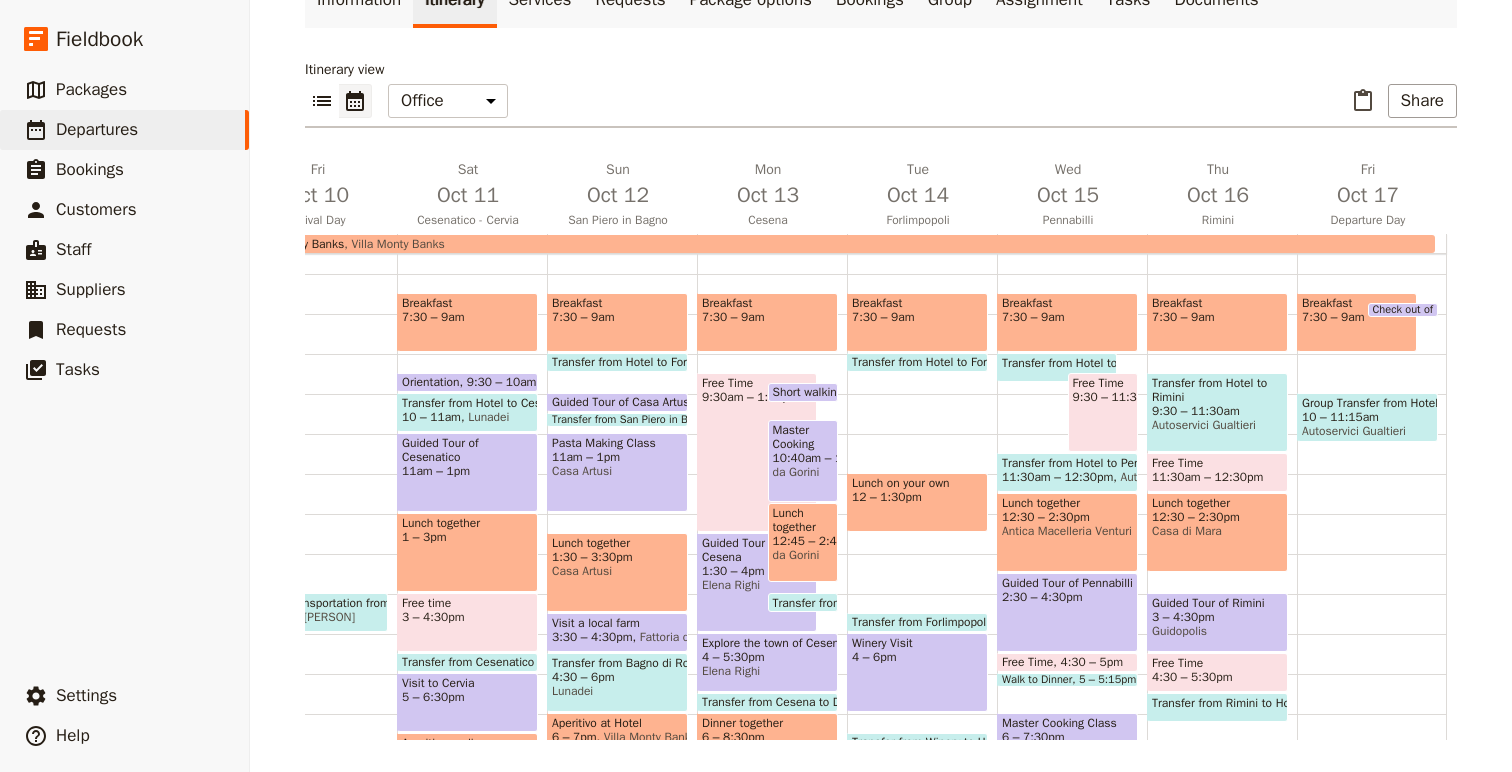 click at bounding box center [617, 367] 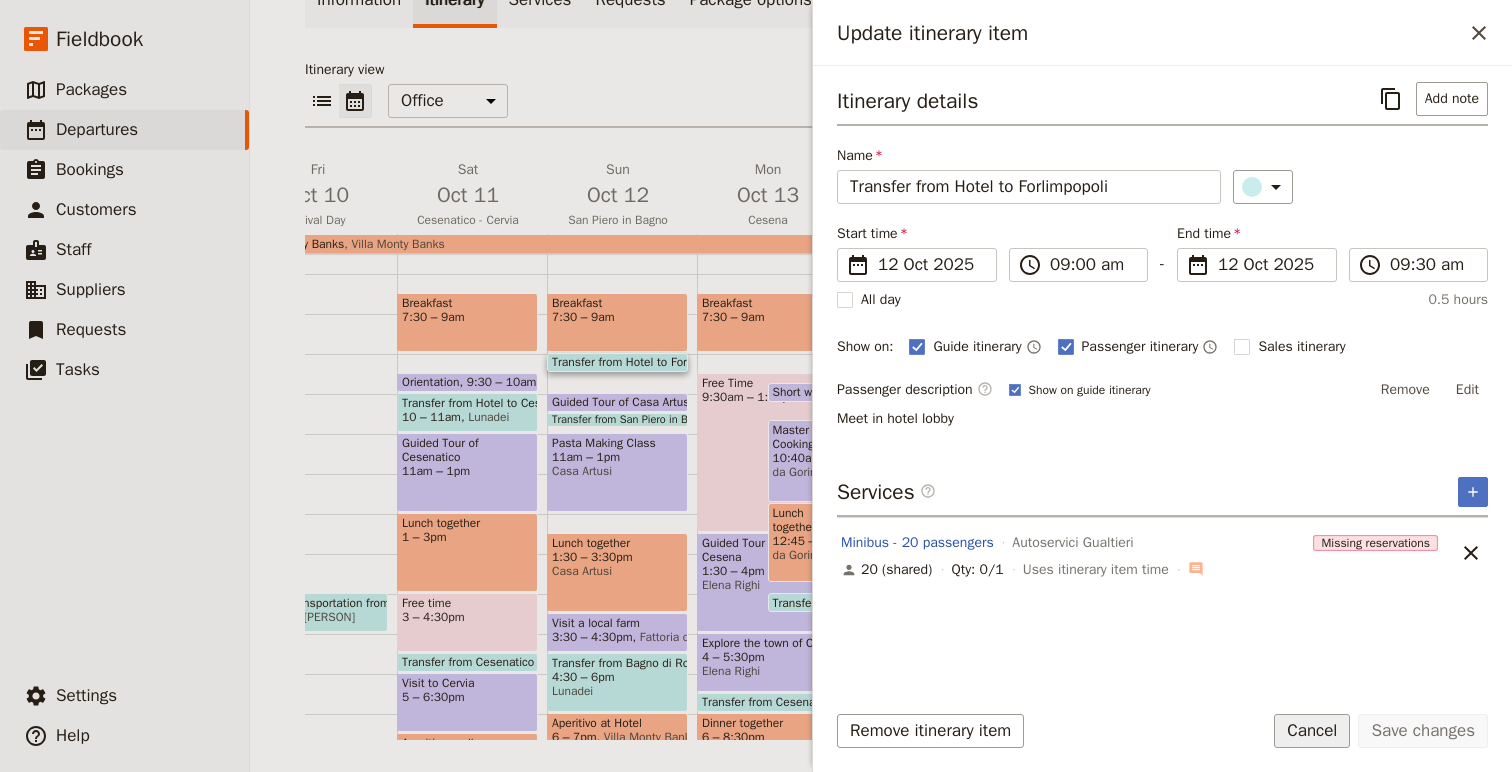 click on "Cancel" at bounding box center [1312, 731] 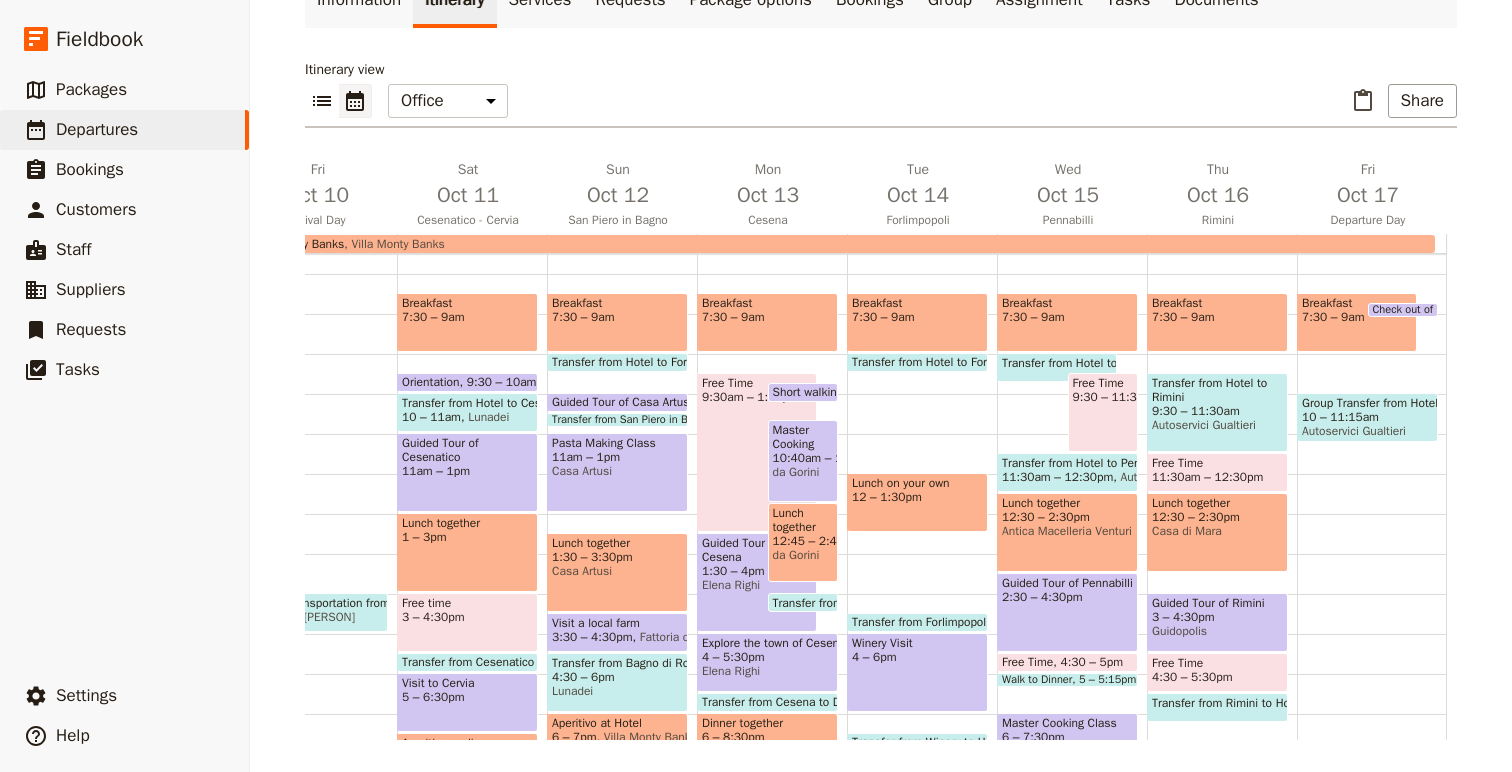 click at bounding box center [917, 367] 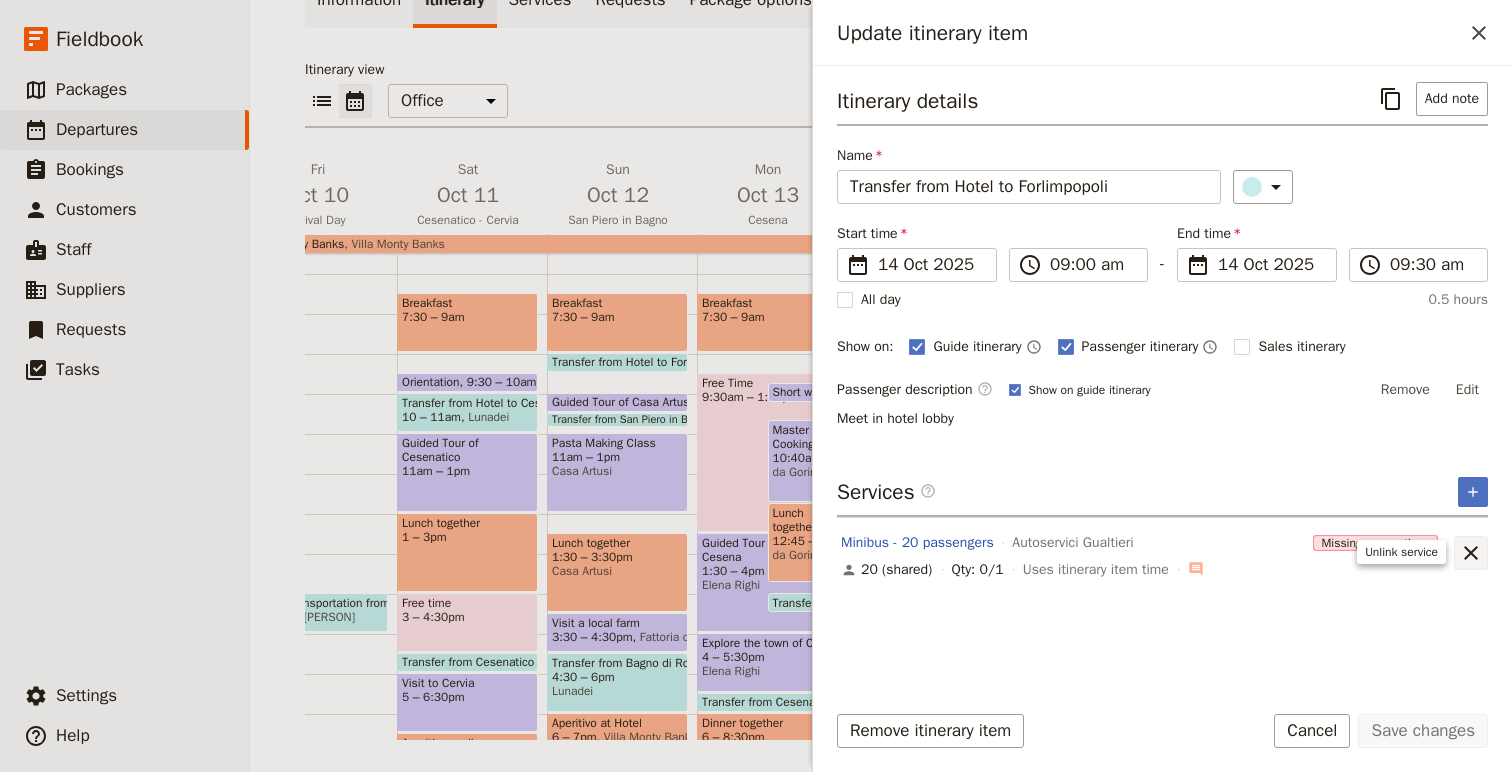 click 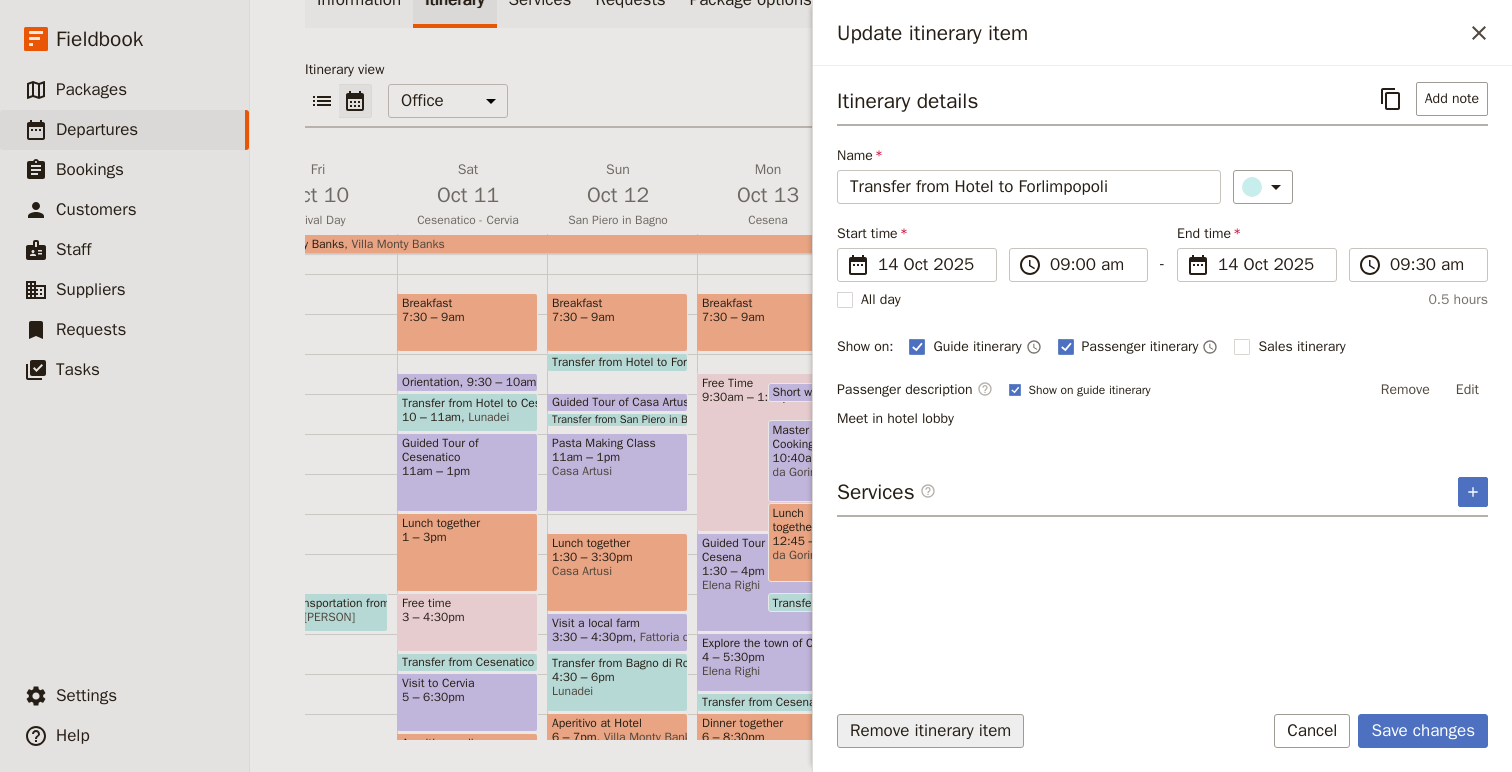 click on "Remove itinerary item" at bounding box center [930, 731] 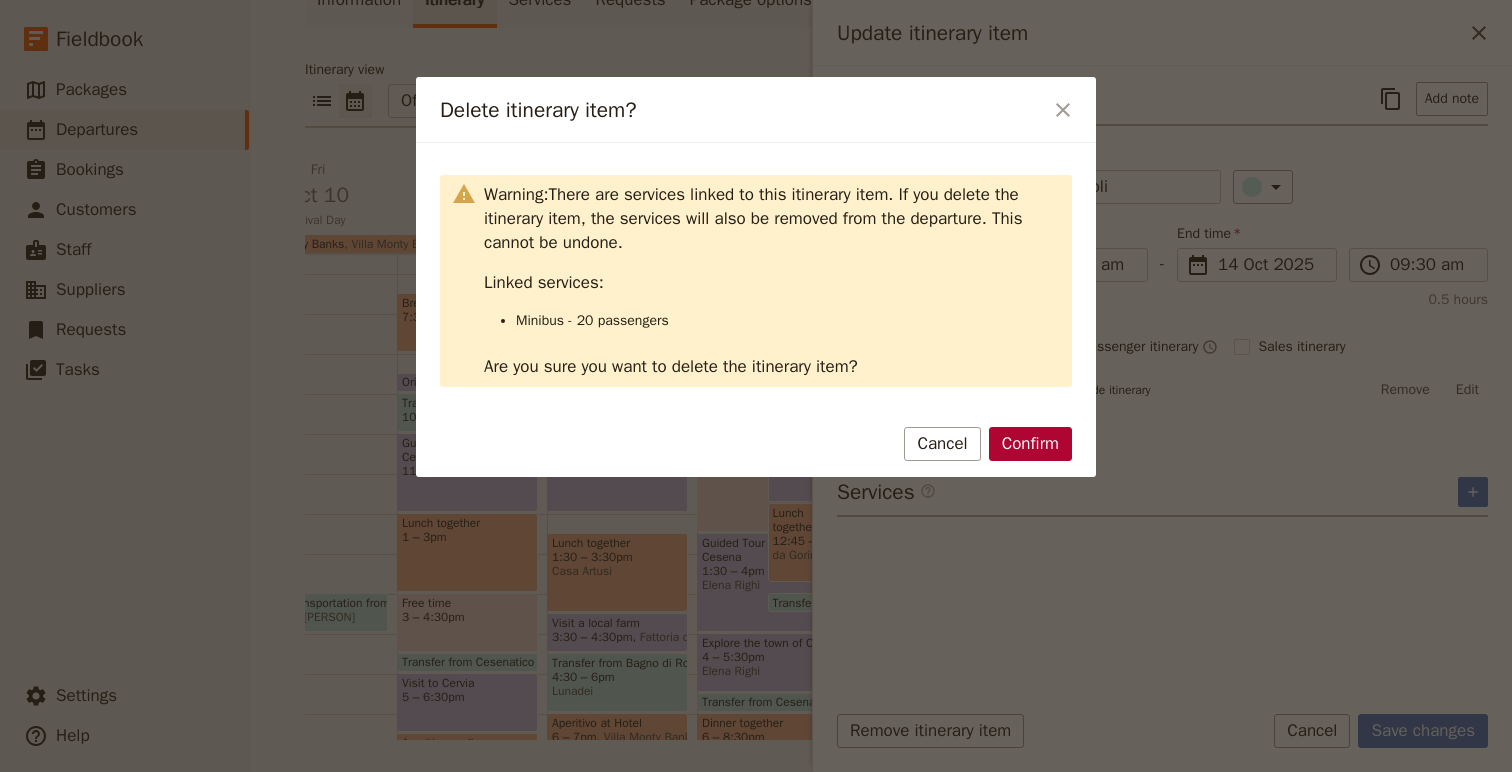 click on "Confirm" at bounding box center (1030, 444) 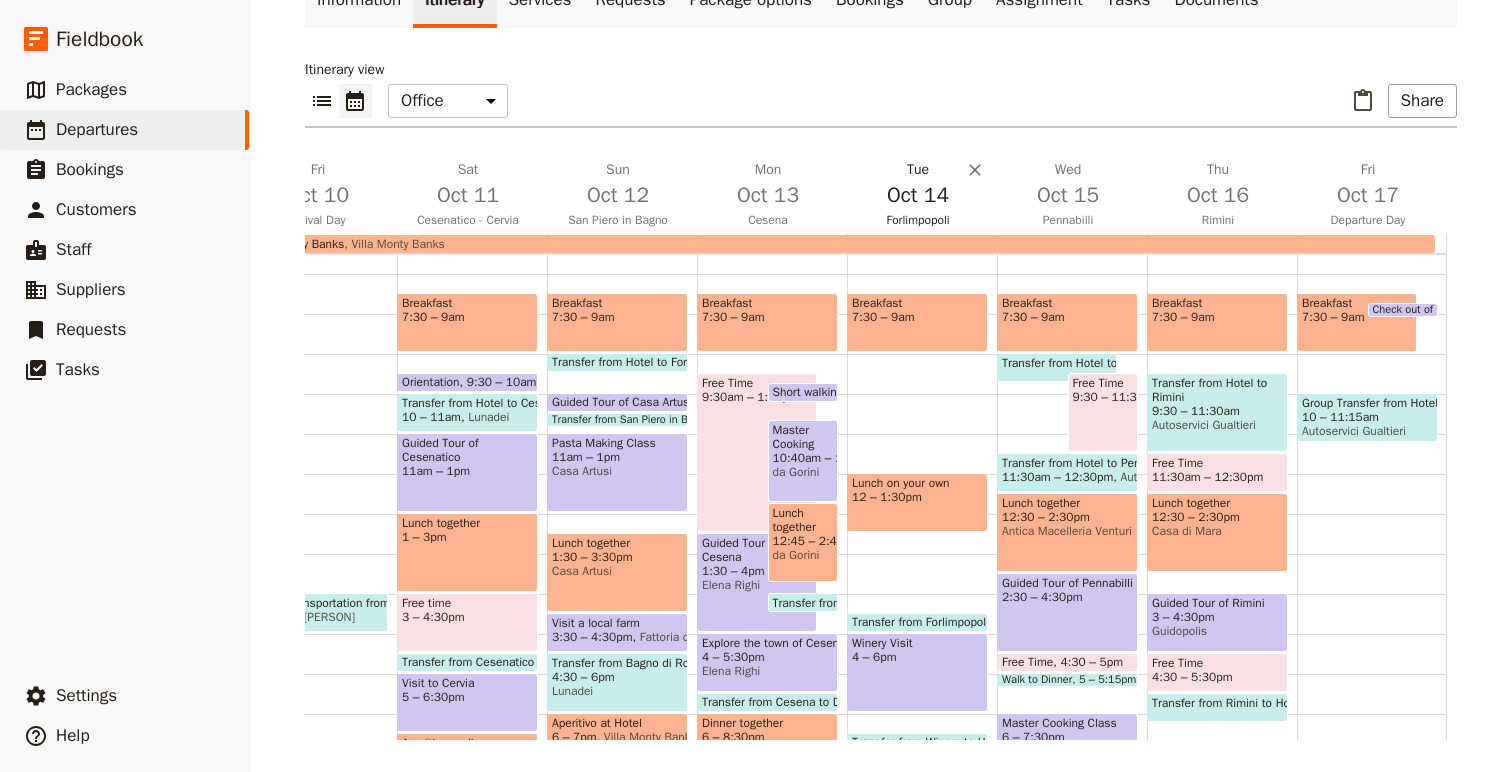 click on "Forlimpopoli" at bounding box center [918, 220] 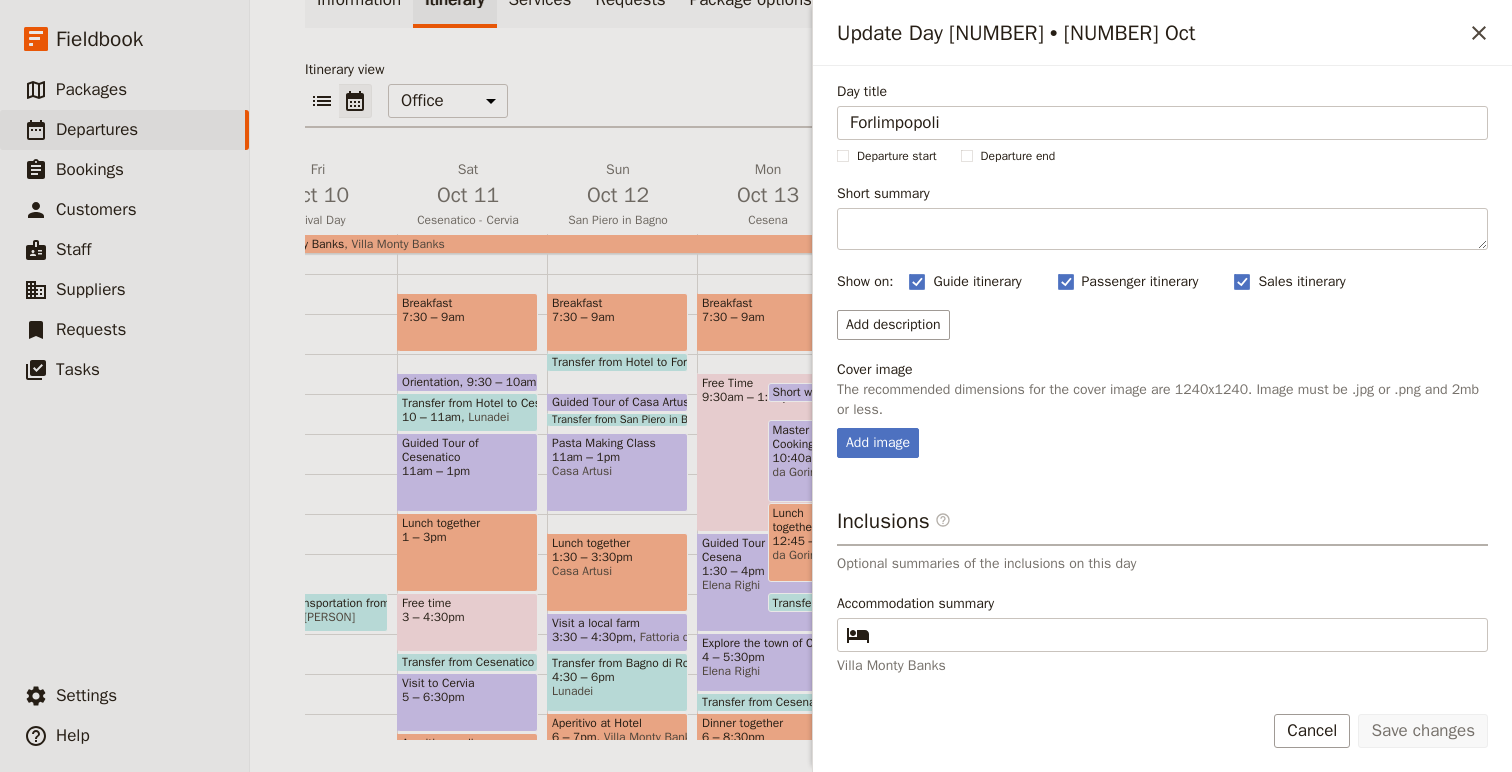 drag, startPoint x: 950, startPoint y: 124, endPoint x: 776, endPoint y: 111, distance: 174.48495 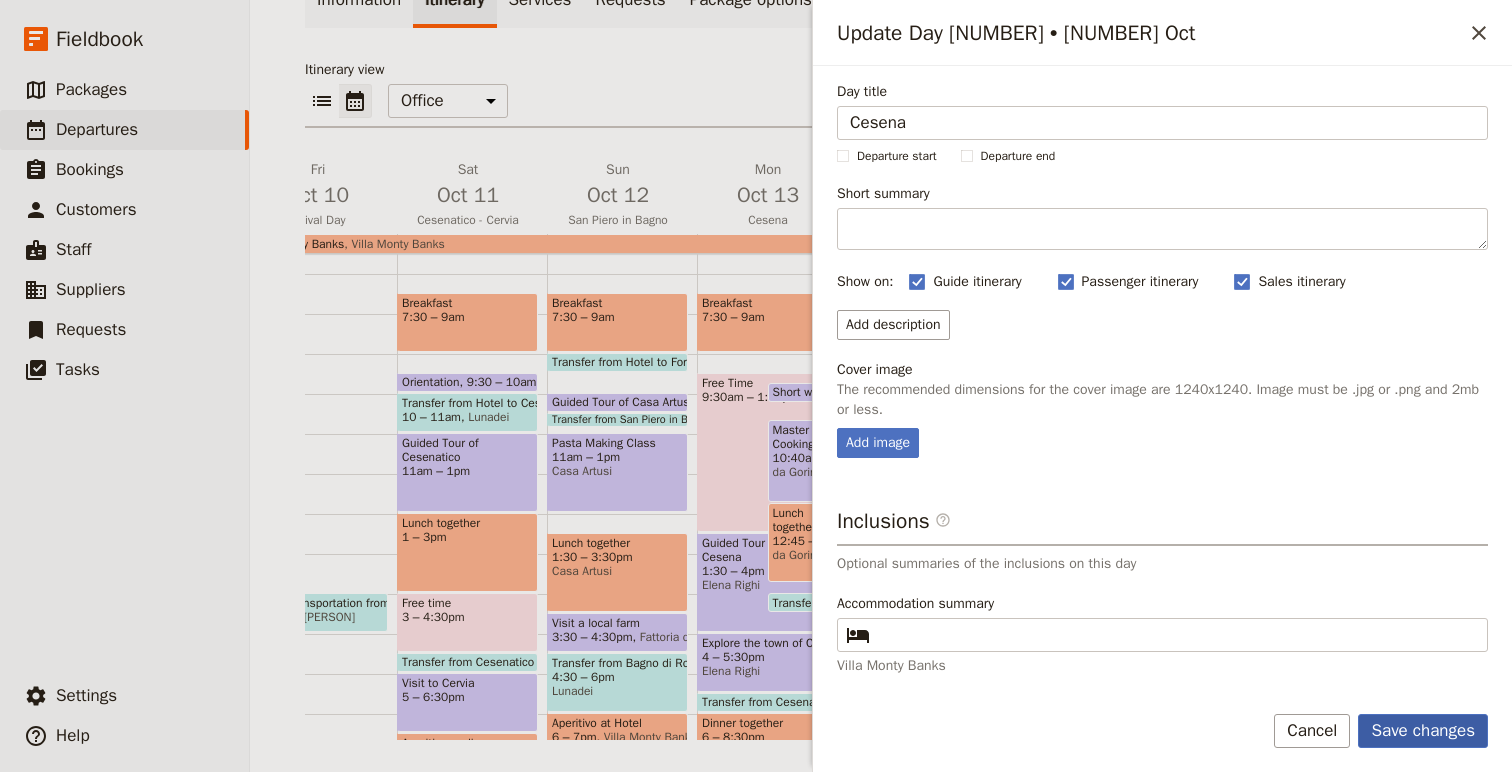 type on "Cesena" 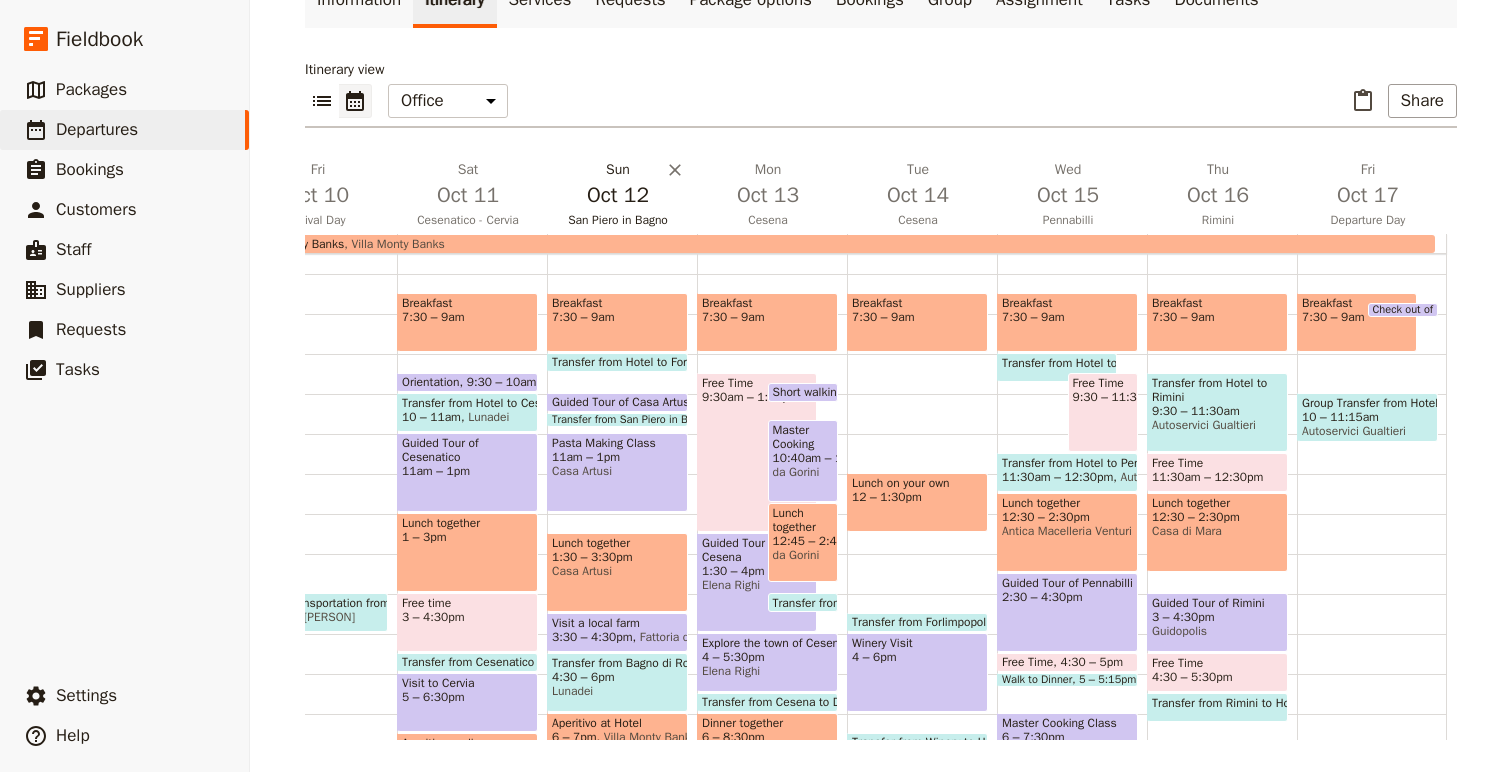 click on "San Piero in Bagno" at bounding box center [618, 220] 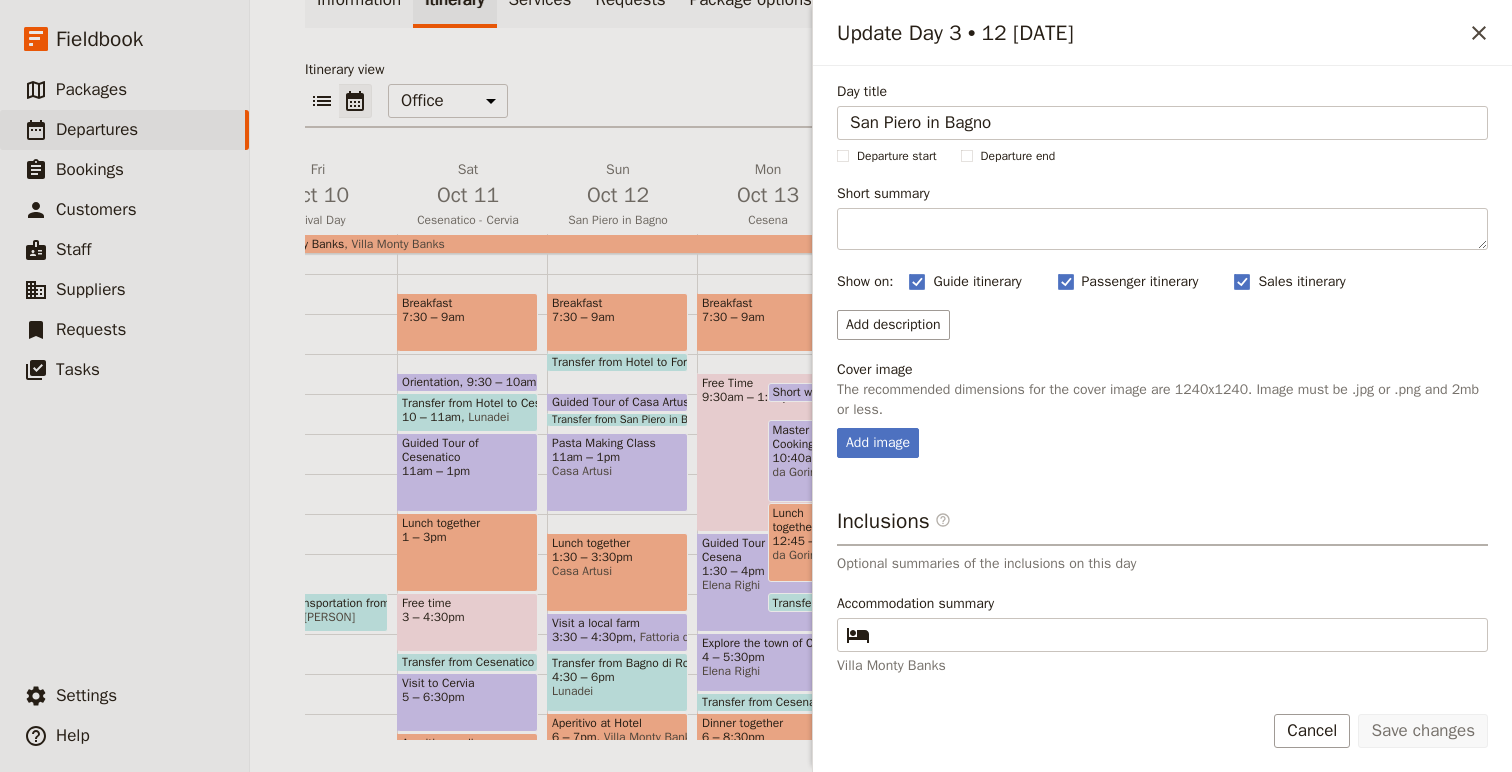drag, startPoint x: 1005, startPoint y: 135, endPoint x: 823, endPoint y: 125, distance: 182.27452 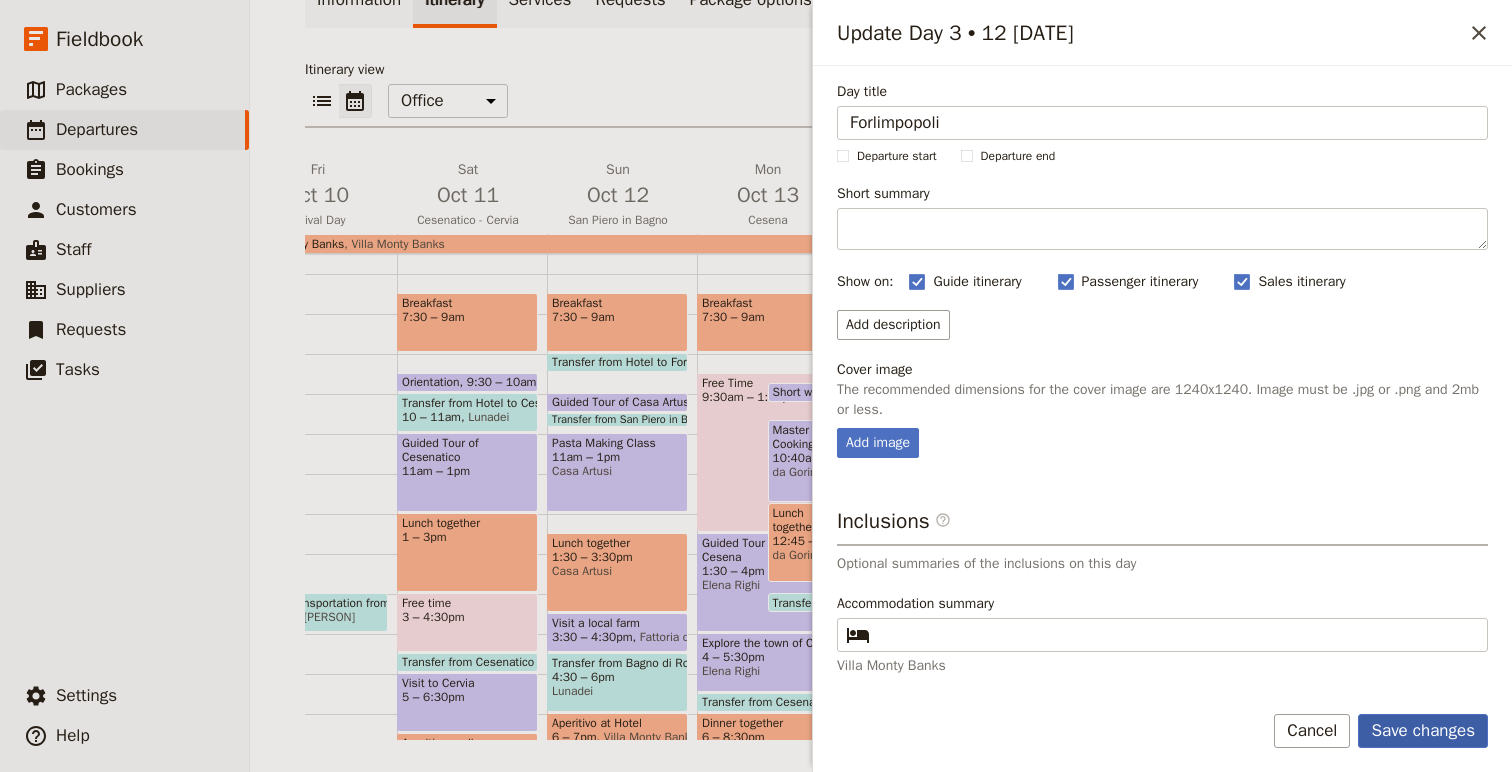type on "Forlimpopoli" 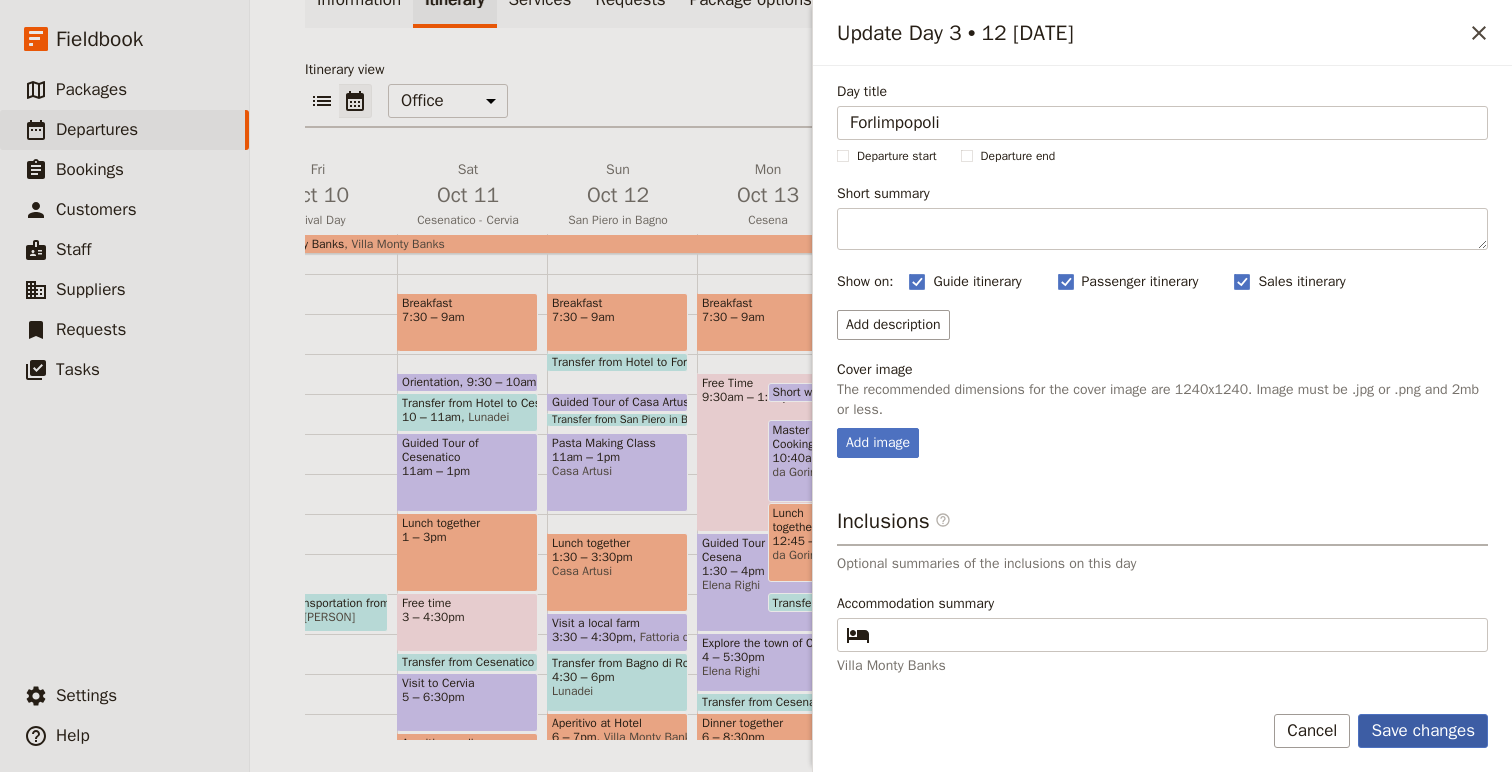 click on "Save changes" at bounding box center [1423, 731] 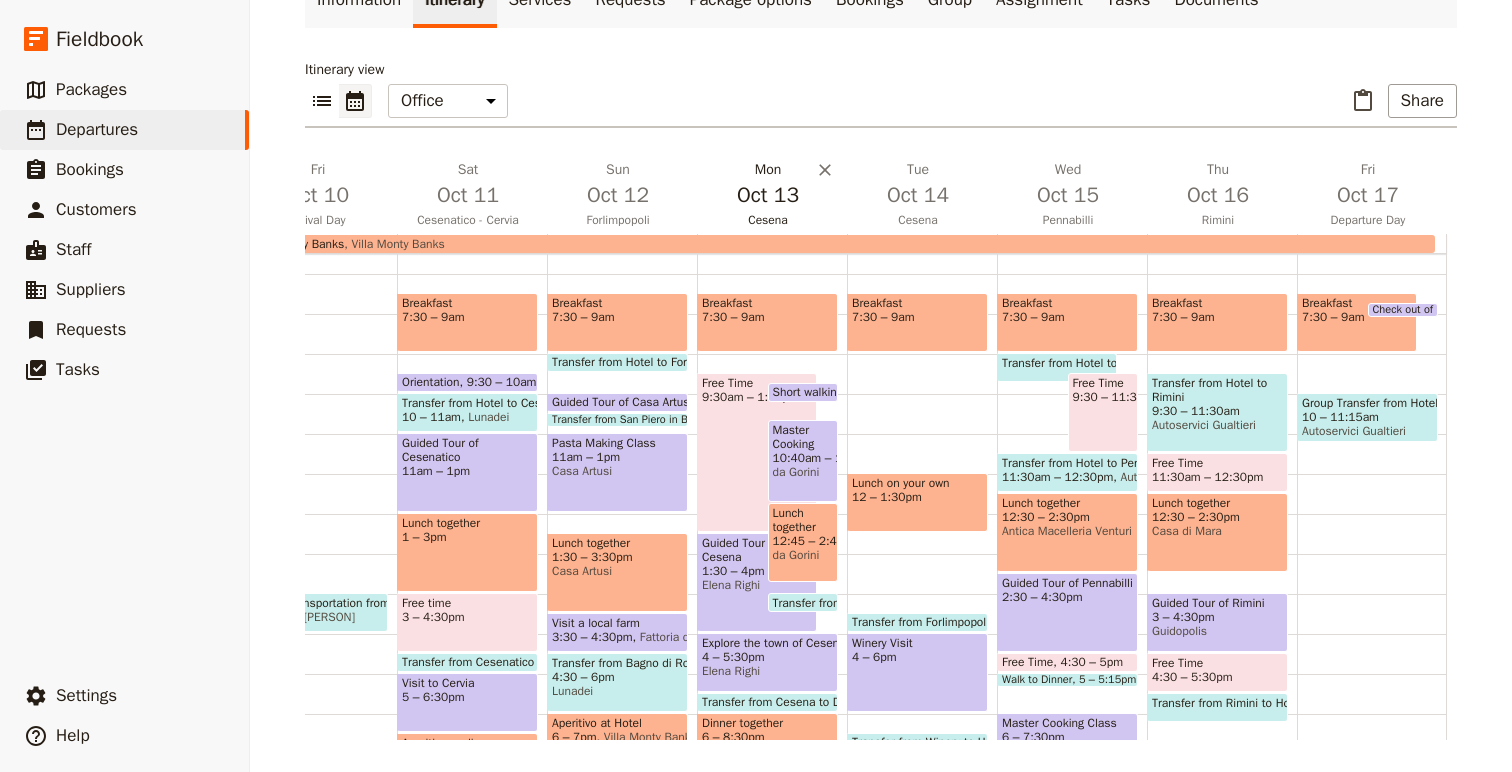 click on "Cesena" at bounding box center [768, 220] 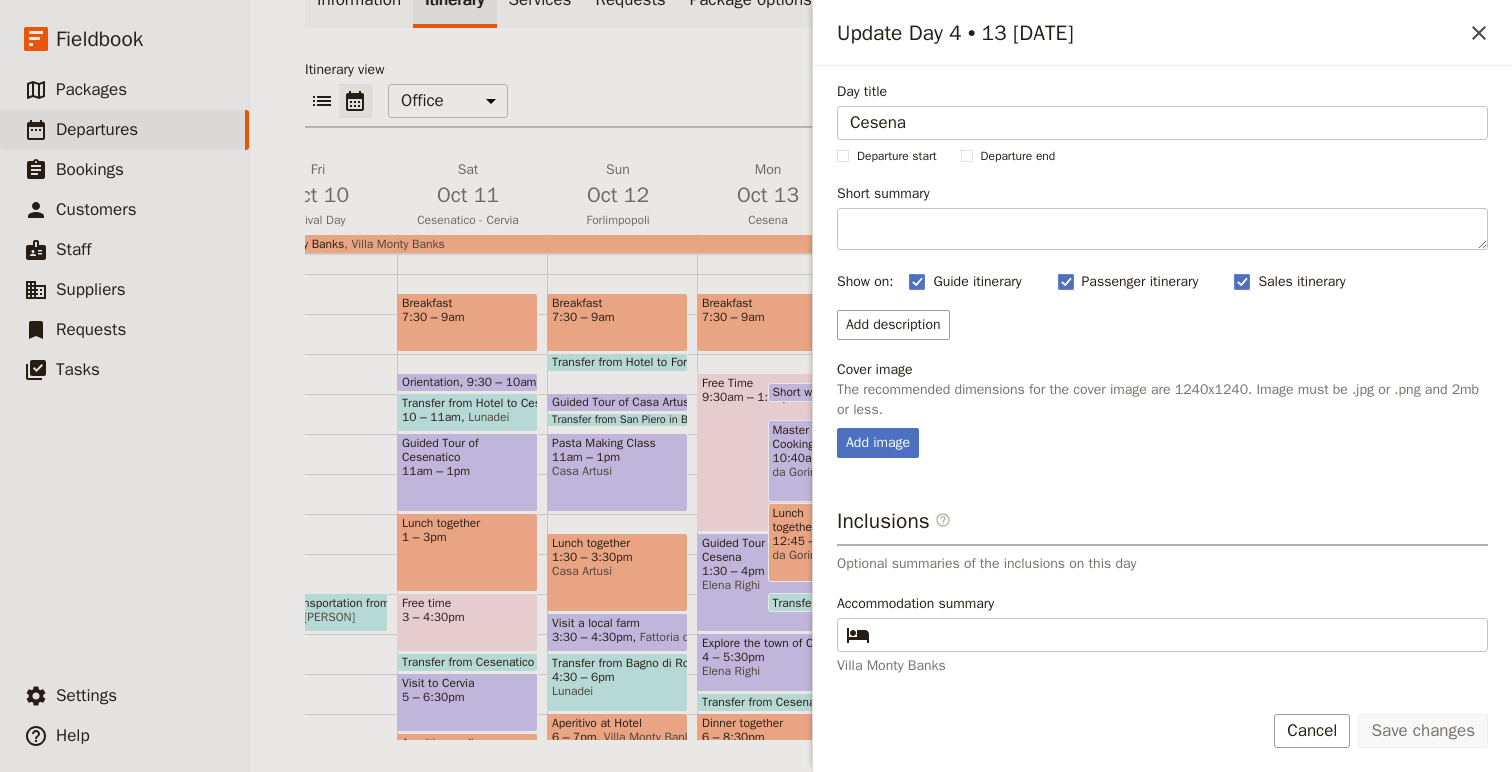 drag, startPoint x: 938, startPoint y: 117, endPoint x: 834, endPoint y: 113, distance: 104.0769 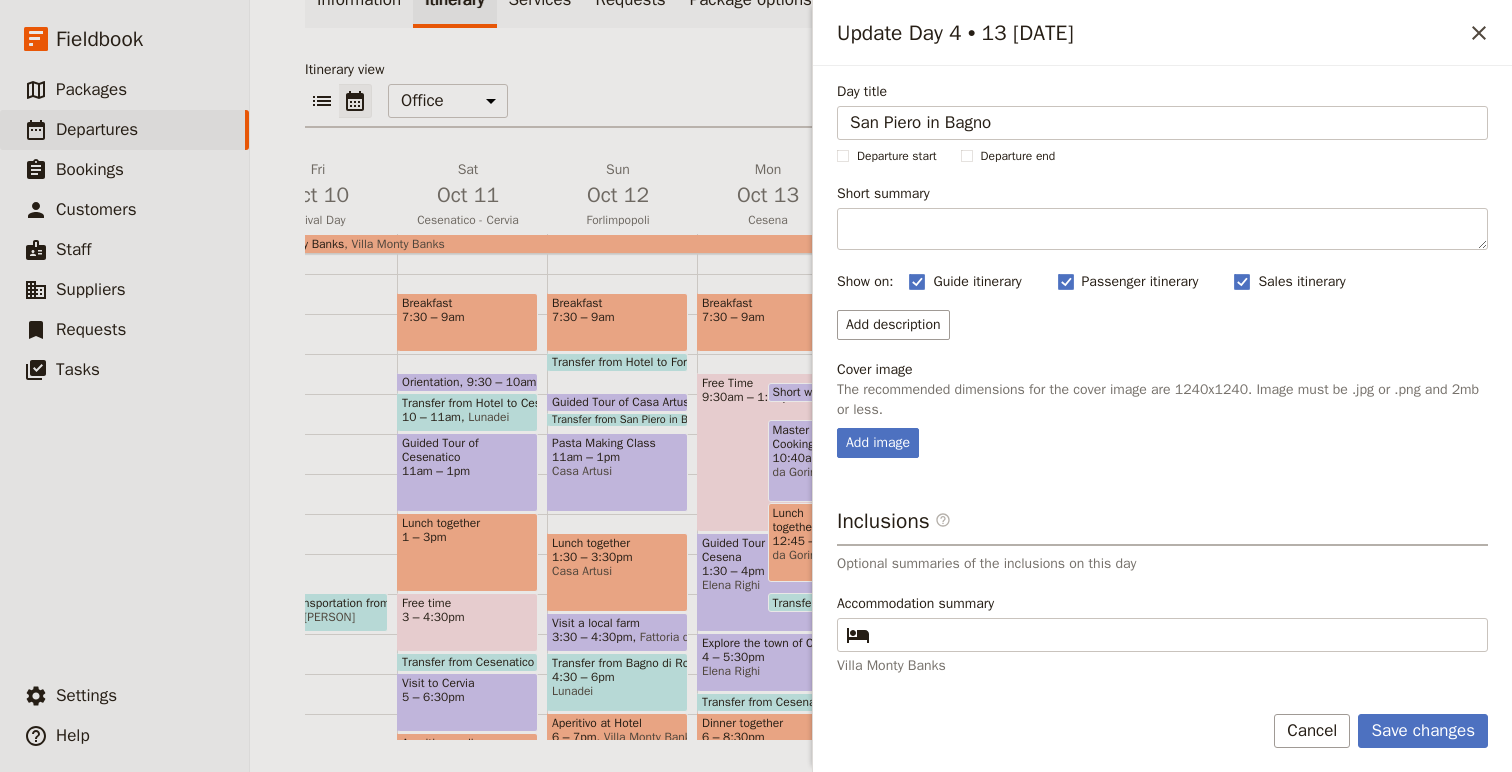 type on "San Piero in Bagno" 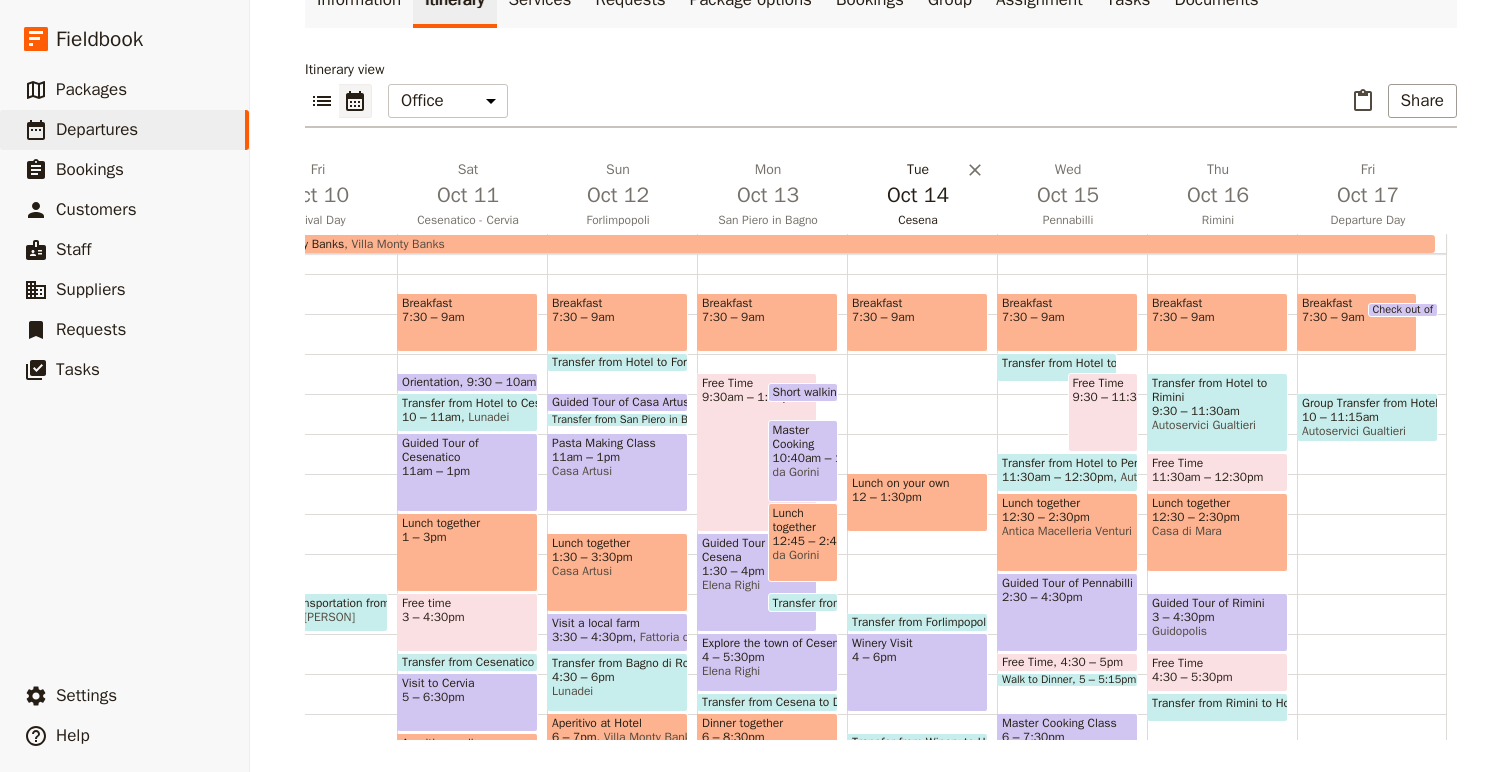 click on "Cesena" at bounding box center [918, 220] 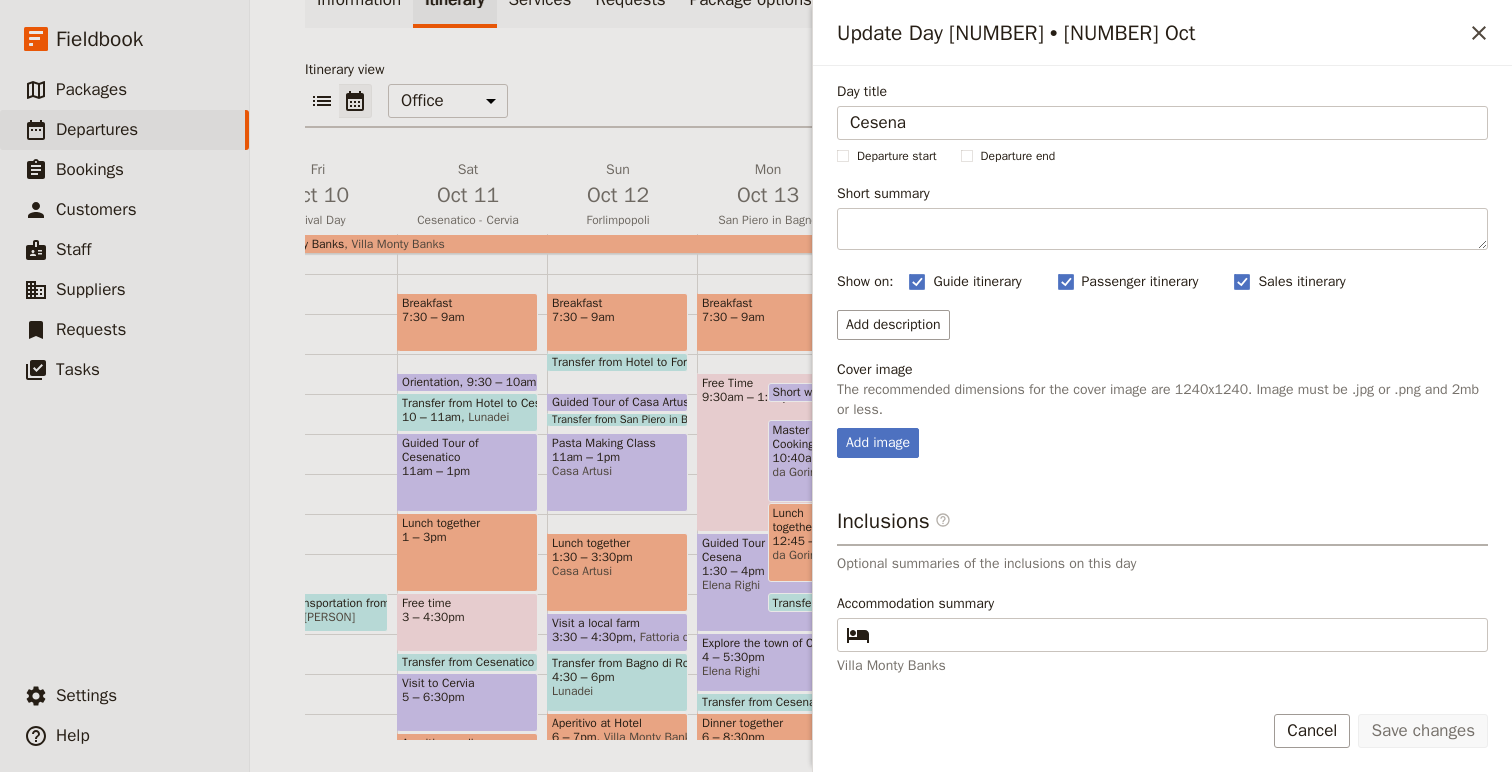 click on "Breakfast 7:30 – 9am Free Time 9:30am – 1:30pm Guided Tour of Cesena 1:30 – 4pm [PERSON] Short walking tour 9:45 – 10:15am Master Cooking Class 10:40am – 12:45pm [COMPANY] Lunch together 12:45 – 2:45pm [COMPANY] Transfer from San Piero in Bagno to Bagno di Romagna 3pm [COMPANY] Explore the town of Cesena 4 – 5:30pm [PERSON] Transfer from Cesena to Dinner 5:30 – 6pm [COMPANY] Dinner together 6 – 8:30pm [PERSON] Transfer from Dinner to Hotel 8:30 – 9pm [COMPANY]" at bounding box center [772, 474] 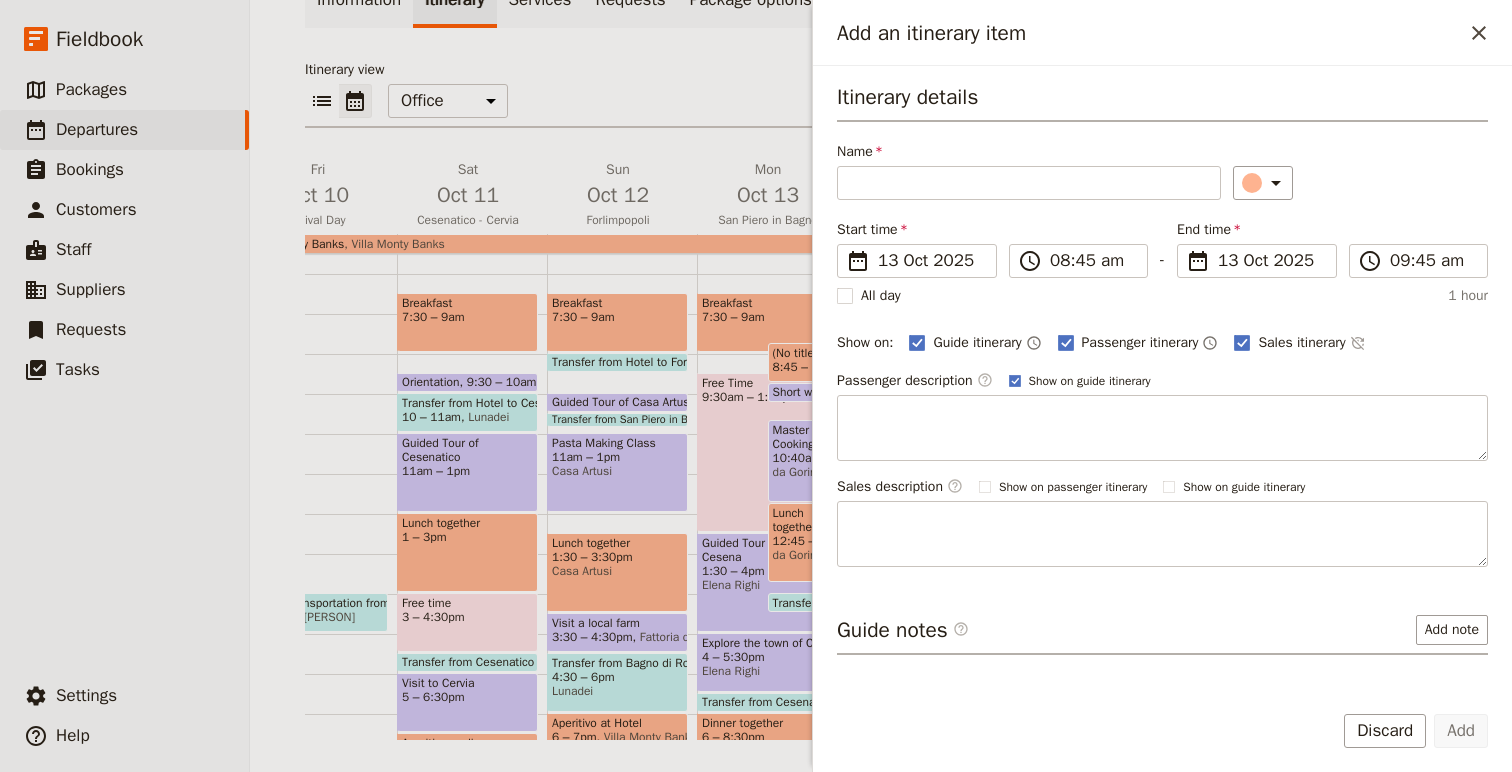 click on "Add an itinerary item ​" at bounding box center (1162, 33) 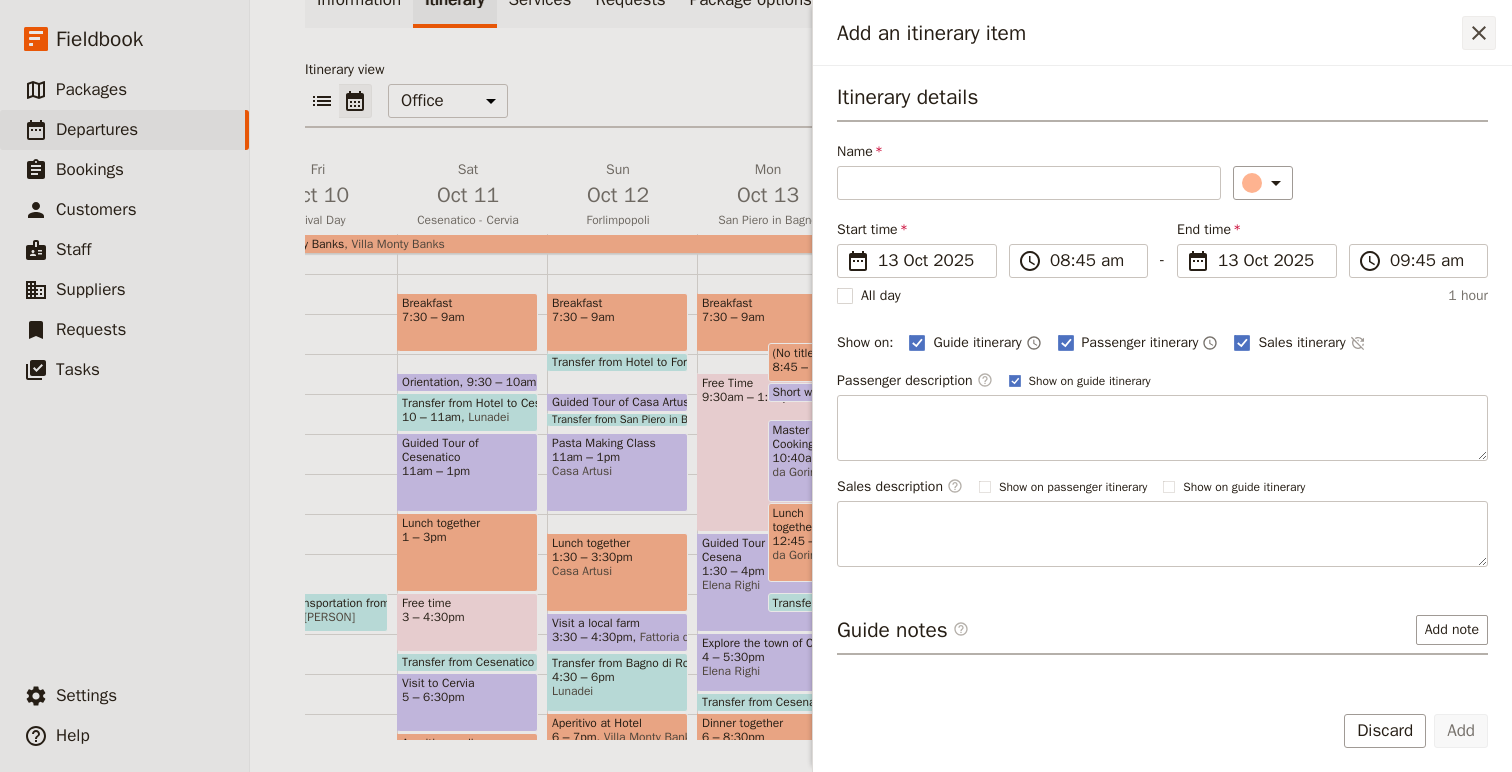 click 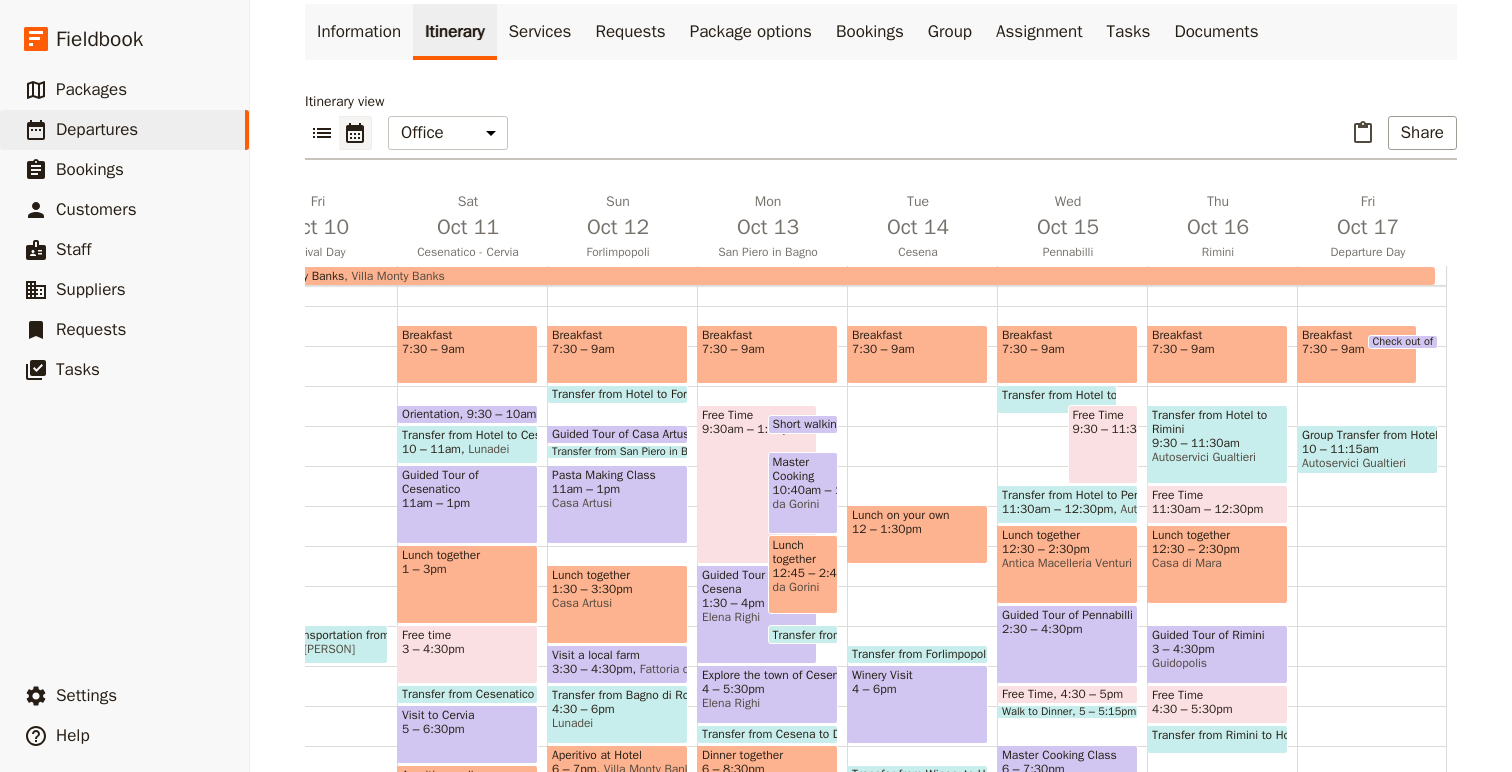 scroll, scrollTop: 156, scrollLeft: 0, axis: vertical 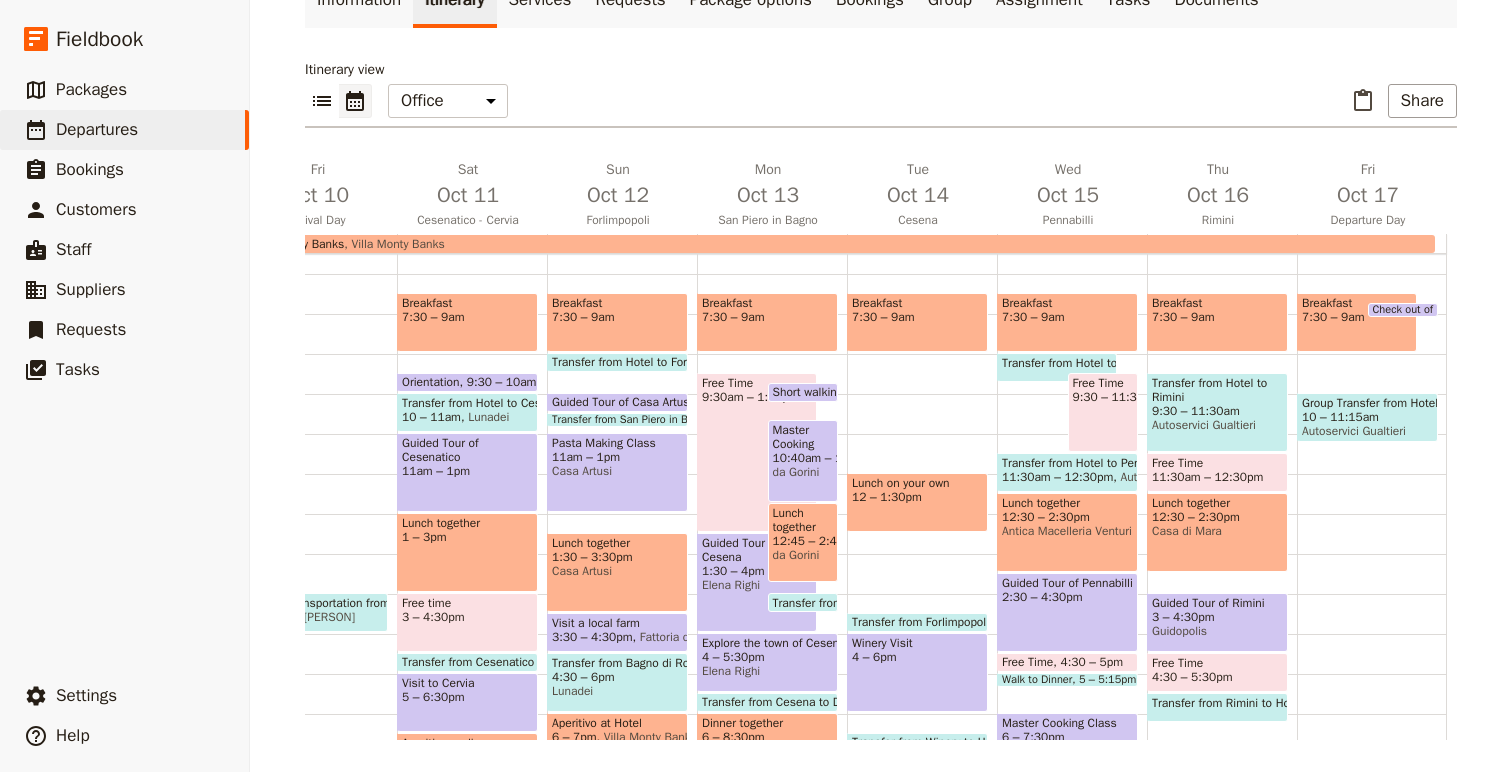 click on "Free Time" at bounding box center (757, 383) 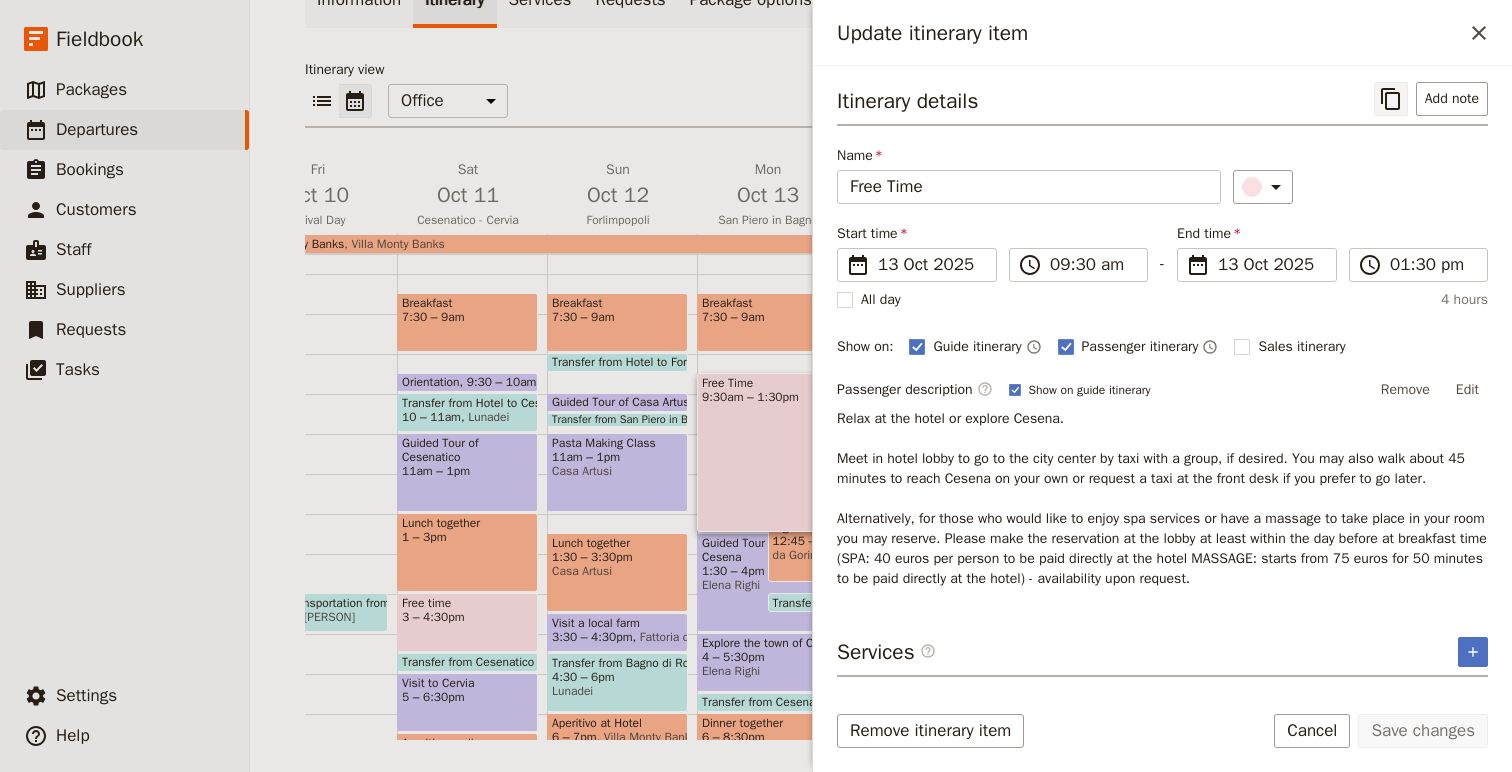 click 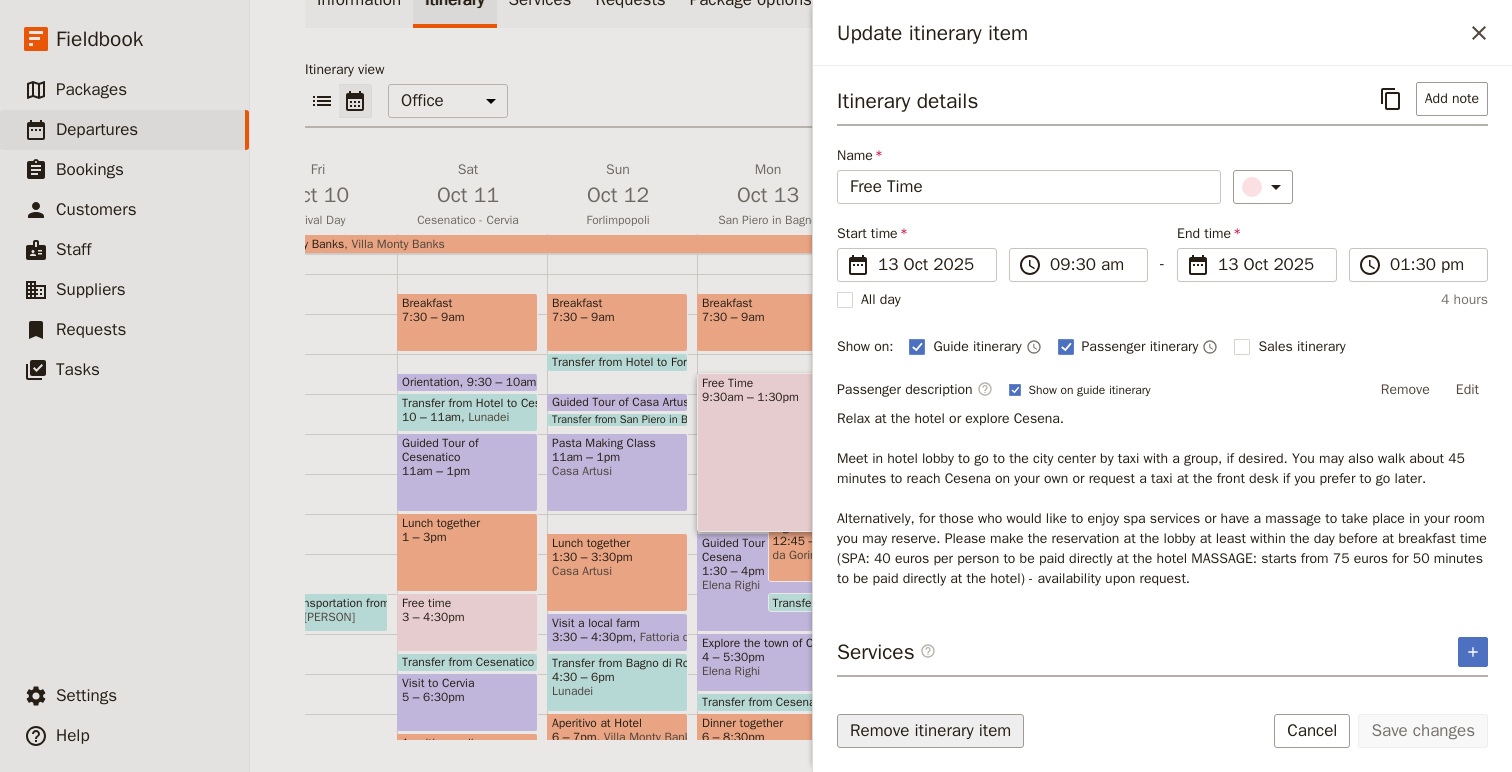 click on "Remove itinerary item" at bounding box center [930, 731] 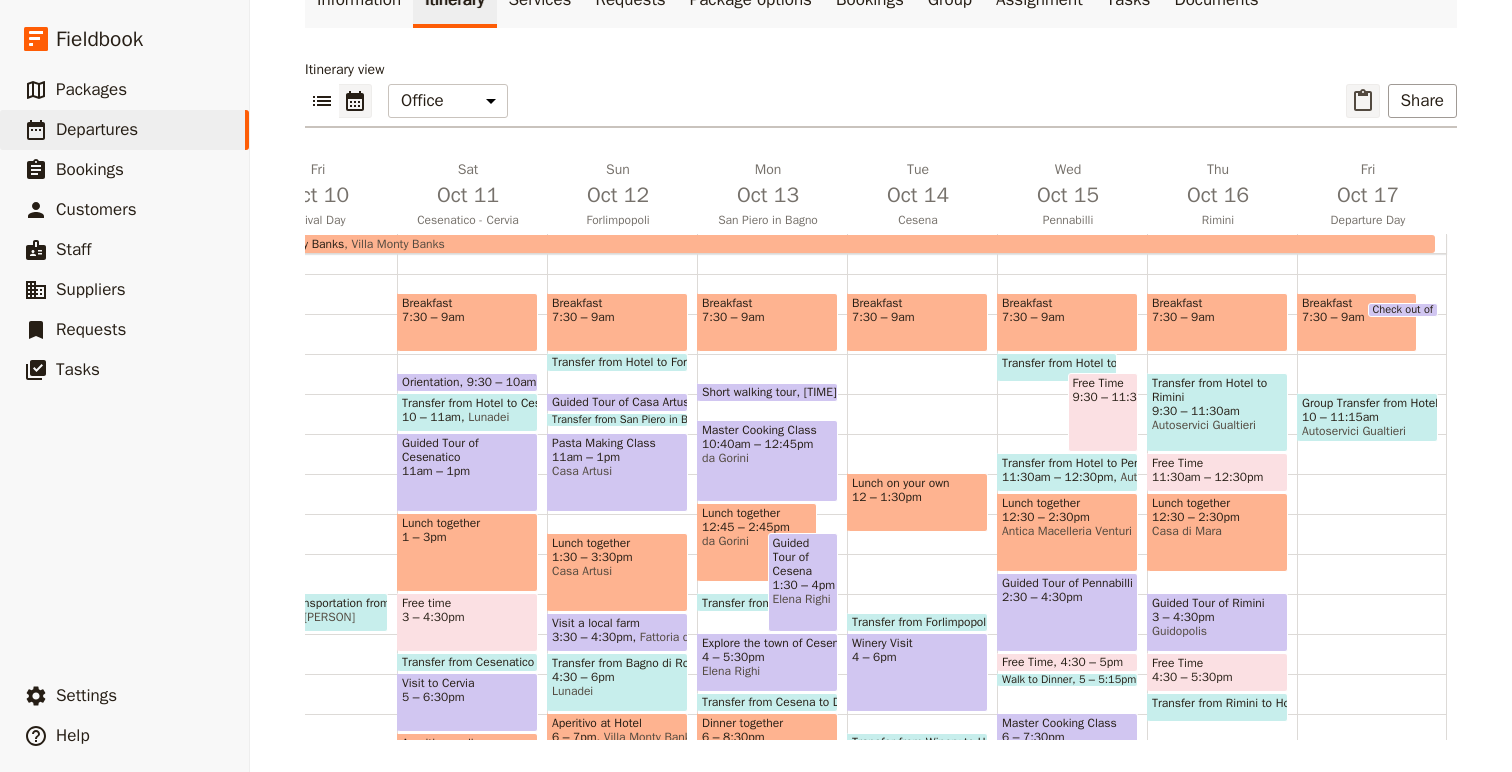 click 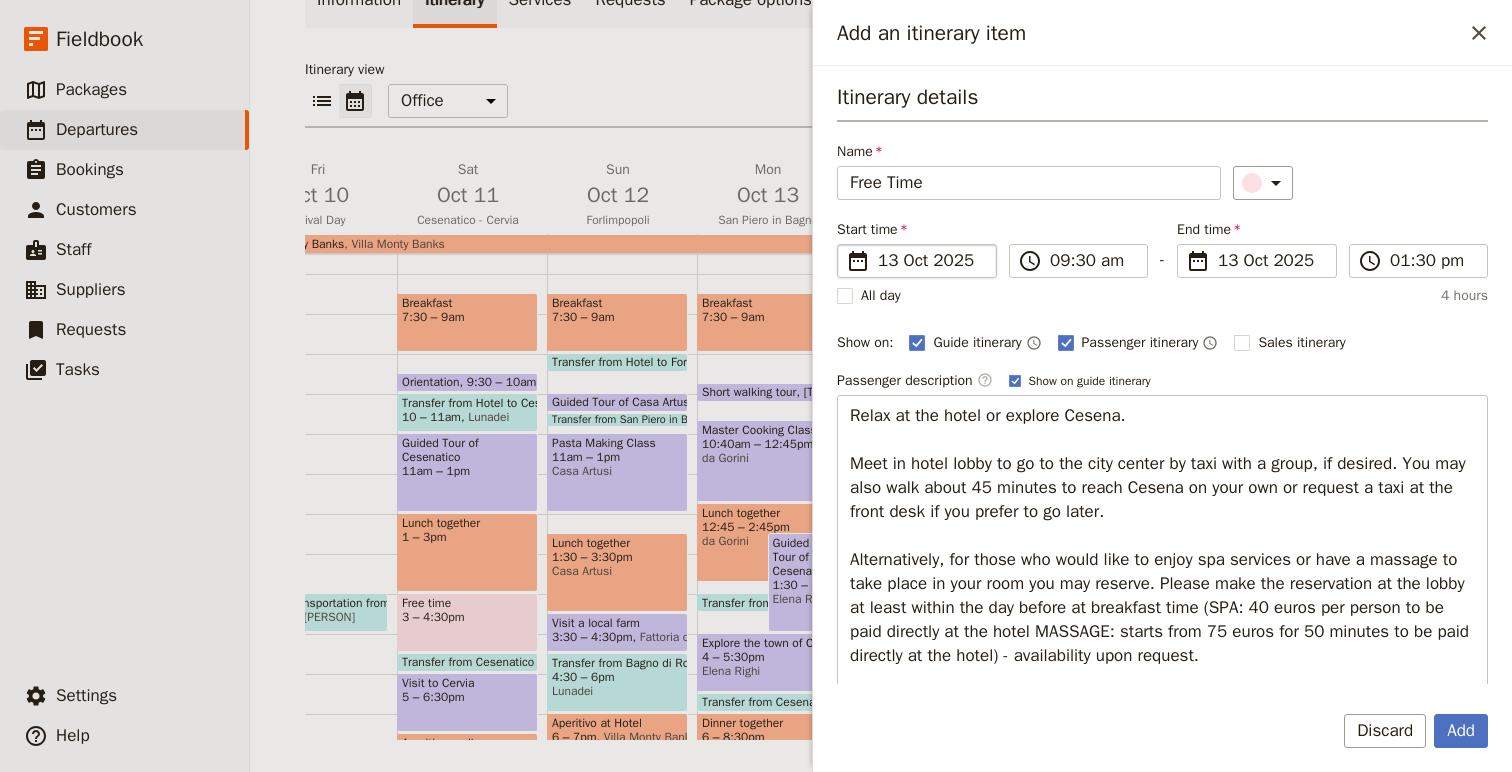 click on "13 Oct 2025" at bounding box center [931, 261] 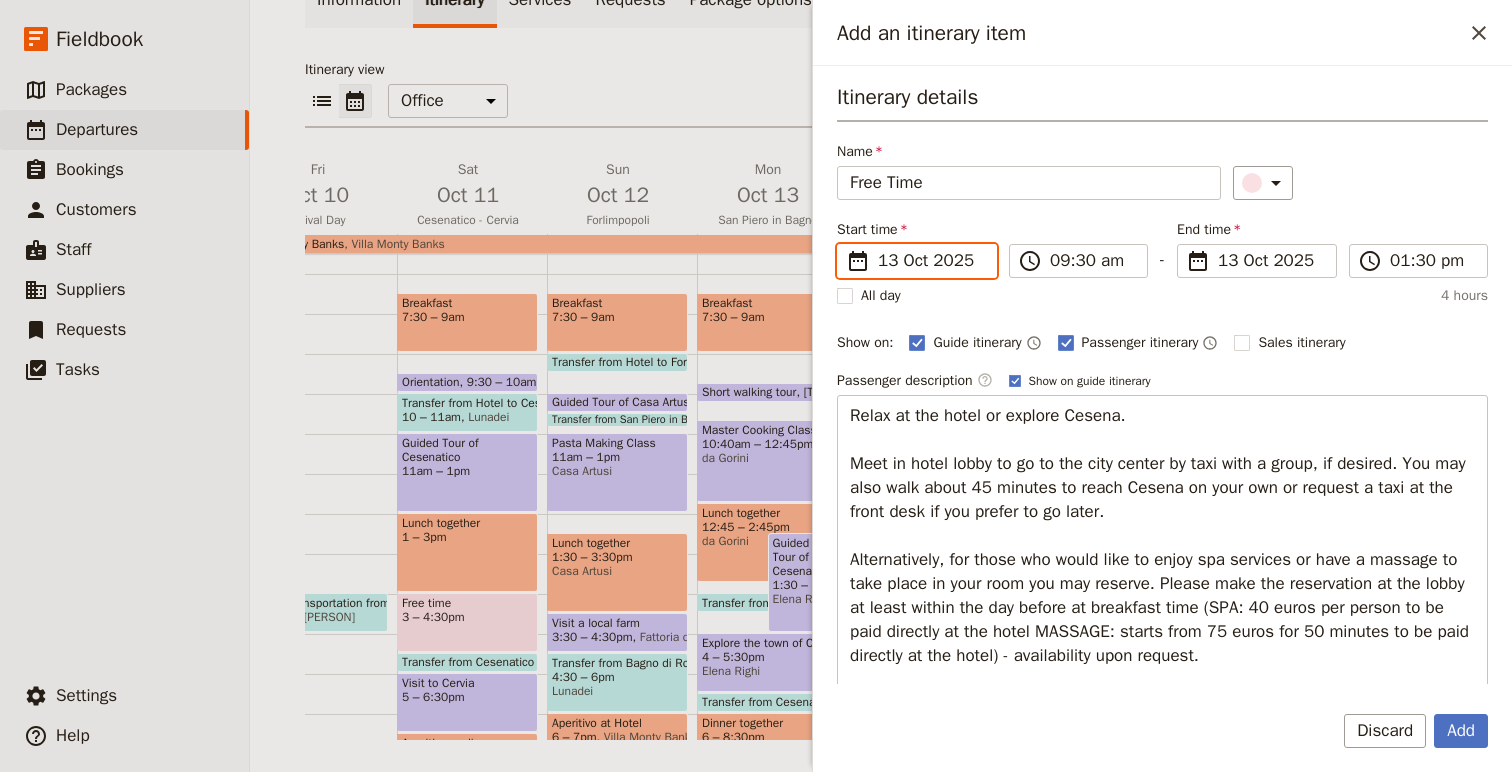 click on "13/10/2025" at bounding box center (845, 244) 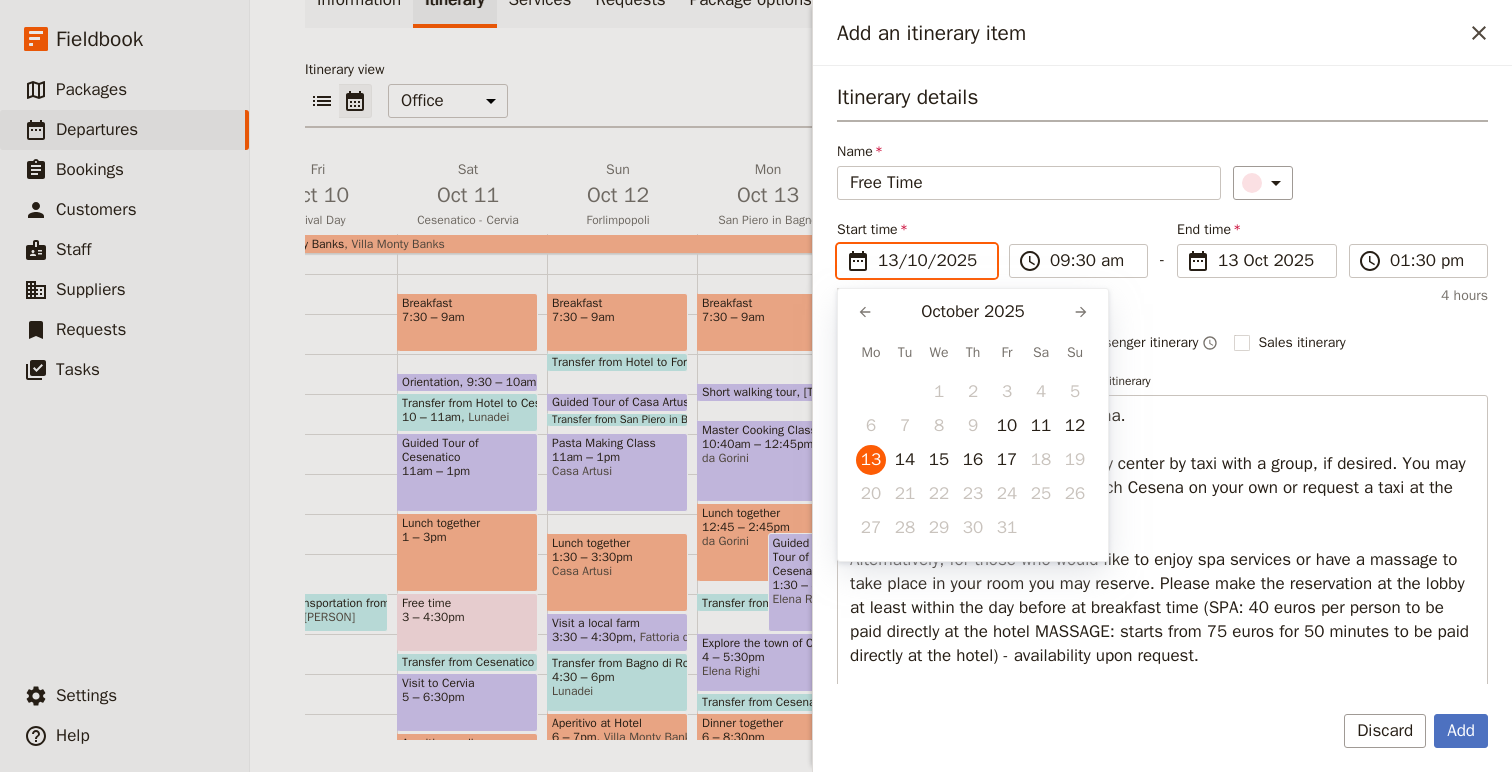 scroll, scrollTop: 0, scrollLeft: 0, axis: both 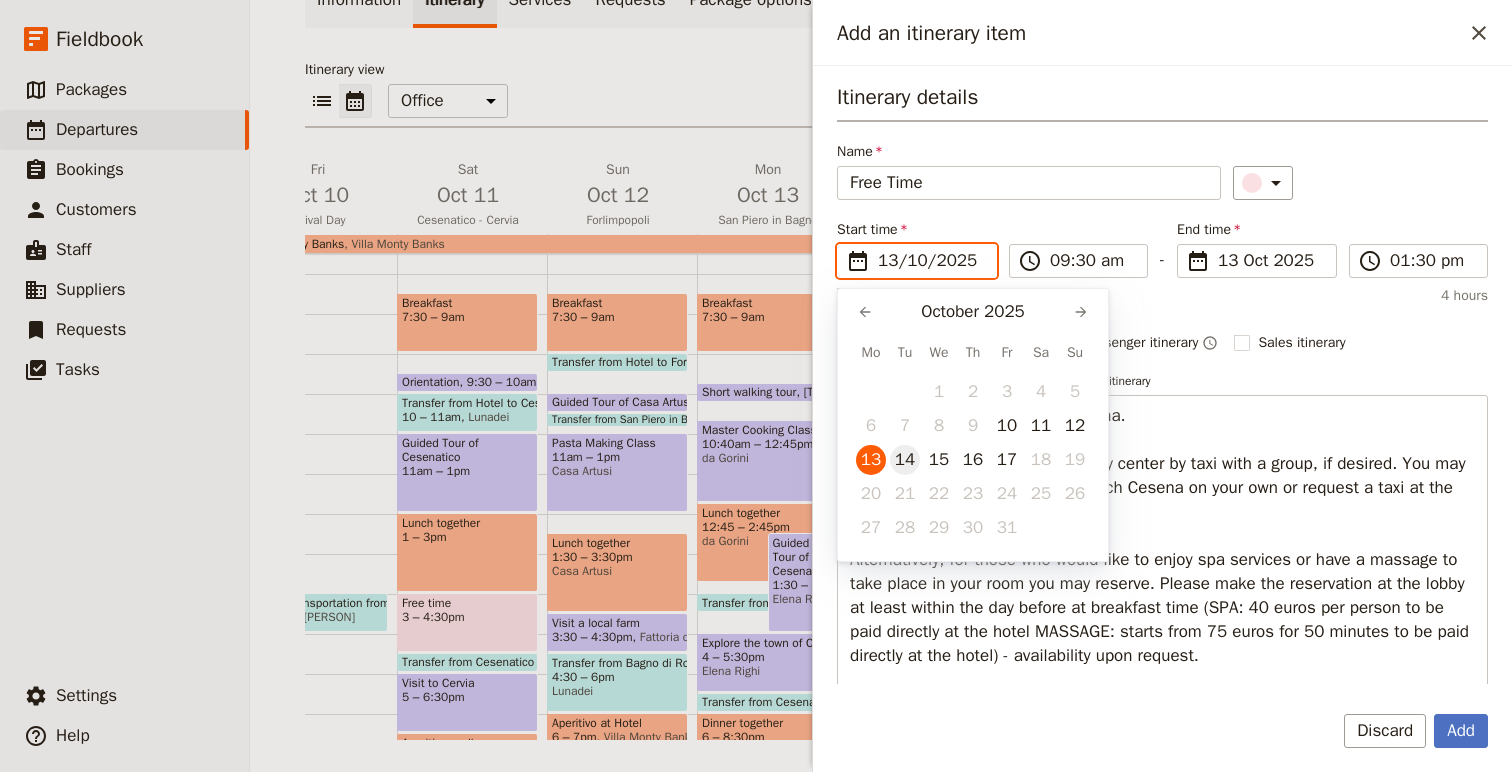 click on "14" at bounding box center [905, 460] 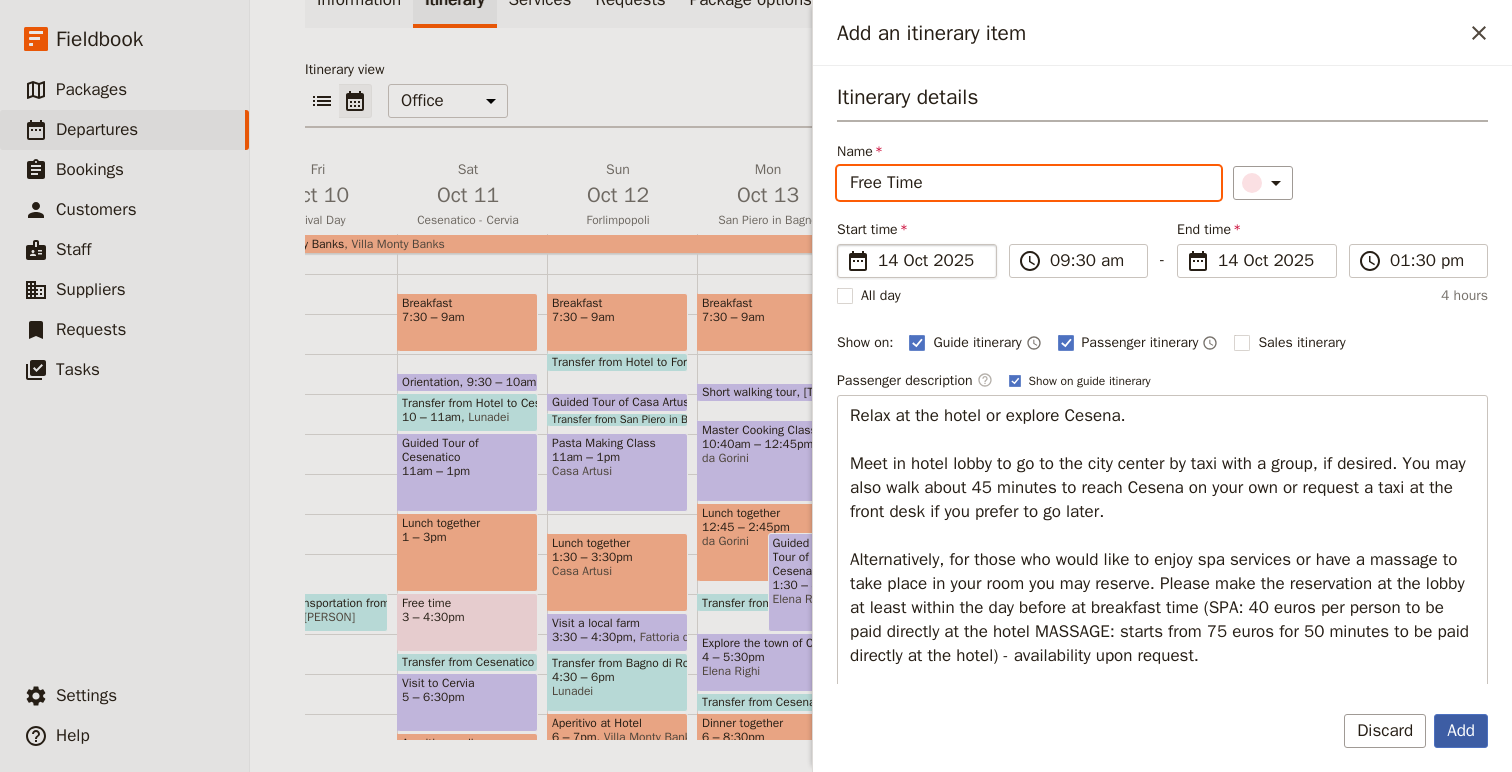 type on "14/10/2025" 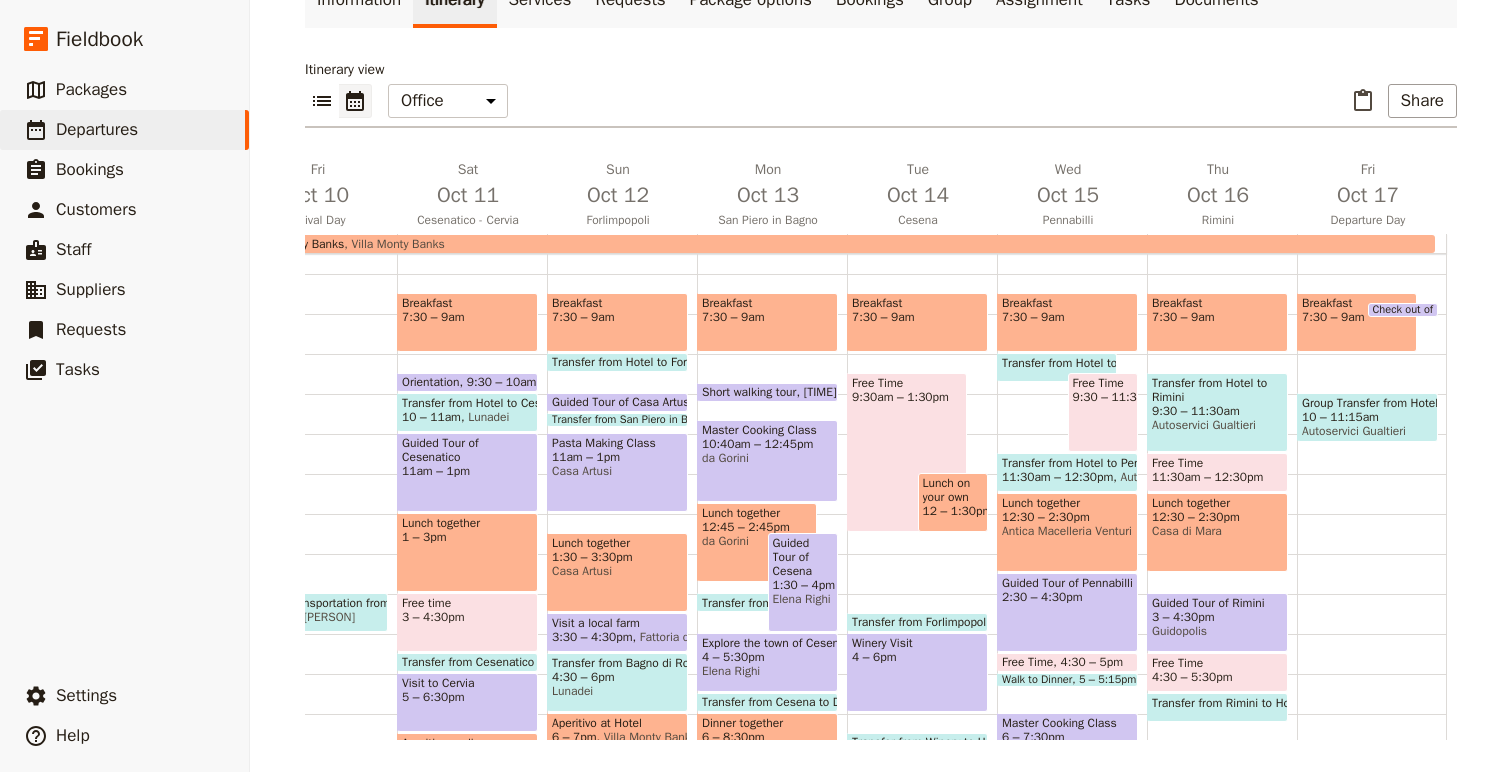 click on "Guided Tour of Cesena" at bounding box center [803, 557] 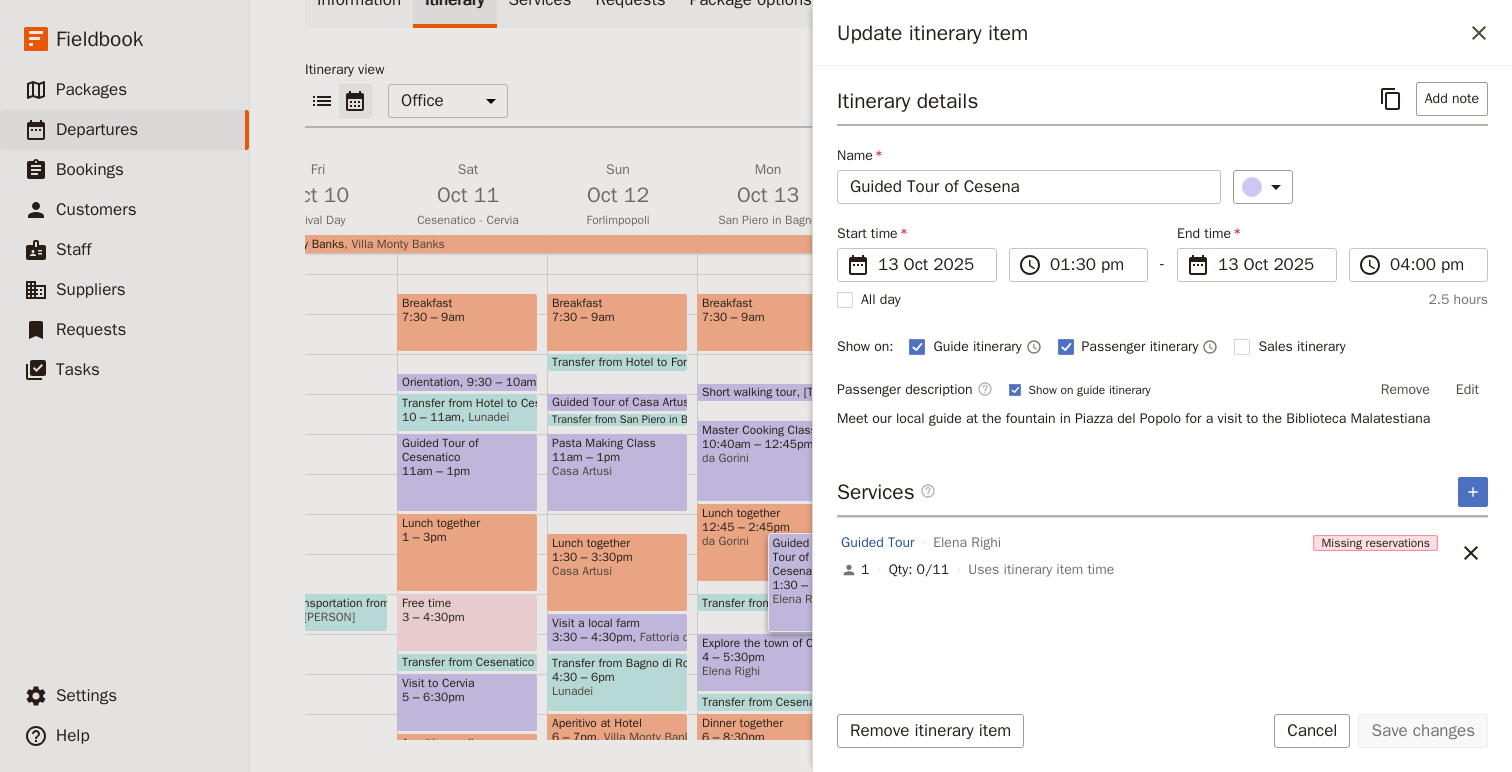 click on "Itinerary details ​ Add note Name Guided Tour of [CITY] ​ Start time ​ 13 Oct 2025 13/10/2025 2025-10-13 13:30 ​ 01:30 pm - End time ​ 13 Oct 2025 13/10/2025 2025-10-13 16:00 ​ 04:00 pm All day 2.5 hours Show on: Guide itinerary ​ Passenger itinerary ​ Sales itinerary ​ Passenger description ​ Show on guide itinerary Remove Edit Meet our local guide at the fountain in Piazza del Popolo for a visit to the Biblioteca Malatestiana Services ​ ​ Guided Tour Elena Righi Missing reservations 1 Qty: 0/11 Uses itinerary item time ​" at bounding box center (1162, 375) 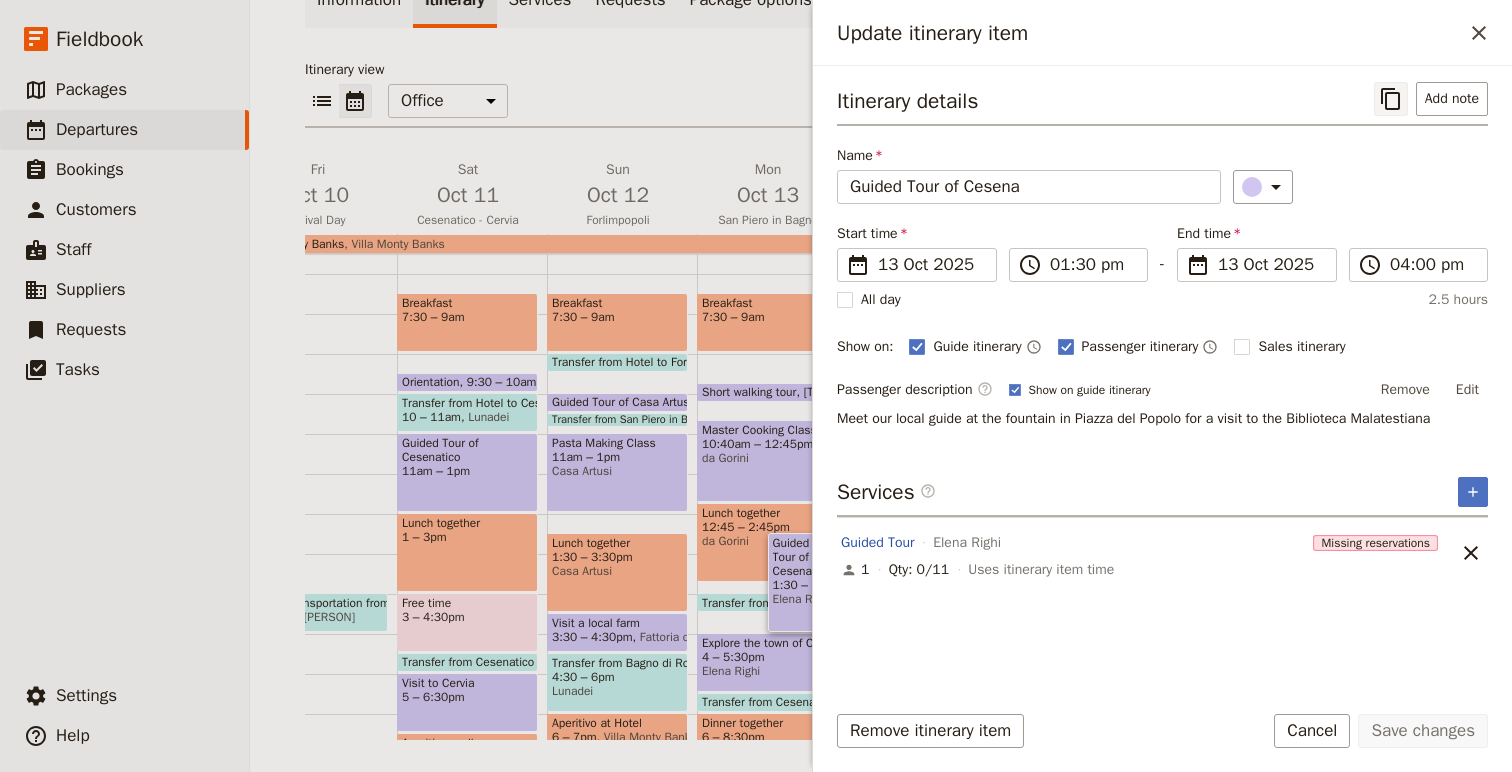 click 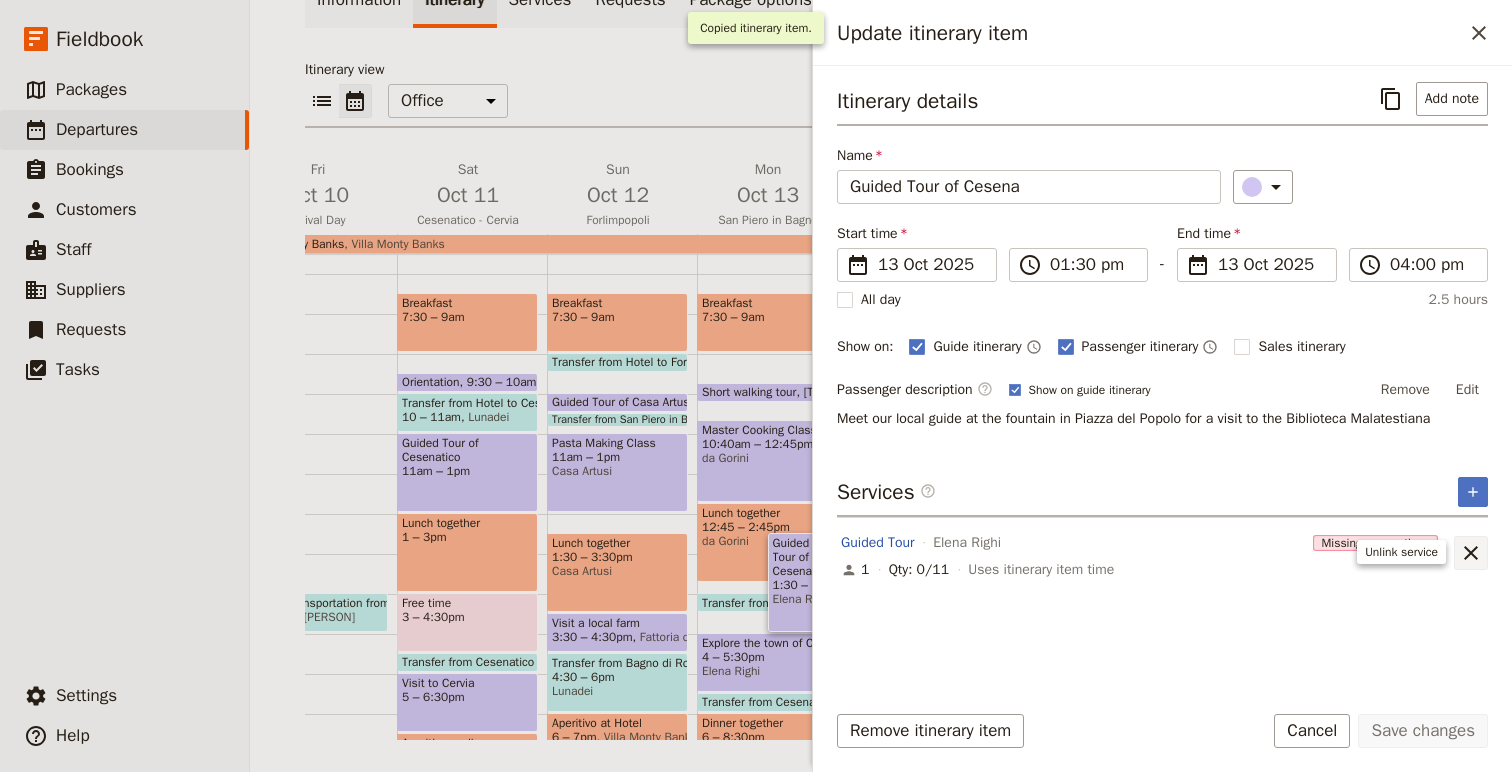 click 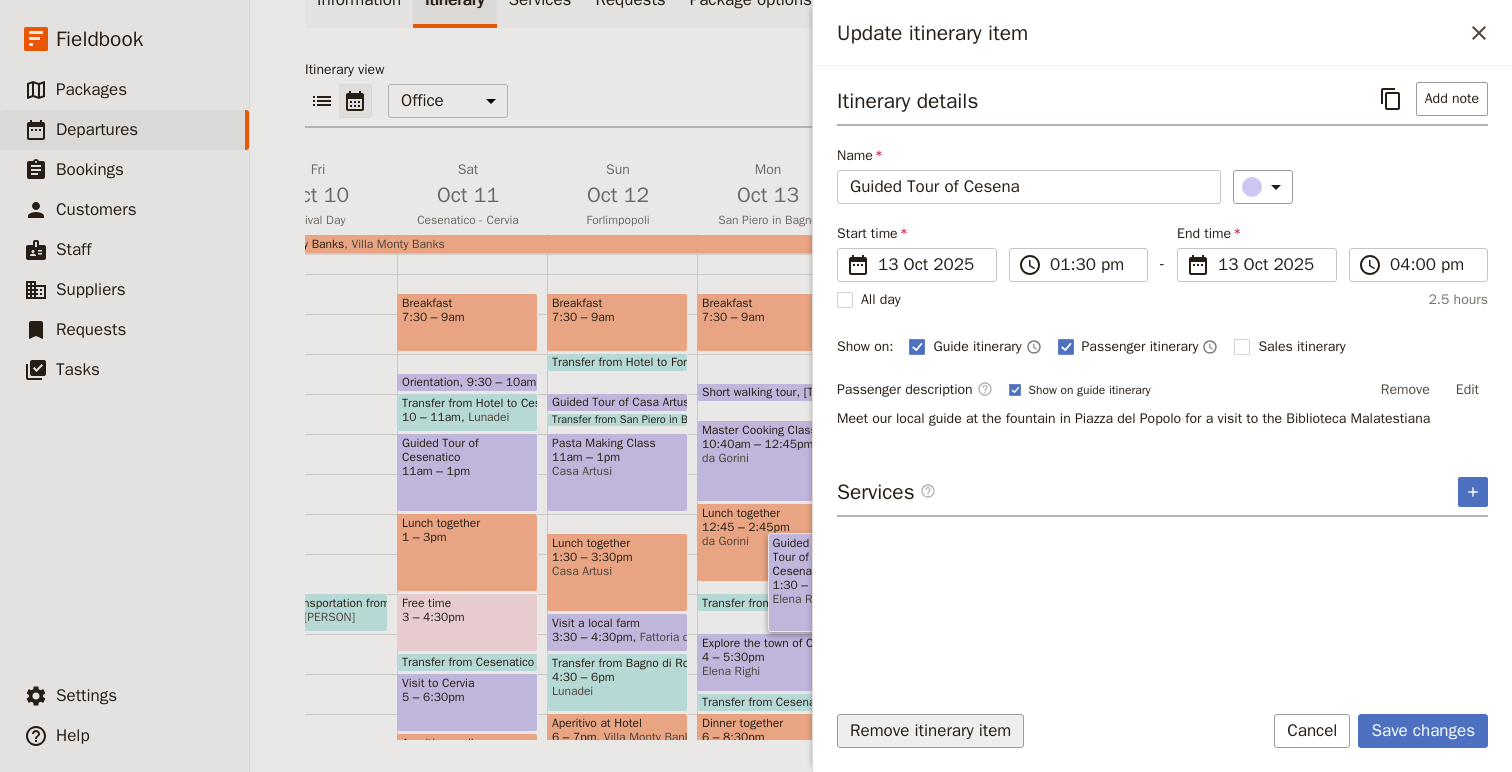 click on "Remove itinerary item" at bounding box center (930, 731) 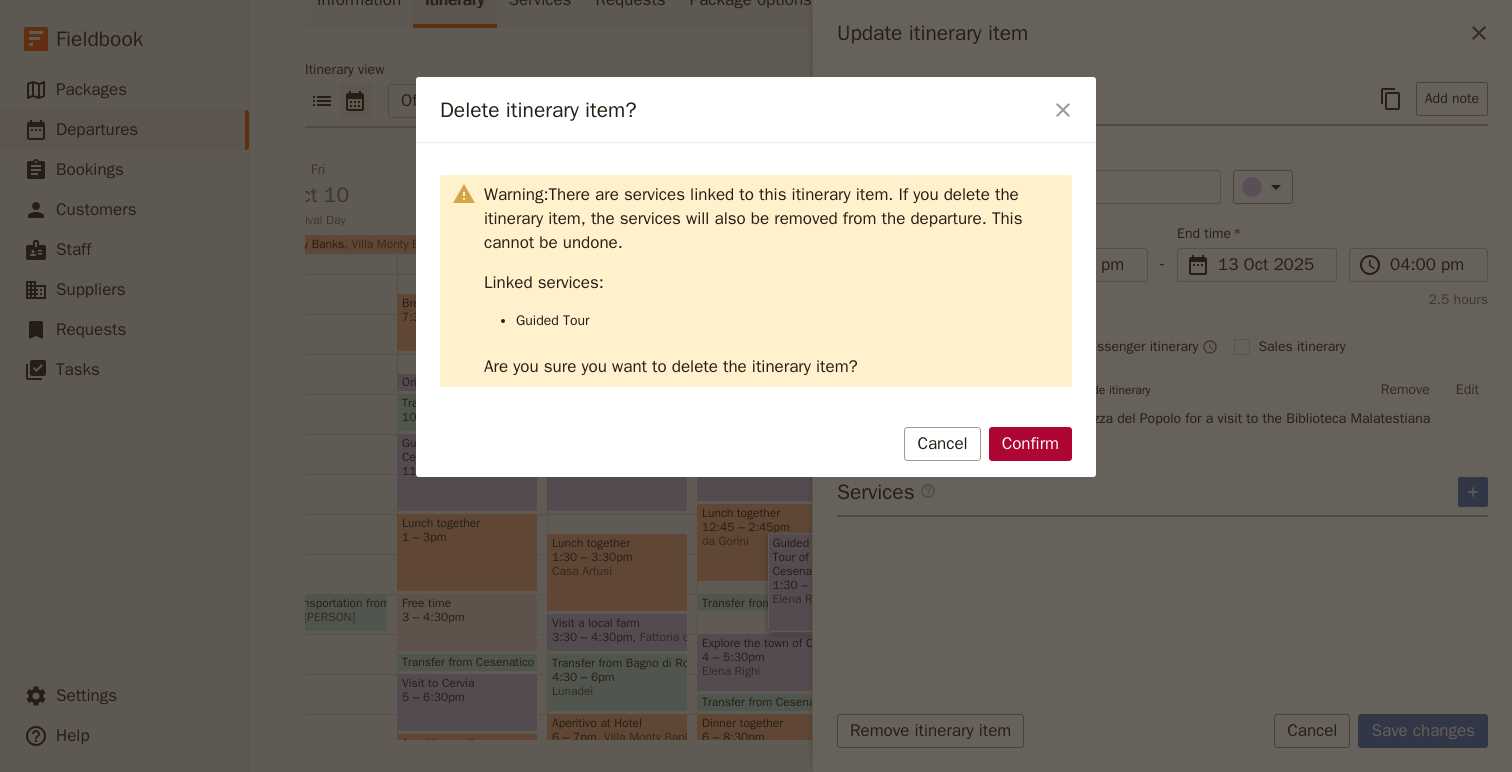 click on "Confirm" at bounding box center [1030, 444] 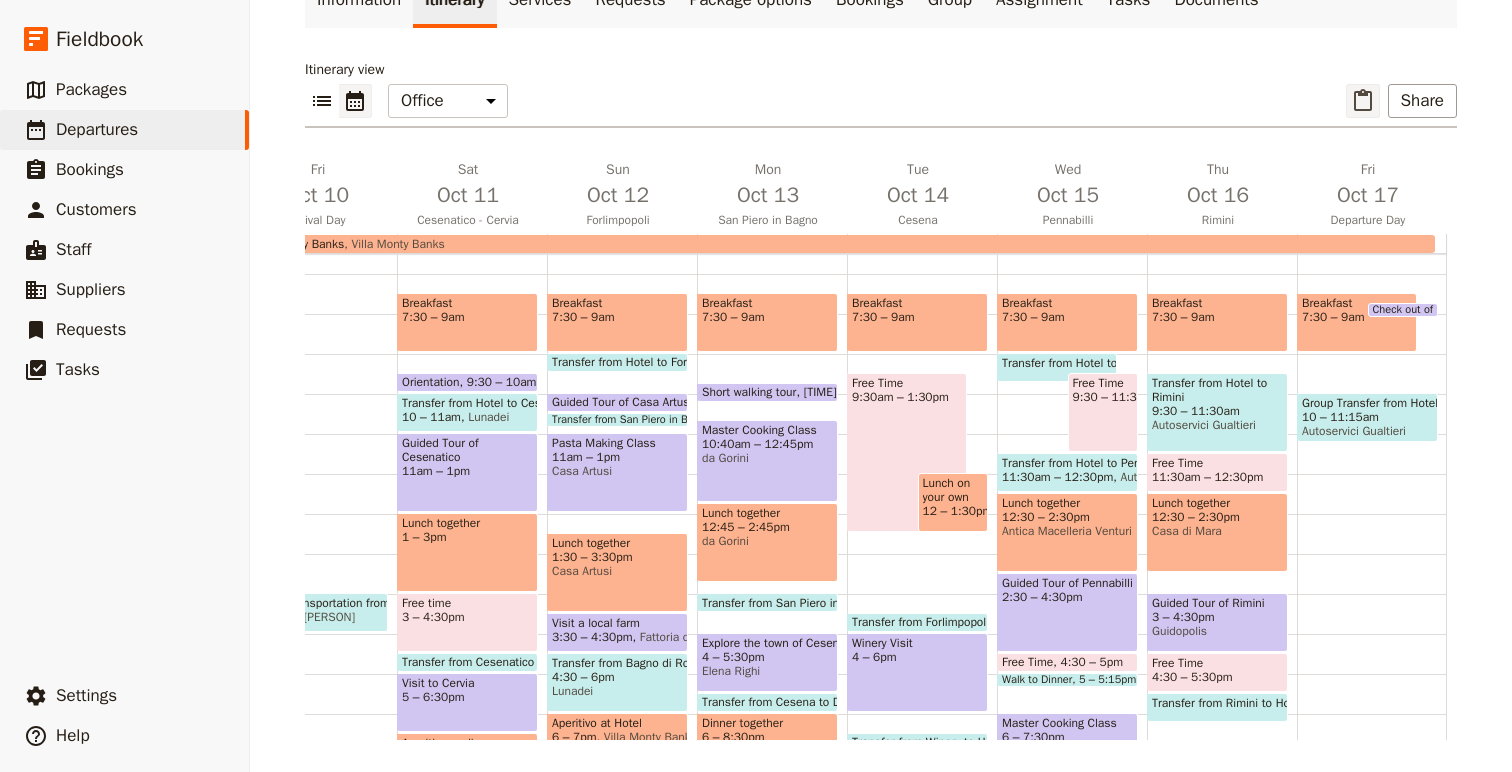 click 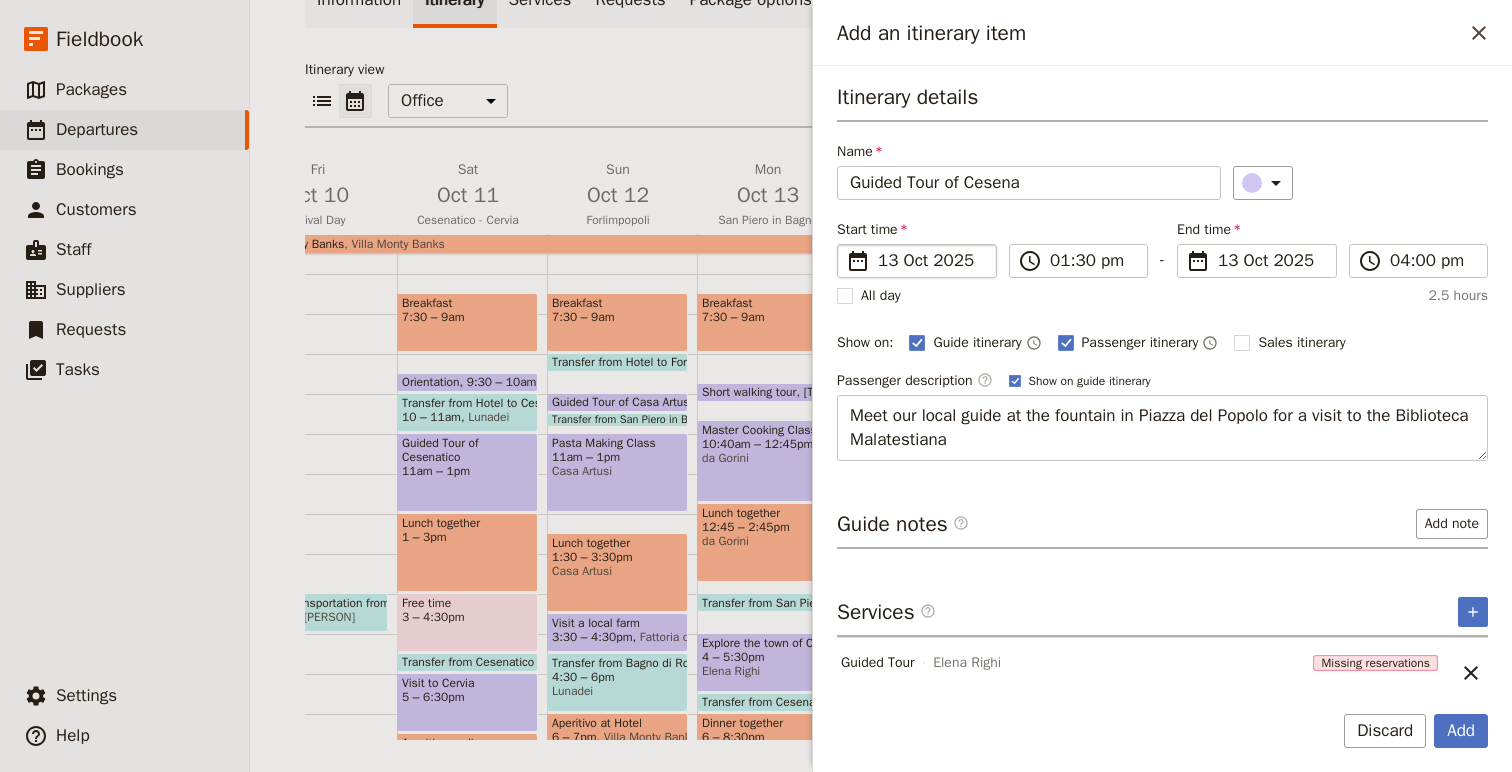 click on "13 Oct 2025" at bounding box center (931, 261) 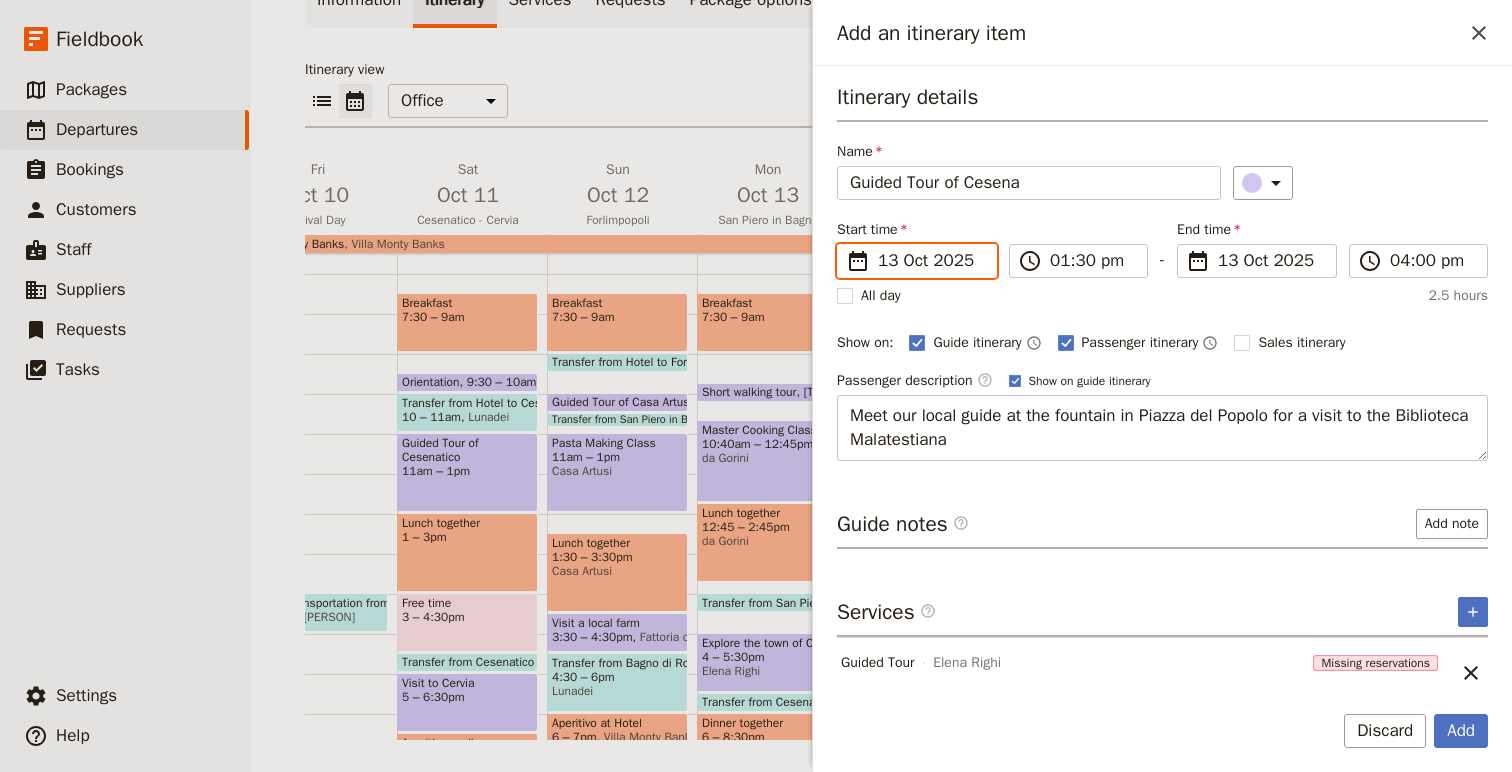 click on "13/10/2025" at bounding box center [845, 244] 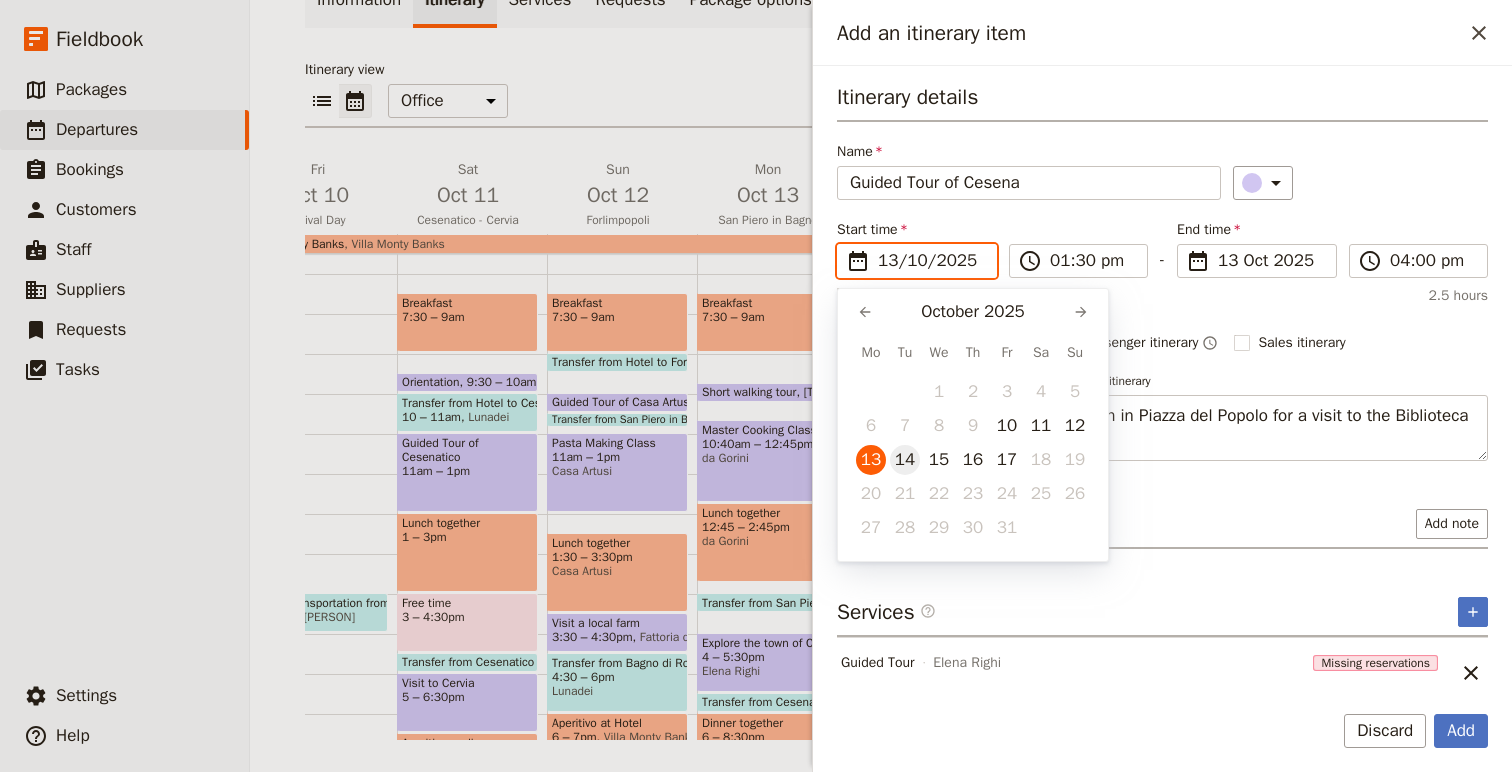click on "14" at bounding box center (905, 460) 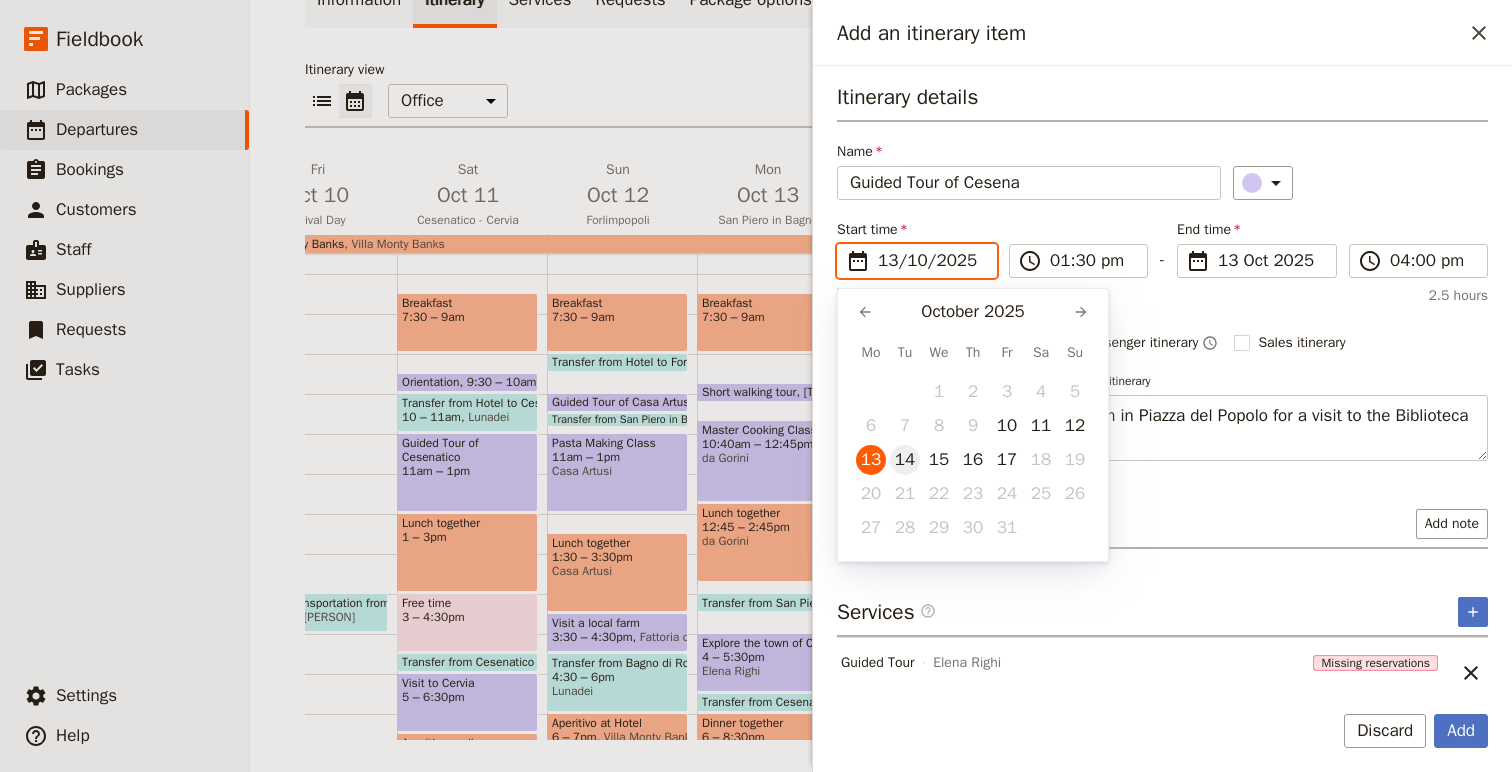 type on "14/10/2025" 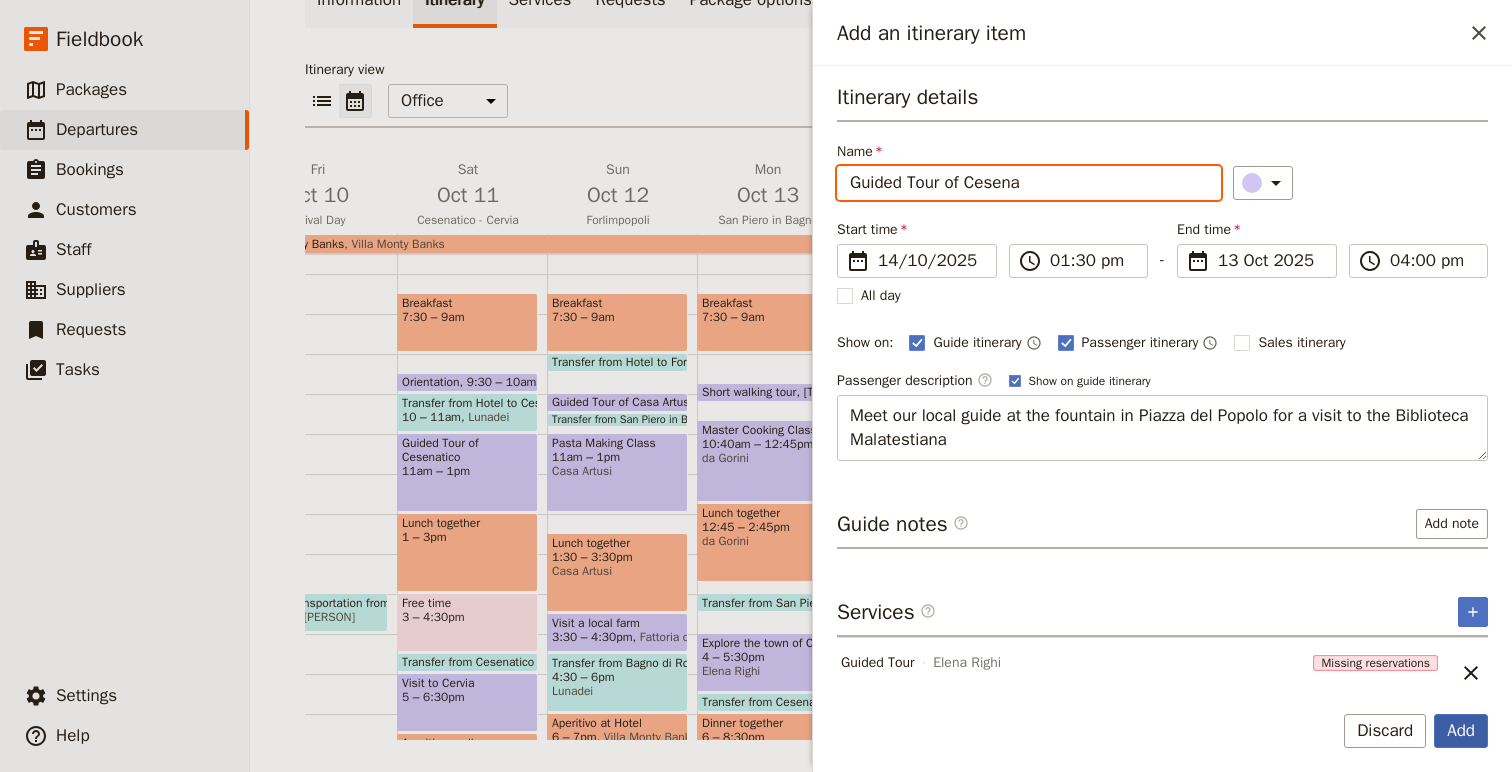 type on "14/10/2025" 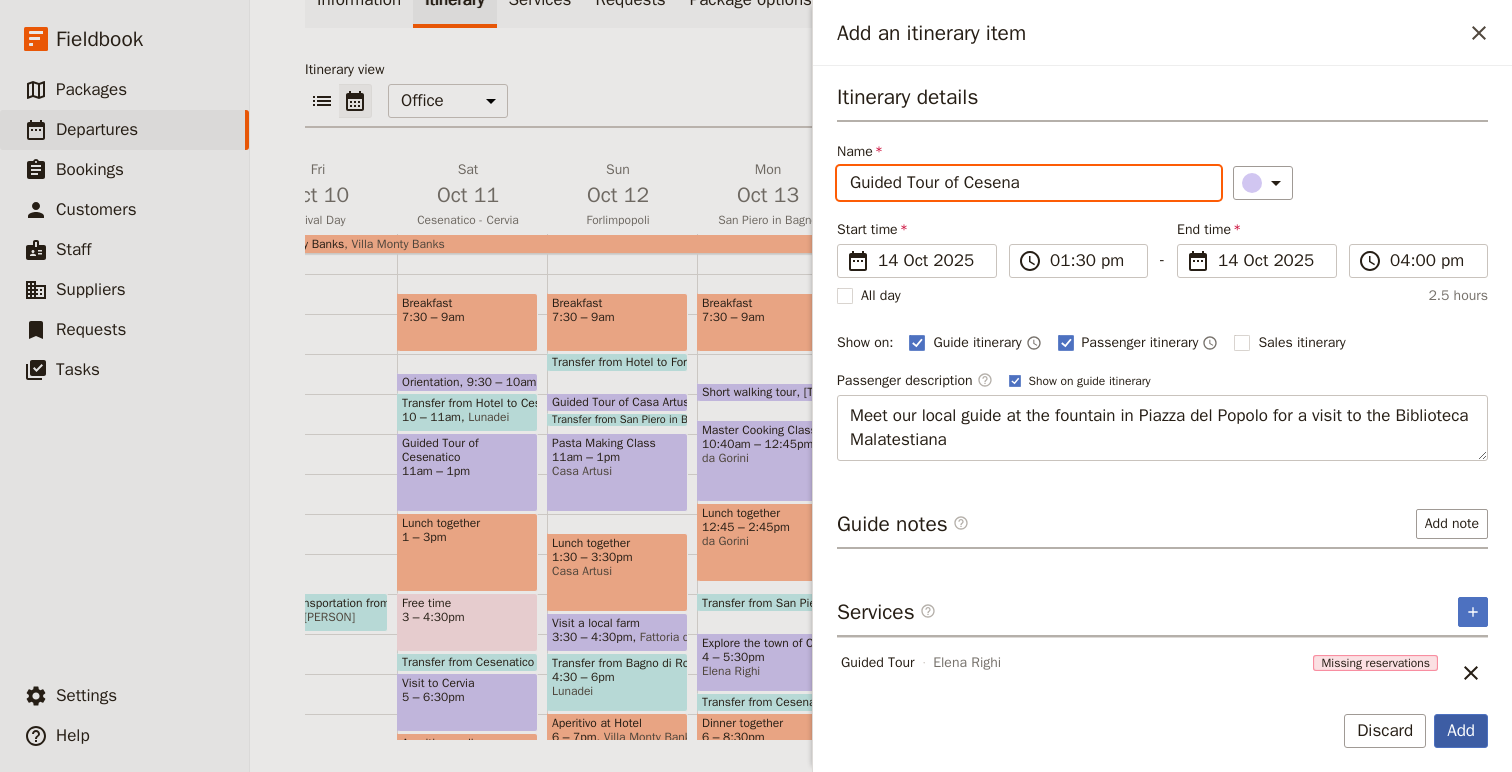click on "Add" at bounding box center (1461, 731) 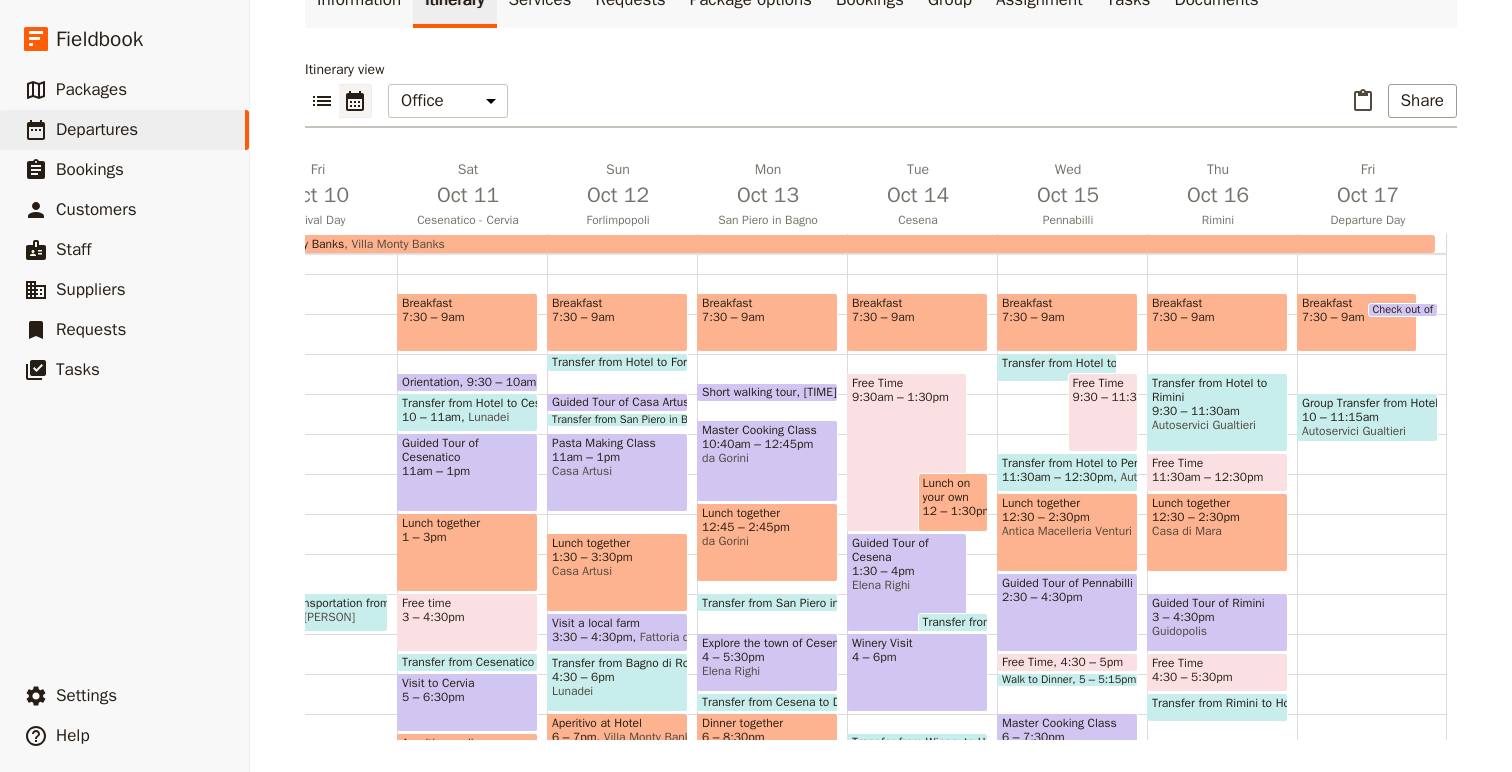 click on "4 – 5:30pm" at bounding box center (767, 657) 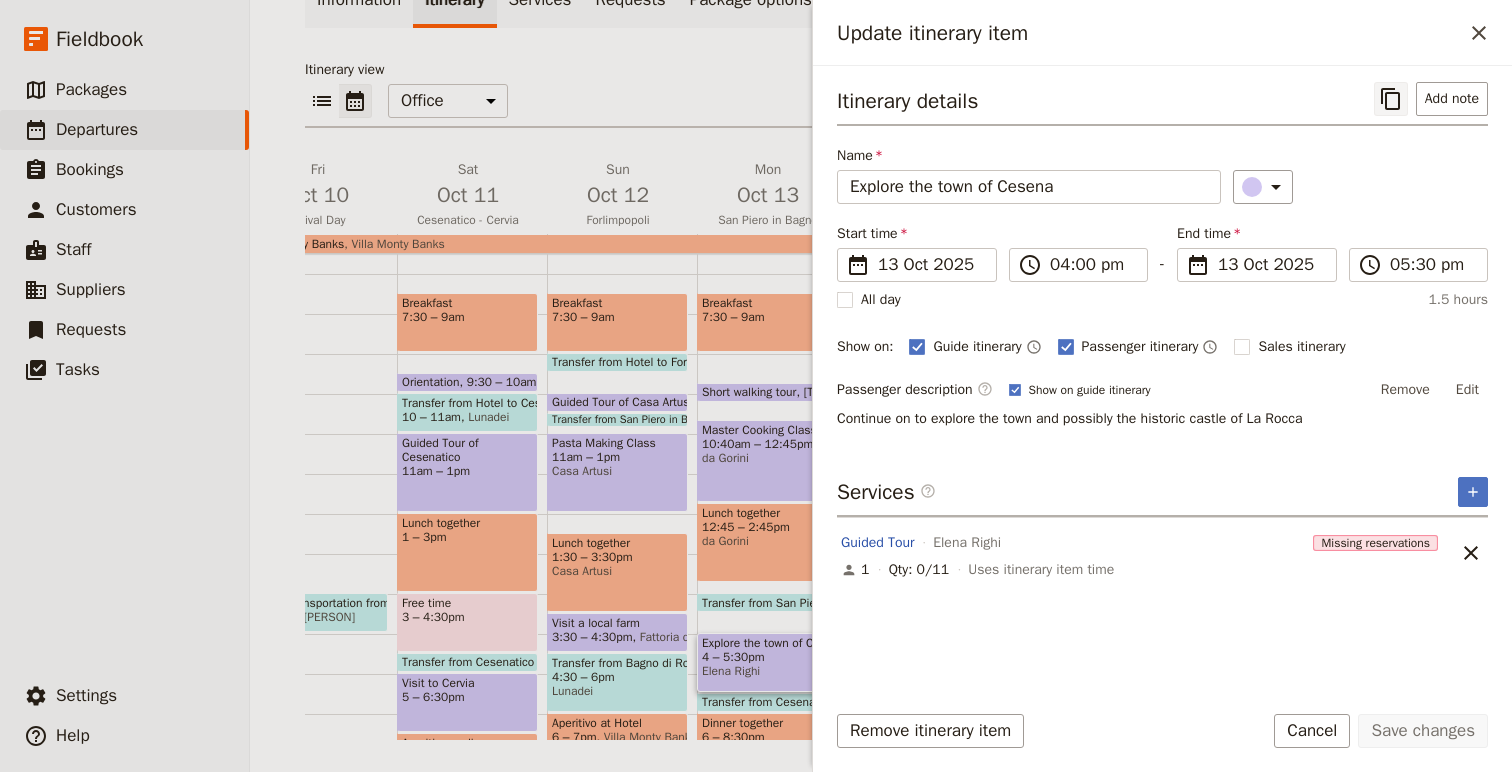click 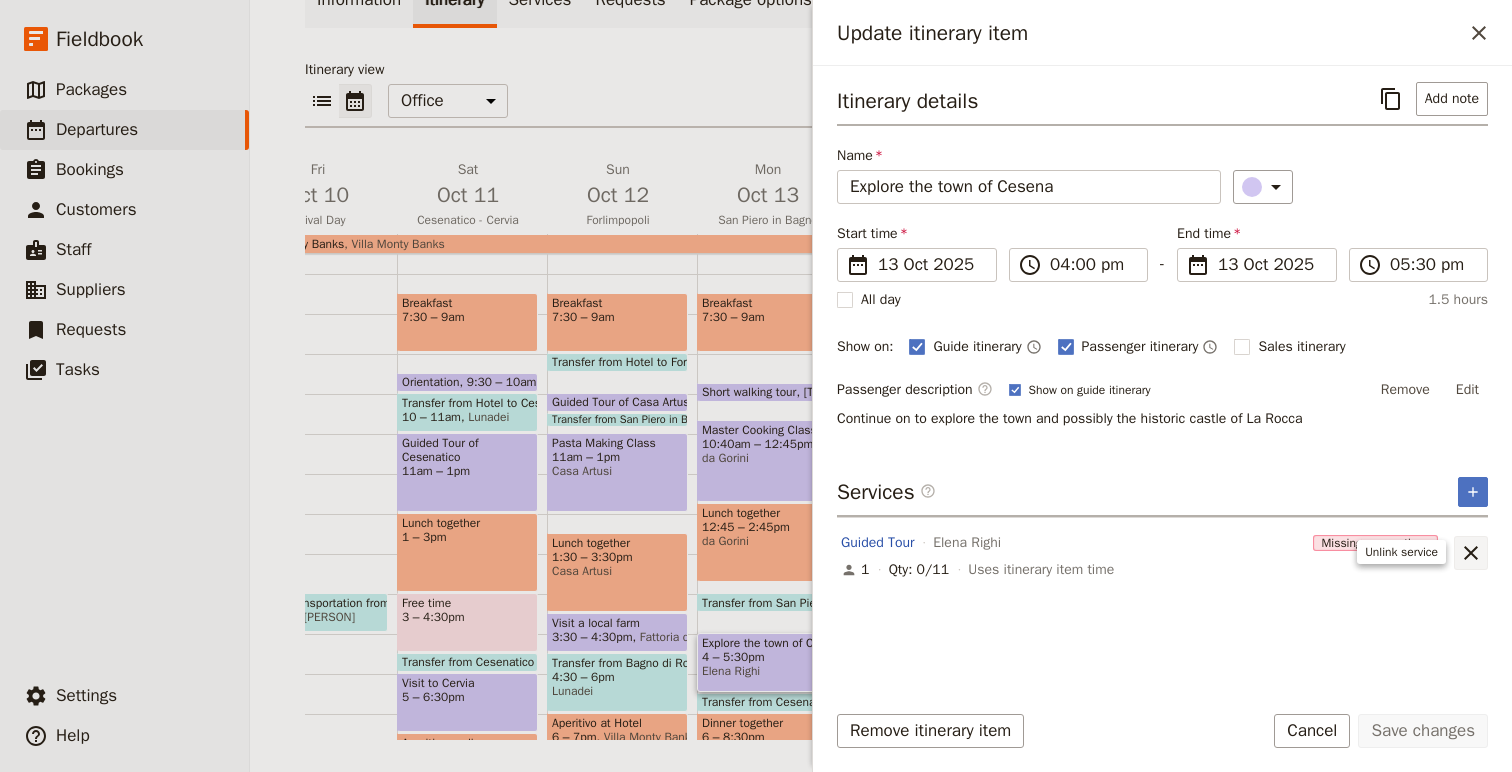 click 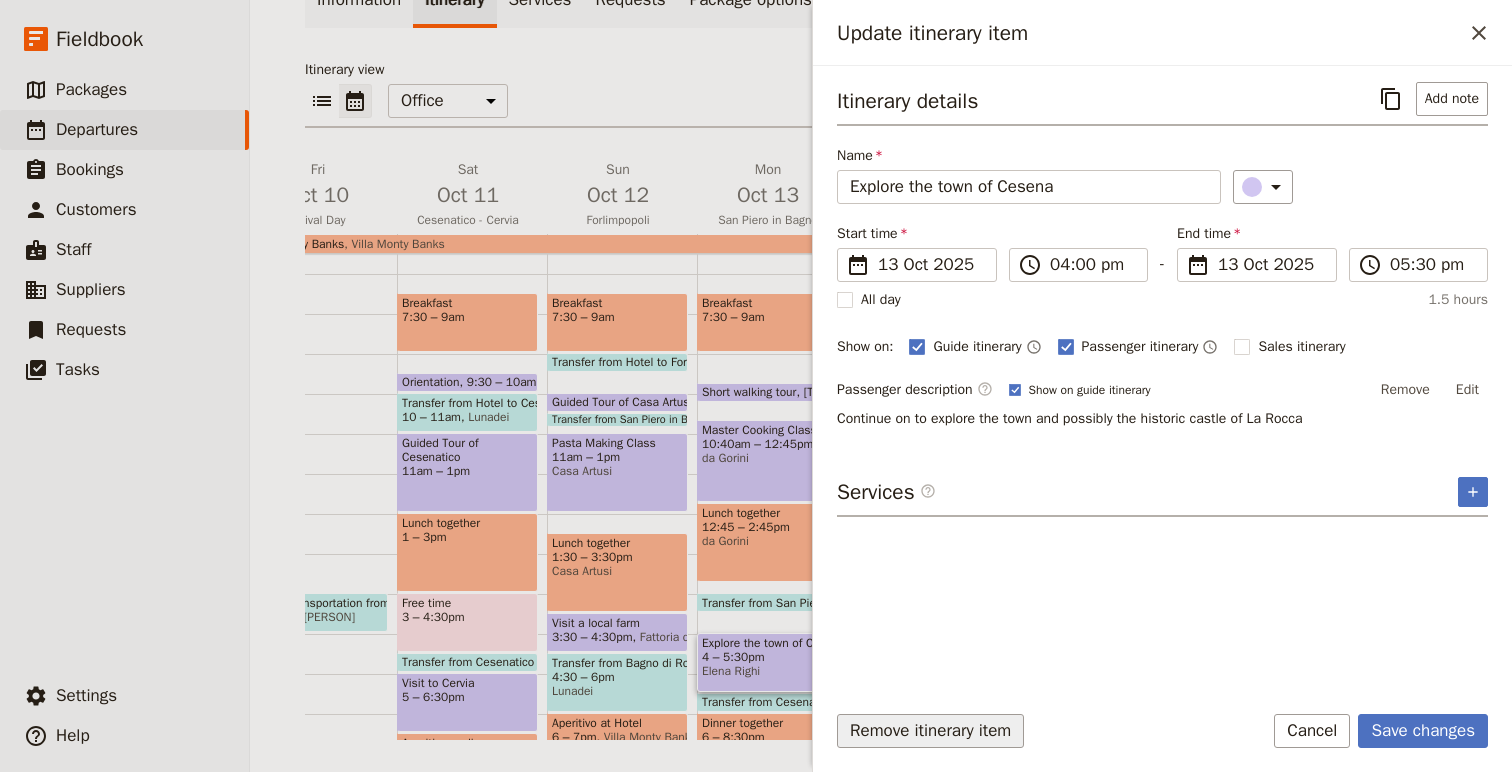 click on "Remove itinerary item" at bounding box center (930, 731) 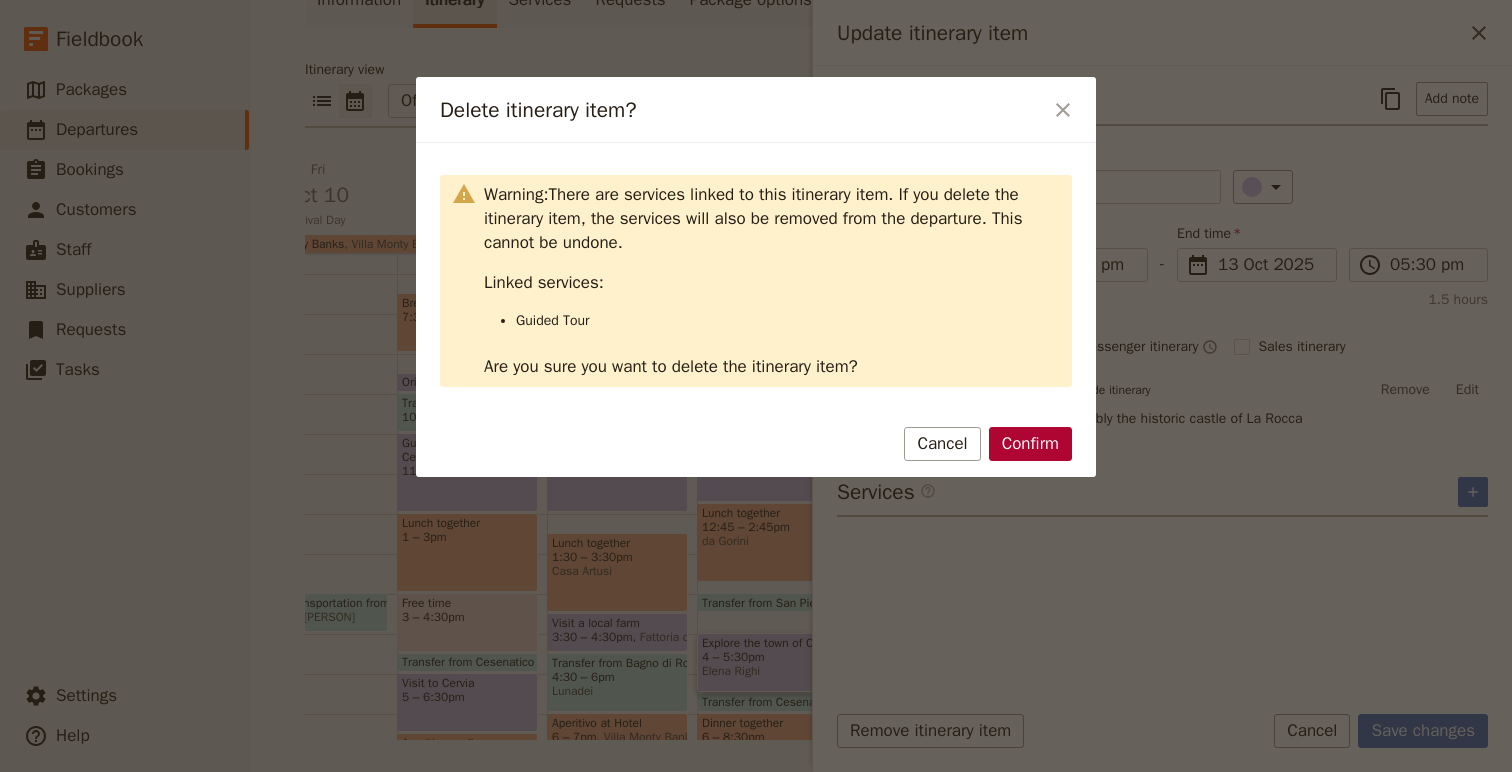 click on "Confirm" at bounding box center (1030, 444) 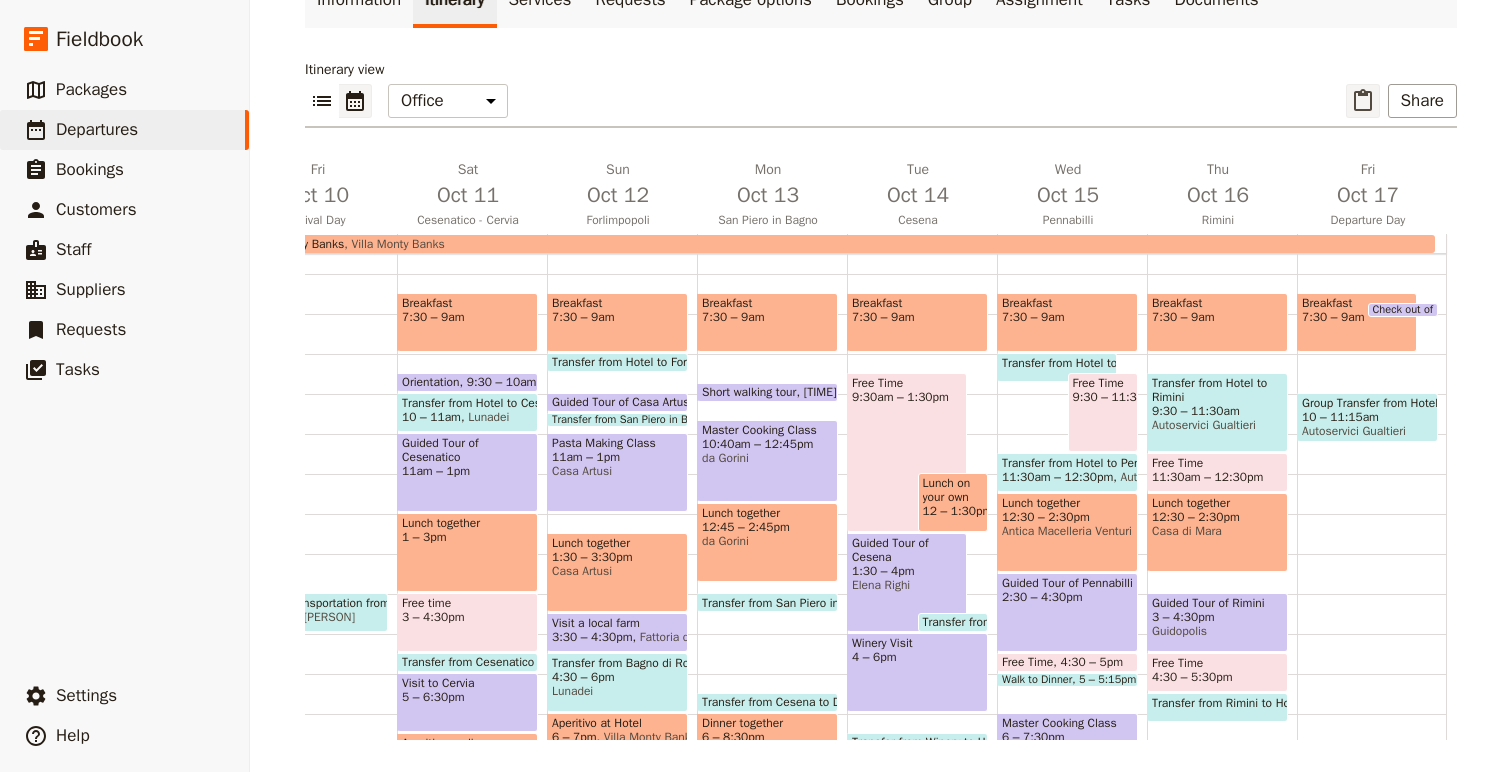 click 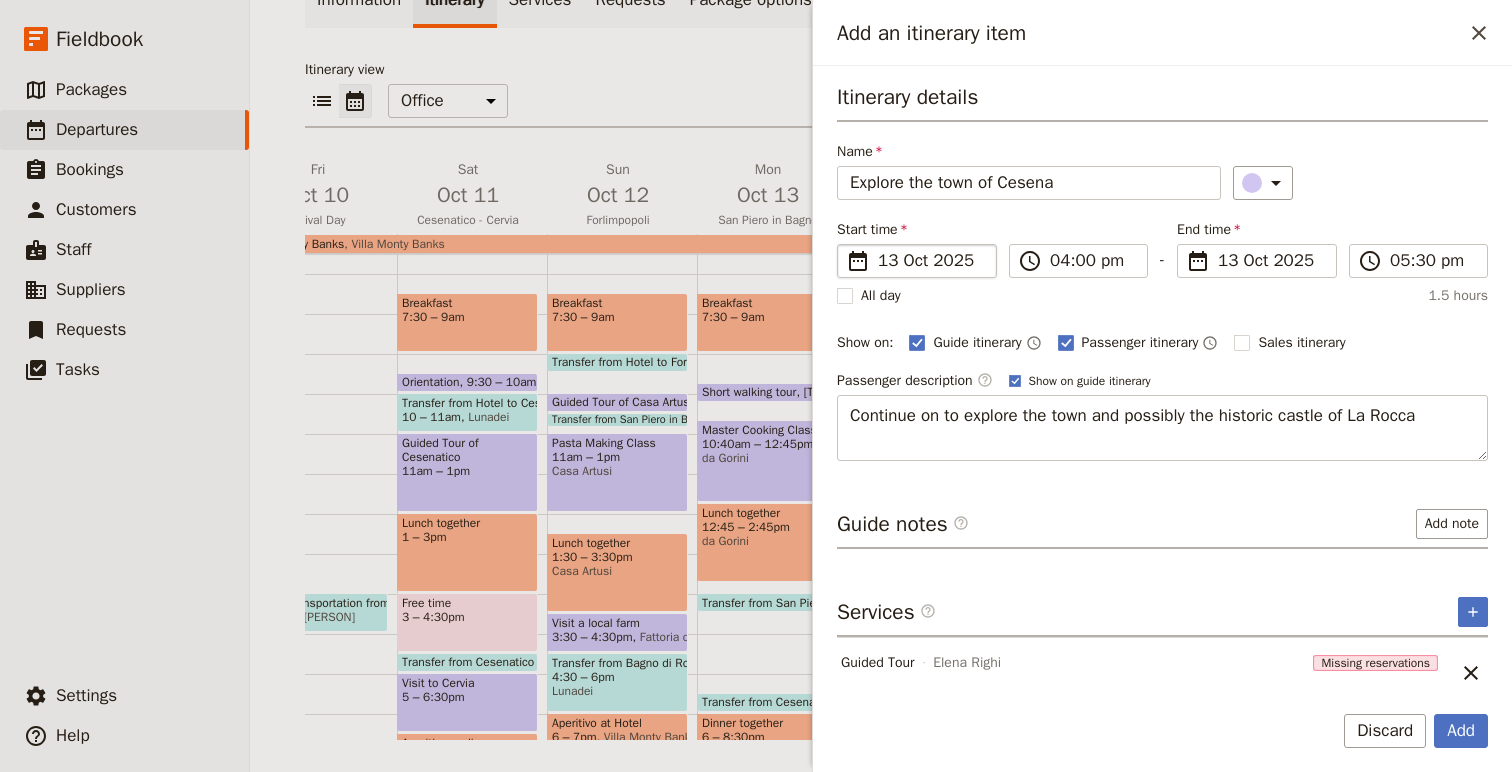 click on "​ 13 [DATE] 13/[DATE]" at bounding box center (917, 261) 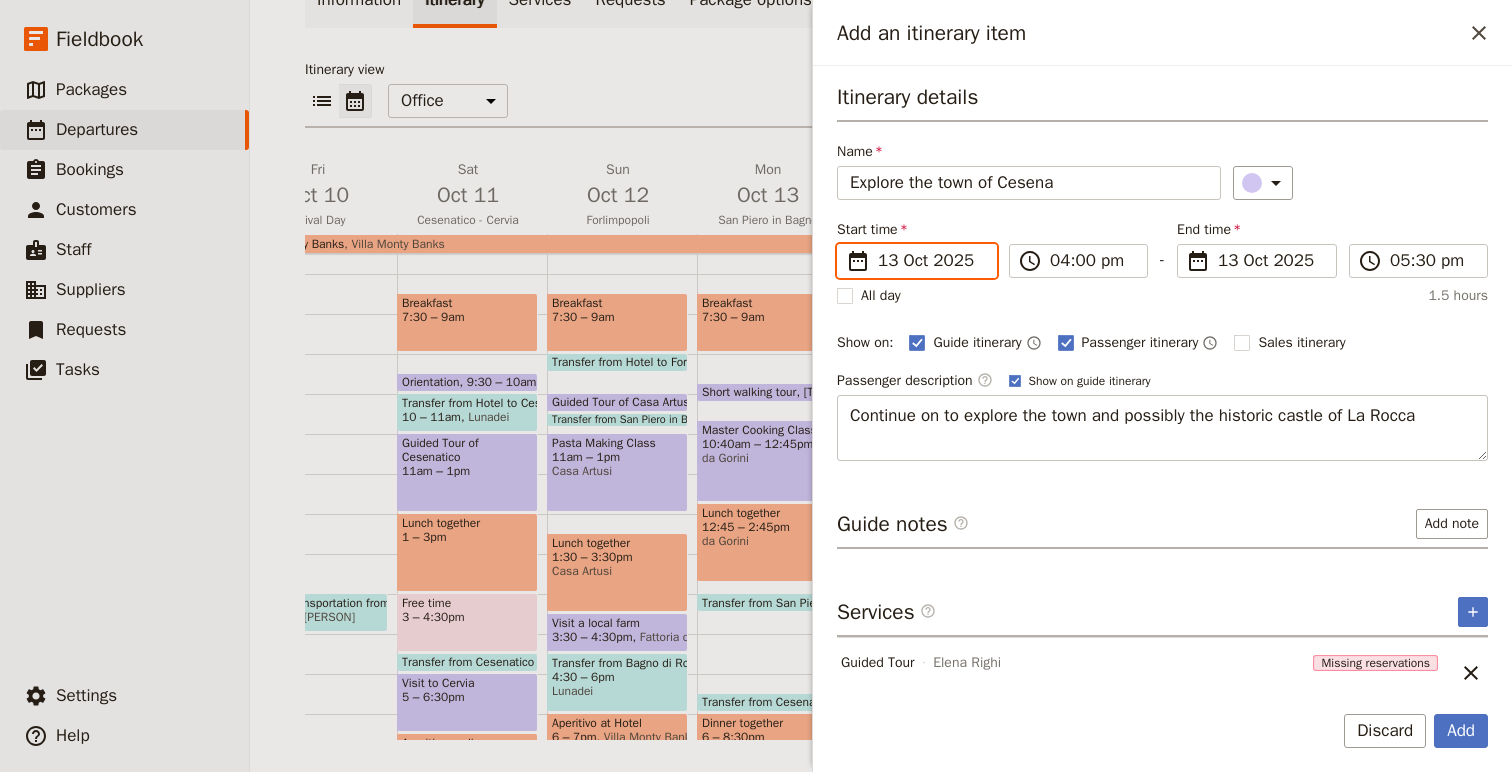 click on "13/10/2025" at bounding box center (845, 244) 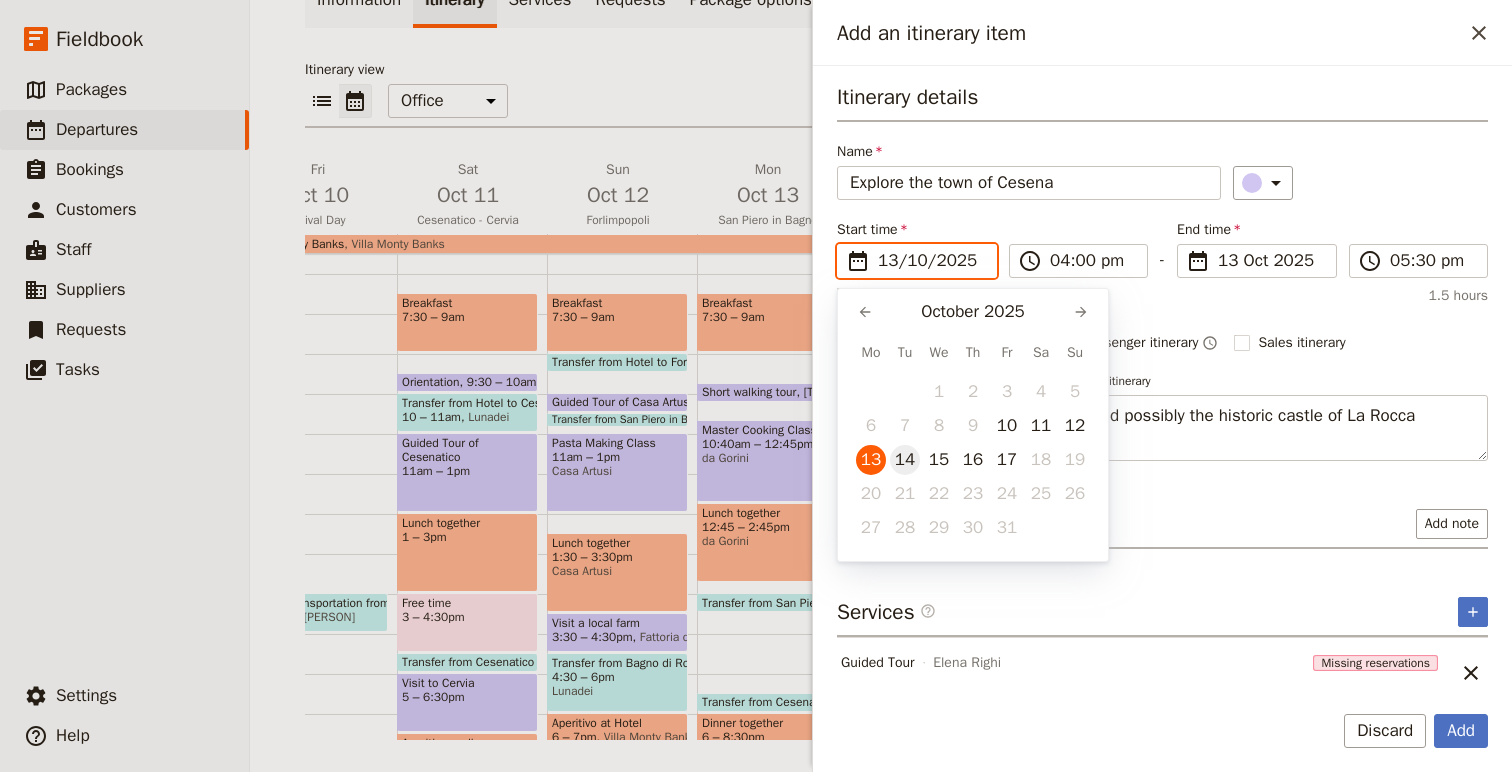click on "14" at bounding box center (905, 460) 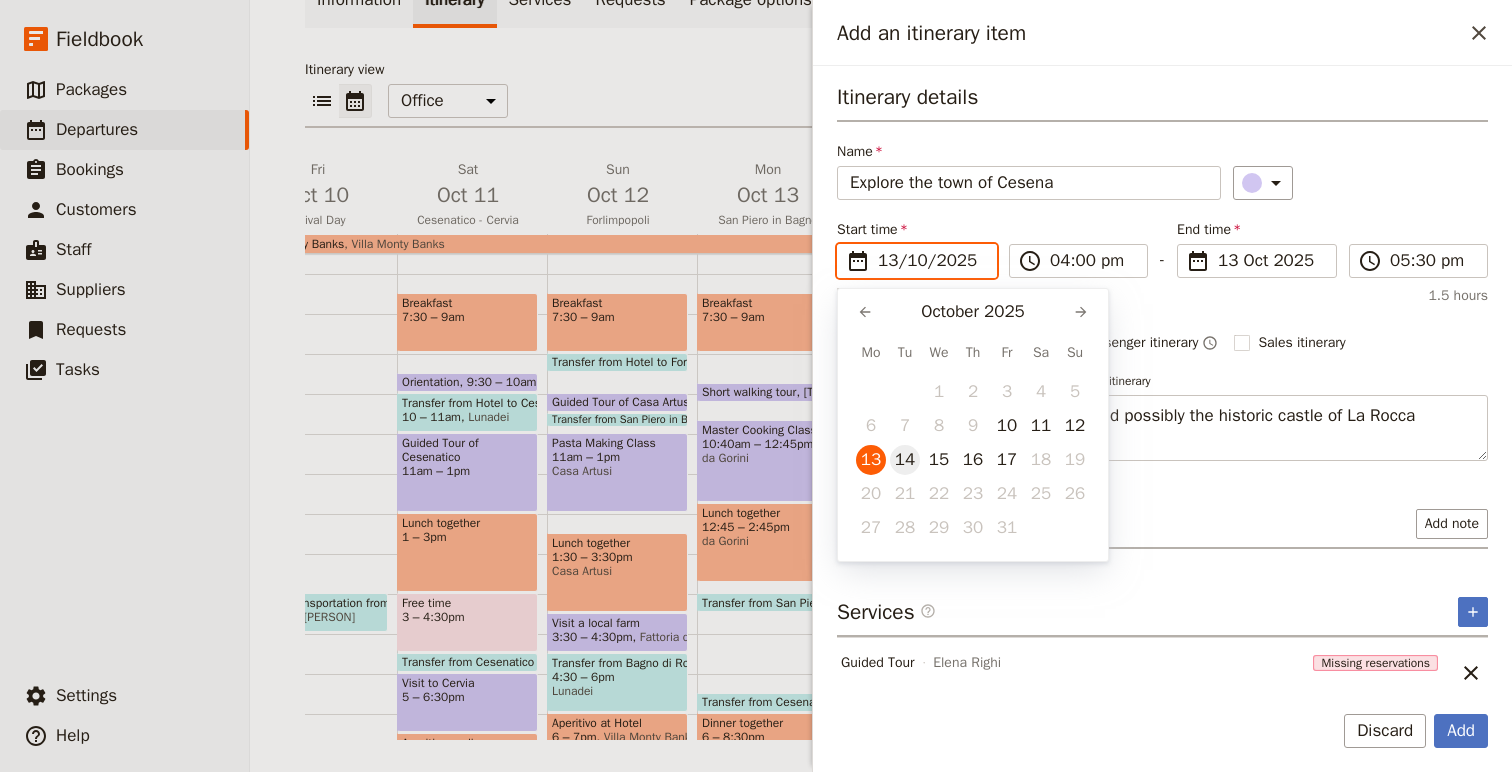 type on "14/10/2025" 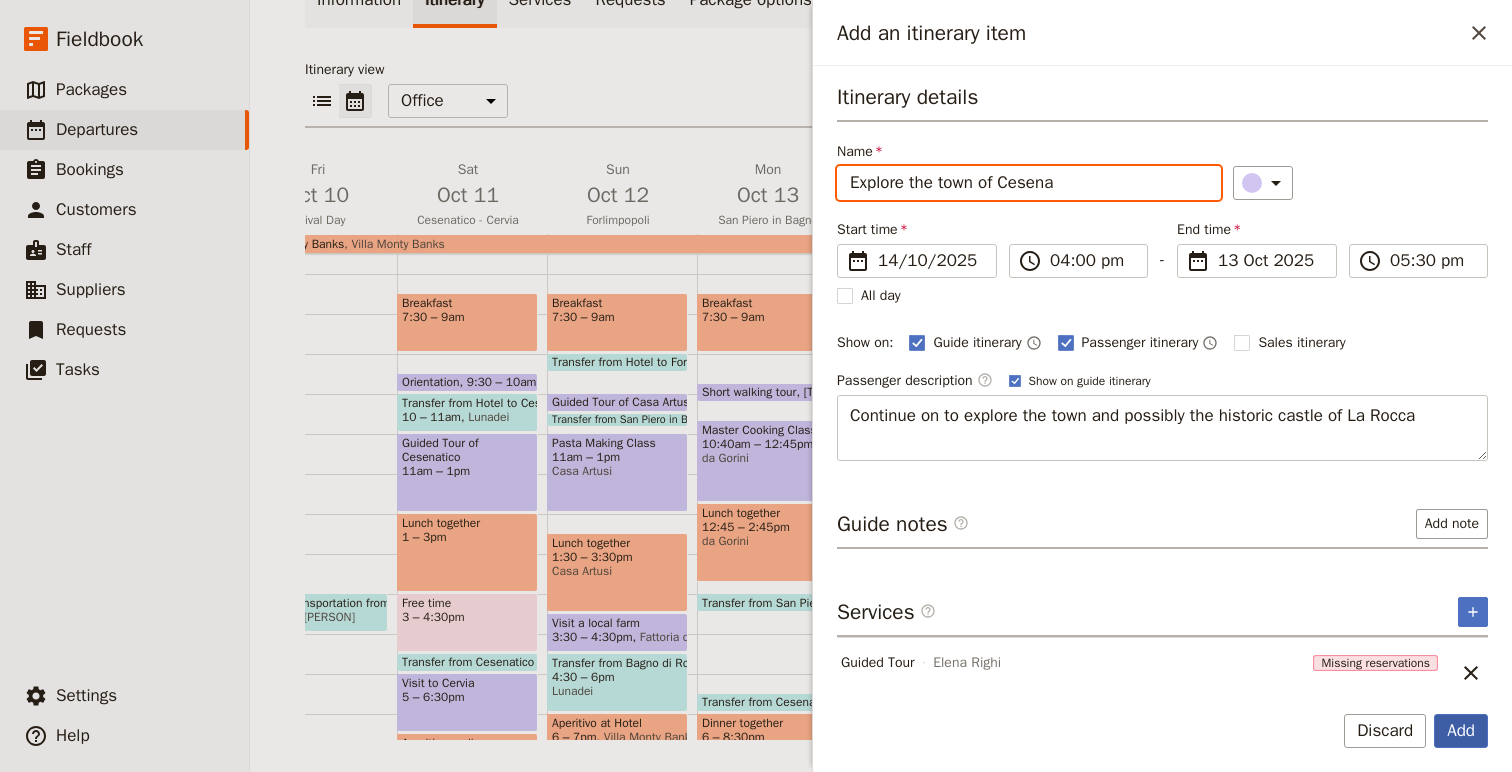 type on "14/10/2025" 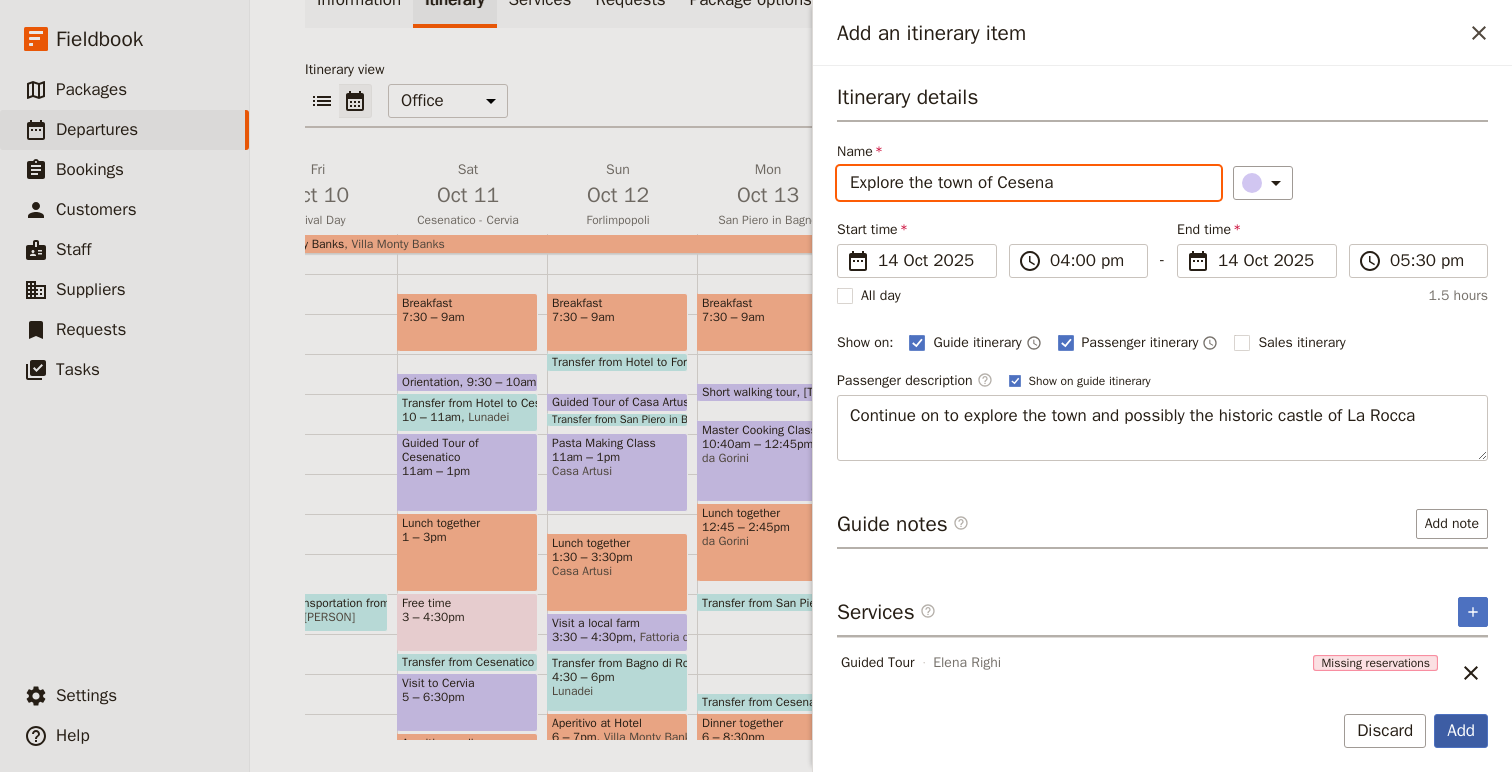 click on "Add" at bounding box center [1461, 731] 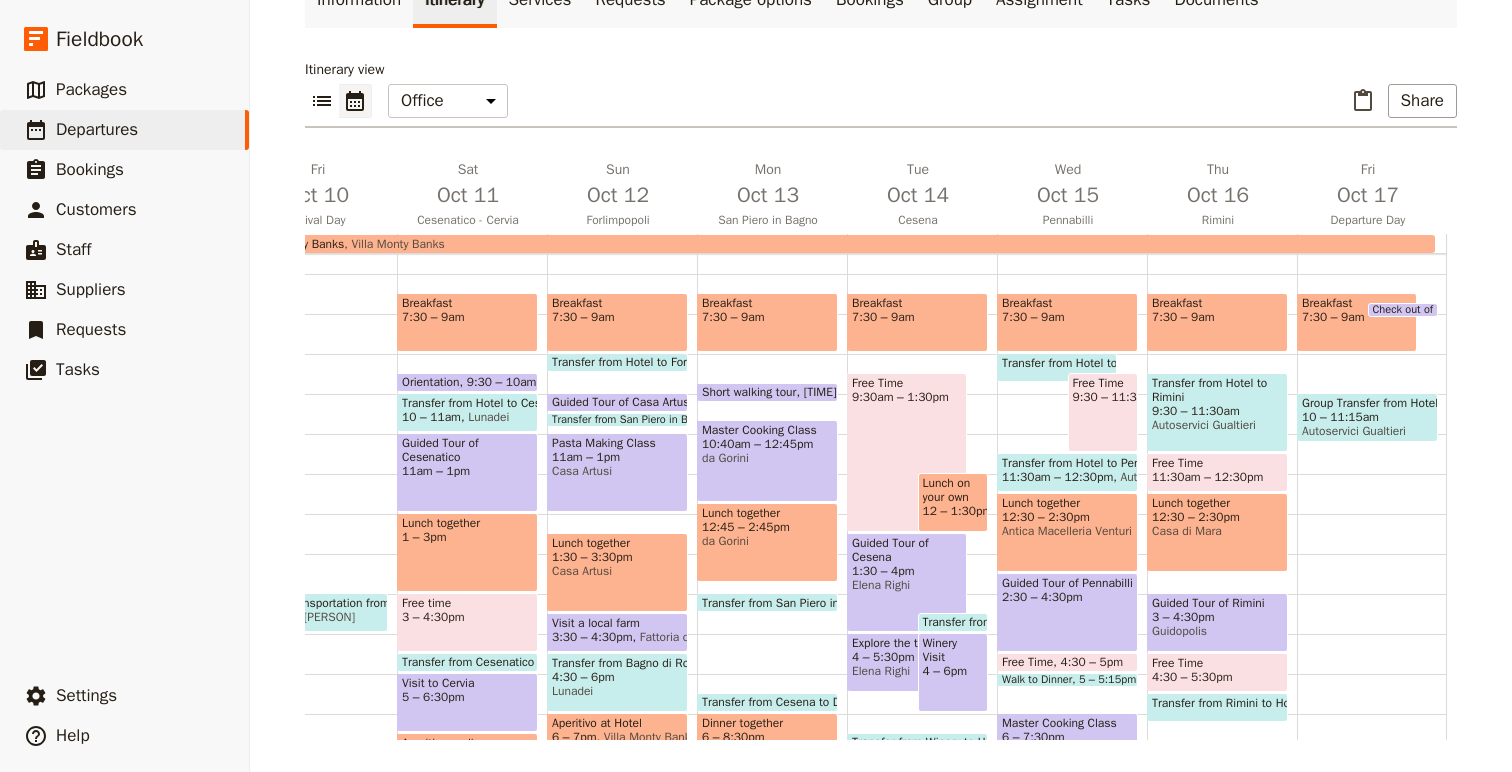 click on "Transfer from Forlimpopoli to Winery" at bounding box center [1021, 622] 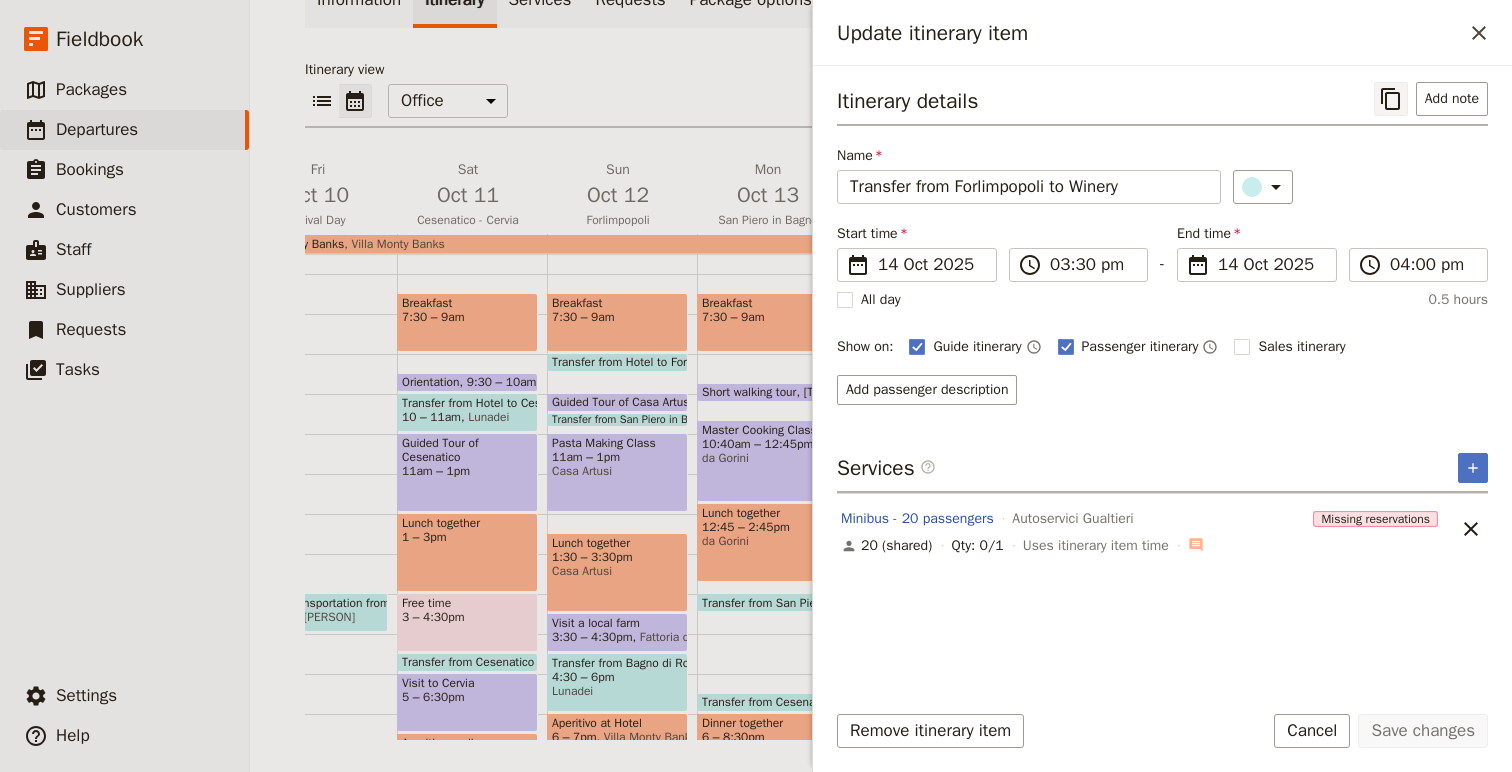 click 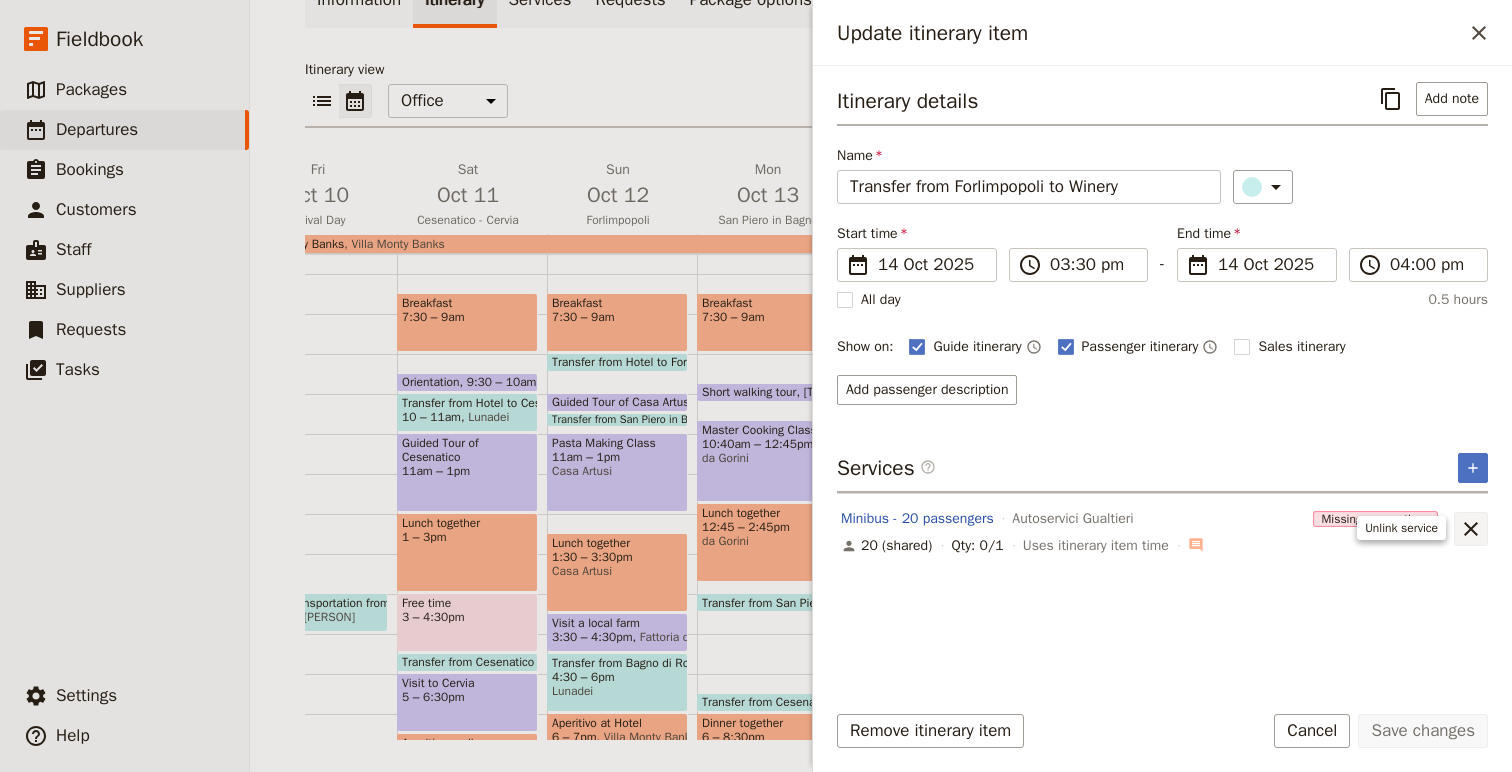 click 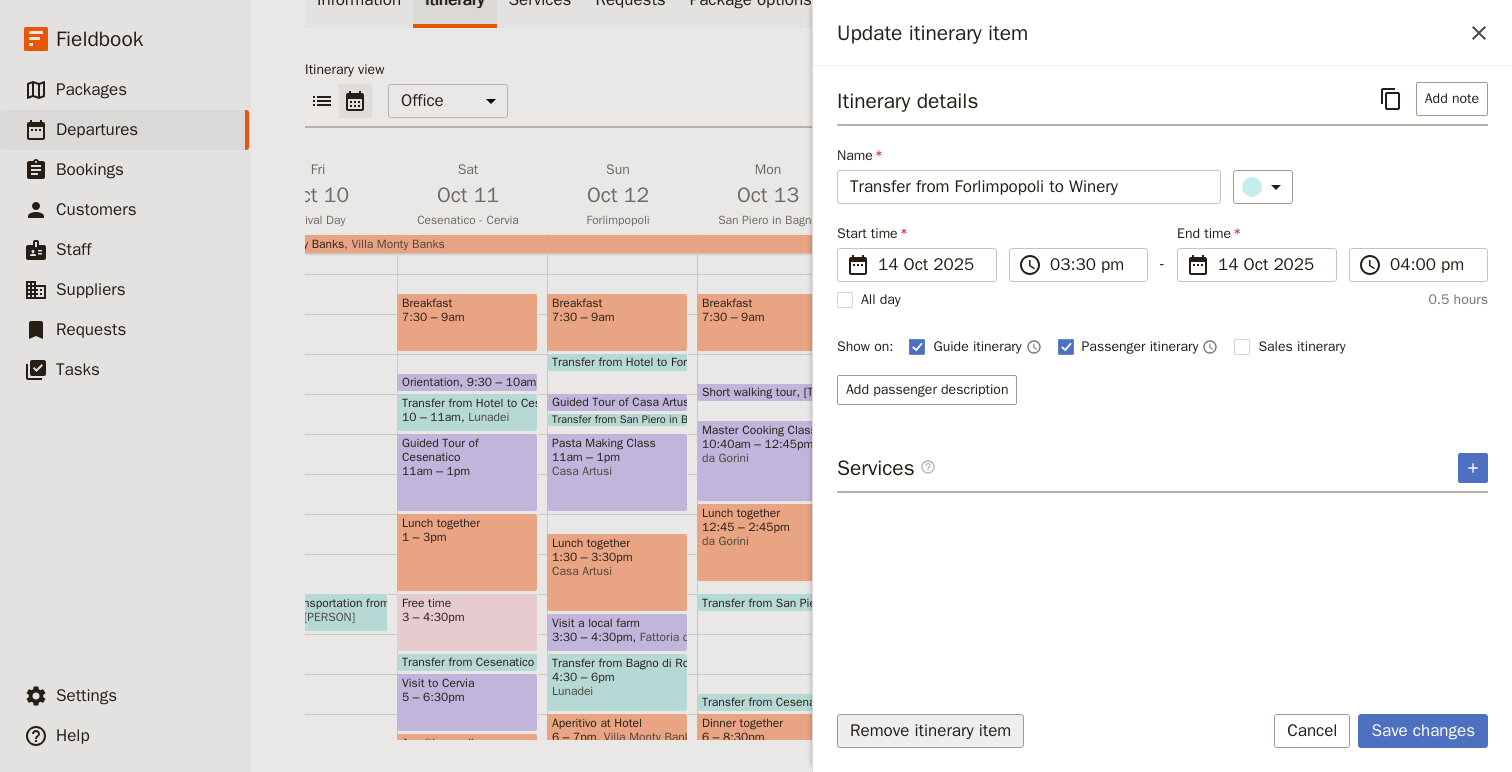 click on "Remove itinerary item" at bounding box center (930, 731) 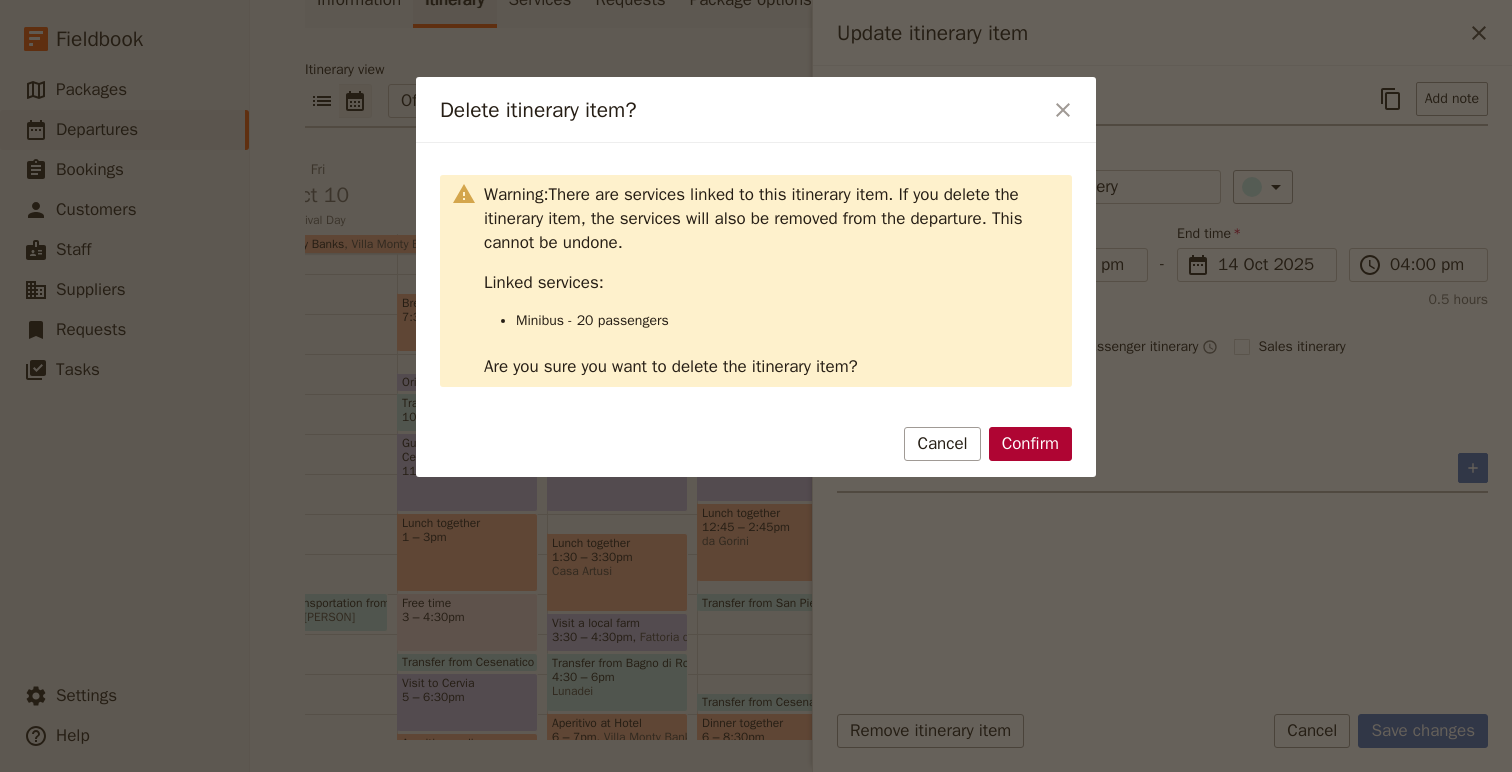 click on "Confirm" at bounding box center [1030, 444] 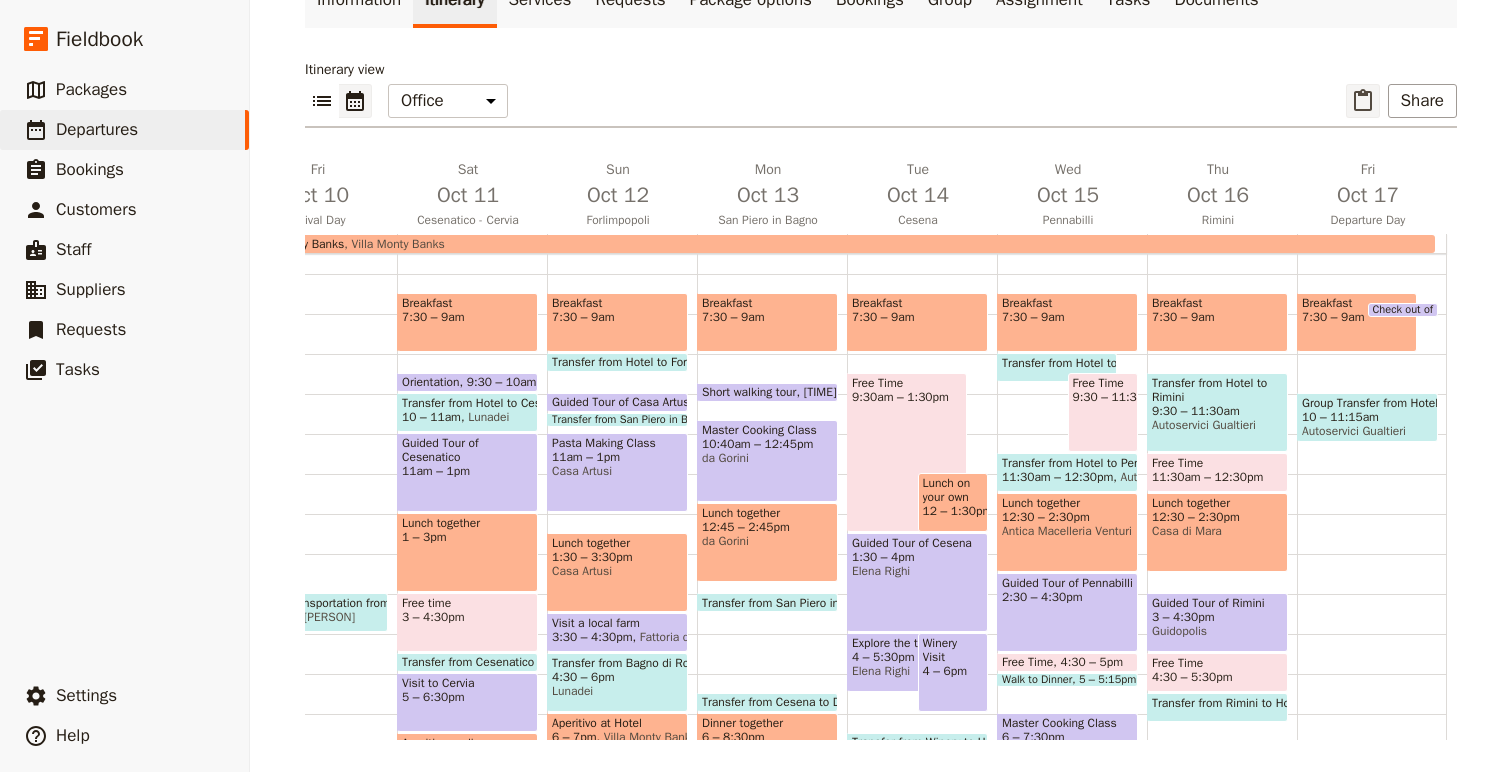 click 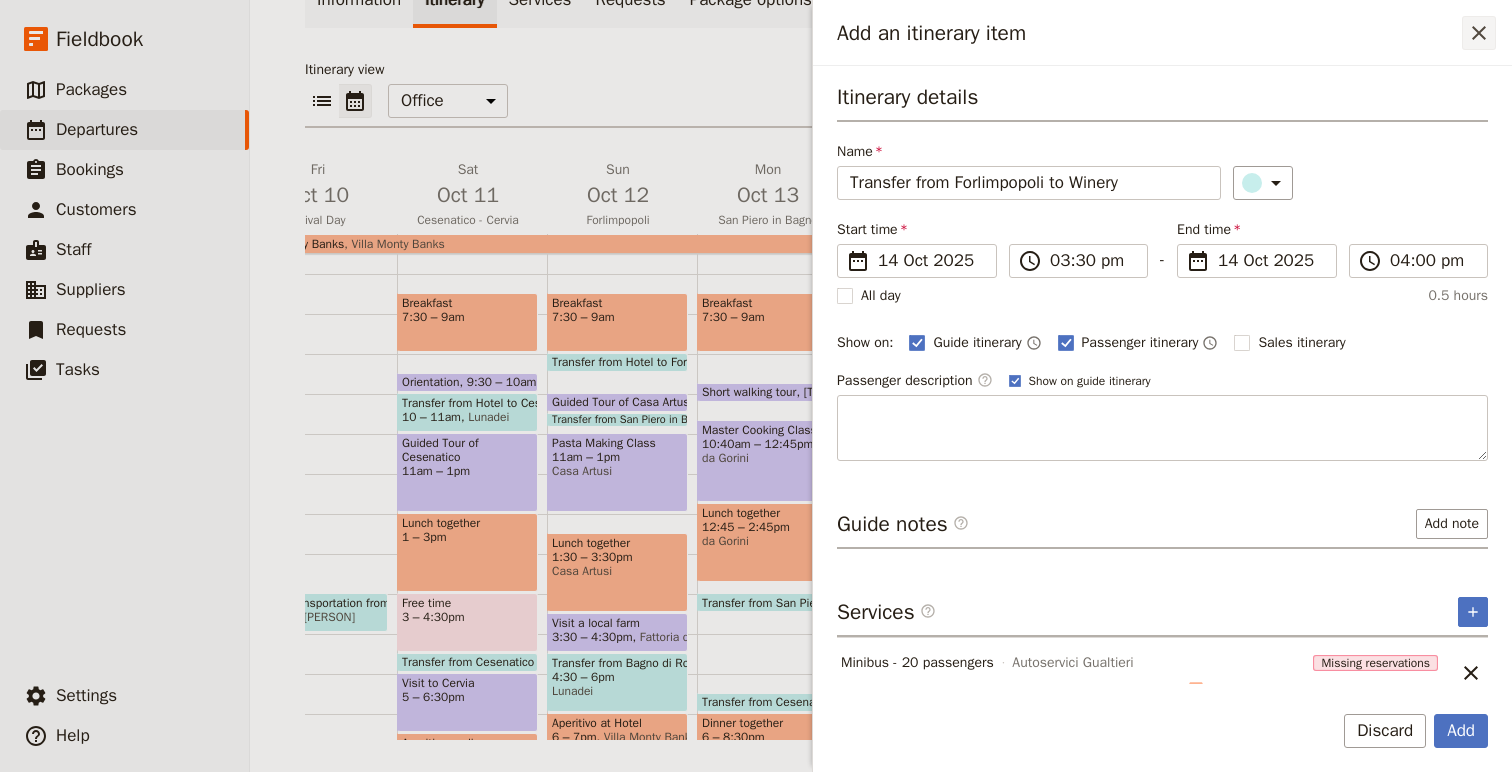 click 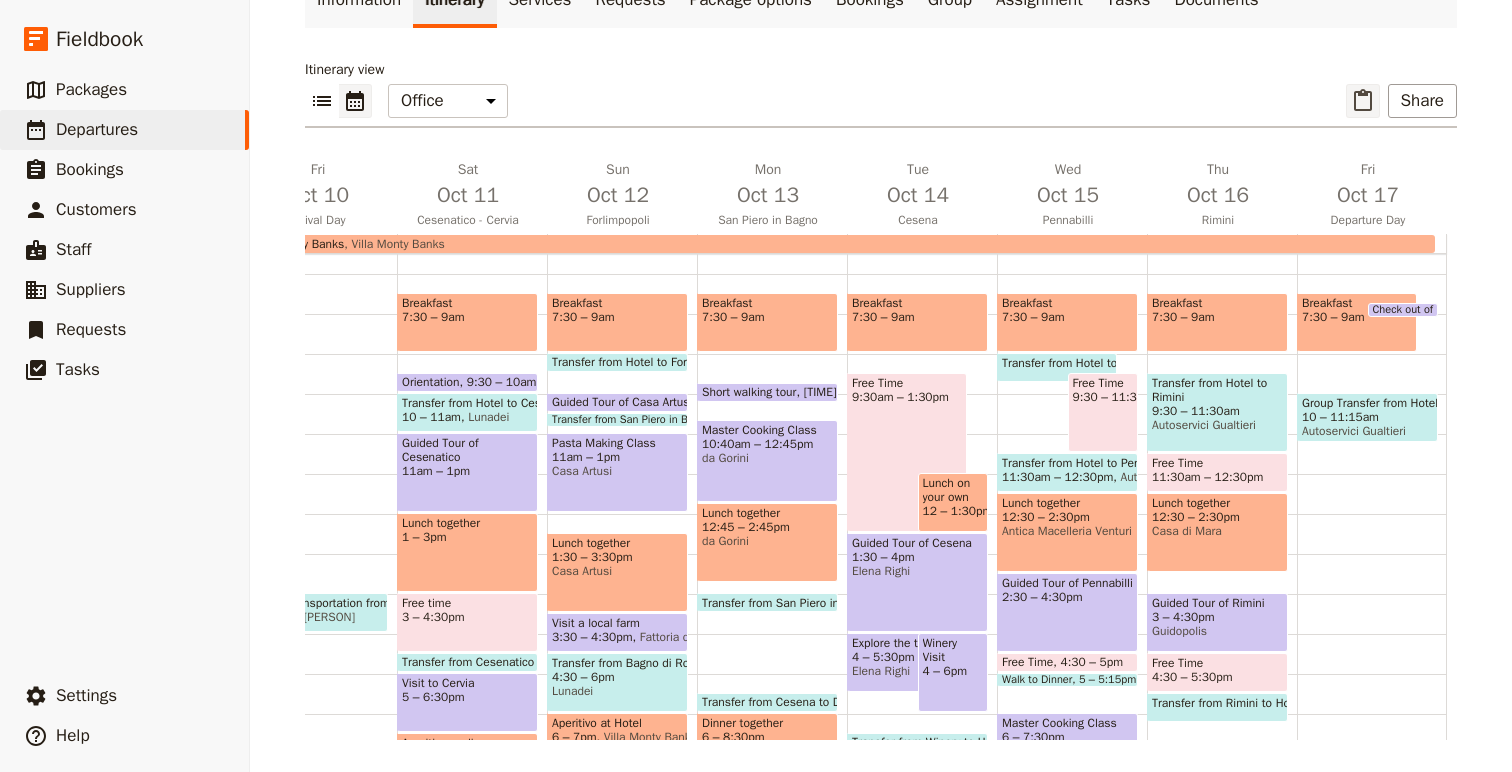 click 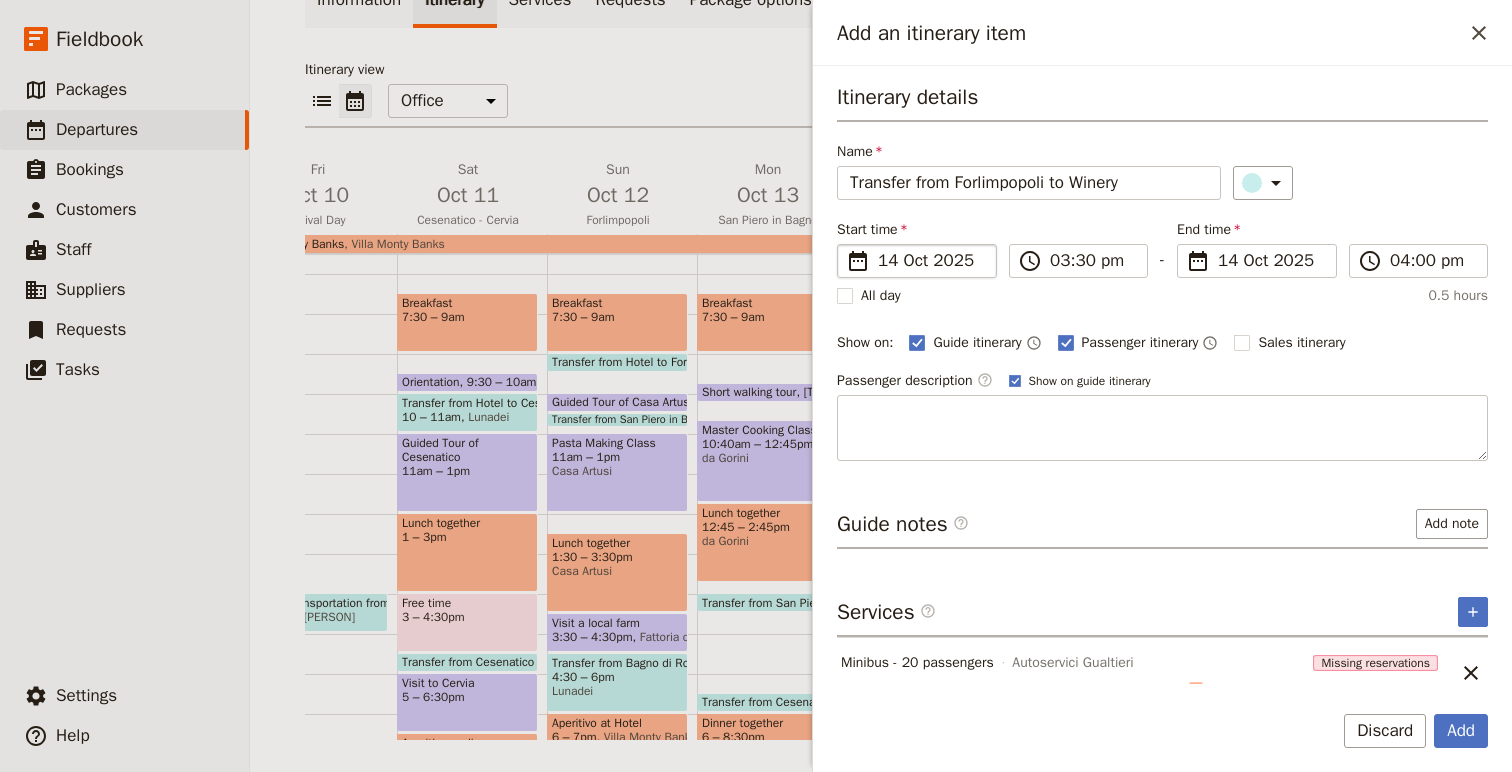 click on "14 Oct 2025" at bounding box center [931, 261] 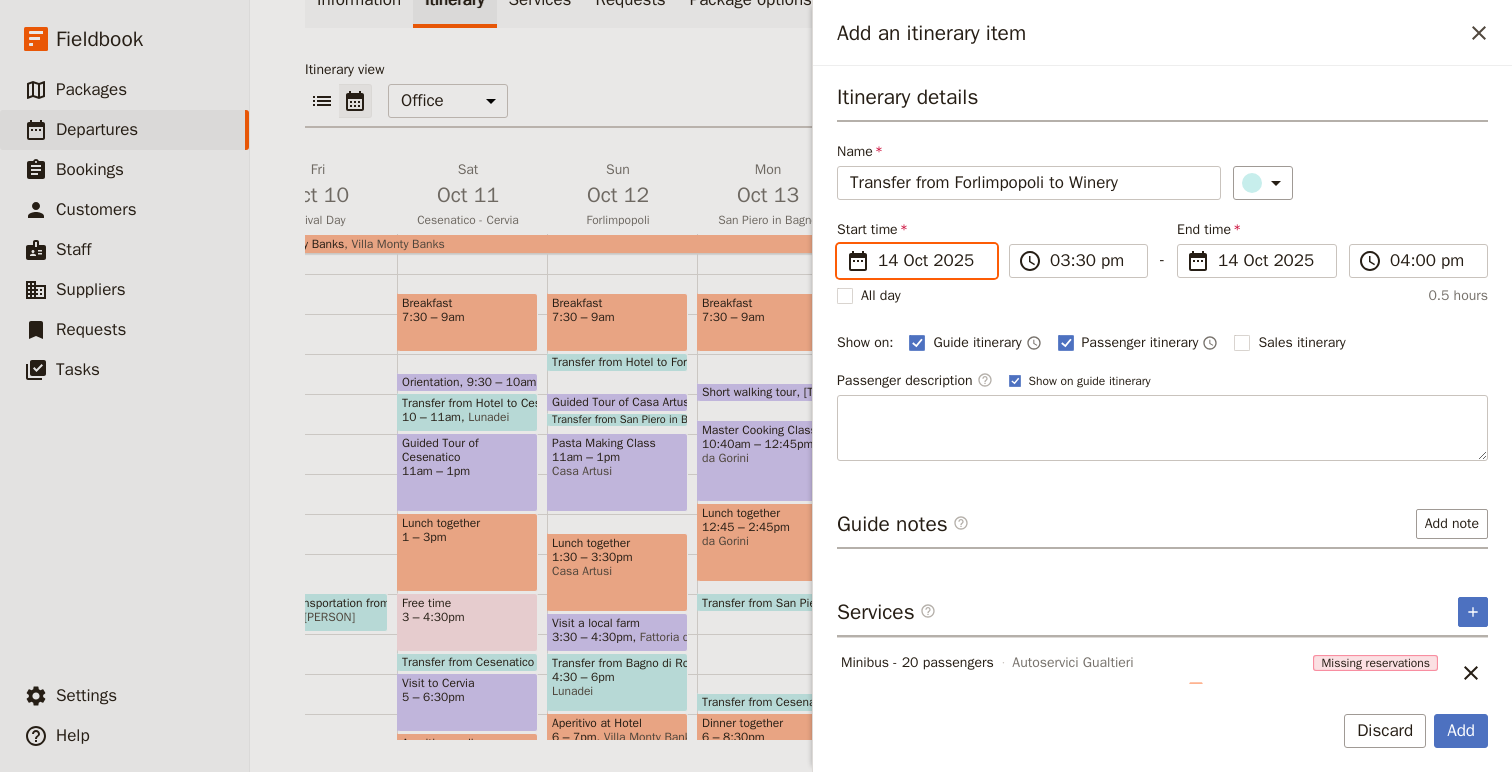 click on "14/10/2025" at bounding box center (845, 244) 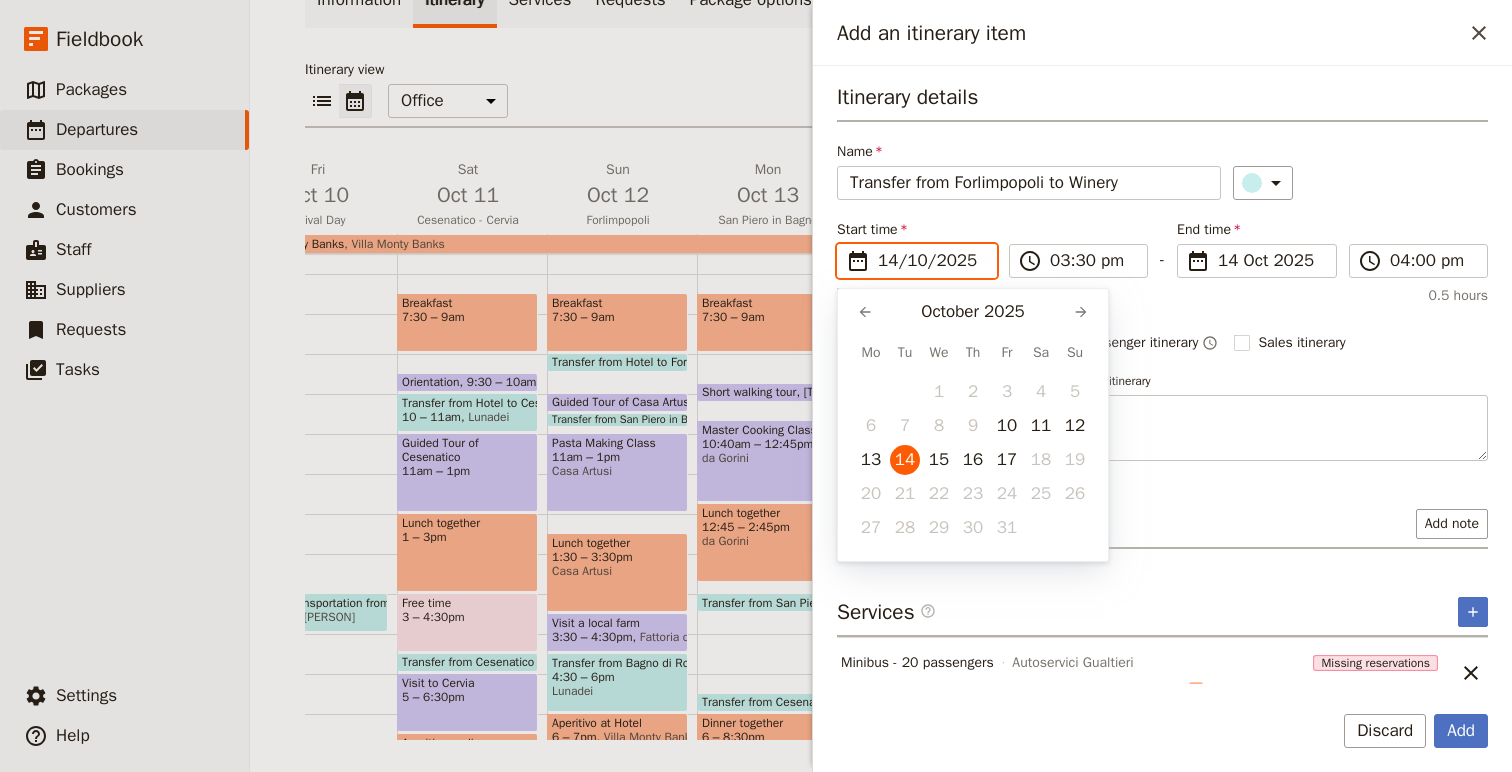 scroll, scrollTop: 0, scrollLeft: 0, axis: both 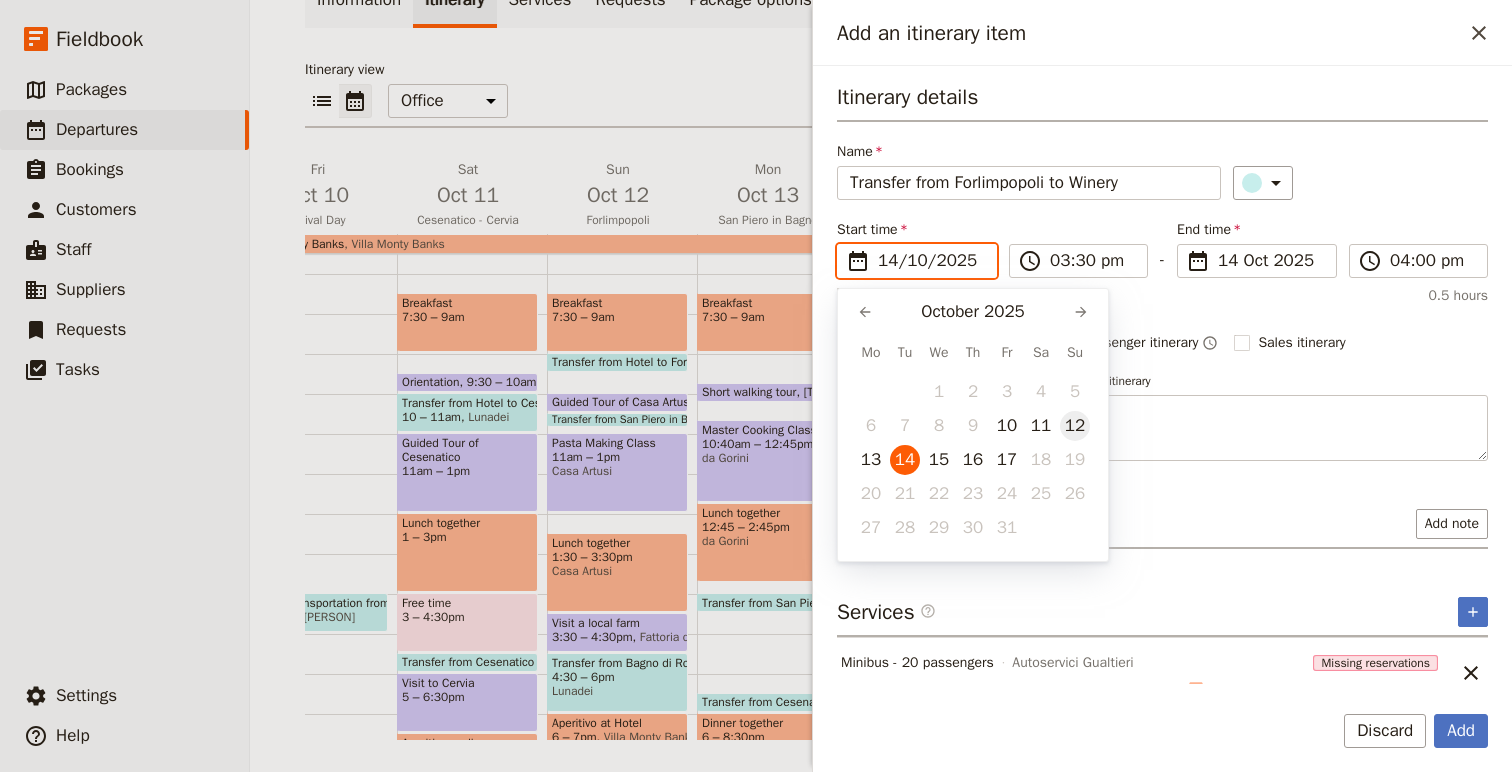 click on "12" at bounding box center [1075, 426] 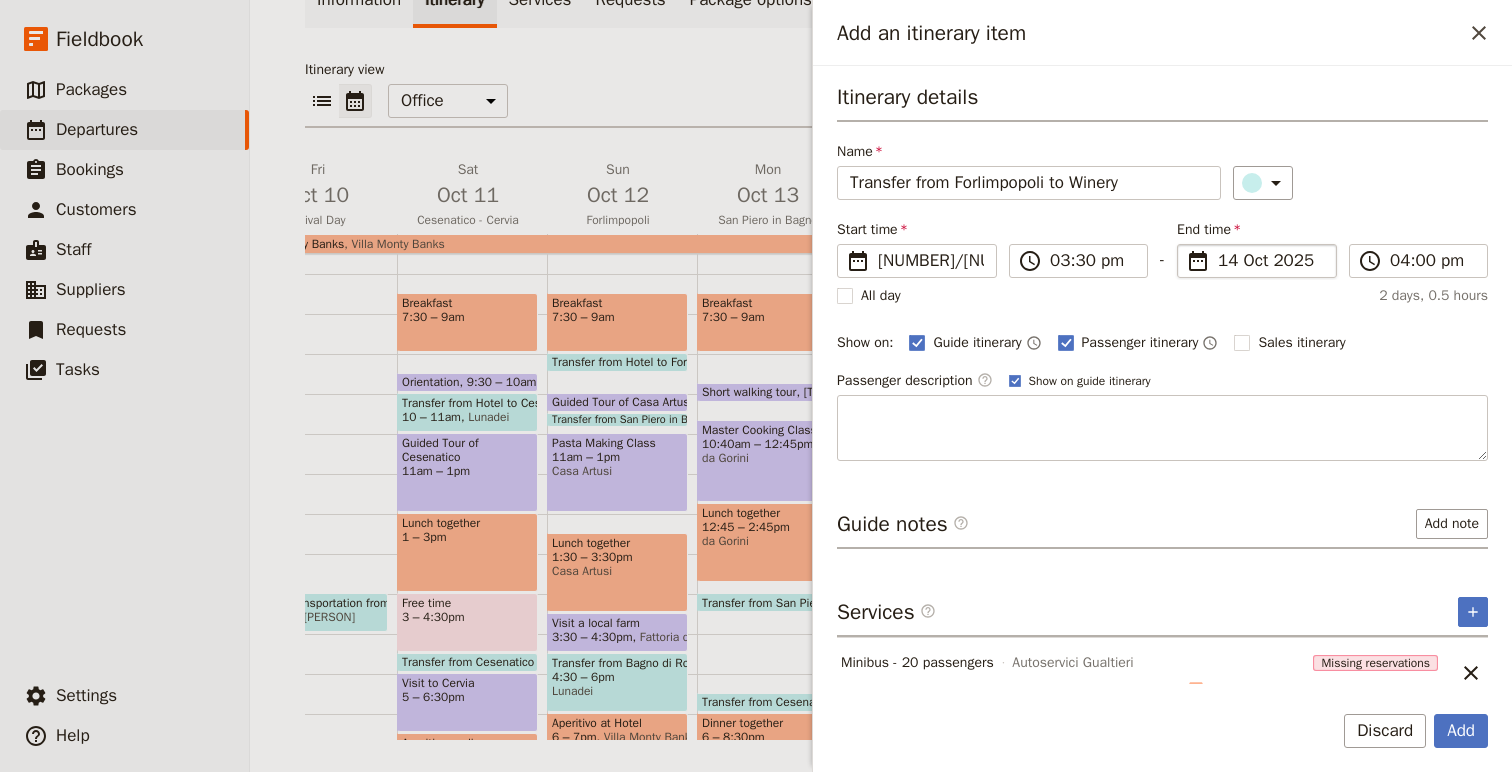 click on "14 Oct 2025" at bounding box center [1271, 261] 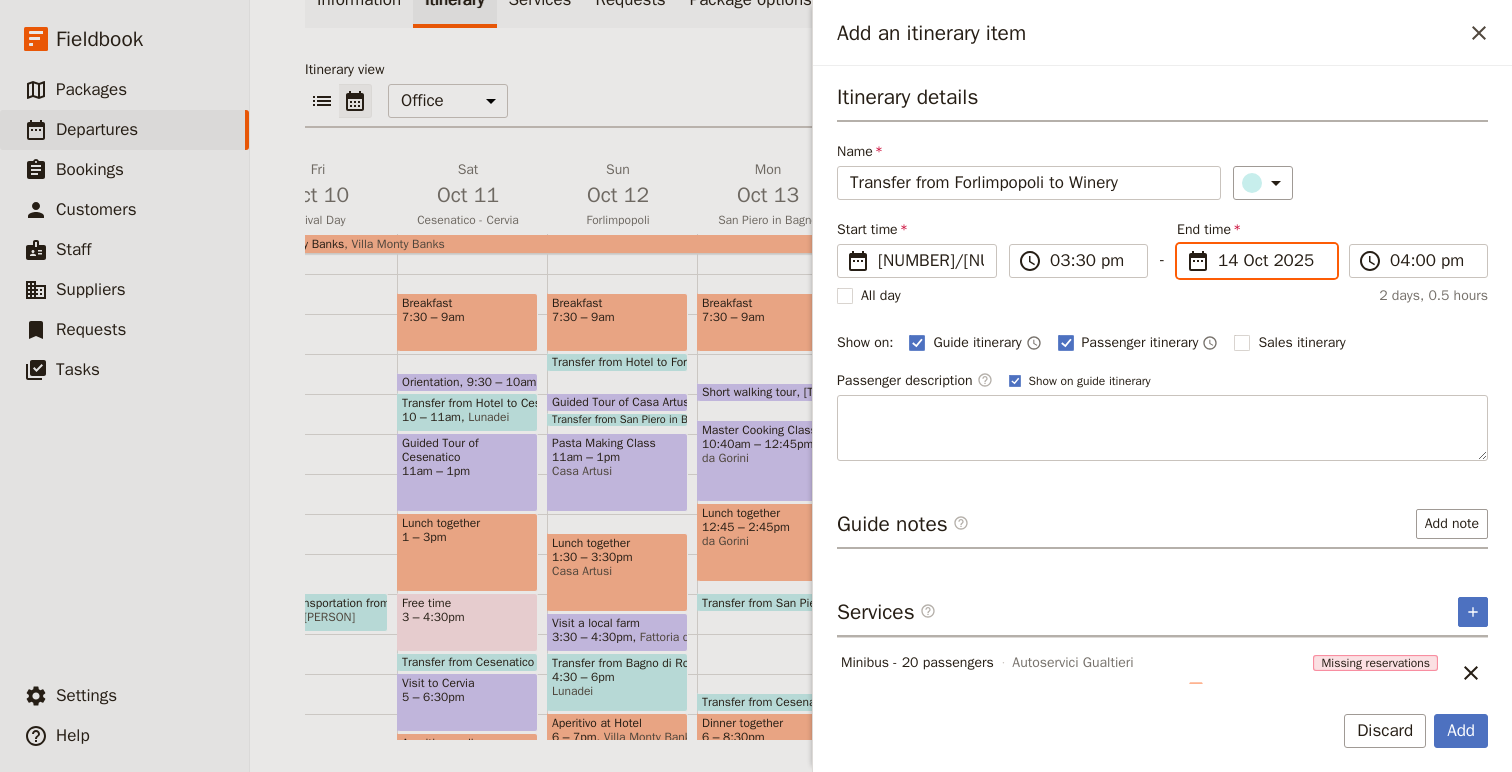 click on "14/10/2025" at bounding box center (1185, 244) 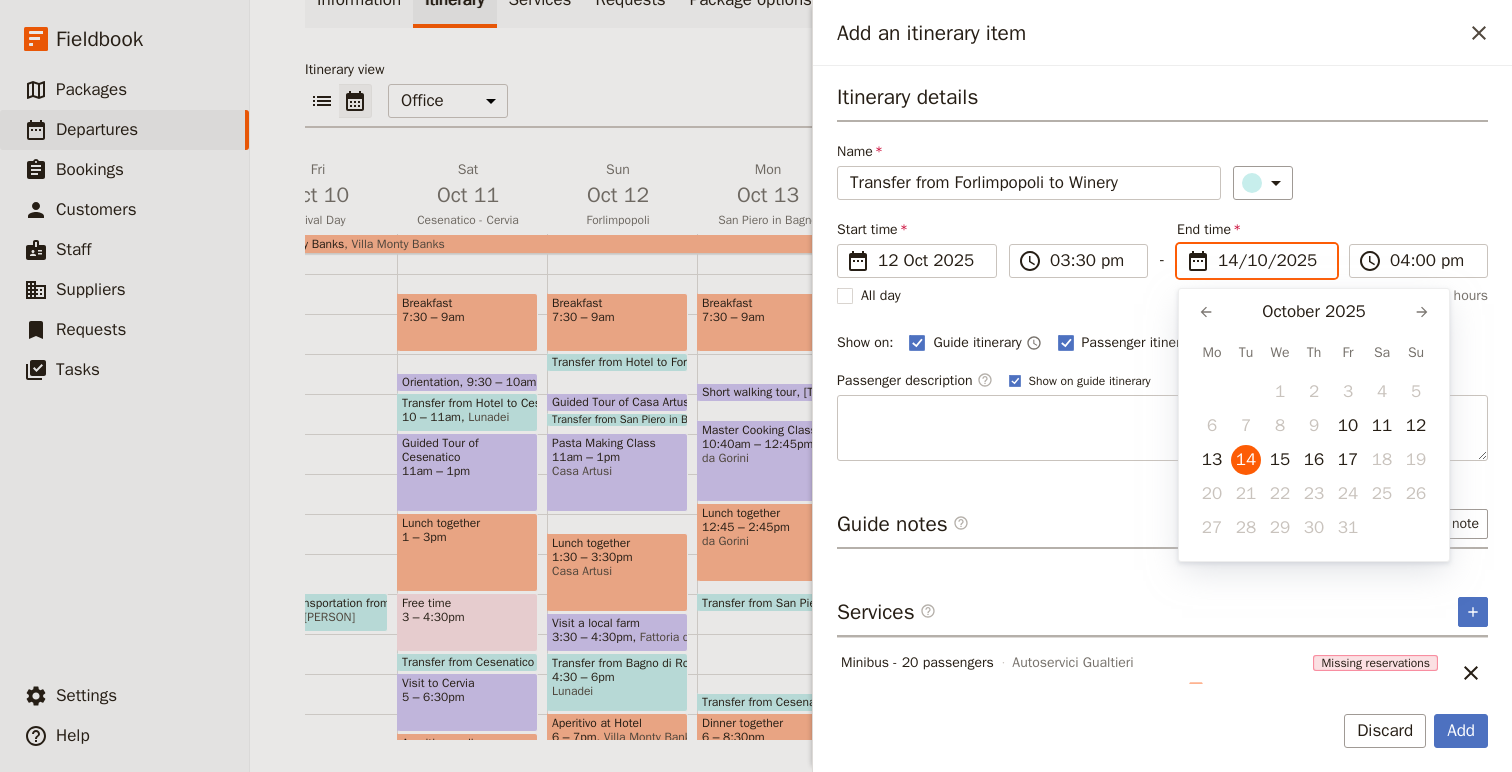 scroll, scrollTop: 0, scrollLeft: 0, axis: both 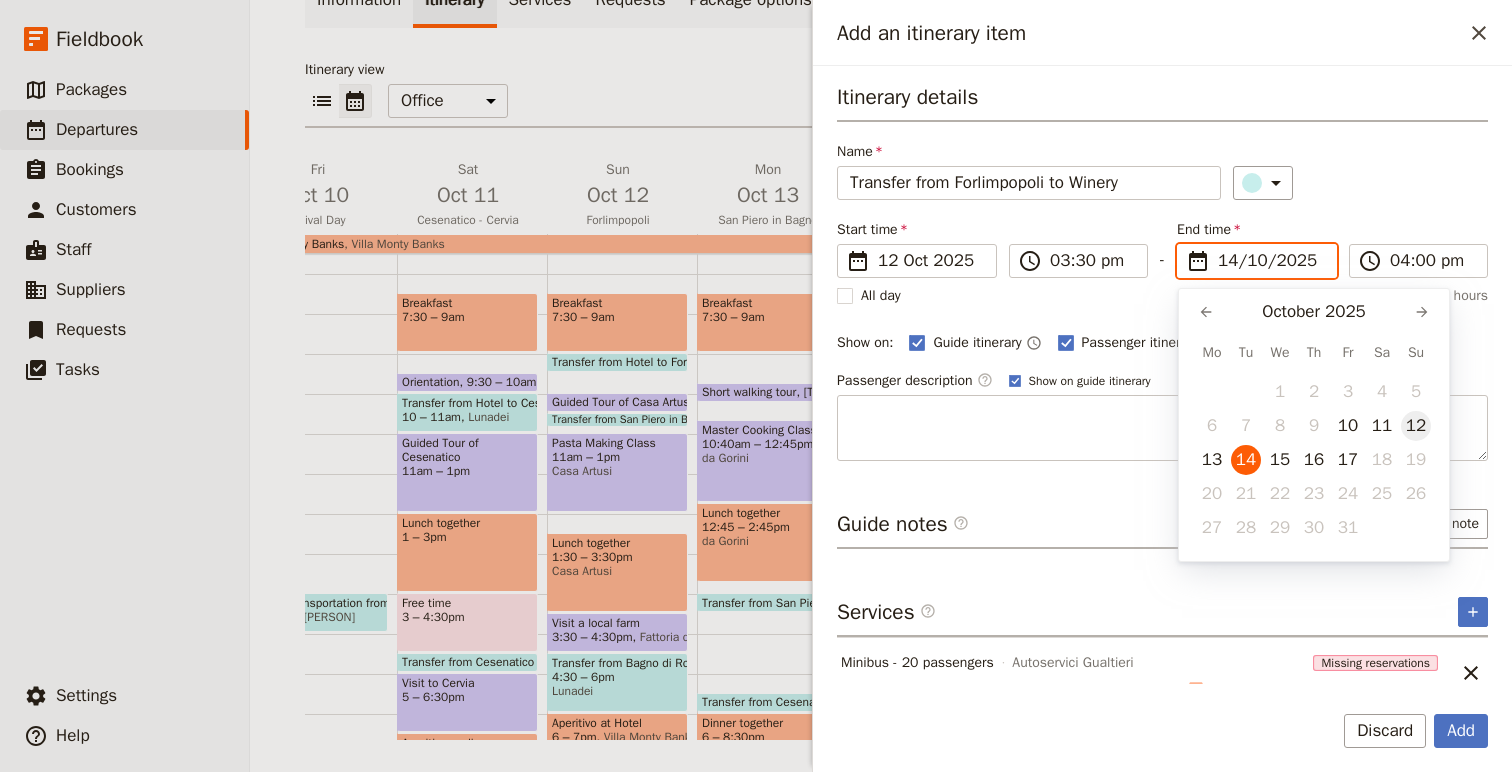 click on "12" at bounding box center [1416, 426] 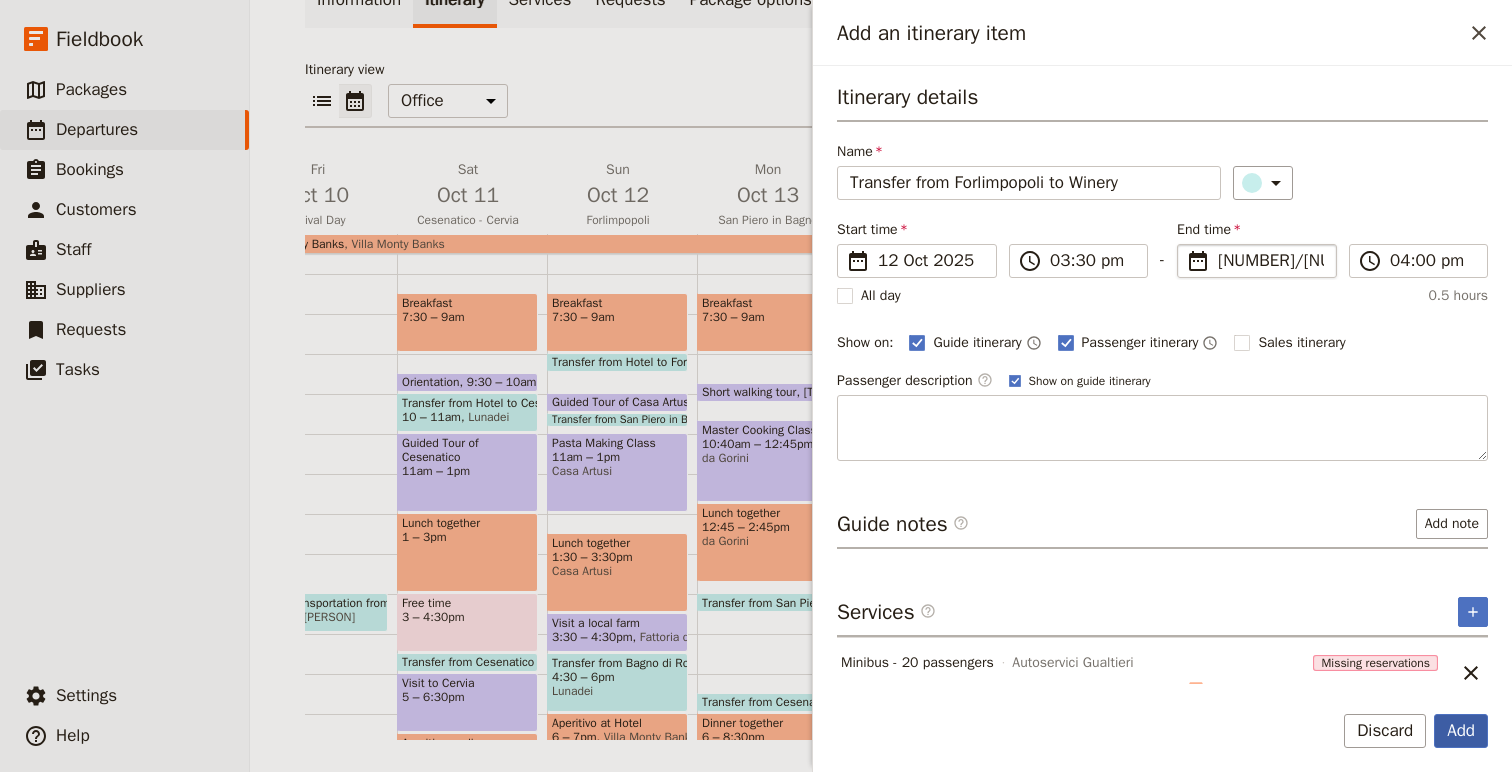 click on "Add" at bounding box center (1461, 731) 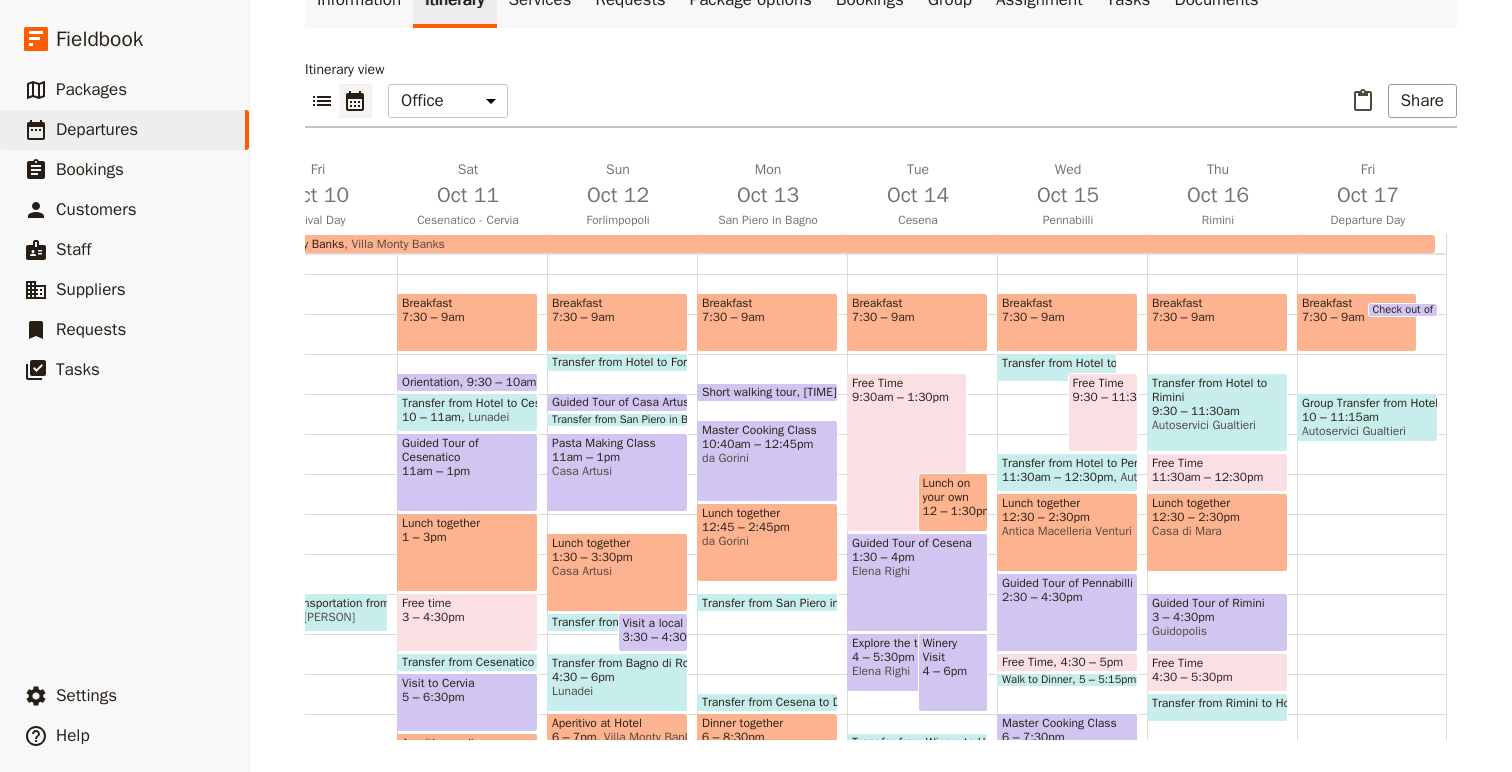 click on "Visit a local farm" at bounding box center (653, 623) 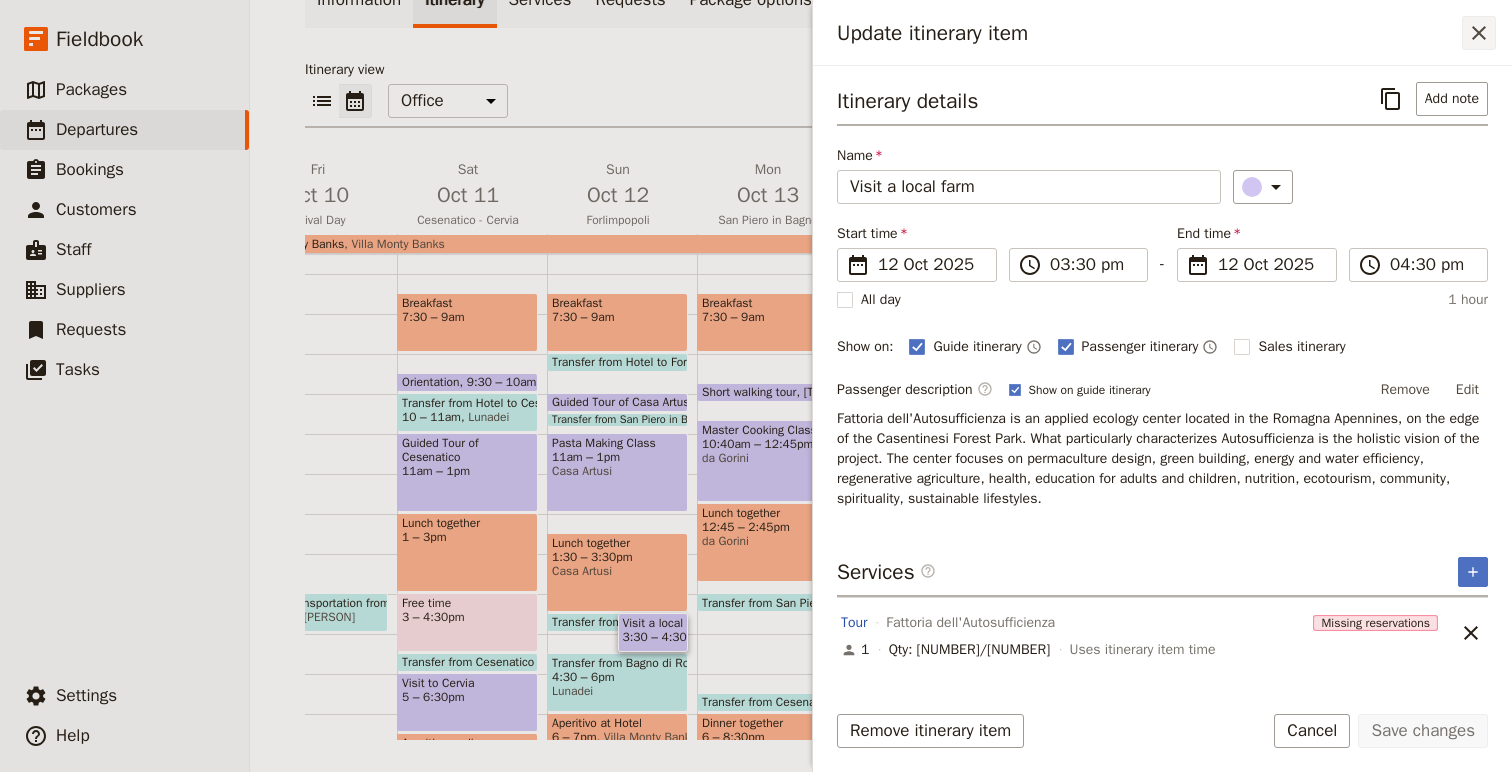 click 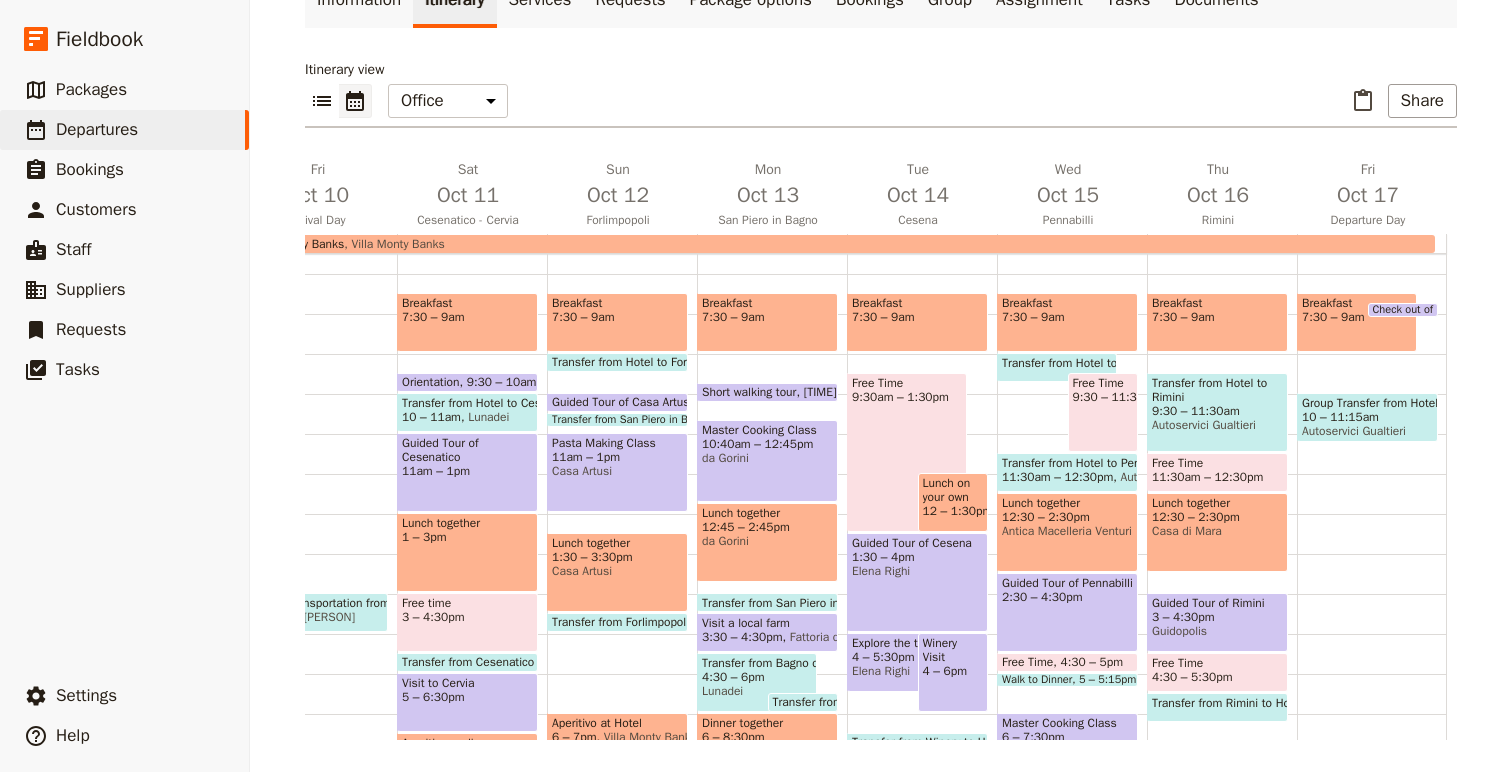 click on "Transfer from Cesena to Dinner" at bounding box center (859, 702) 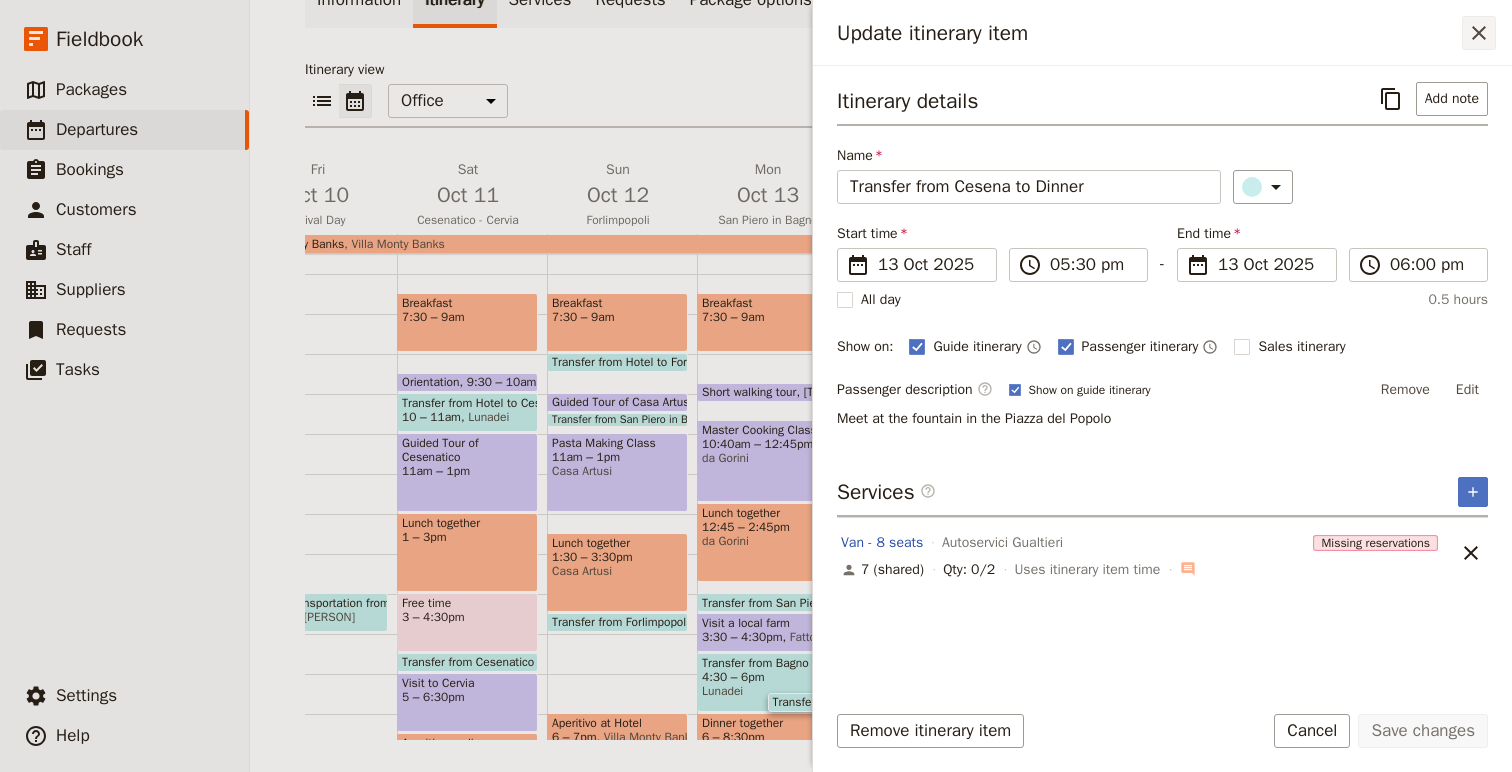 click 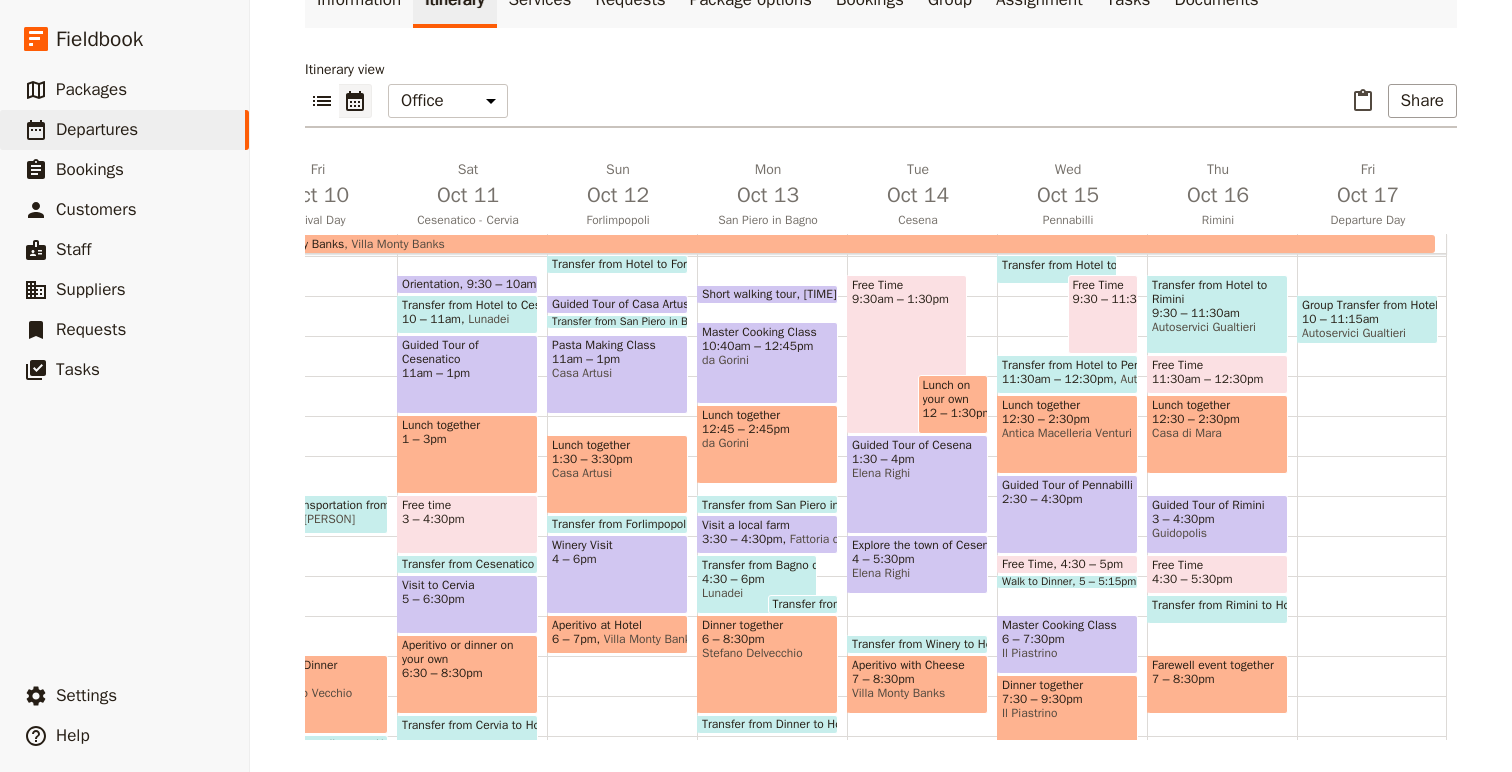 scroll, scrollTop: 356, scrollLeft: 0, axis: vertical 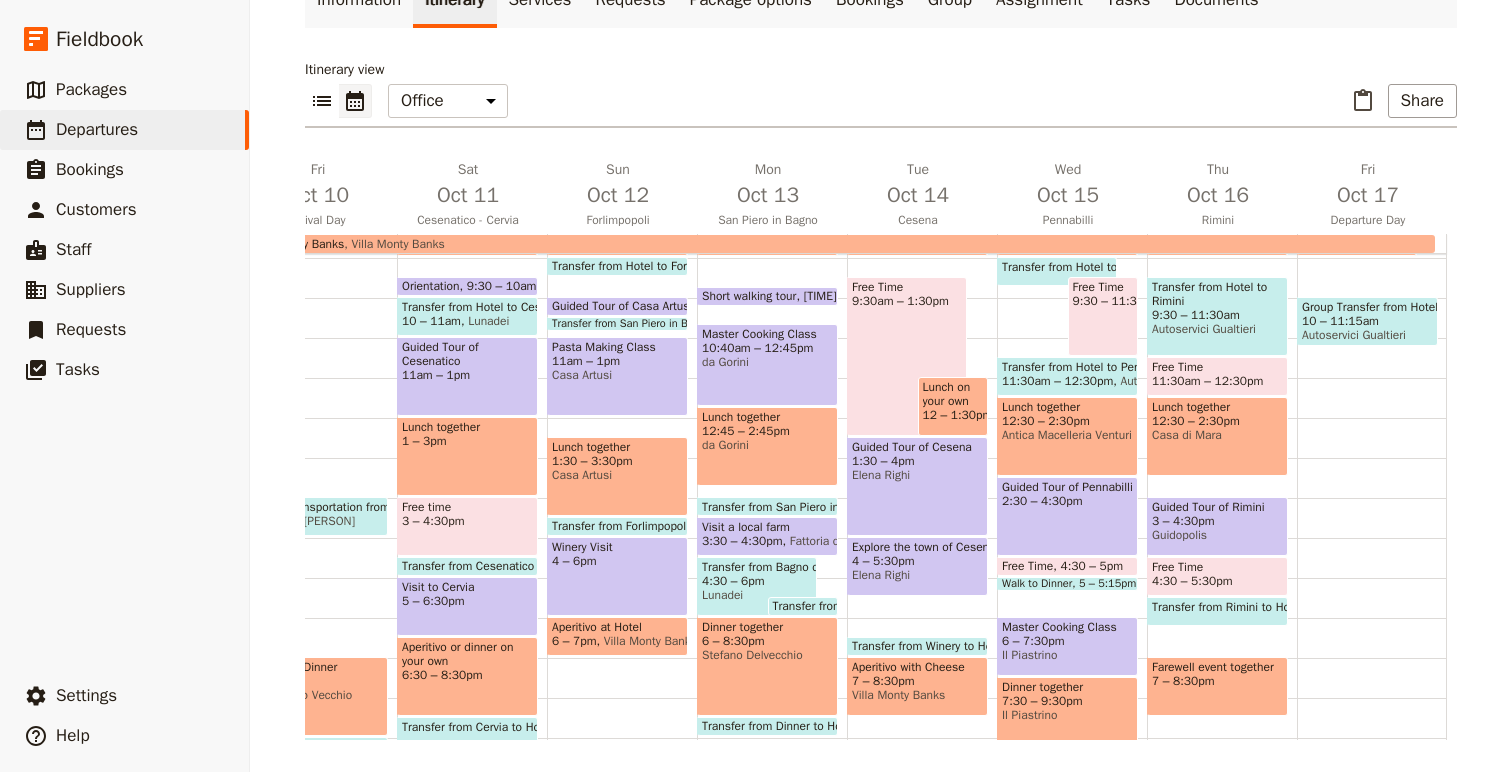 click on "4:30 – 6pm" at bounding box center (757, 581) 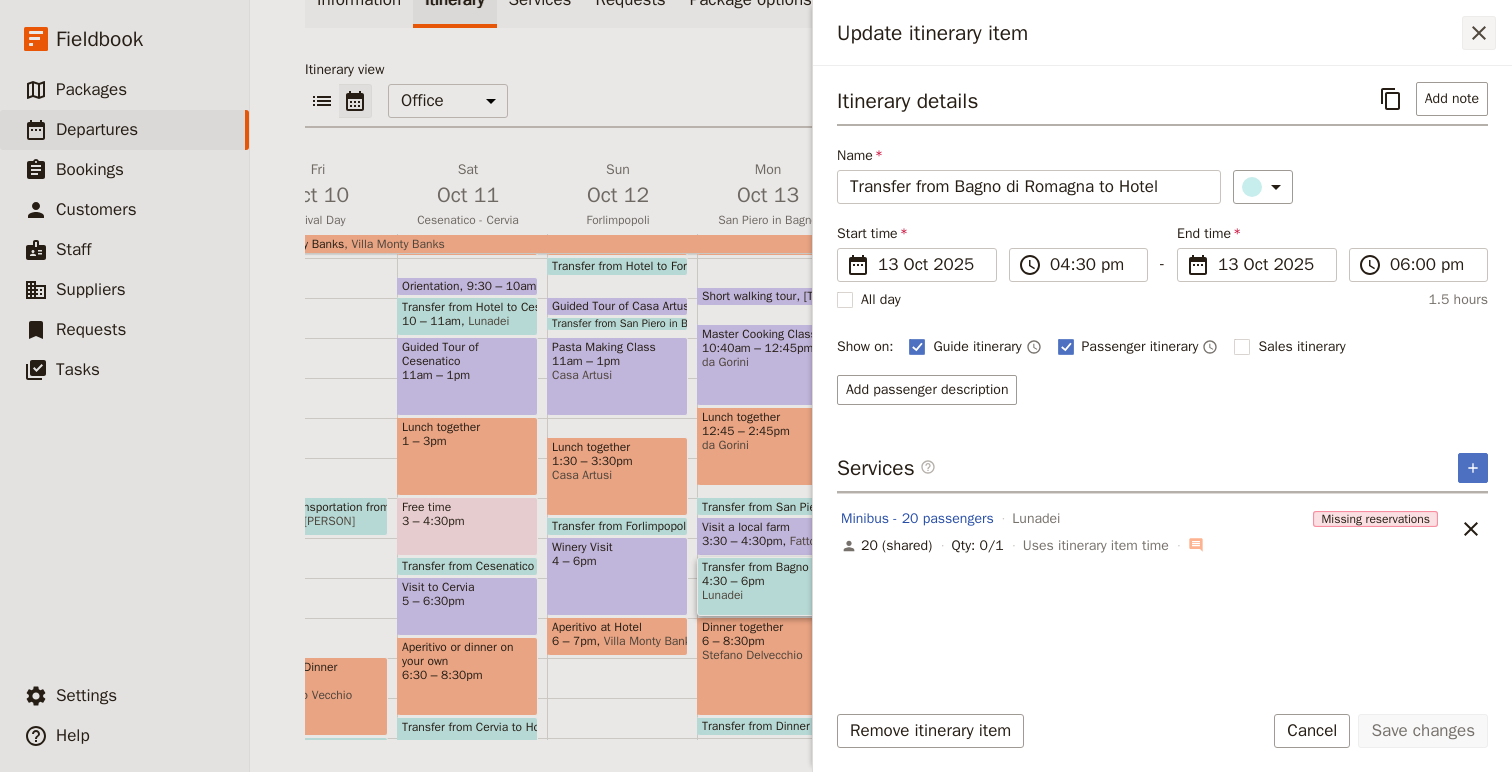 click 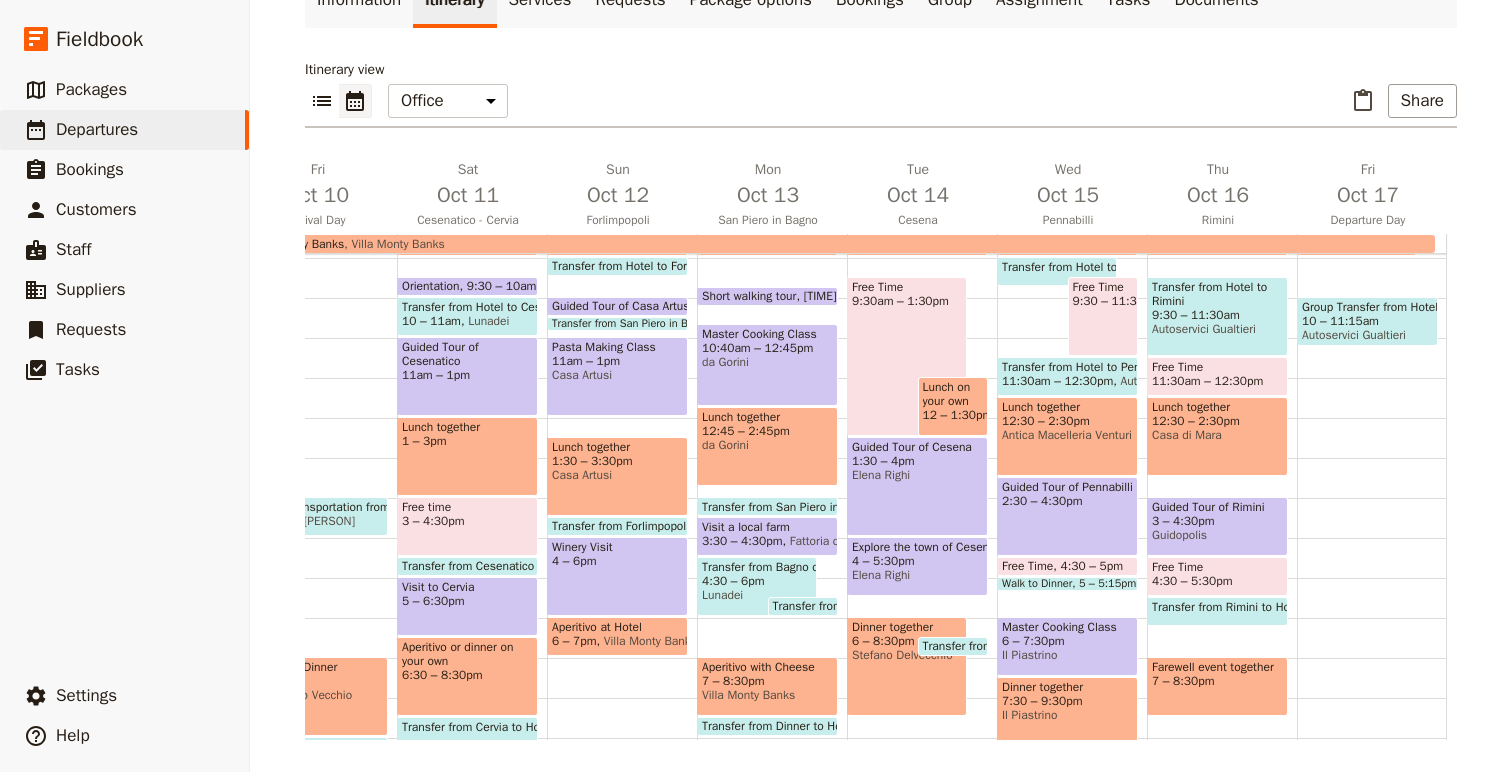 click on "Transfer from Winery to Hotel" at bounding box center (1003, 646) 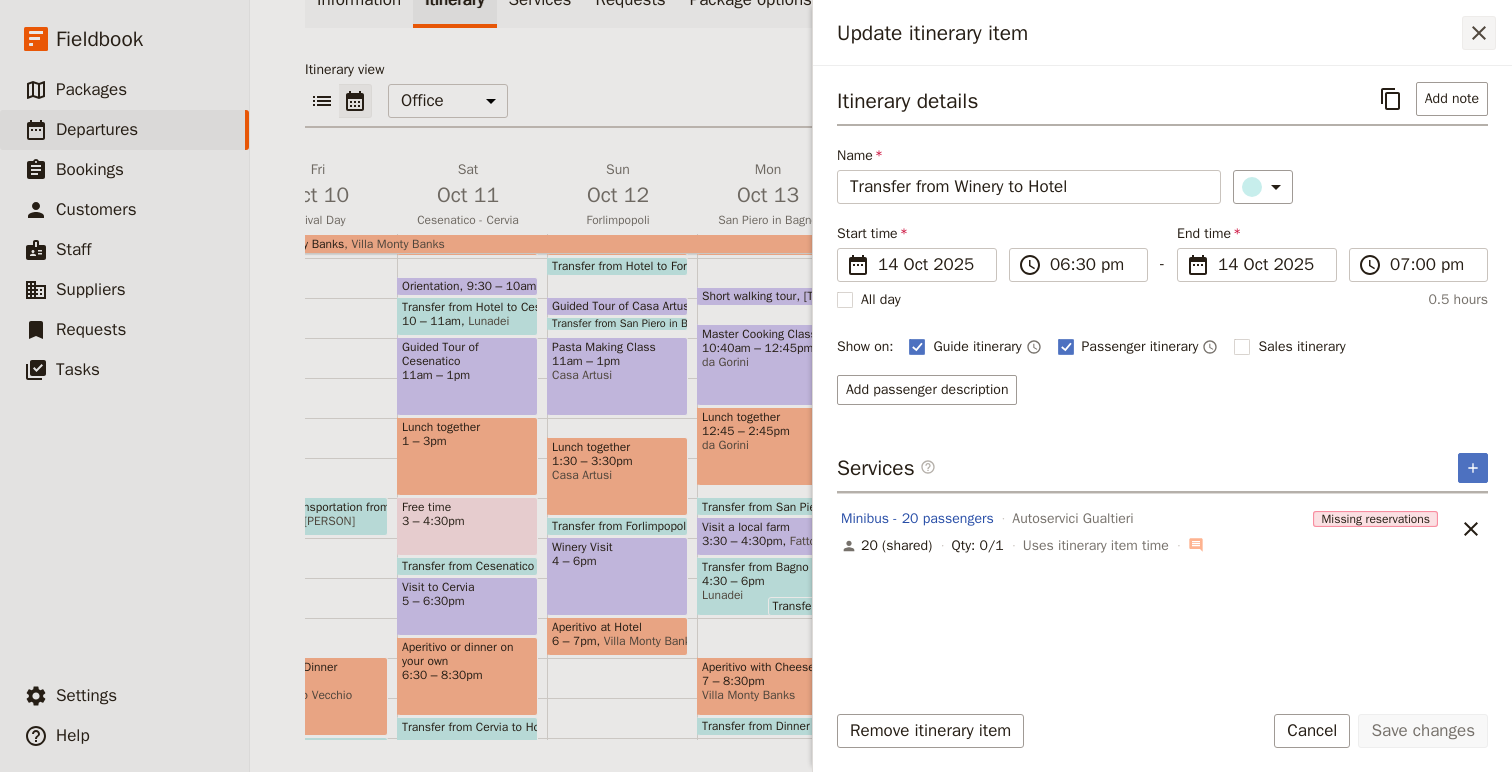 click 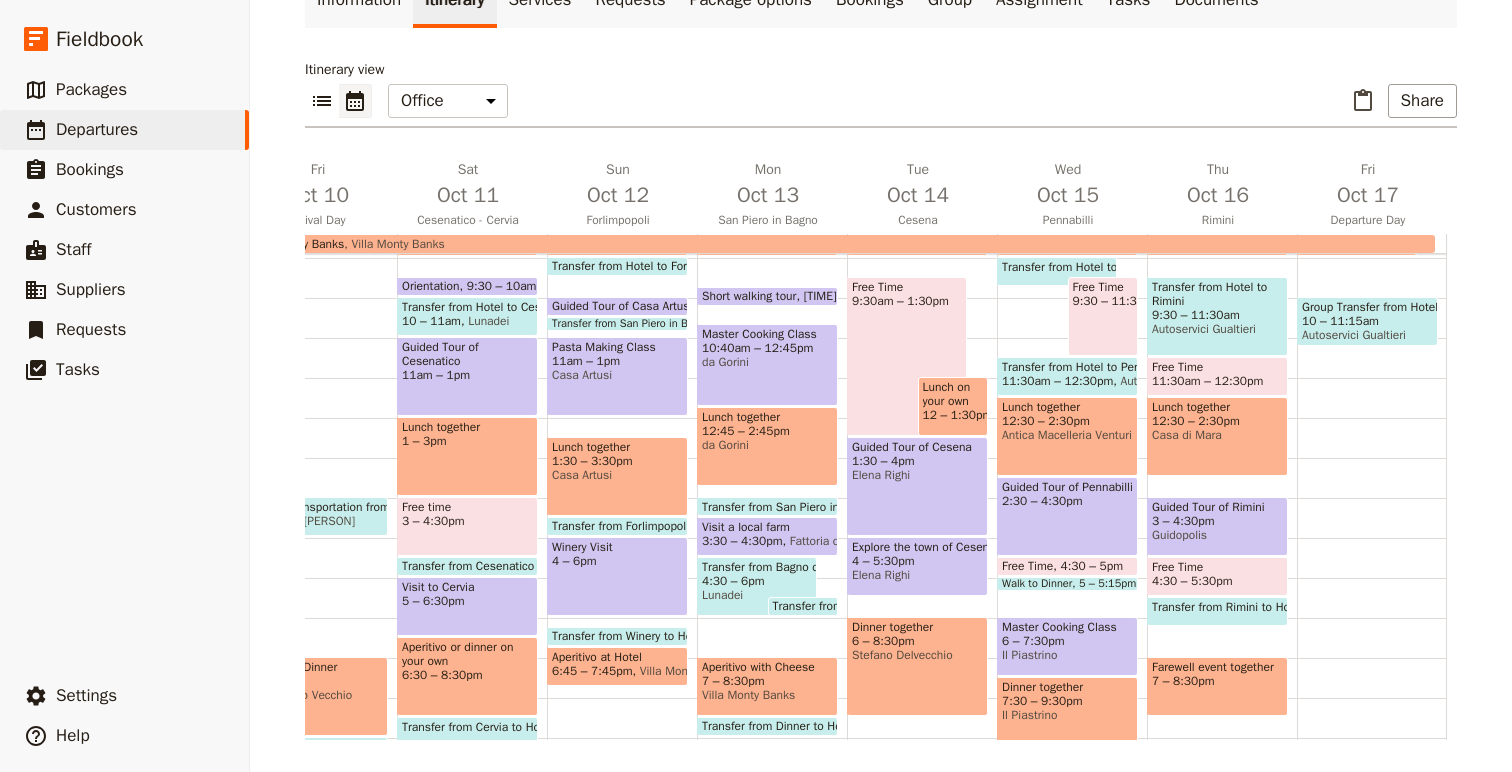 click at bounding box center [617, 326] 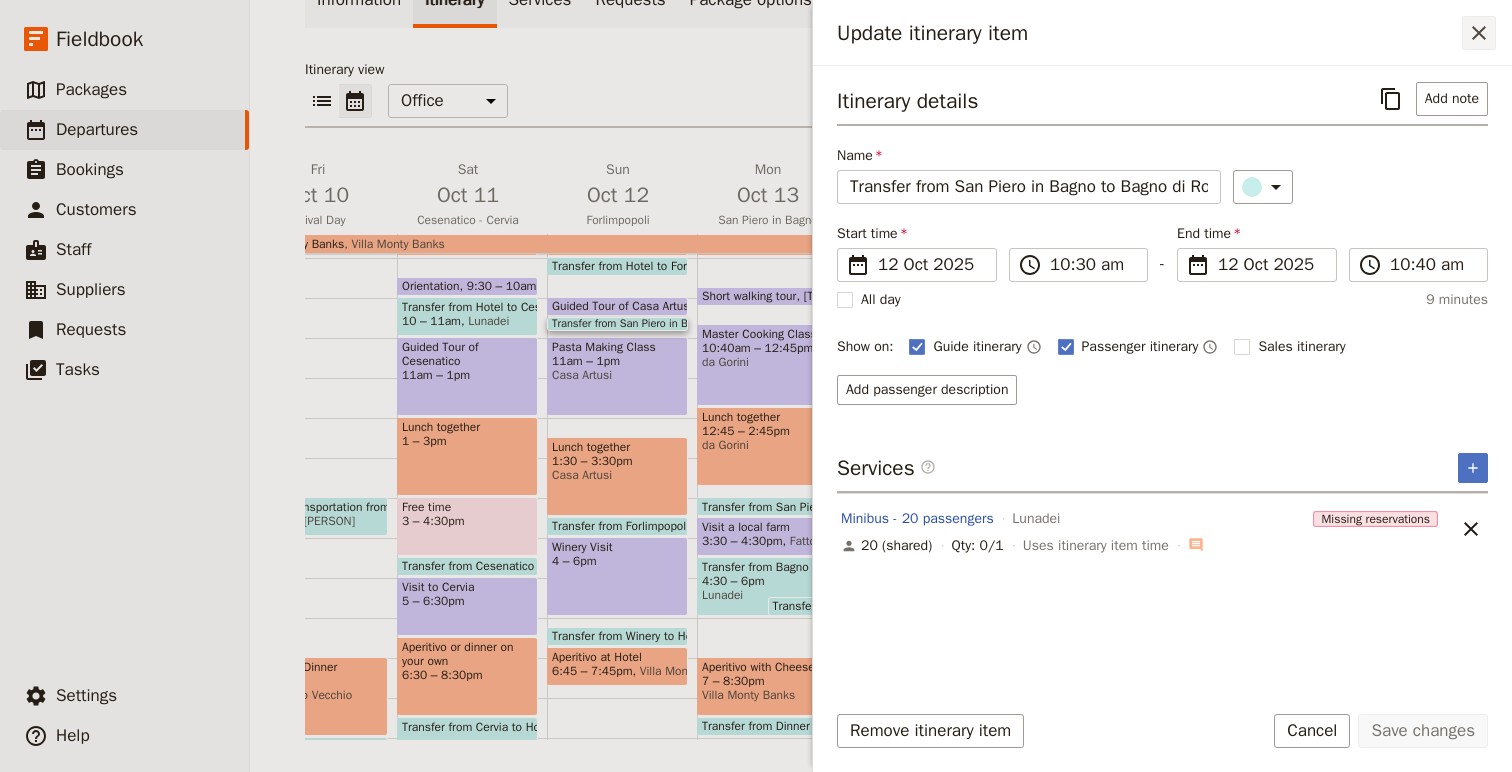 click 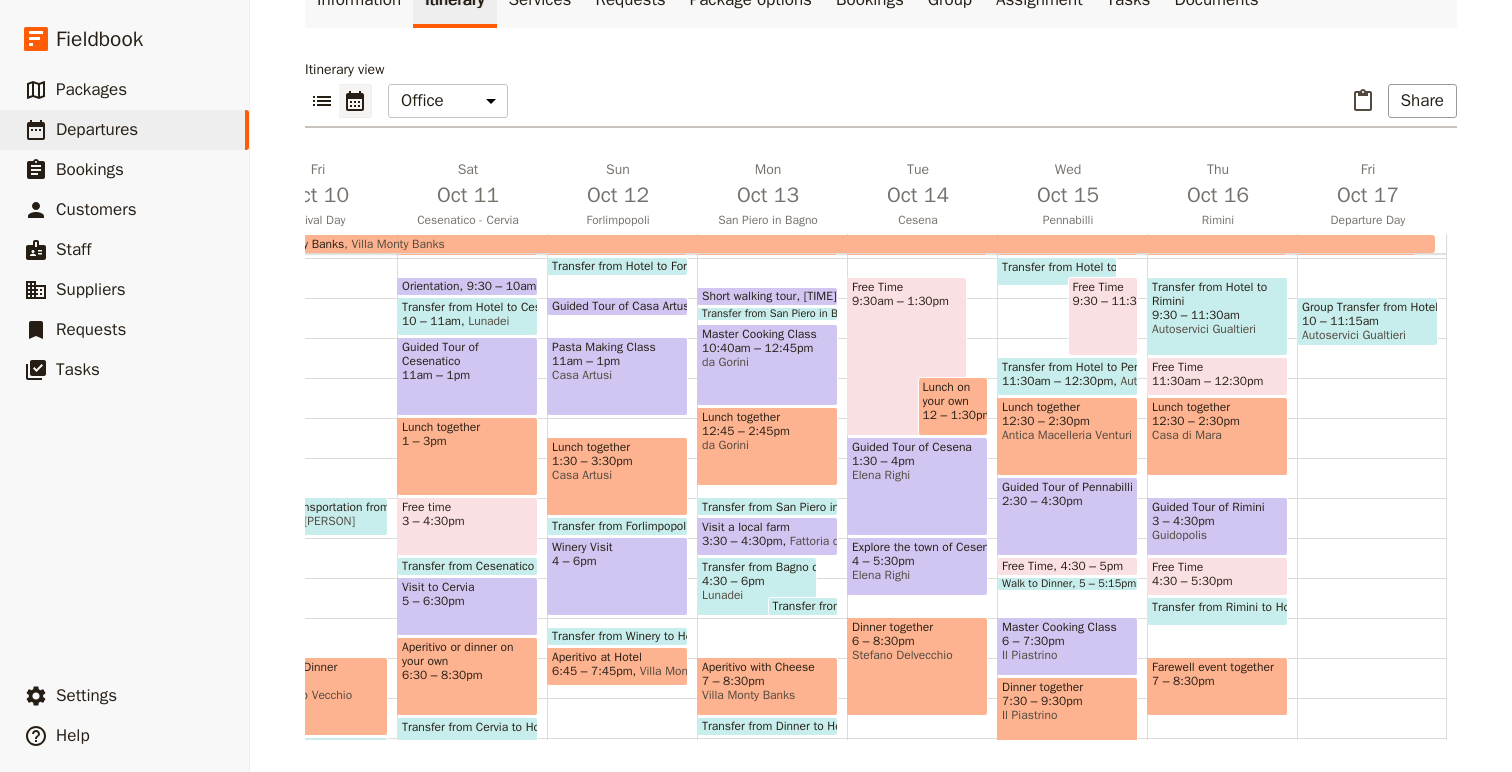 click on "Transfer from Cesena to Dinner" at bounding box center [859, 606] 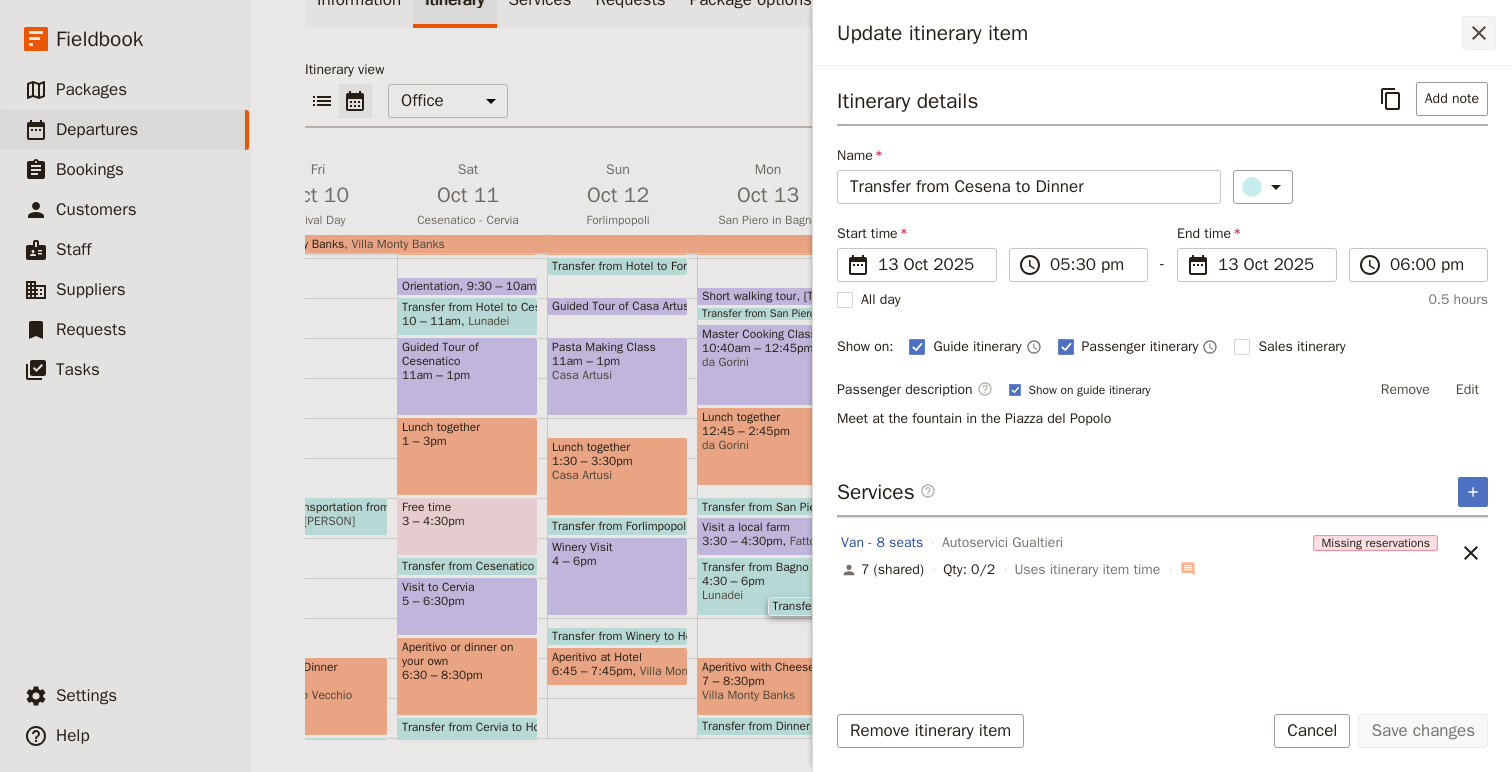 click 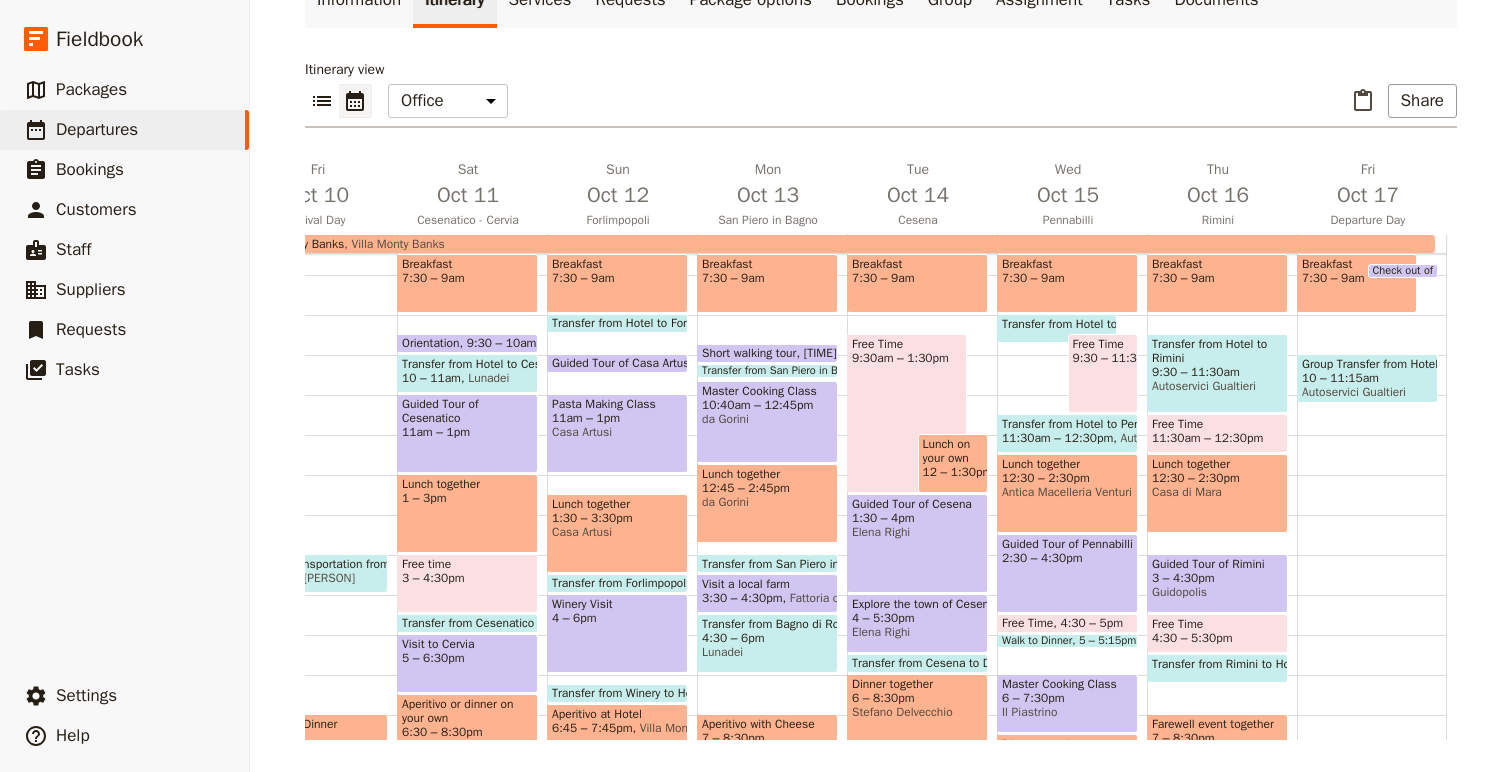 scroll, scrollTop: 267, scrollLeft: 0, axis: vertical 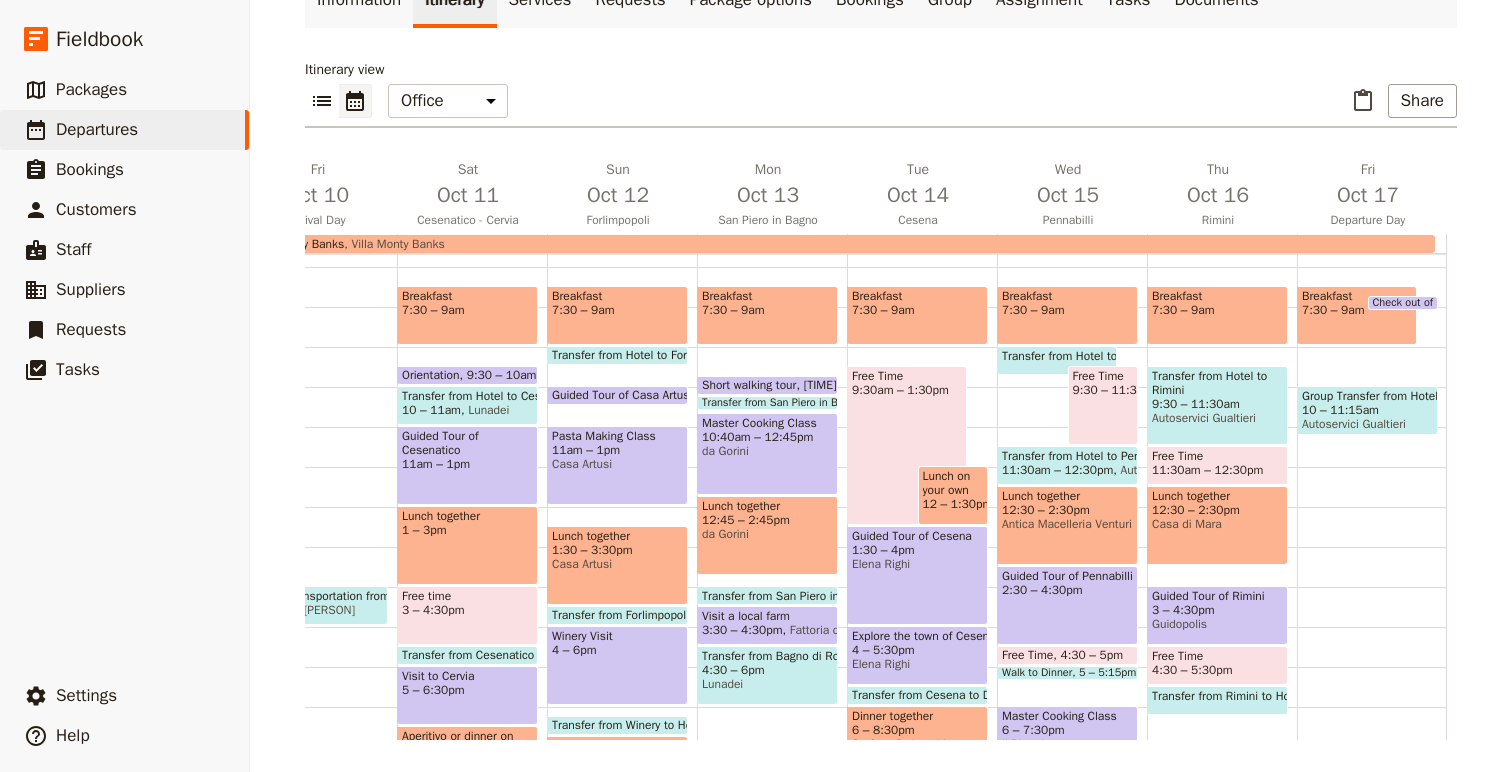 click on "Transfer from Hotel to Bagno di Romagna" at bounding box center [1114, 356] 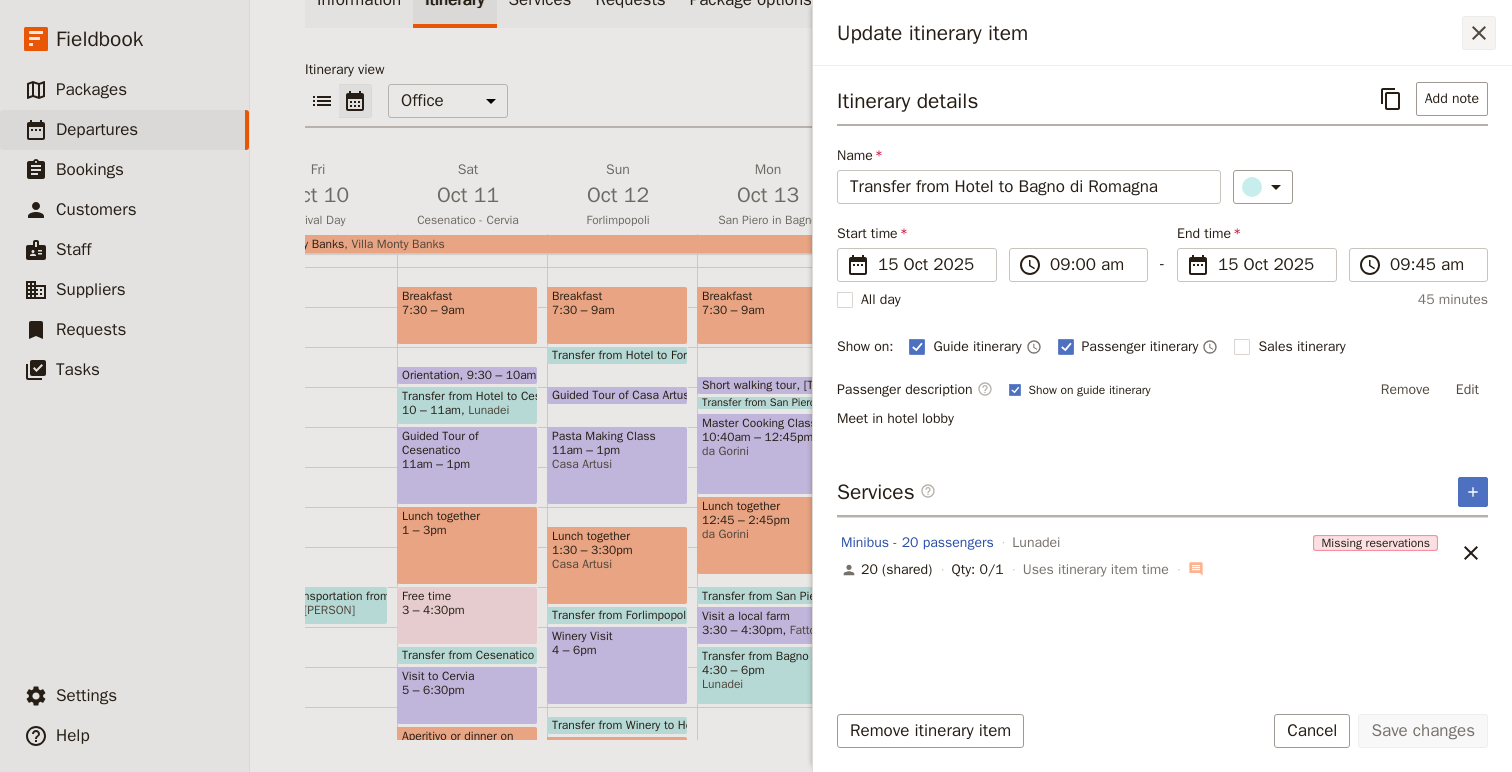 click 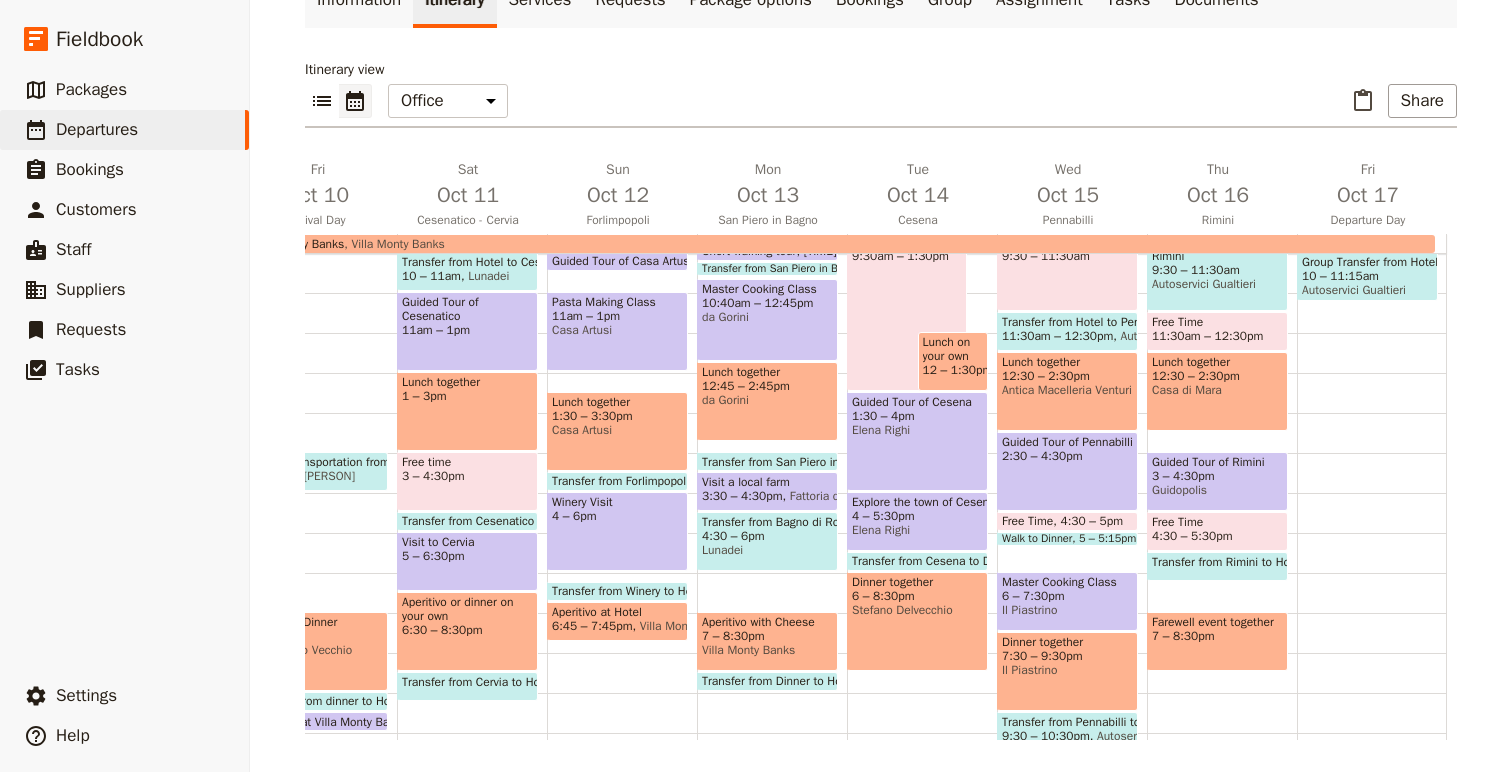 scroll, scrollTop: 406, scrollLeft: 0, axis: vertical 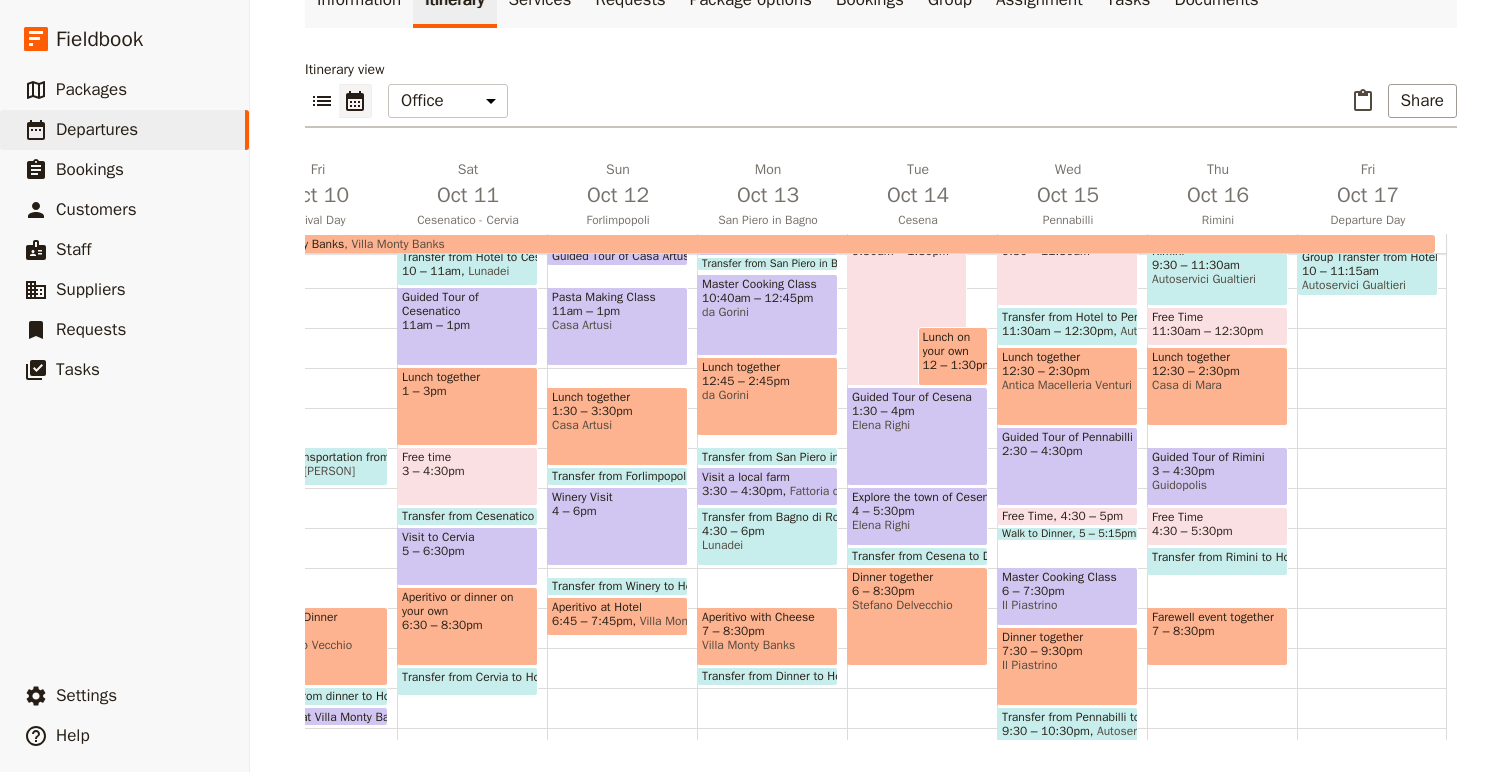 click on "Guided Tour of [CITY] 1:30 – 4pm Elena Righi" at bounding box center (917, 436) 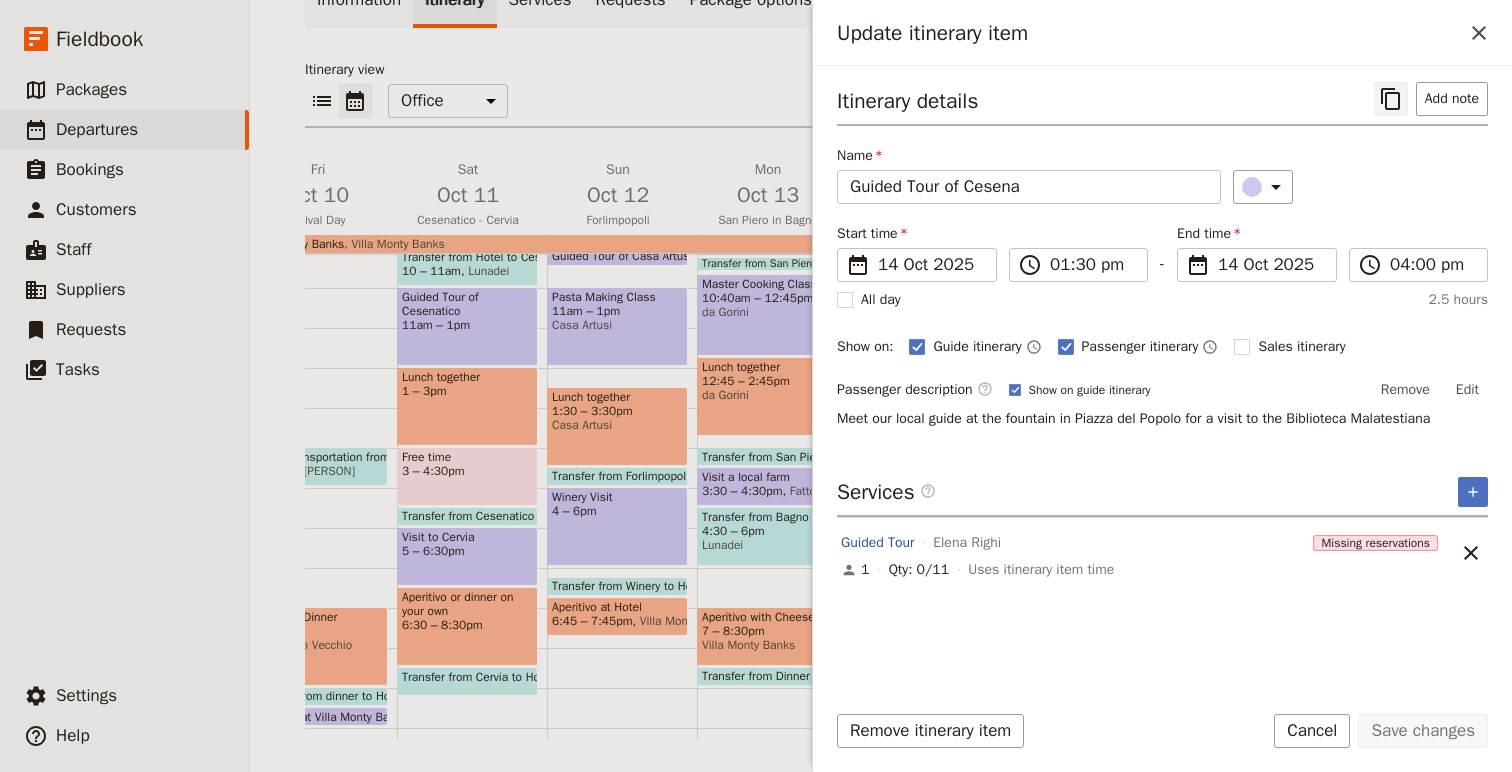 click 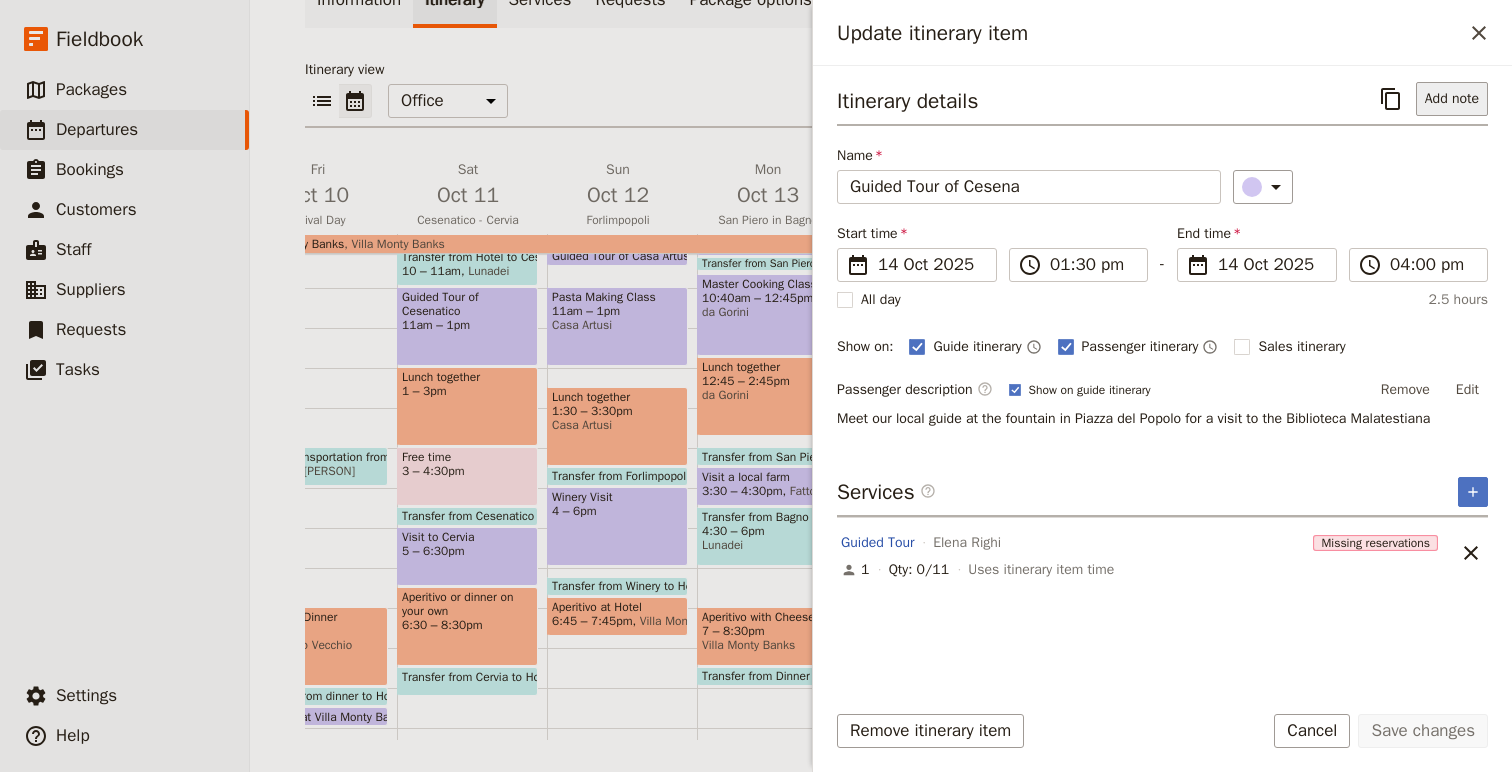 click on "Add note" at bounding box center (1452, 99) 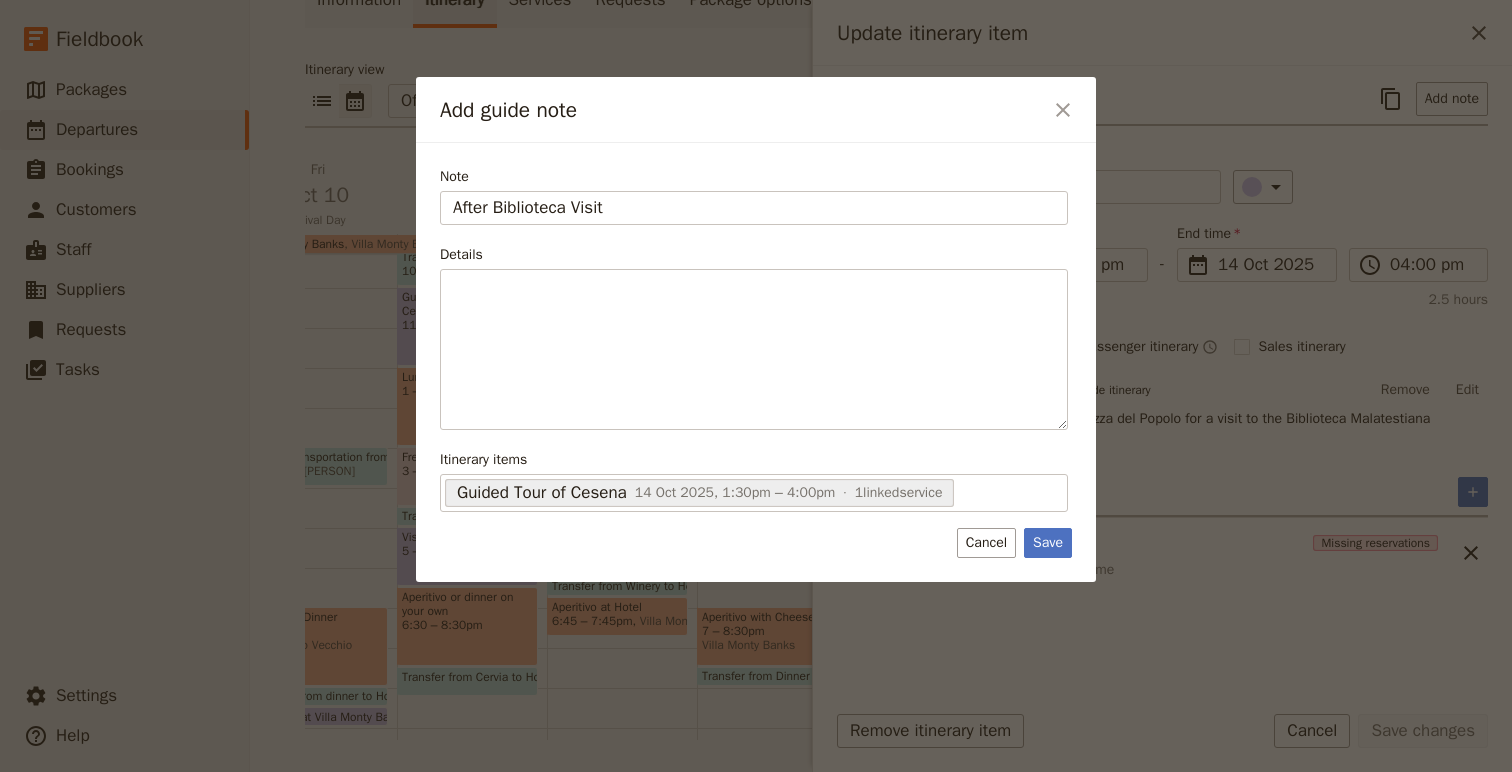 type on "After Biblioteca Visit" 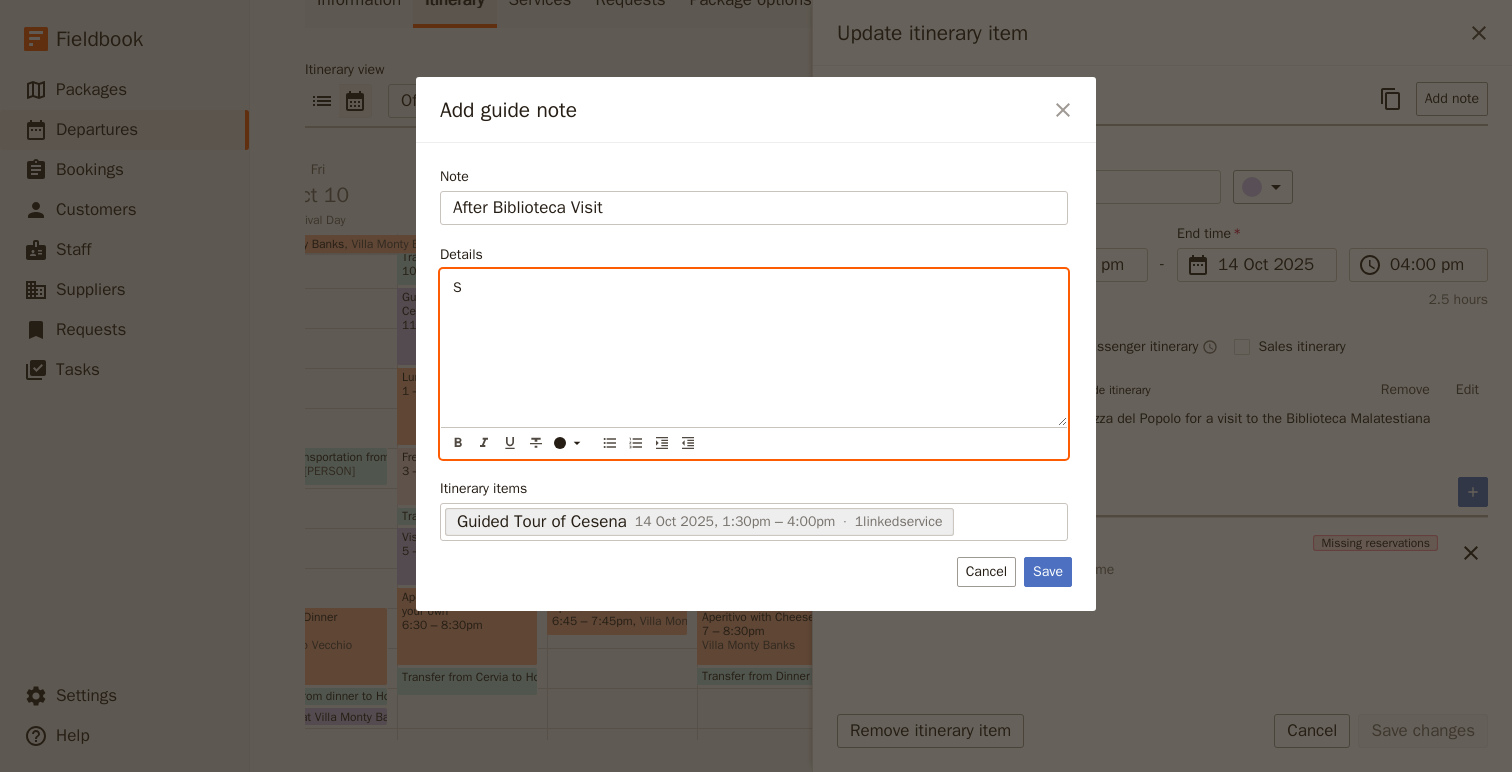 type 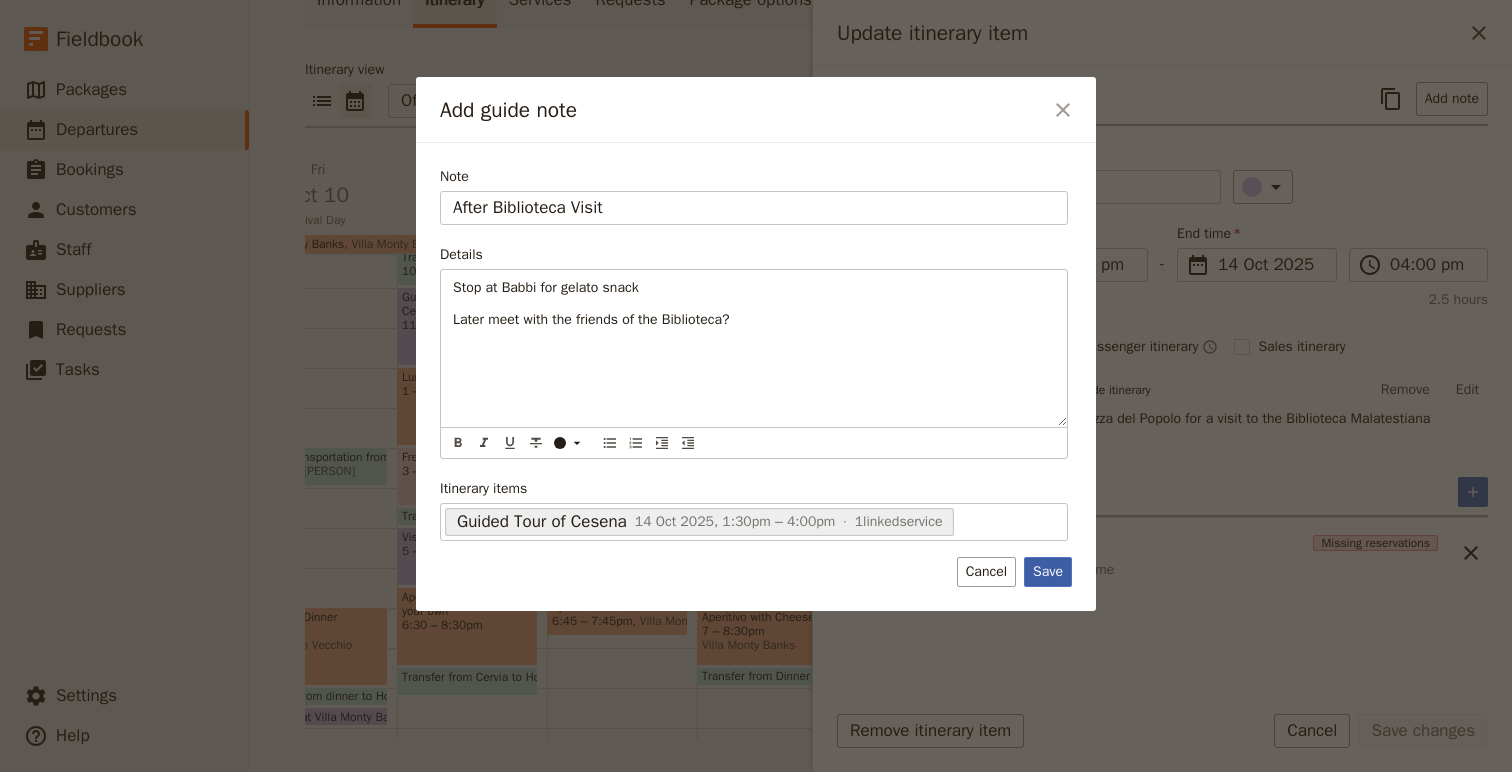 click on "Save" at bounding box center [1048, 572] 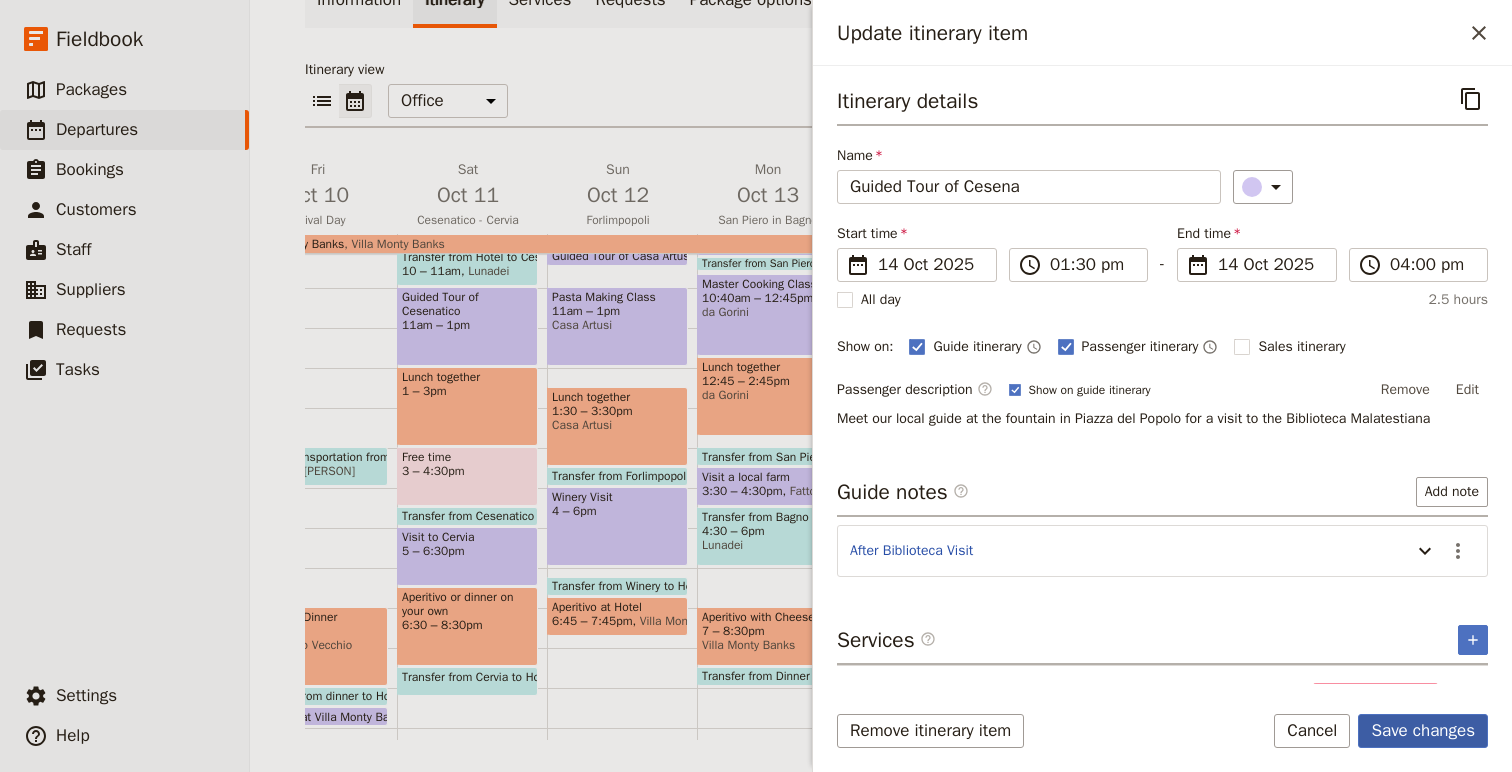 click on "Save changes" at bounding box center (1423, 731) 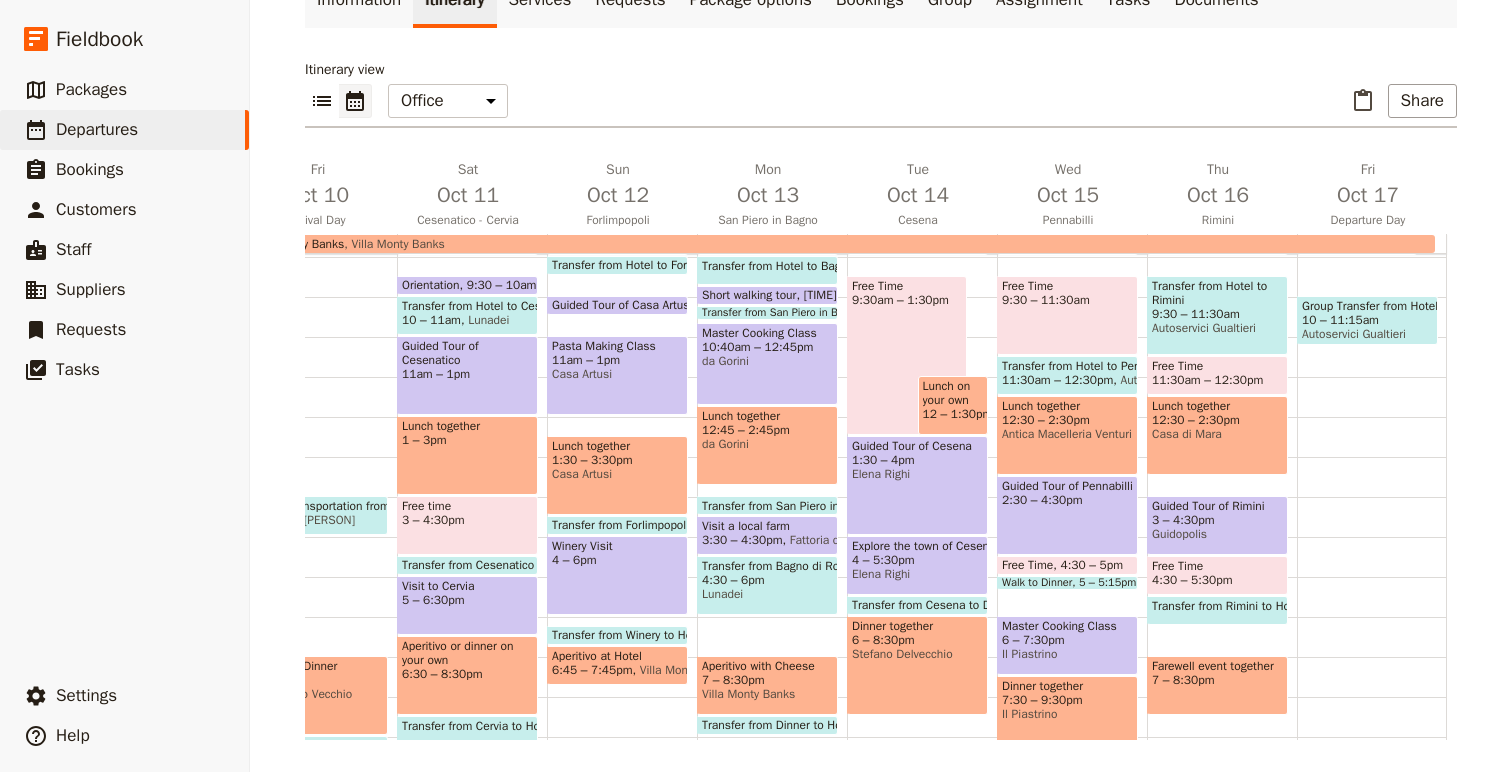 scroll, scrollTop: 356, scrollLeft: 0, axis: vertical 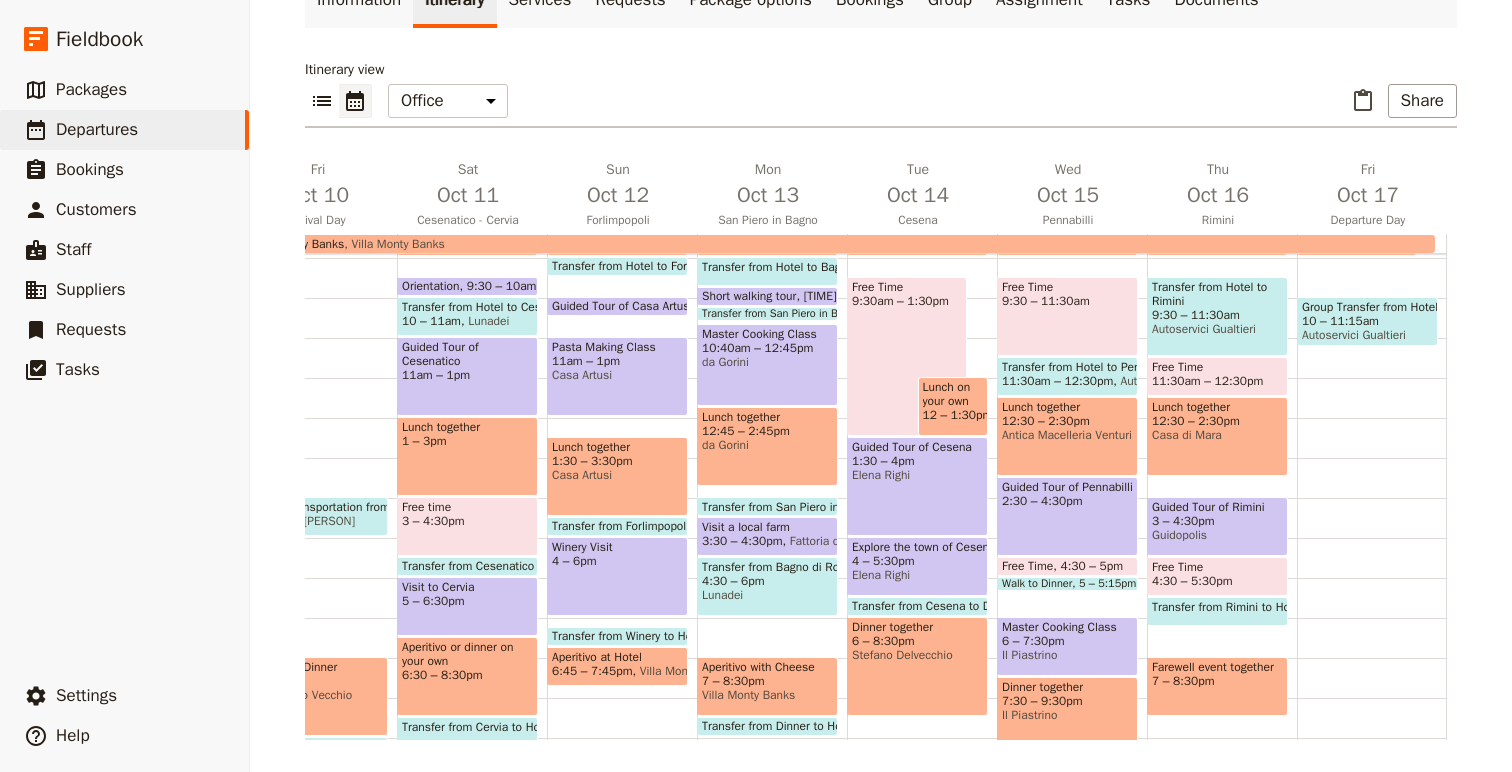 click on "6:30 – 8:30pm" at bounding box center (467, 675) 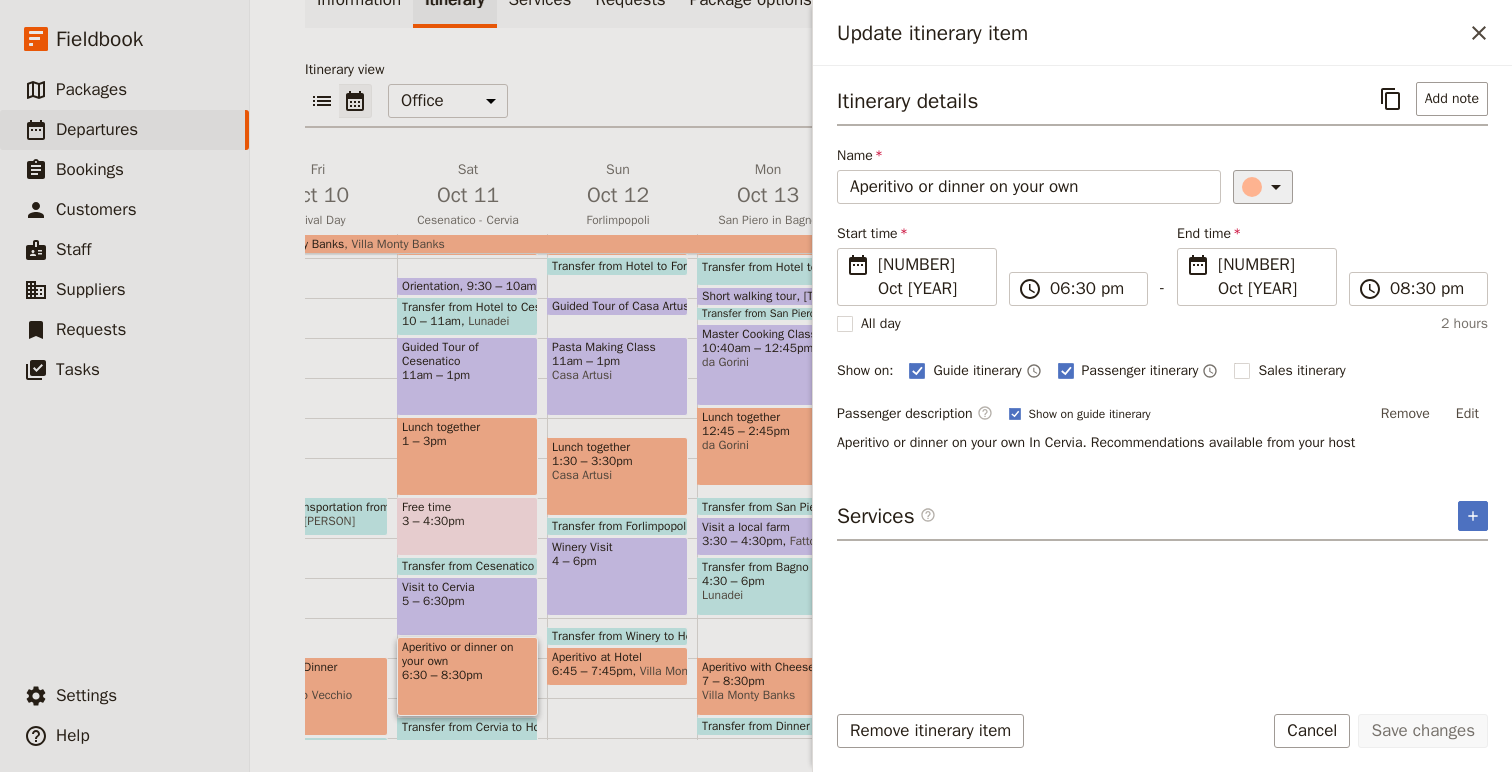 click 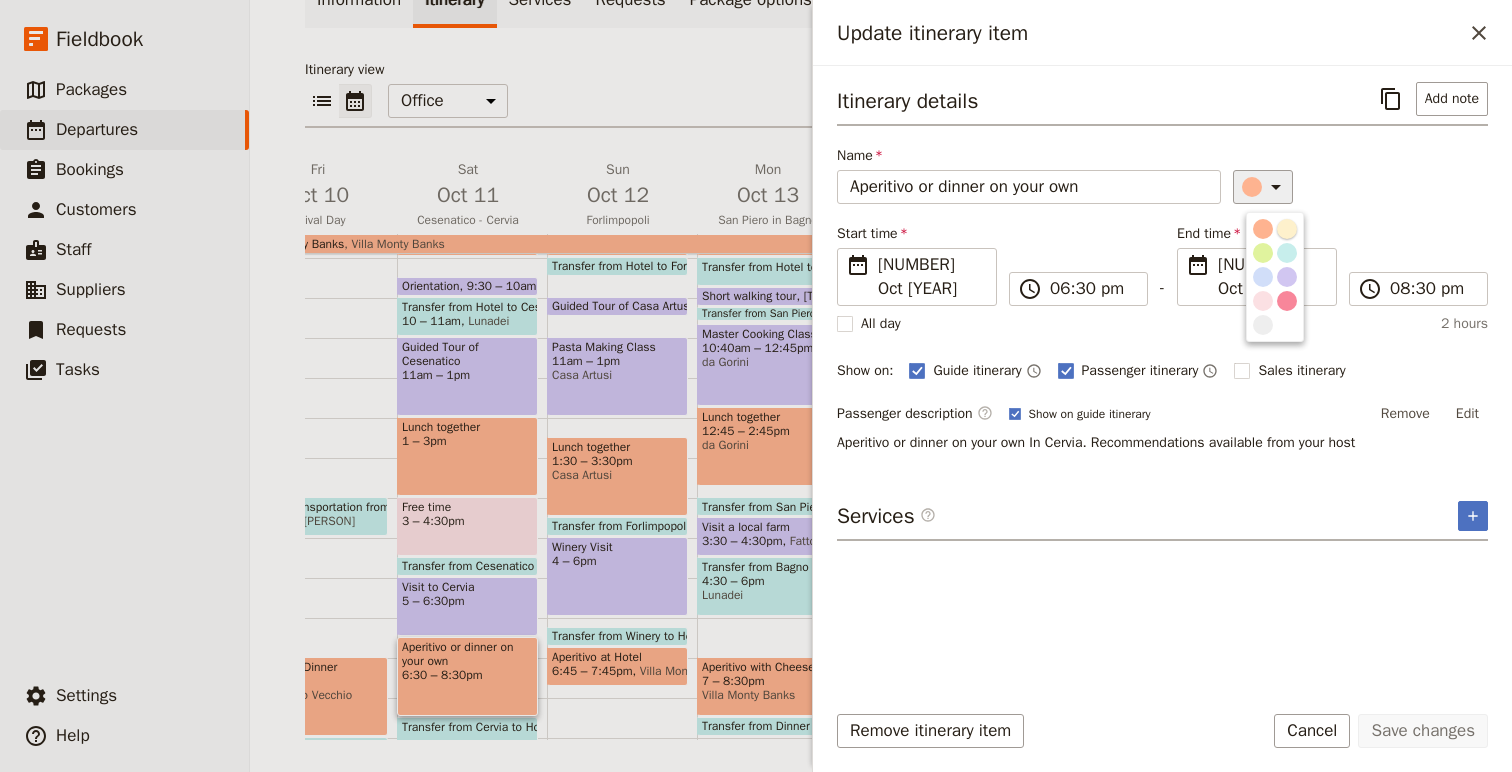 click at bounding box center [1287, 229] 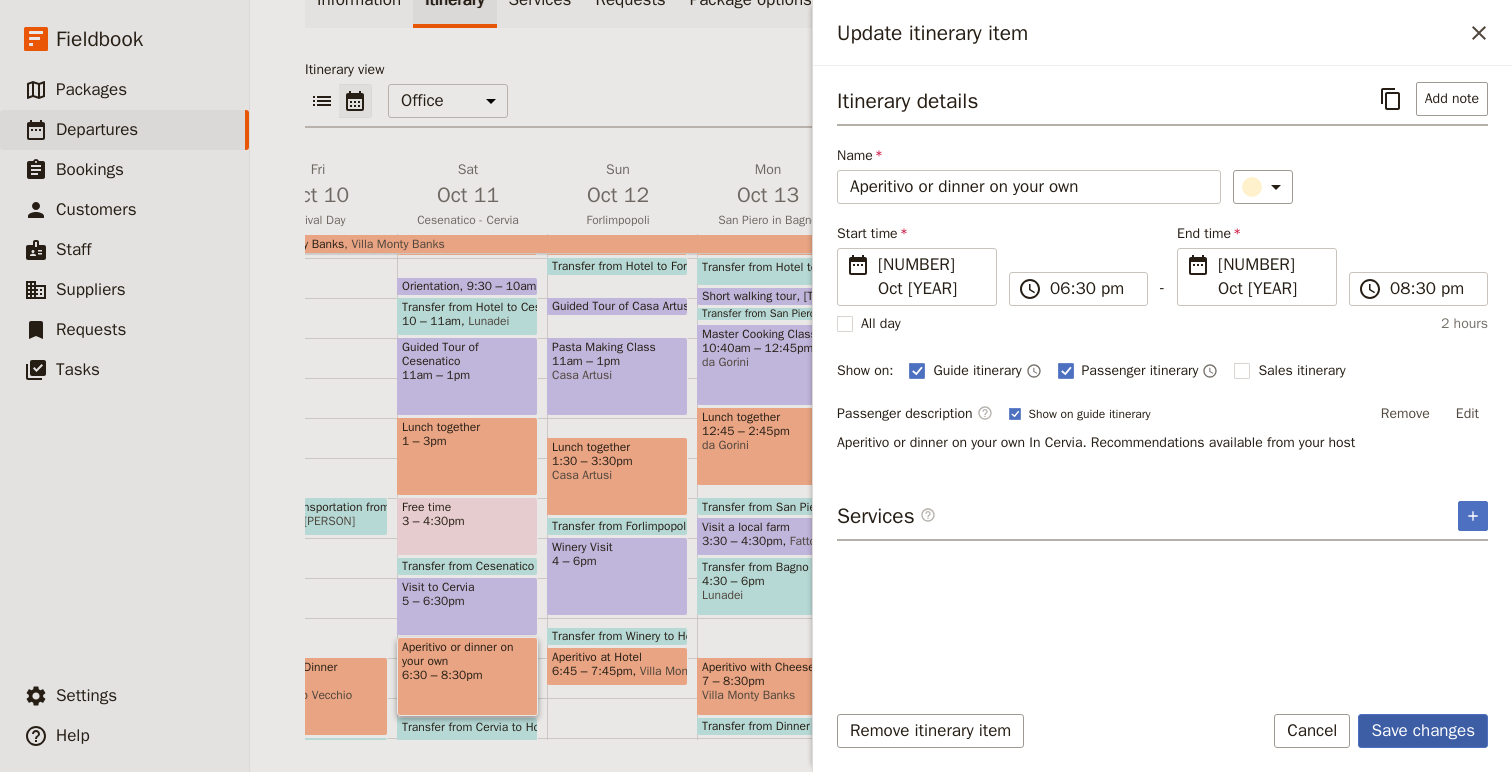 click on "Save changes" at bounding box center (1423, 731) 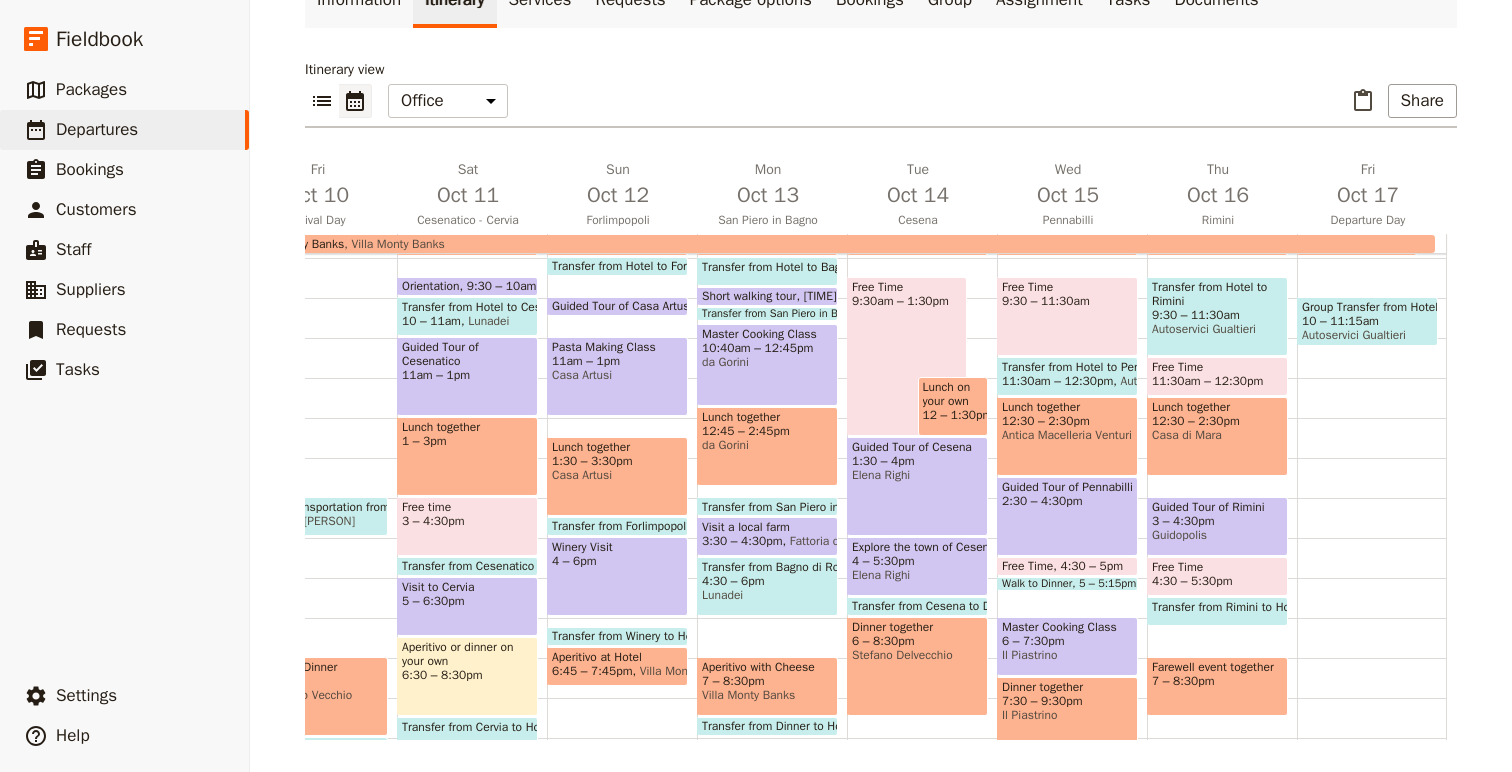 click on "12 – 1:30pm" at bounding box center (953, 415) 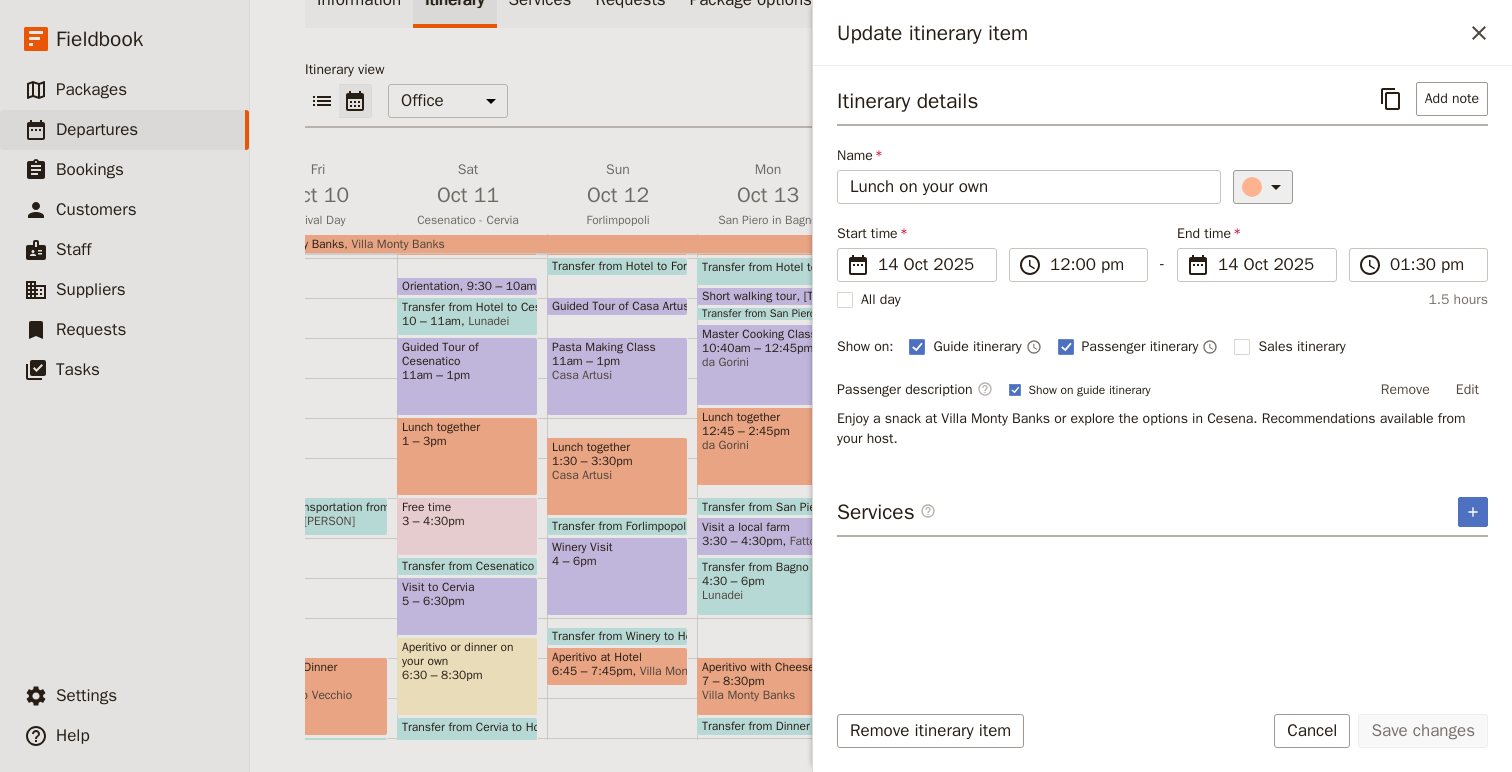 click 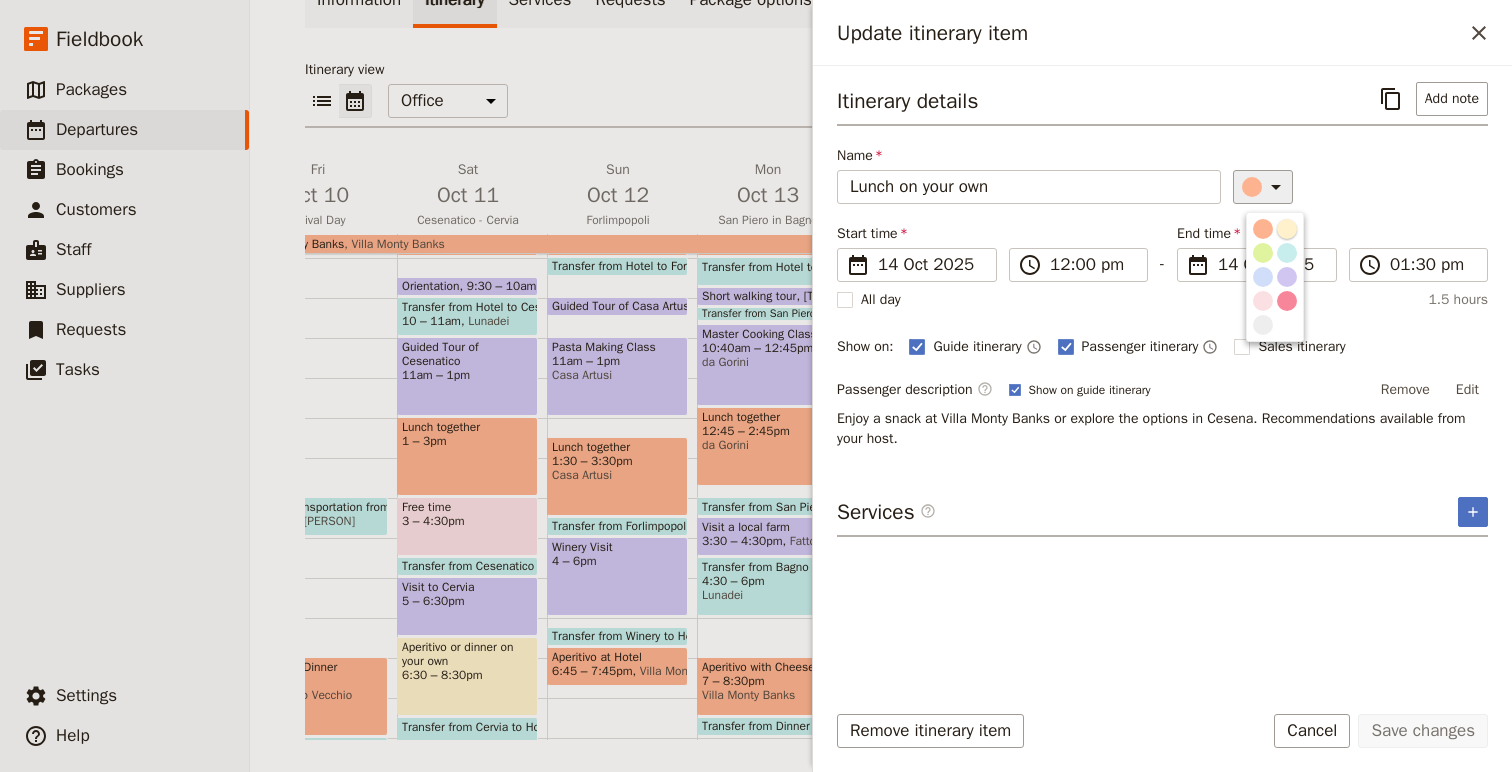 click at bounding box center [1287, 229] 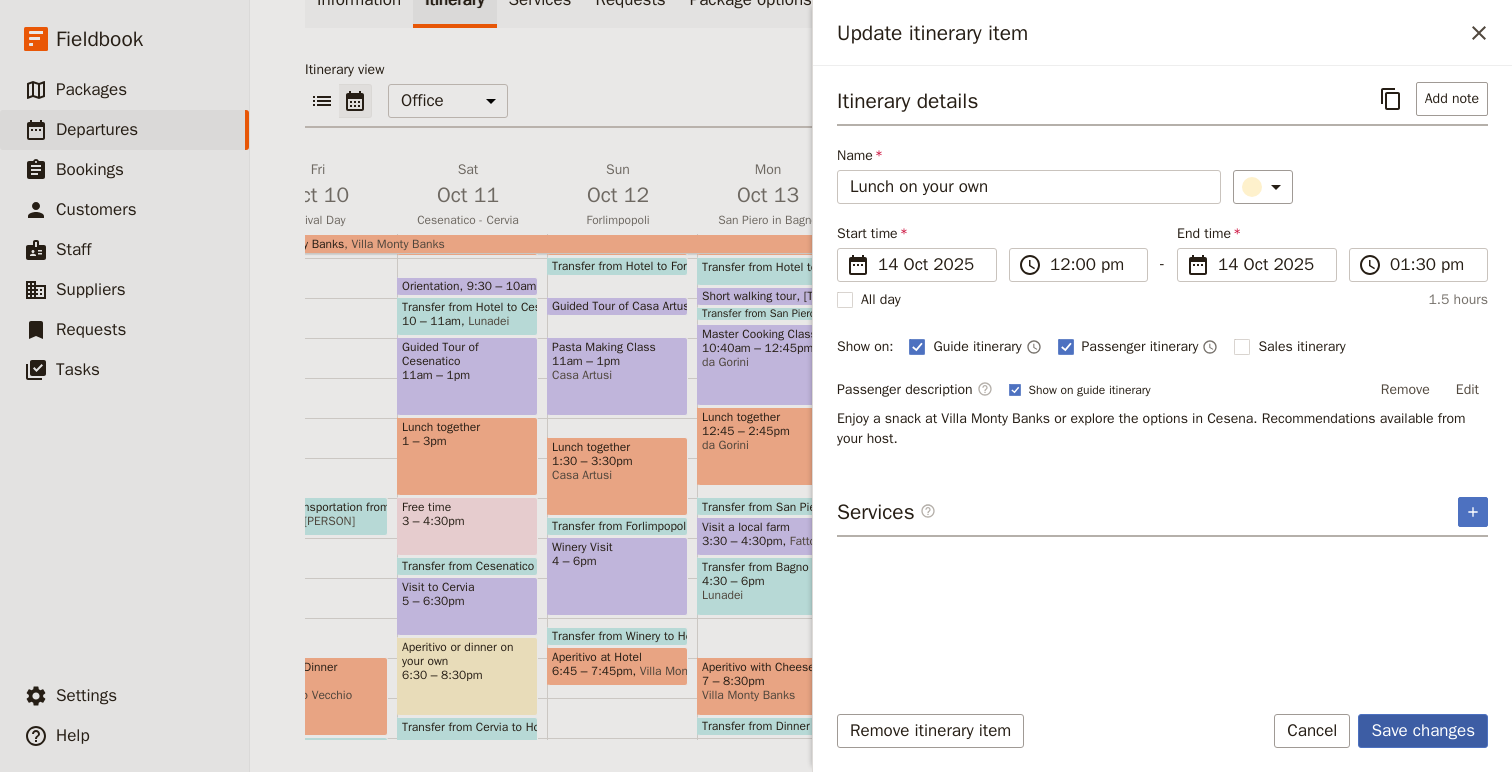 click on "Save changes" at bounding box center [1423, 731] 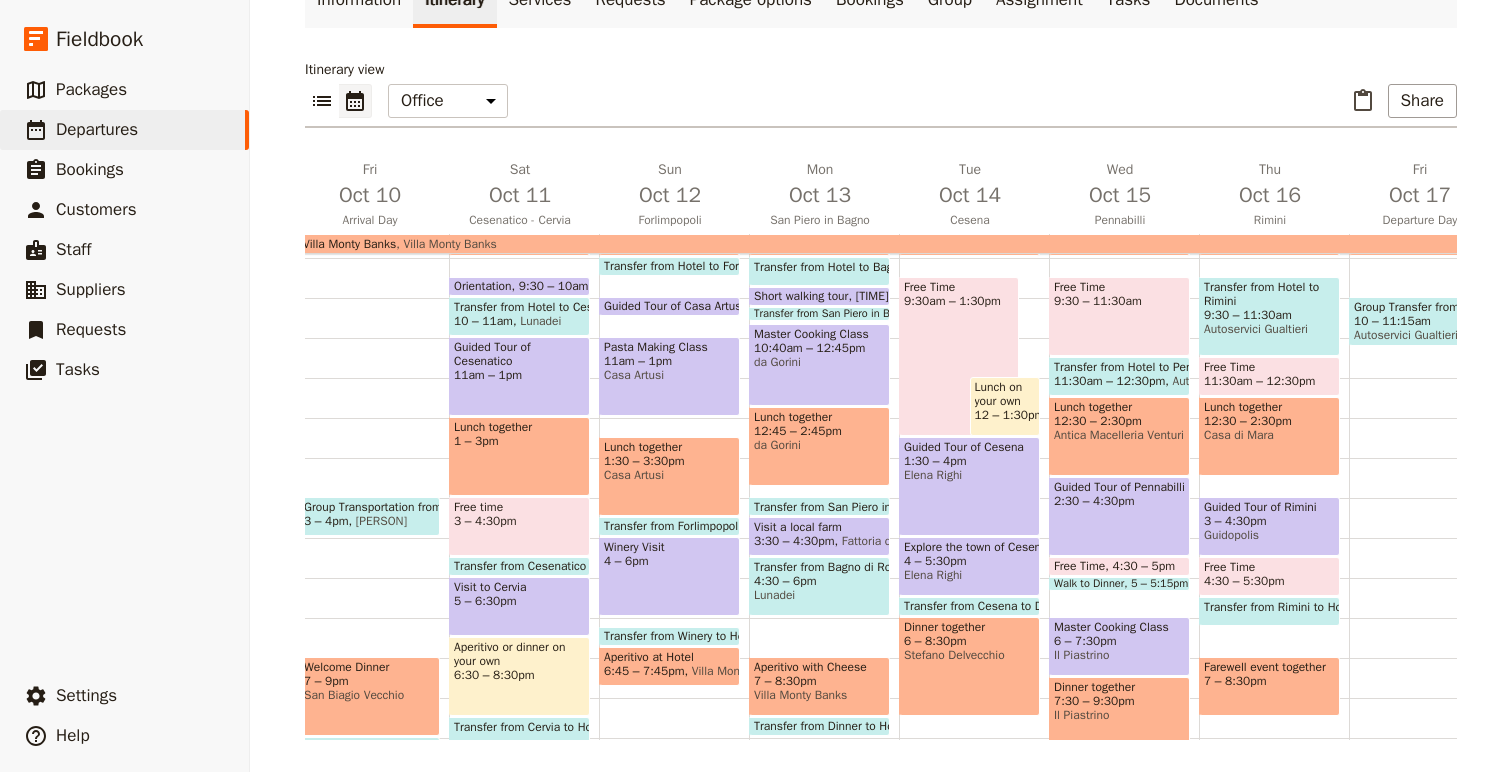 scroll, scrollTop: 0, scrollLeft: 69, axis: horizontal 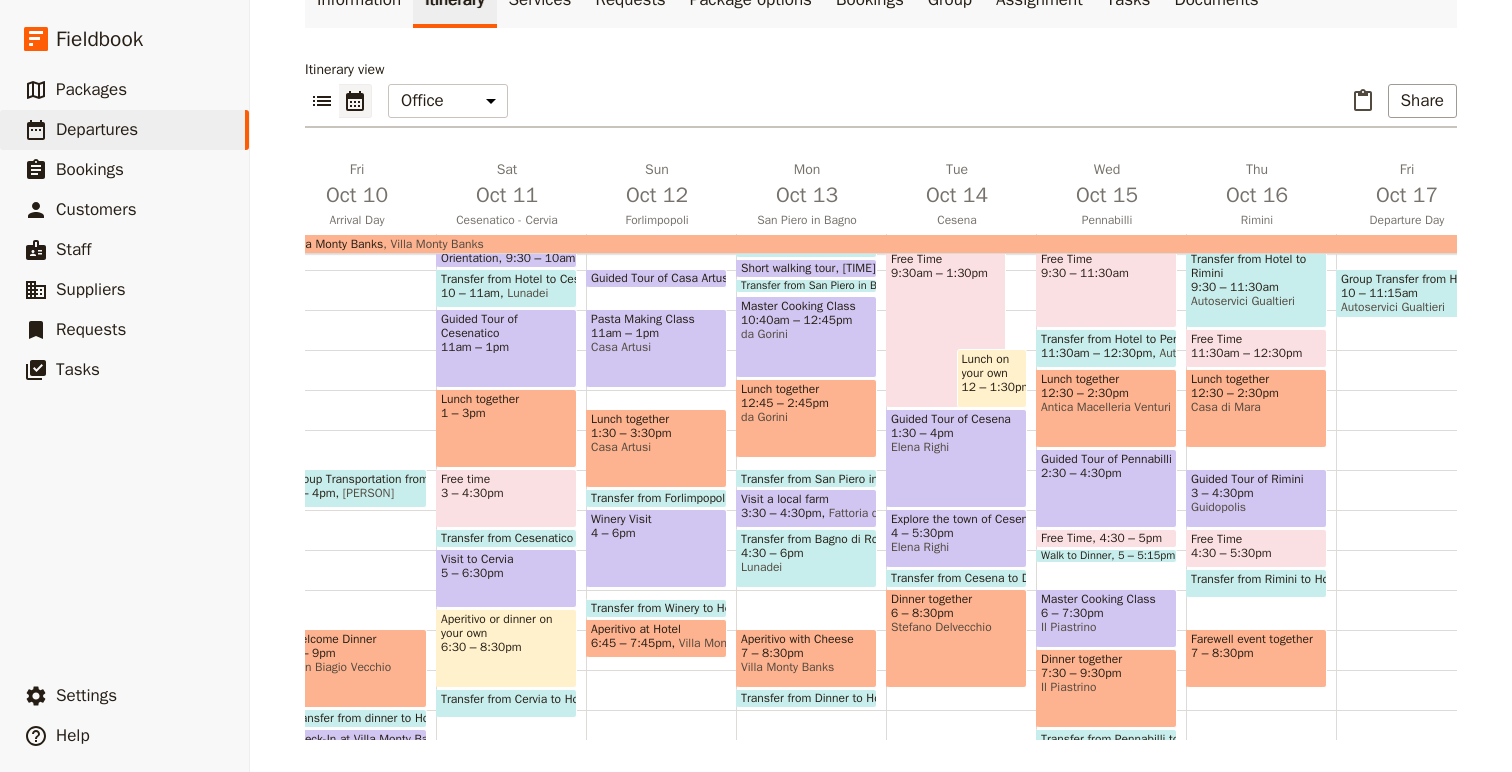 click on "Winery Visit [TIME] – [TIME]" at bounding box center [656, 548] 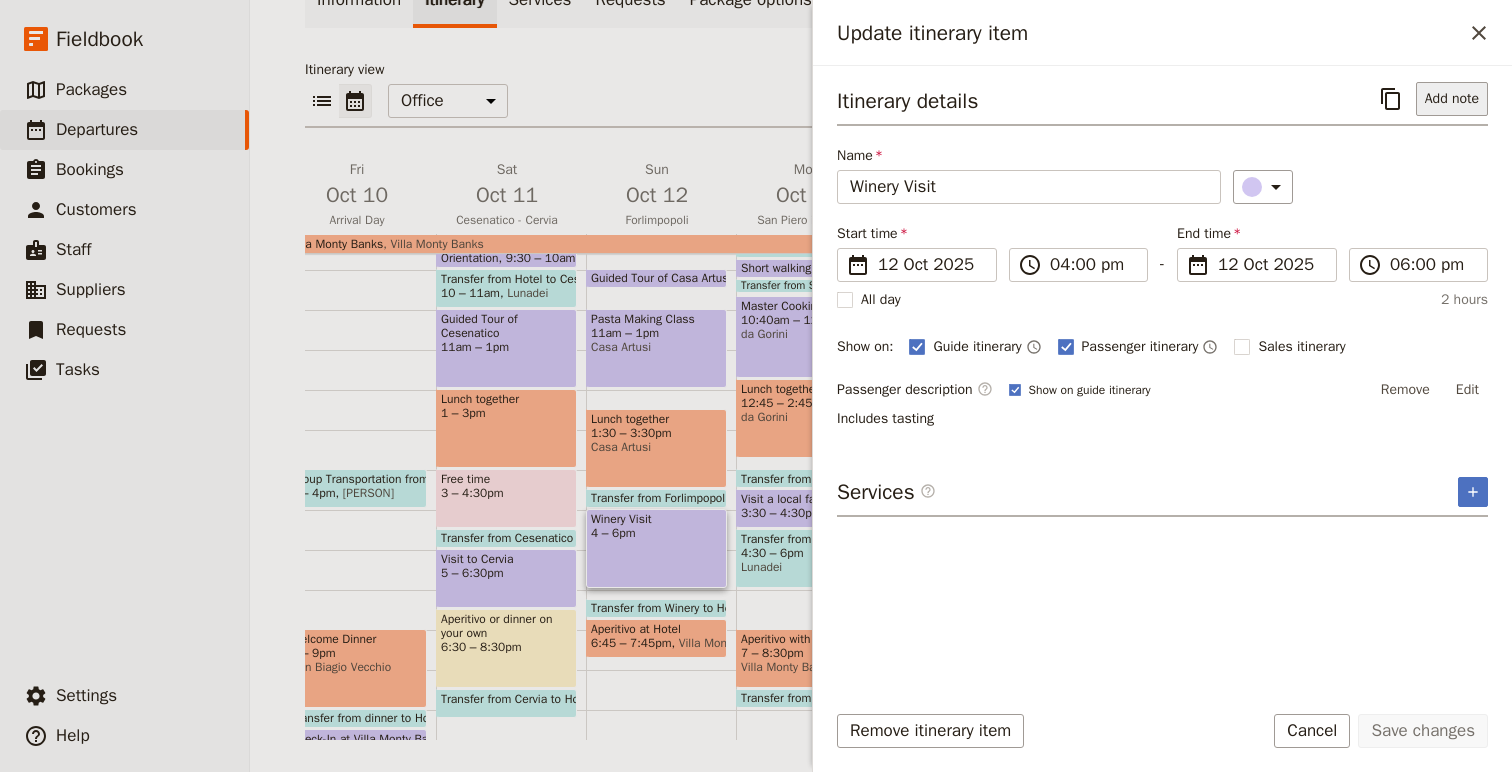 click on "Add note" at bounding box center [1452, 99] 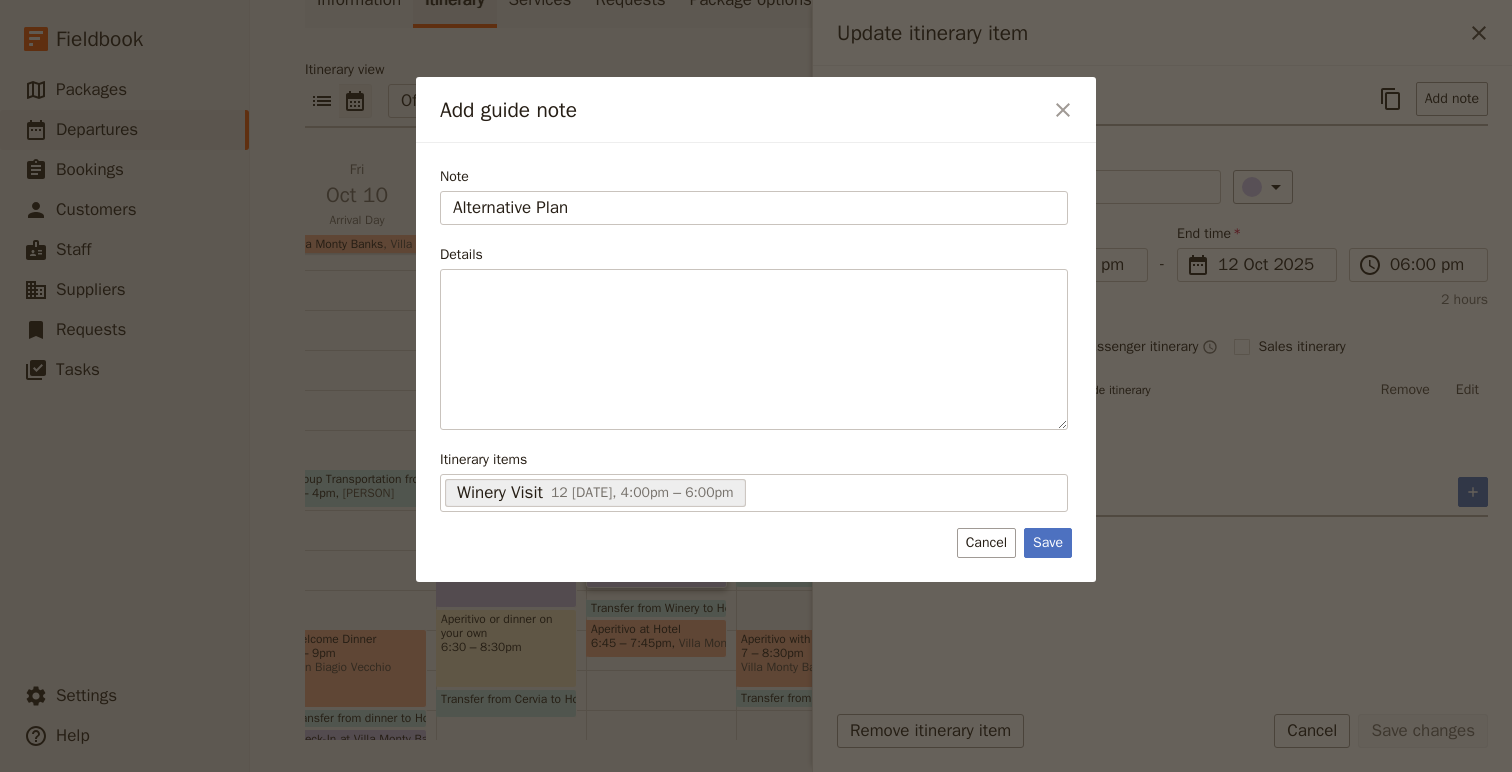 type on "Alternative Plan" 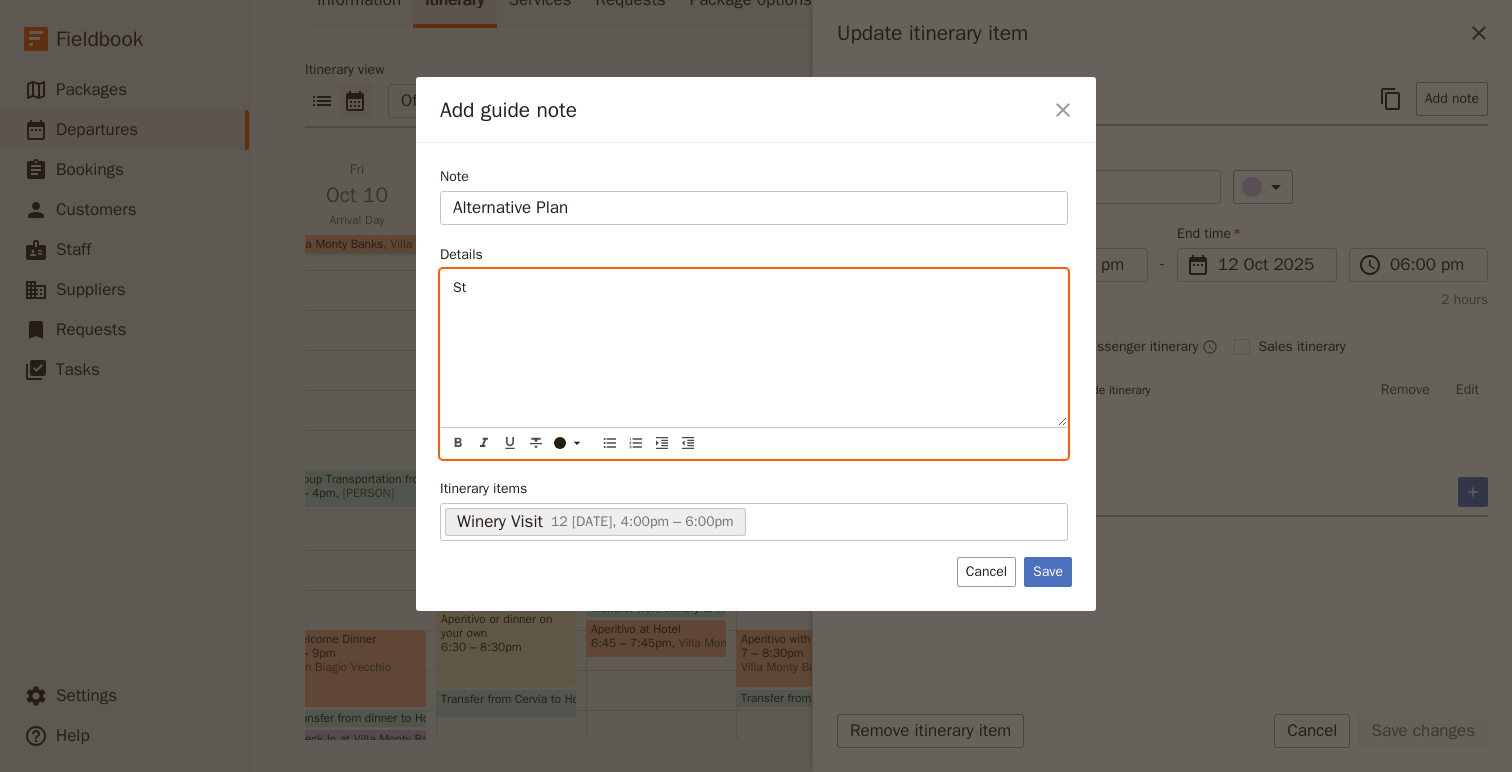 type 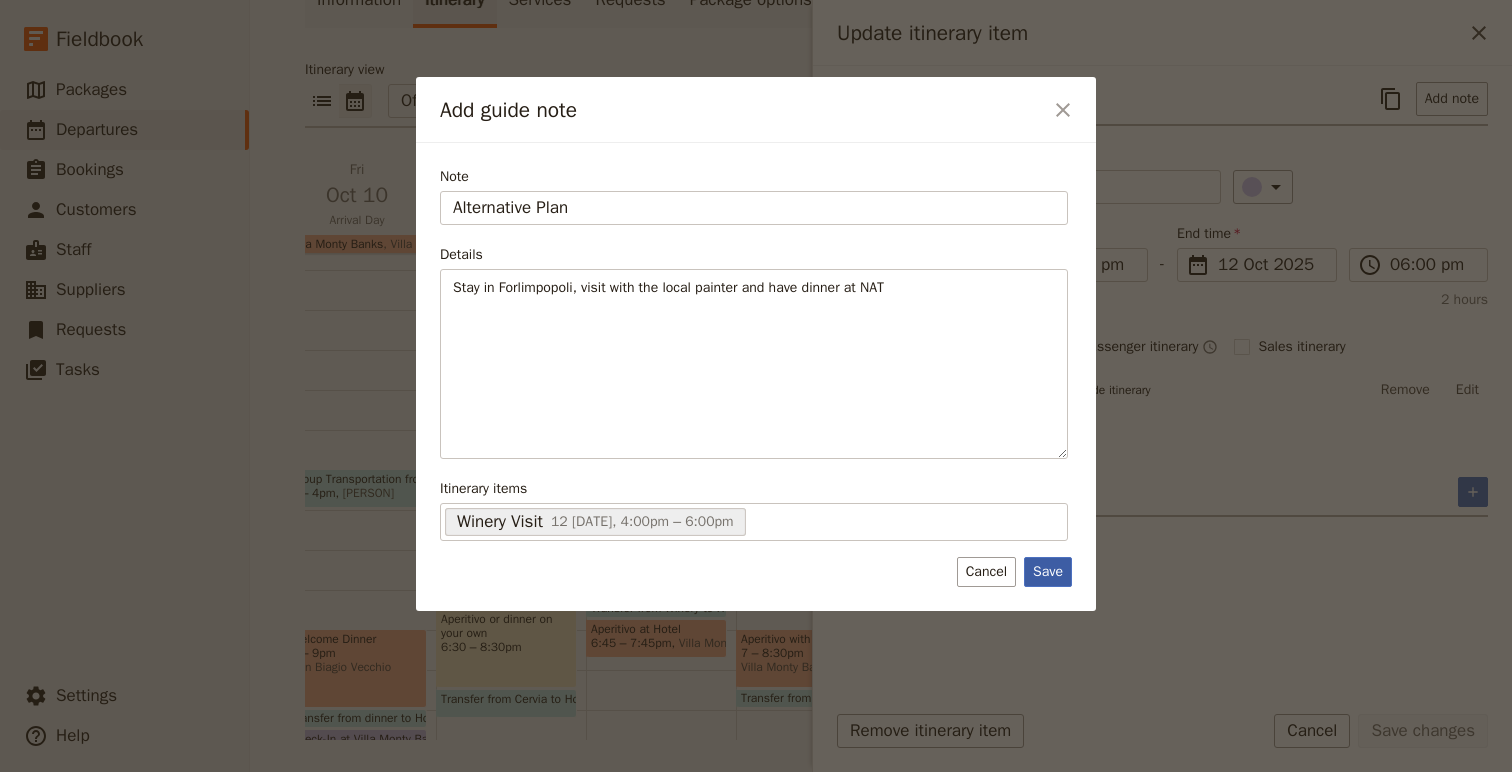 click on "Save" at bounding box center [1048, 572] 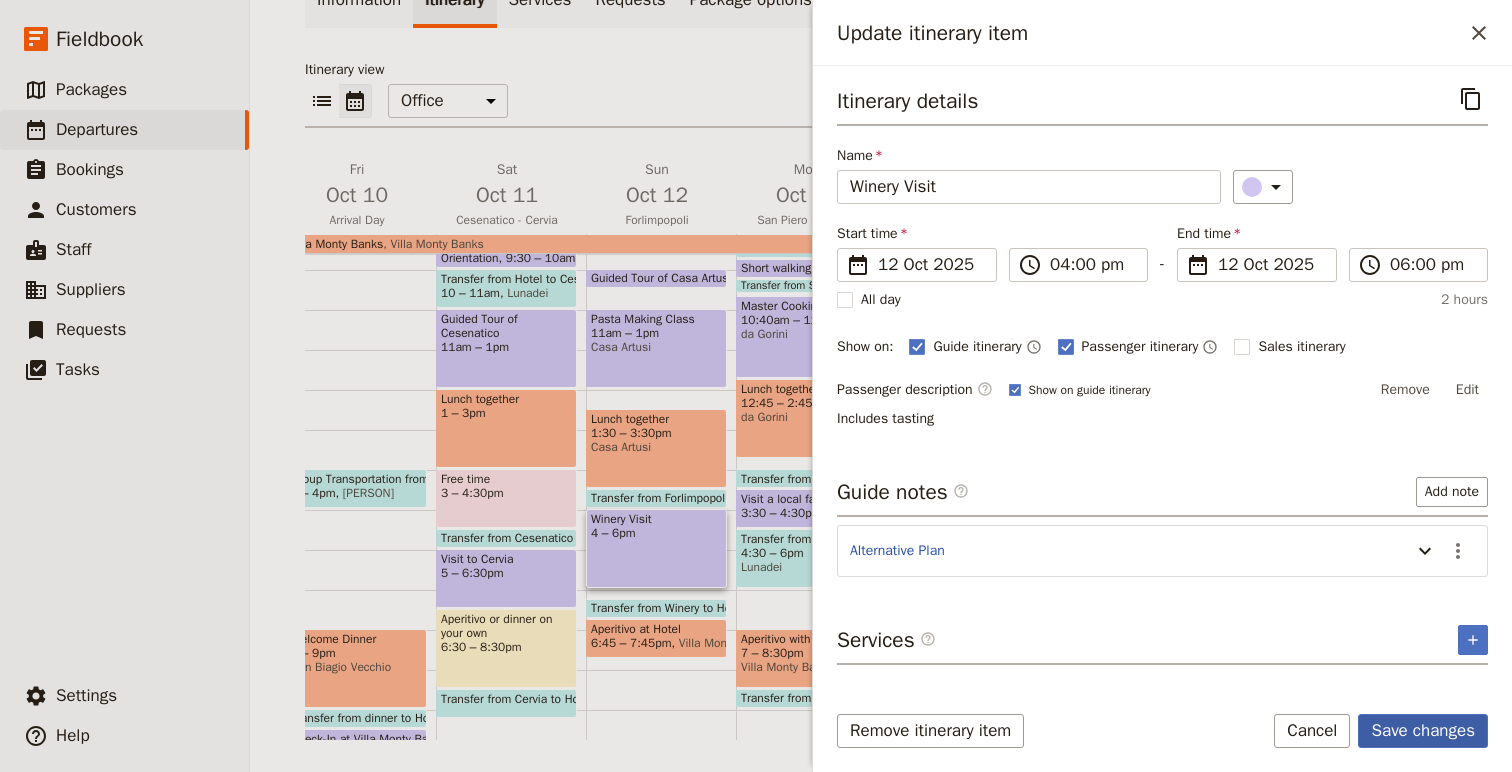 click on "Save changes" at bounding box center (1423, 731) 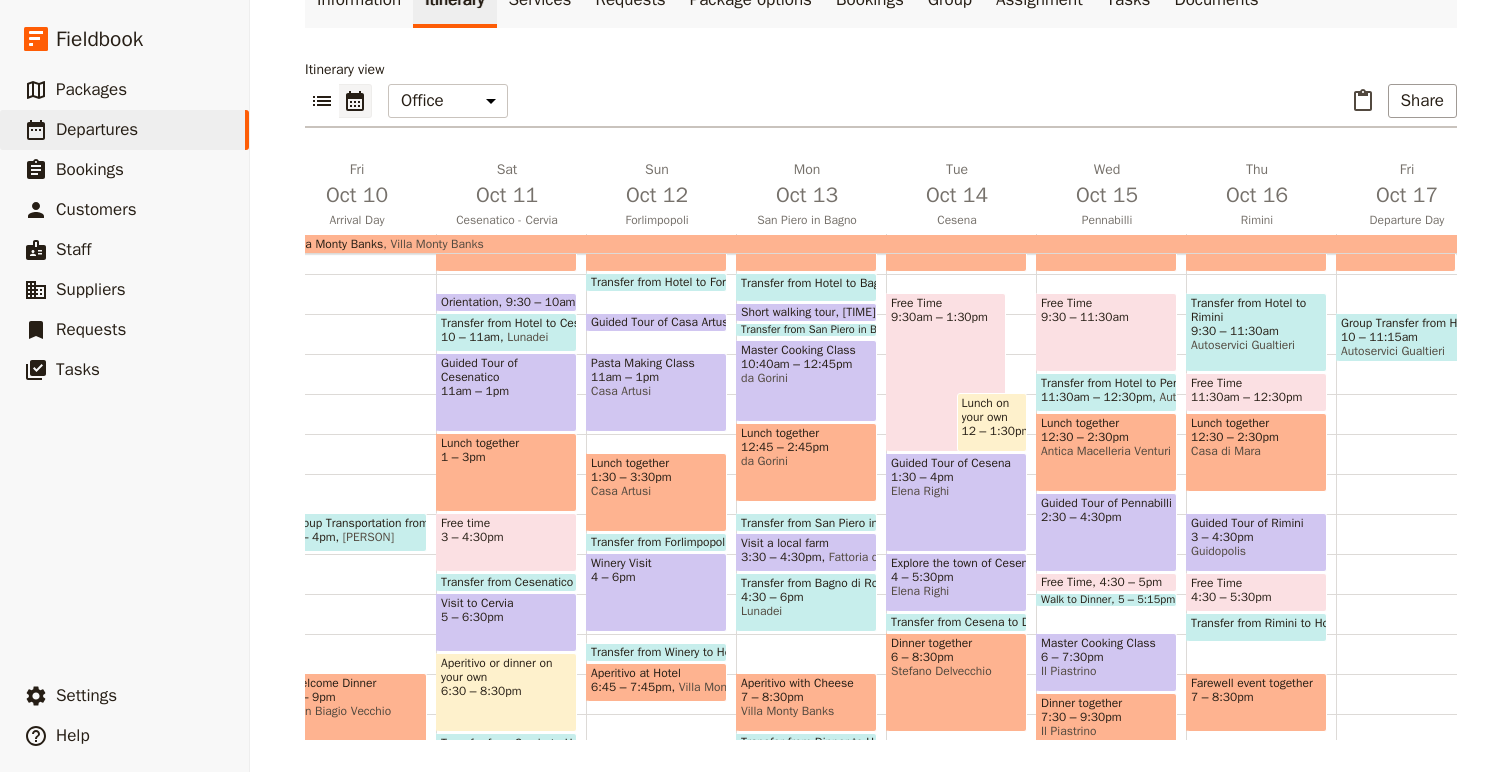 scroll, scrollTop: 341, scrollLeft: 0, axis: vertical 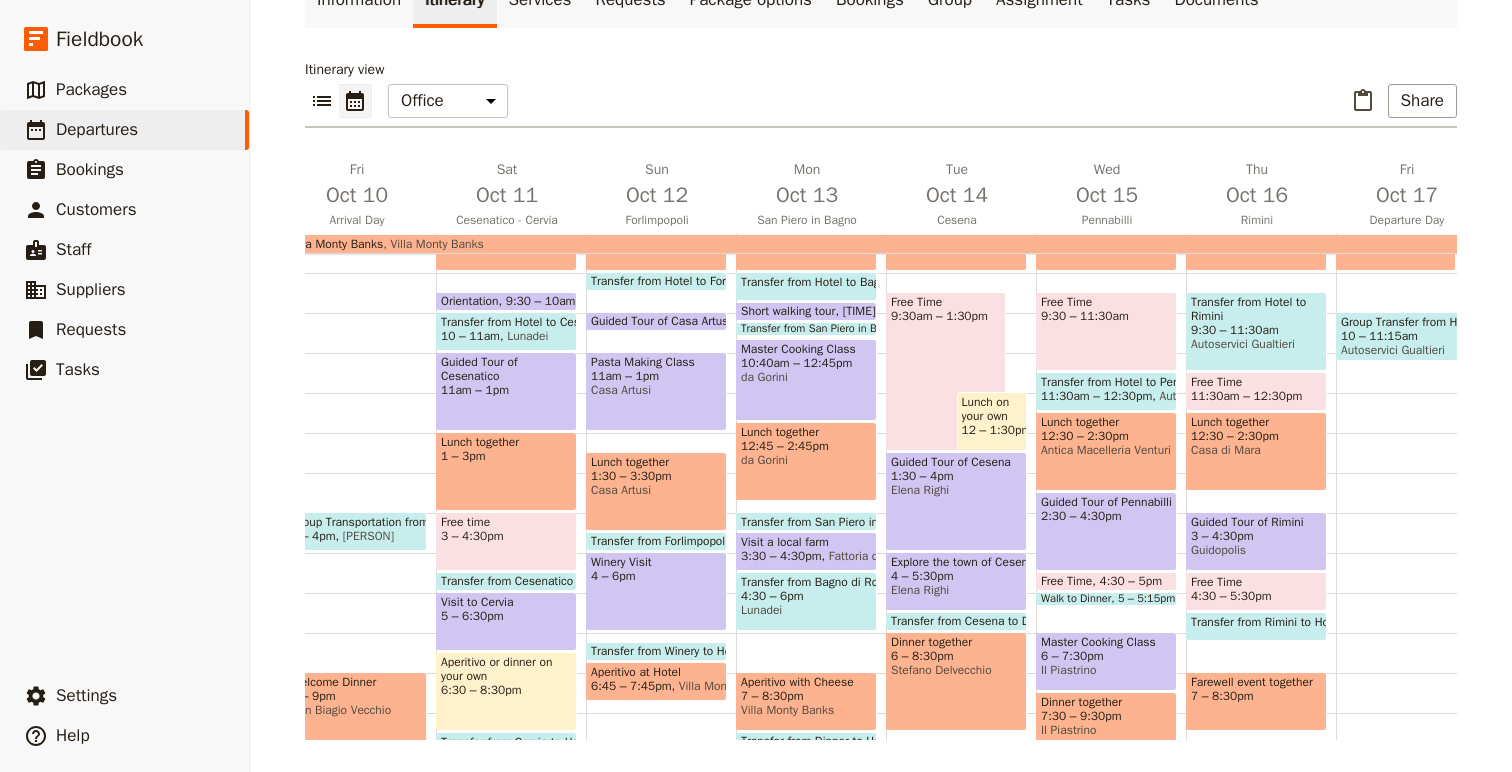click on "[PERSON]" at bounding box center (365, 536) 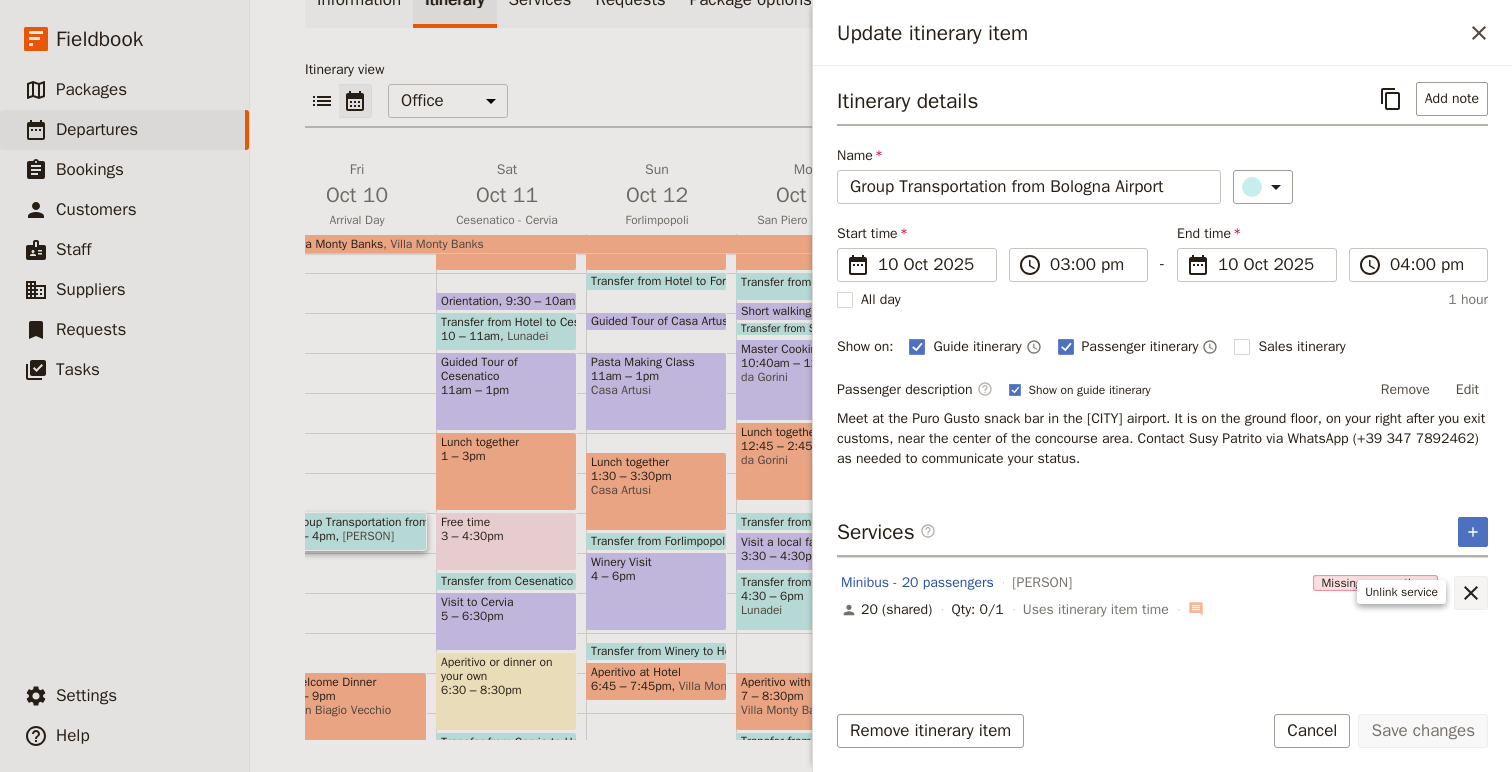 click 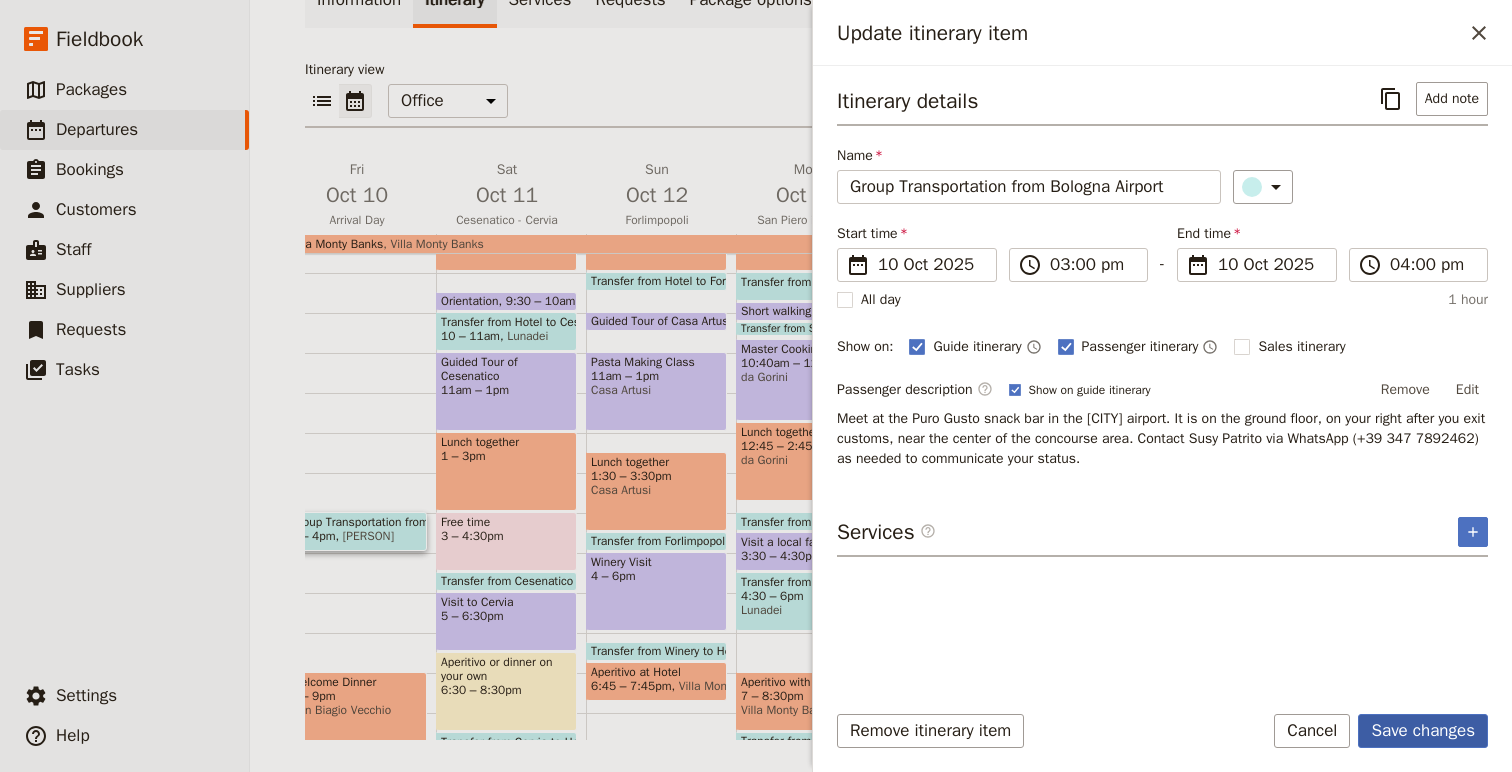 click on "Save changes" at bounding box center [1423, 731] 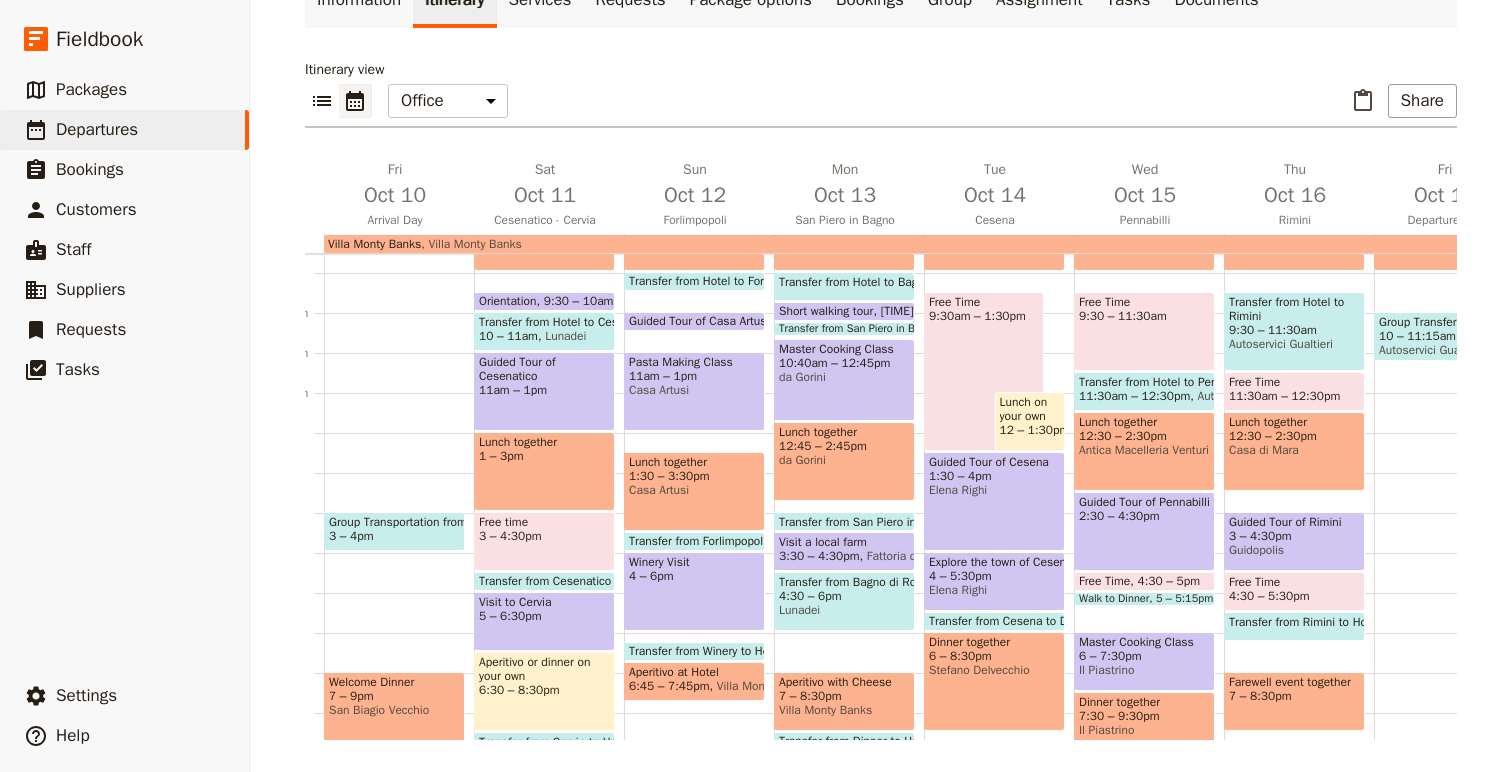 scroll, scrollTop: 0, scrollLeft: 0, axis: both 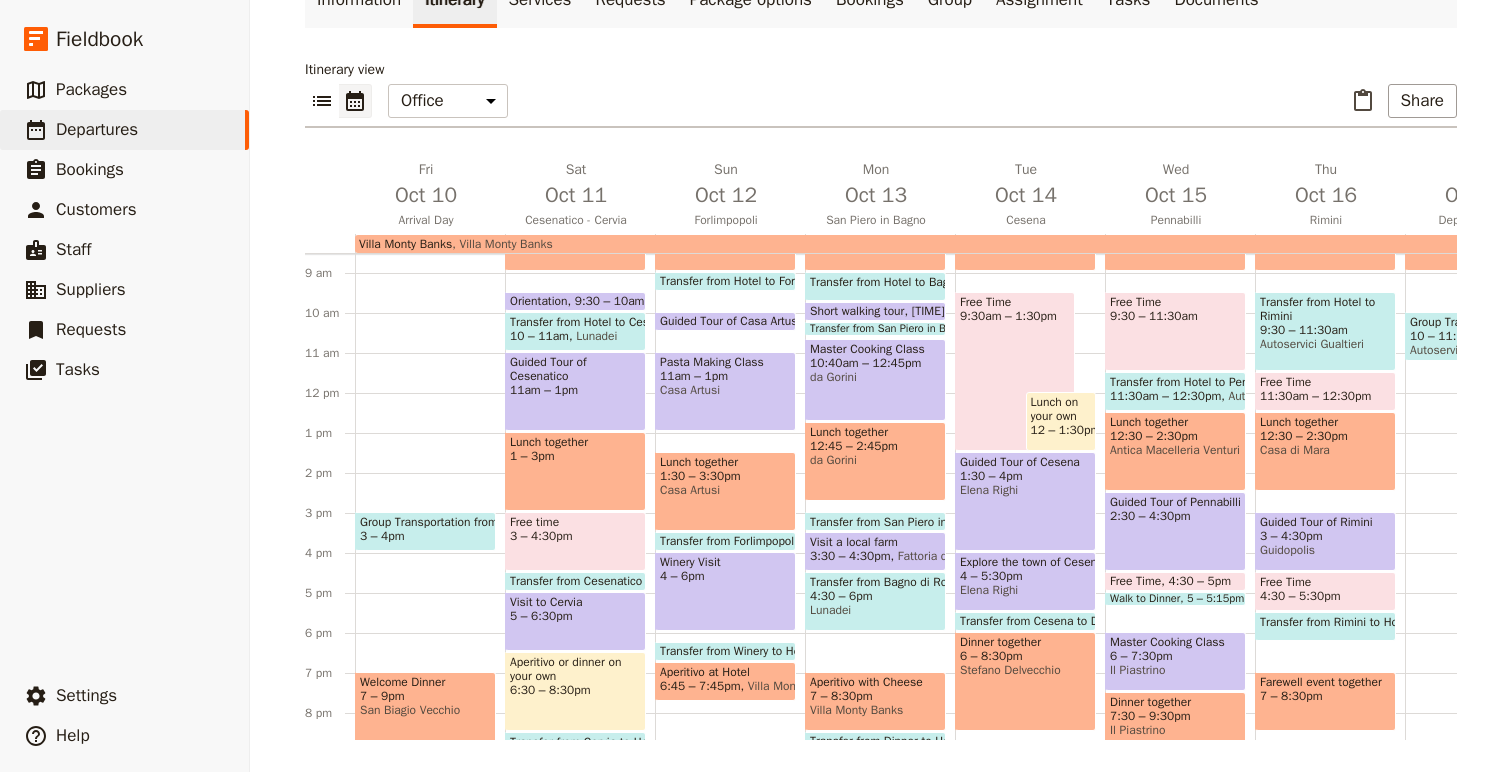 click on "Group Transportation from Bologna Airport [TIME] – [TIME]" at bounding box center [425, 531] 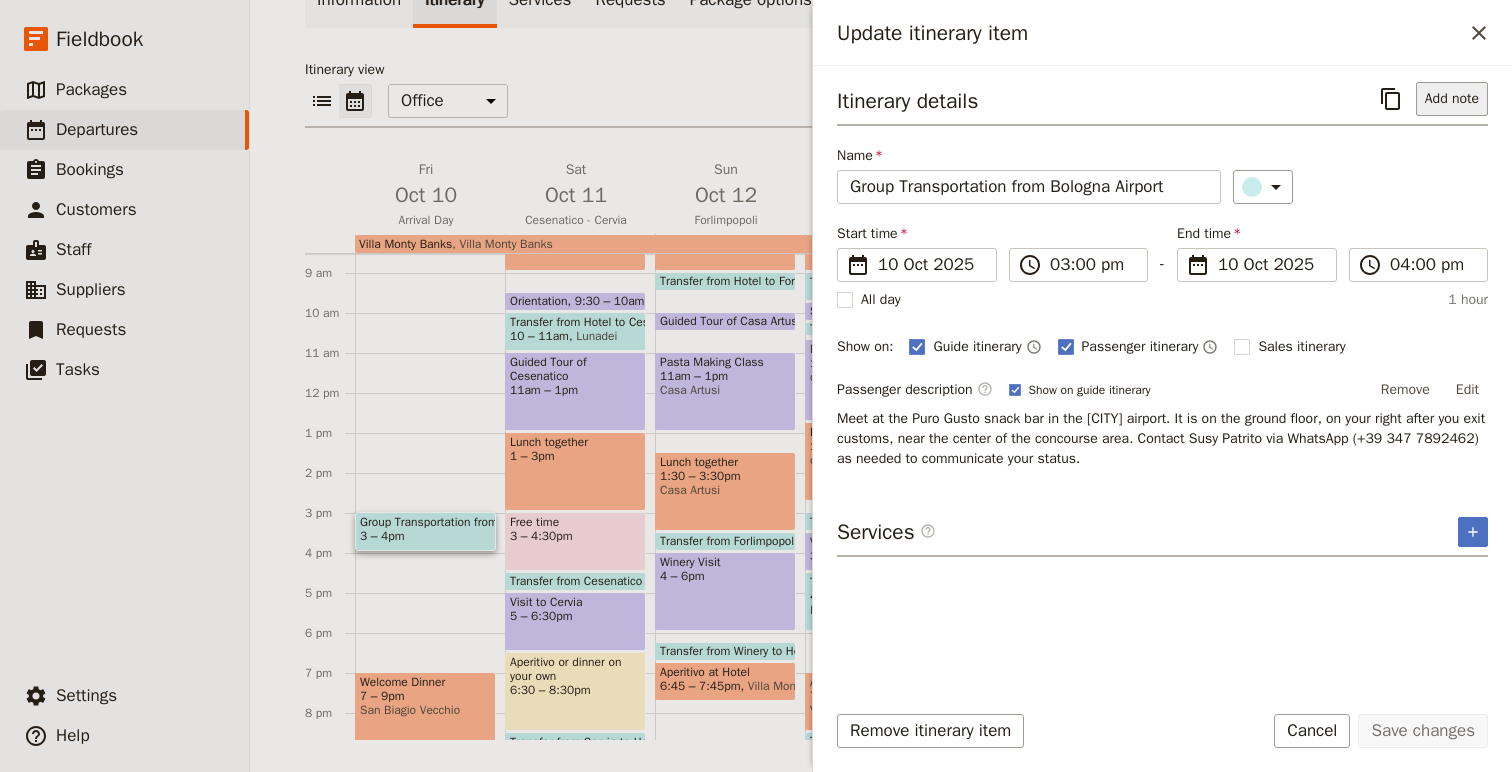 click on "Add note" at bounding box center (1452, 99) 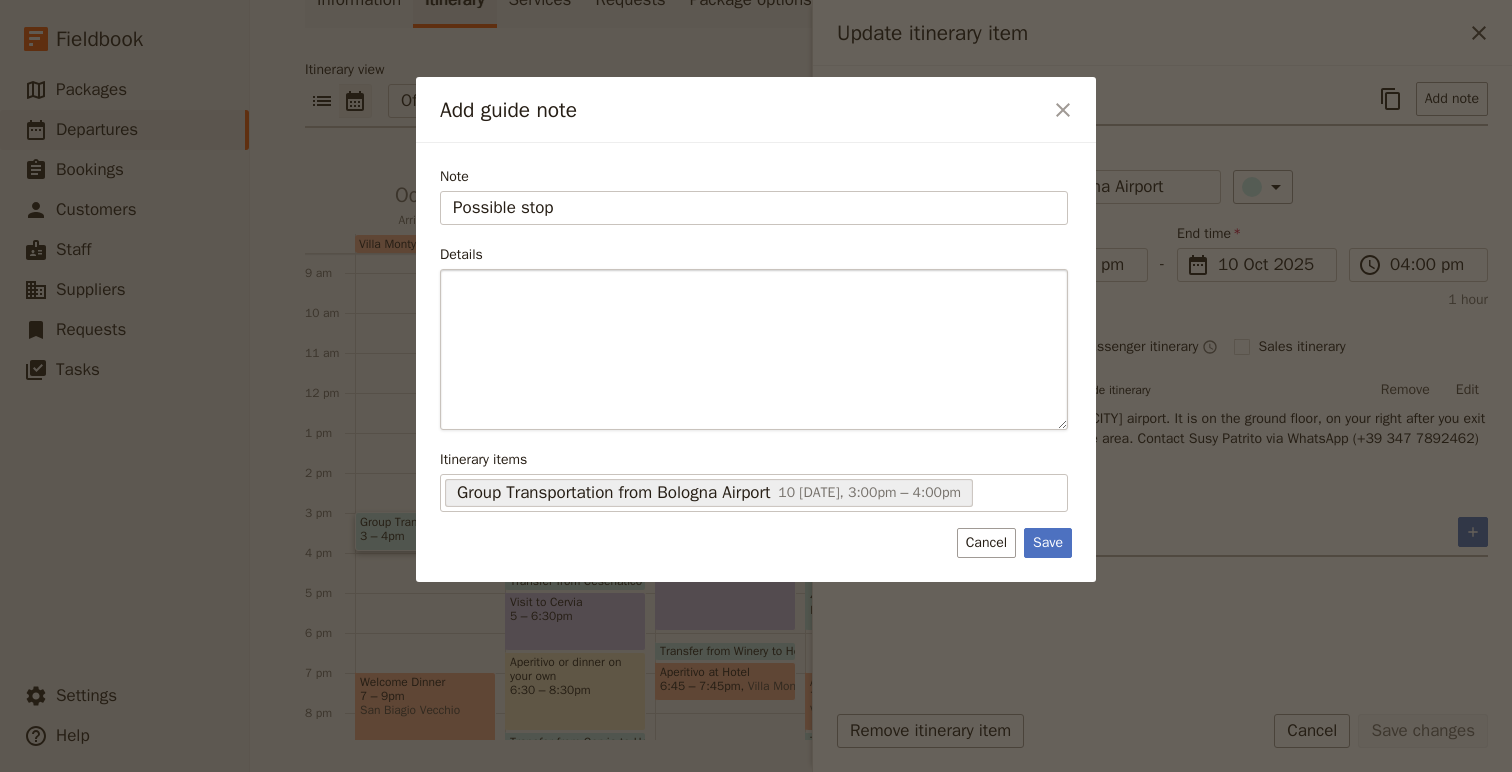 type on "Possible stop" 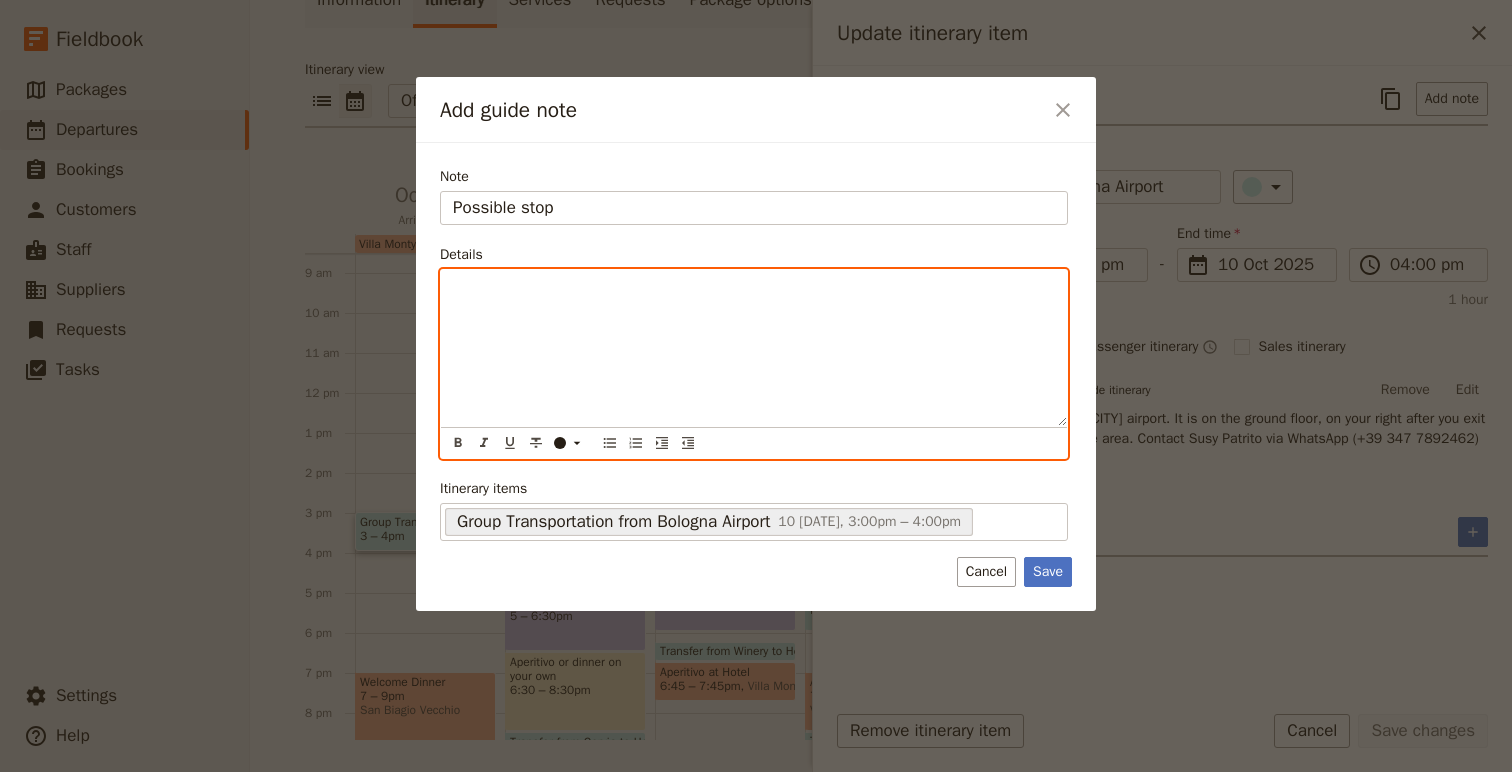 click at bounding box center [754, 348] 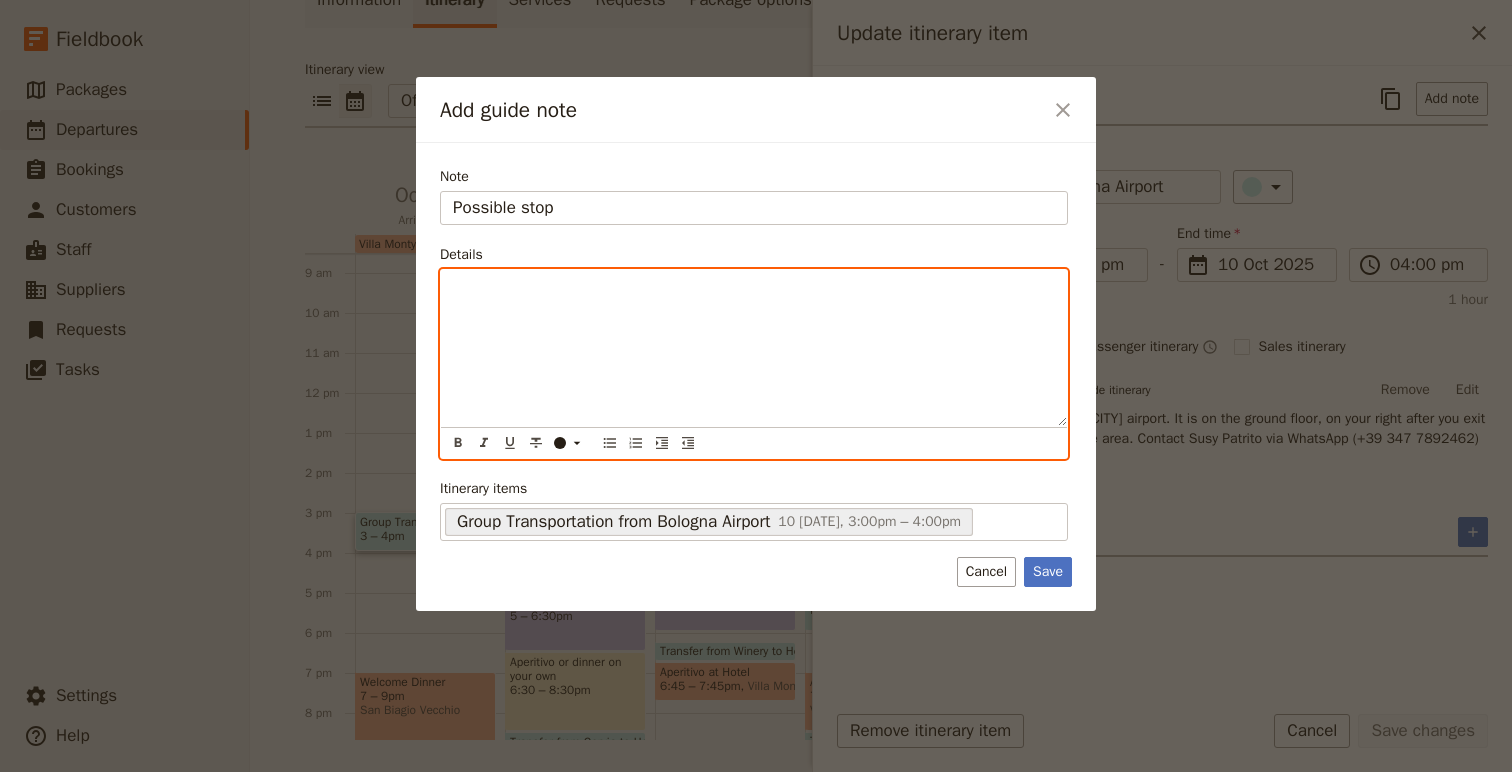 type 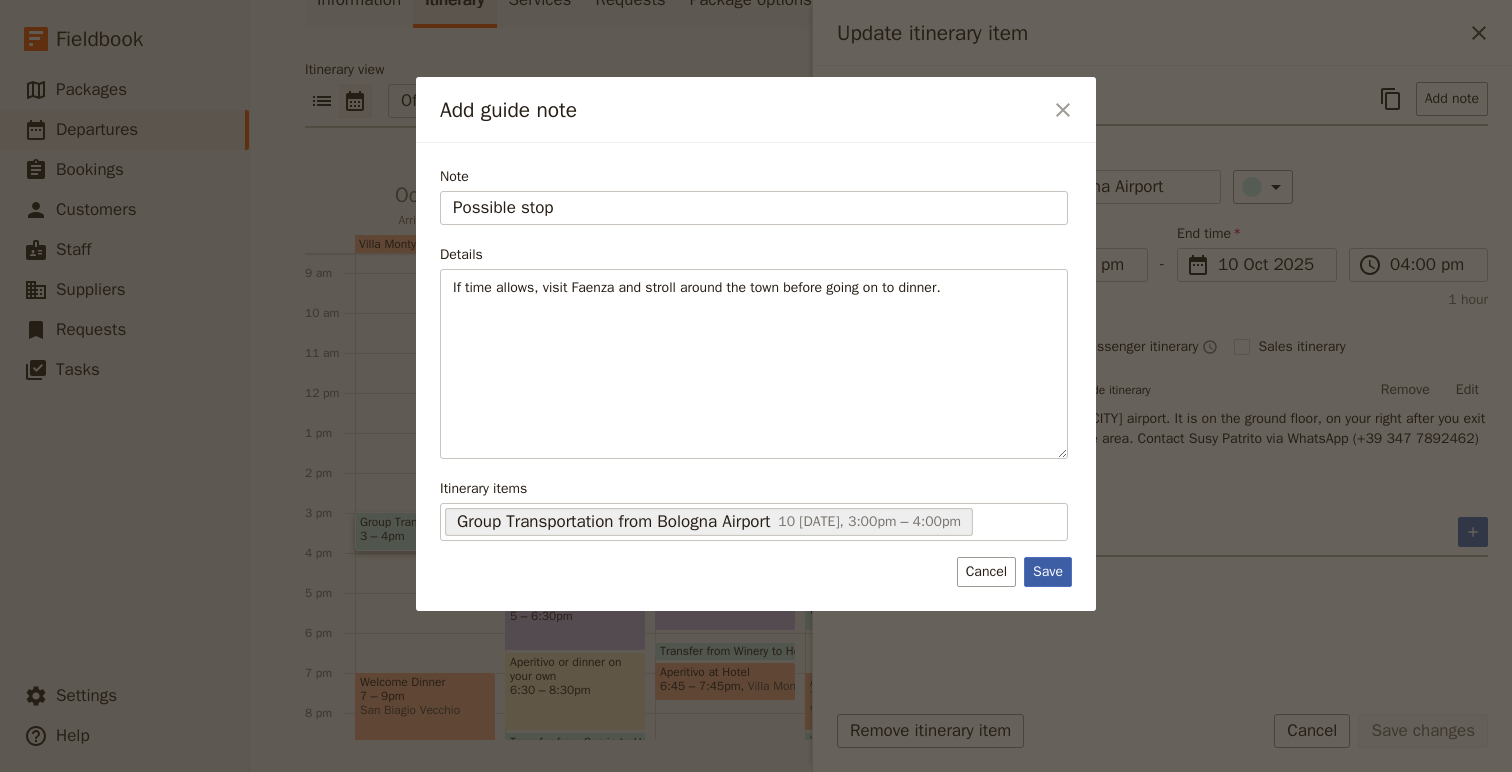 click on "Save" at bounding box center (1048, 572) 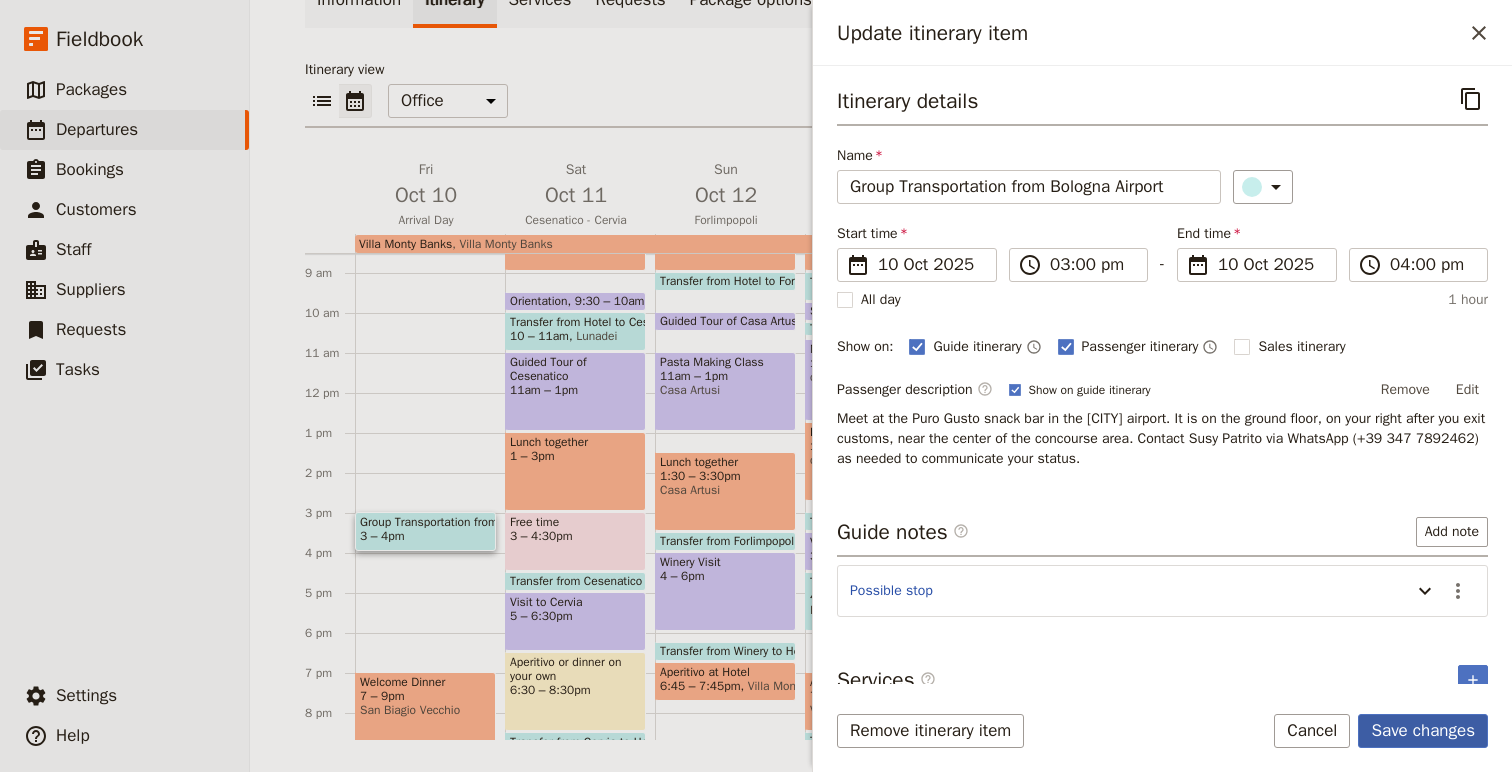 click on "Save changes" at bounding box center [1423, 731] 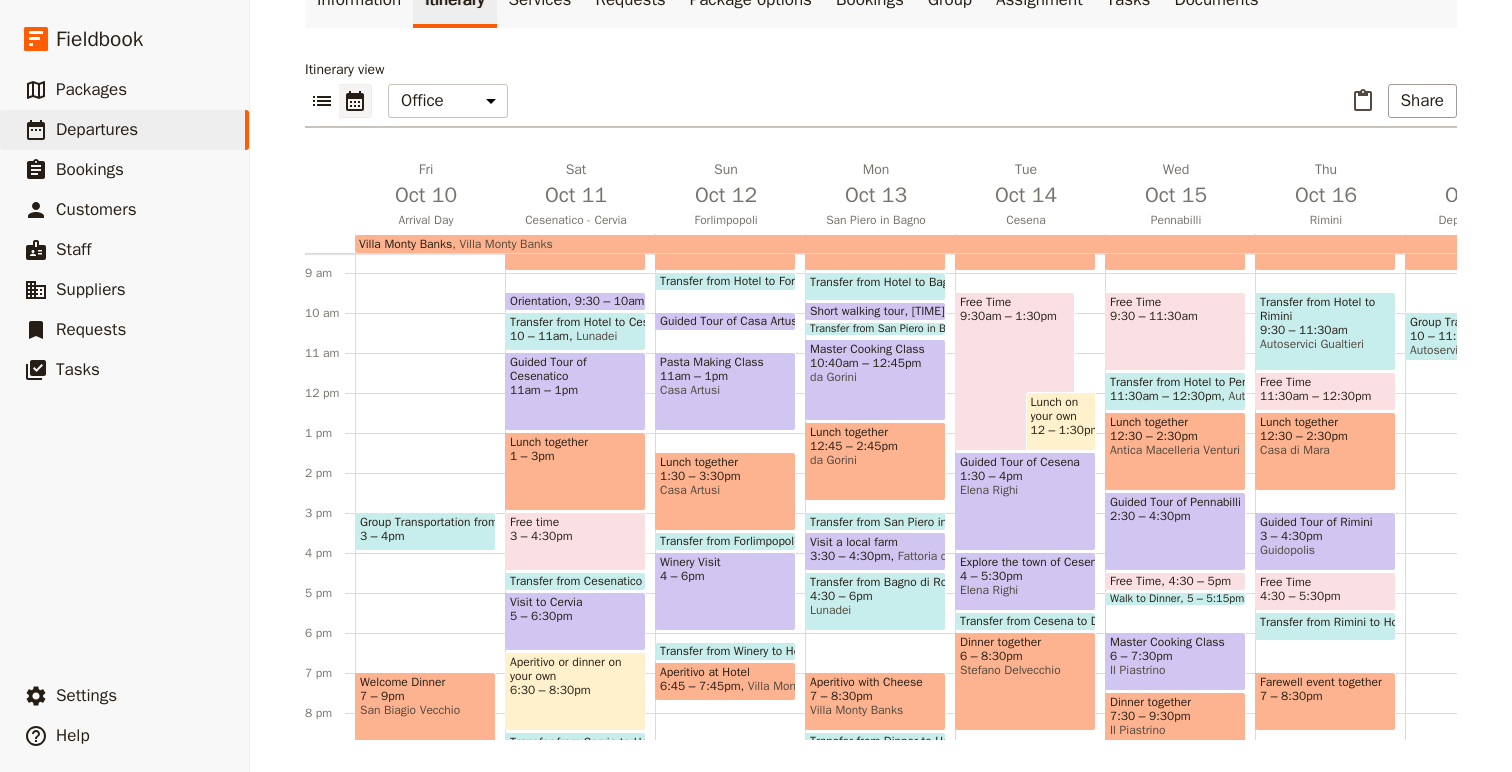click on "Autoservici Gualtieri" at bounding box center (1325, 344) 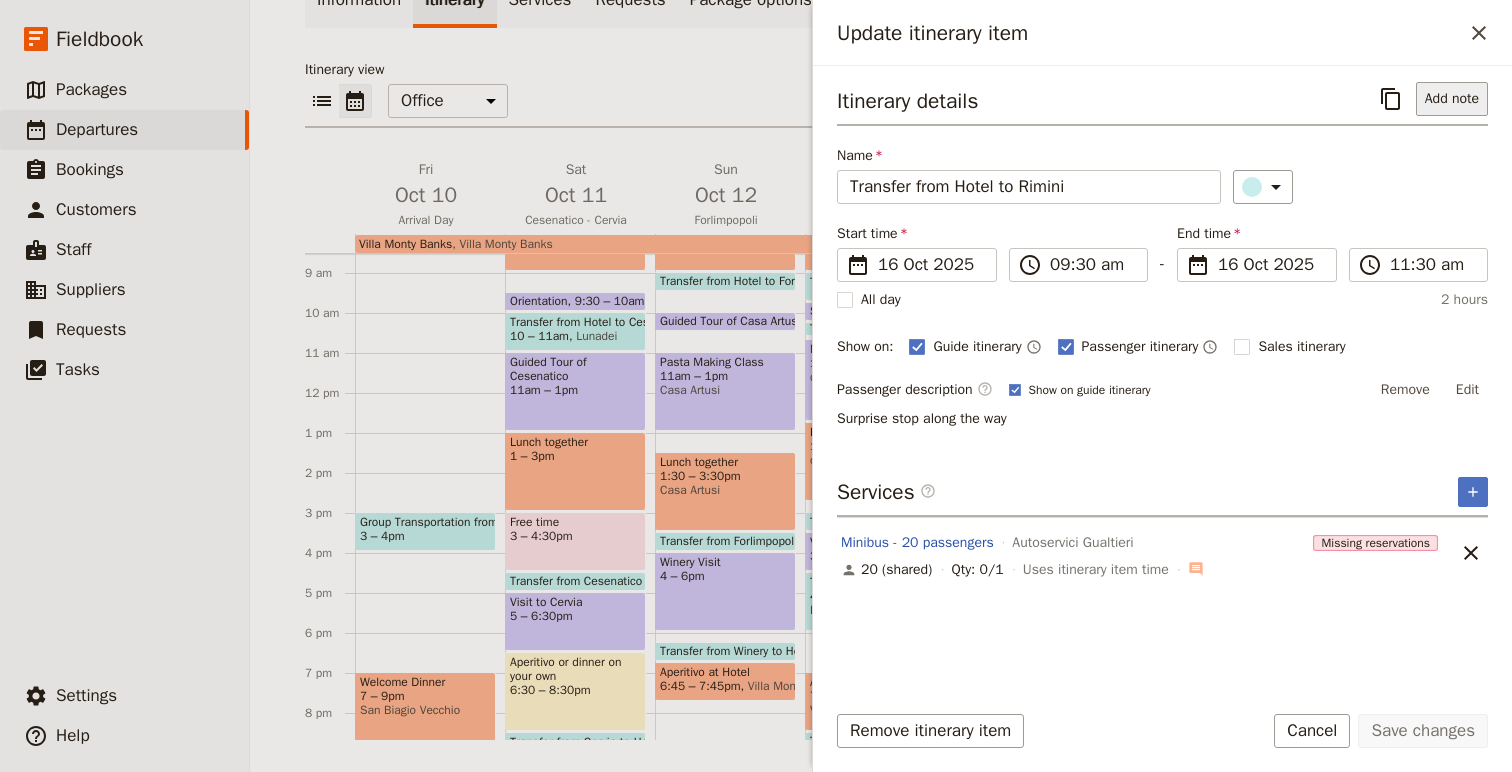 click on "Add note" at bounding box center (1452, 99) 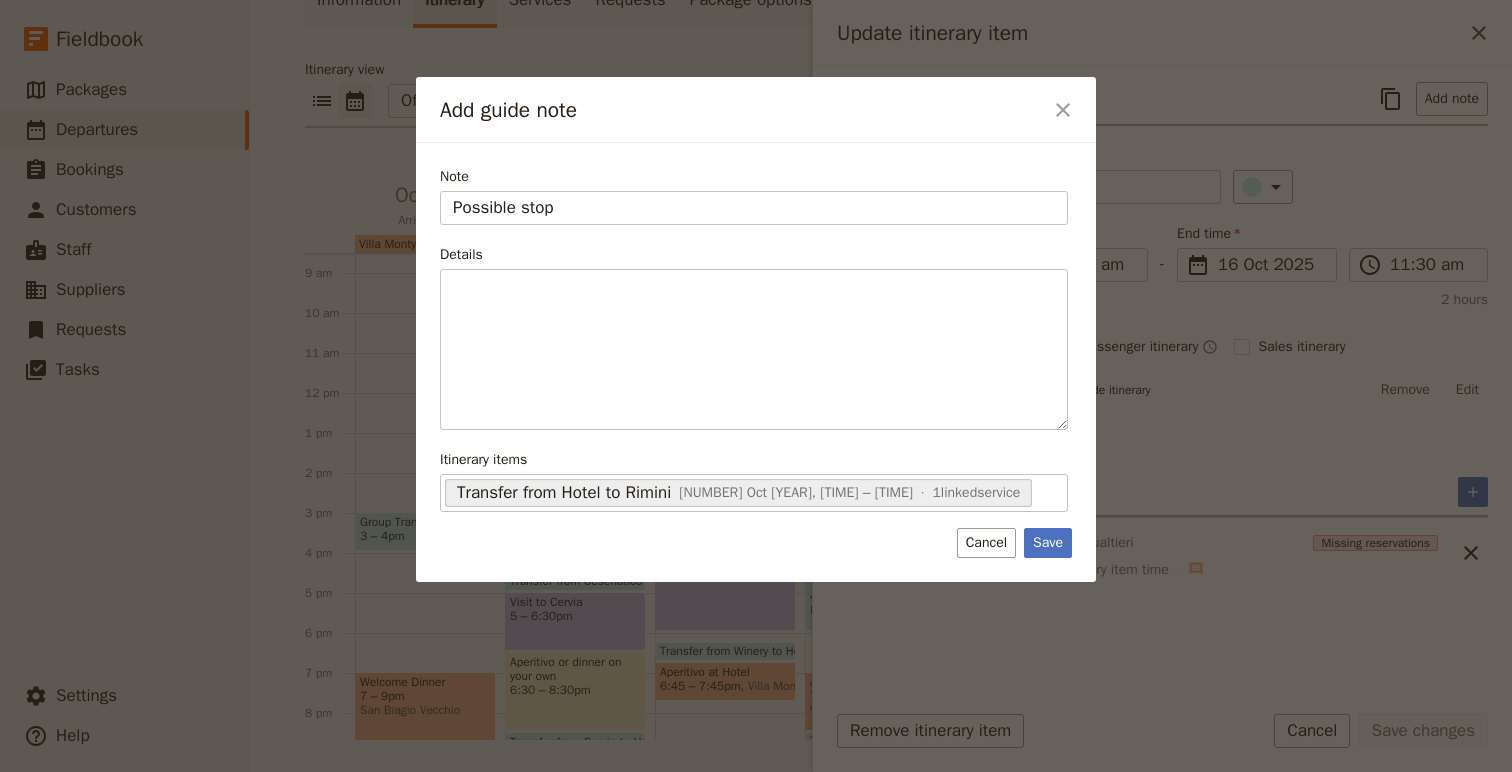 type on "Possible stop" 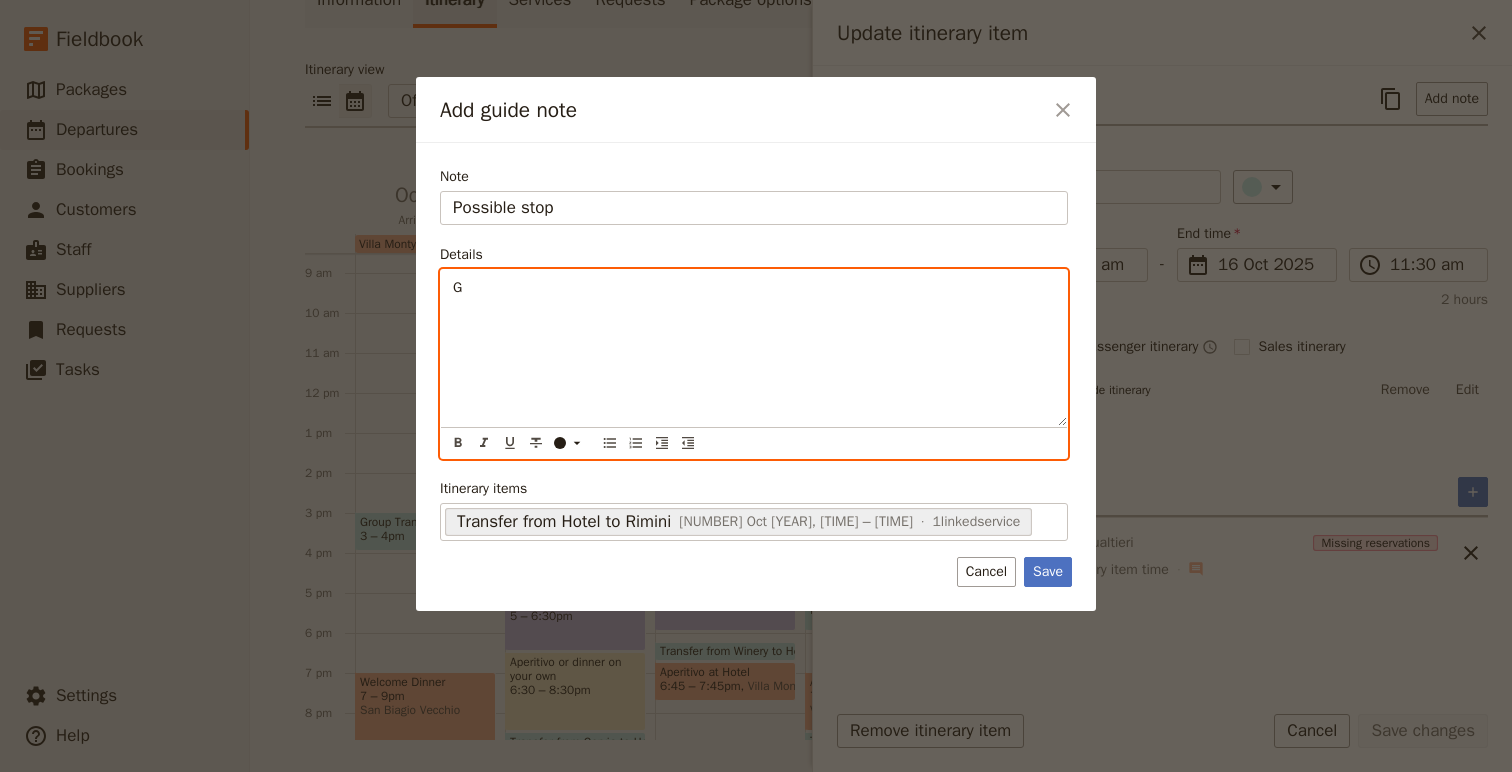 type 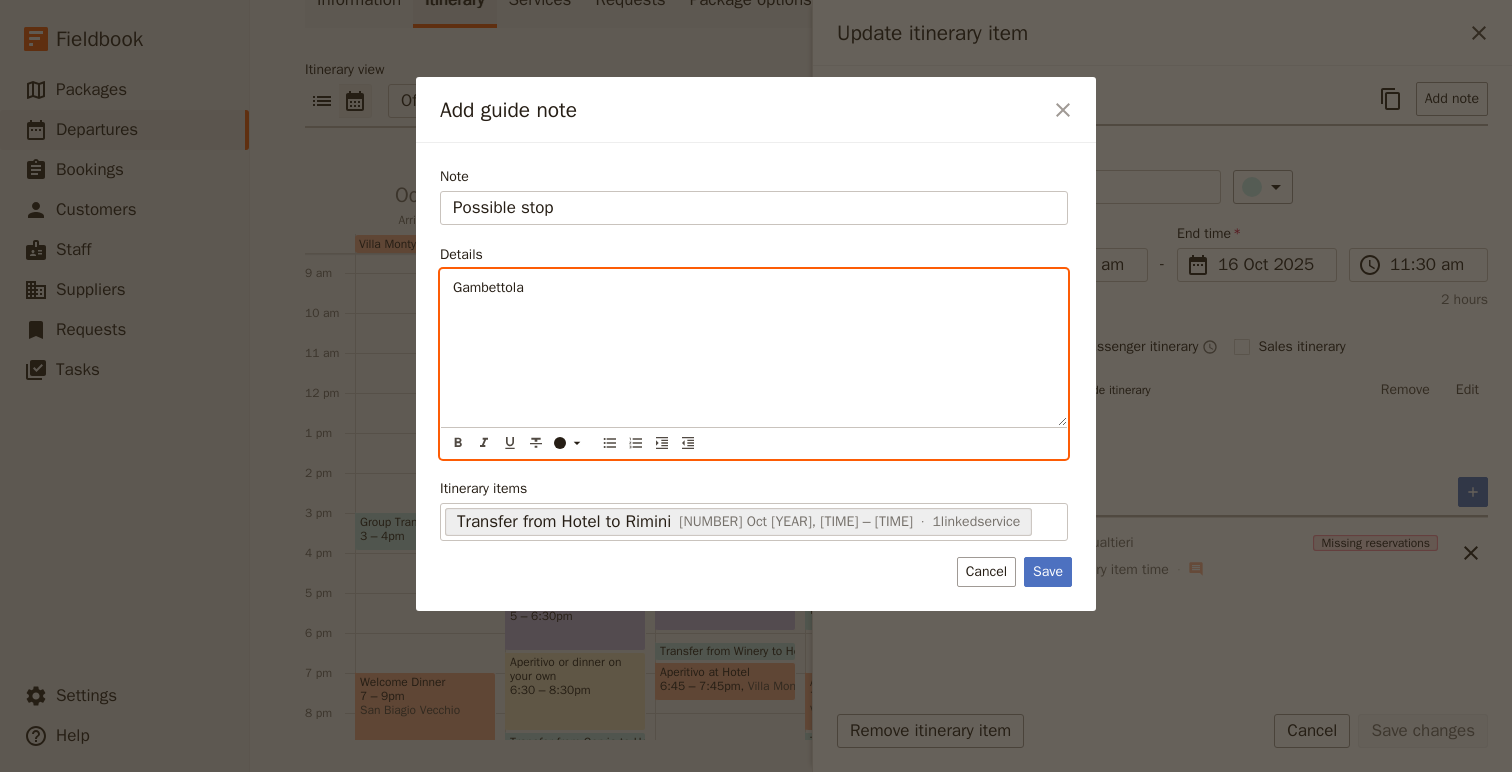 click on "Gambettola" at bounding box center (488, 287) 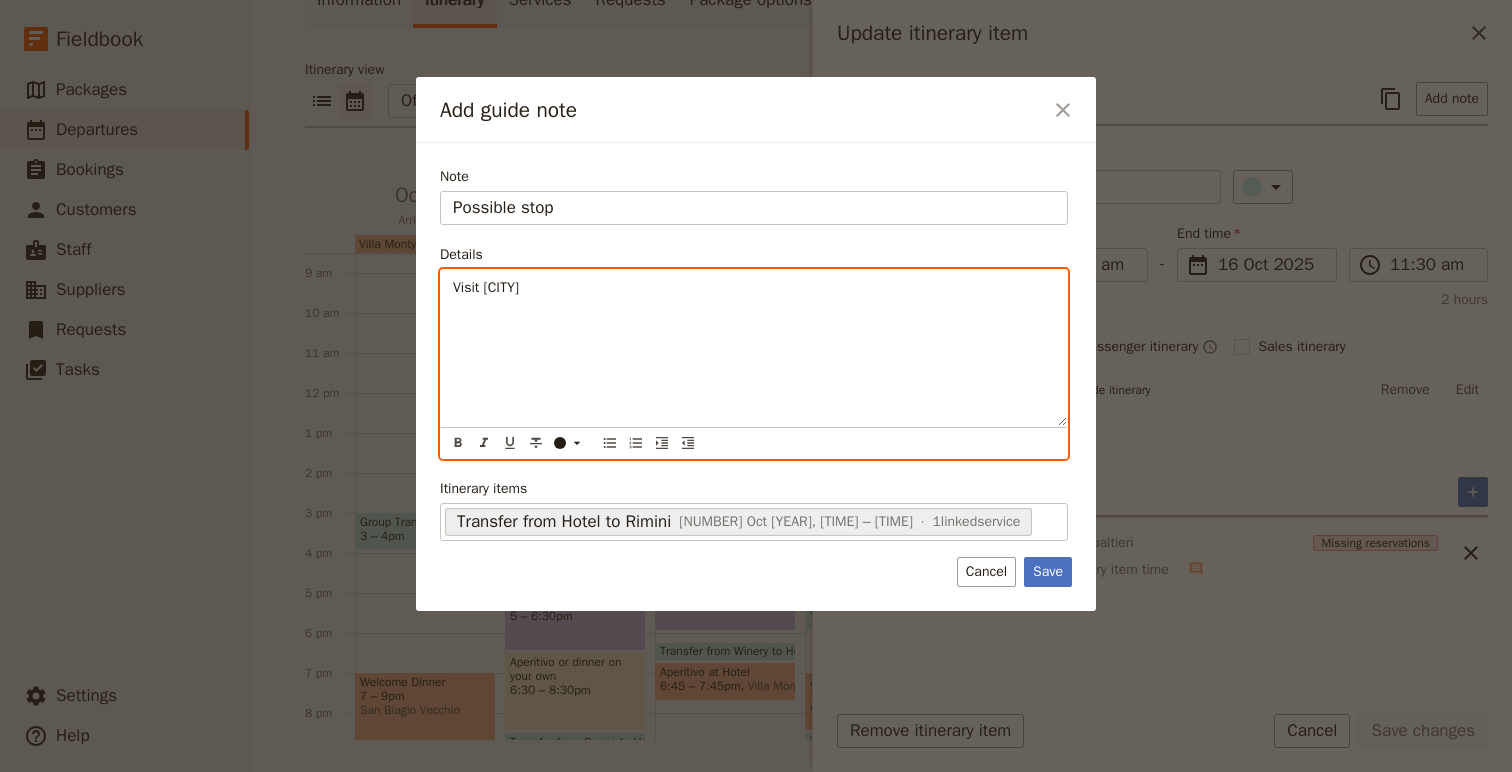 click on "Visit [CITY]" at bounding box center (754, 348) 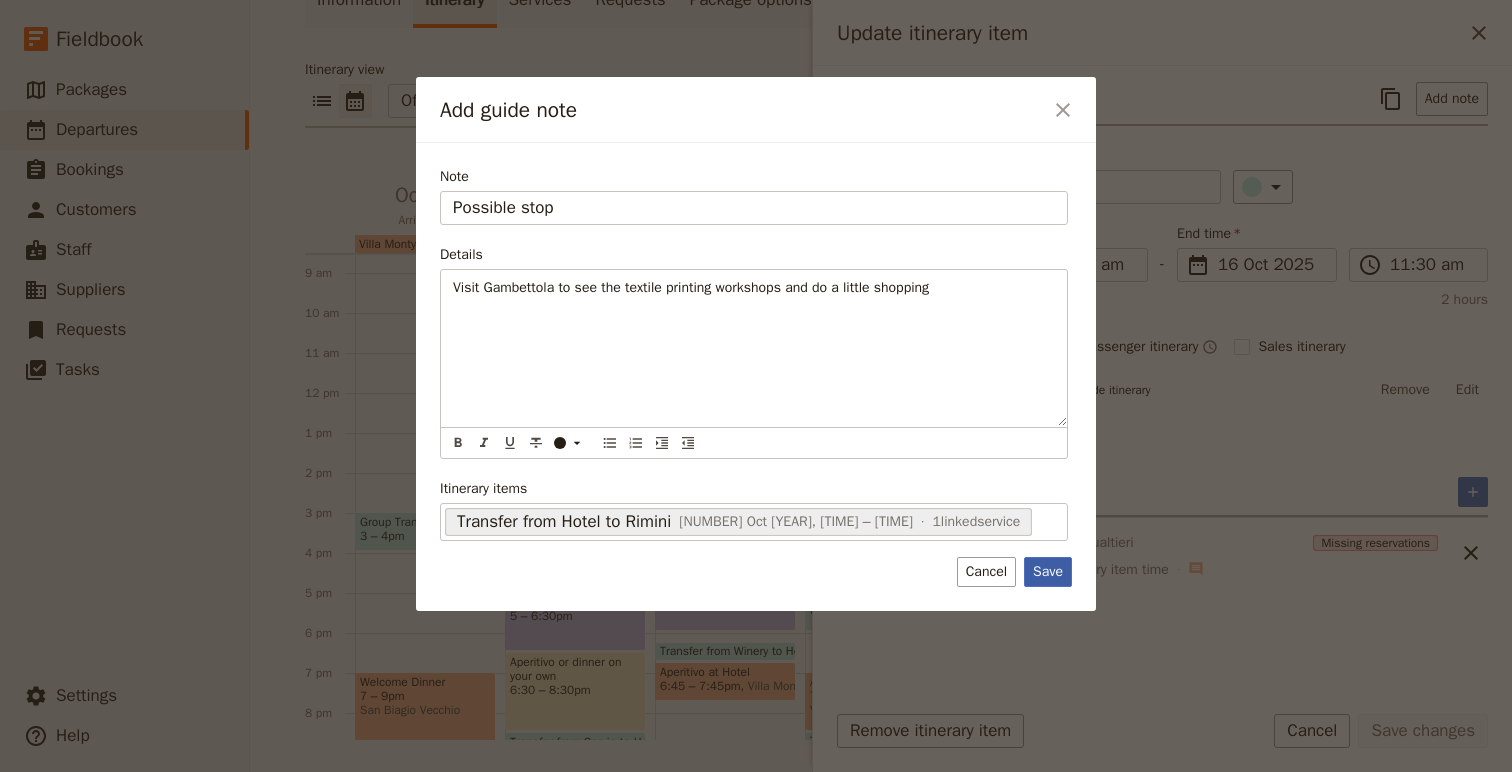 click on "Save" at bounding box center [1048, 572] 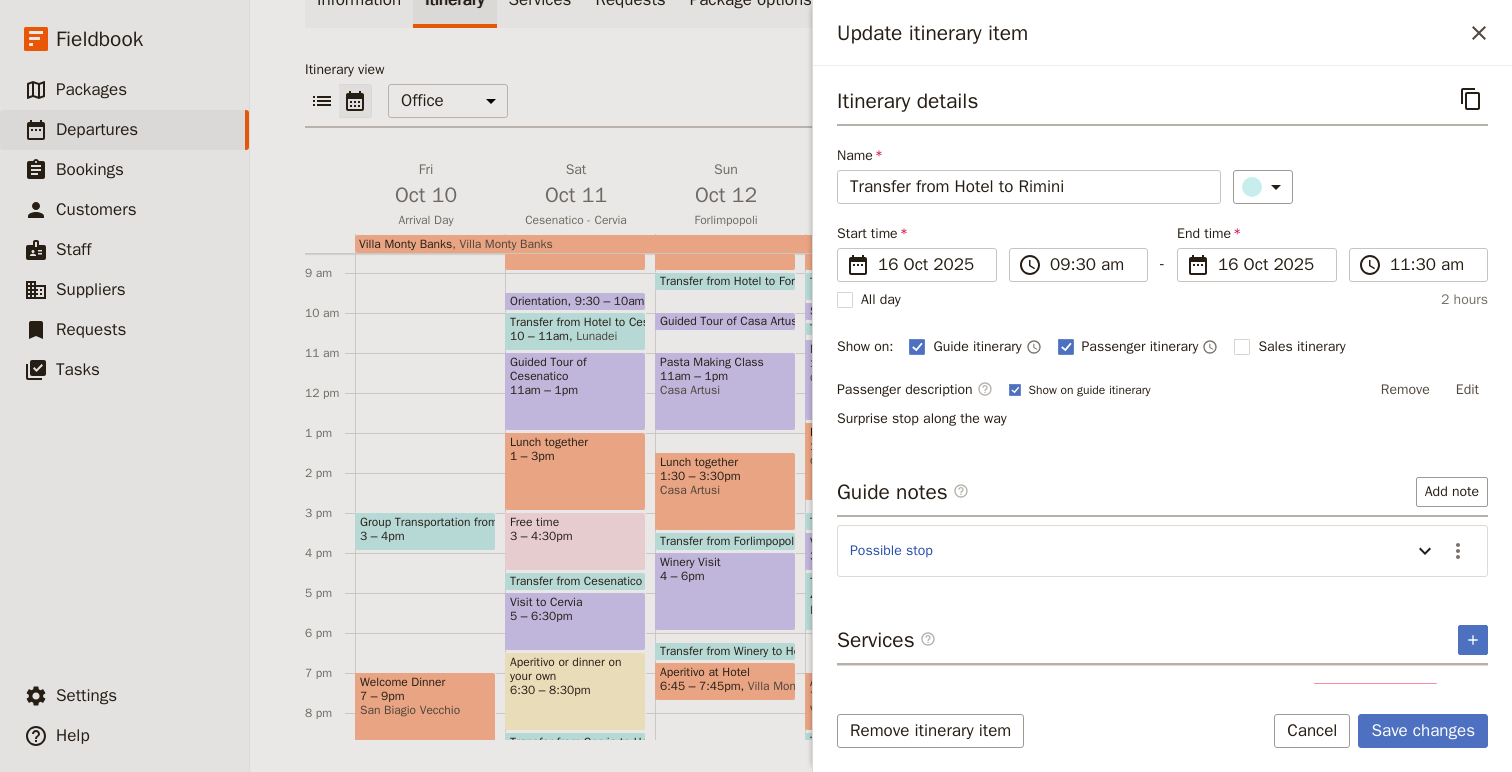 scroll, scrollTop: 50, scrollLeft: 0, axis: vertical 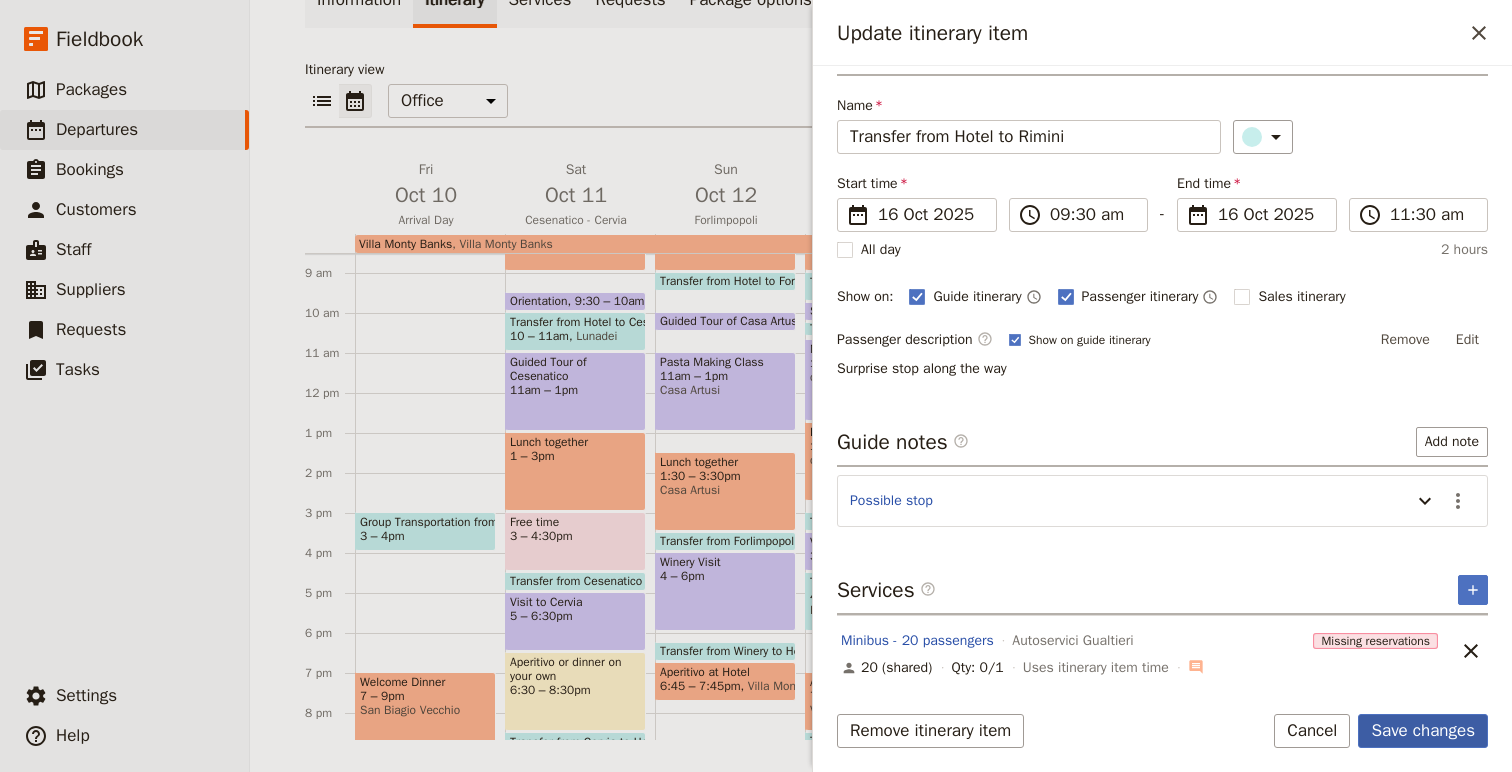 click on "Save changes" at bounding box center [1423, 731] 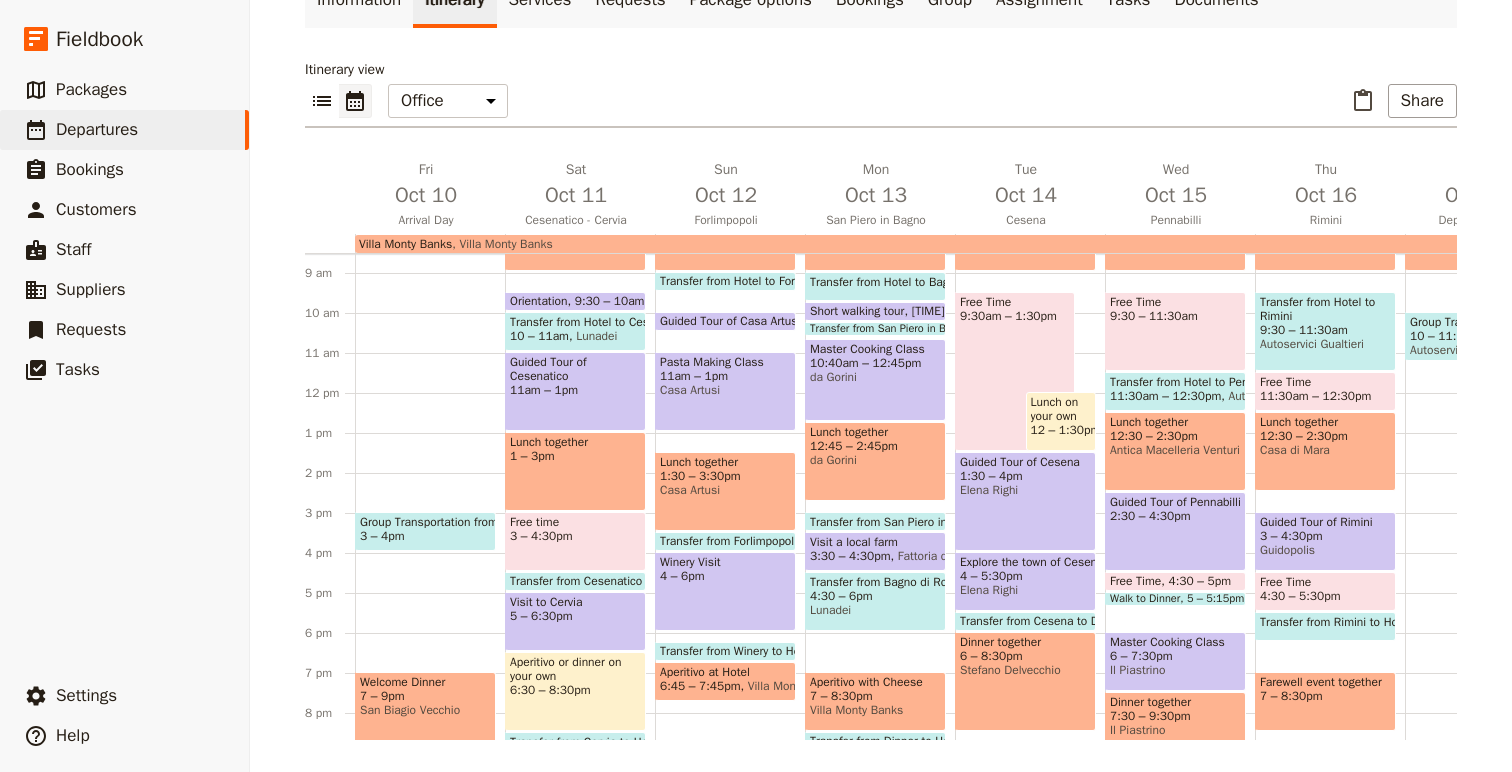 click at bounding box center [575, 346] 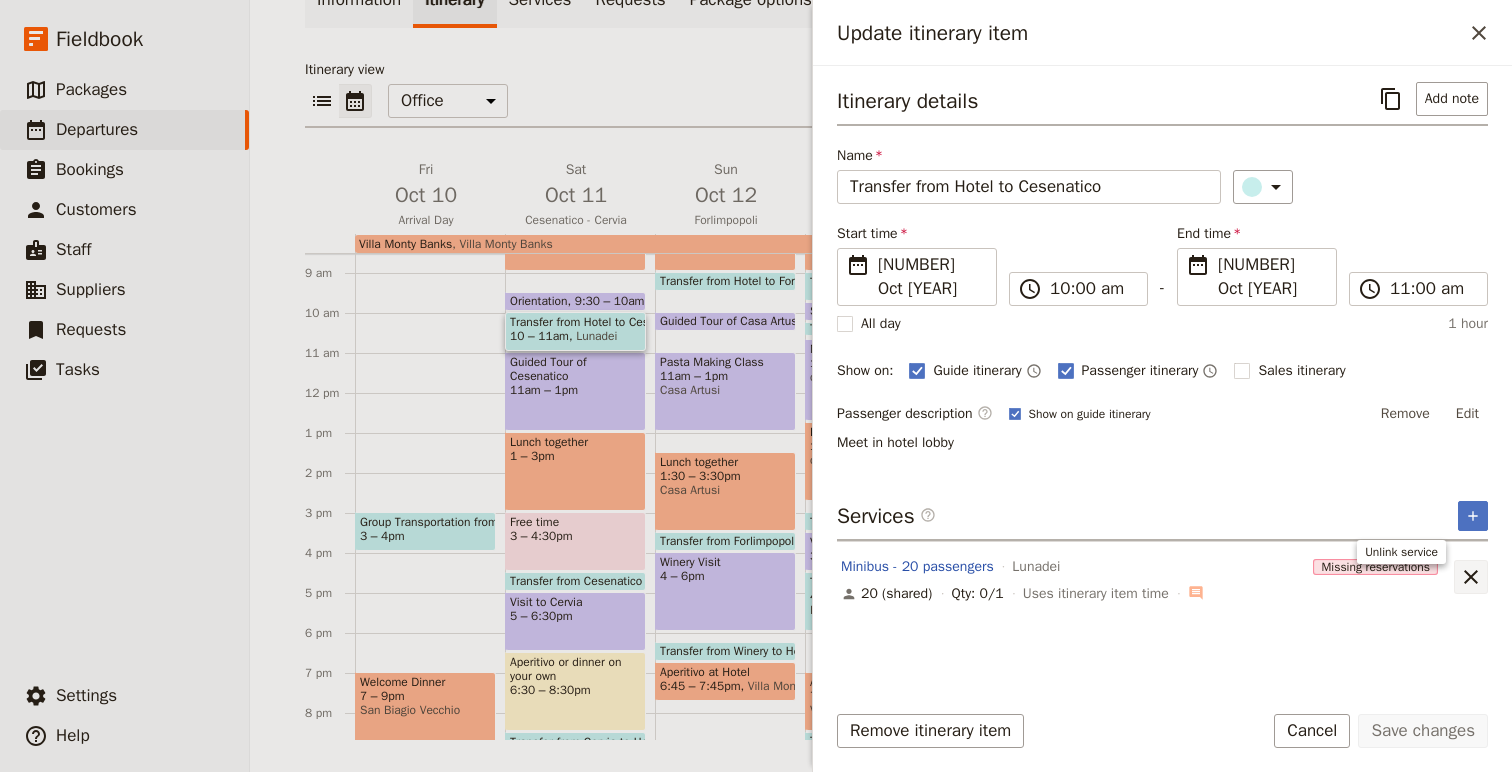 click 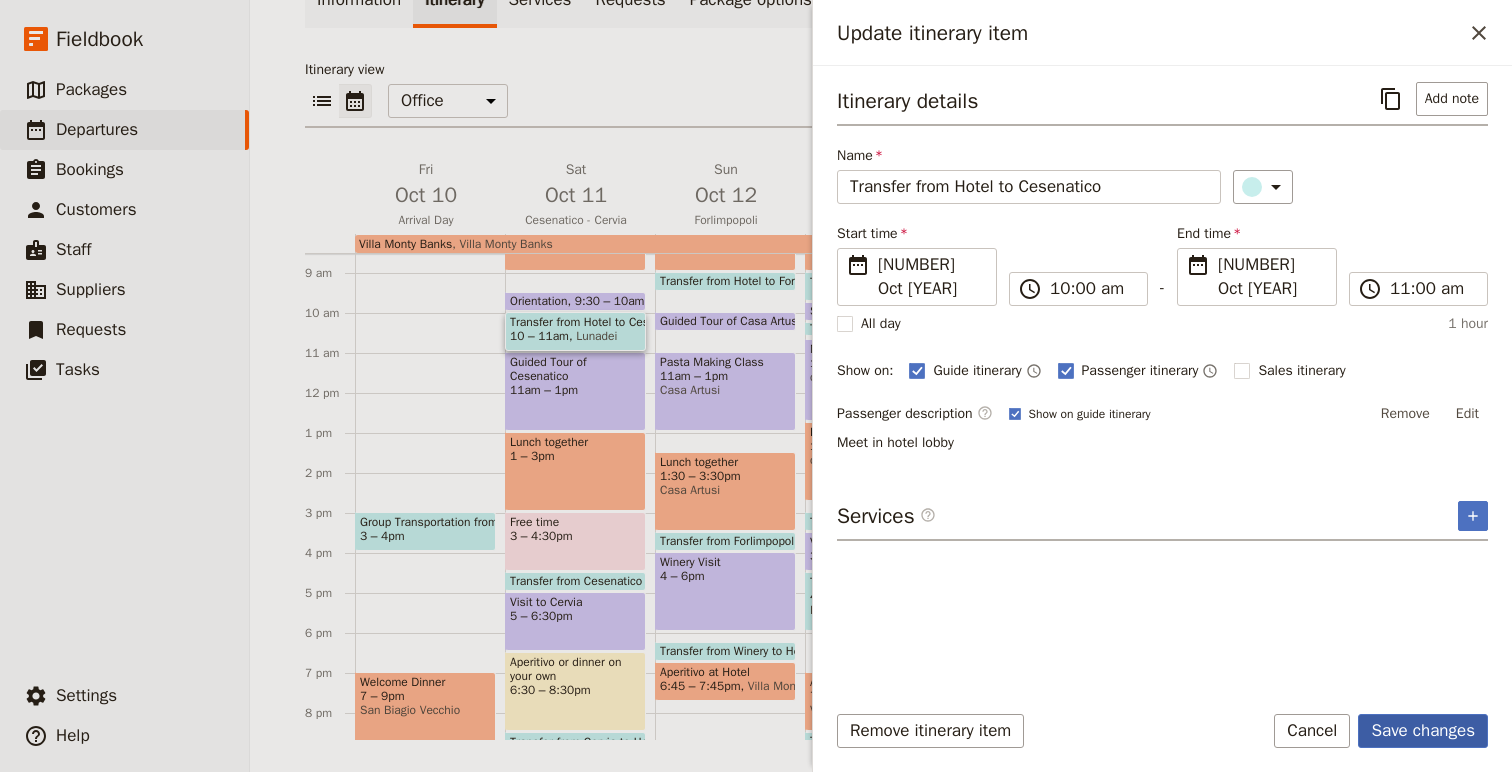 click on "Save changes" at bounding box center [1423, 731] 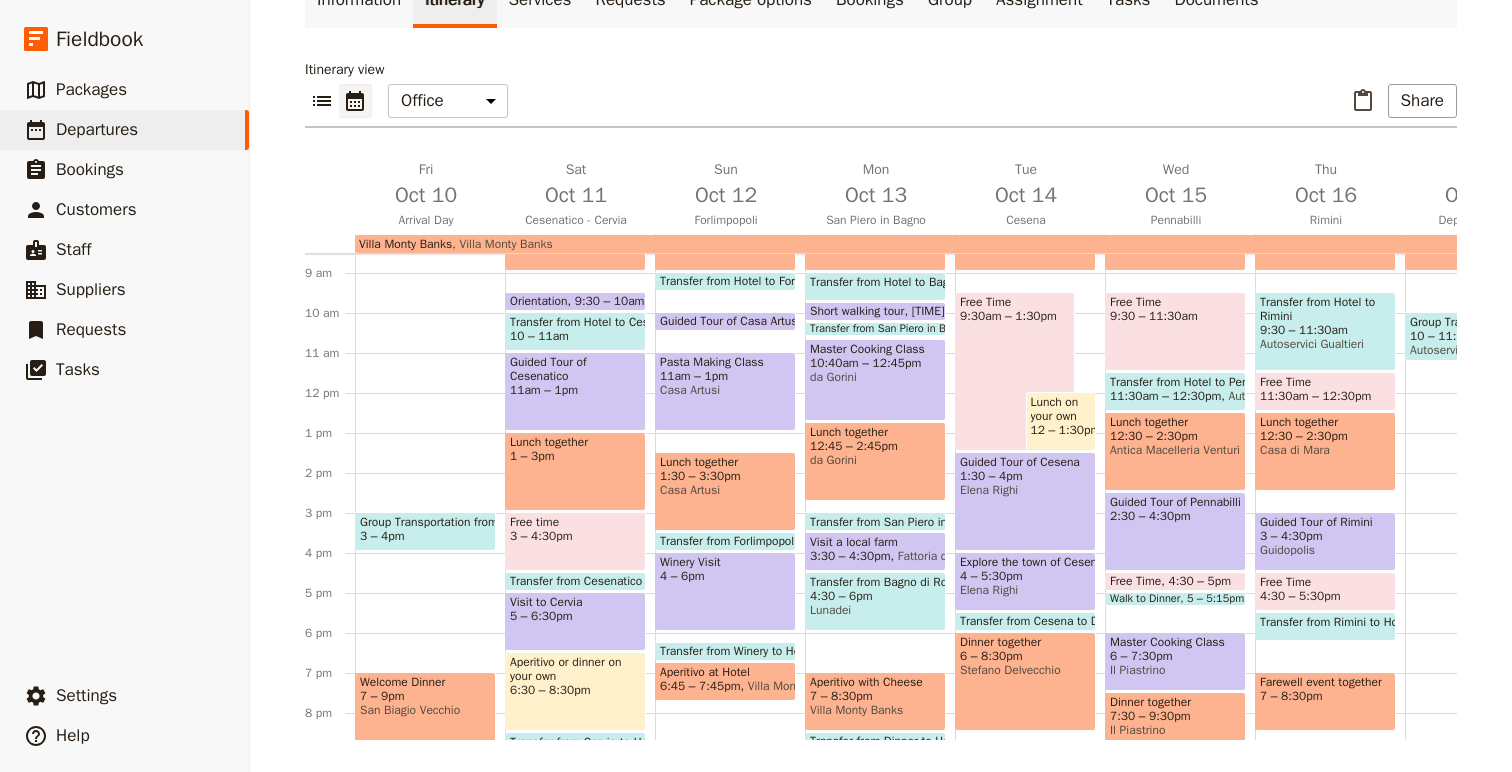 click at bounding box center (575, 586) 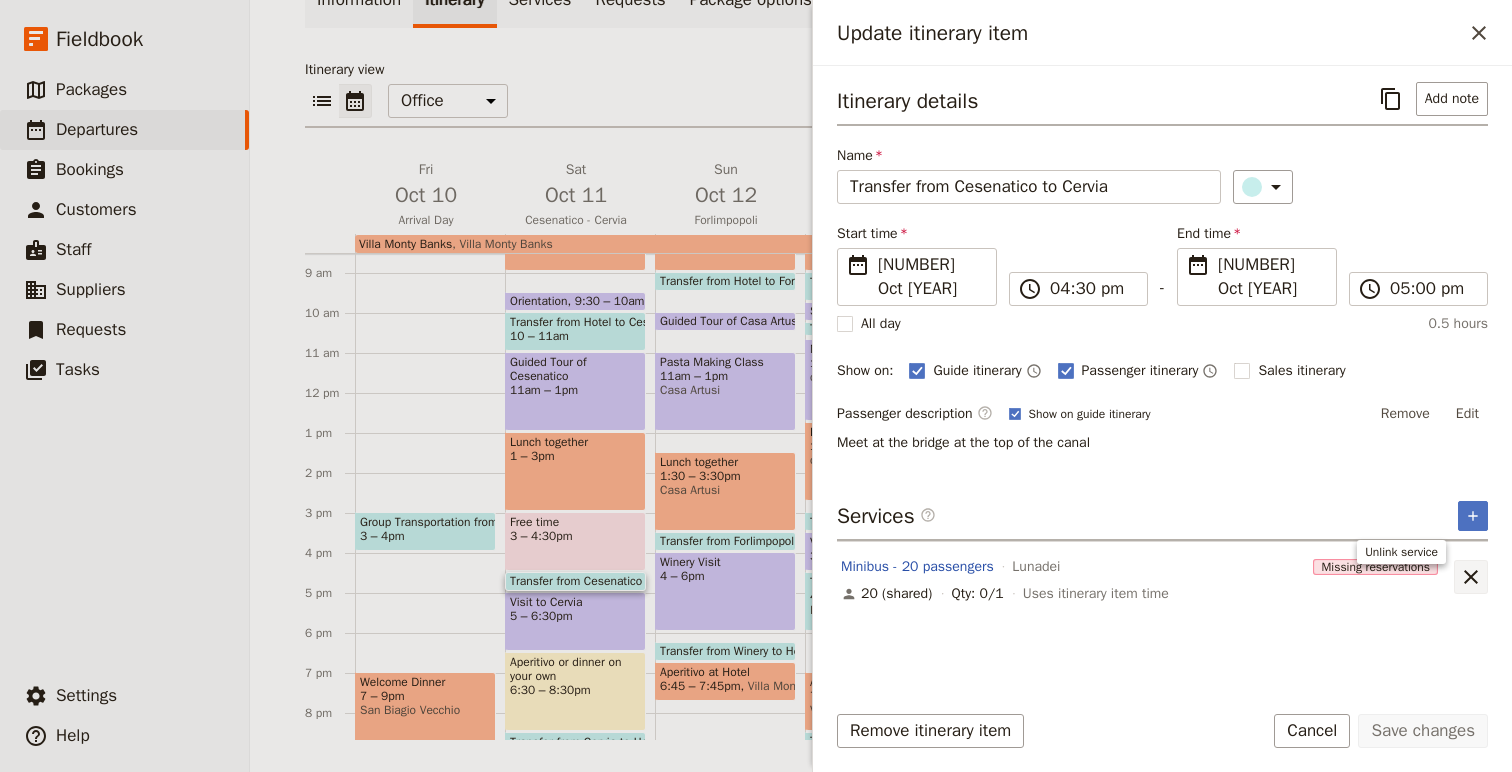 click 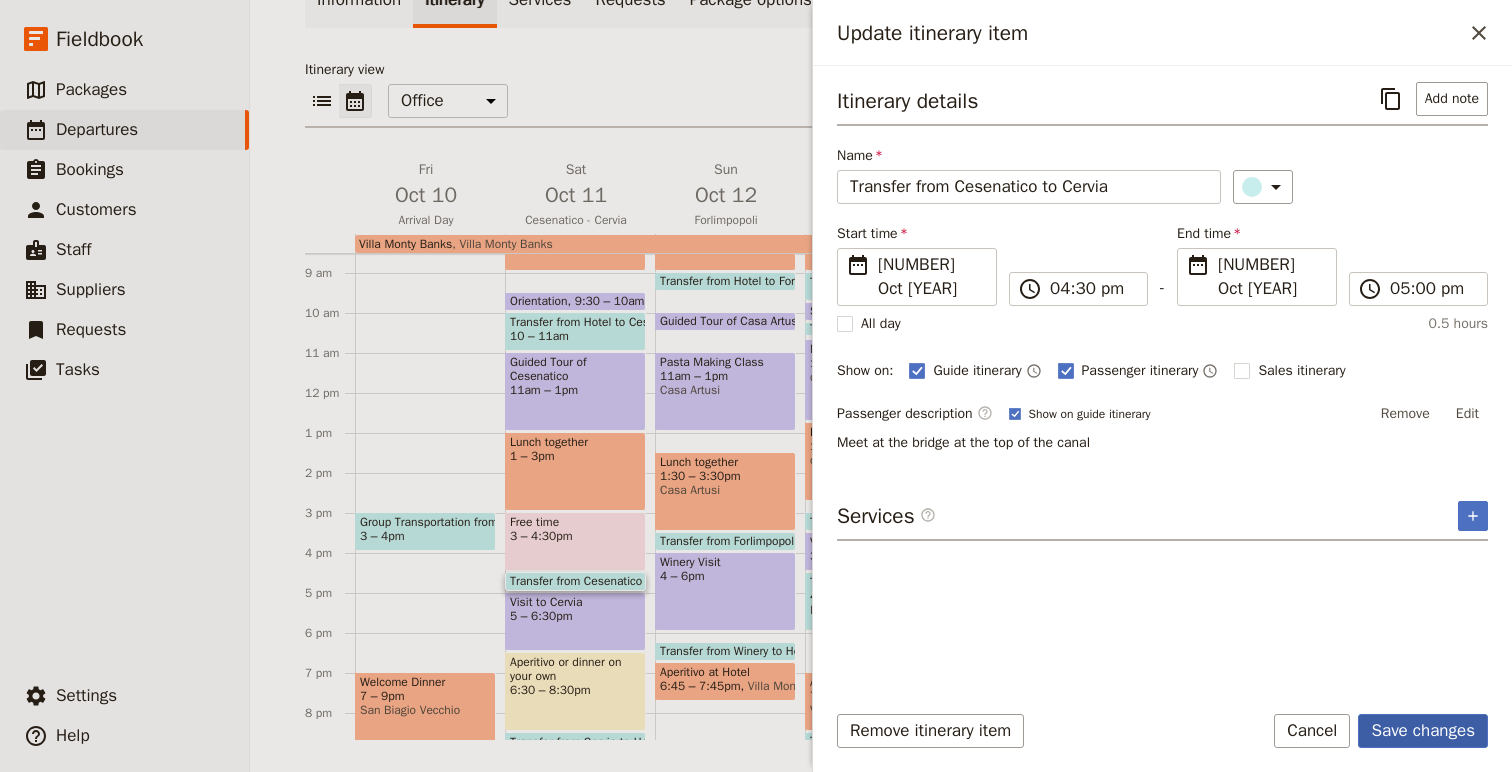 click on "Save changes" at bounding box center [1423, 731] 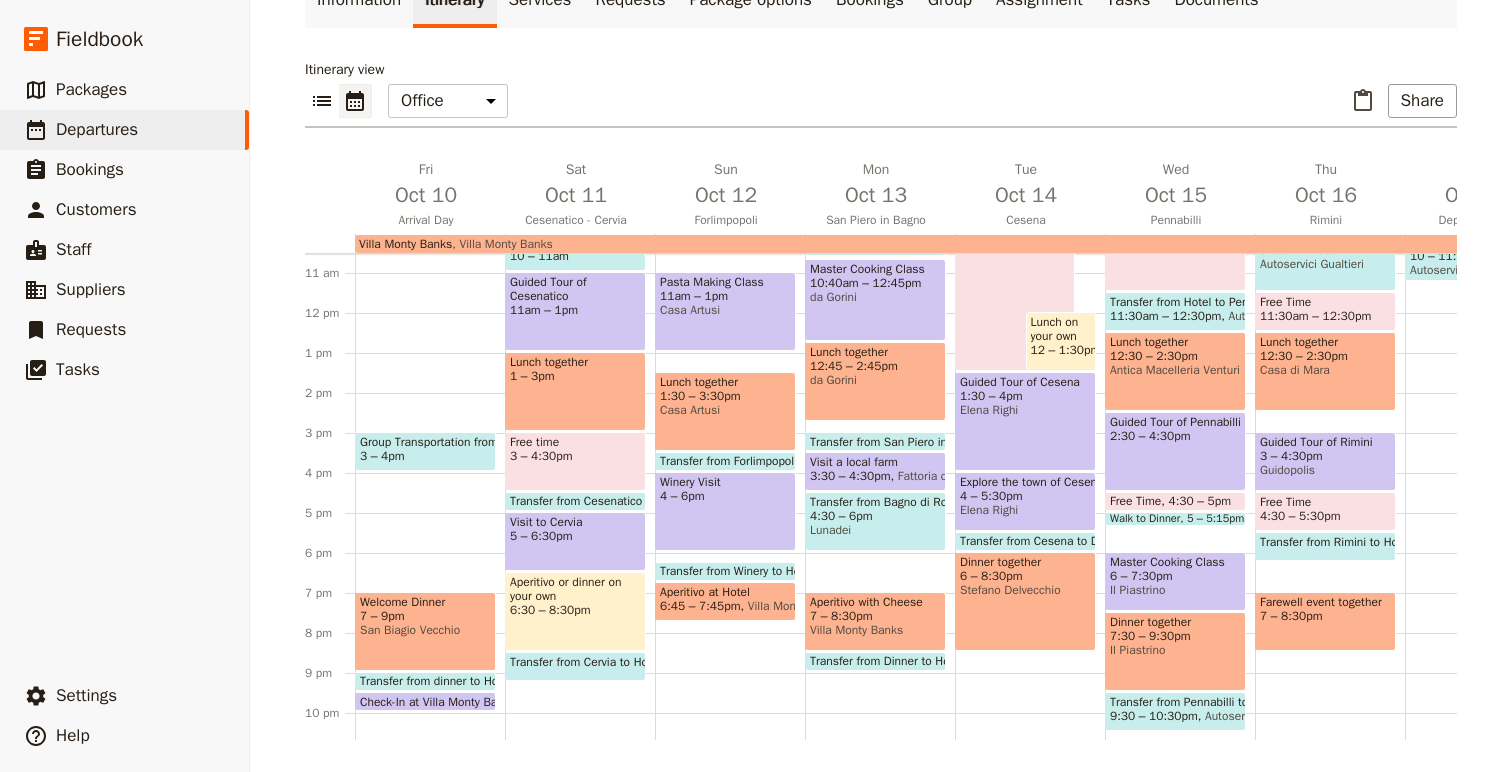 scroll, scrollTop: 424, scrollLeft: 0, axis: vertical 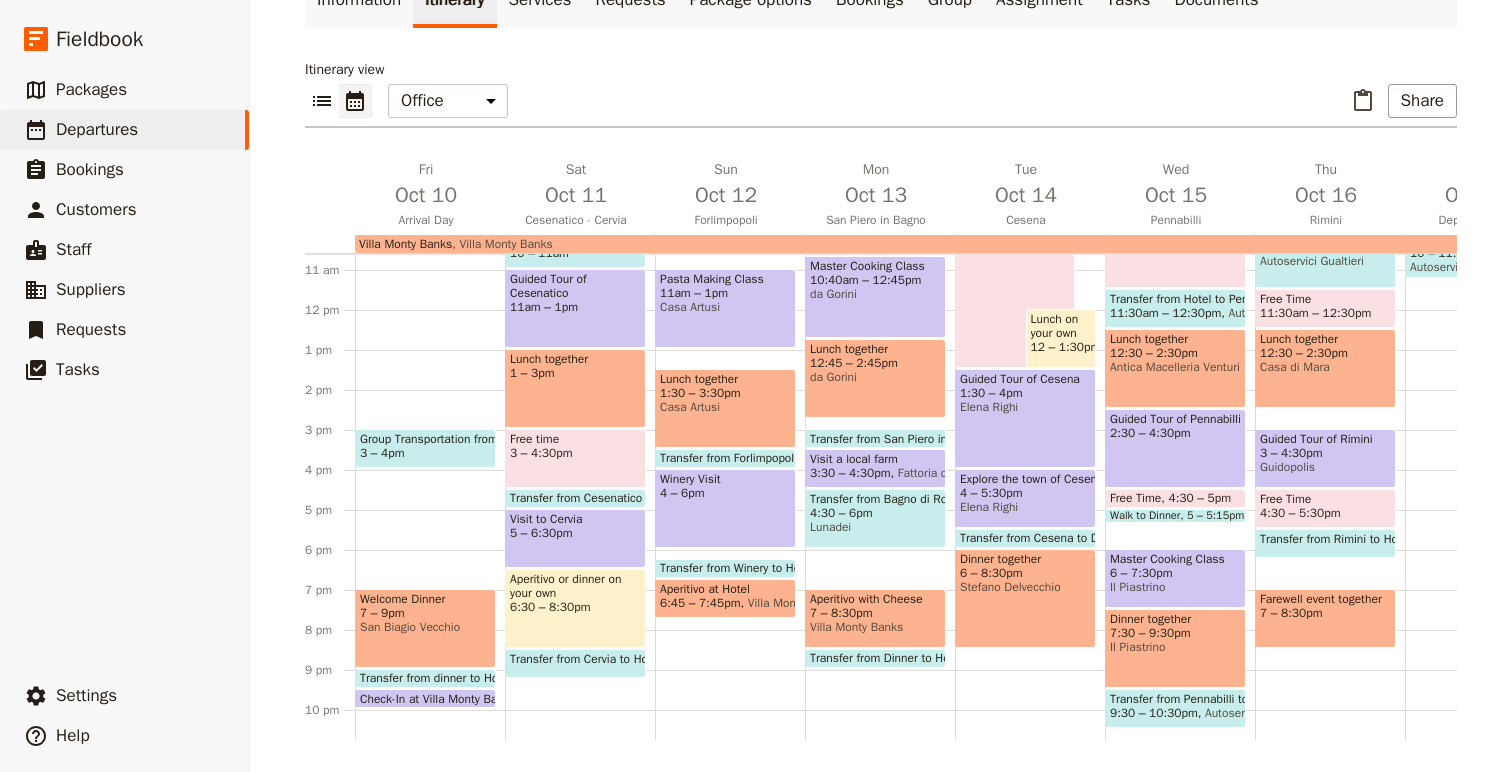 click on "Transfer from Cervia to Hotel" at bounding box center (589, 659) 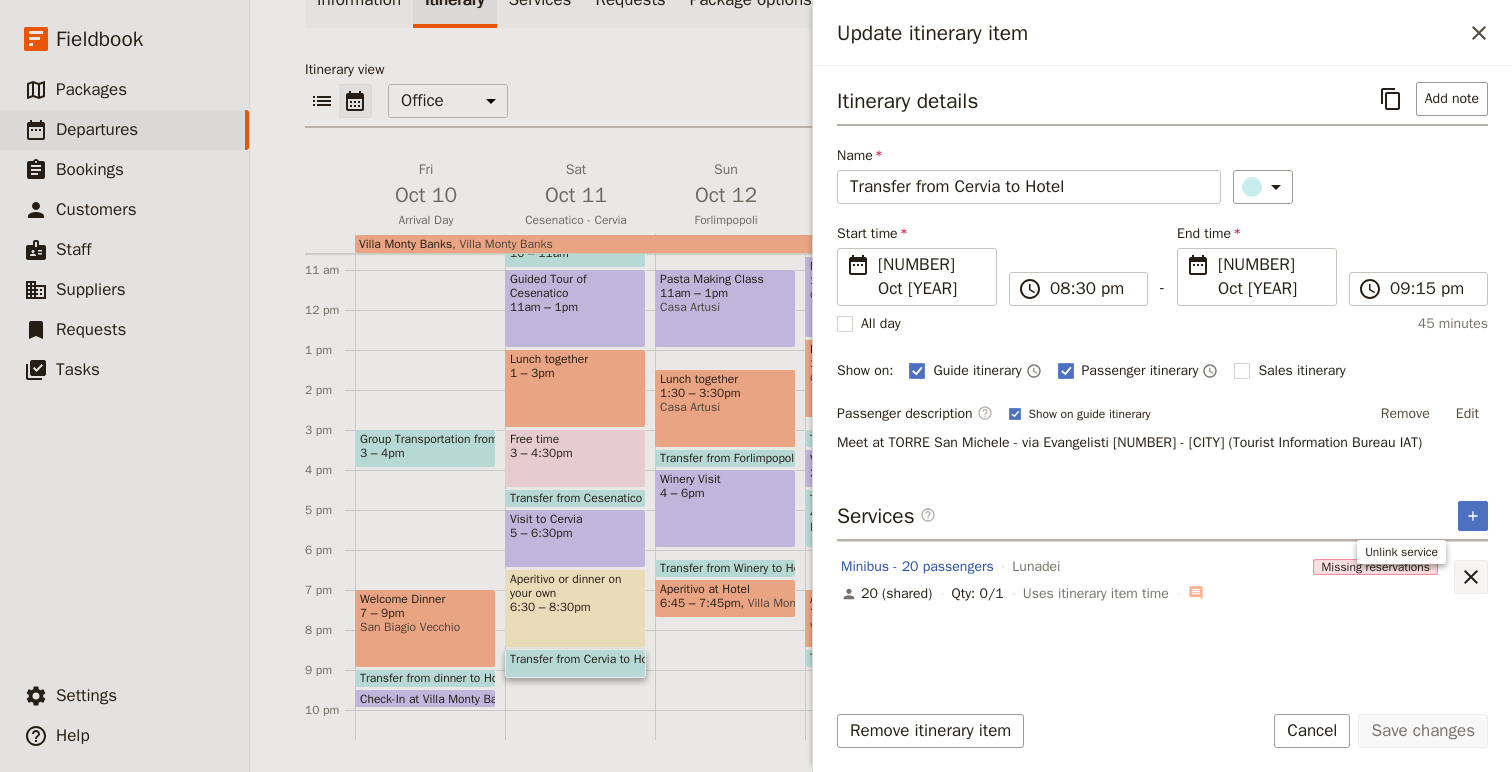 click 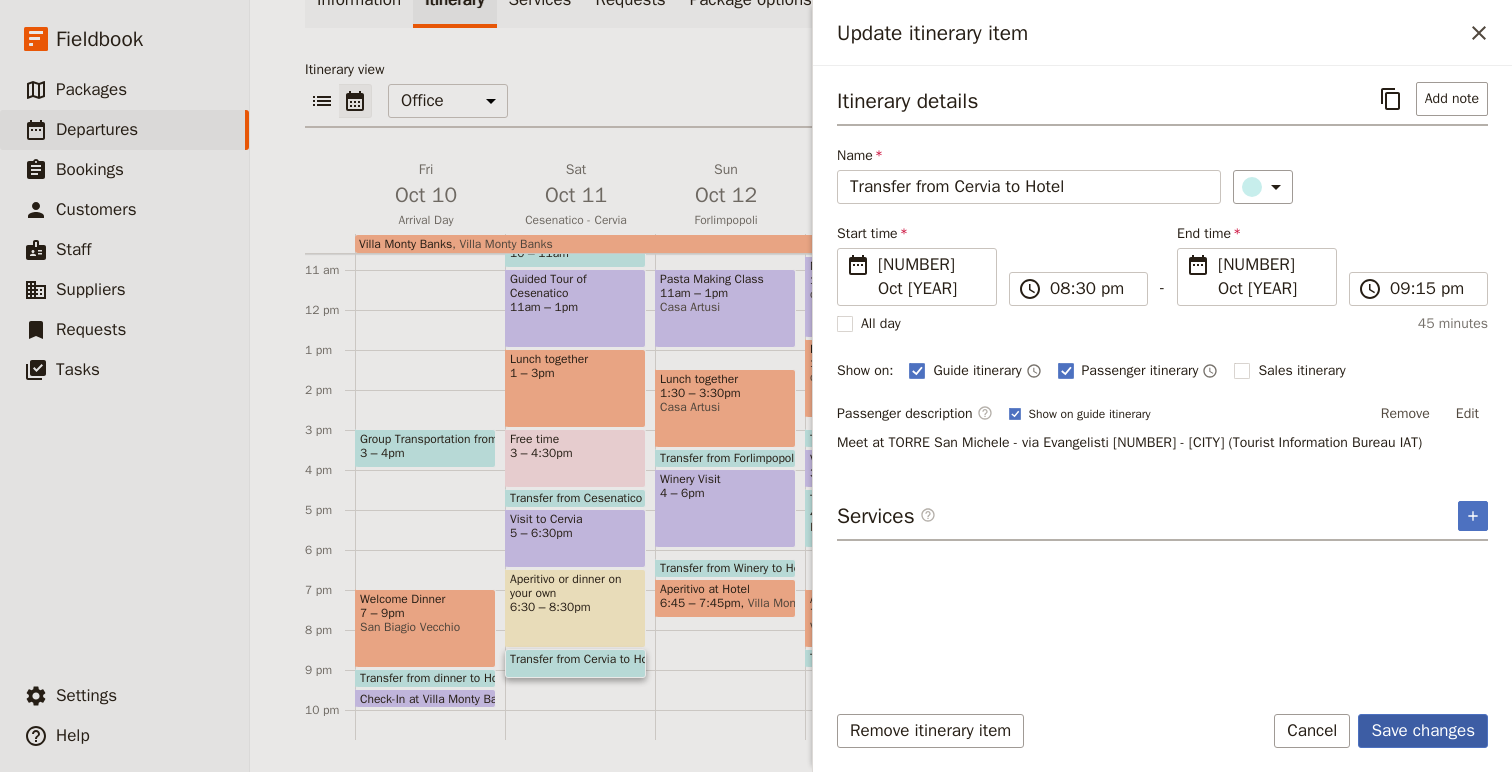 click on "Save changes" at bounding box center [1423, 731] 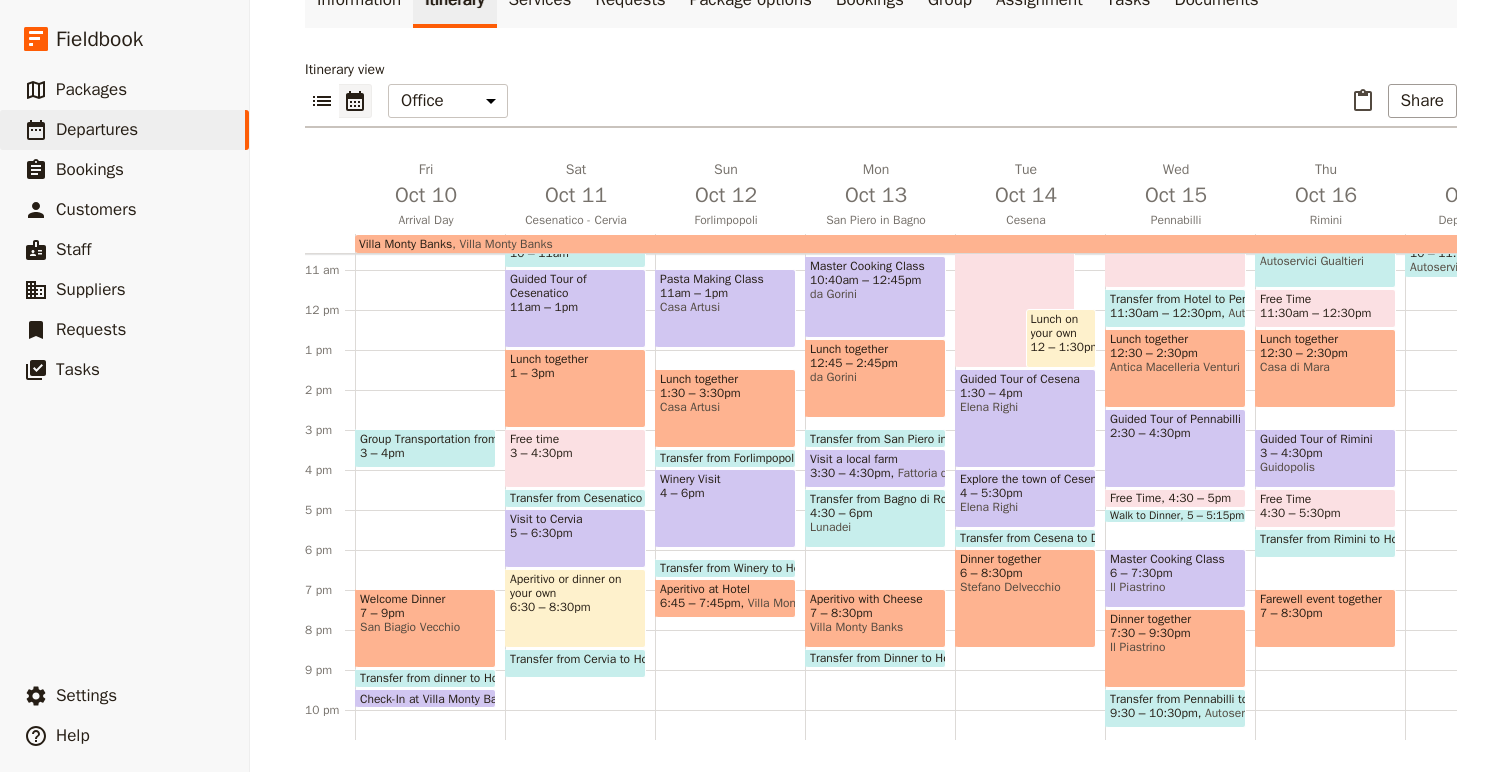 click on "Transfer from Forlimpopoli to Winery" at bounding box center (758, 458) 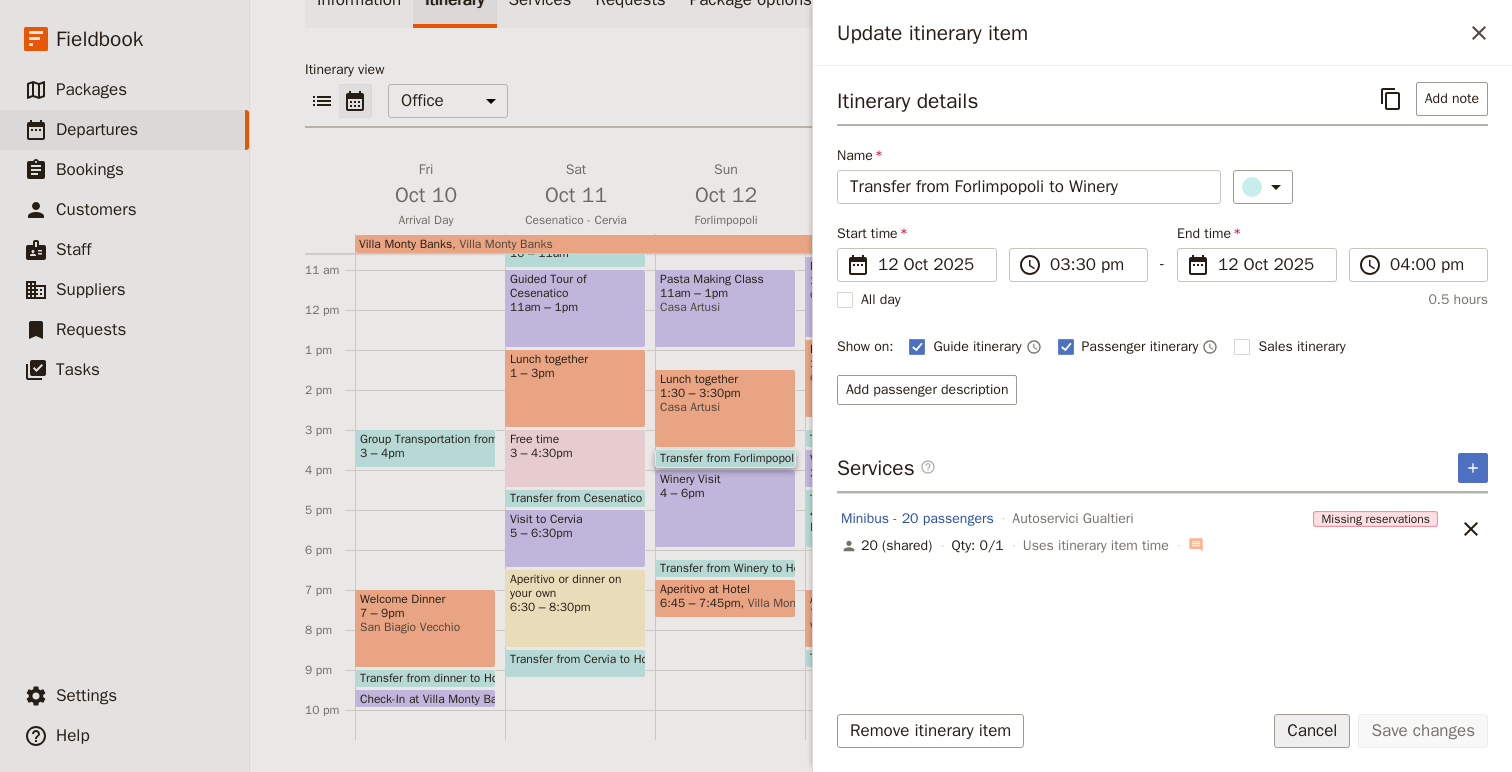 click on "Cancel" at bounding box center [1312, 731] 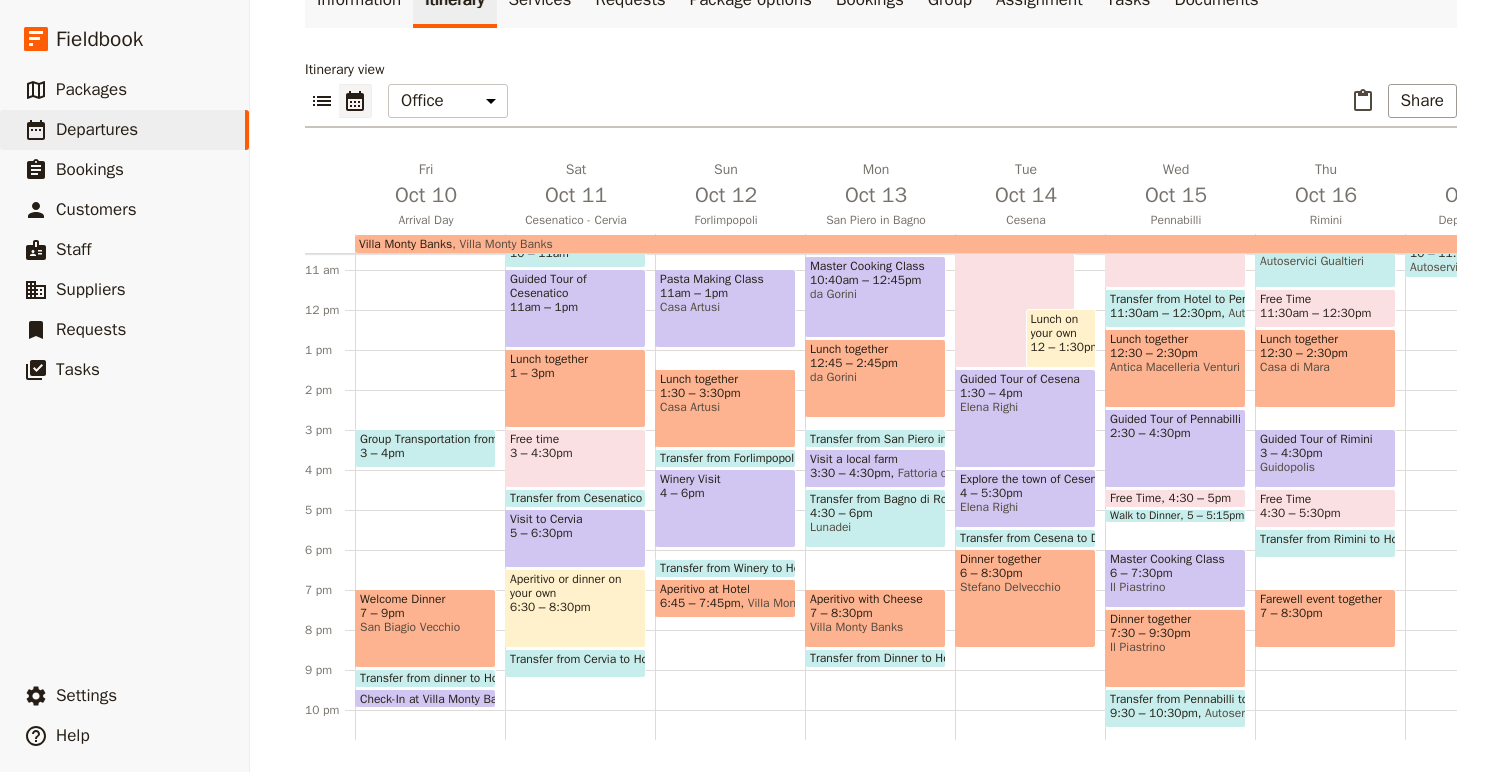 click on "Transfer from Winery to Hotel" at bounding box center [740, 568] 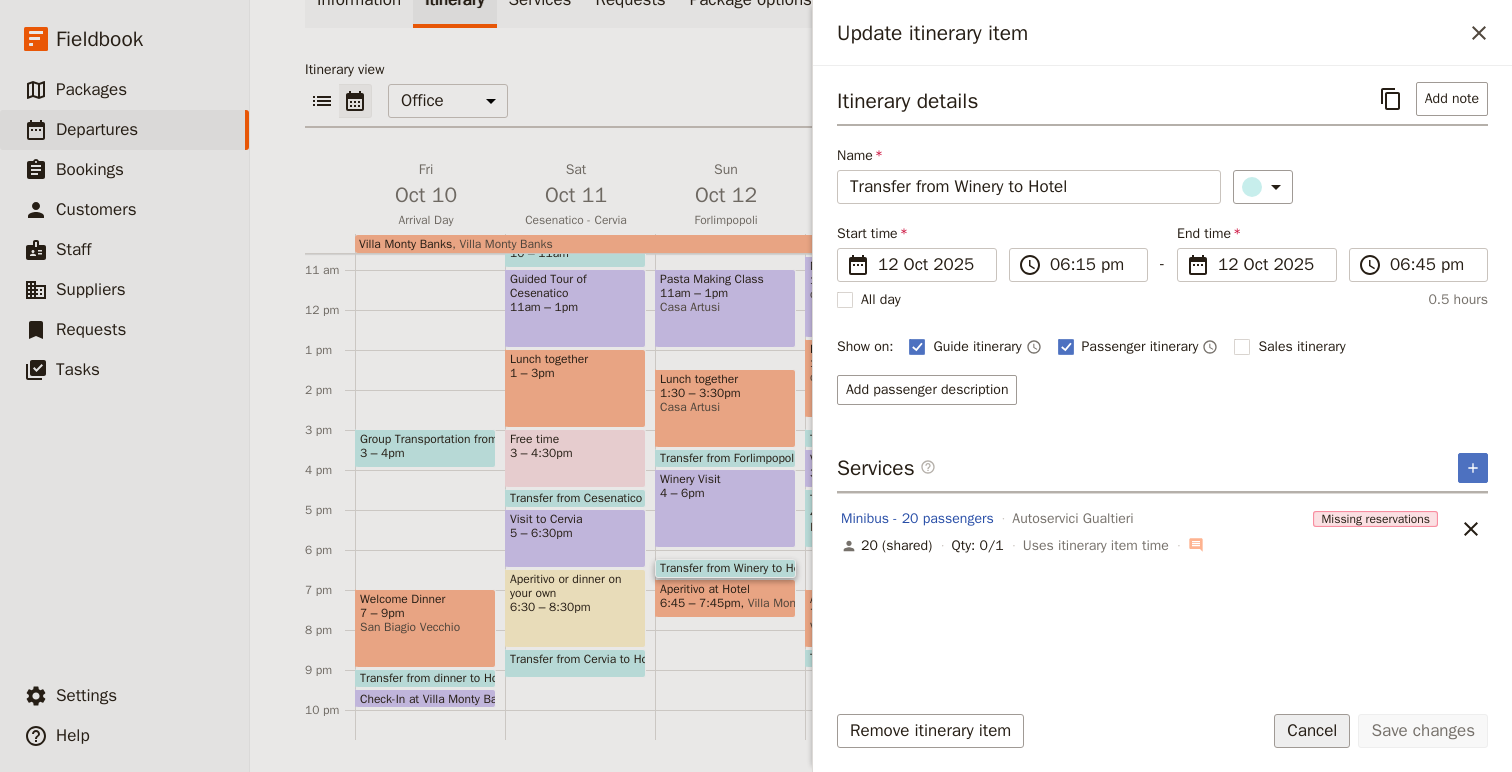 click on "Cancel" at bounding box center [1312, 731] 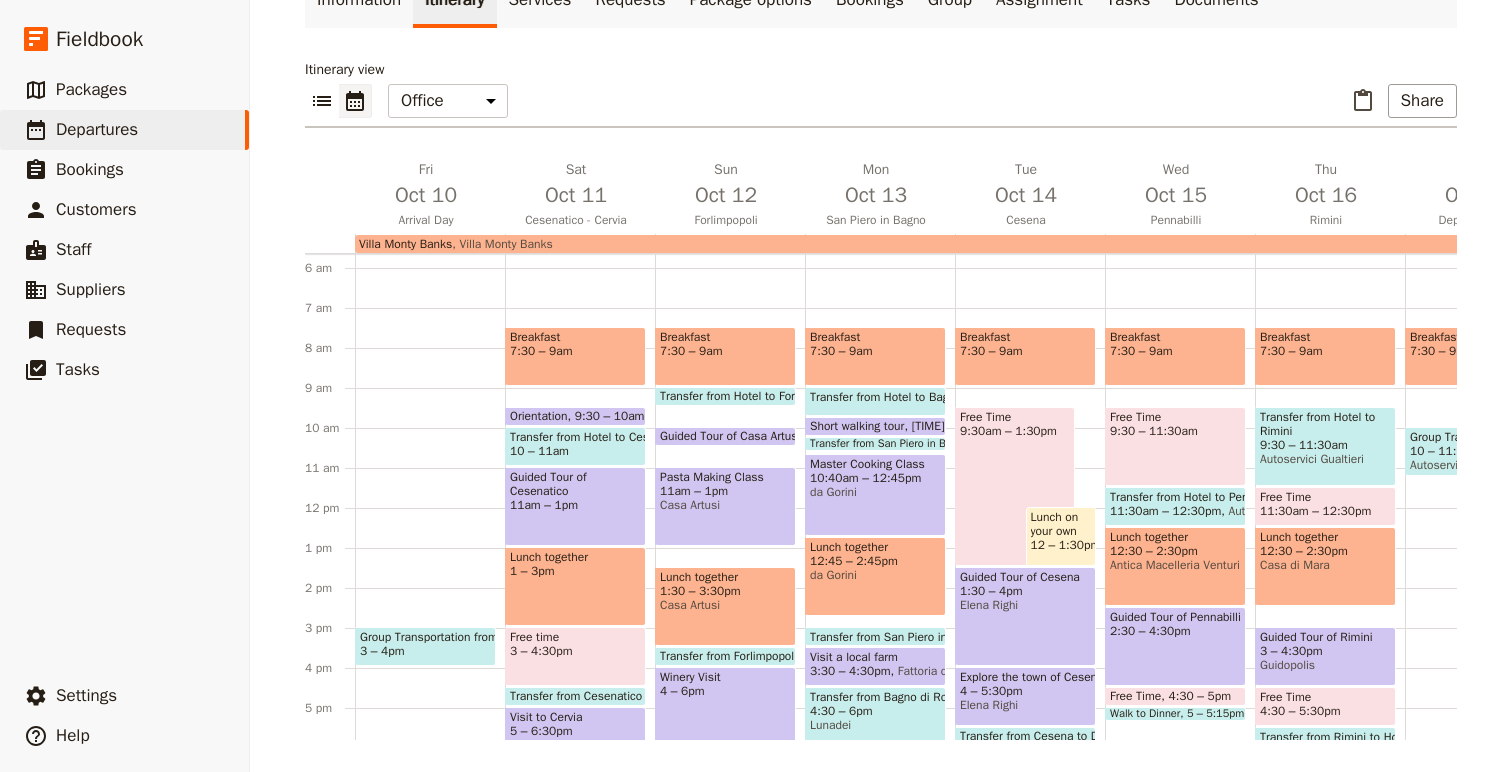 scroll, scrollTop: 174, scrollLeft: 0, axis: vertical 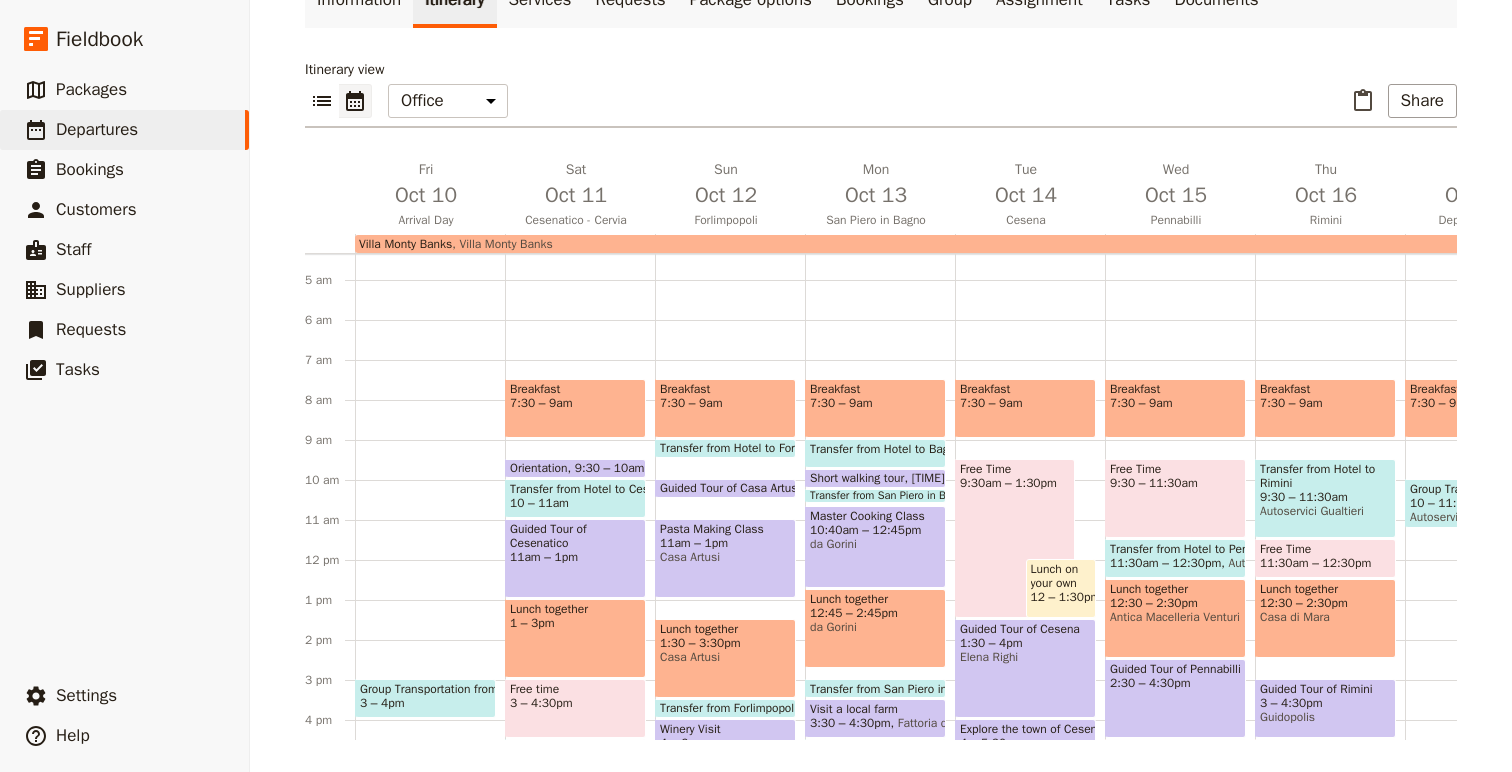 click on "Transfer from Hotel to Forlimpopoli" at bounding box center [754, 448] 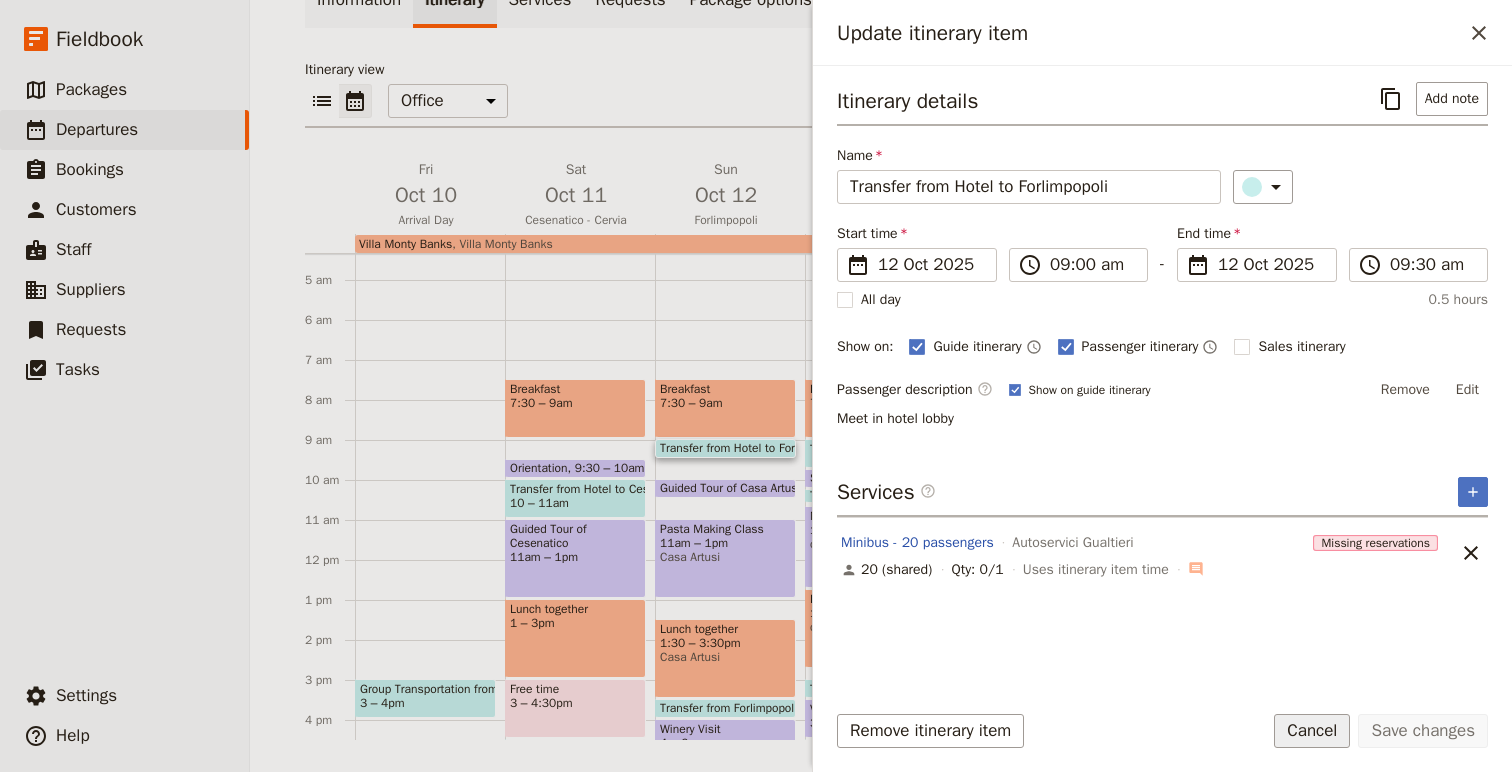 click on "Cancel" at bounding box center (1312, 731) 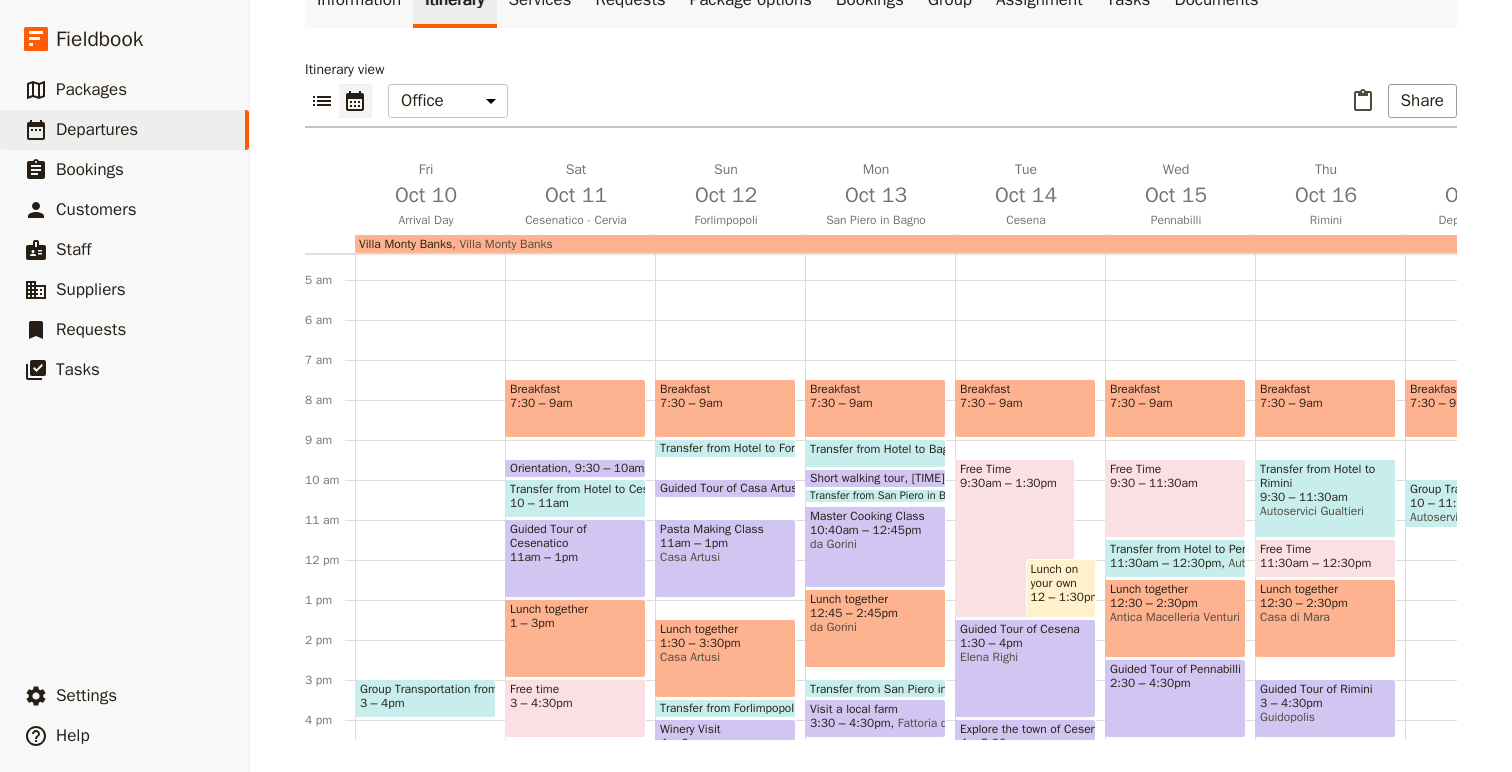 click at bounding box center (875, 463) 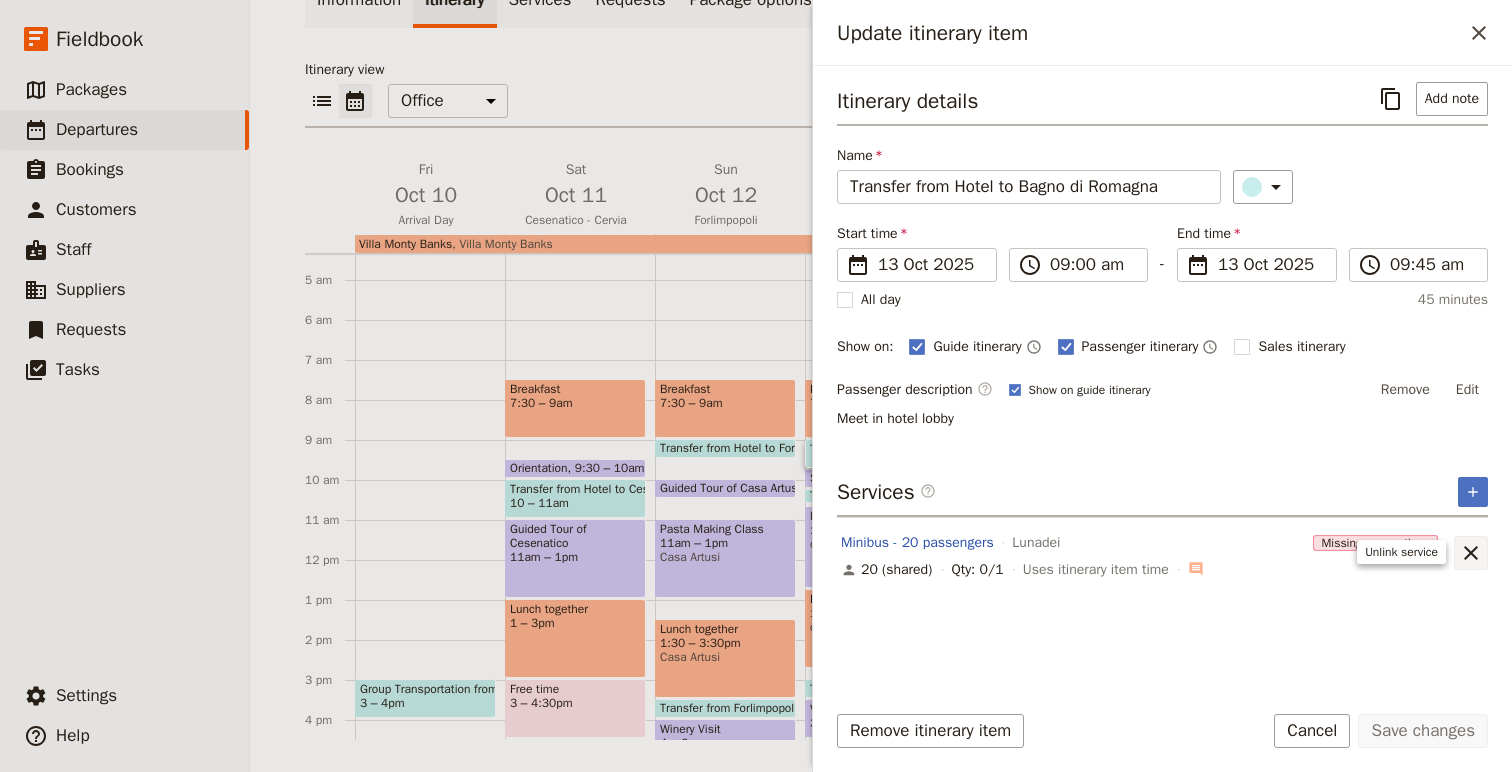 click 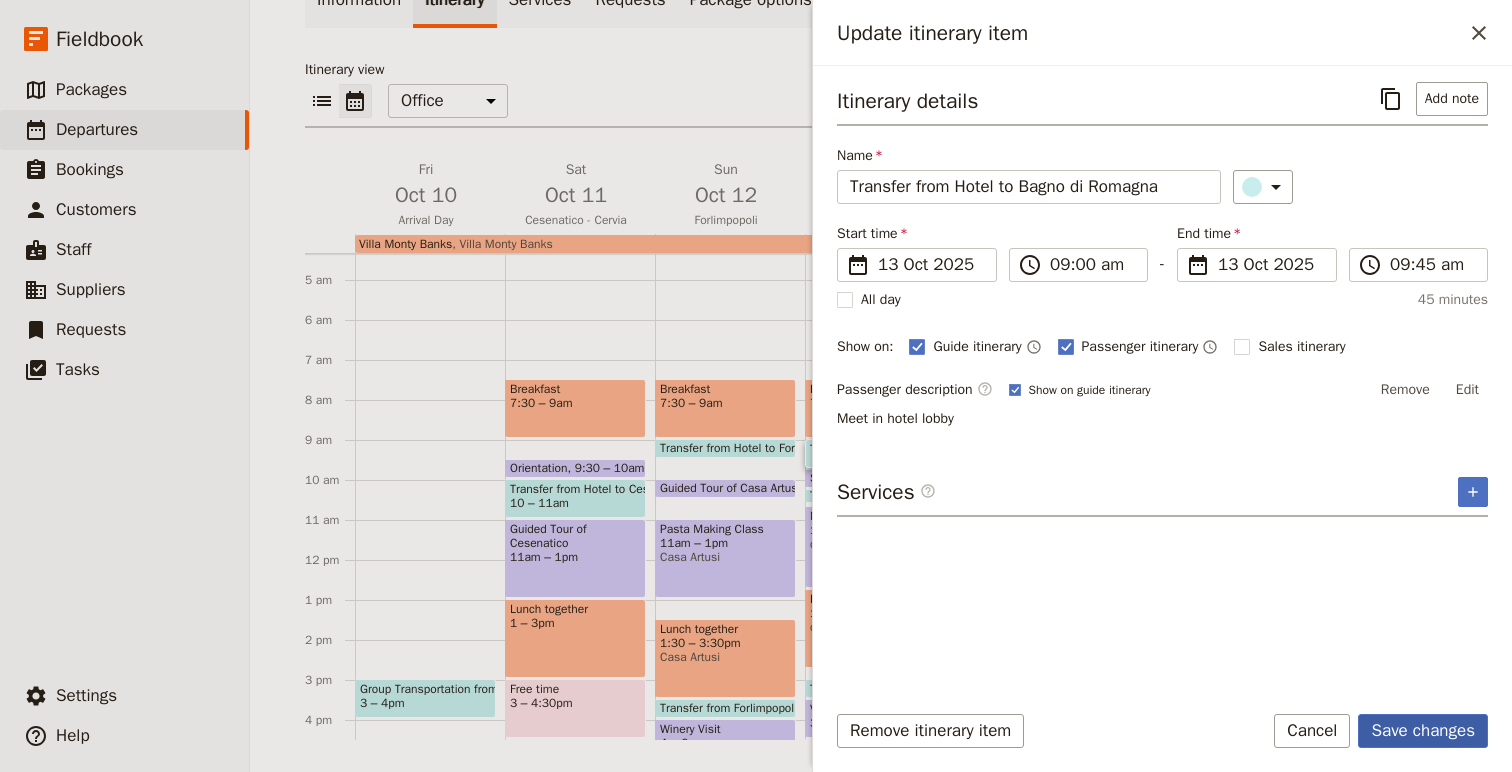 click on "Save changes" at bounding box center (1423, 731) 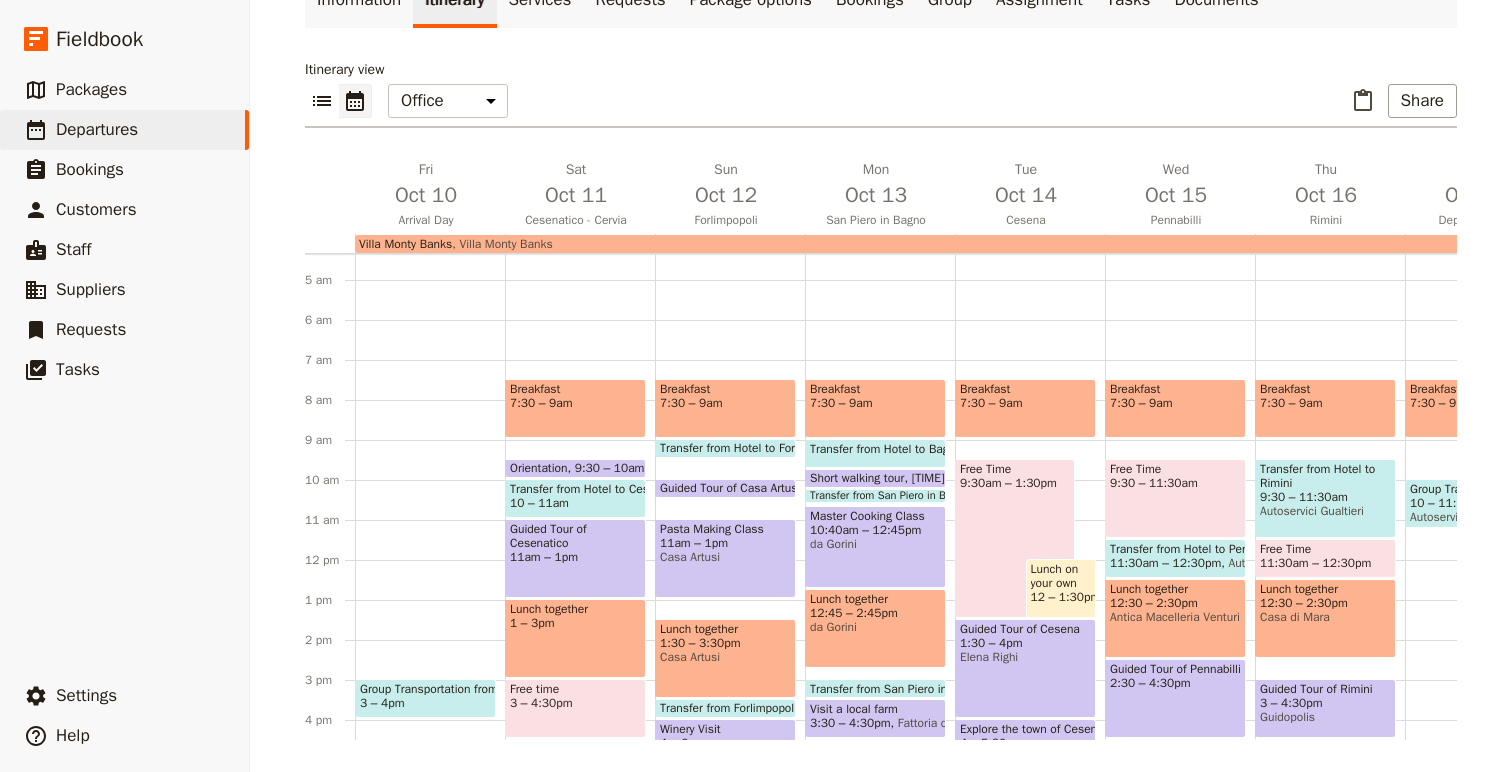 click at bounding box center (875, 498) 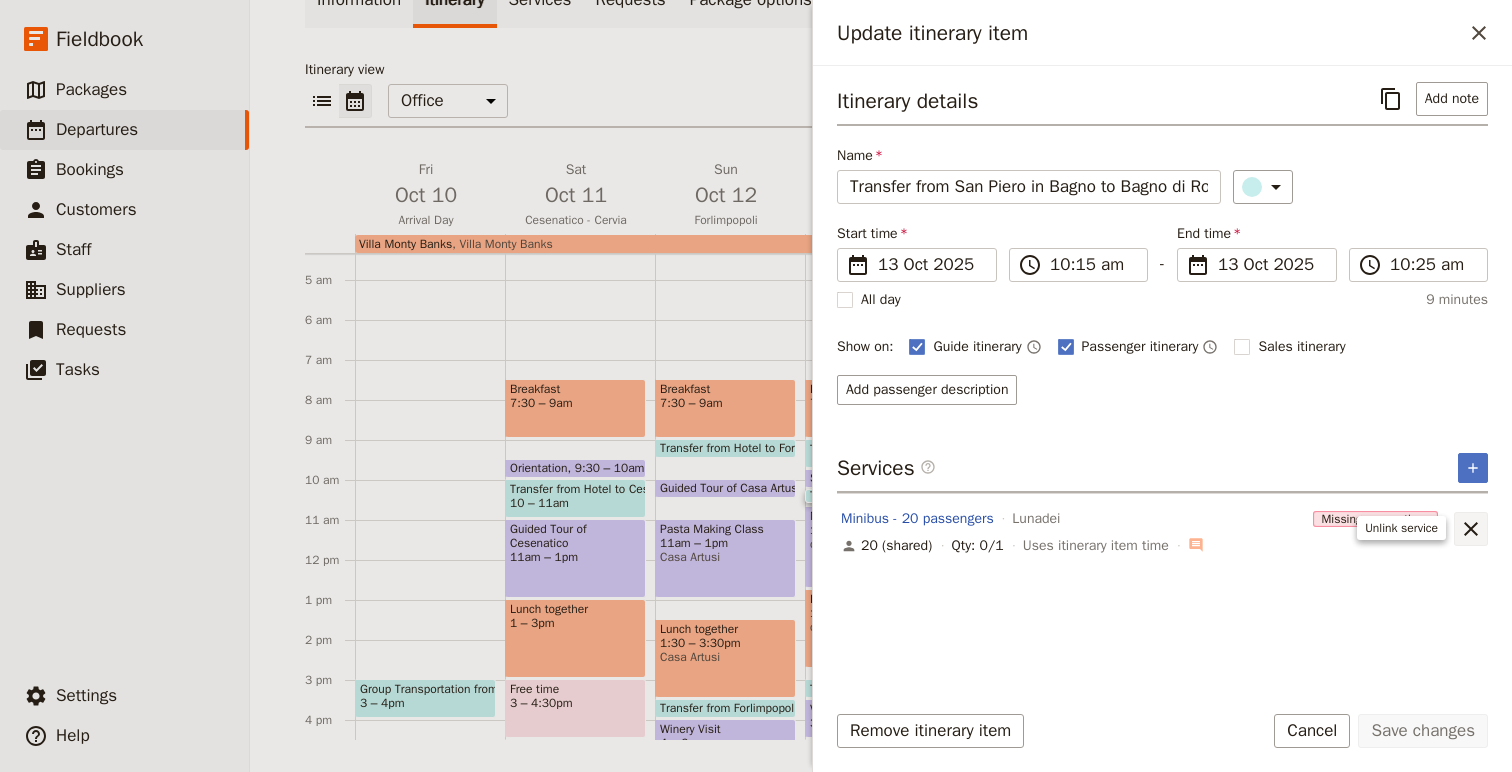 click 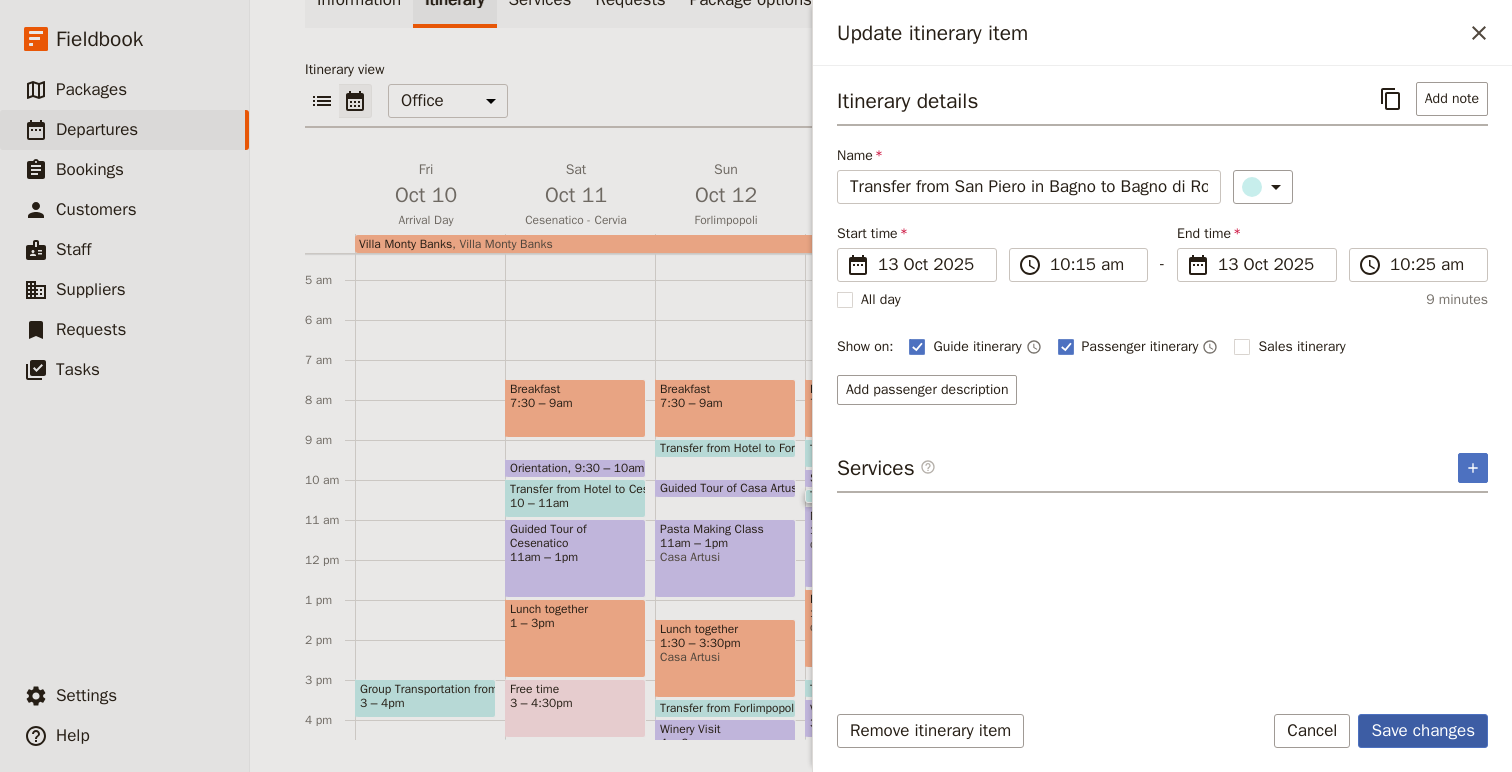 click on "Save changes" at bounding box center (1423, 731) 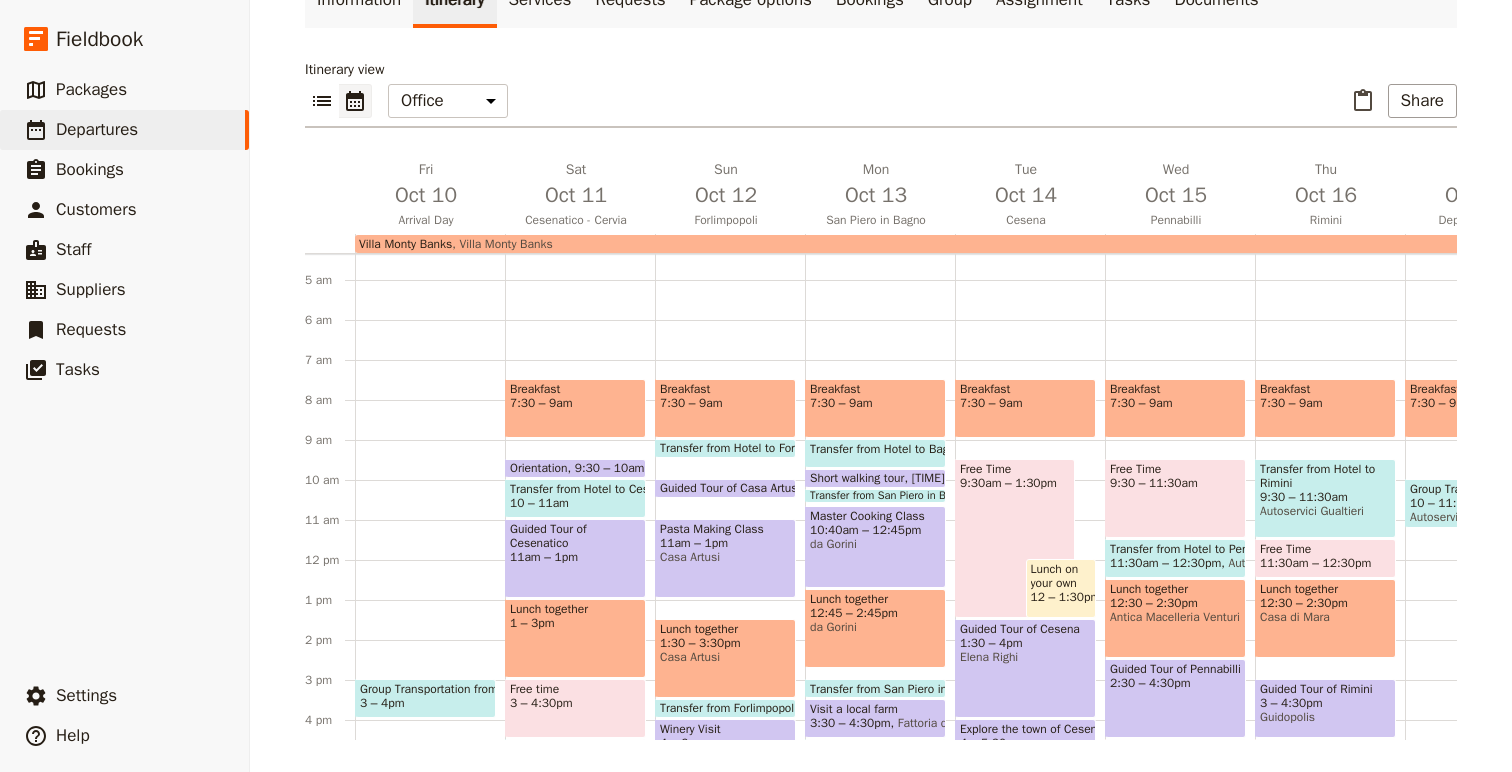 click at bounding box center [875, 693] 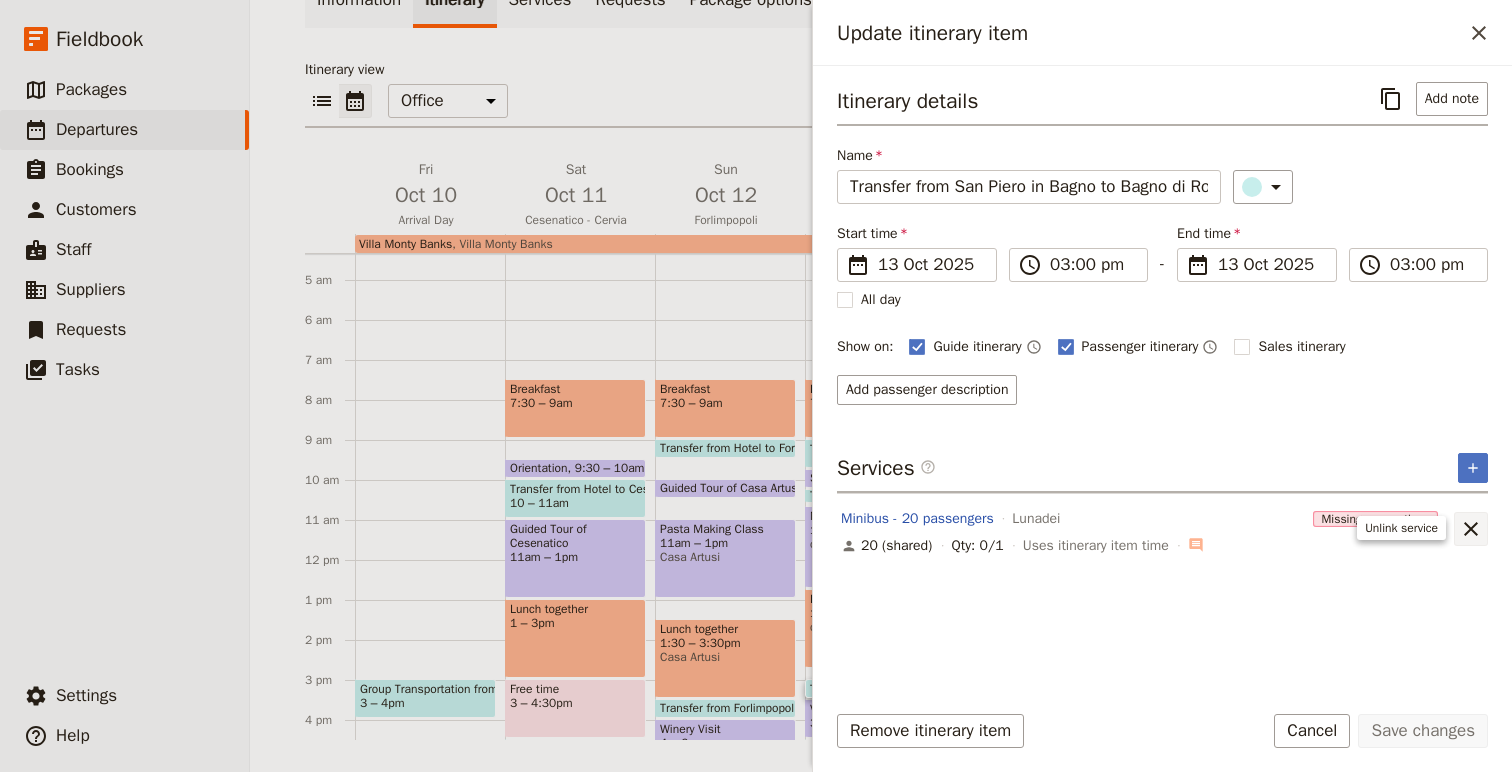 click 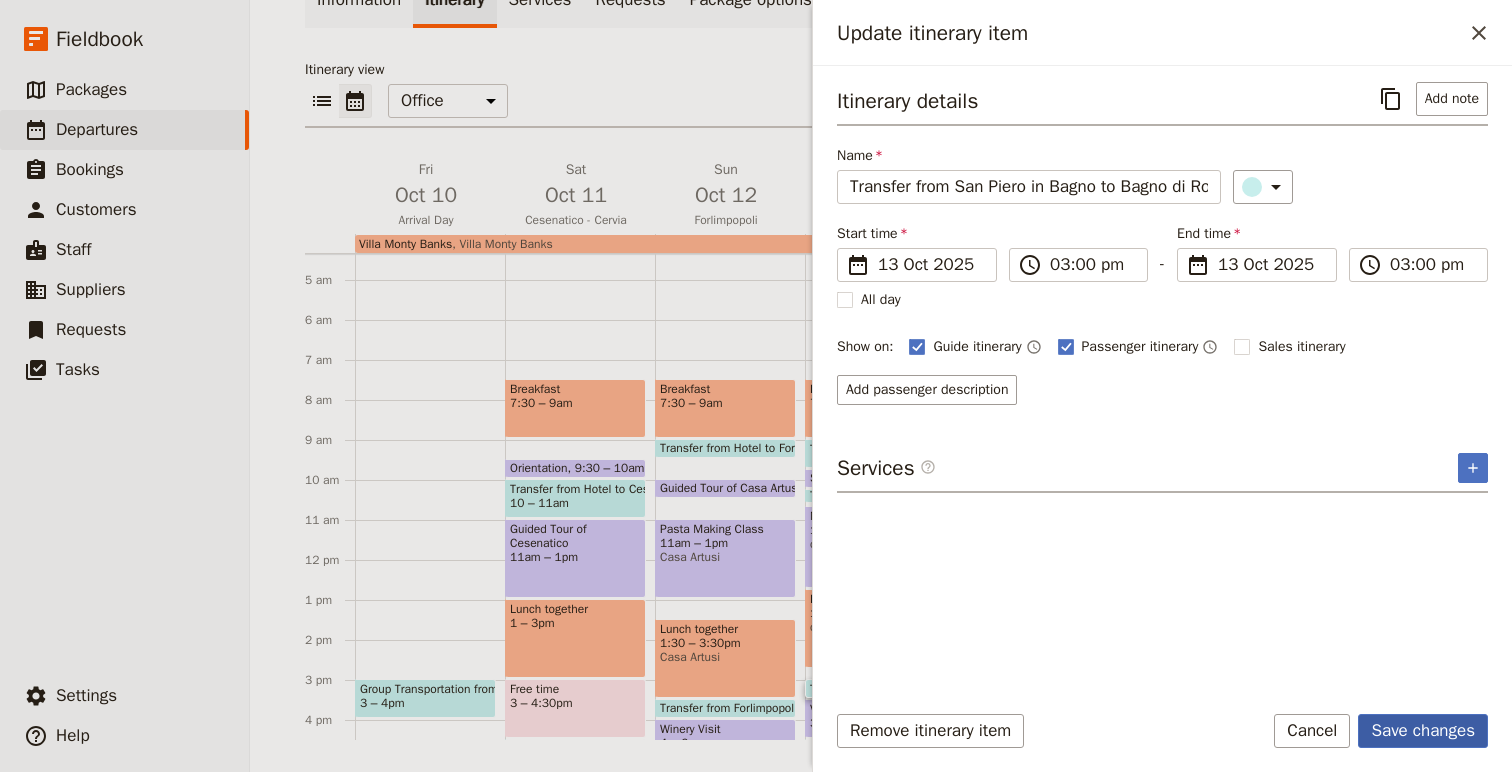 click on "Save changes" at bounding box center (1423, 731) 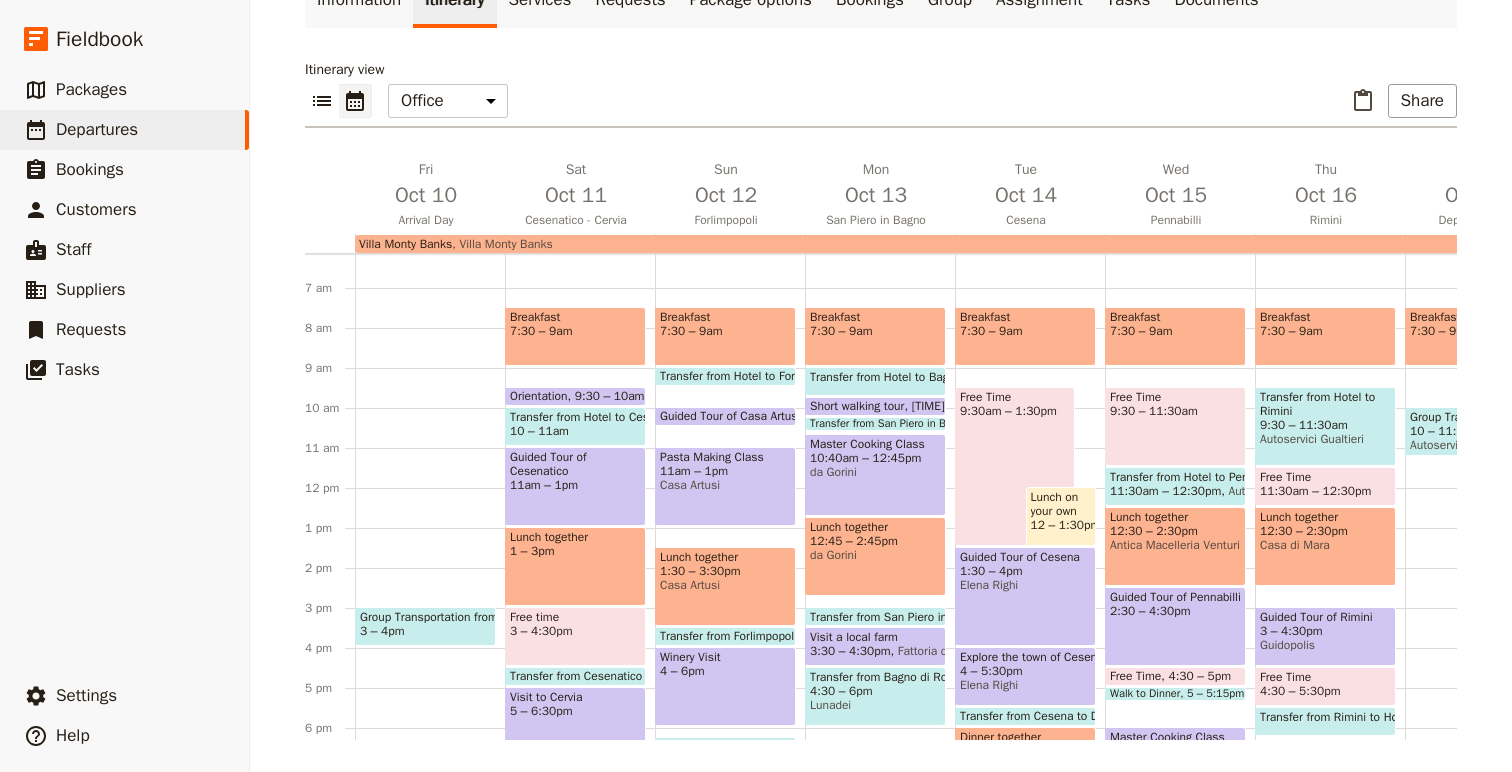 scroll, scrollTop: 279, scrollLeft: 0, axis: vertical 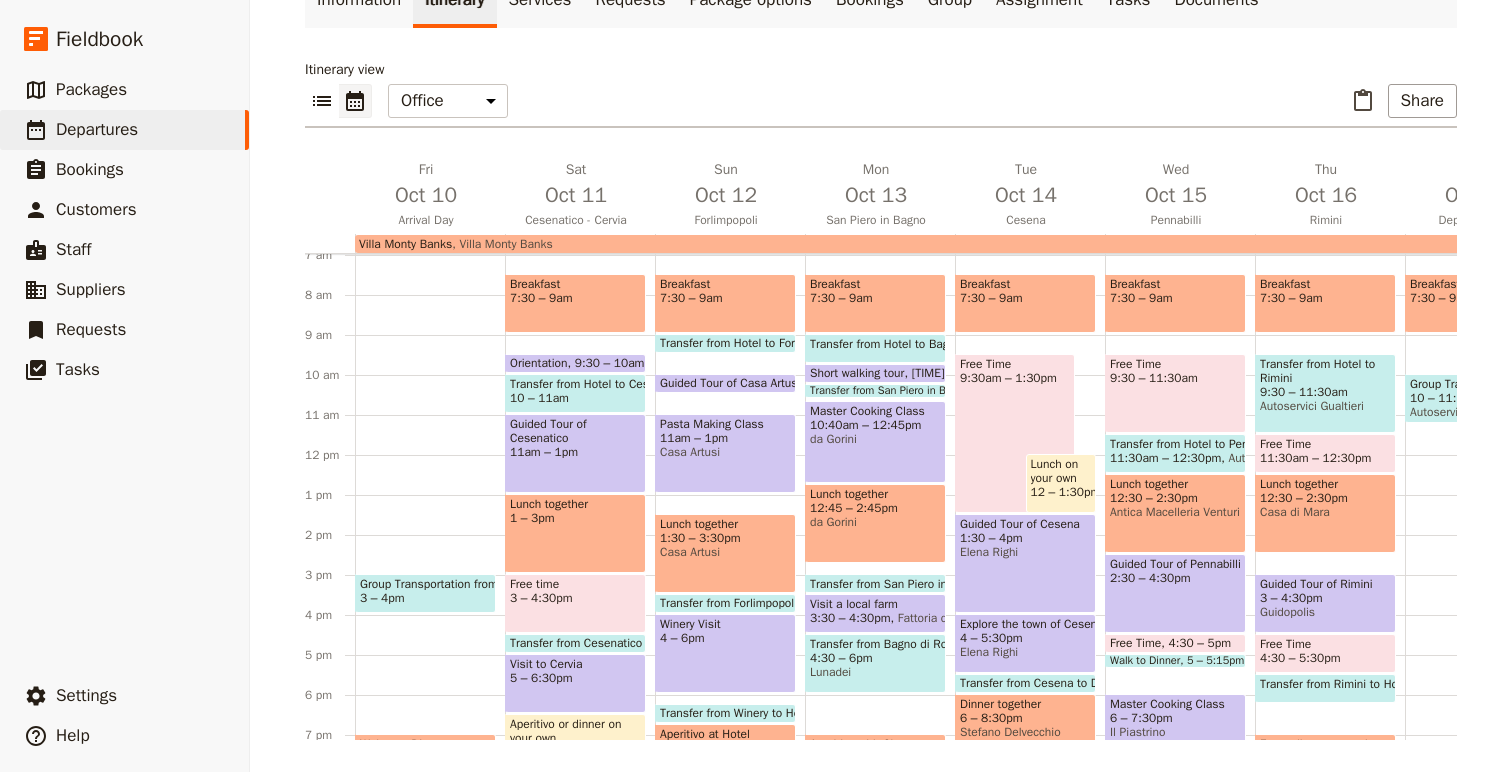 click on "Transfer from Bagno di Romagna to Hotel" at bounding box center (875, 644) 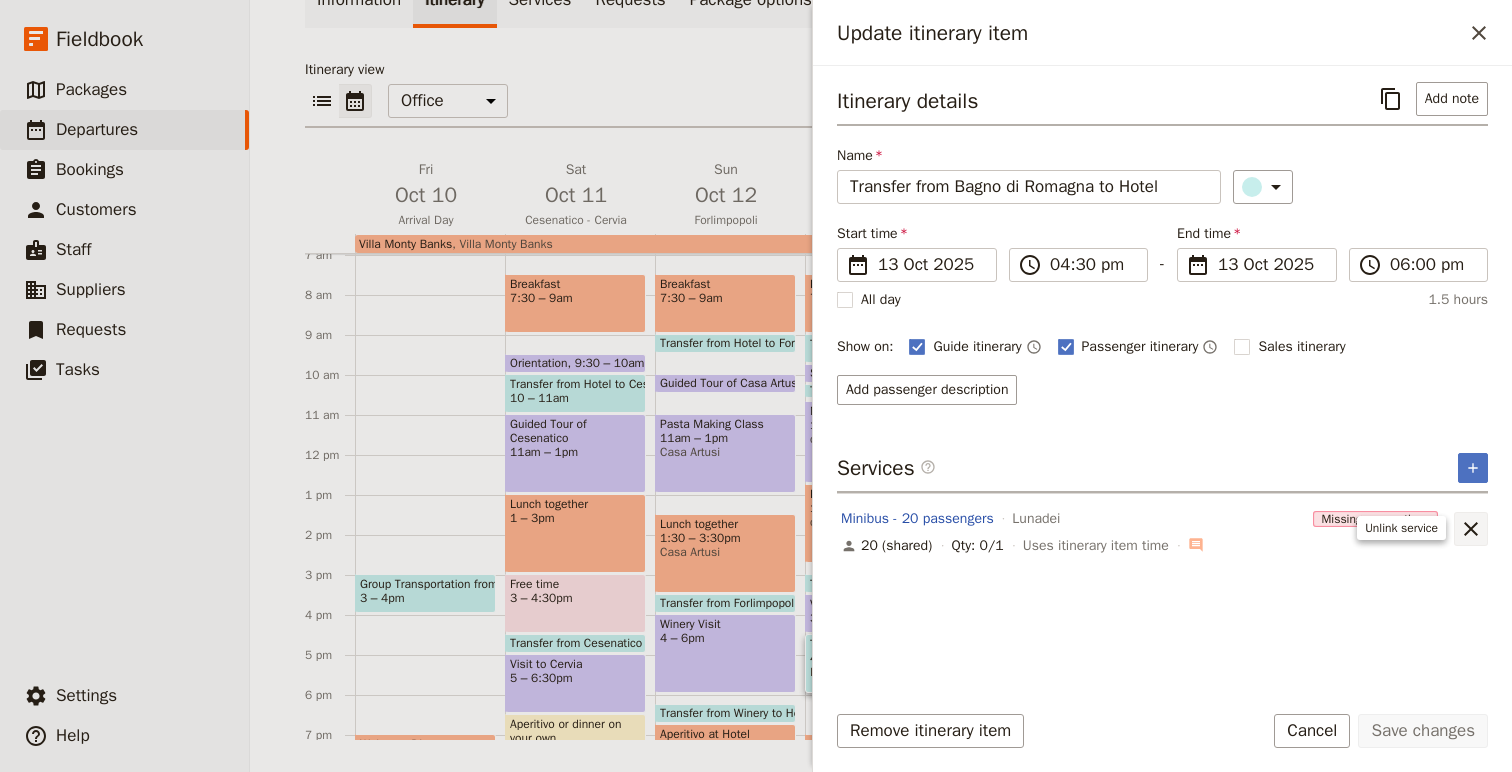 click 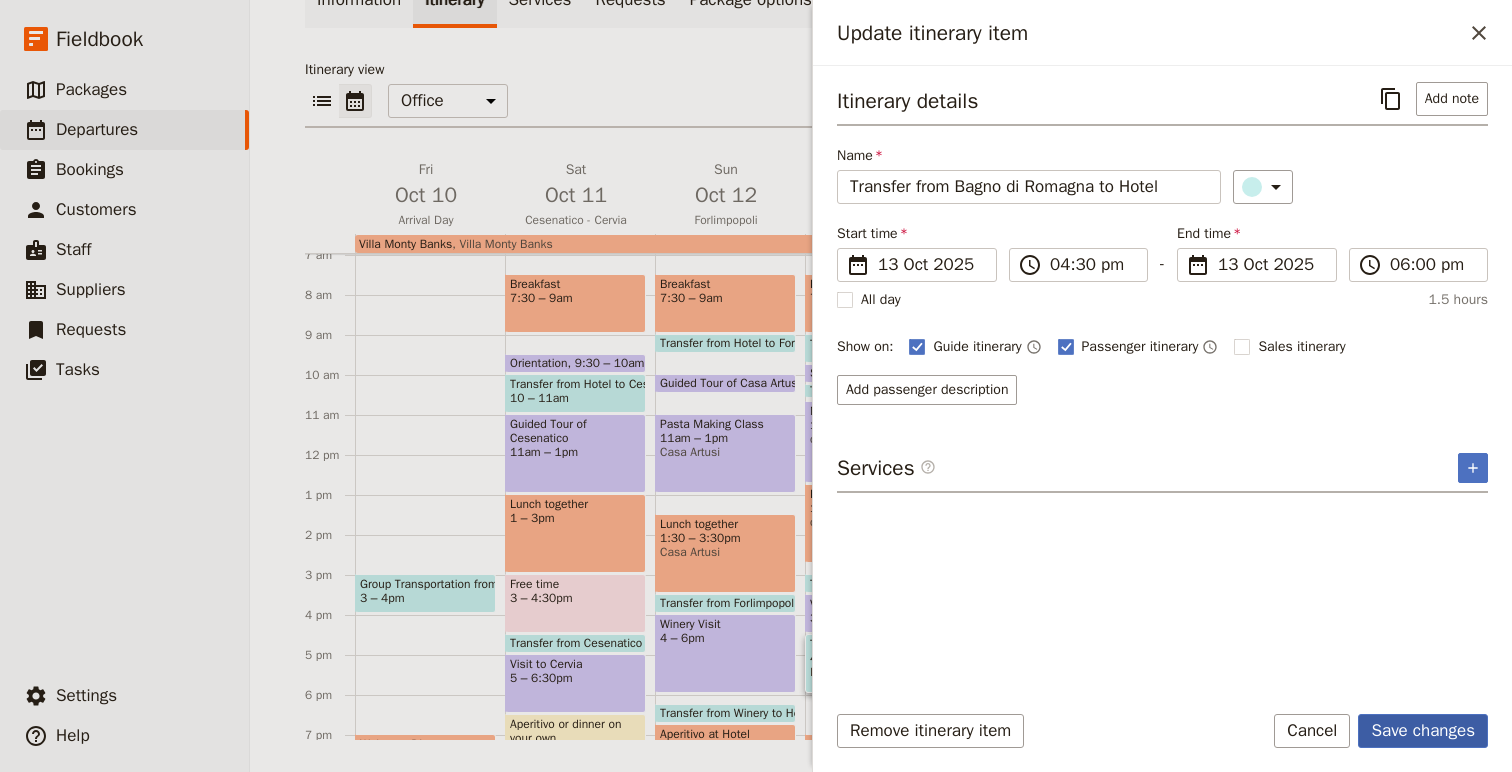 click on "Save changes" at bounding box center (1423, 731) 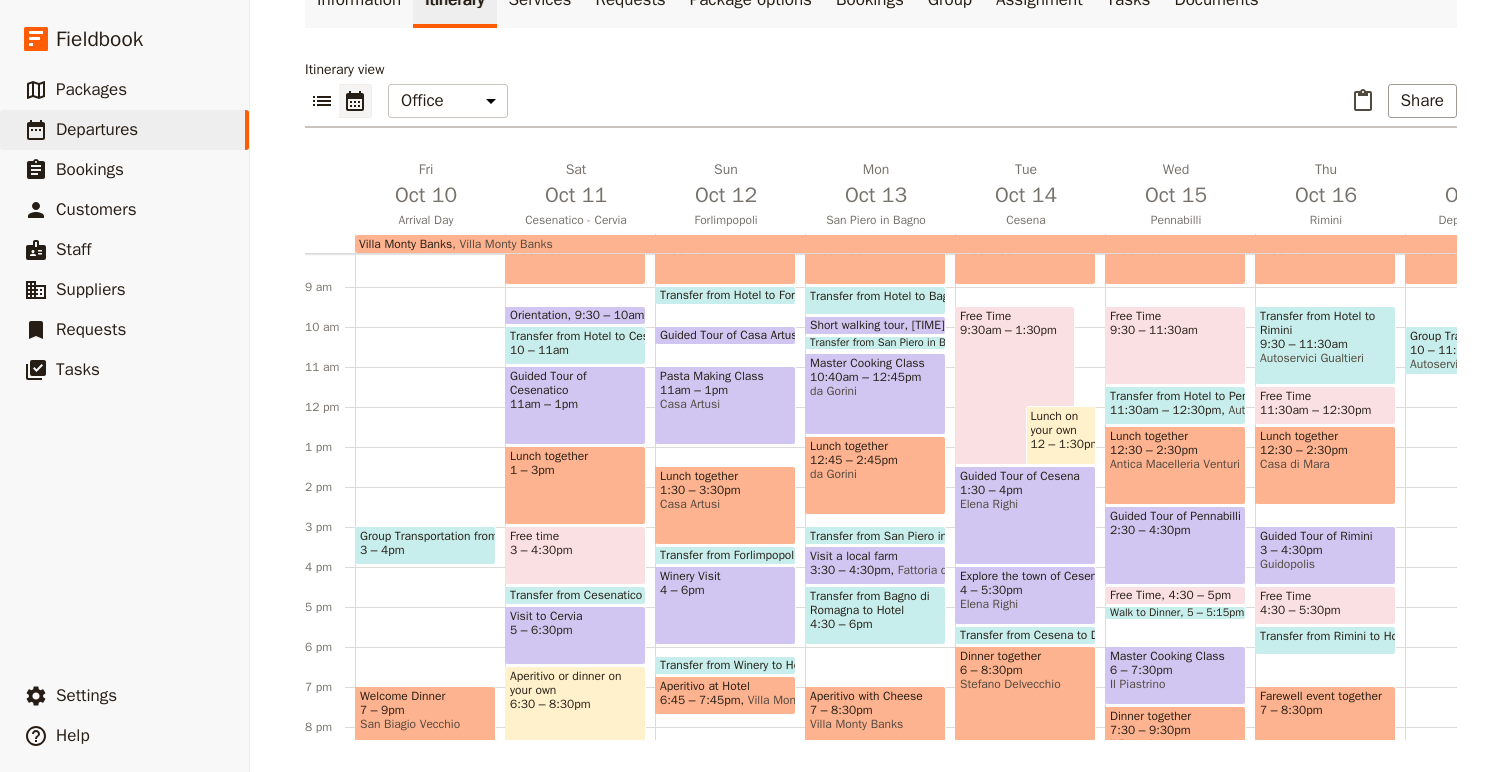 scroll, scrollTop: 331, scrollLeft: 0, axis: vertical 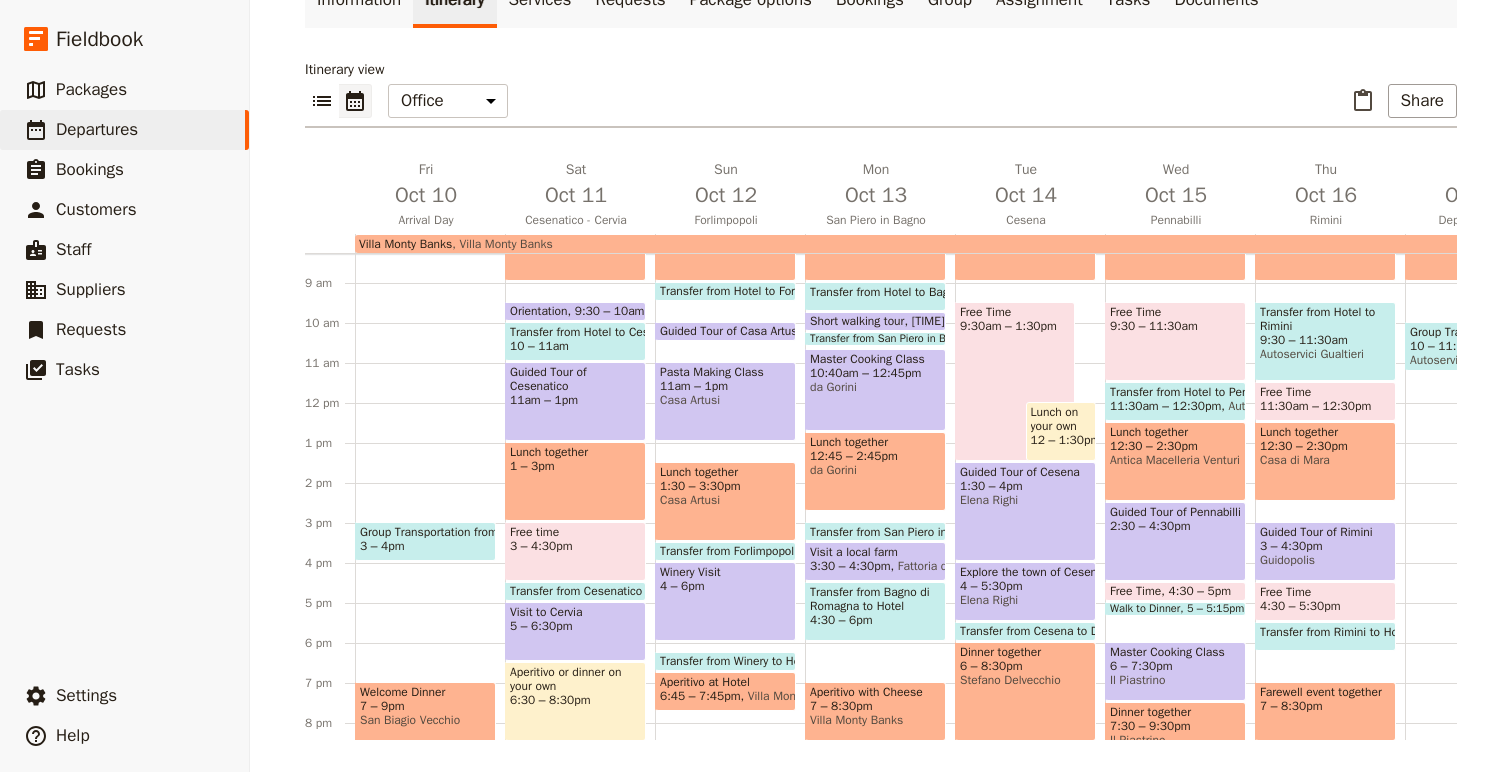 click at bounding box center (1025, 636) 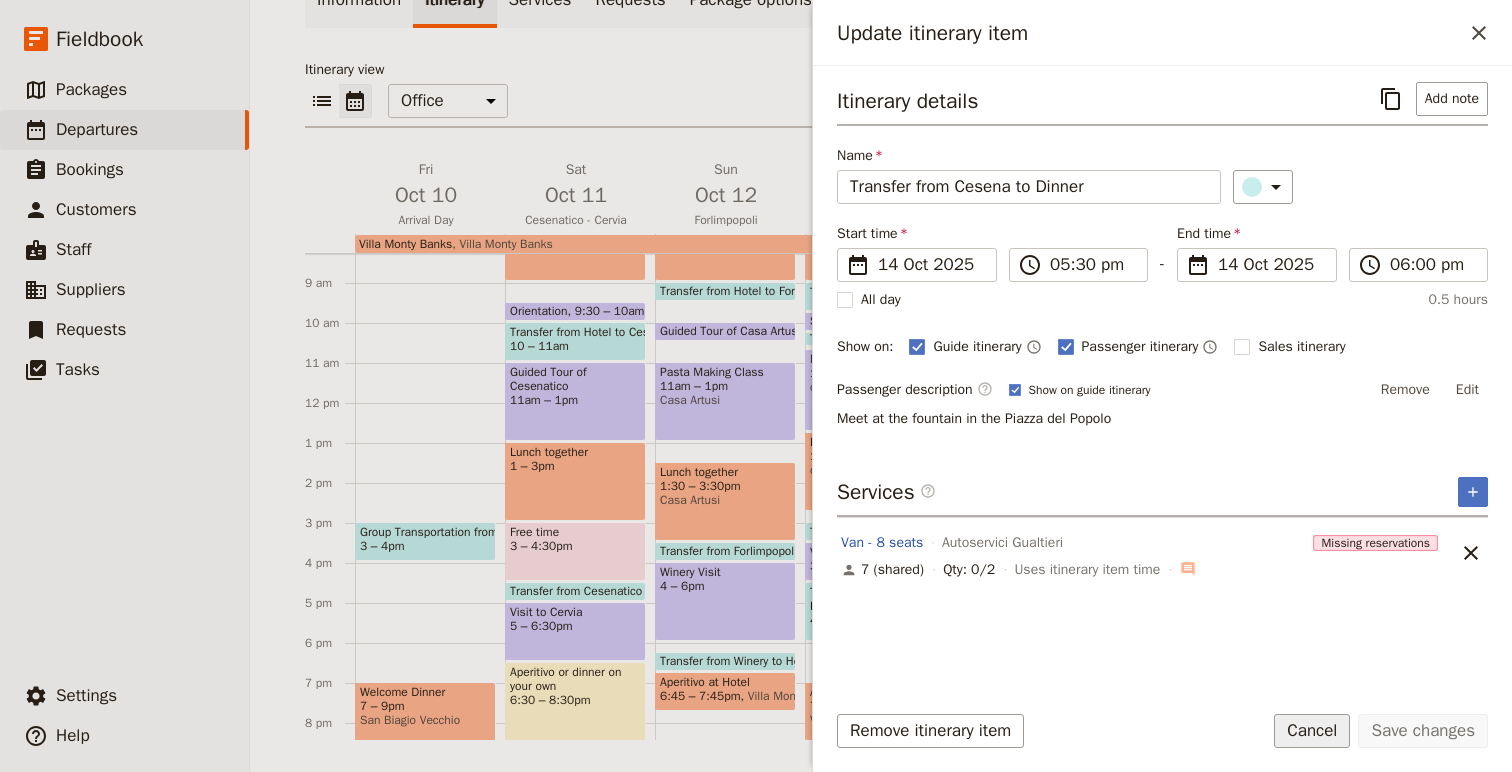 click on "Cancel" at bounding box center [1312, 731] 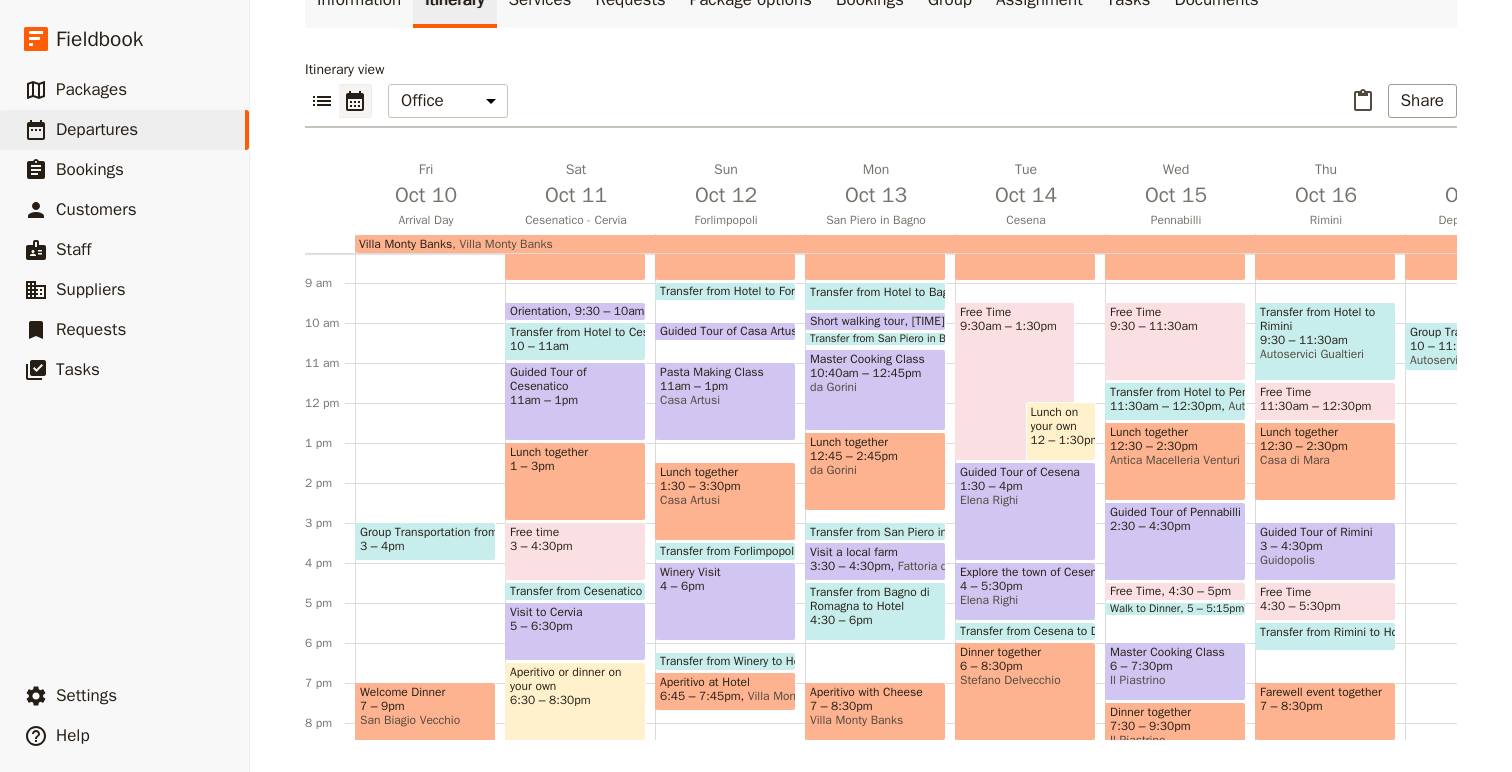 click on "11:30am – 12:30pm" at bounding box center (1165, 406) 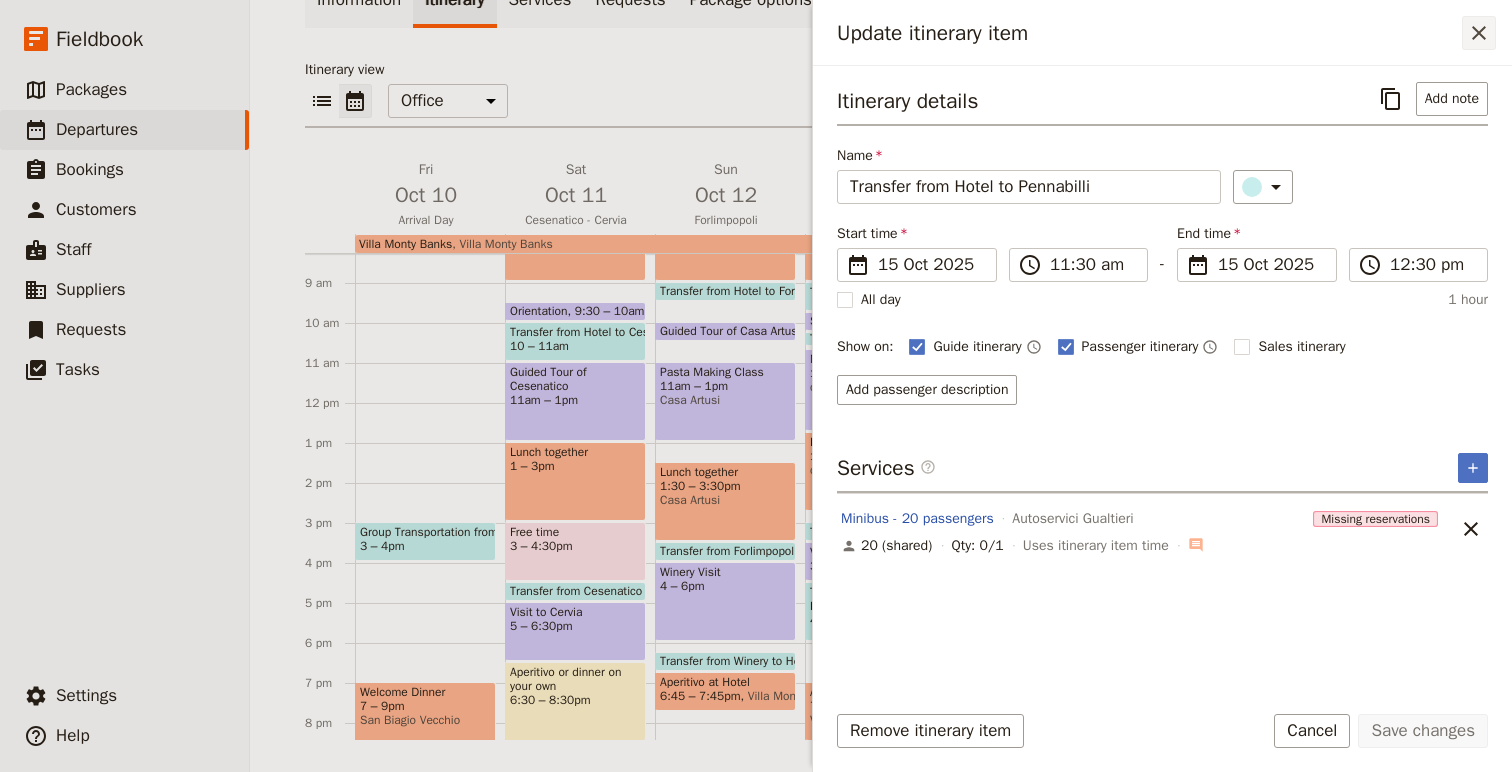 click 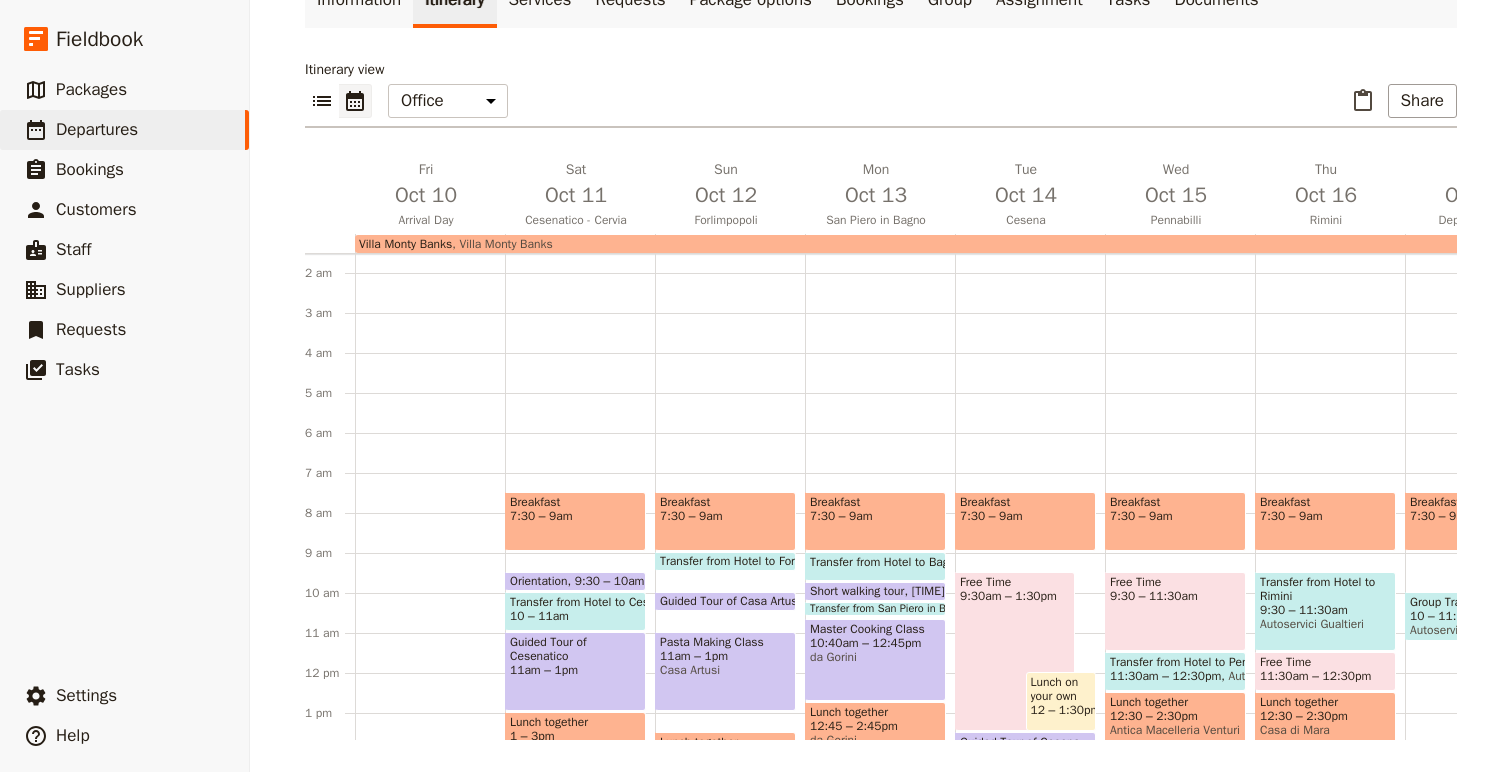 scroll, scrollTop: 0, scrollLeft: 0, axis: both 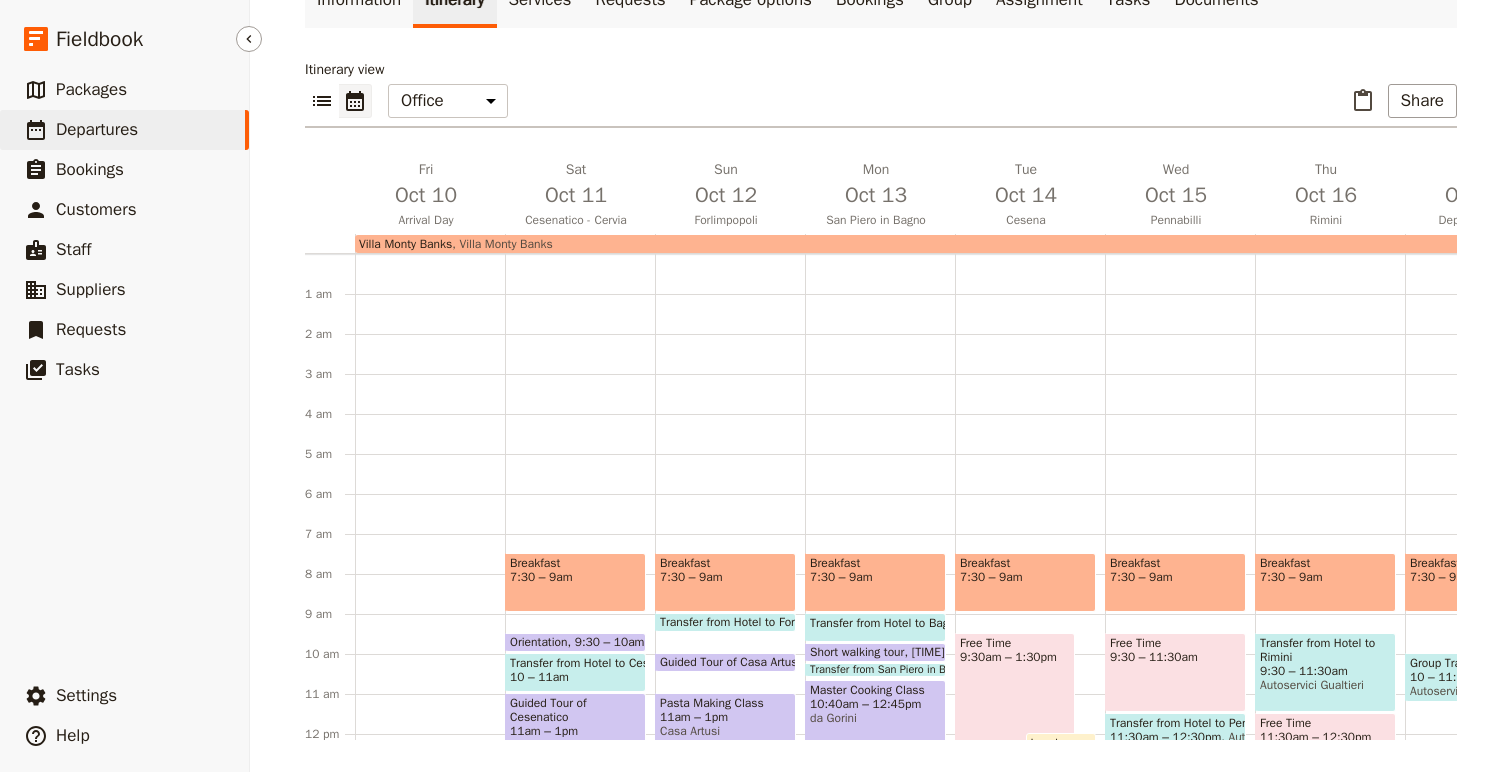 click on "Departures" at bounding box center [97, 129] 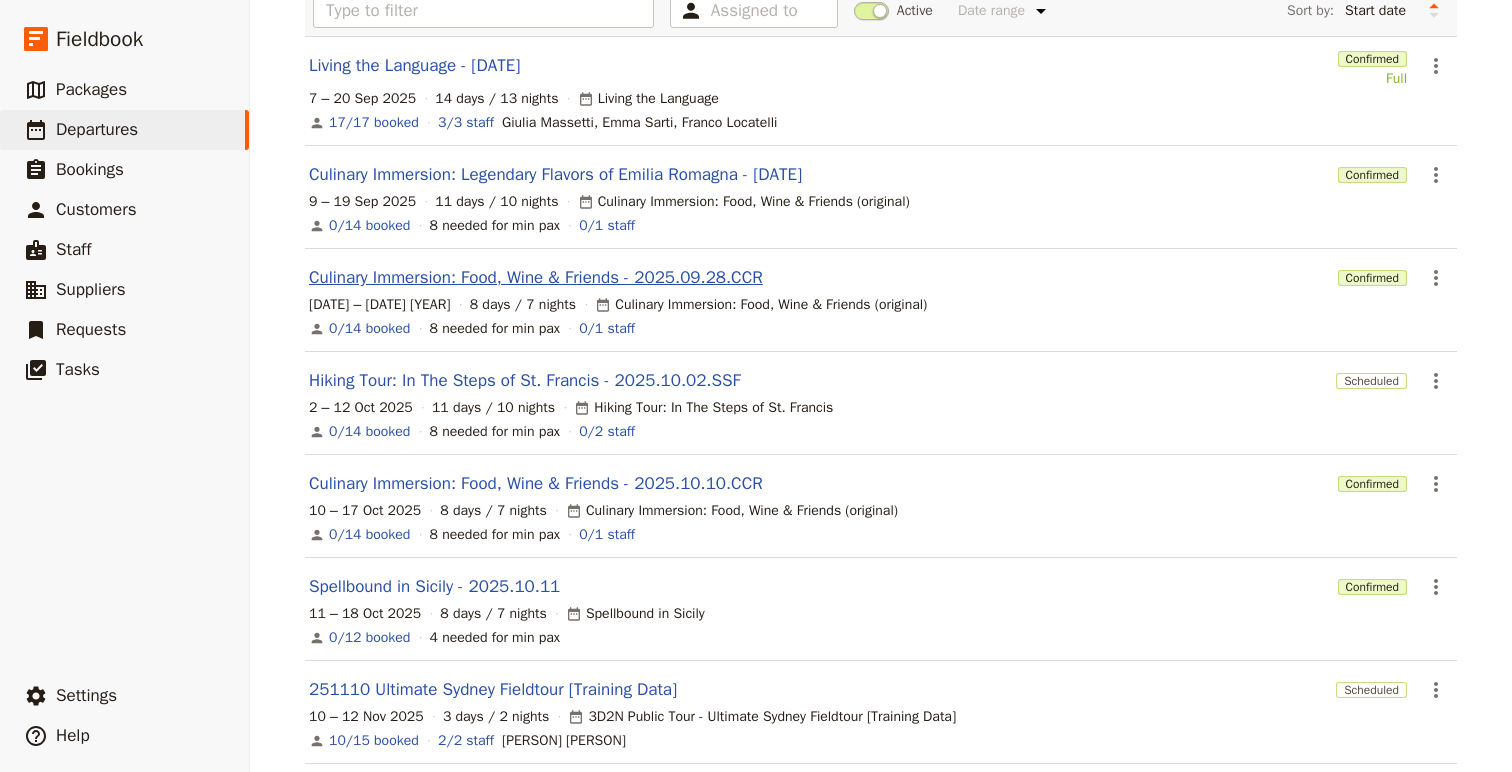 click on "Culinary Immersion: Food, Wine & Friends - 2025.09.28.CCR" at bounding box center [536, 278] 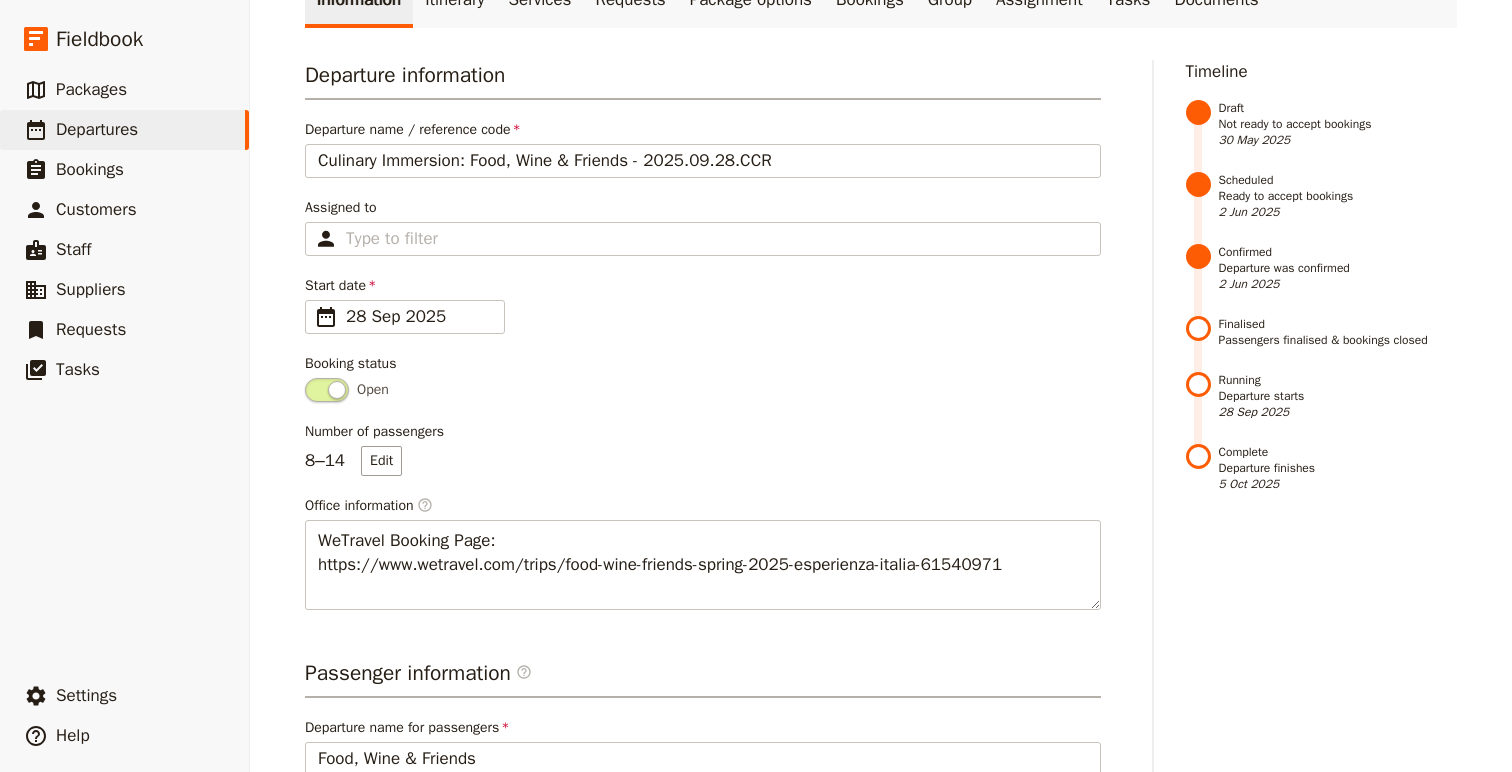 scroll, scrollTop: 0, scrollLeft: 0, axis: both 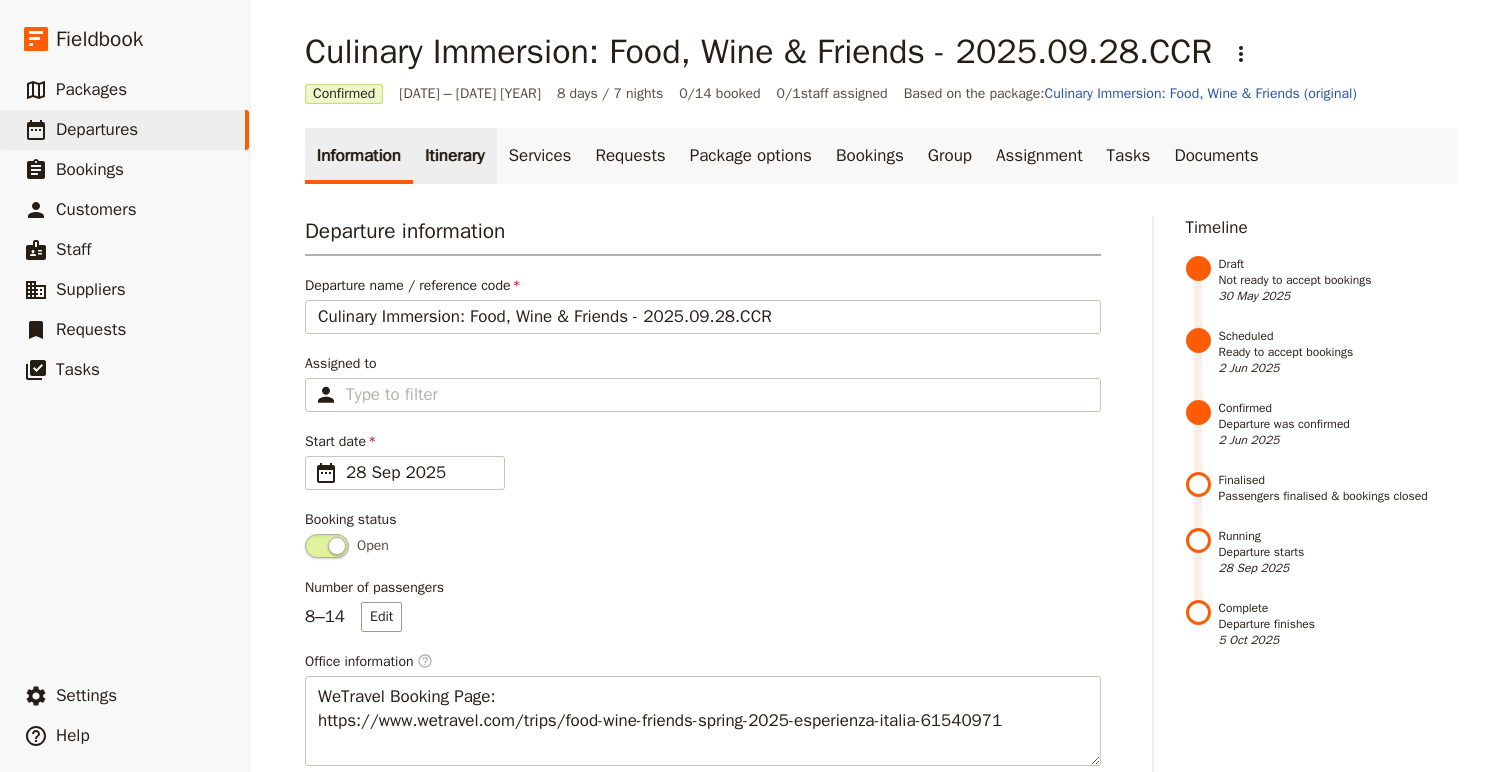 click on "Itinerary" at bounding box center [454, 156] 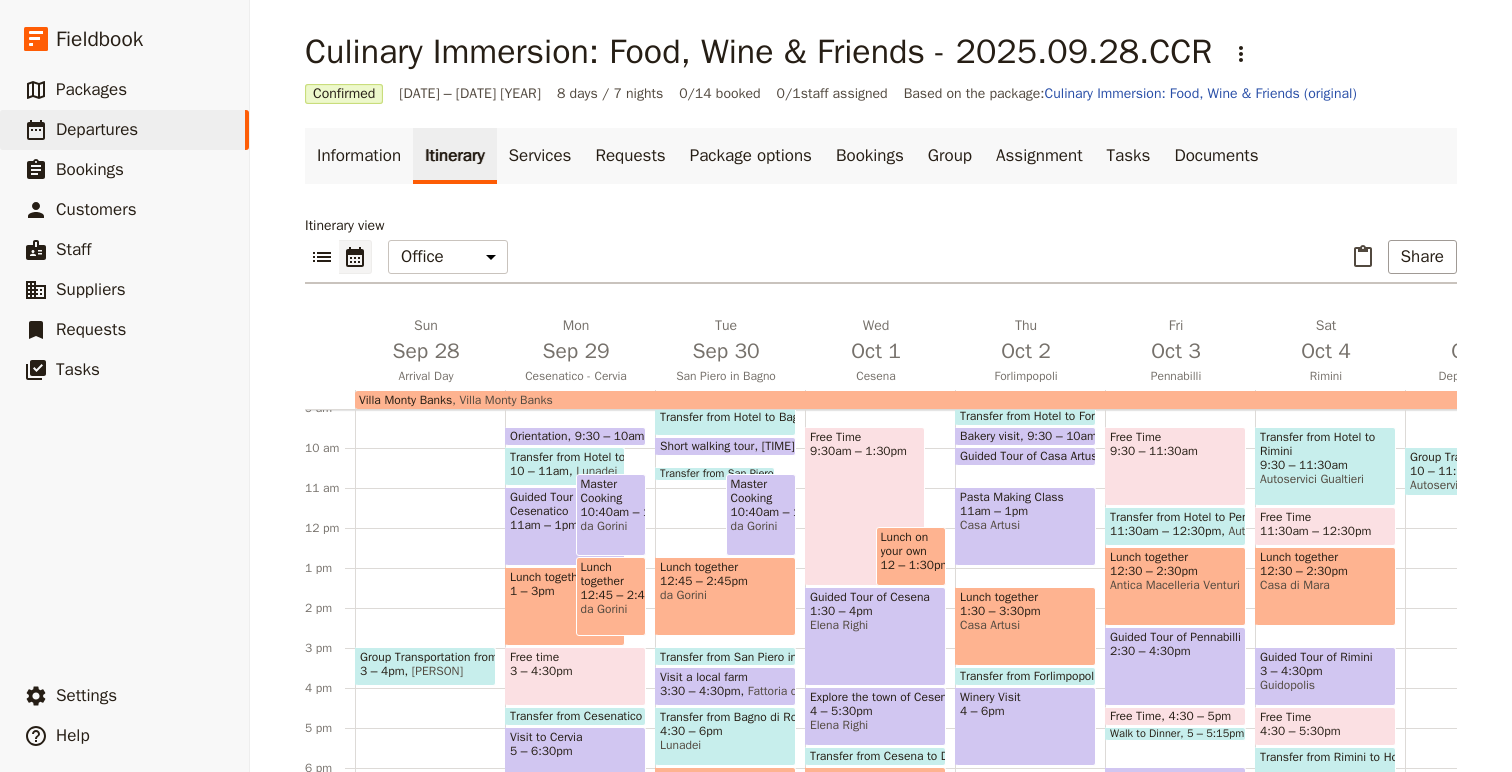 scroll, scrollTop: 343, scrollLeft: 0, axis: vertical 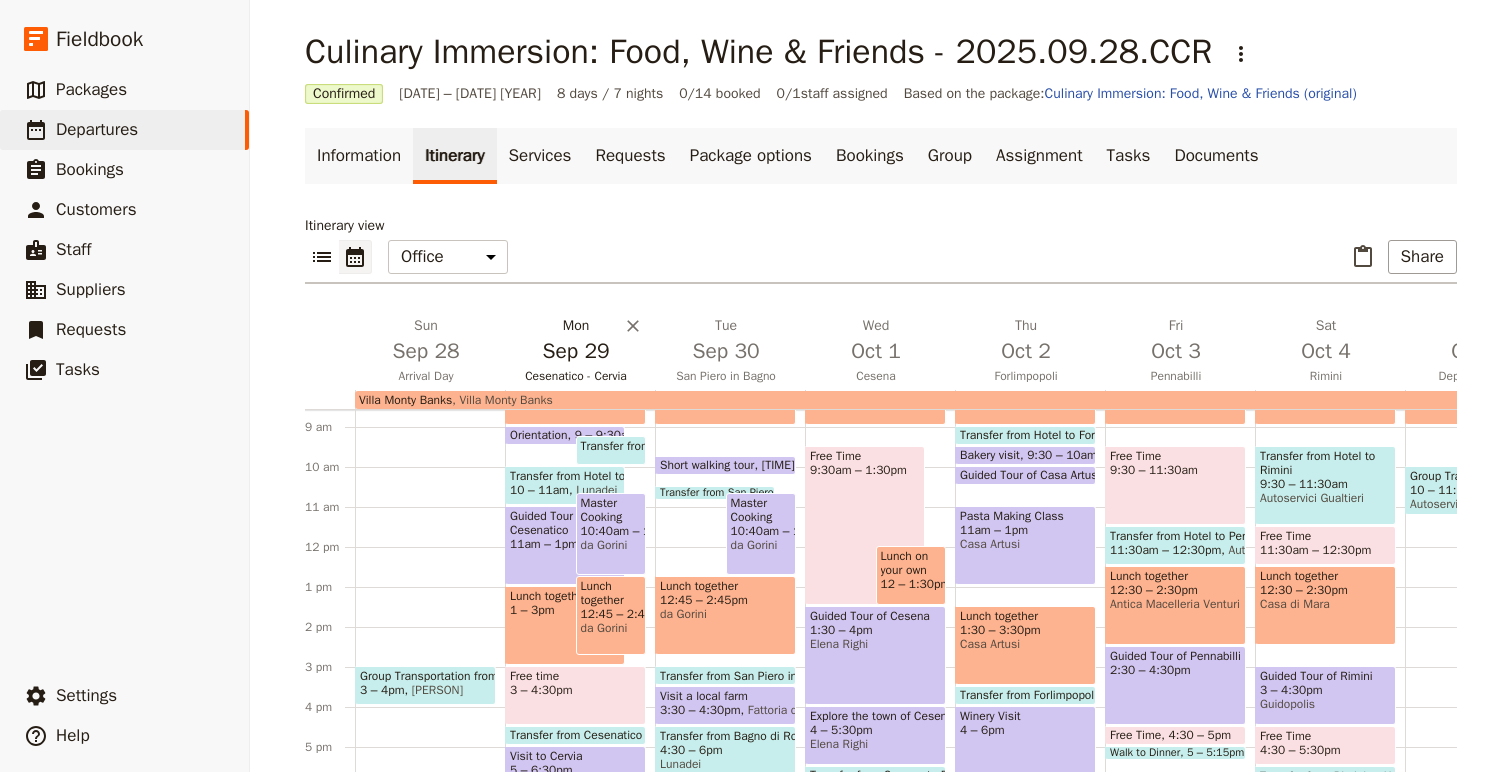 click on "Cesenatico - Cervia" at bounding box center (576, 376) 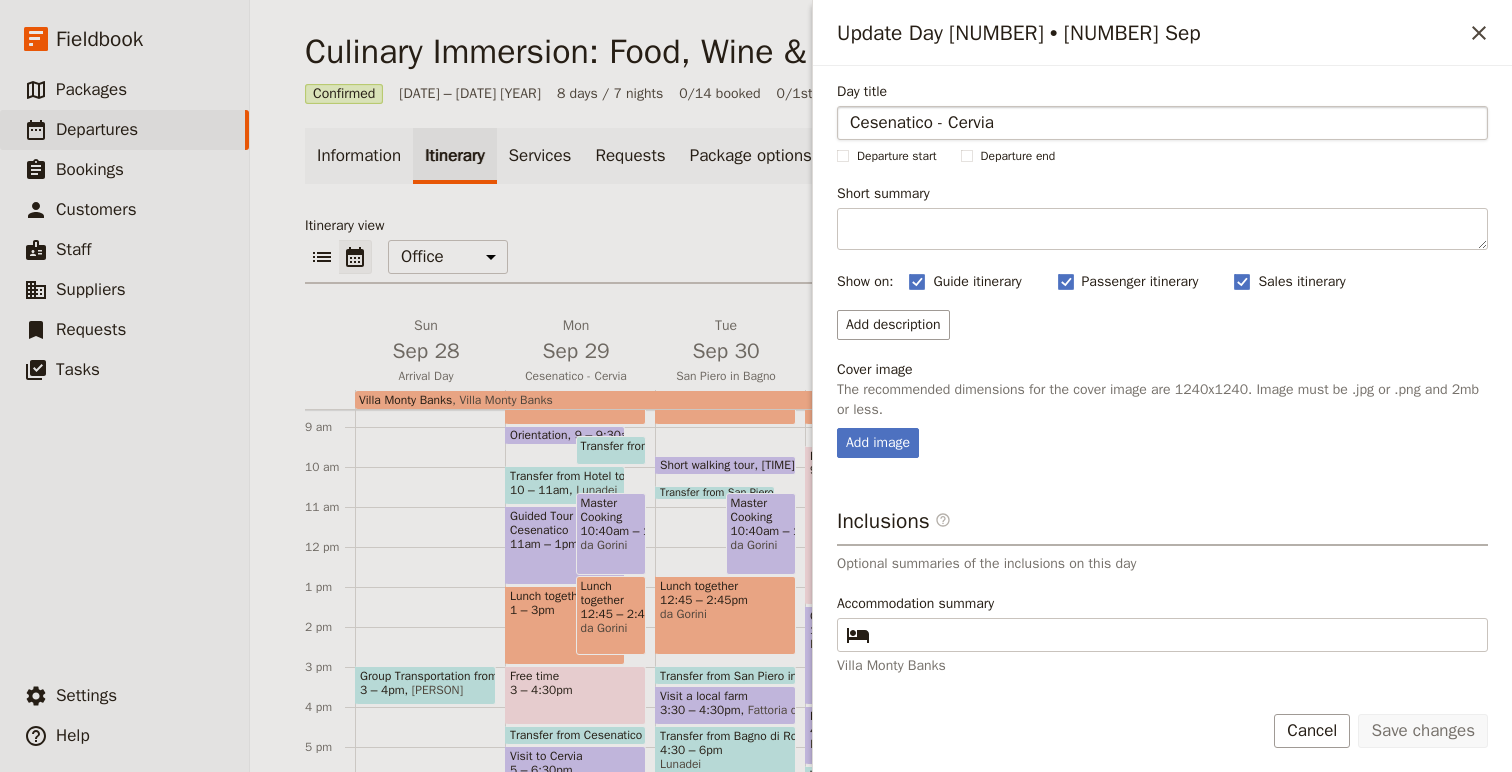 click on "Cesenatico - Cervia" at bounding box center (1162, 123) 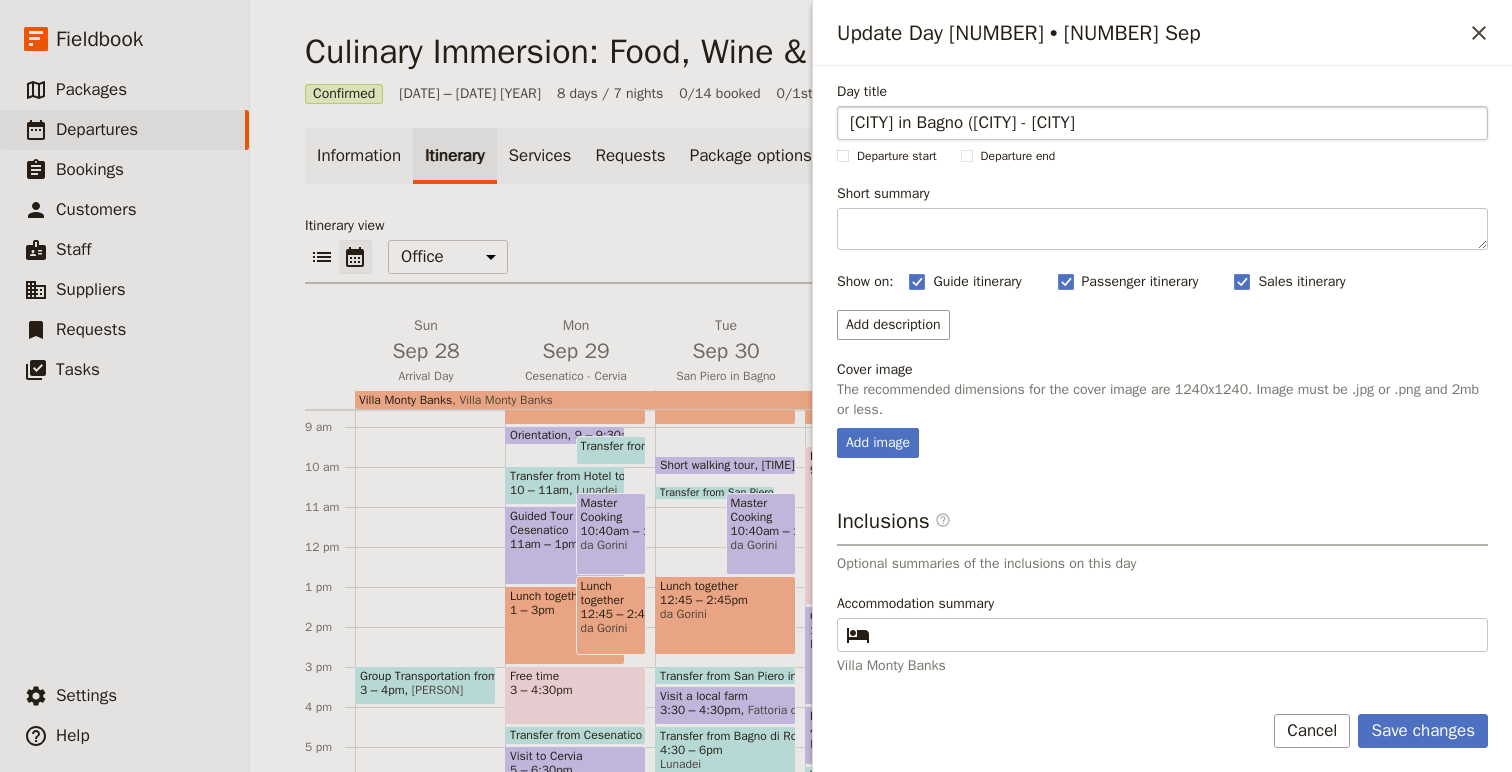 click on "[CITY] in Bagno ([CITY] - [CITY]" at bounding box center [1162, 123] 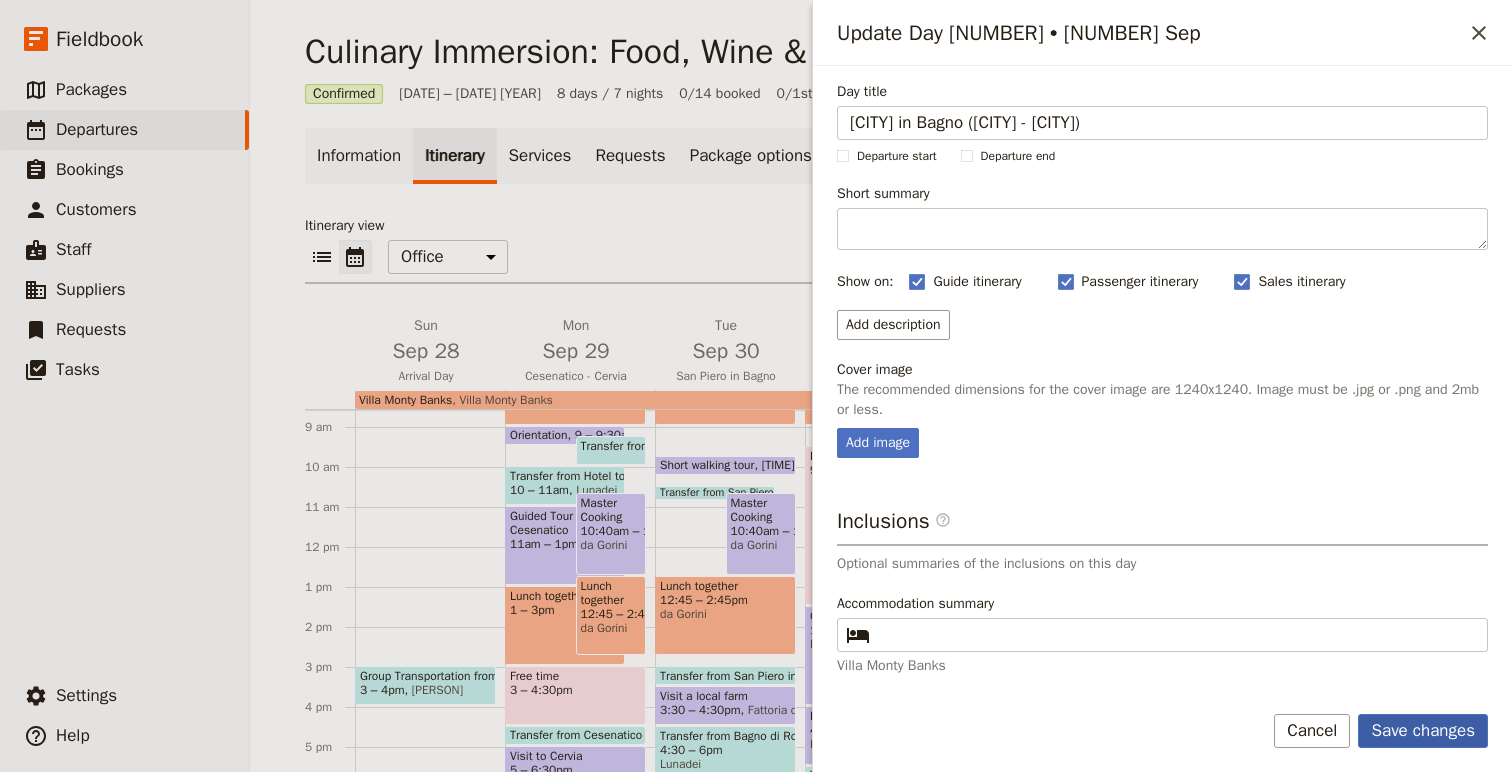 type on "[CITY] in Bagno ([CITY] - [CITY])" 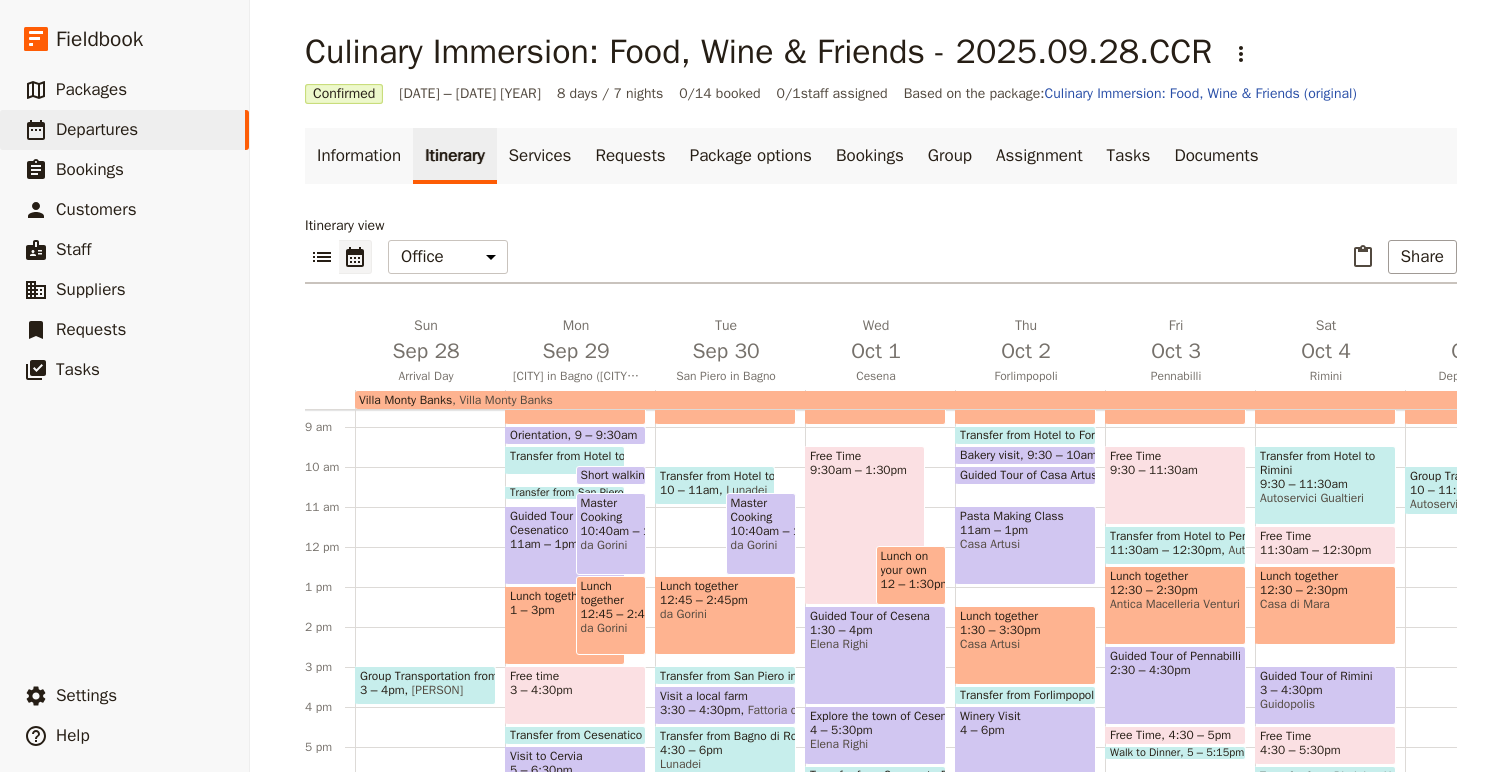 click on "10:40am – 12:45pm" at bounding box center (761, 531) 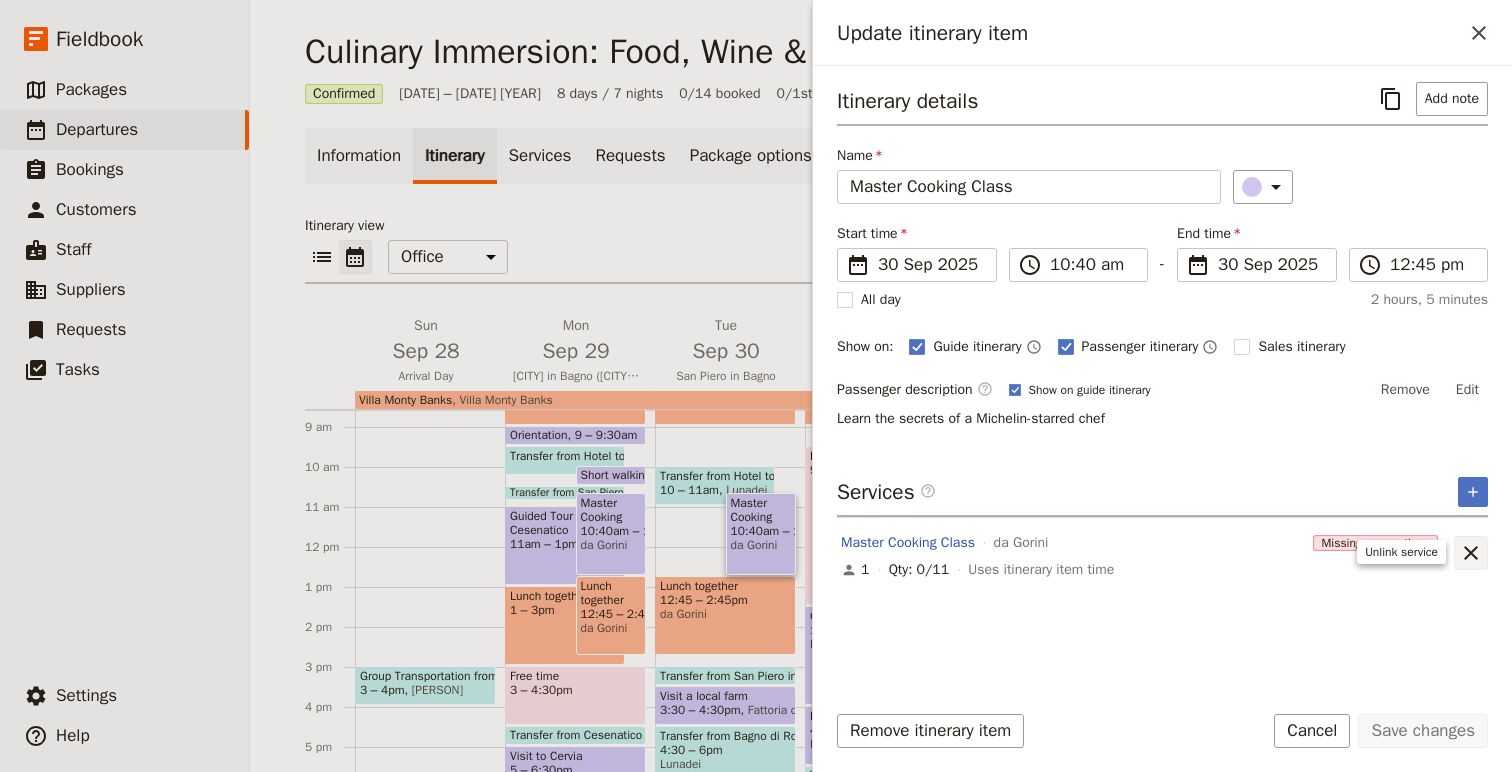 click 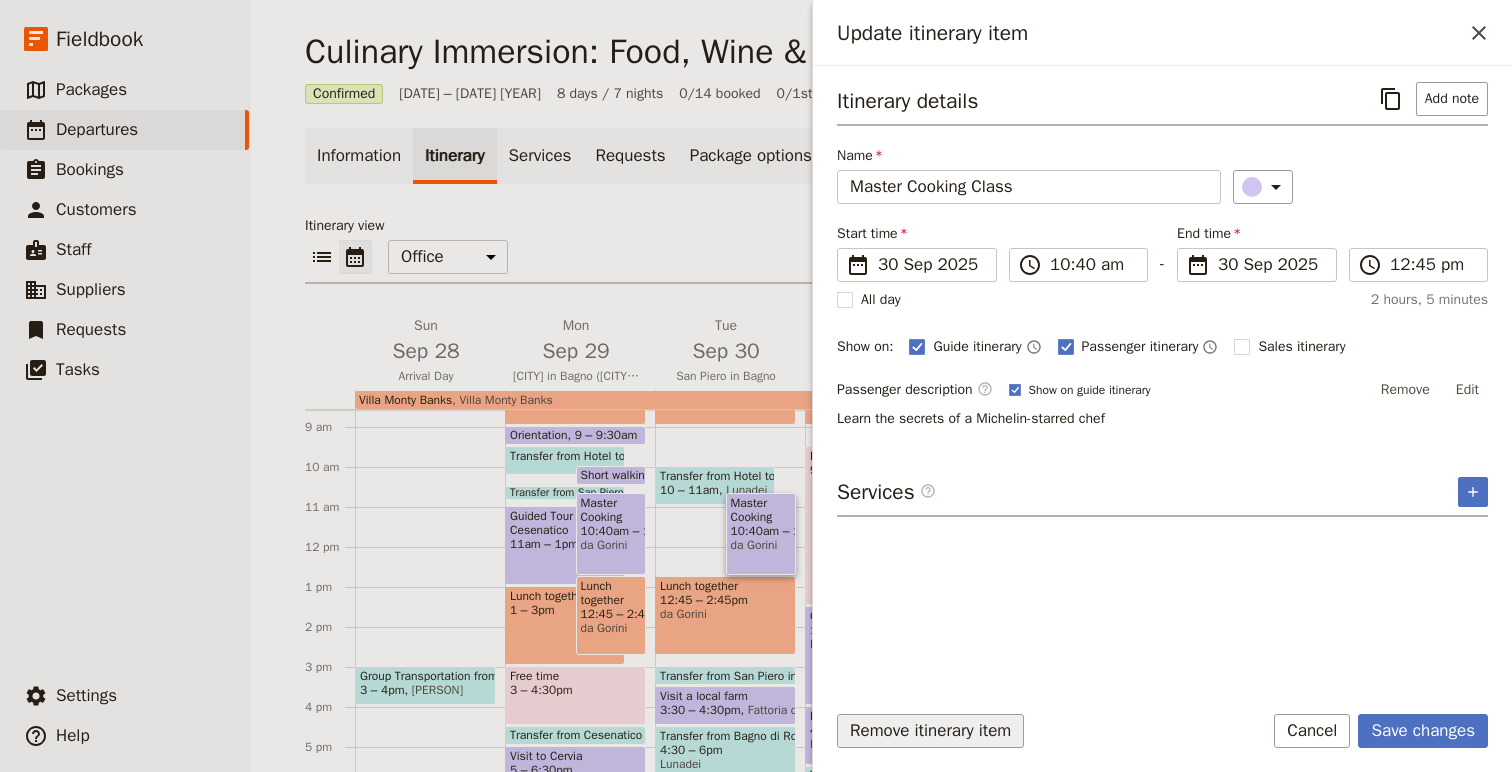 click on "Remove itinerary item" at bounding box center (930, 731) 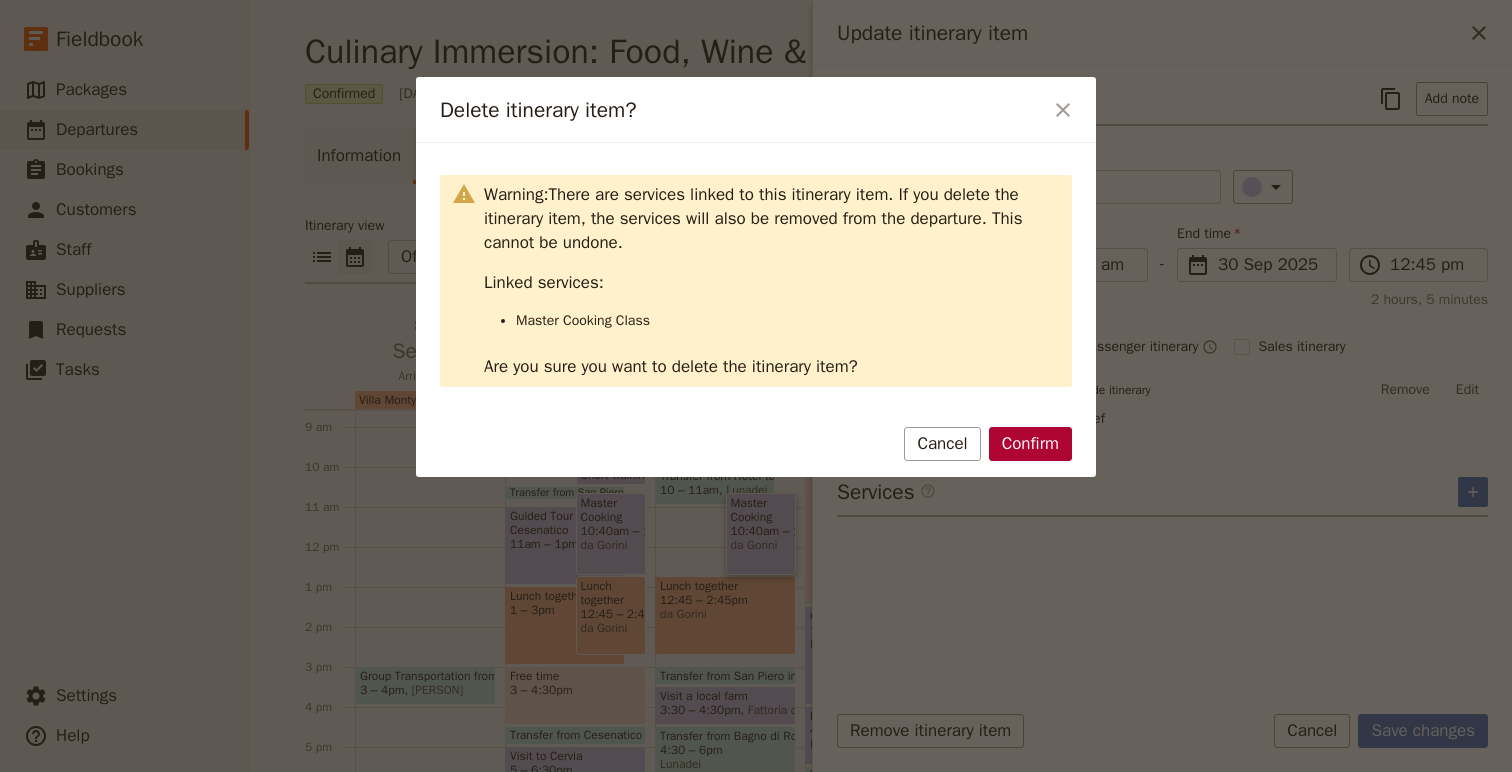 click on "Confirm" at bounding box center [1030, 444] 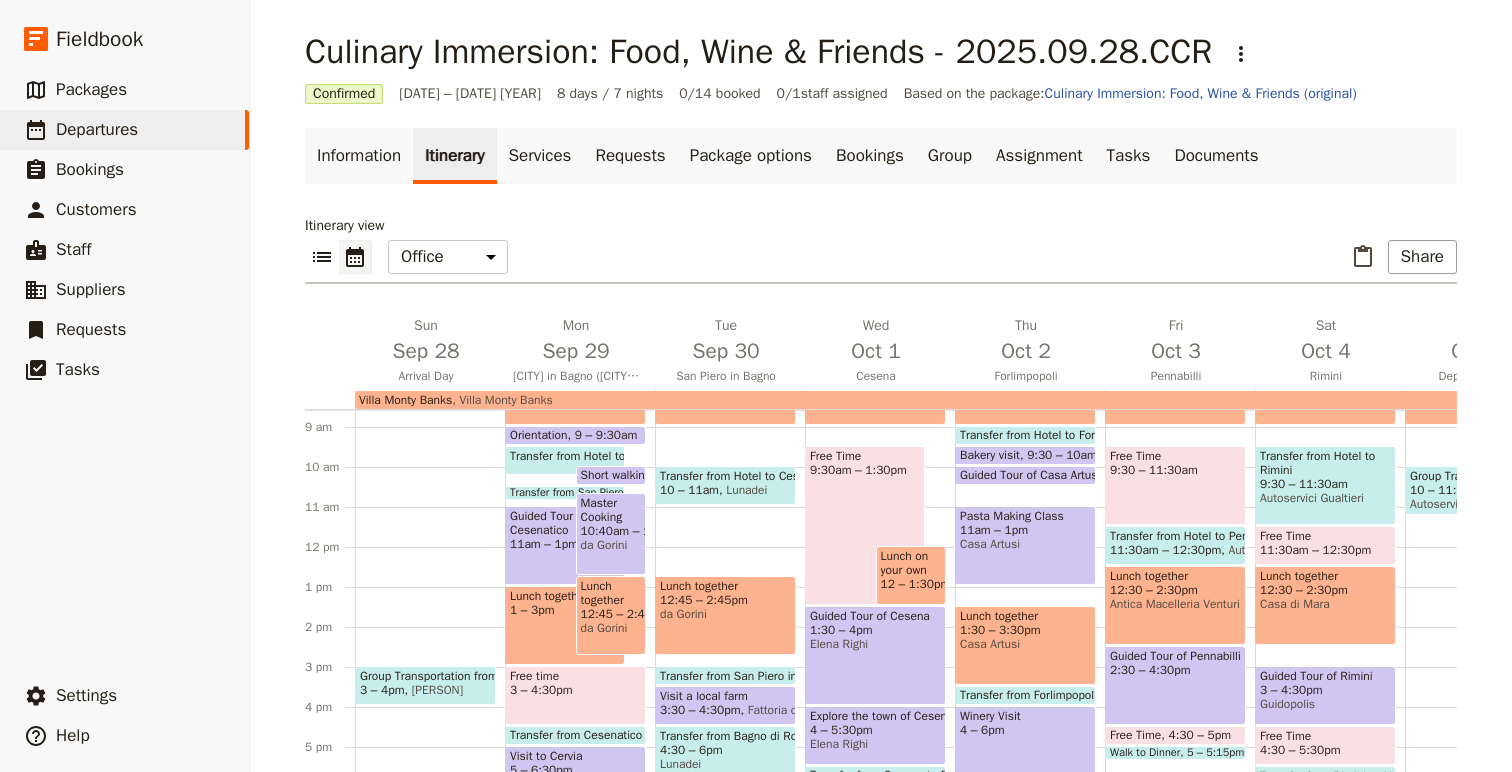 click on "da Gorini" at bounding box center [725, 614] 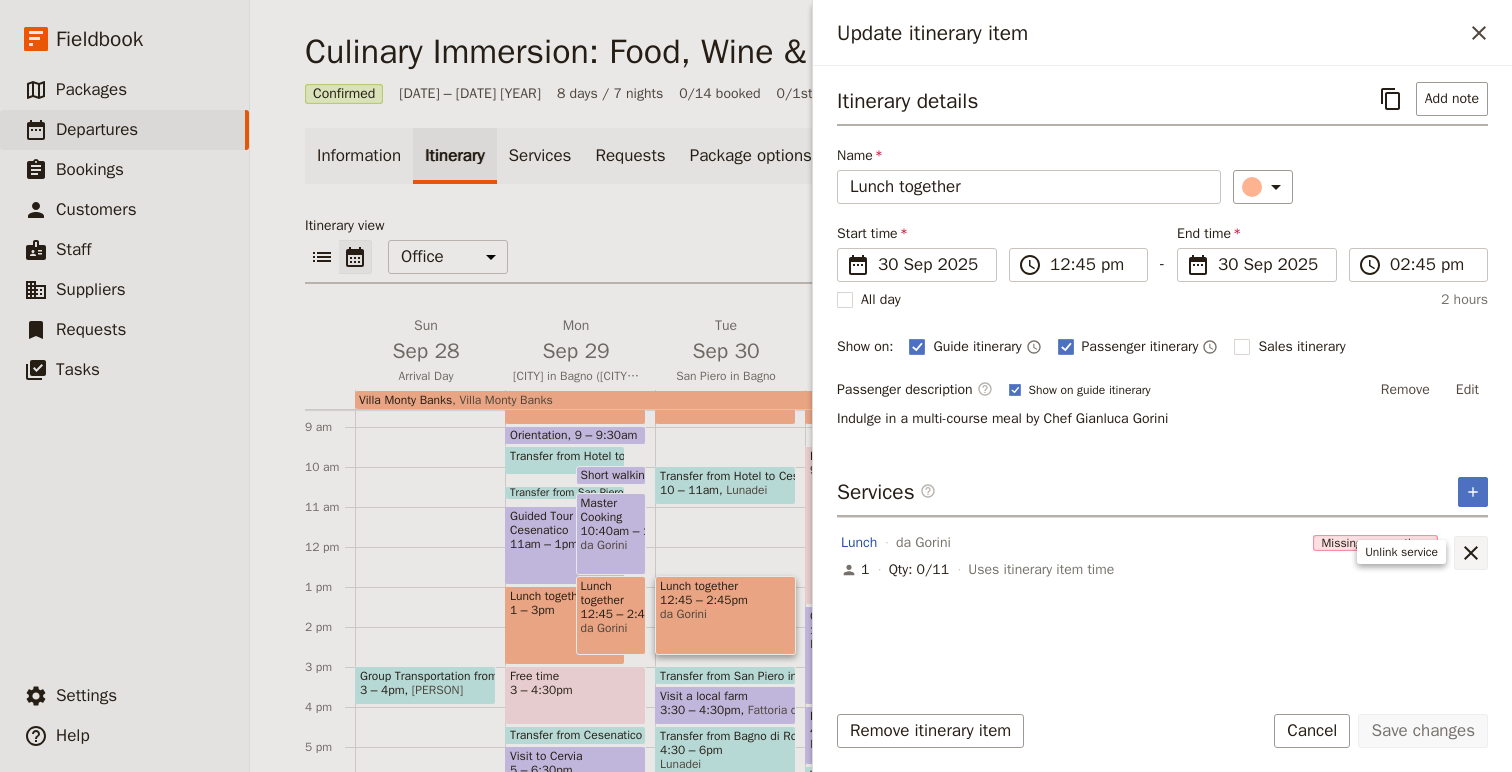 click 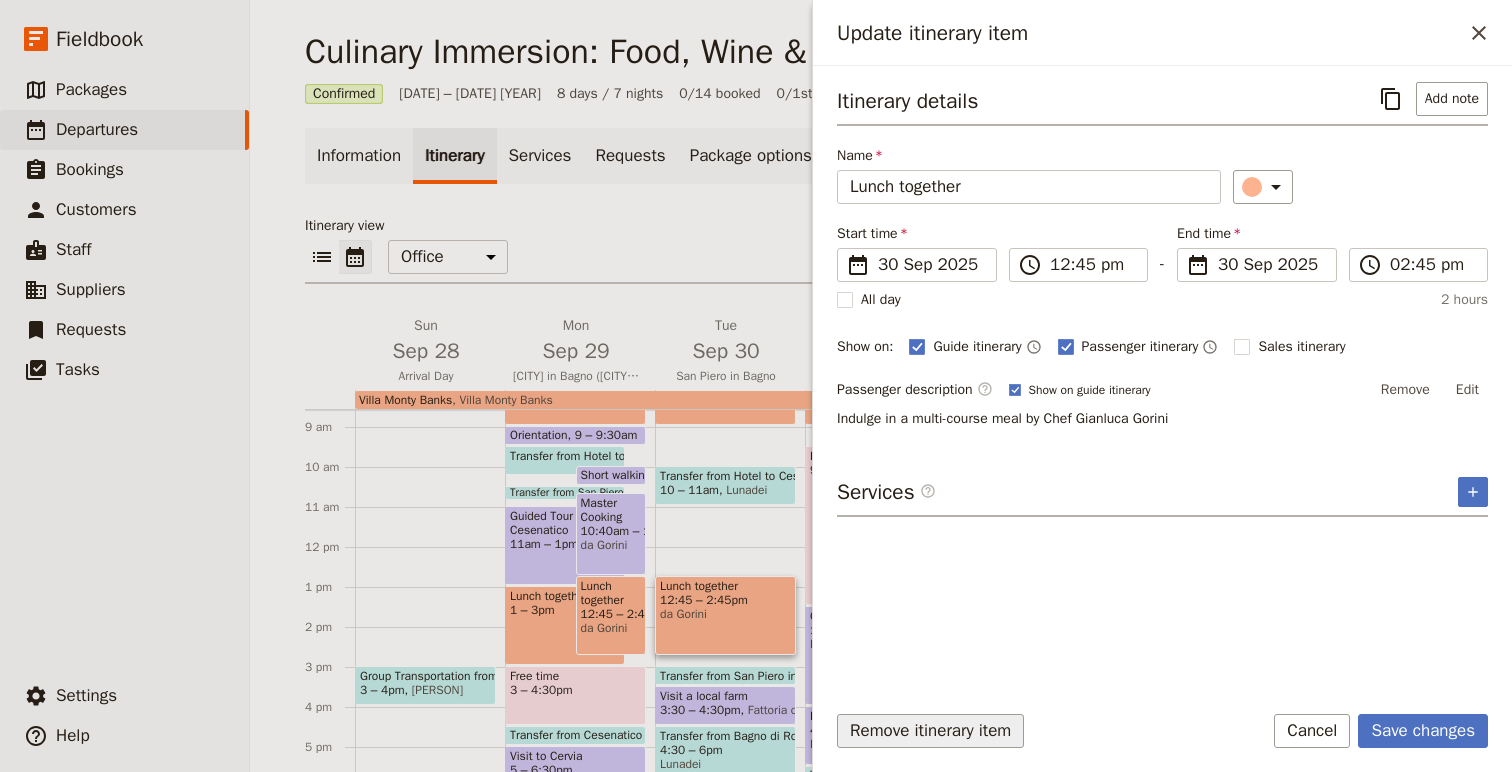 click on "Remove itinerary item" at bounding box center (930, 731) 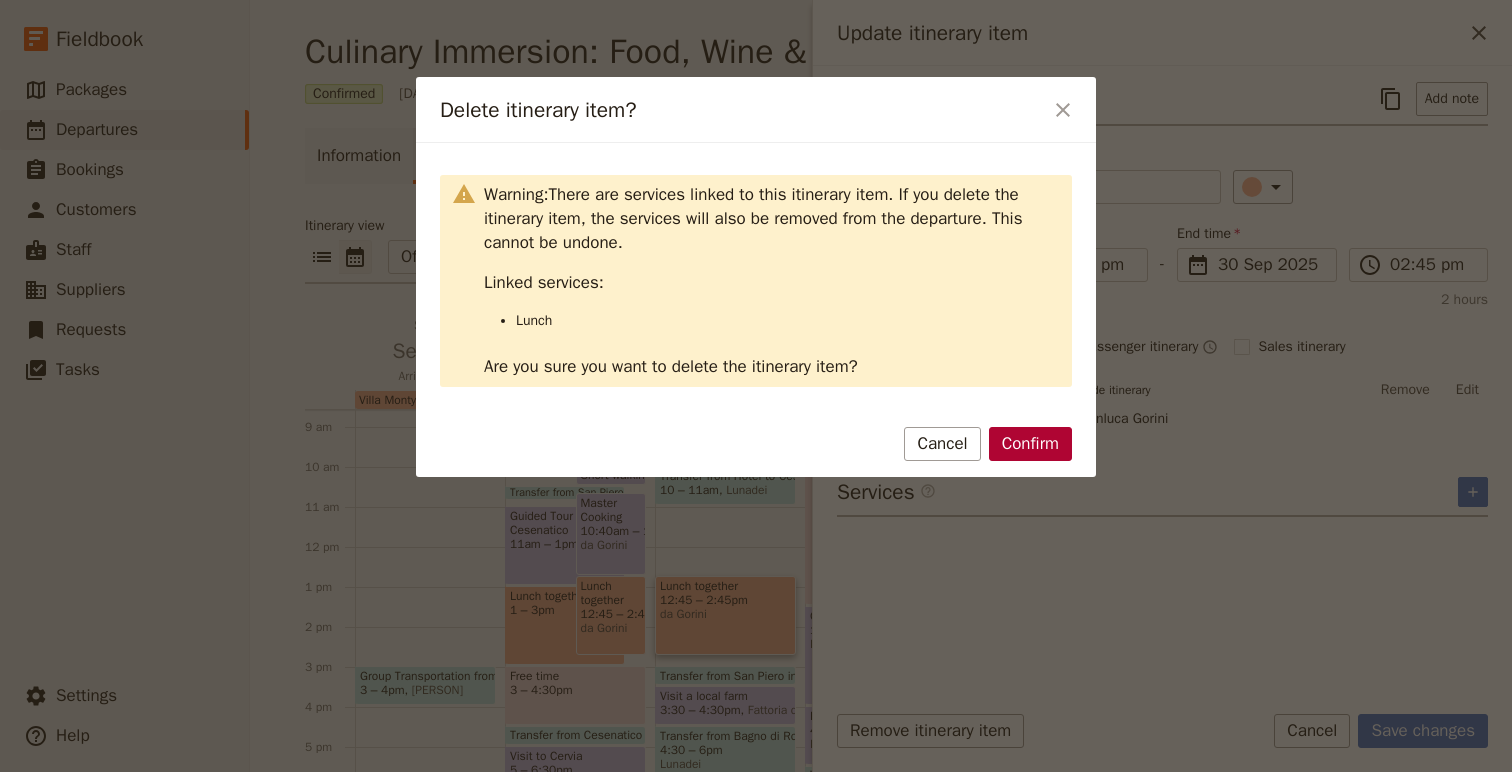 click on "Confirm" at bounding box center (1030, 444) 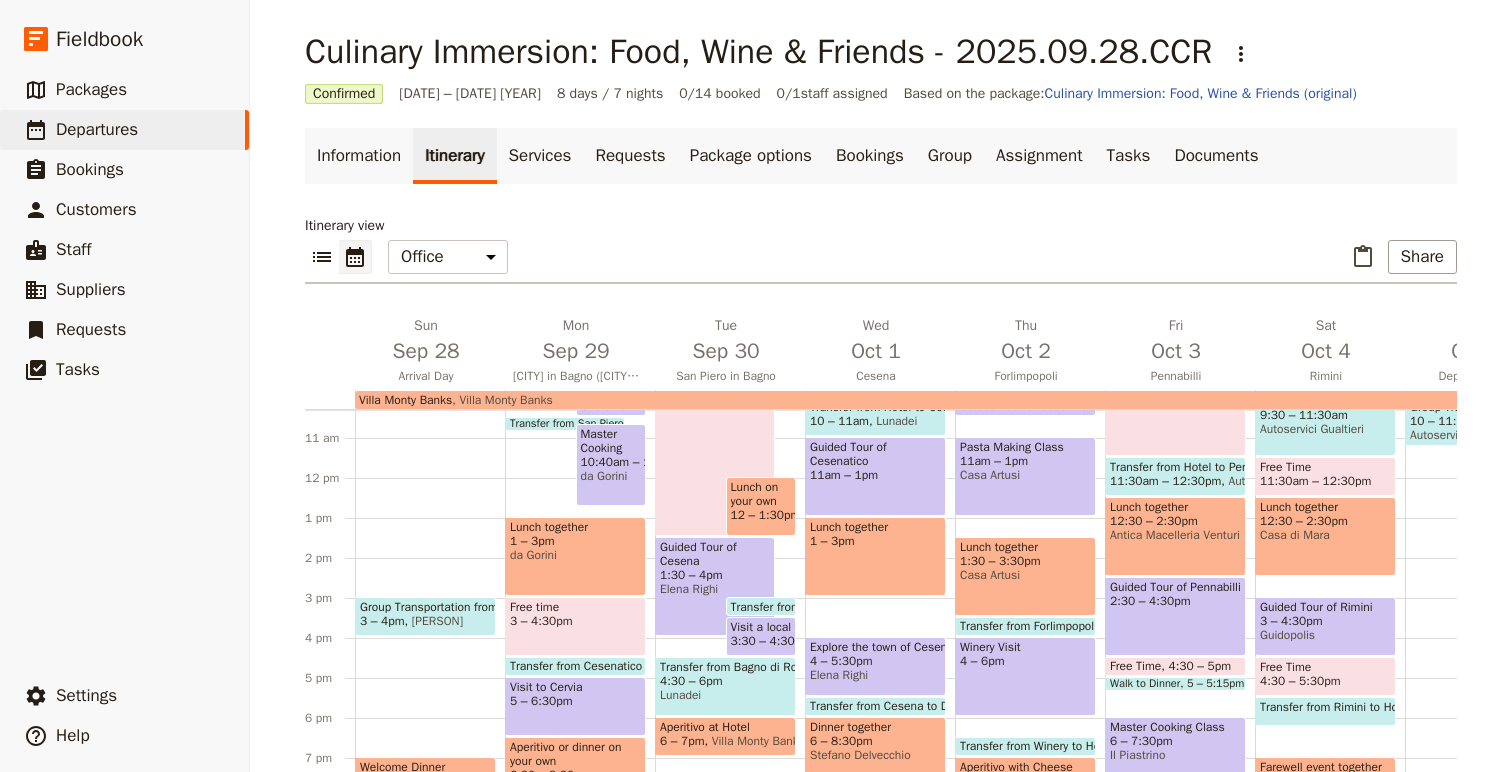 scroll, scrollTop: 432, scrollLeft: 0, axis: vertical 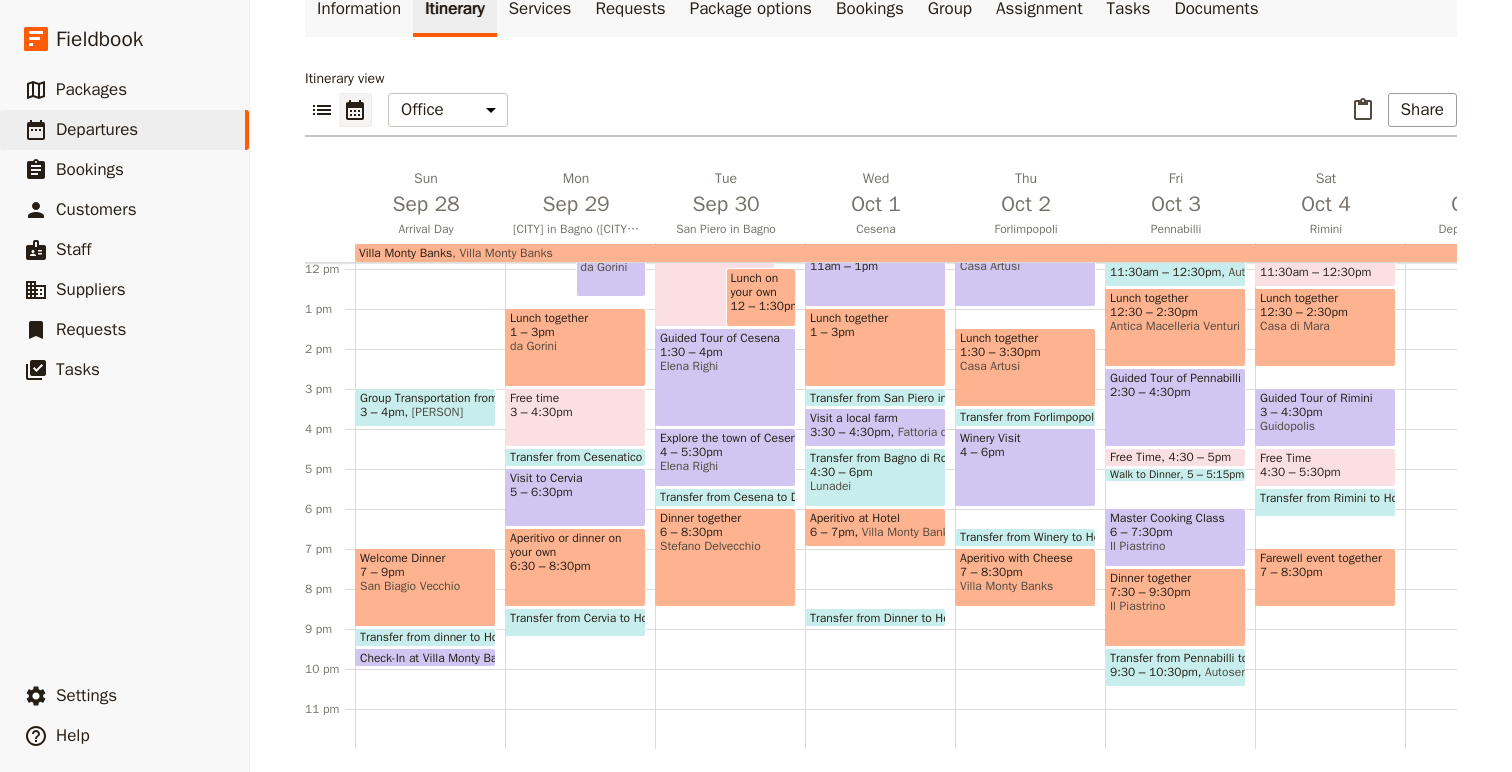 click at bounding box center (875, 622) 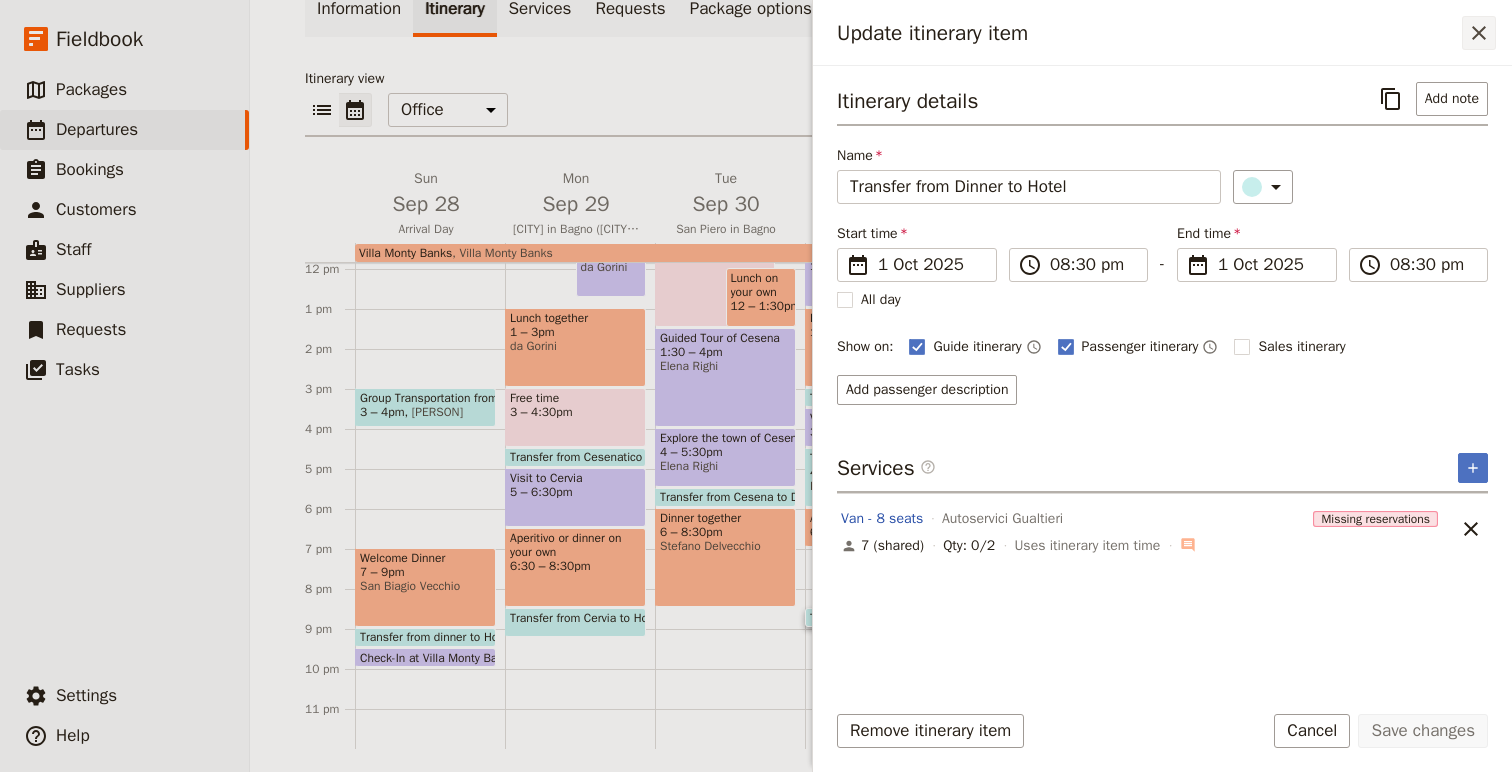 click 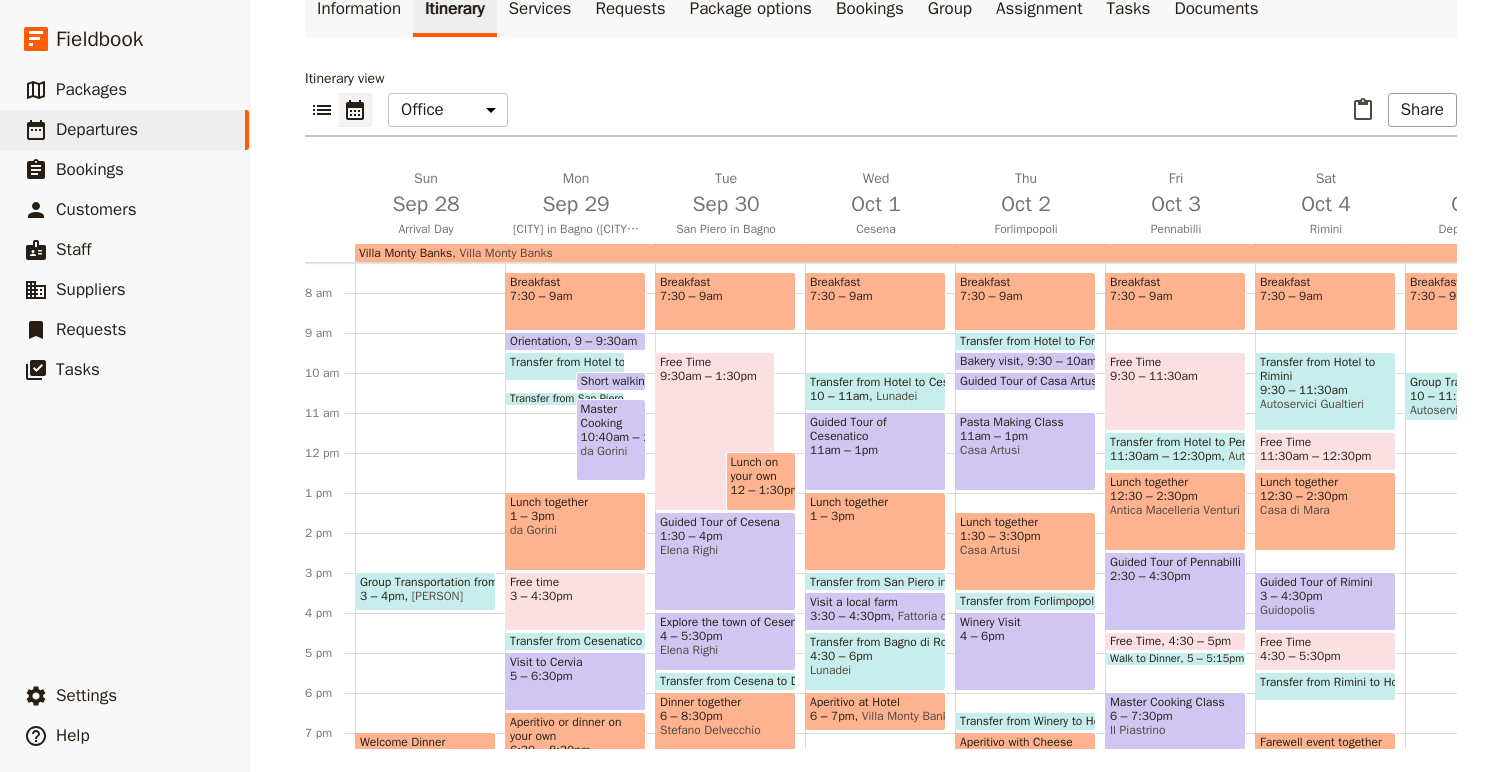 scroll, scrollTop: 279, scrollLeft: 0, axis: vertical 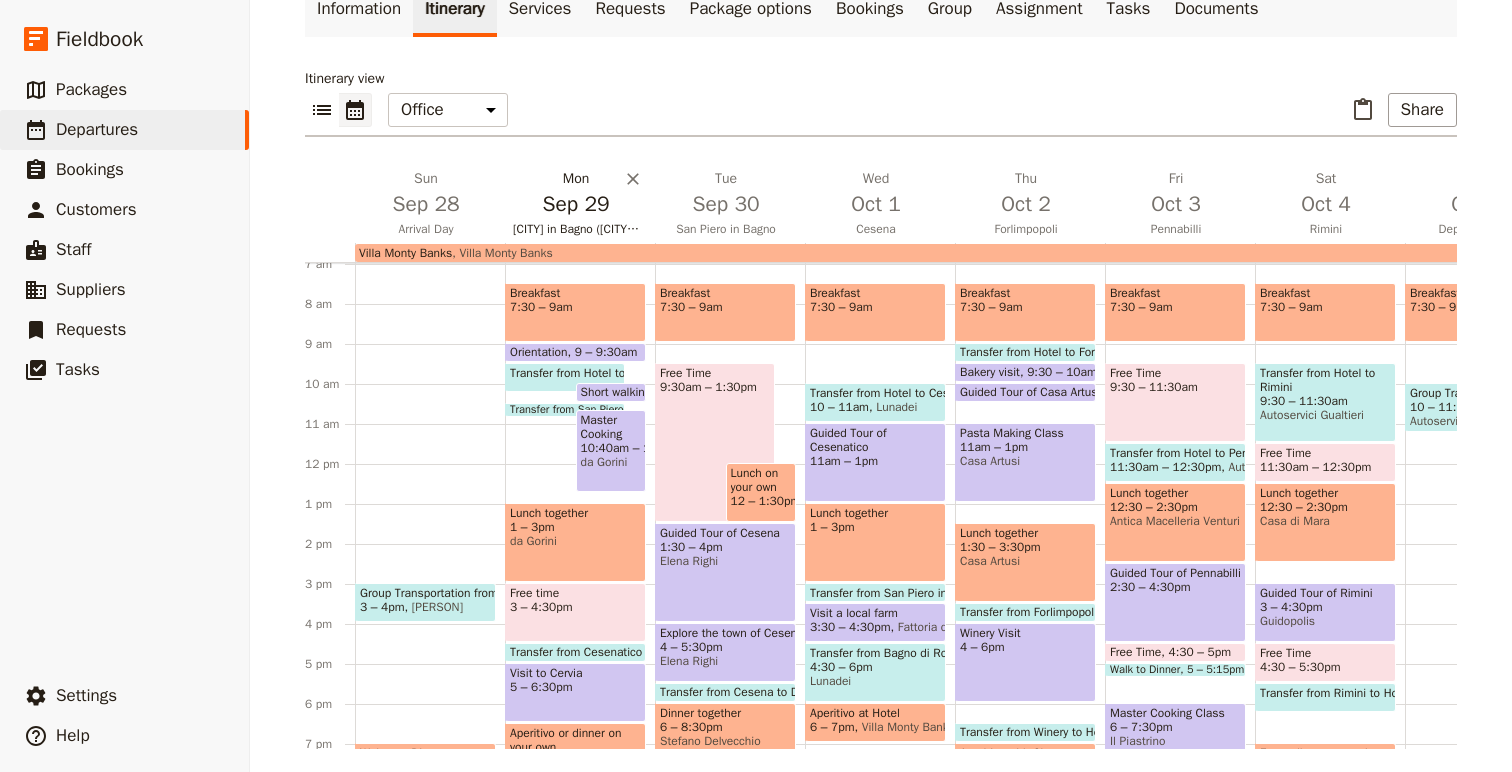 click on "[CITY] in Bagno ([CITY] - [CITY])" at bounding box center (576, 229) 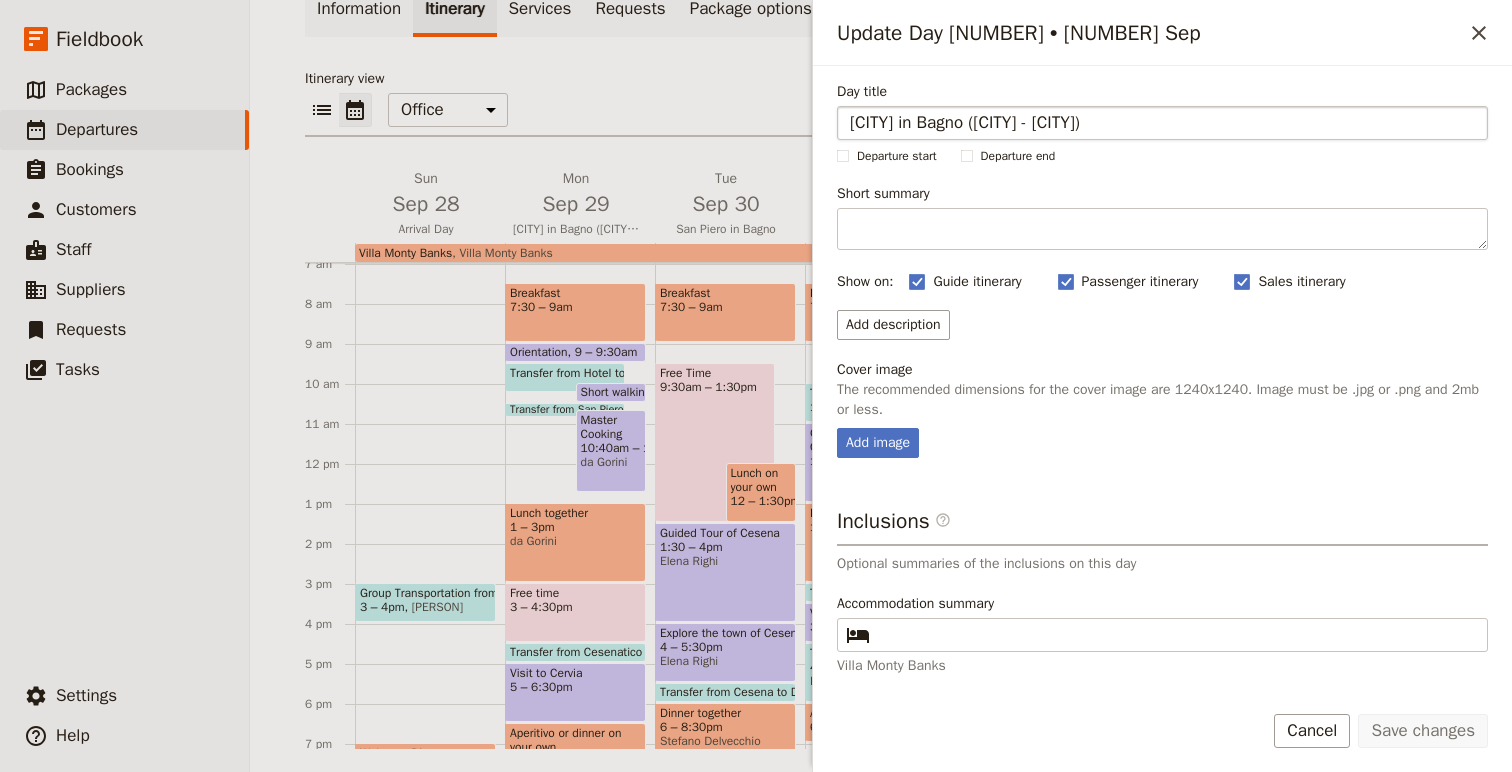 drag, startPoint x: 998, startPoint y: 125, endPoint x: 1182, endPoint y: 112, distance: 184.45866 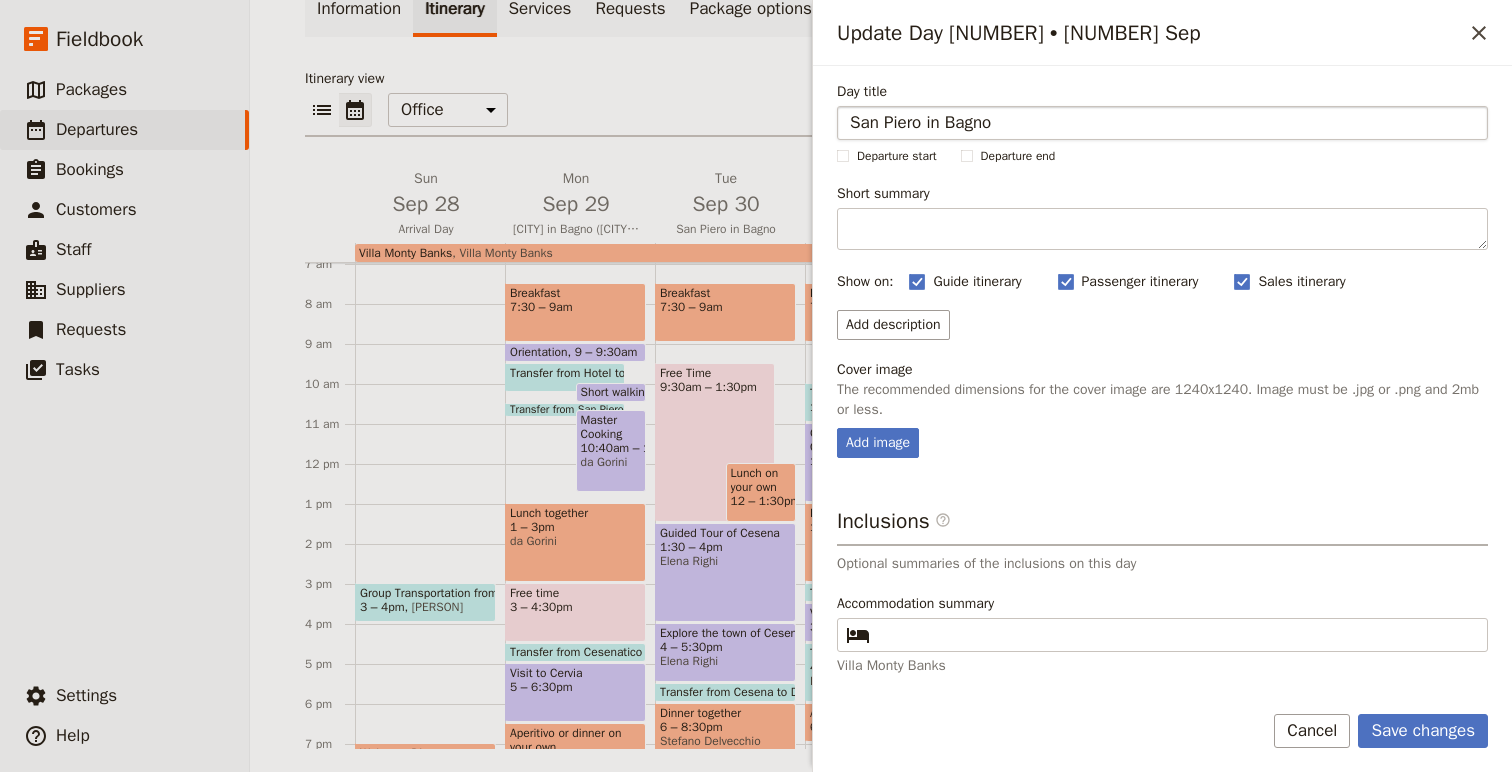 type on "San Piero in Bagno" 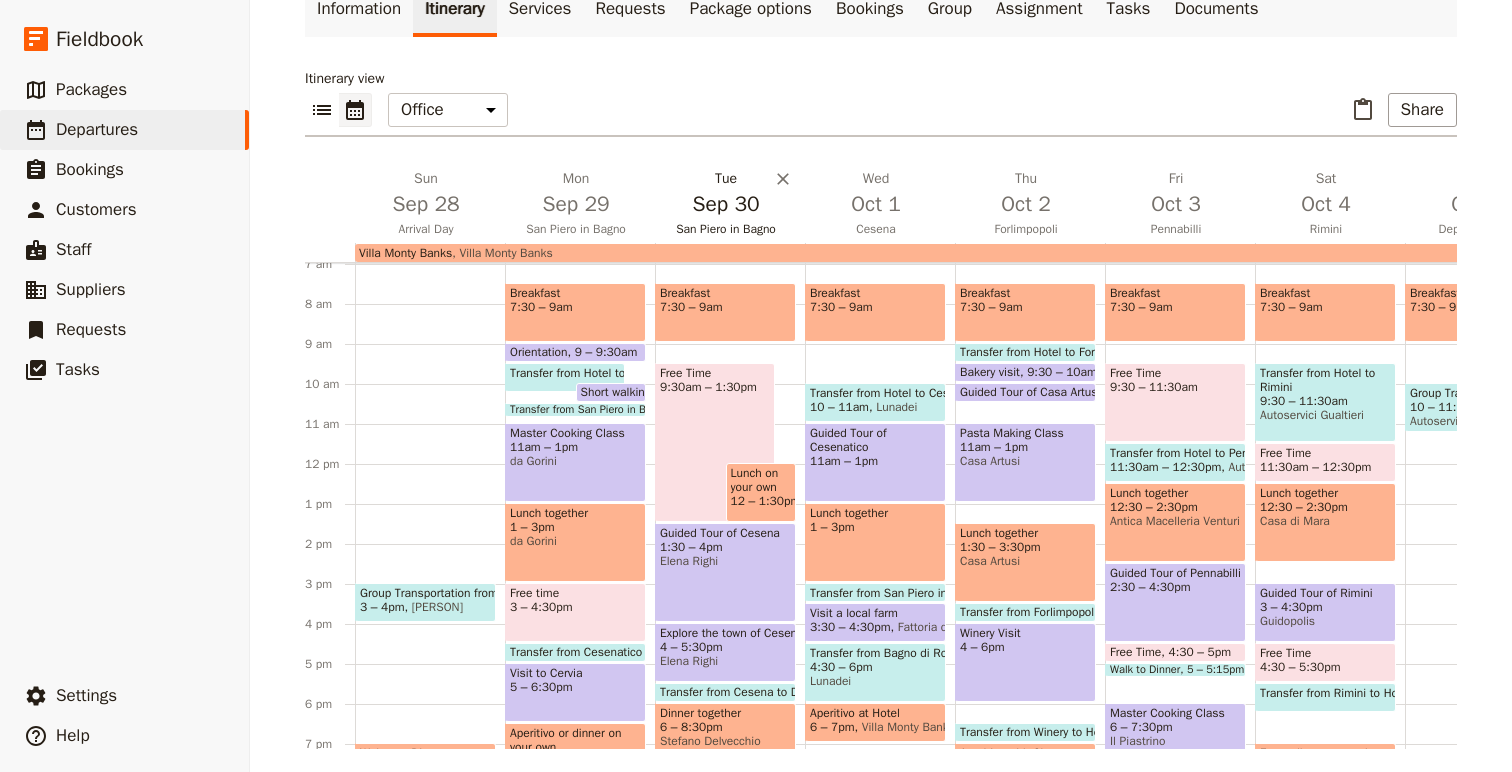 click on "San Piero in Bagno" at bounding box center [726, 229] 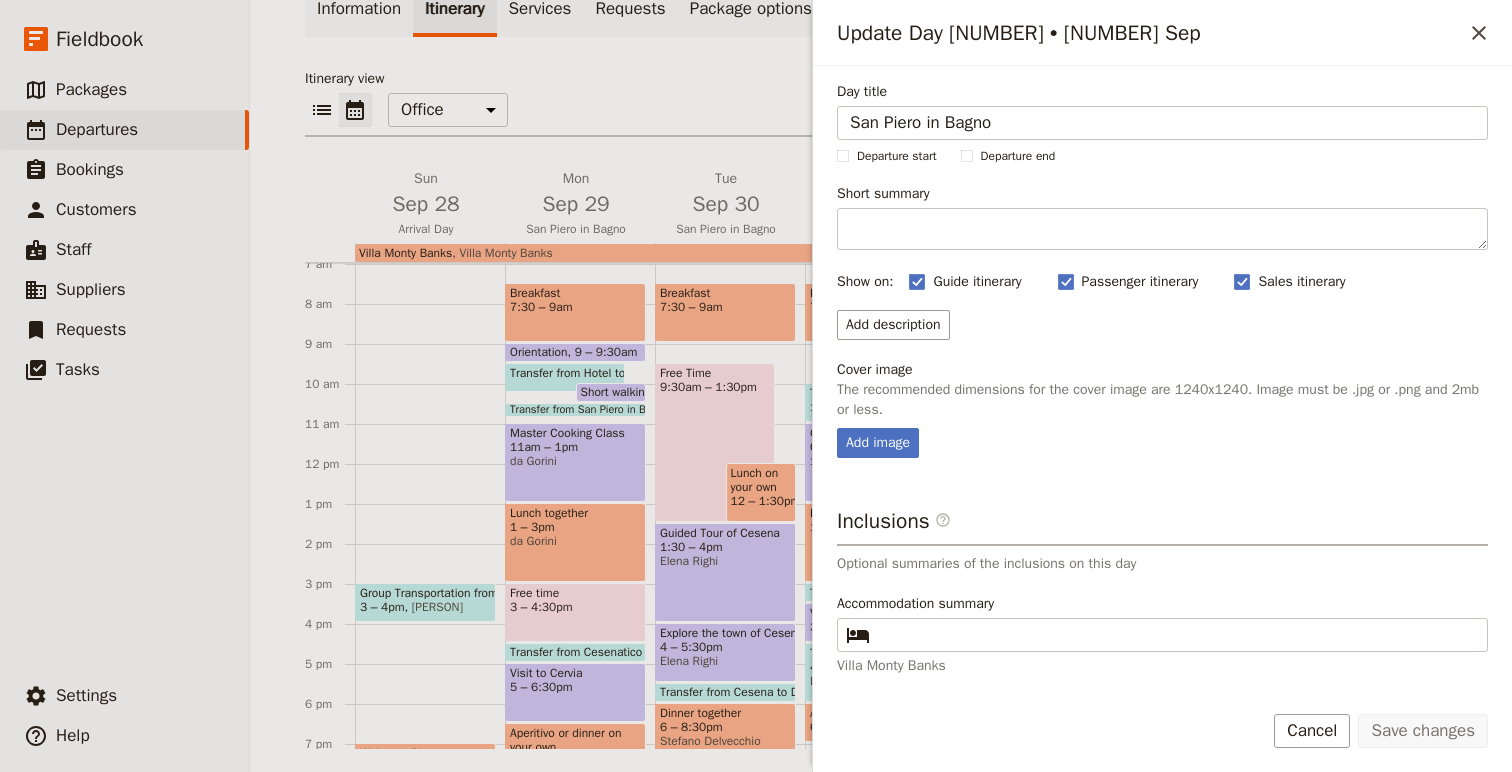 drag, startPoint x: 1020, startPoint y: 128, endPoint x: 778, endPoint y: 126, distance: 242.00827 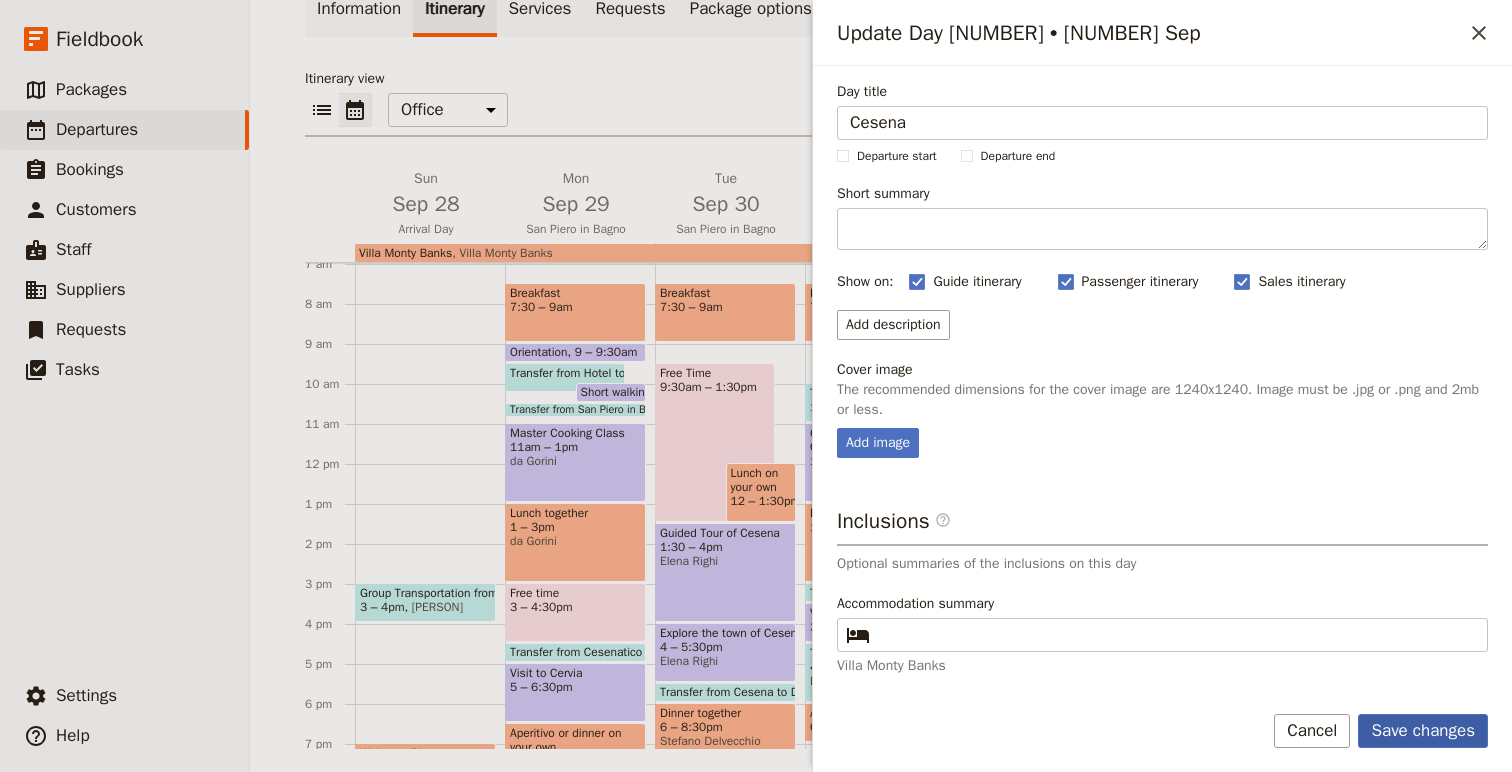 type on "Cesena" 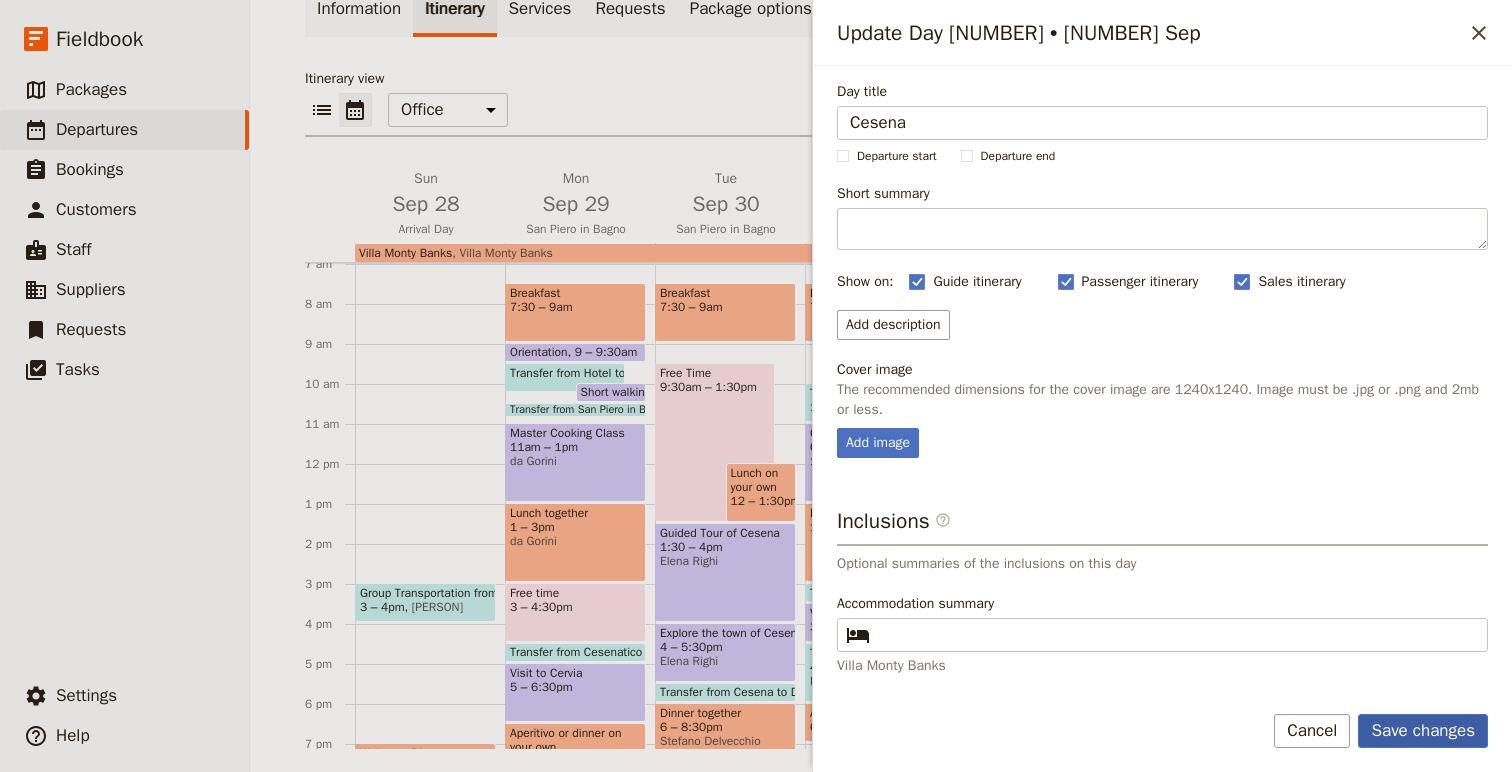 click on "Save changes" at bounding box center [1423, 731] 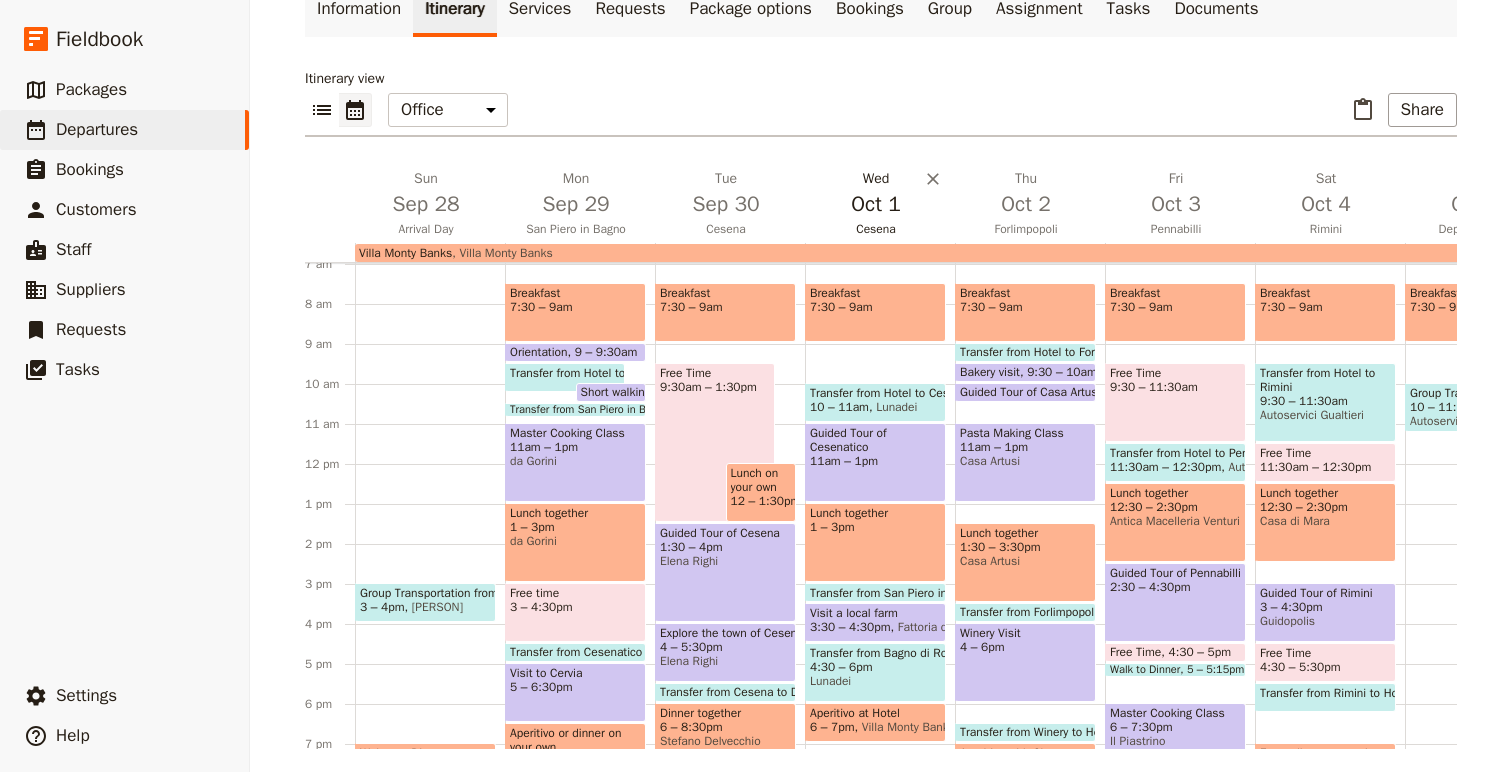 click on "Oct 1" at bounding box center (876, 204) 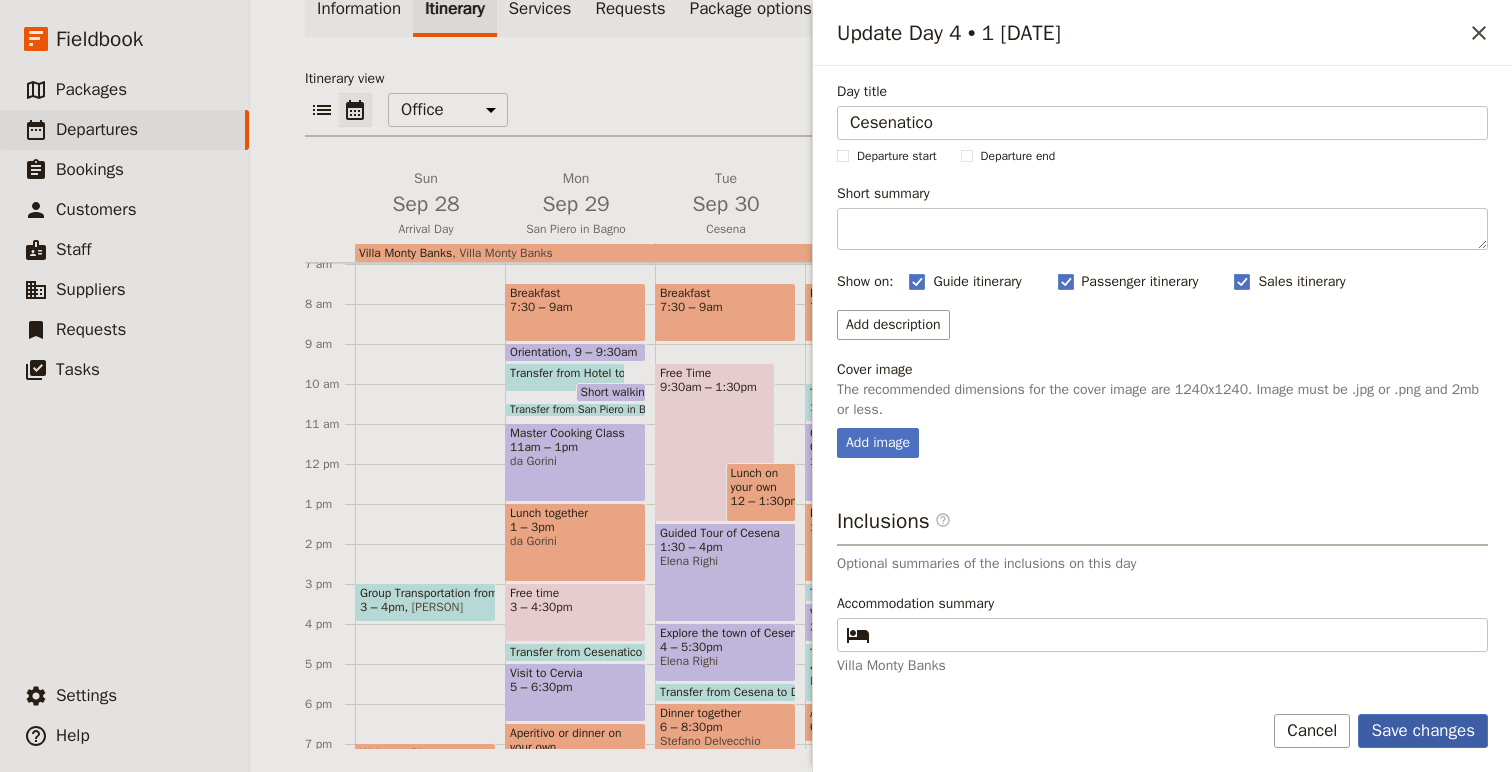 type on "Cesenatico" 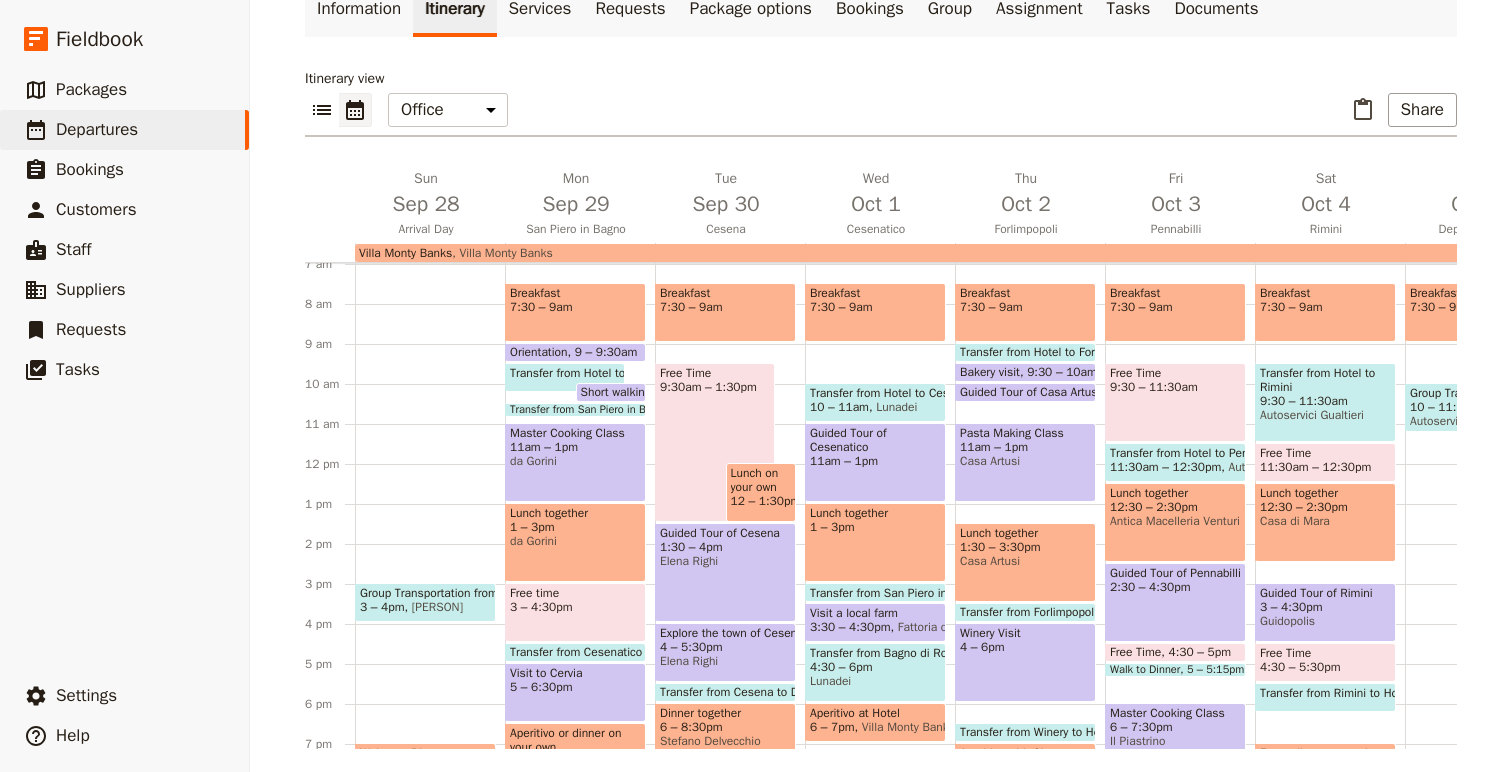 click on "Transfer from Hotel to Cesenatico" at bounding box center [875, 393] 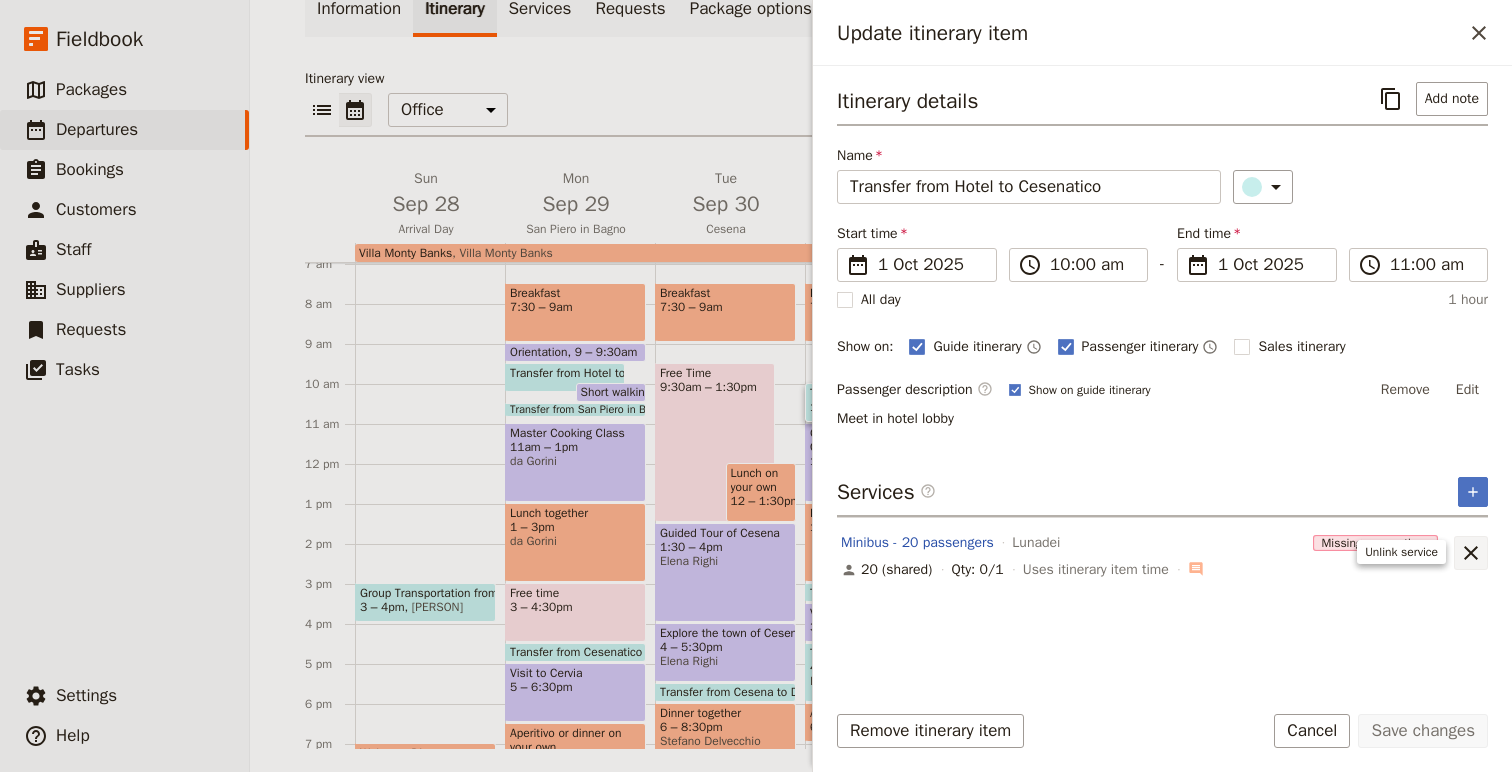 click 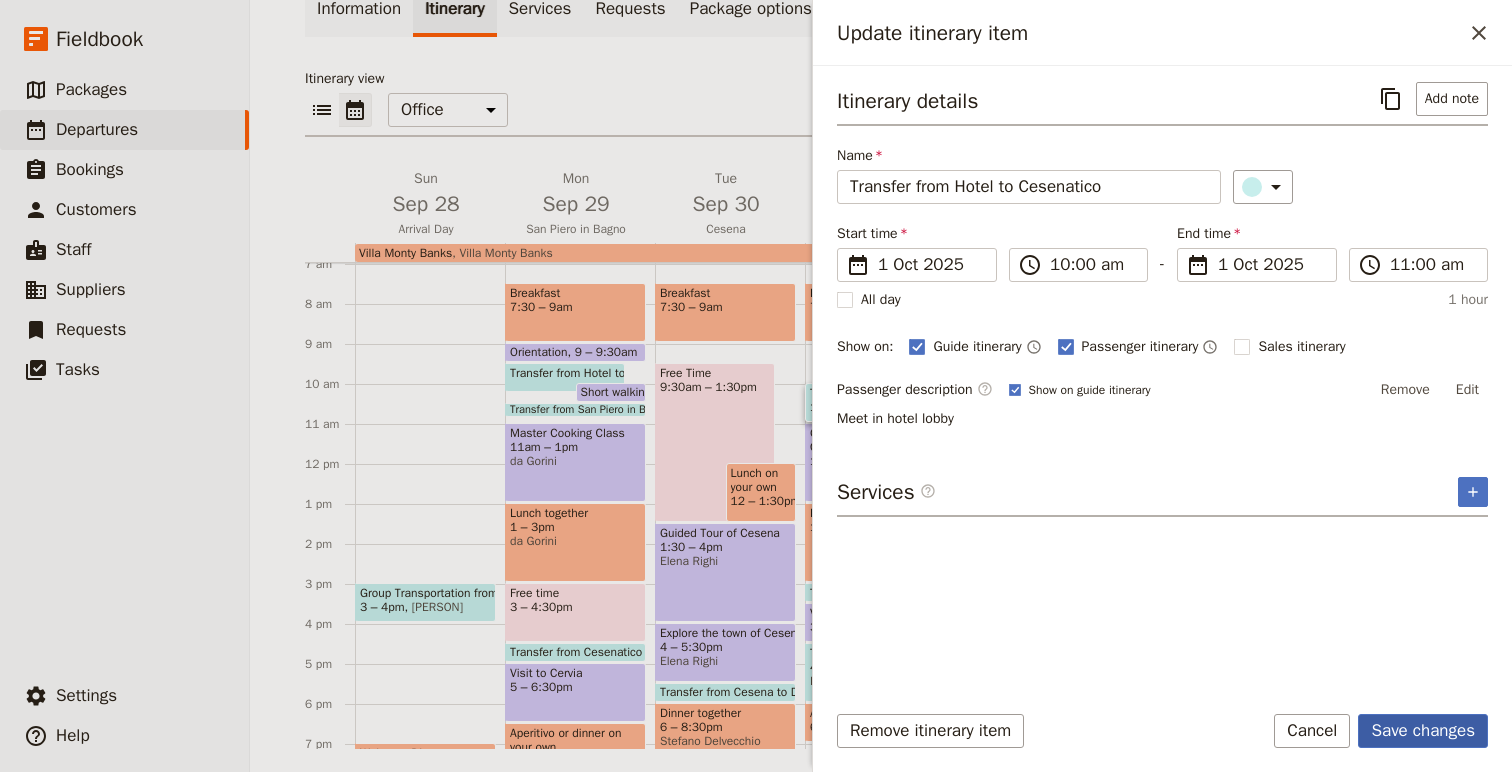 click on "Save changes" at bounding box center (1423, 731) 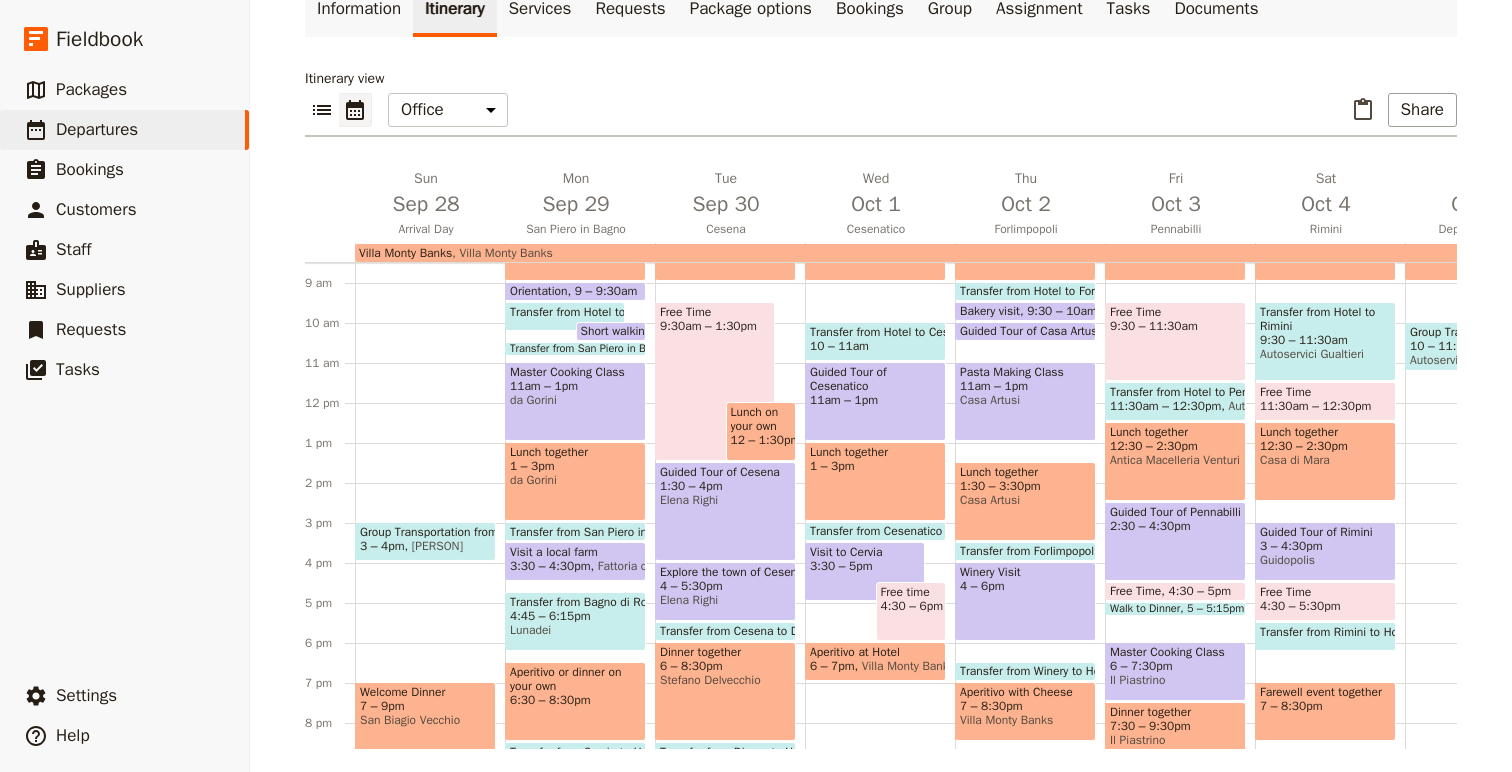 scroll, scrollTop: 341, scrollLeft: 0, axis: vertical 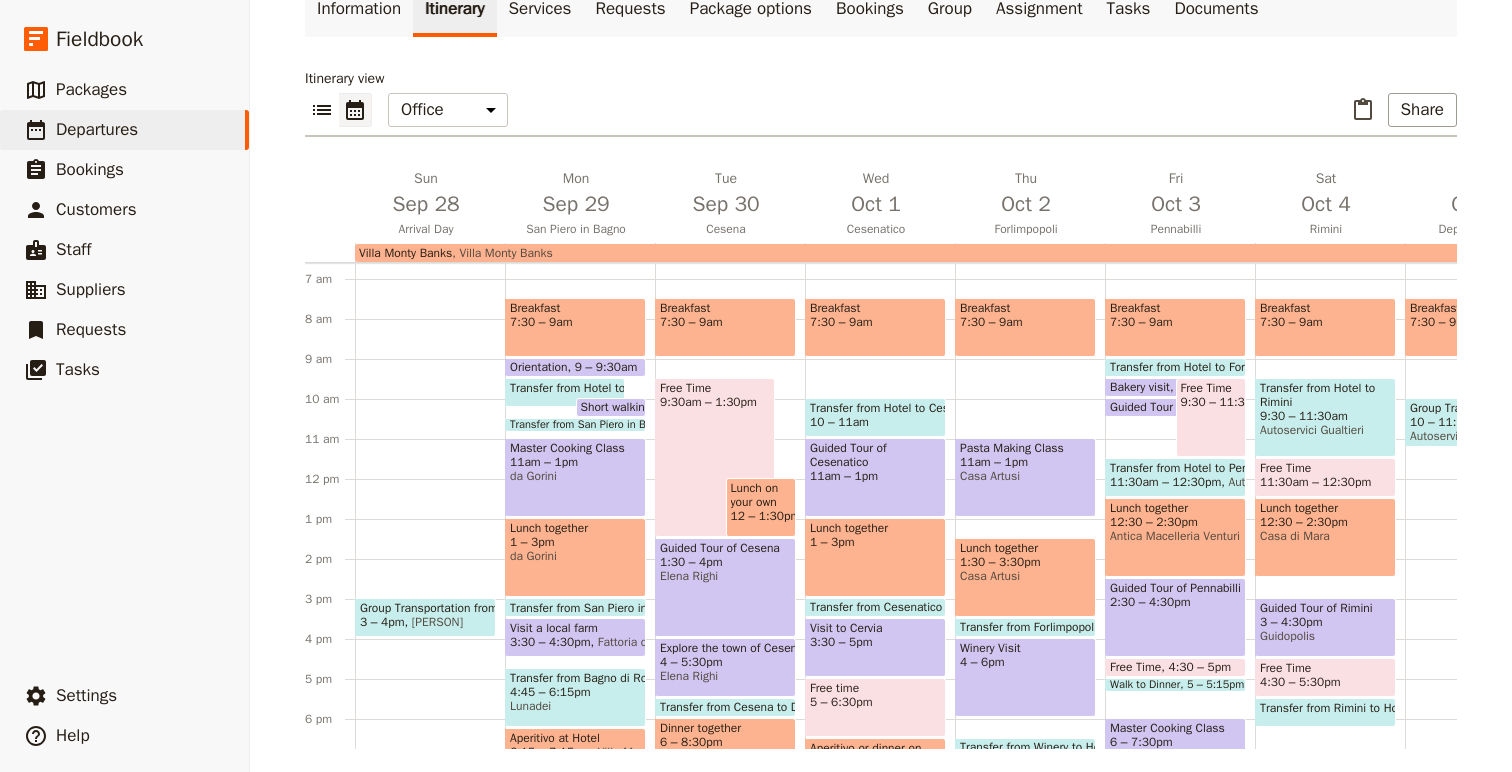 click on "11am – 1pm" at bounding box center (1025, 462) 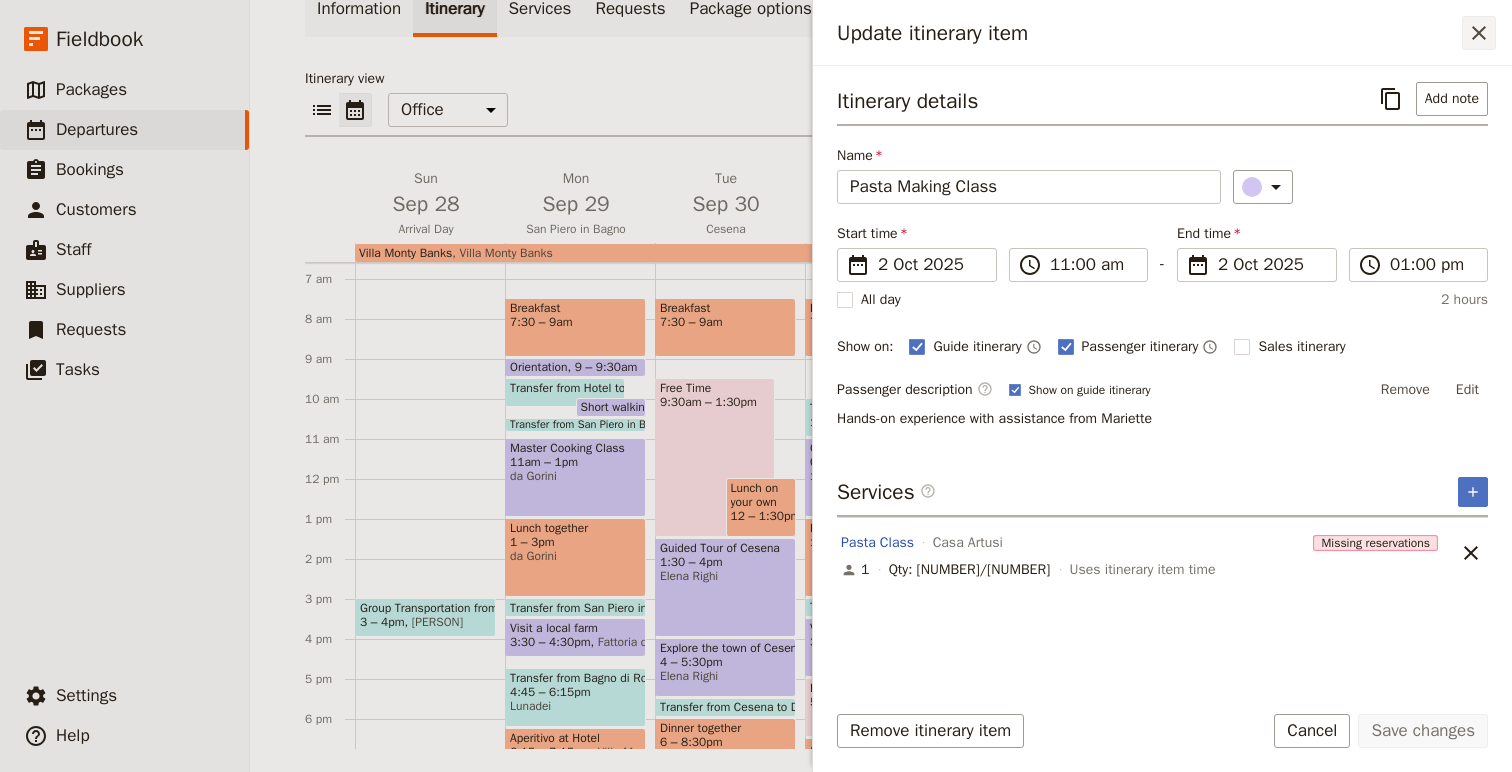 click 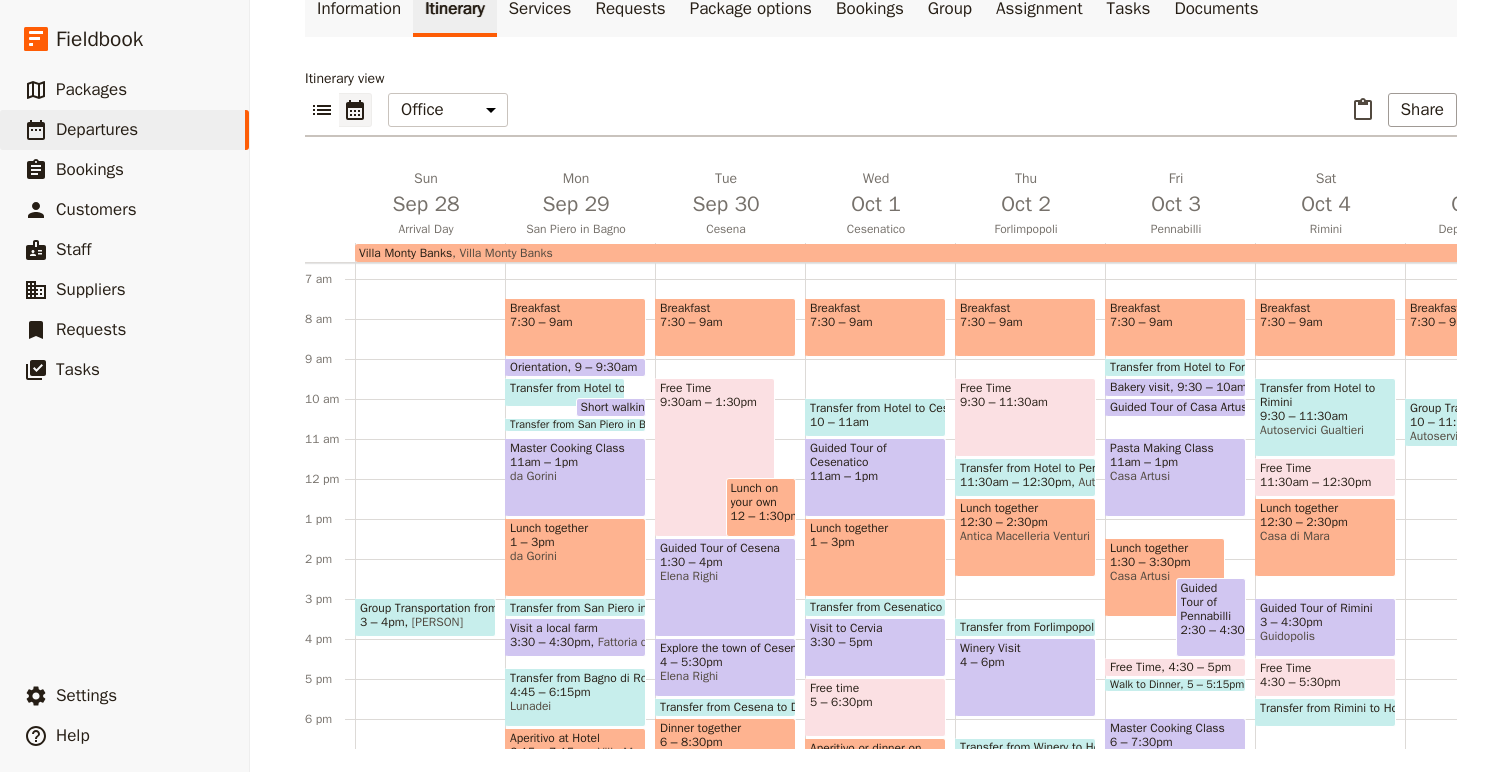 click at bounding box center (1025, 632) 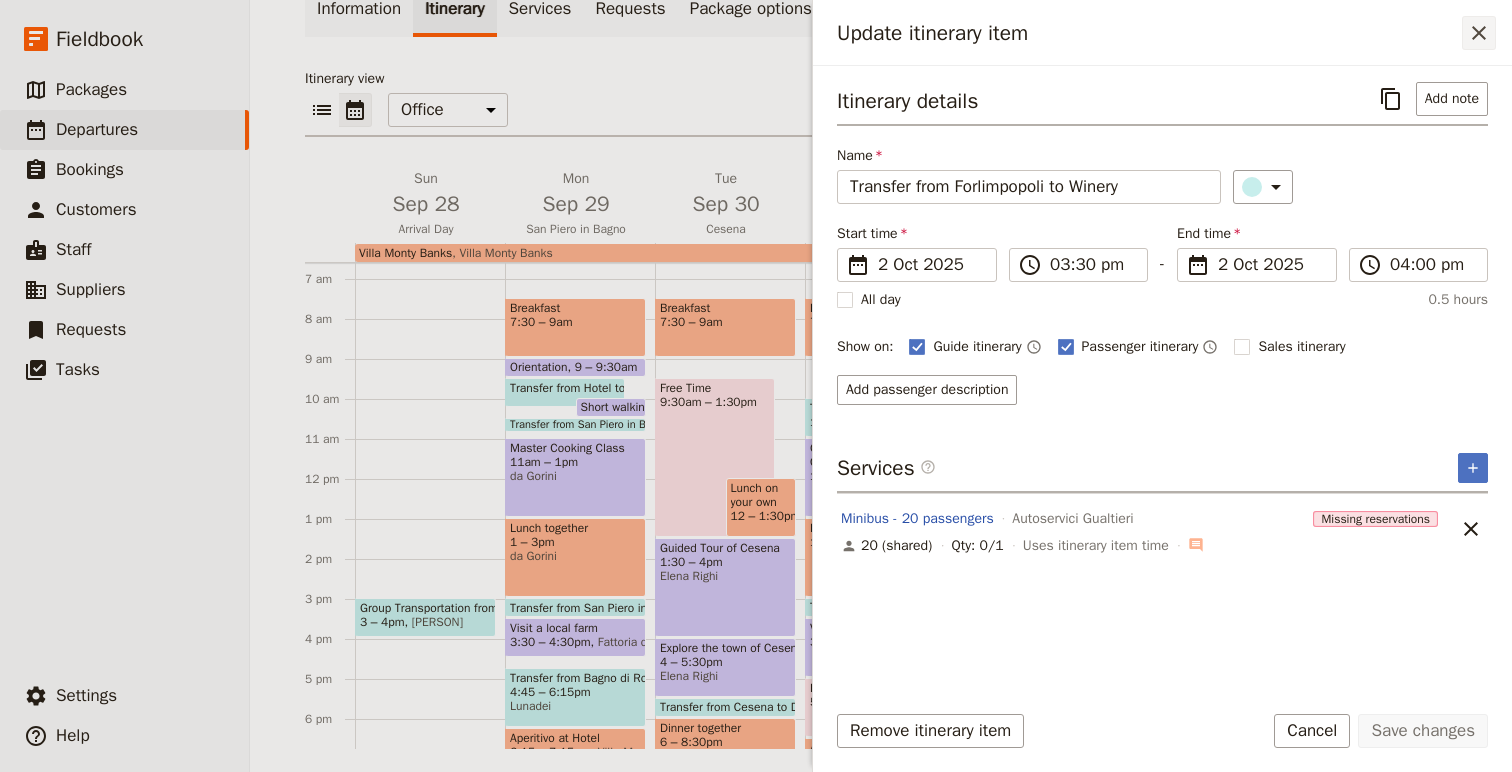 click 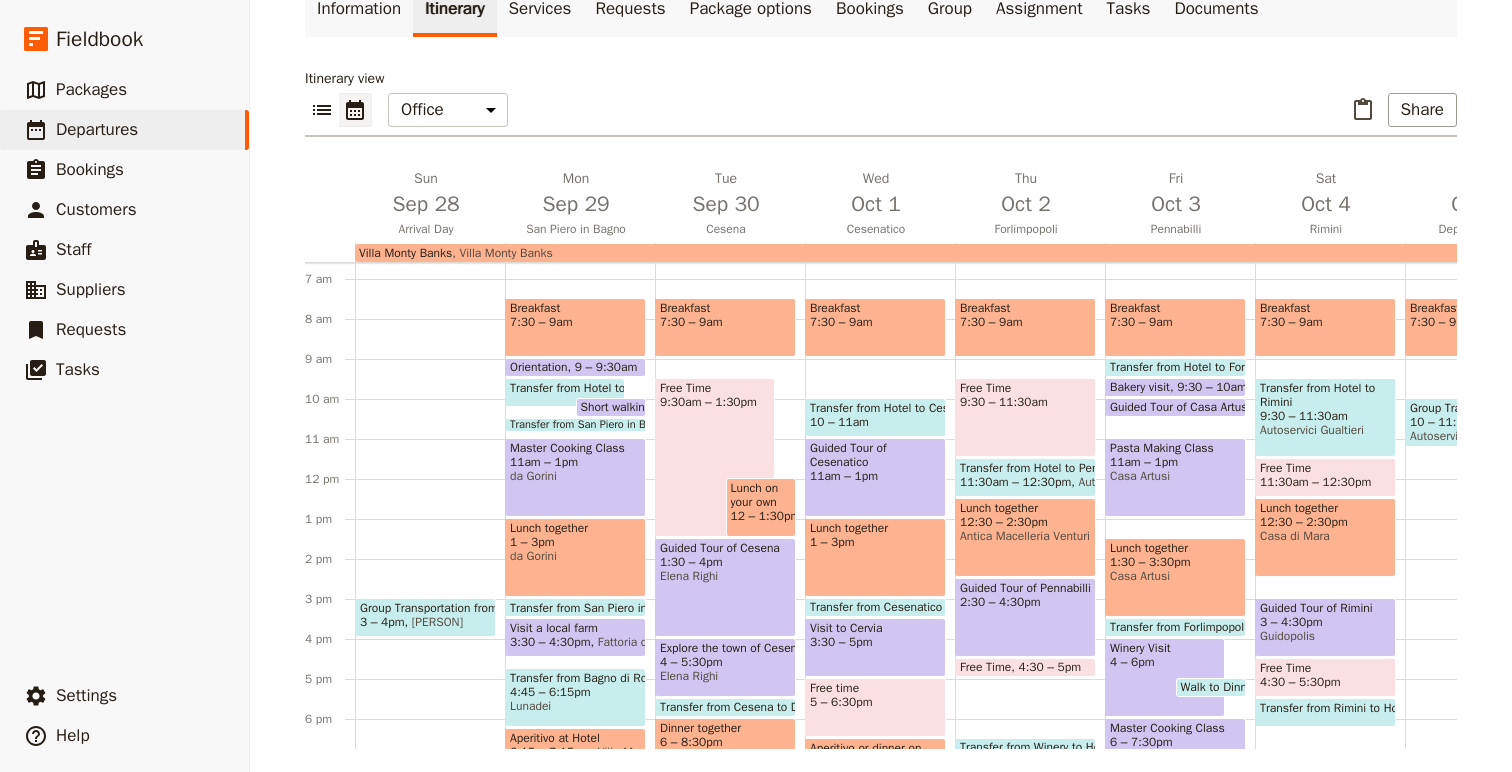 click at bounding box center (1211, 692) 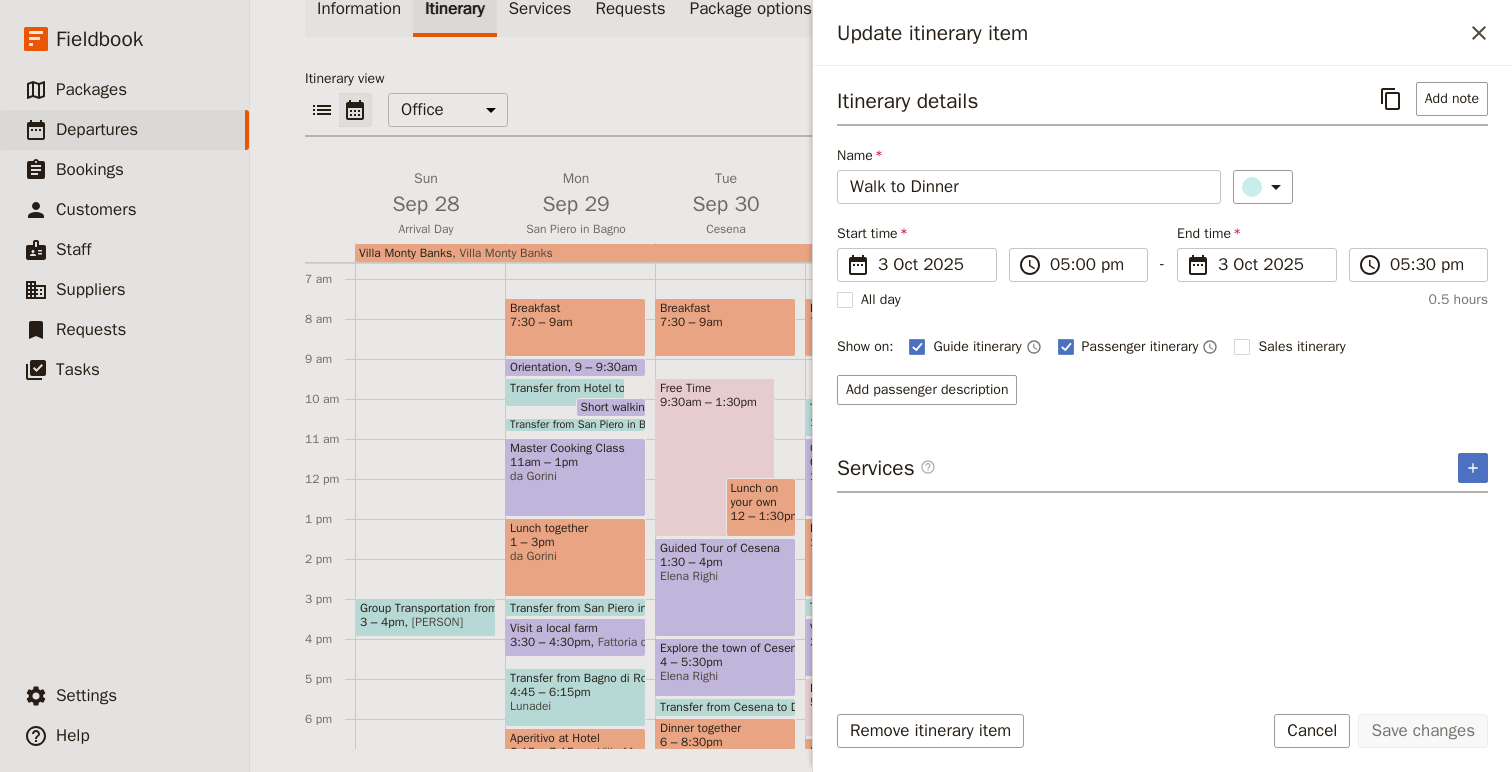 click on "Name Walk to Dinner ​" at bounding box center [1162, 175] 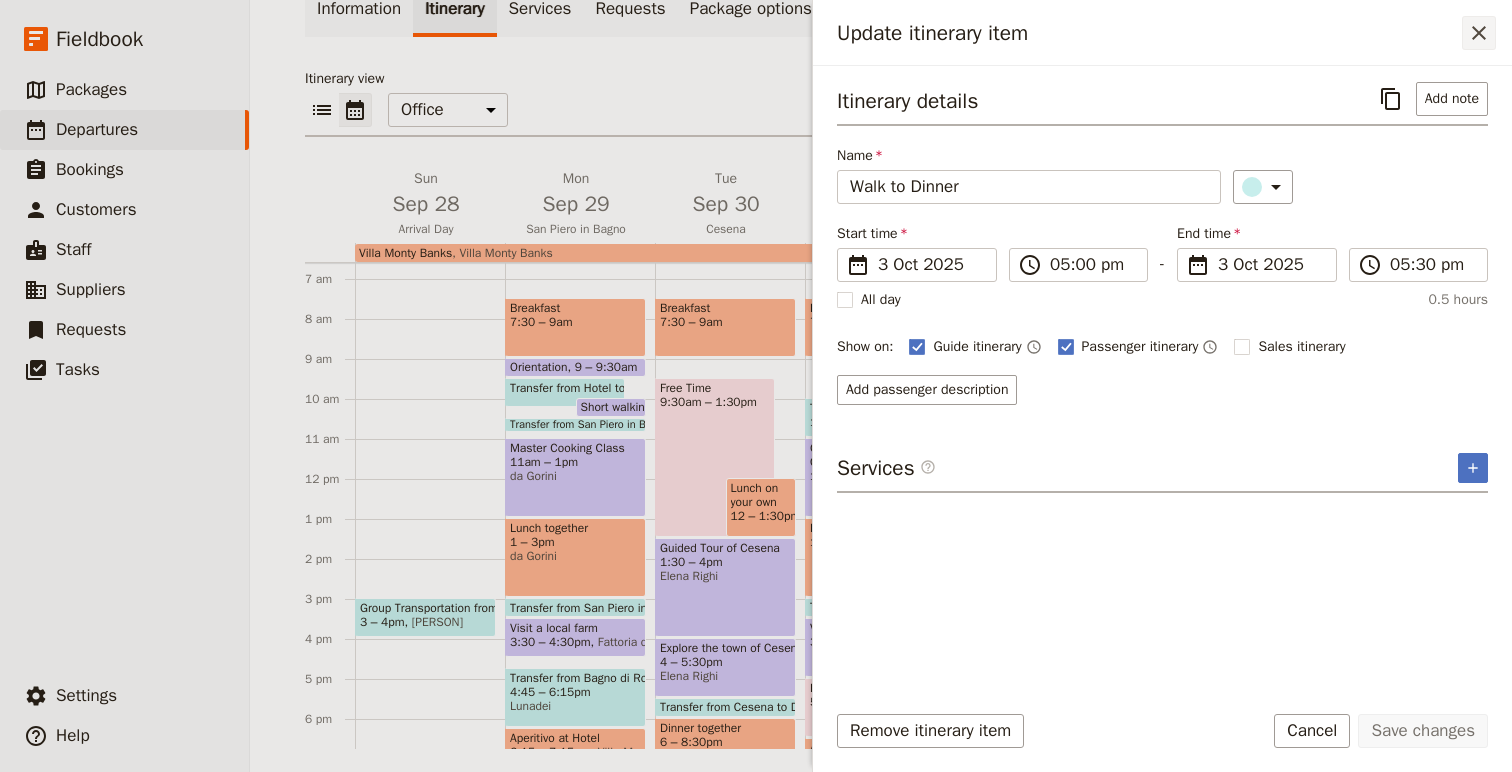 click 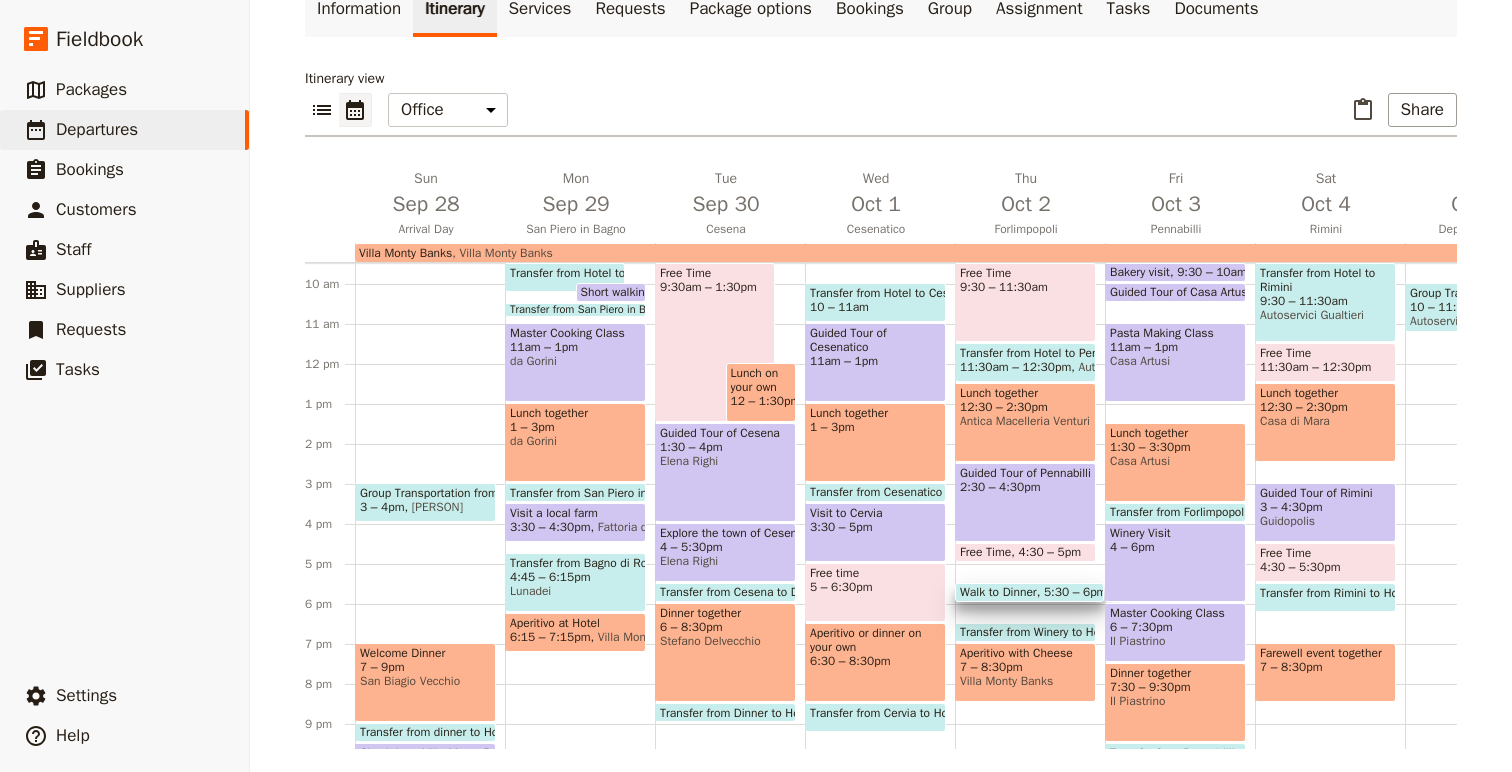 scroll, scrollTop: 382, scrollLeft: 0, axis: vertical 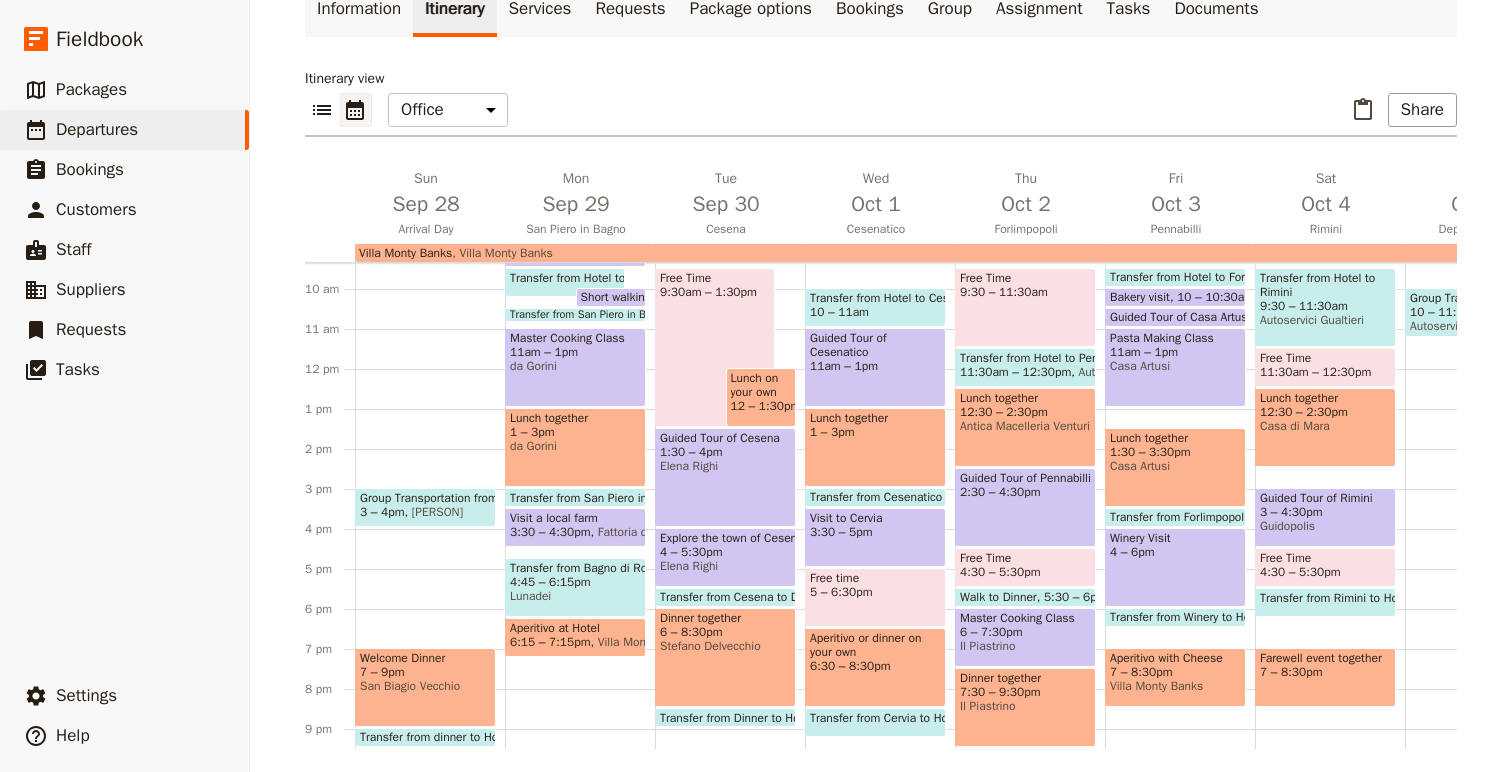 click on "Lunch on your own" at bounding box center [761, 385] 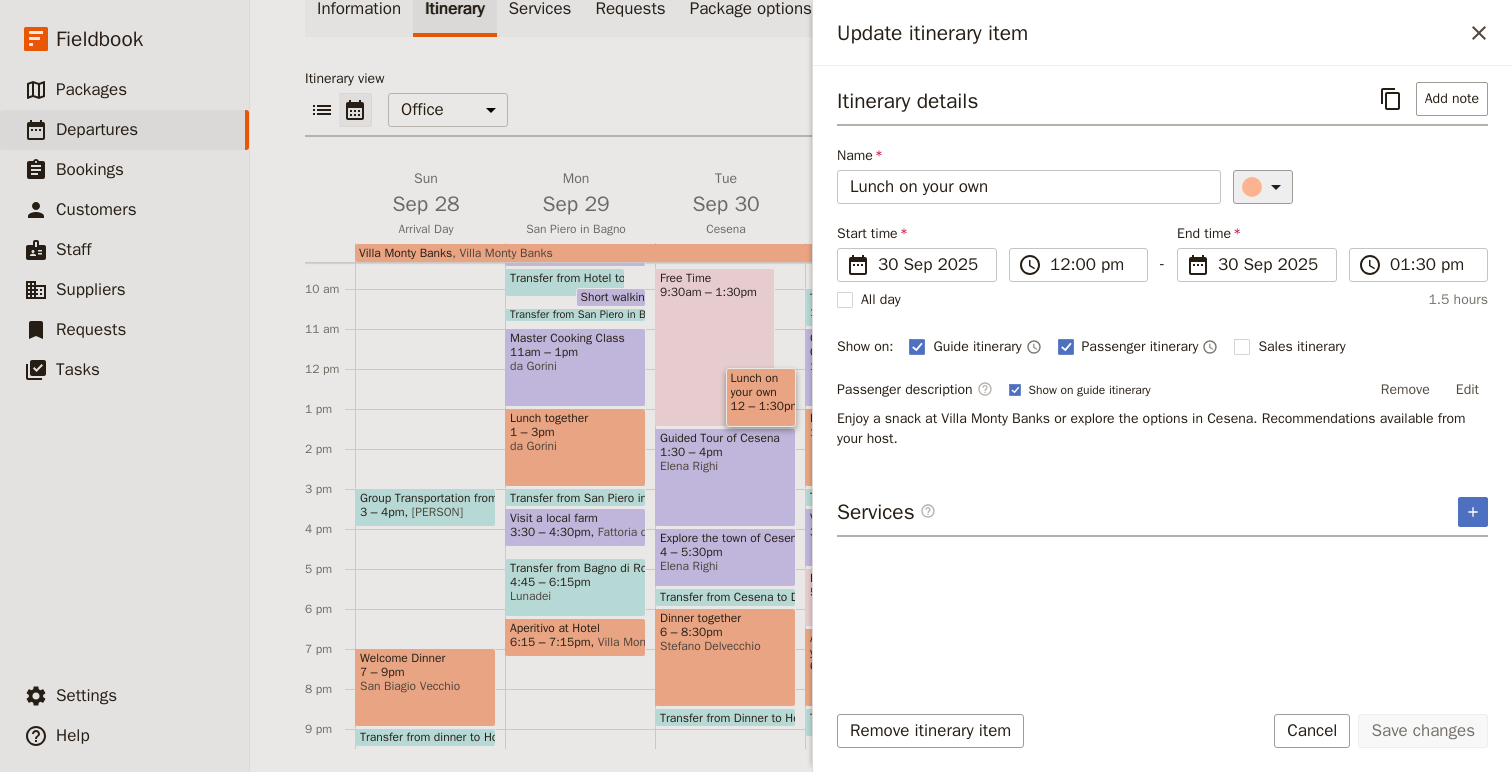 click 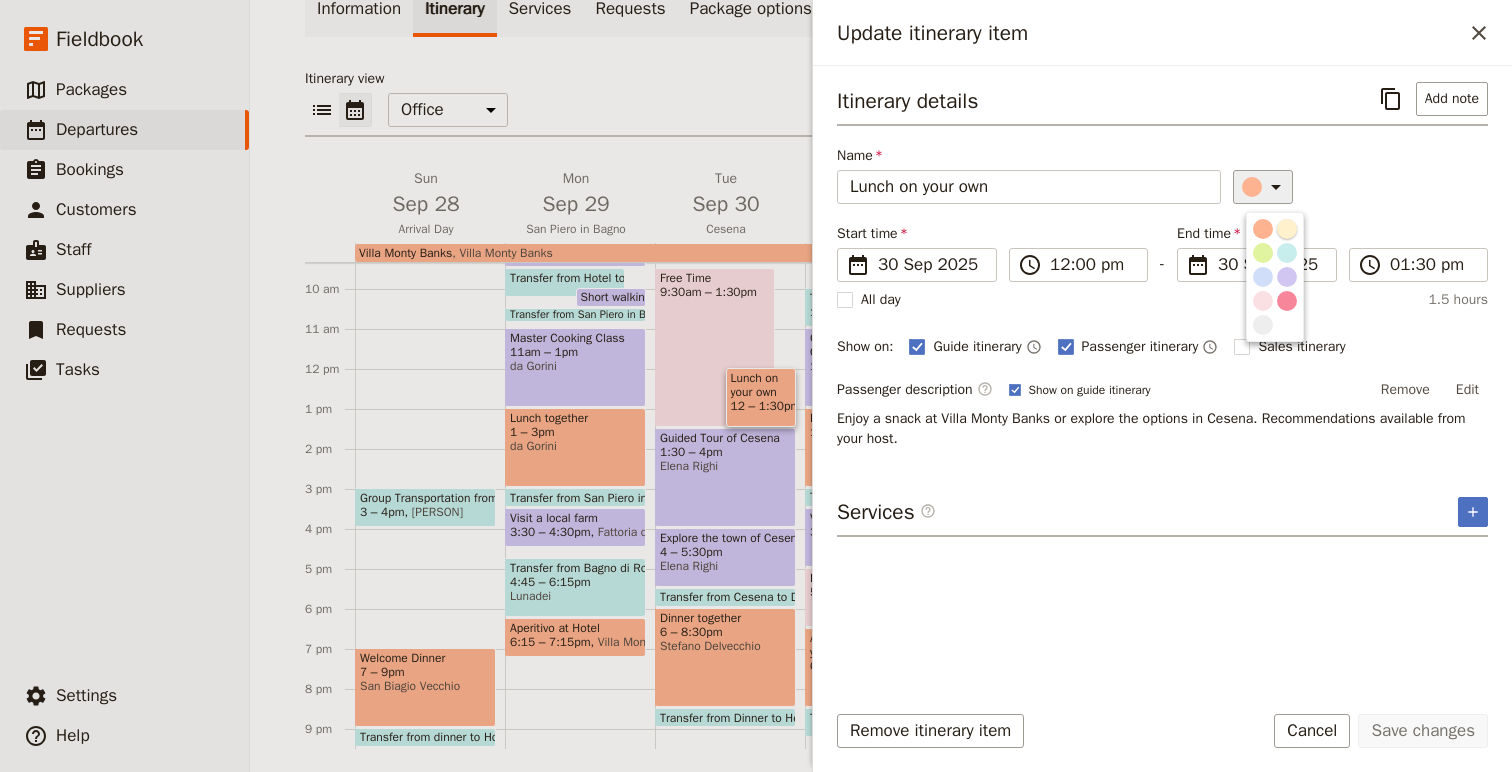 click at bounding box center [1287, 229] 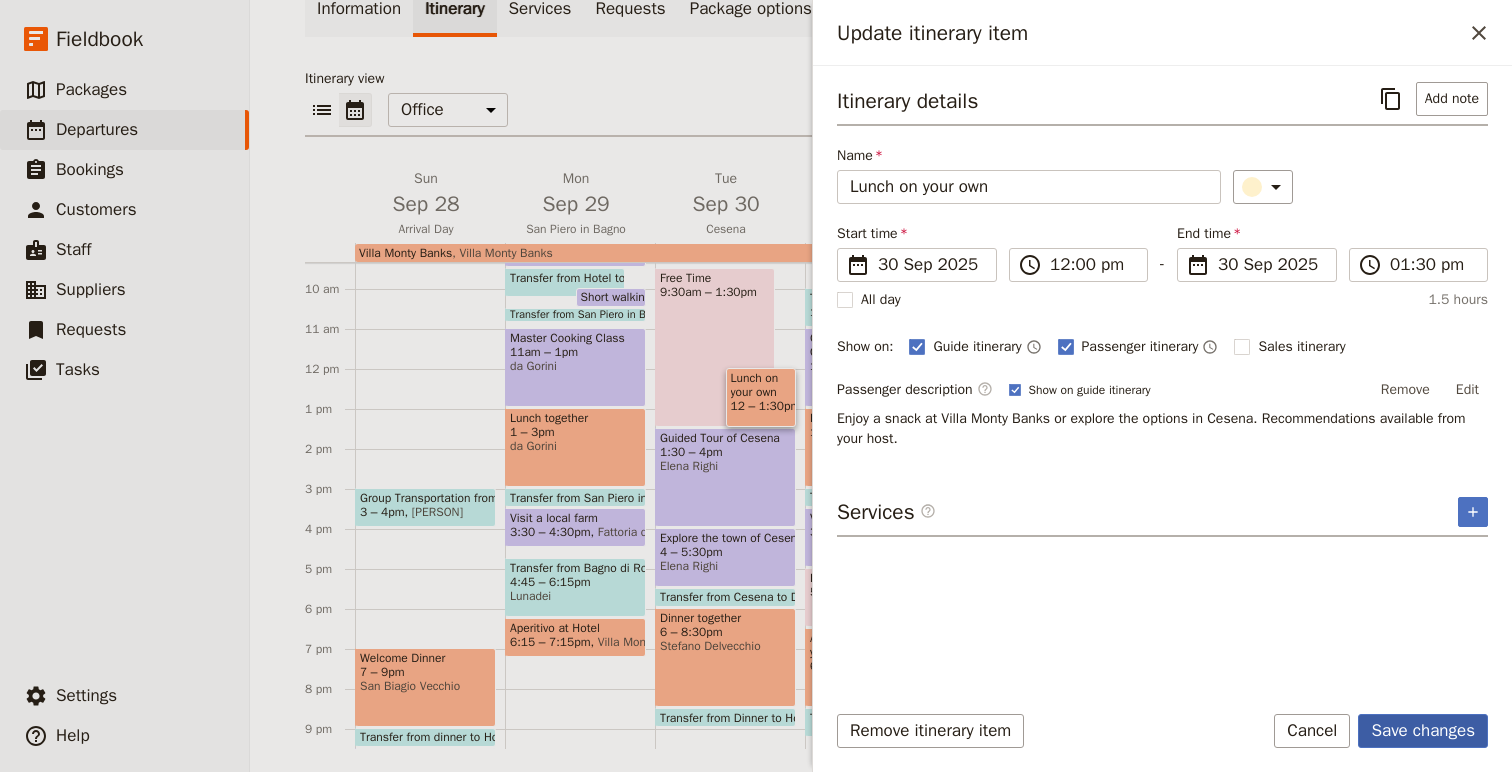 click on "Save changes" at bounding box center [1423, 731] 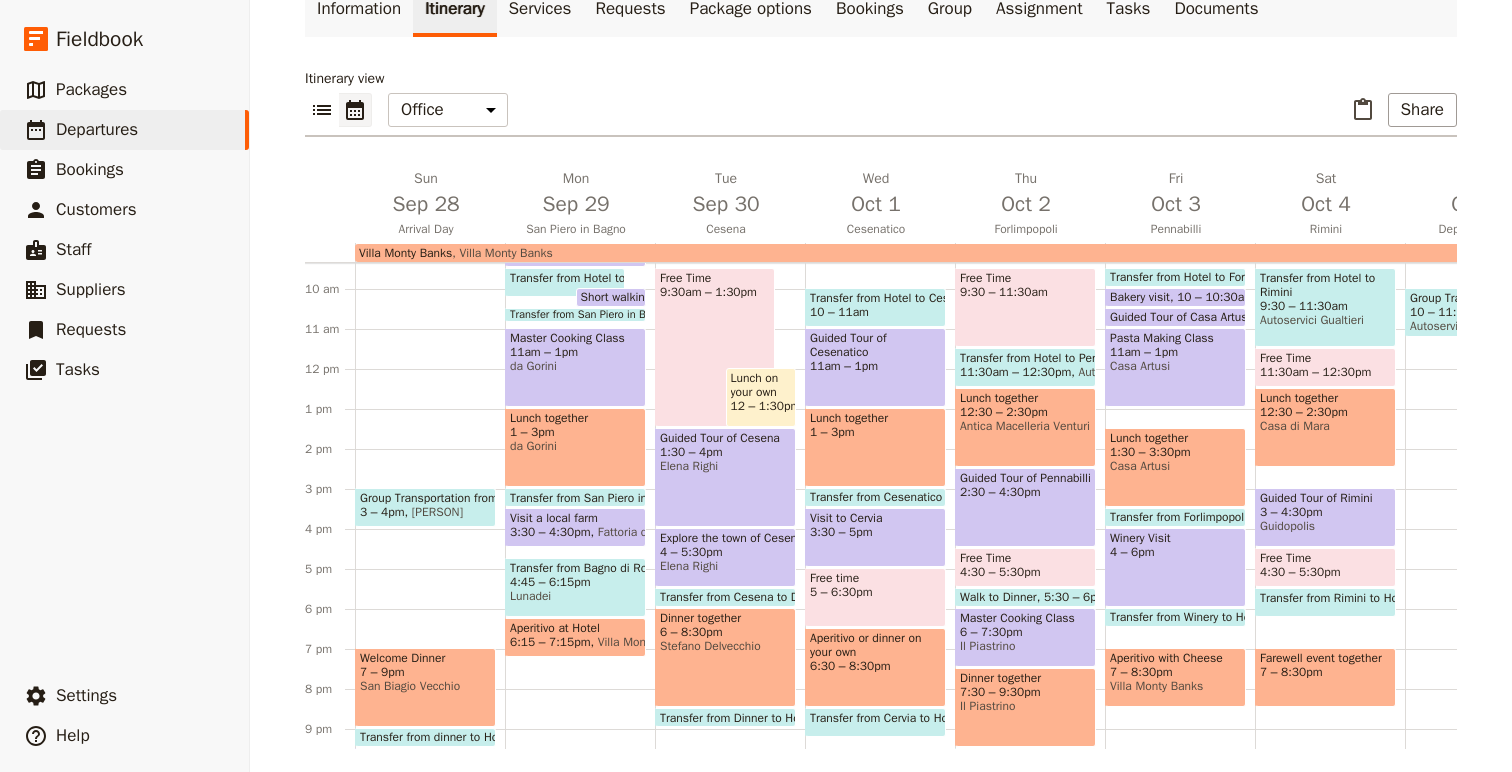 click on "Lunadei" at bounding box center (575, 596) 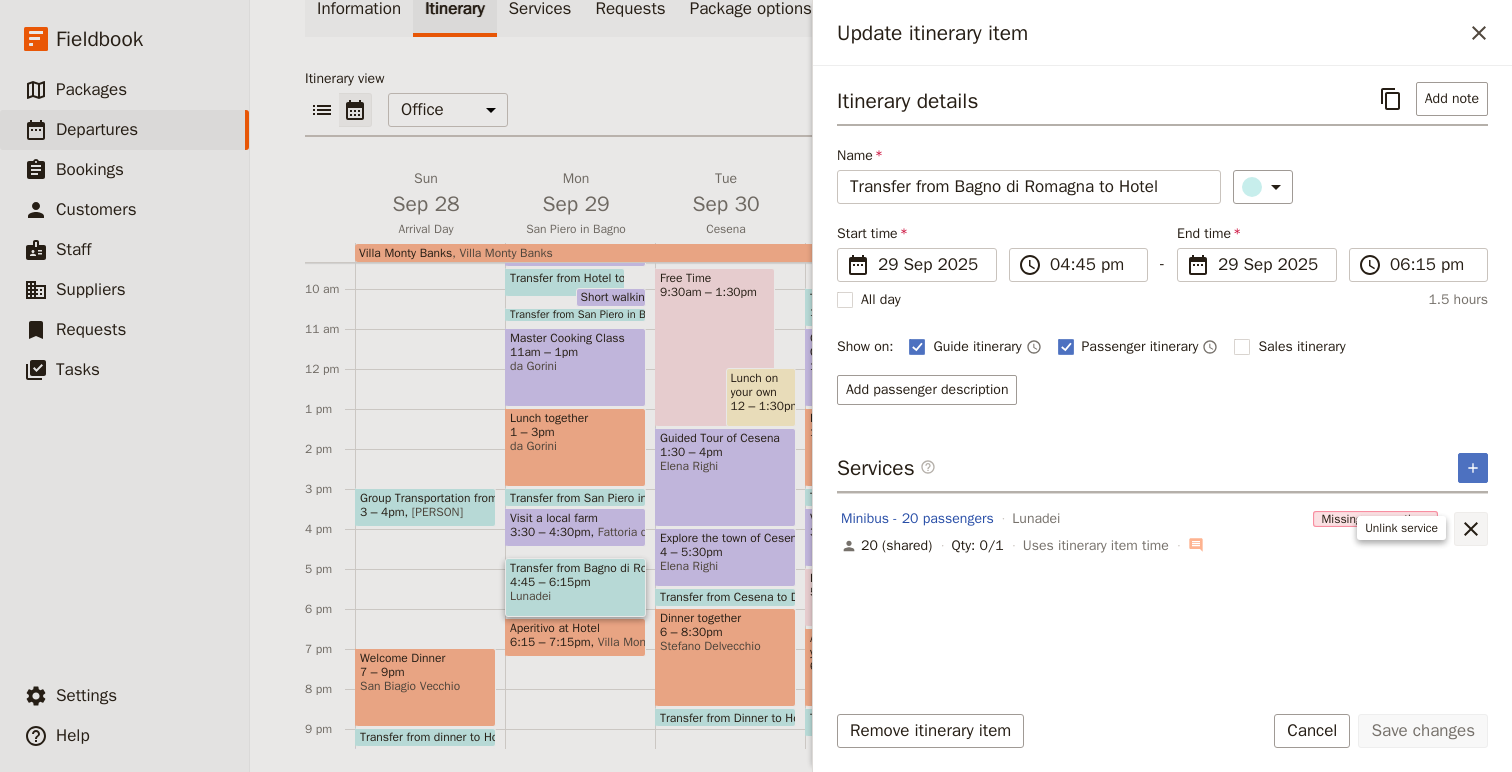 click 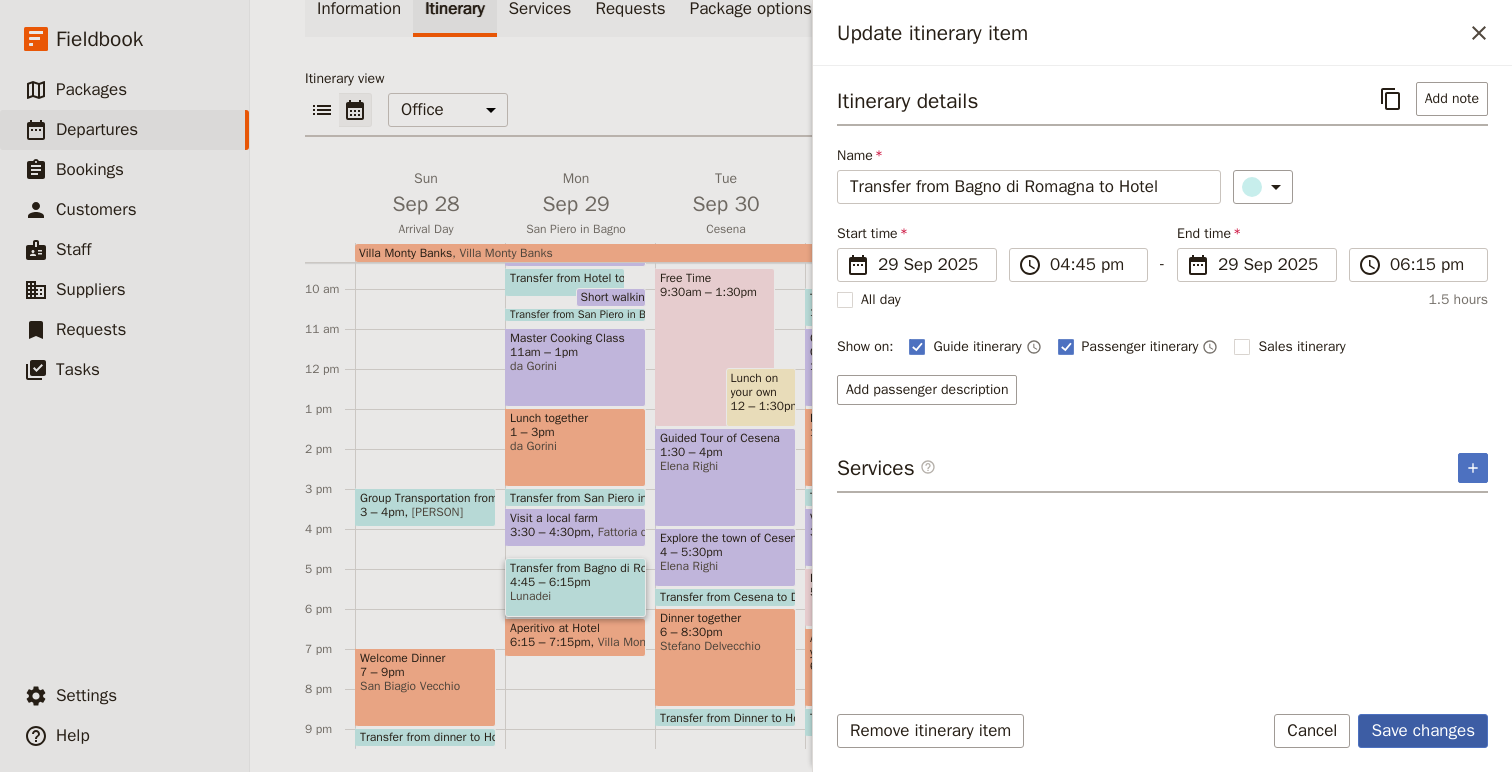 click on "Save changes" at bounding box center (1423, 731) 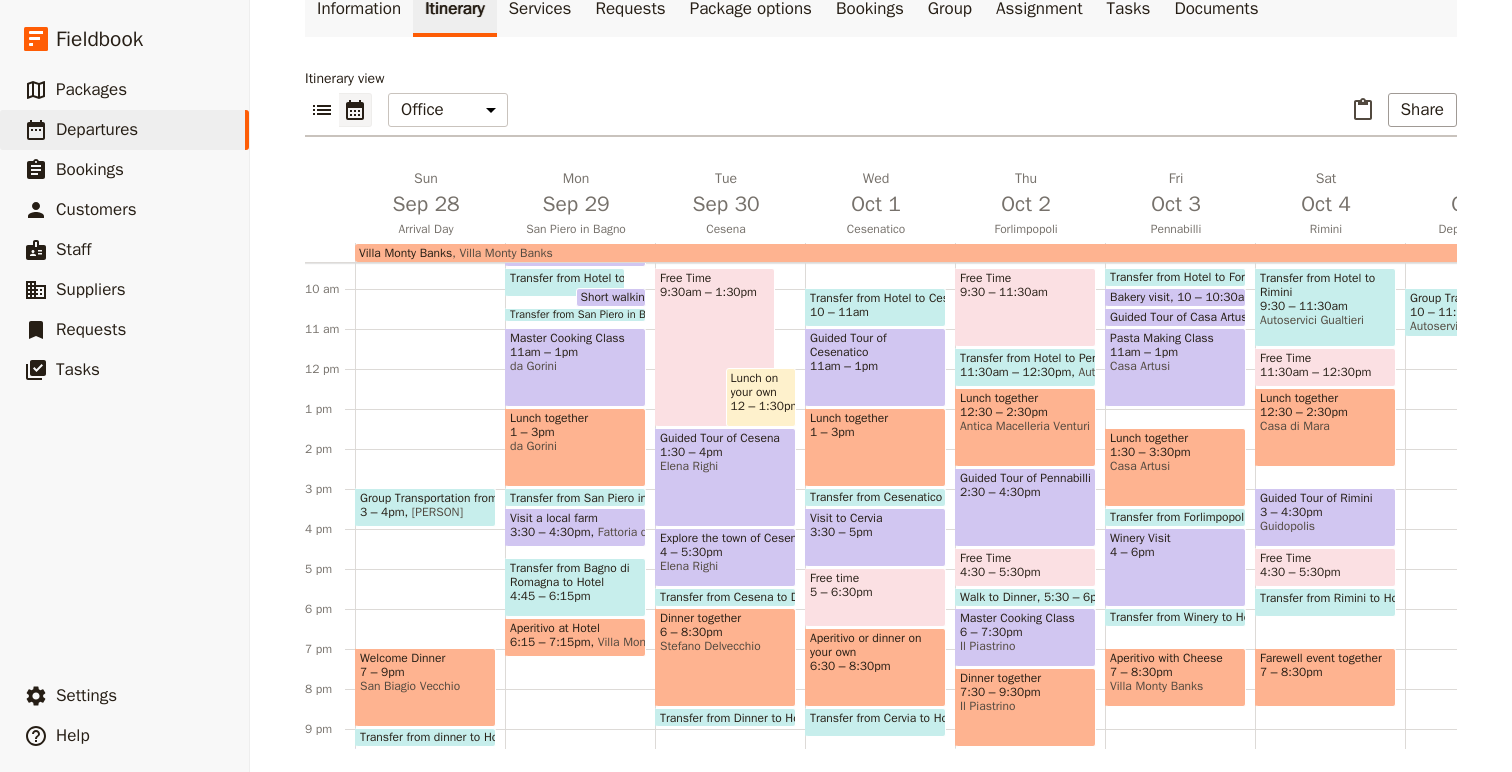 click on "Transfer from San Piero in Bagno to Bagno di Romagna" at bounding box center [658, 497] 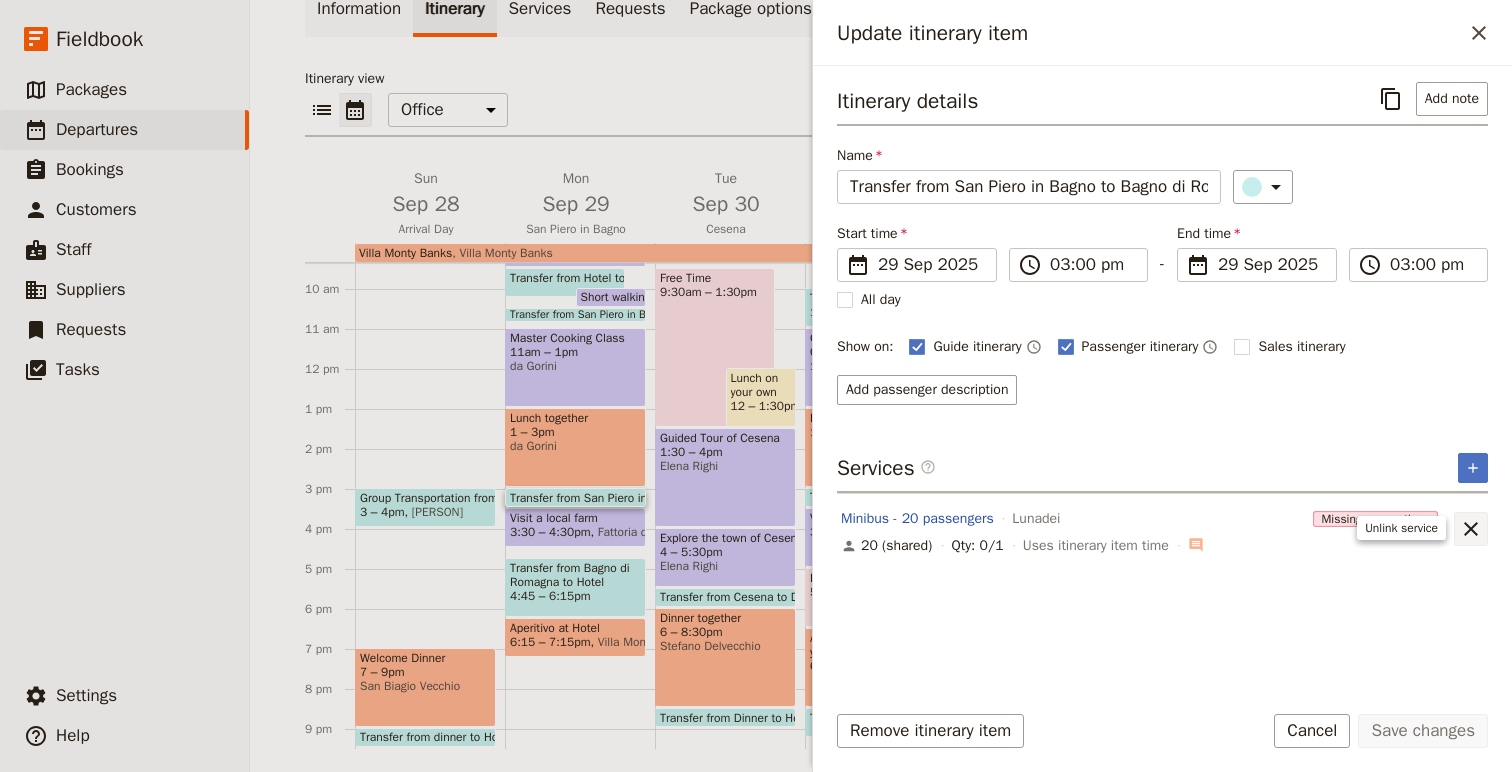 click on "​" at bounding box center (1471, 529) 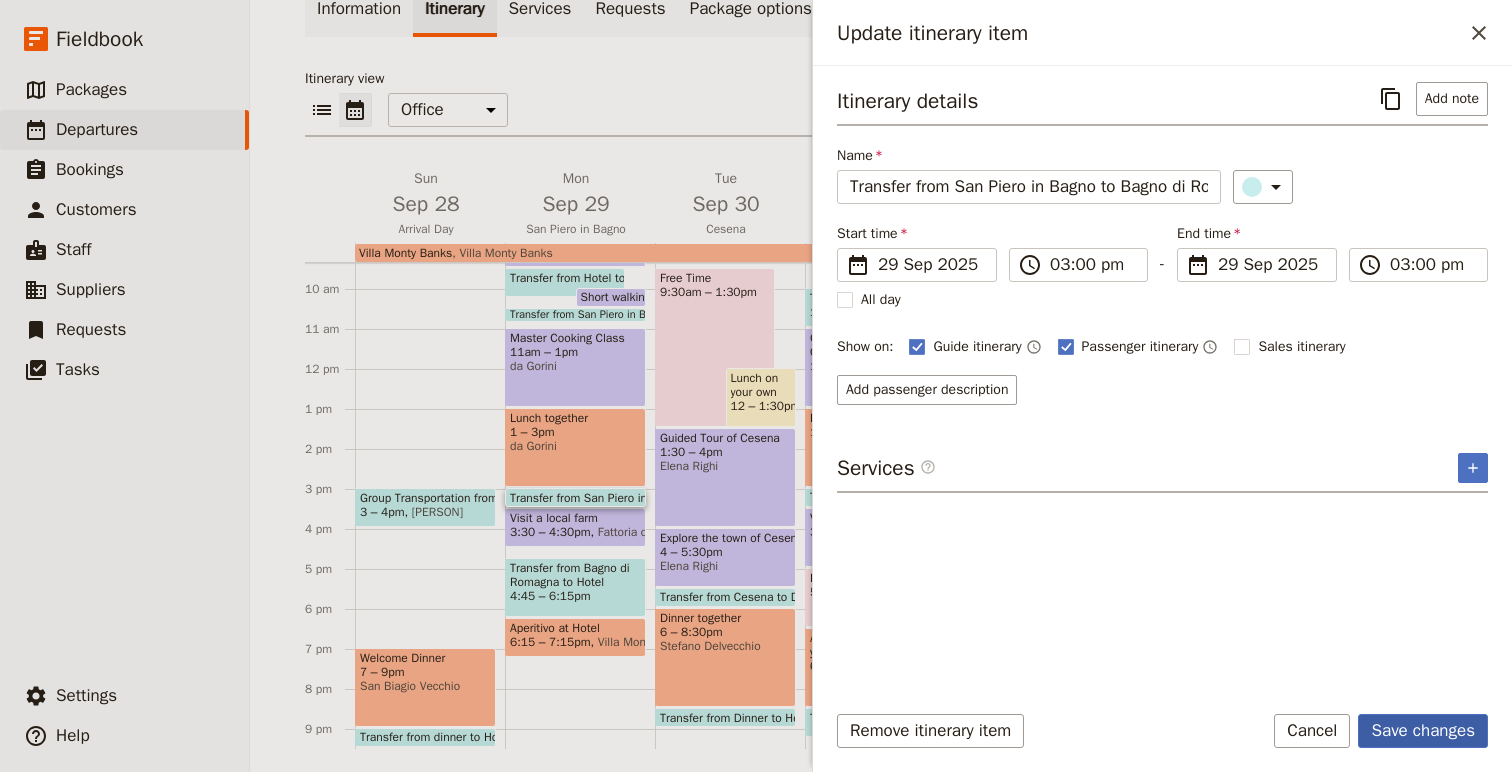 click on "Save changes" at bounding box center (1423, 731) 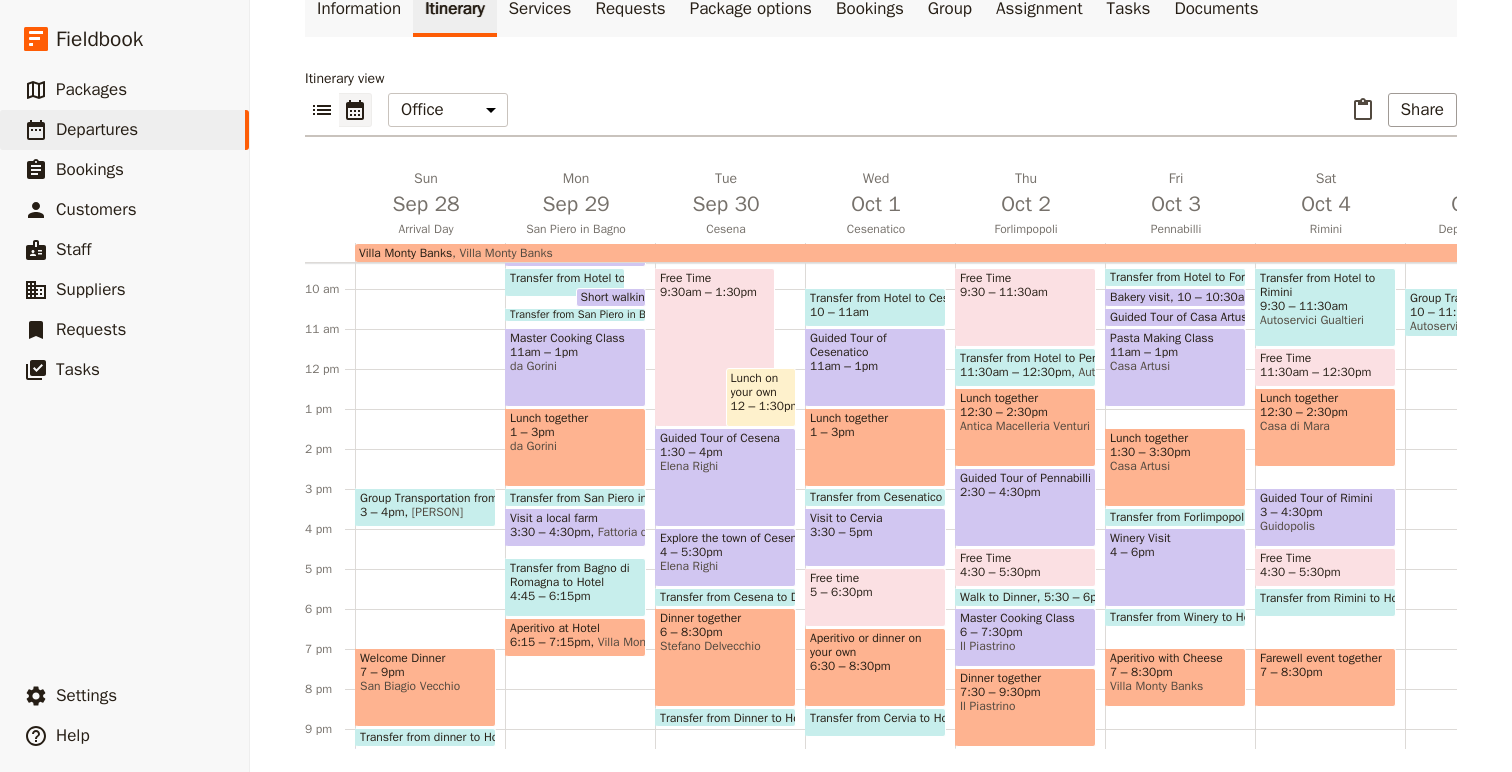 click at bounding box center (575, 317) 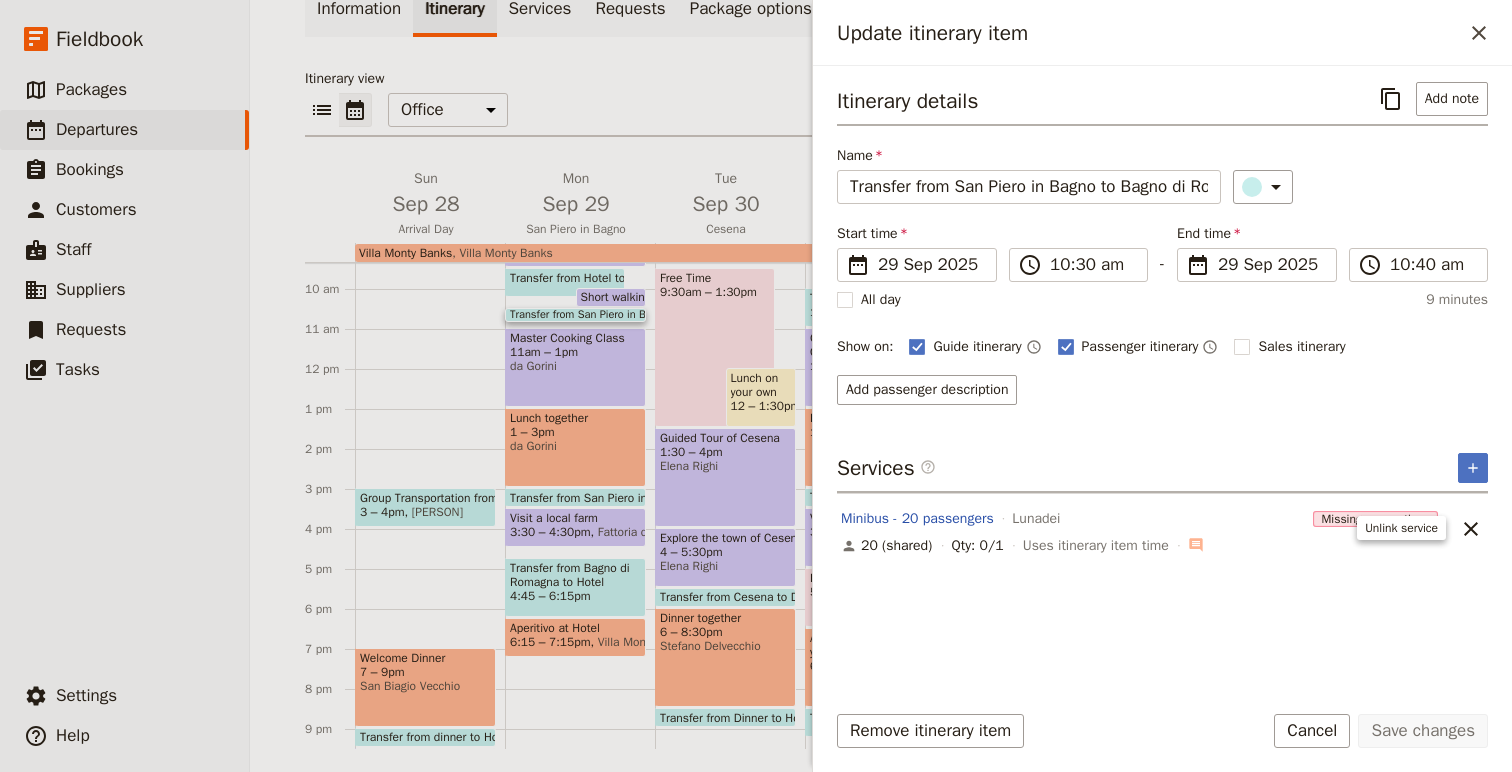 click on "Minibus - [NUMBER] passengers Lunadei Missing reservations [NUMBER] (shared) Qty: [NUMBER]/[NUMBER] Uses itinerary item time ​ ​" at bounding box center [1162, 528] 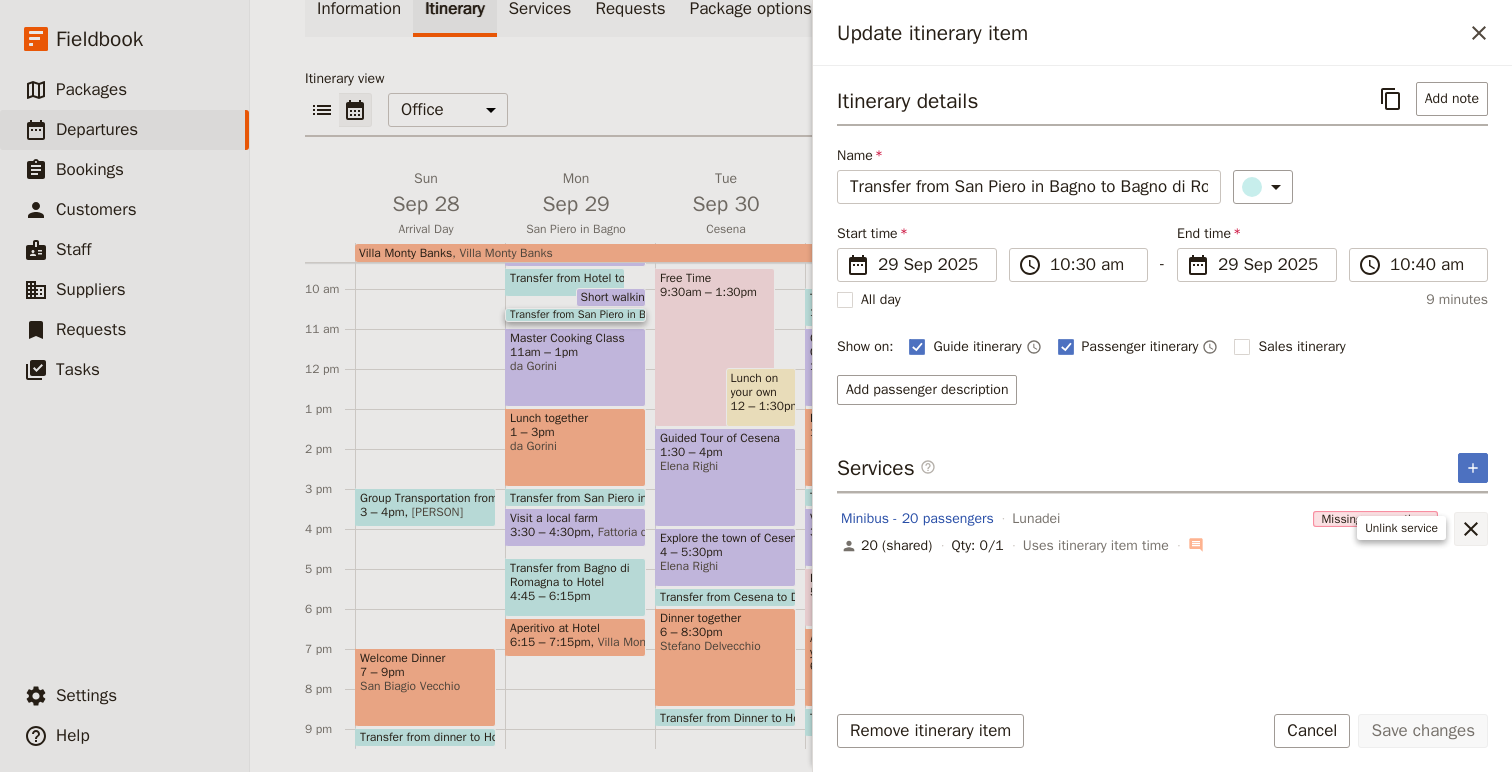 click 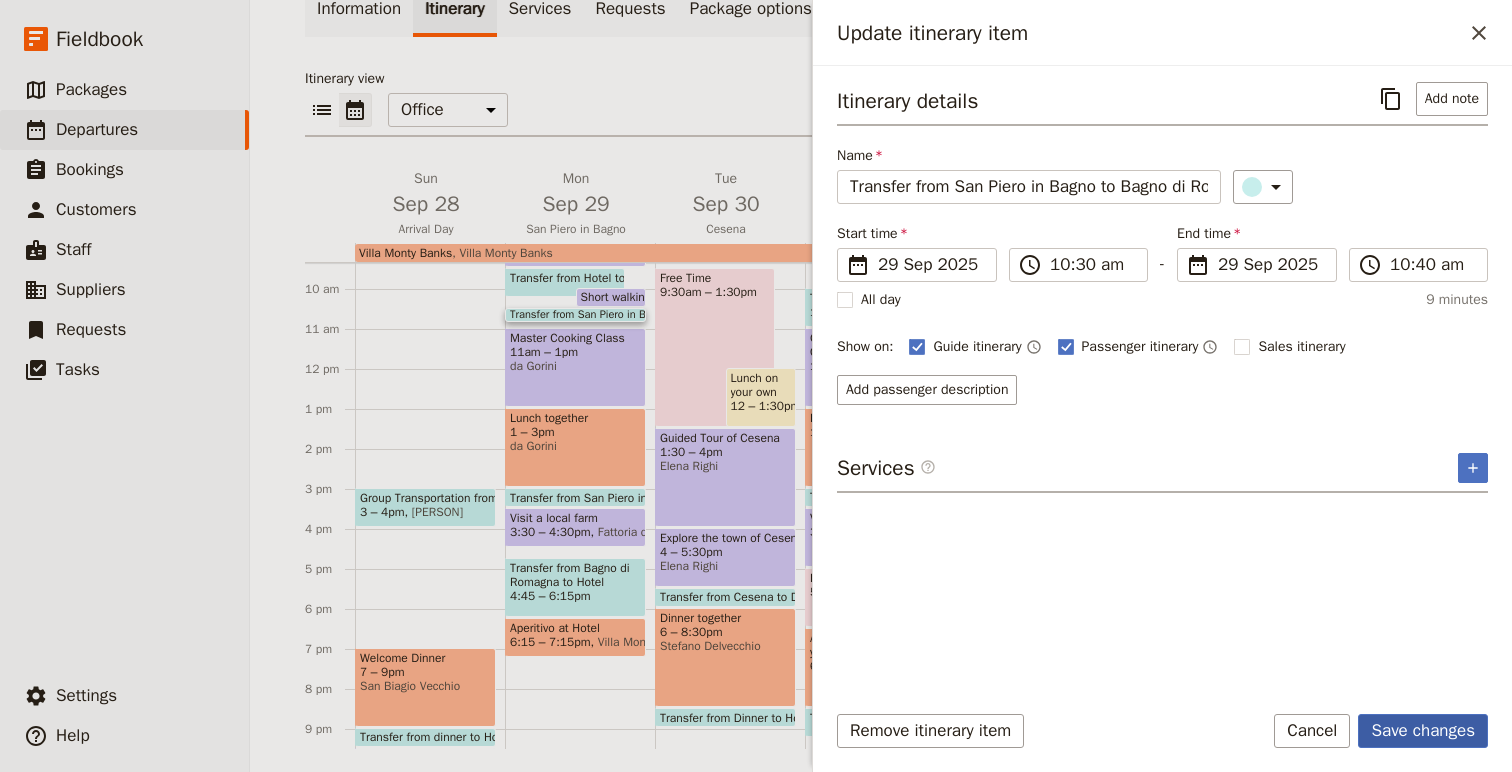 click on "Save changes" at bounding box center [1423, 731] 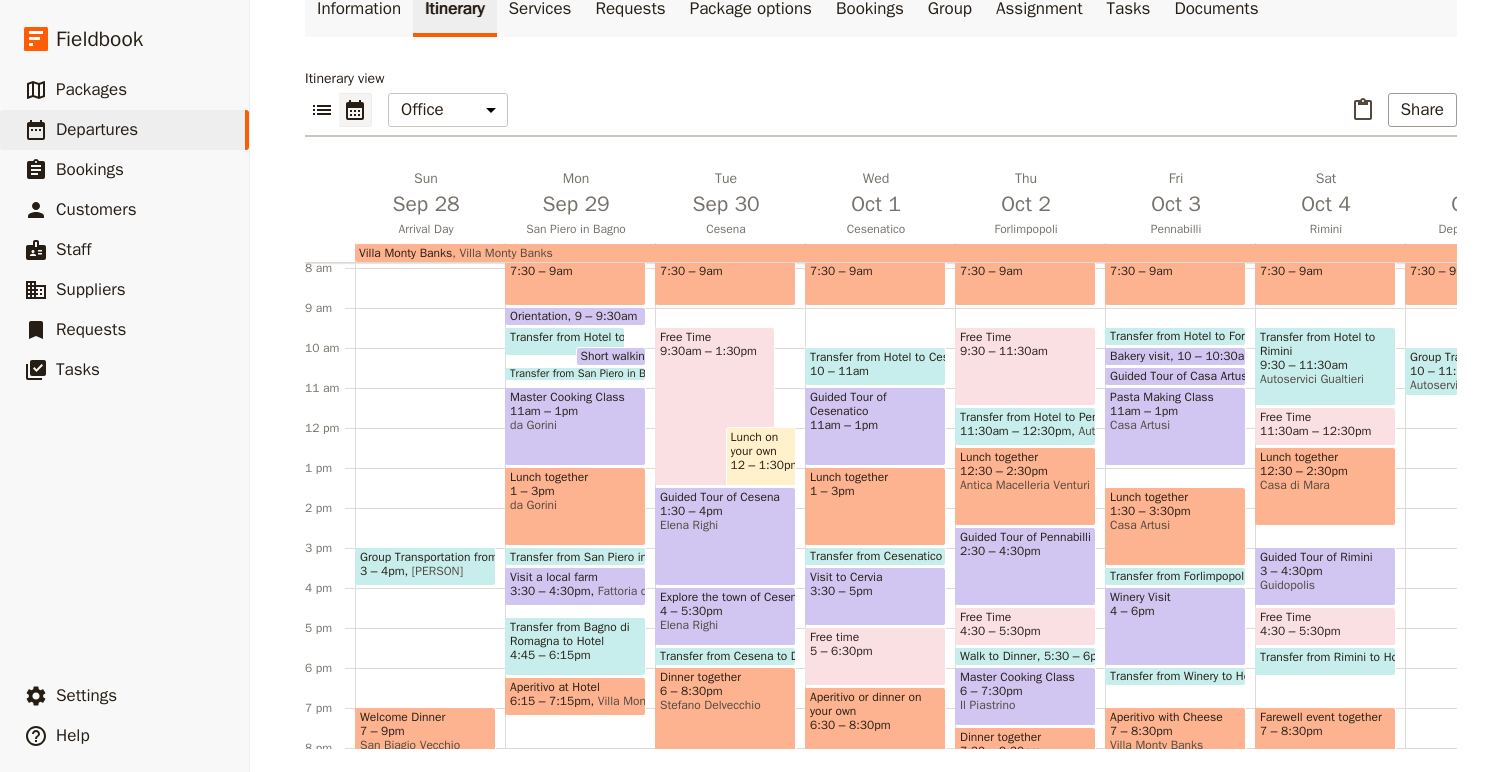 scroll, scrollTop: 280, scrollLeft: 0, axis: vertical 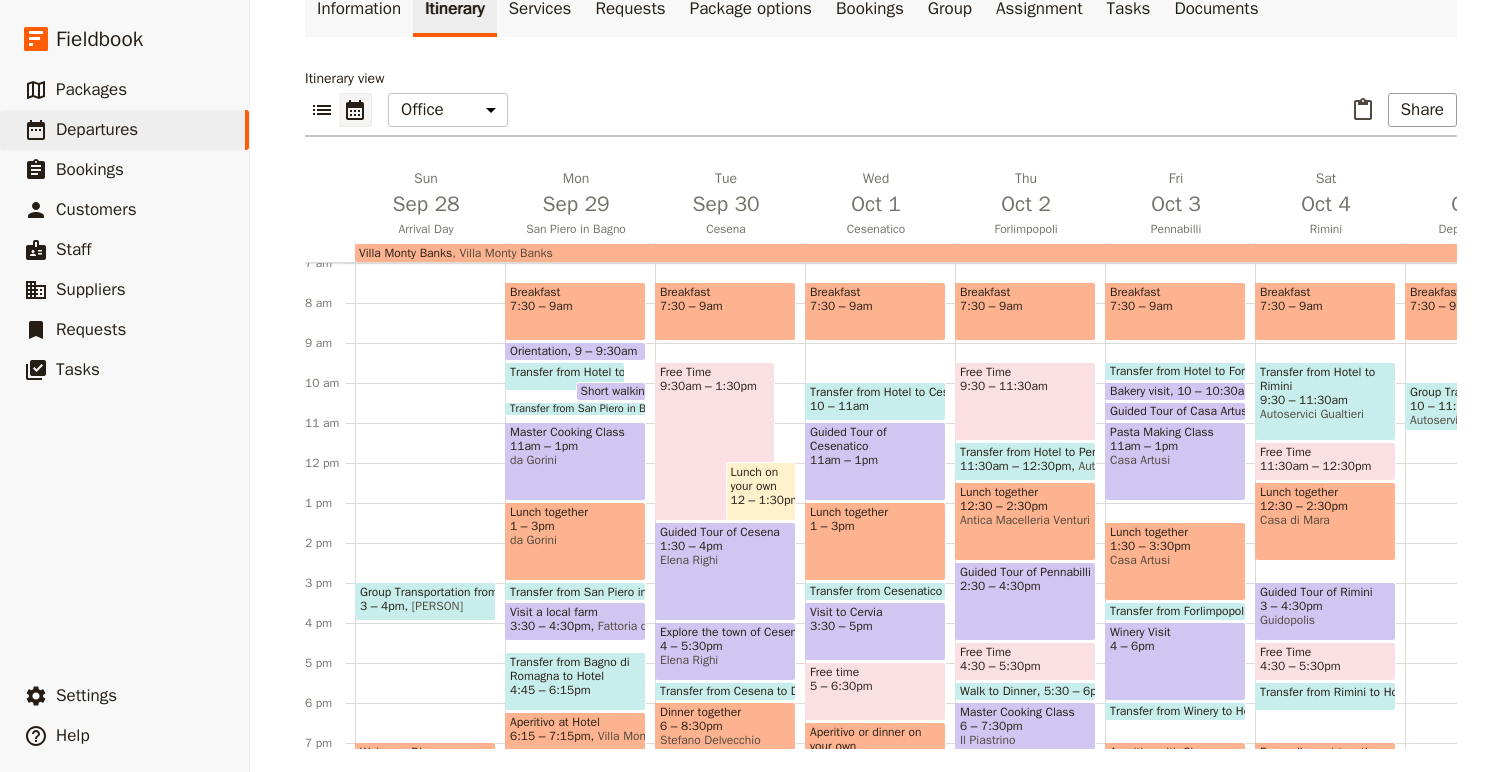 click on "Transfer from Hotel to Bagno di Romagna" at bounding box center [622, 372] 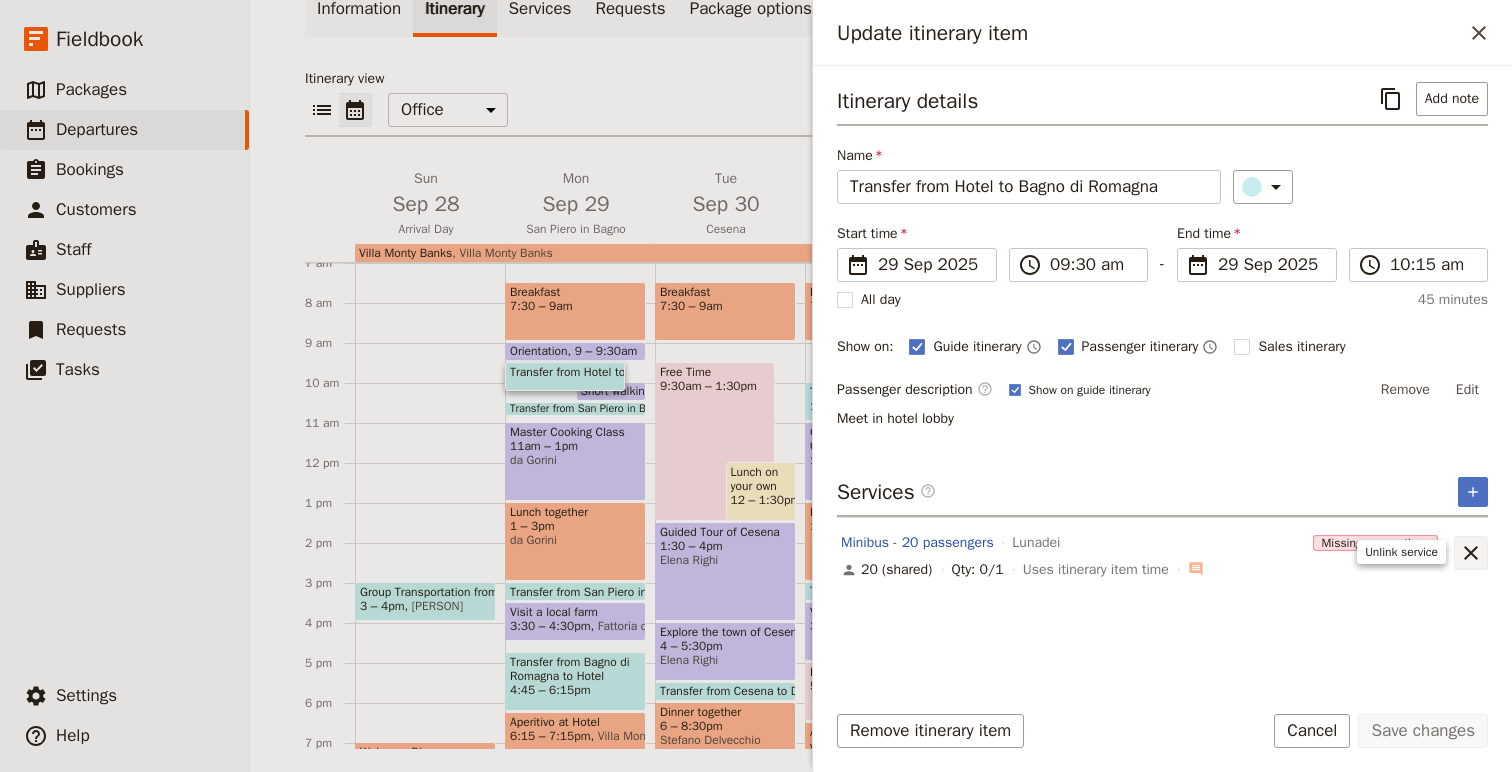 click on "​" at bounding box center [1471, 553] 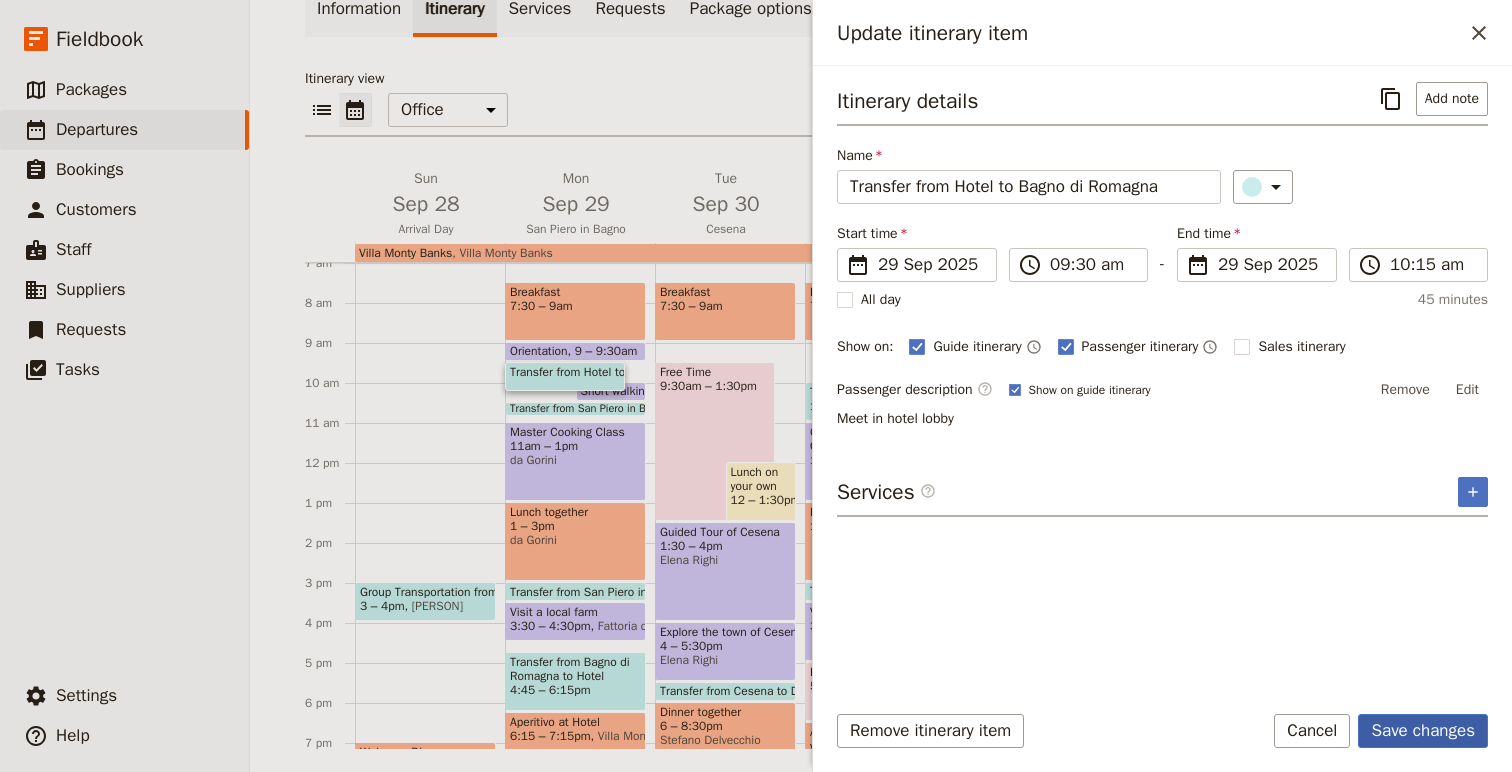click on "Save changes" at bounding box center [1423, 731] 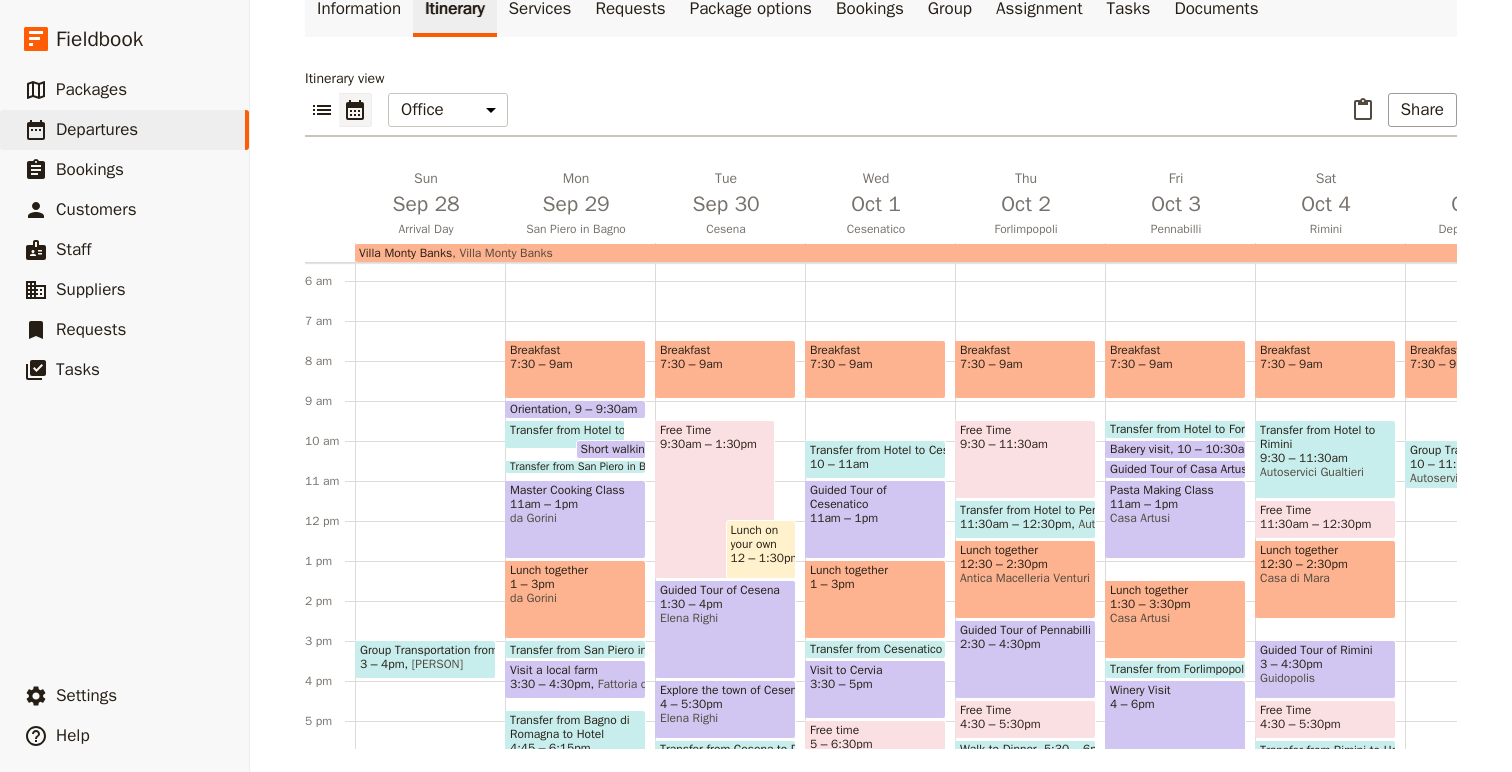 scroll, scrollTop: 218, scrollLeft: 0, axis: vertical 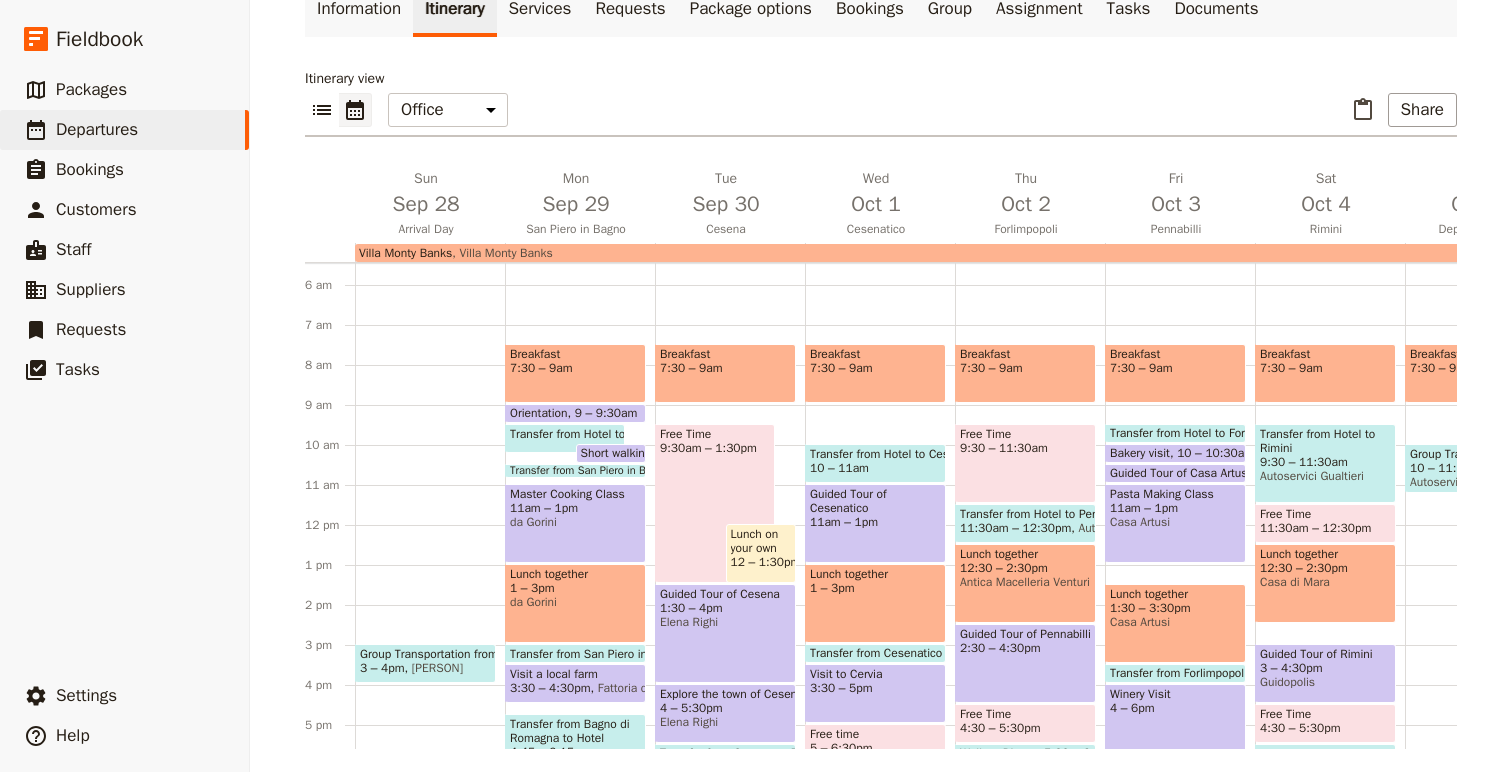 click at bounding box center (575, 473) 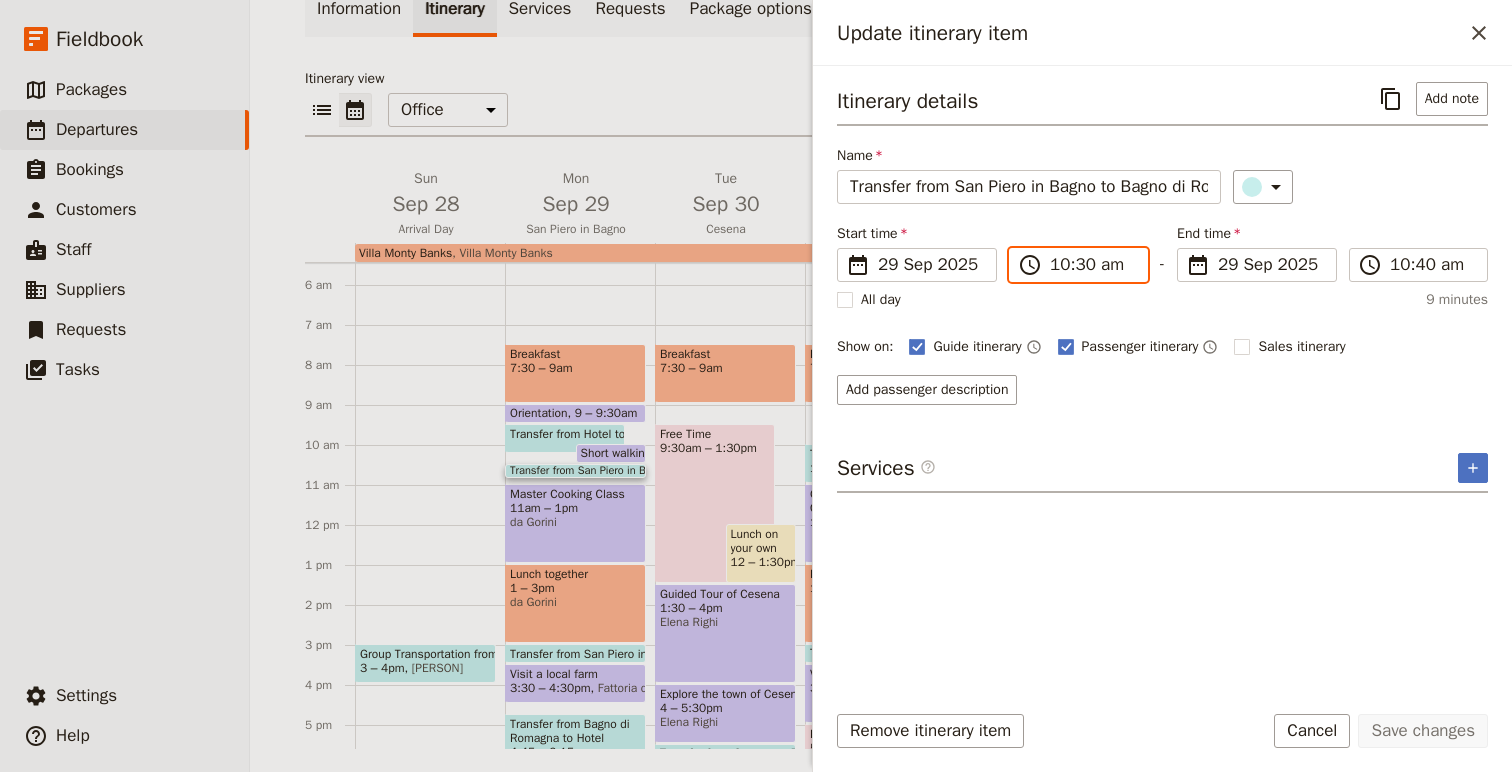 click on "10:30 am" at bounding box center [1092, 265] 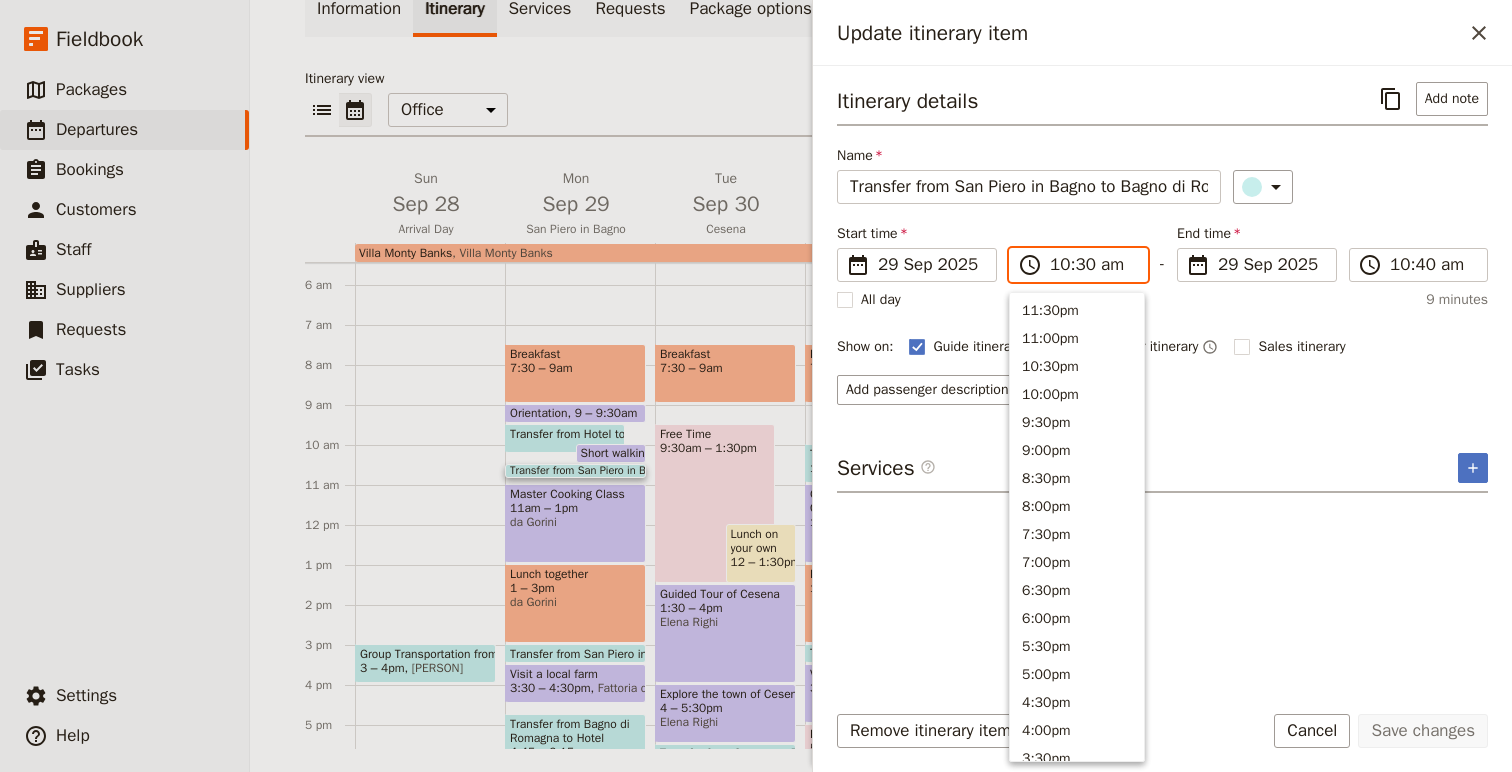 scroll, scrollTop: 732, scrollLeft: 0, axis: vertical 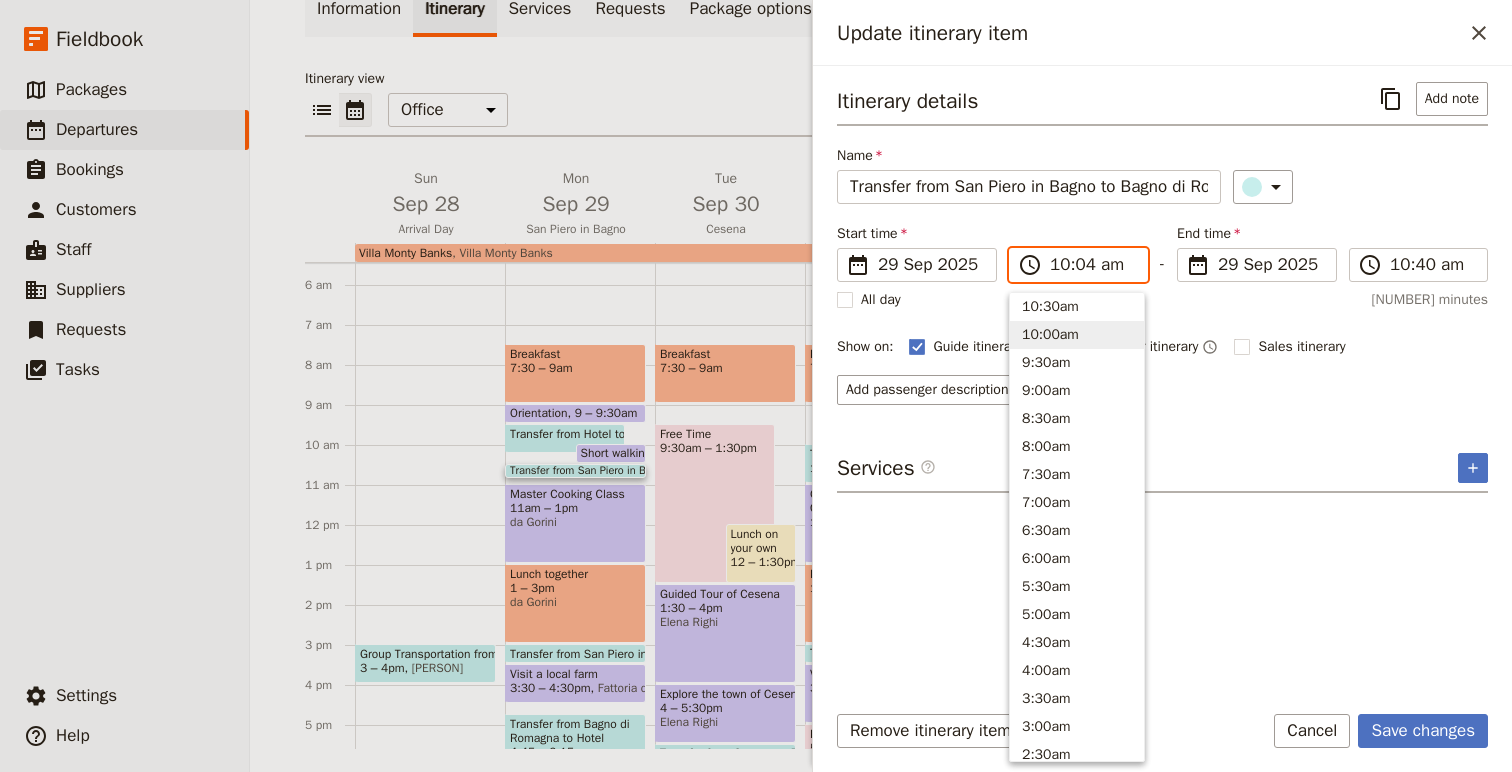 type on "10:45 am" 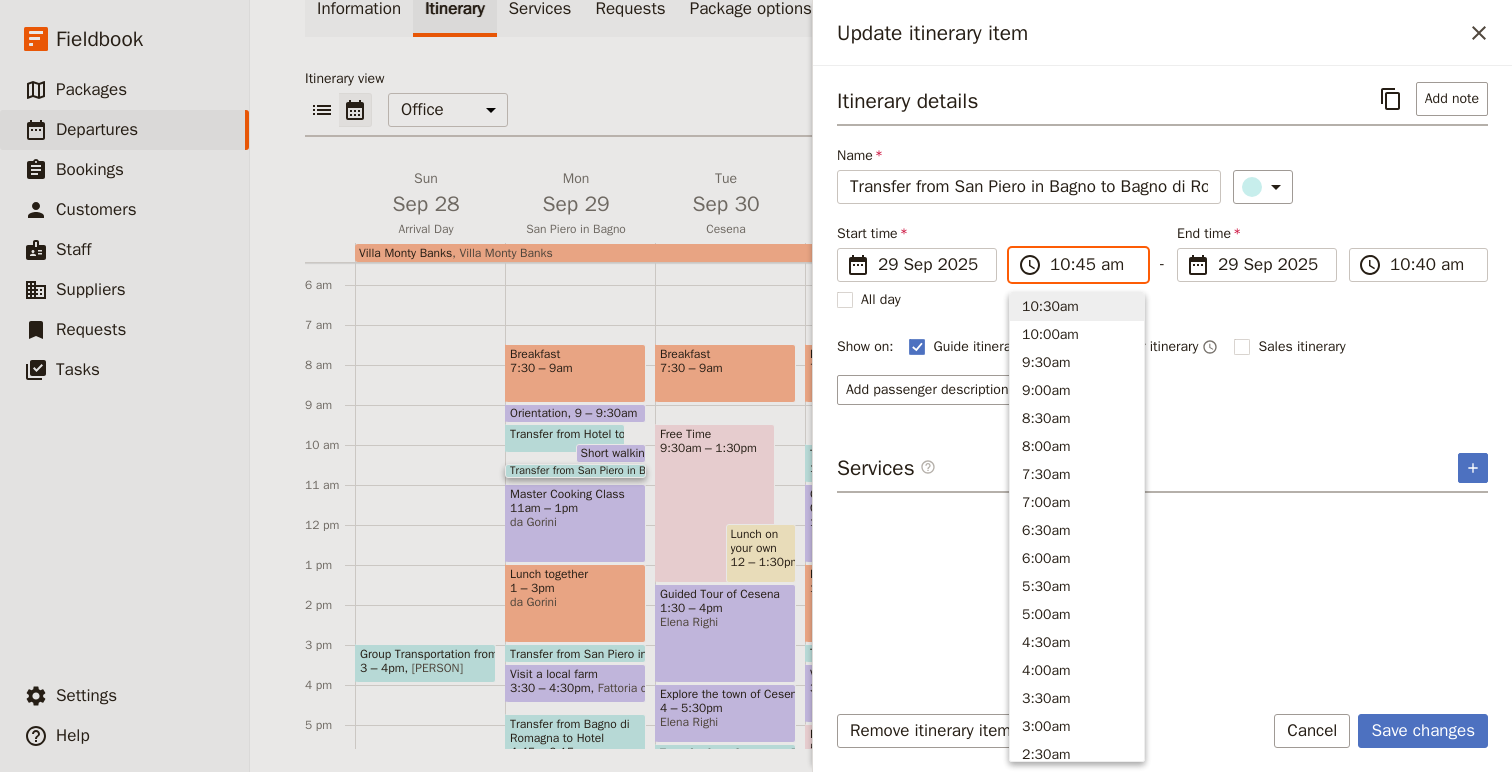 type on "10:45 am" 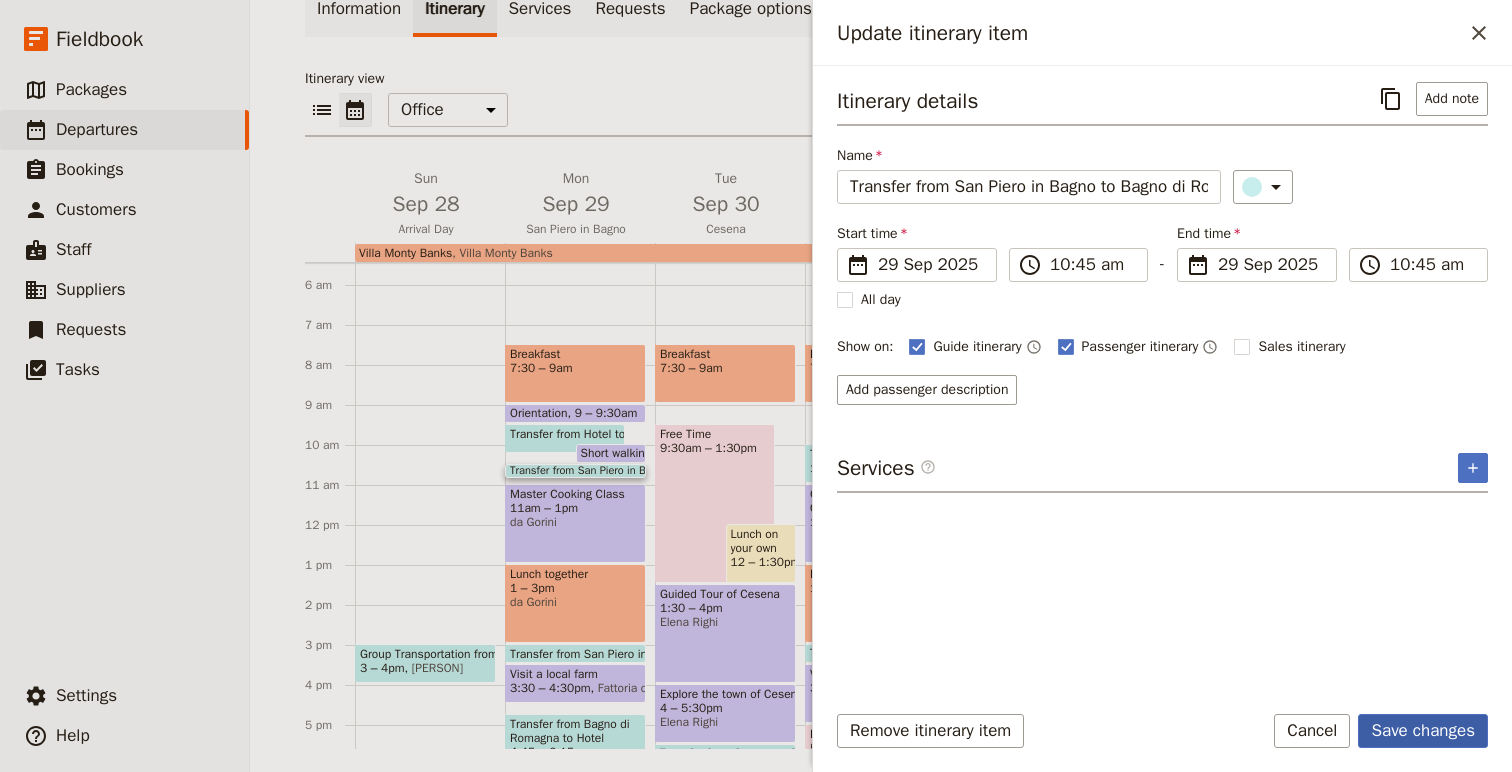click on "Save changes" at bounding box center [1423, 731] 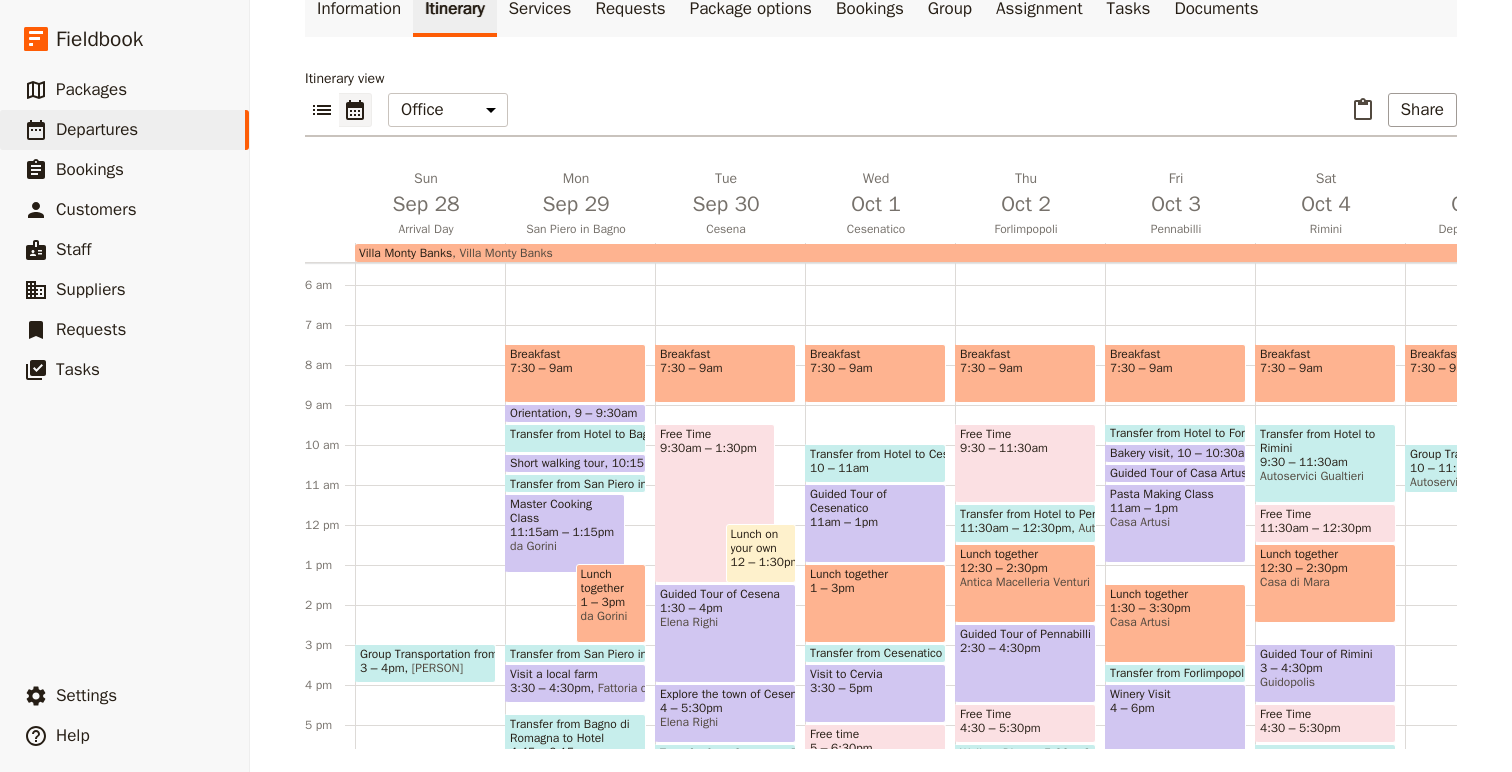 click on "Transfer from San Piero in Bagno to Bagno di Romagna" at bounding box center [658, 483] 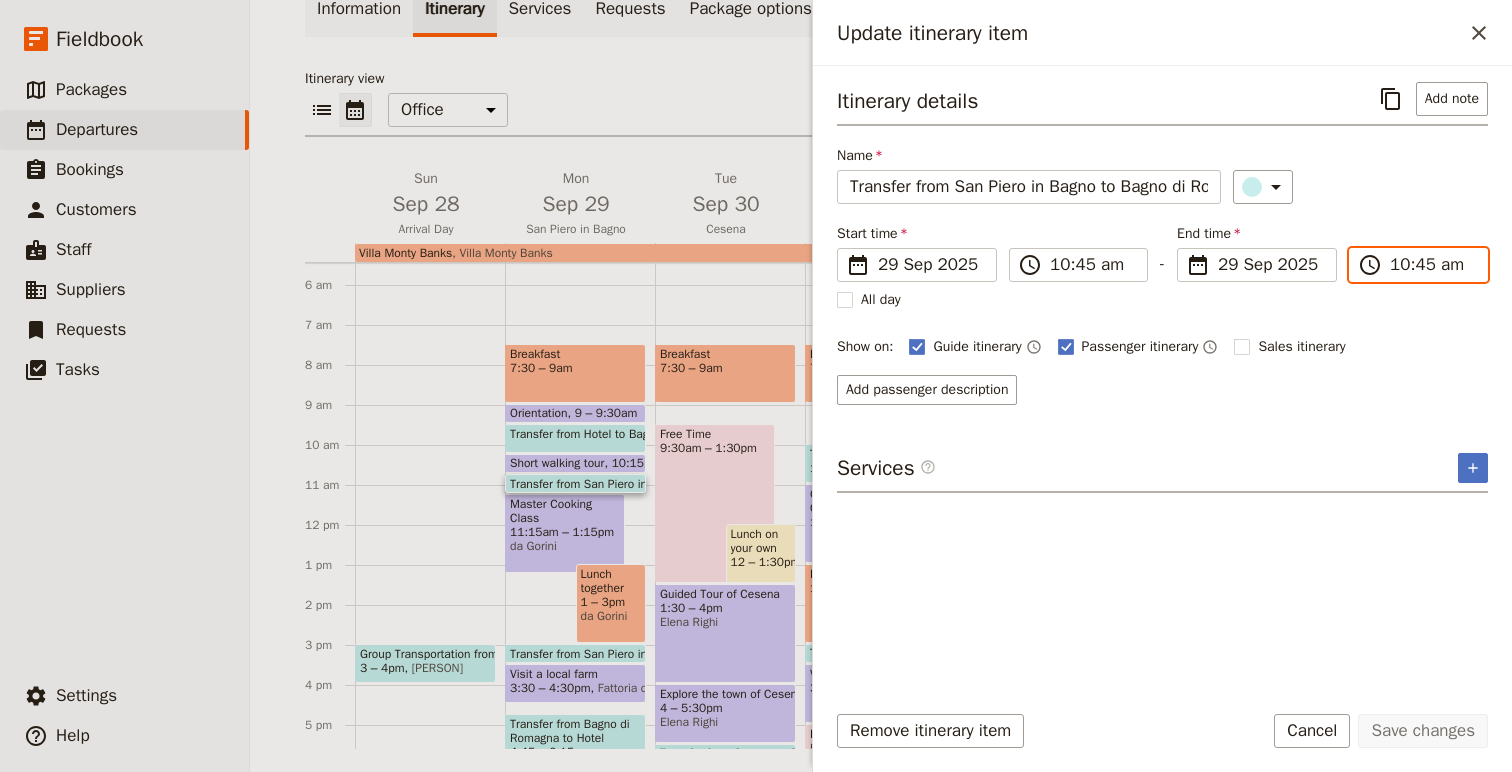click on "10:45 am" at bounding box center (1432, 265) 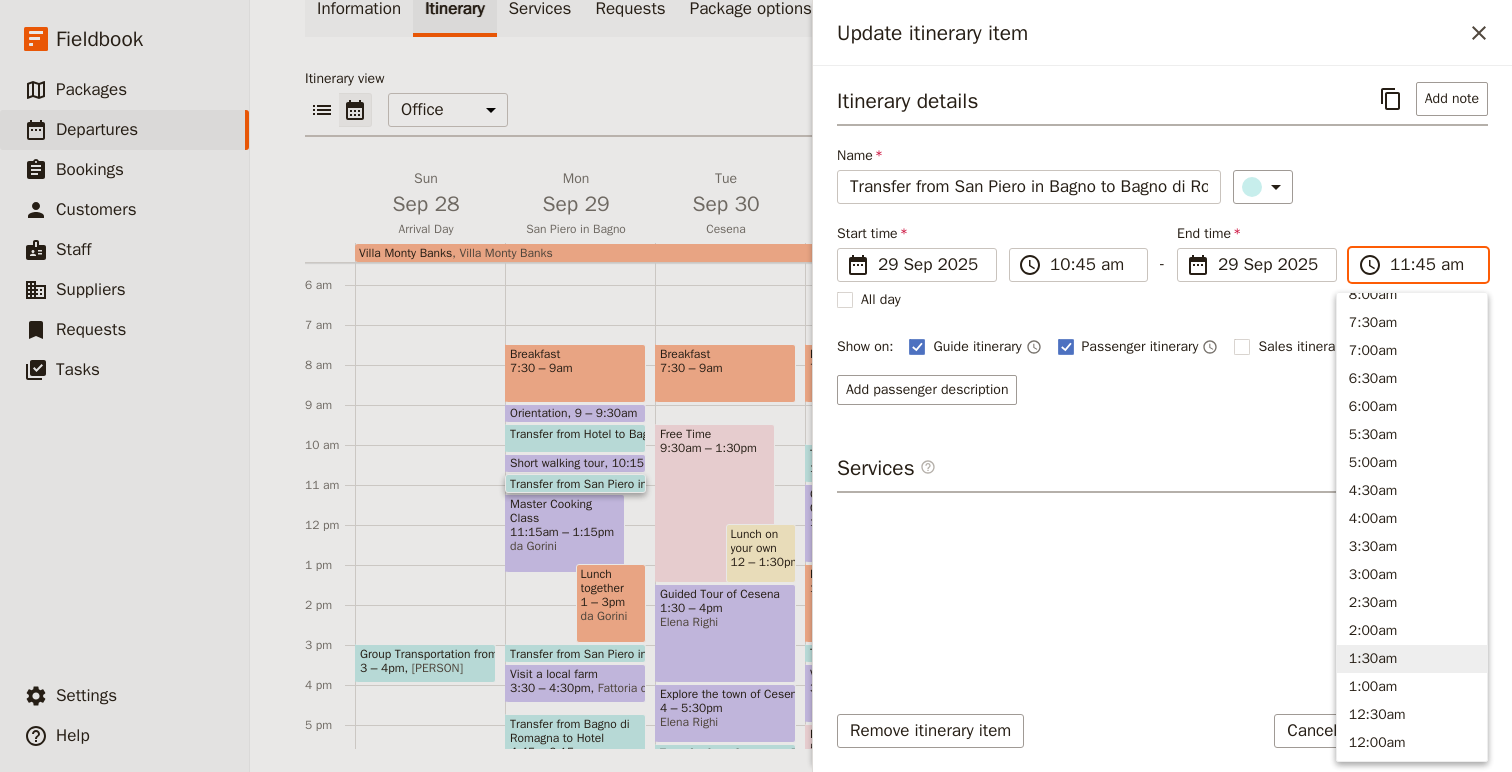 scroll, scrollTop: 677, scrollLeft: 0, axis: vertical 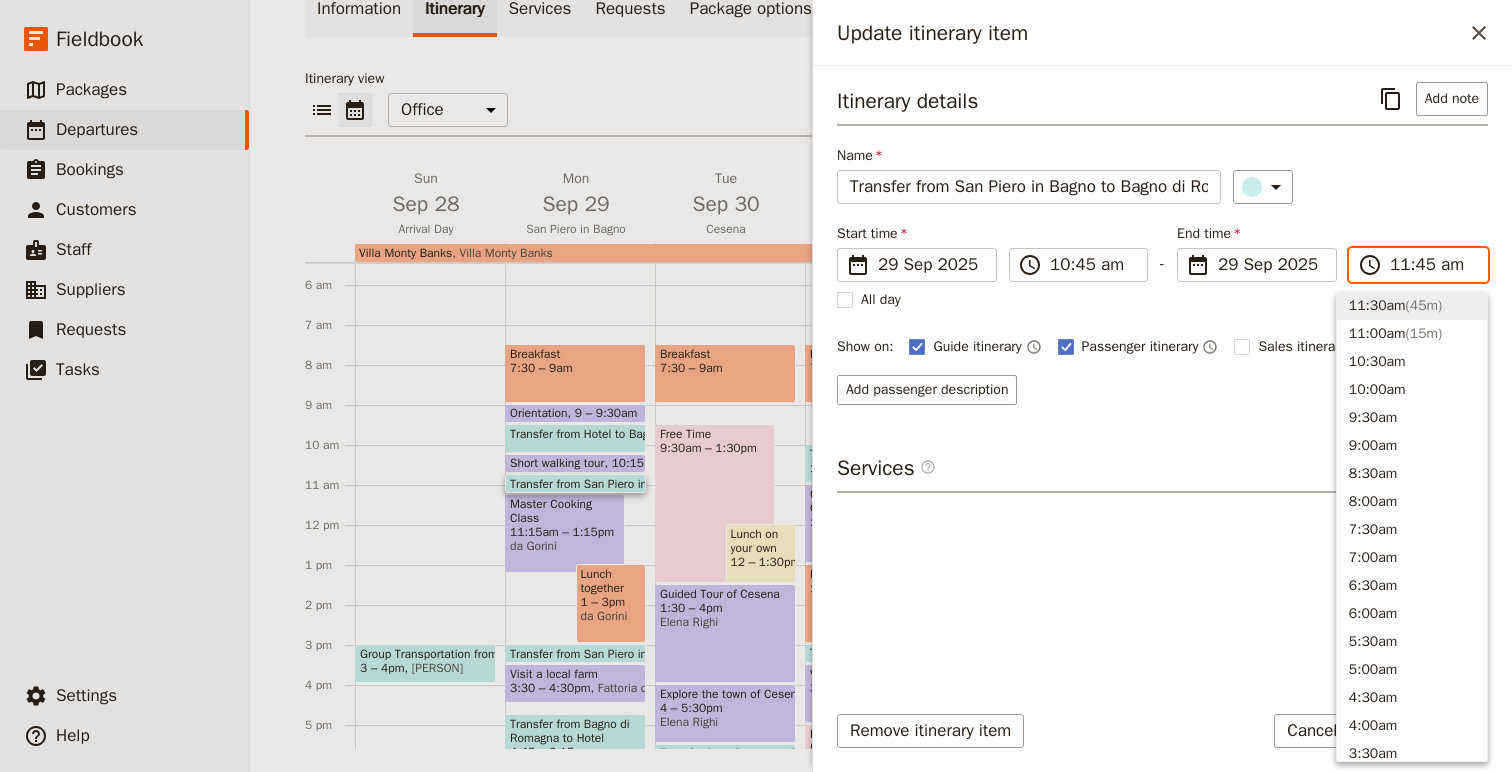 type on "11:00 am" 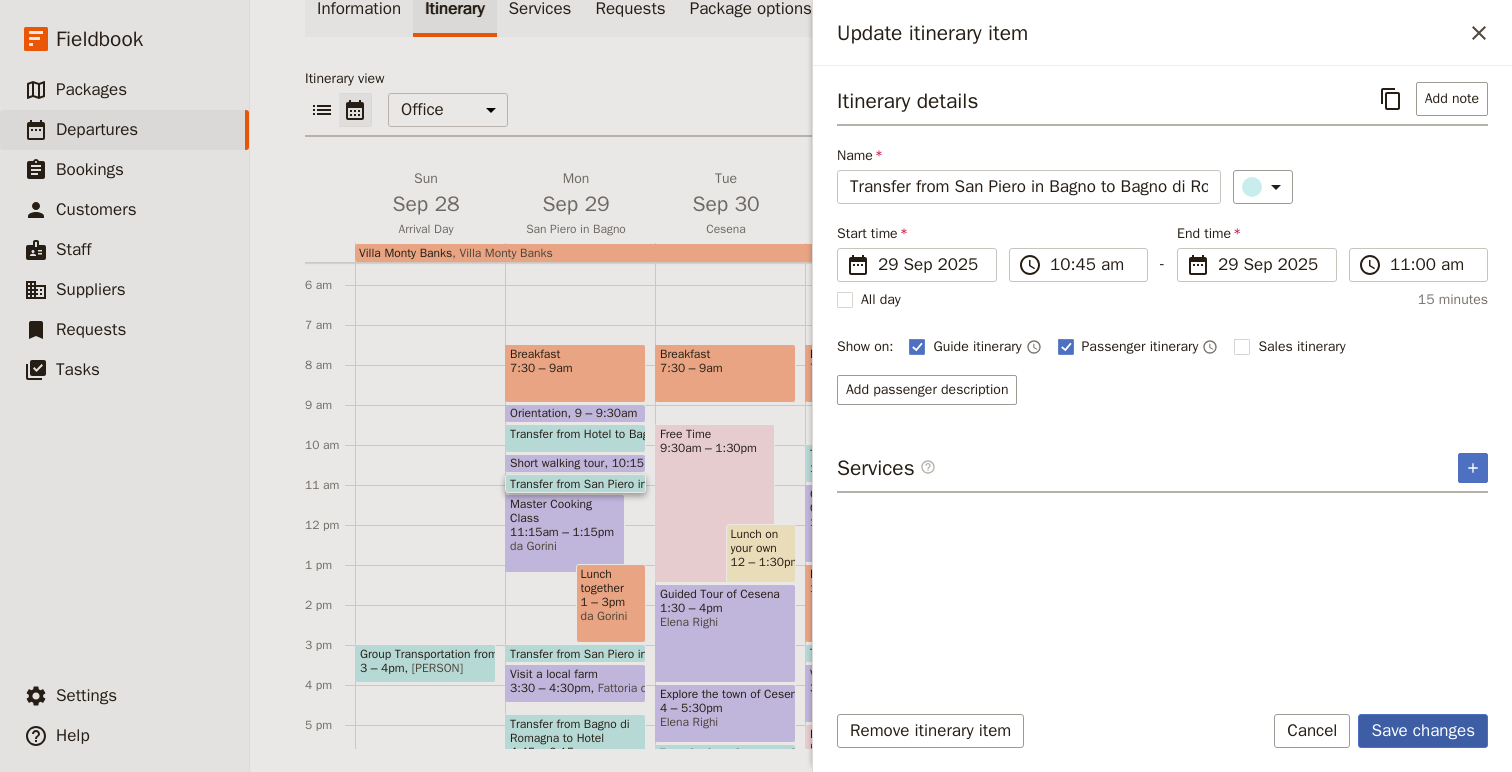 click on "Save changes" at bounding box center (1423, 731) 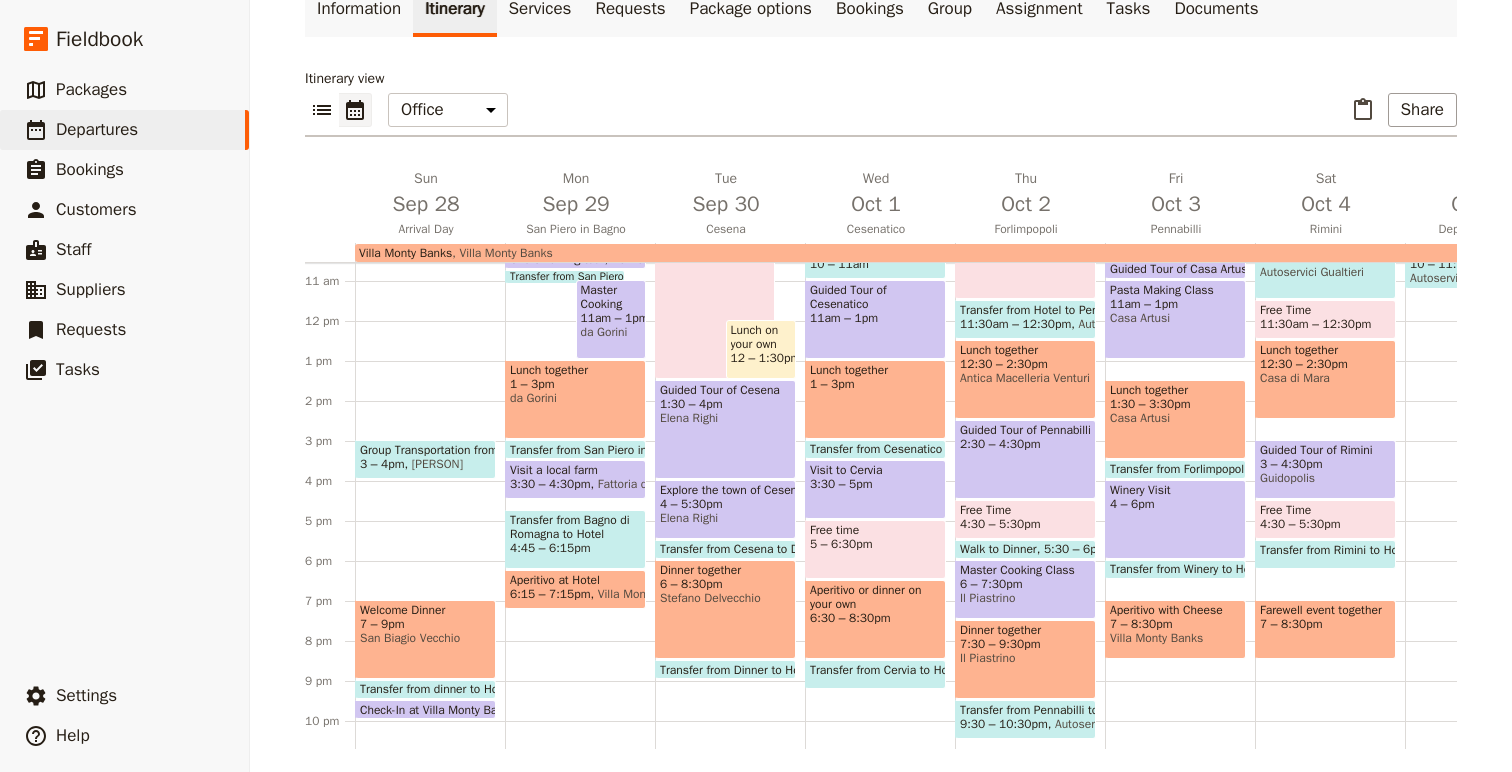 scroll, scrollTop: 452, scrollLeft: 0, axis: vertical 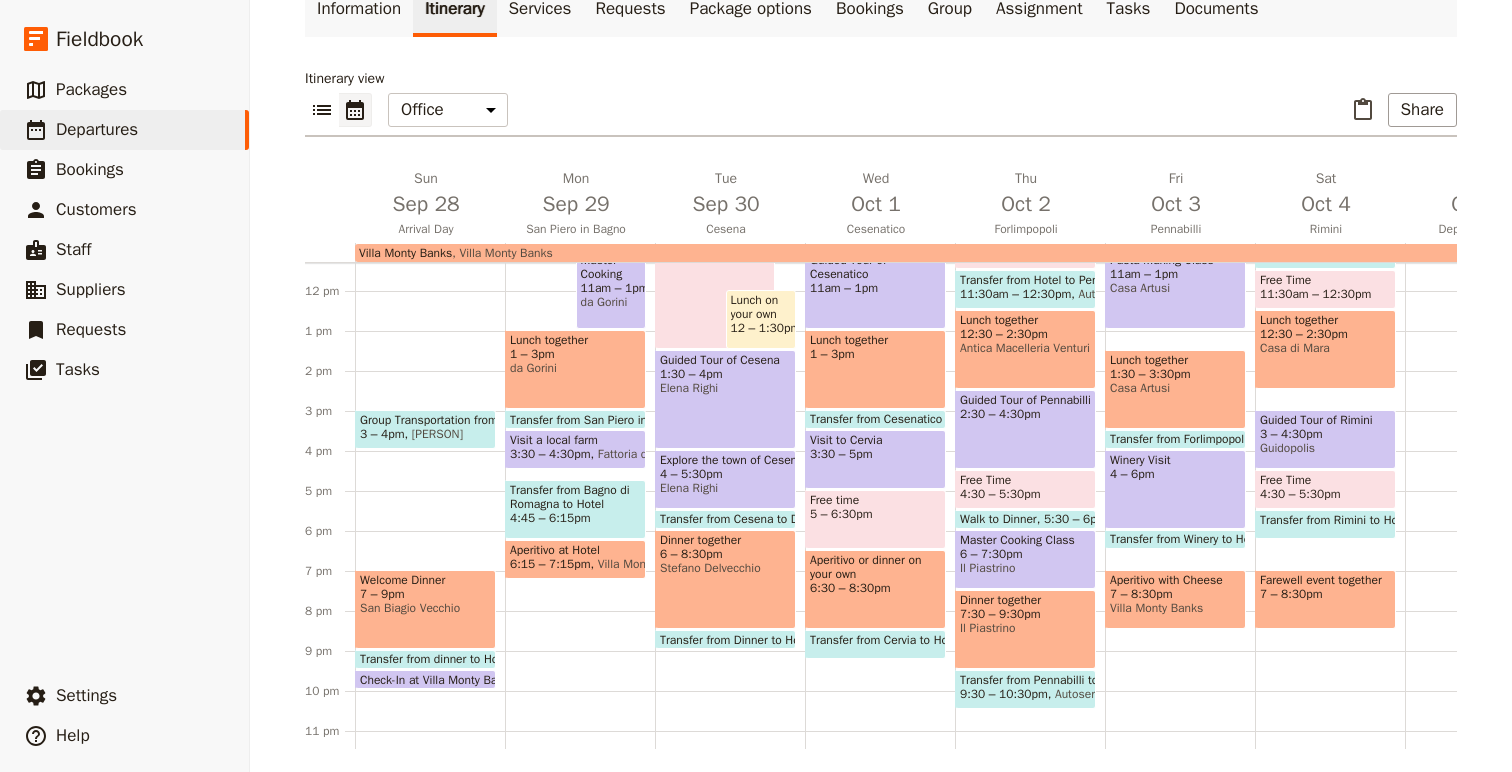 click on "6:30 – 8:30pm" at bounding box center (875, 588) 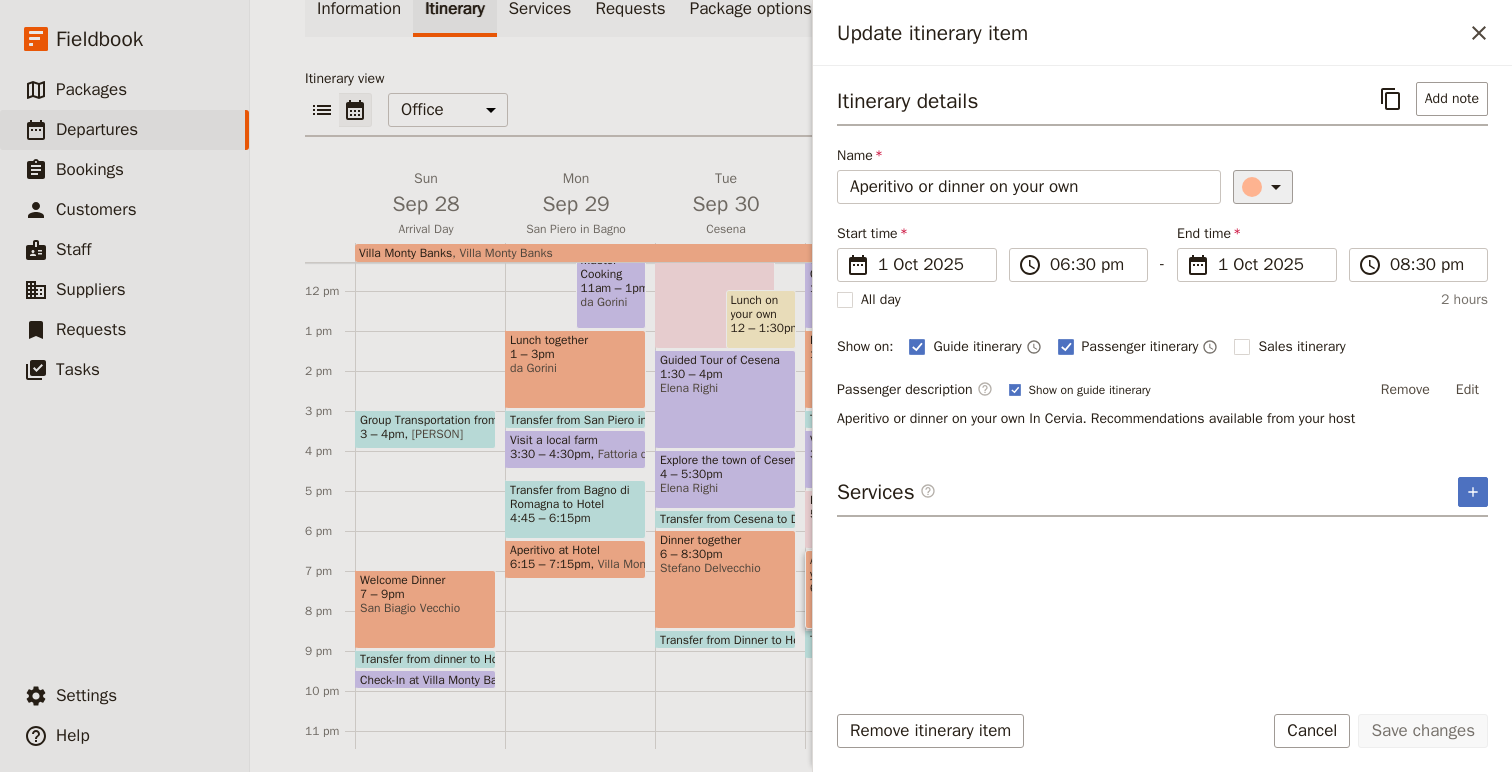 click 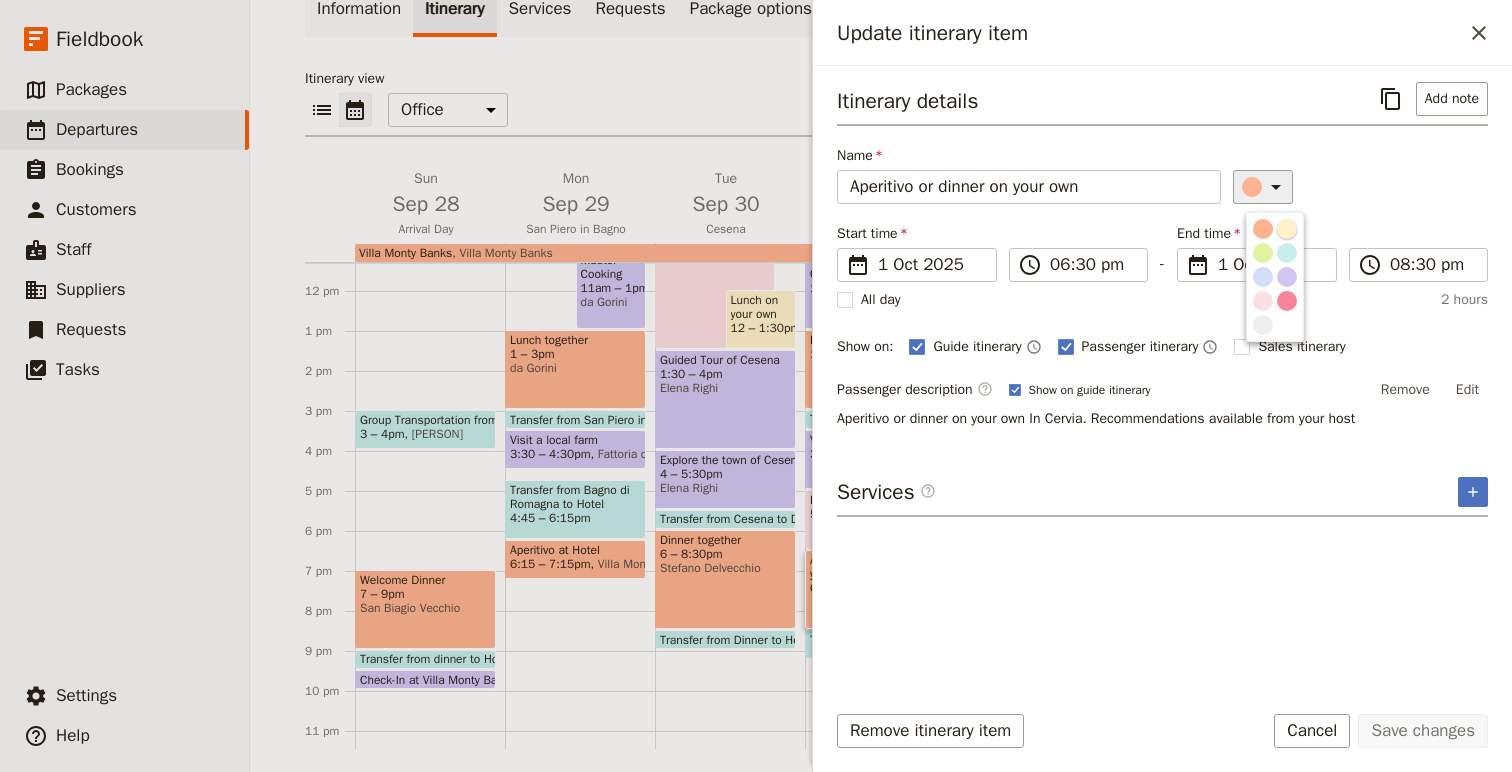 click at bounding box center (1287, 229) 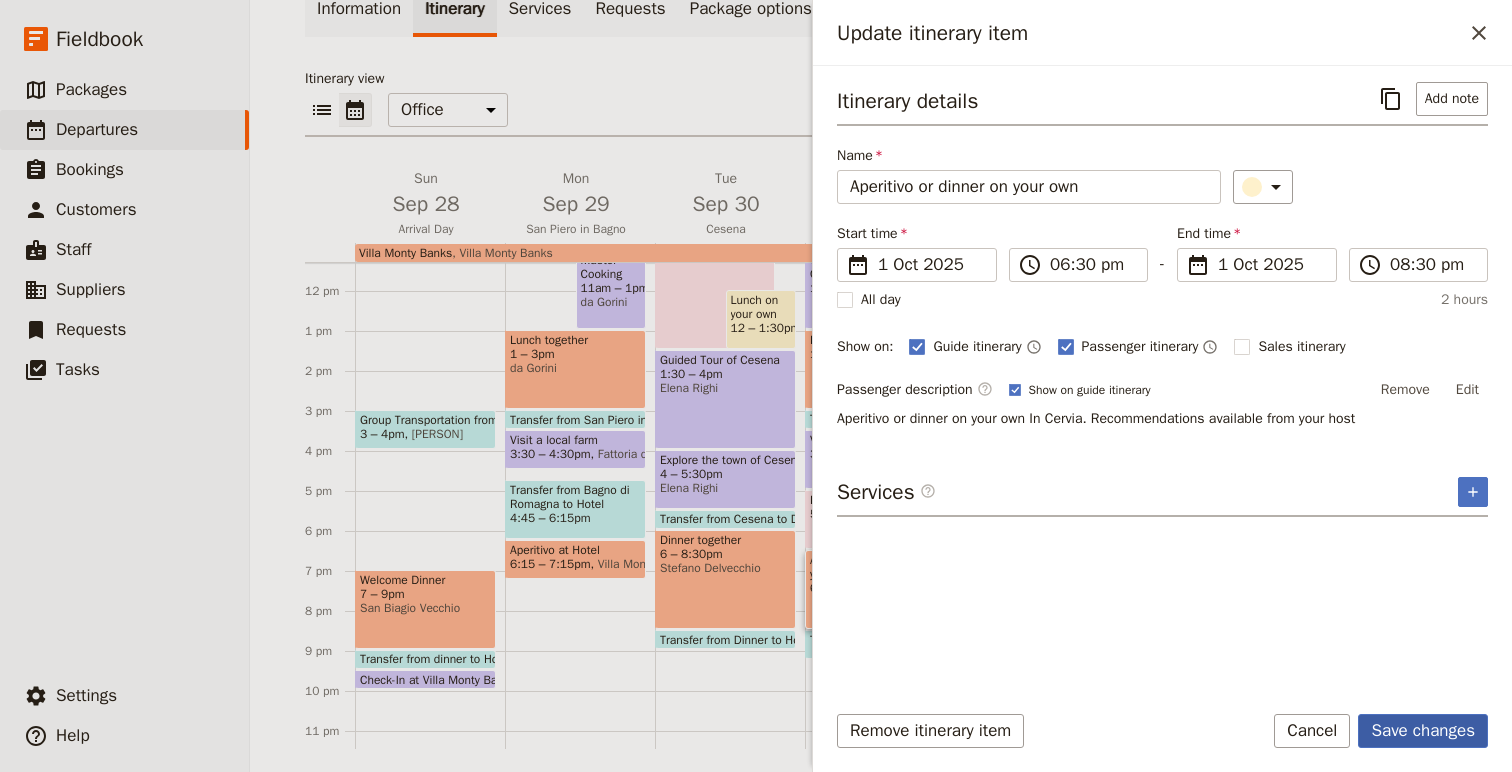 click on "Save changes" at bounding box center [1423, 731] 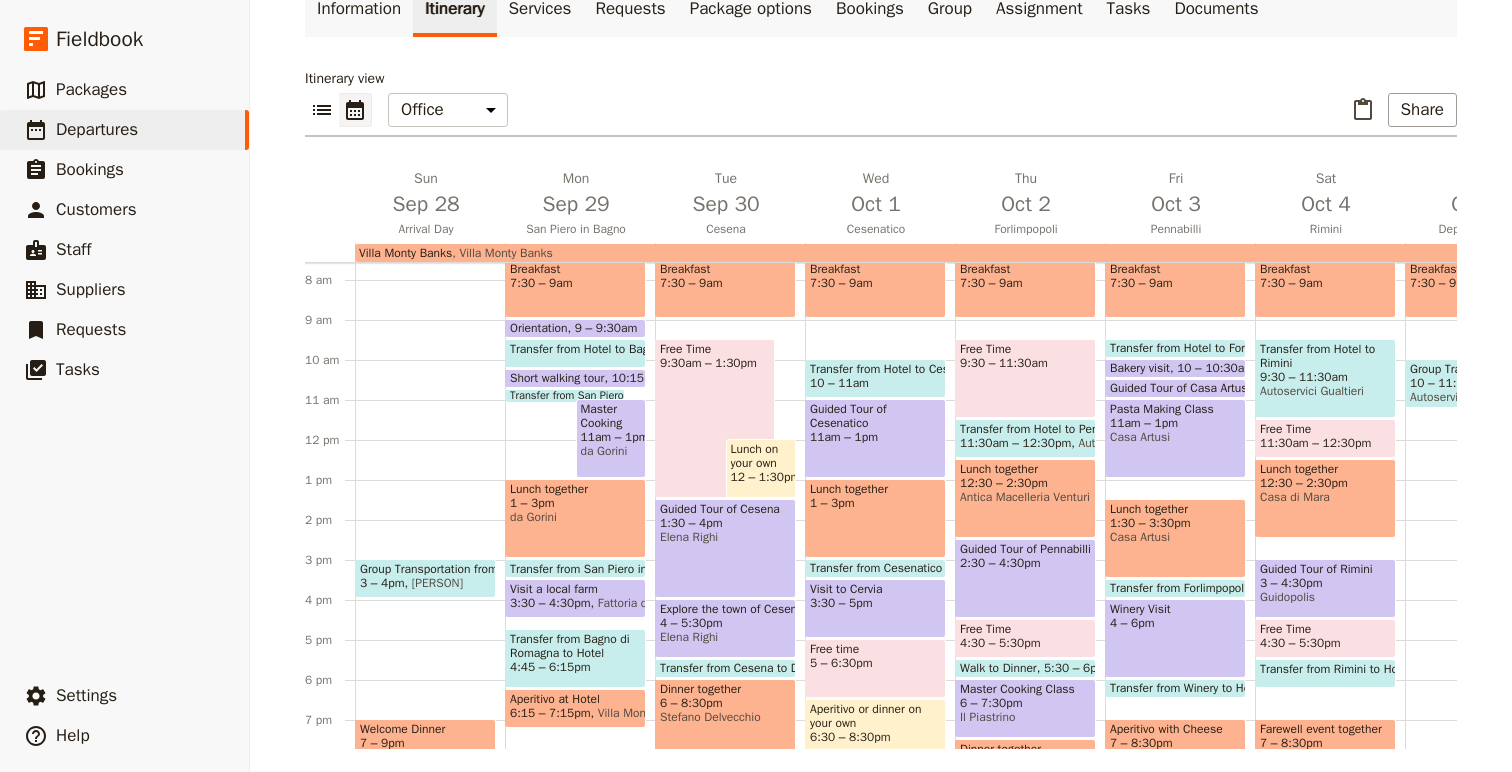 scroll, scrollTop: 154, scrollLeft: 0, axis: vertical 